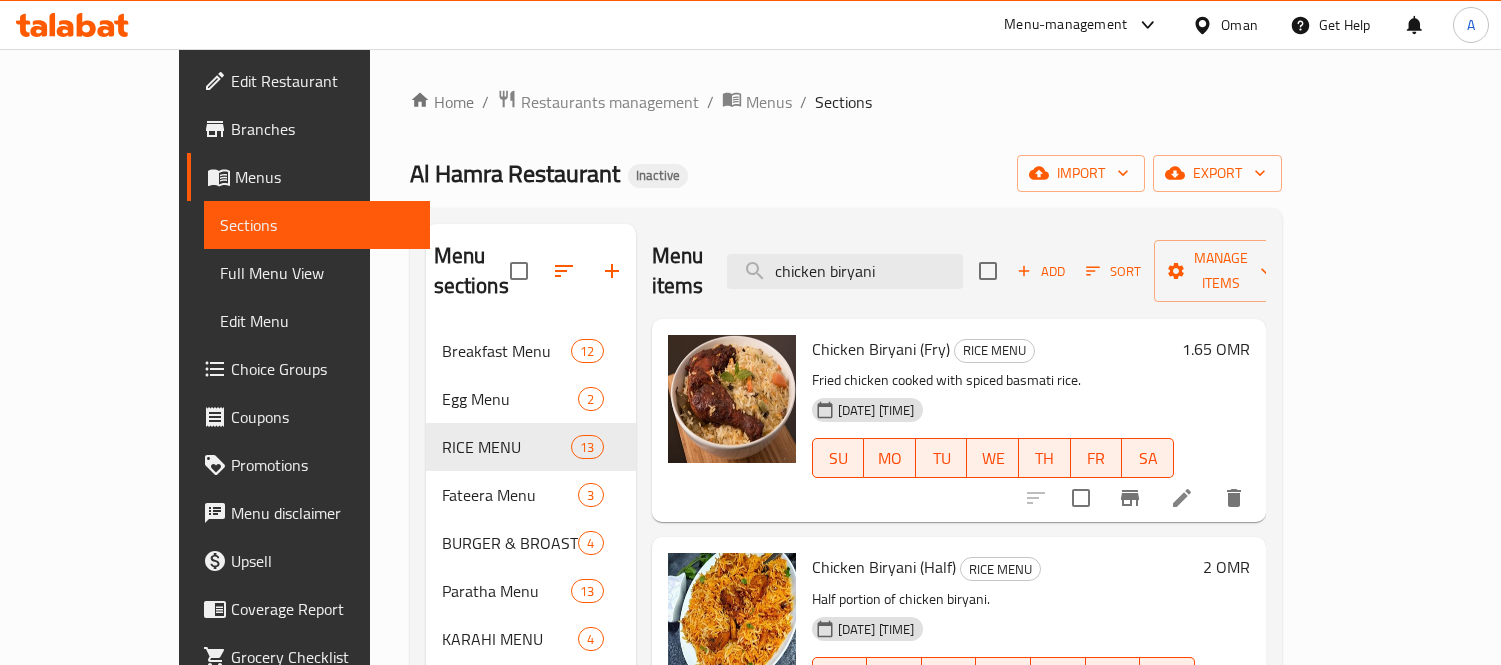 scroll, scrollTop: 0, scrollLeft: 0, axis: both 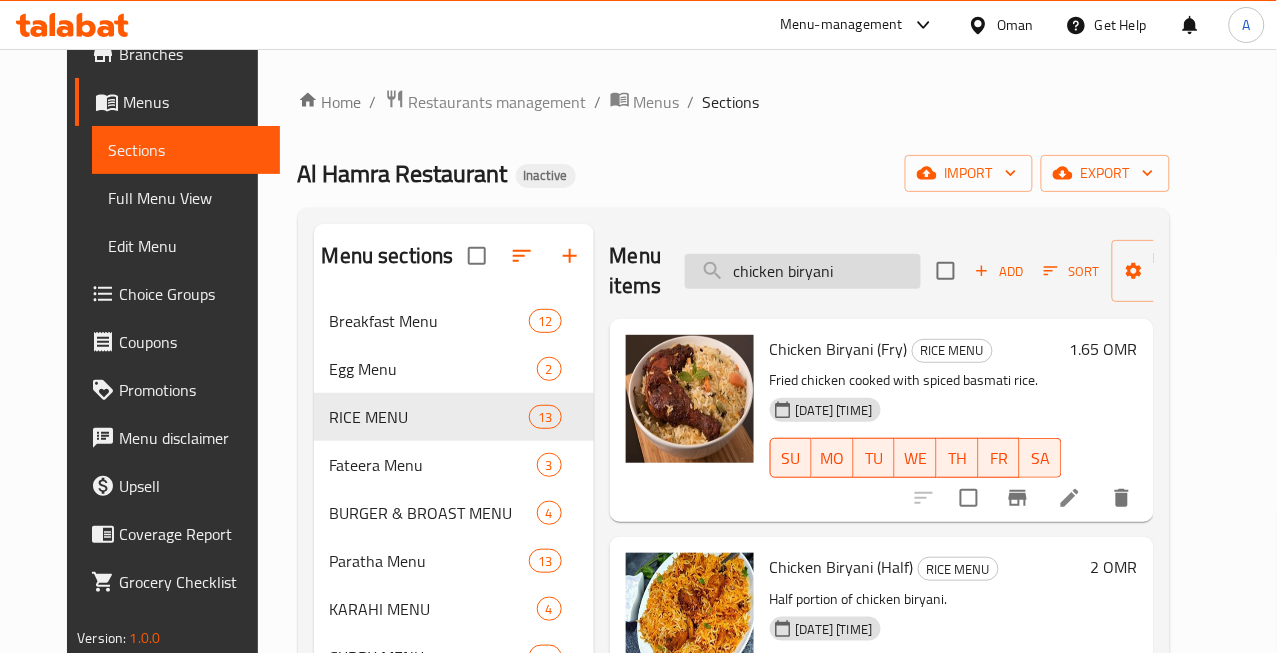 click on "chicken biryani" at bounding box center [803, 271] 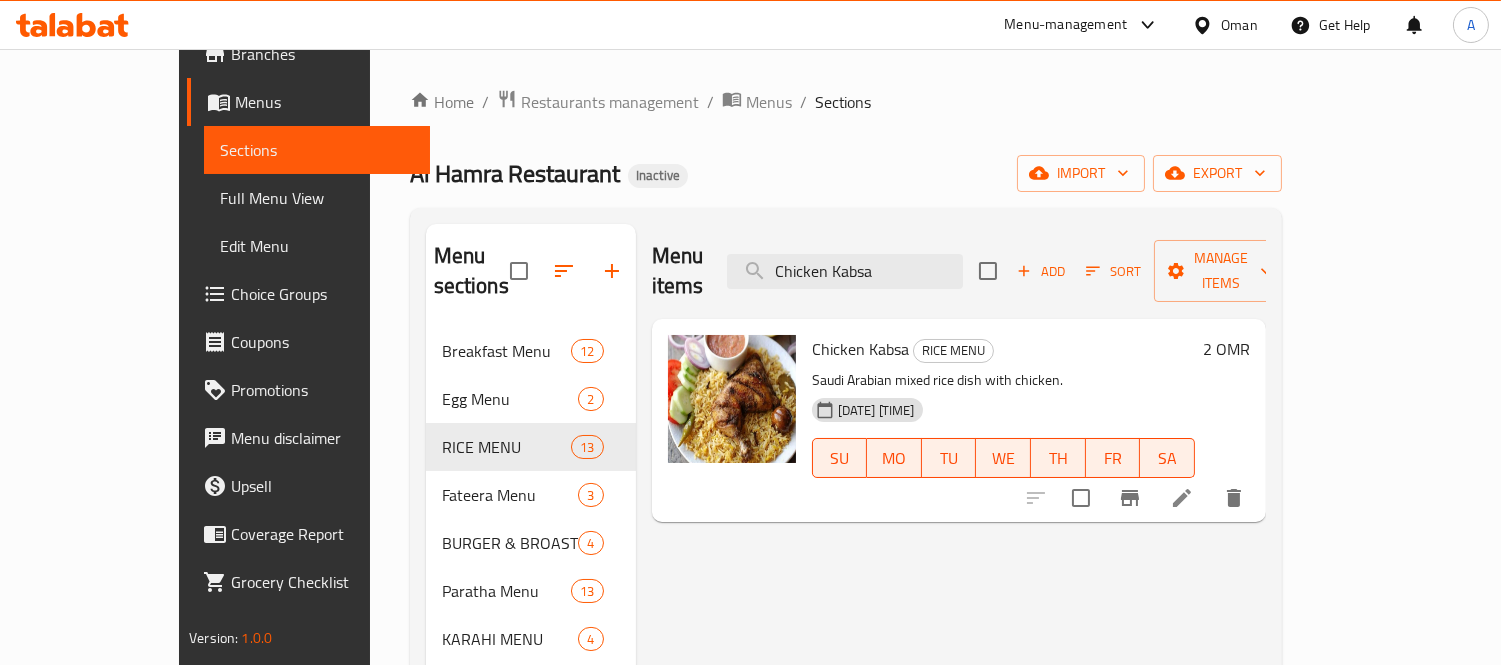 type on "Chicken Kabsa" 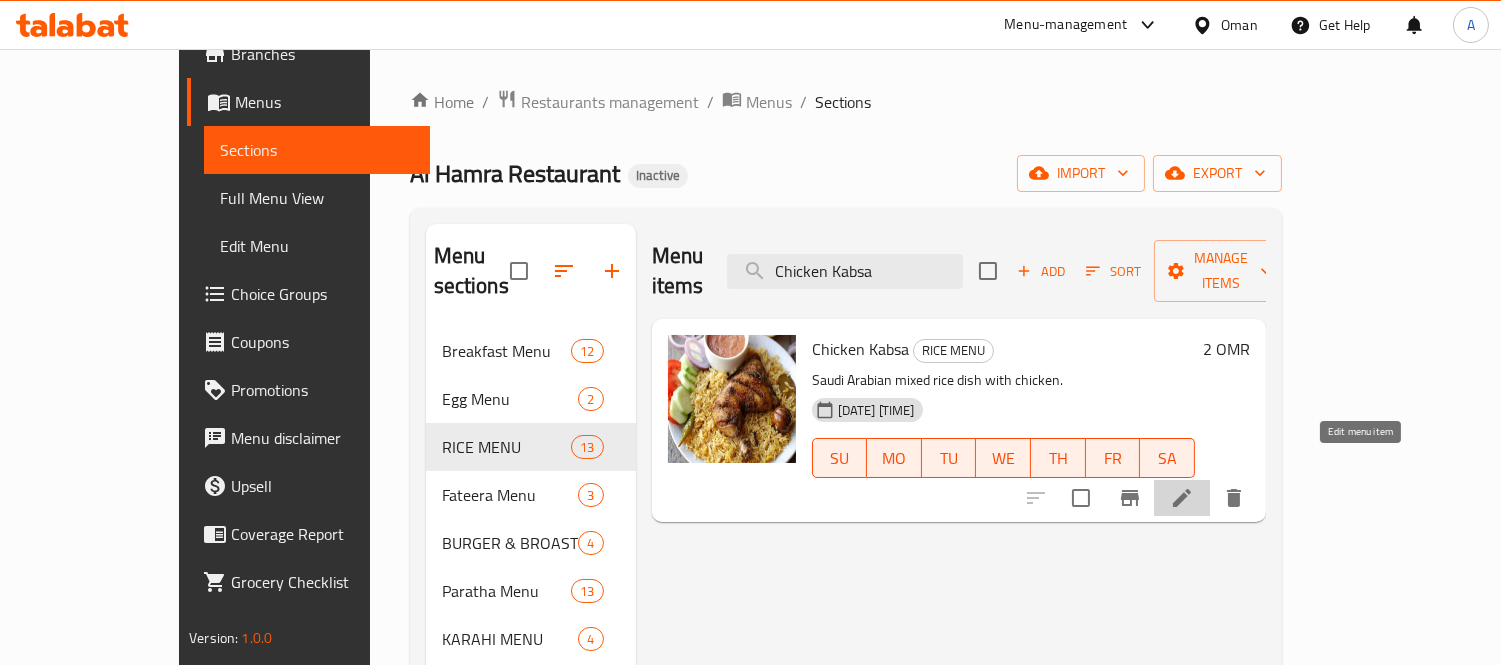 click 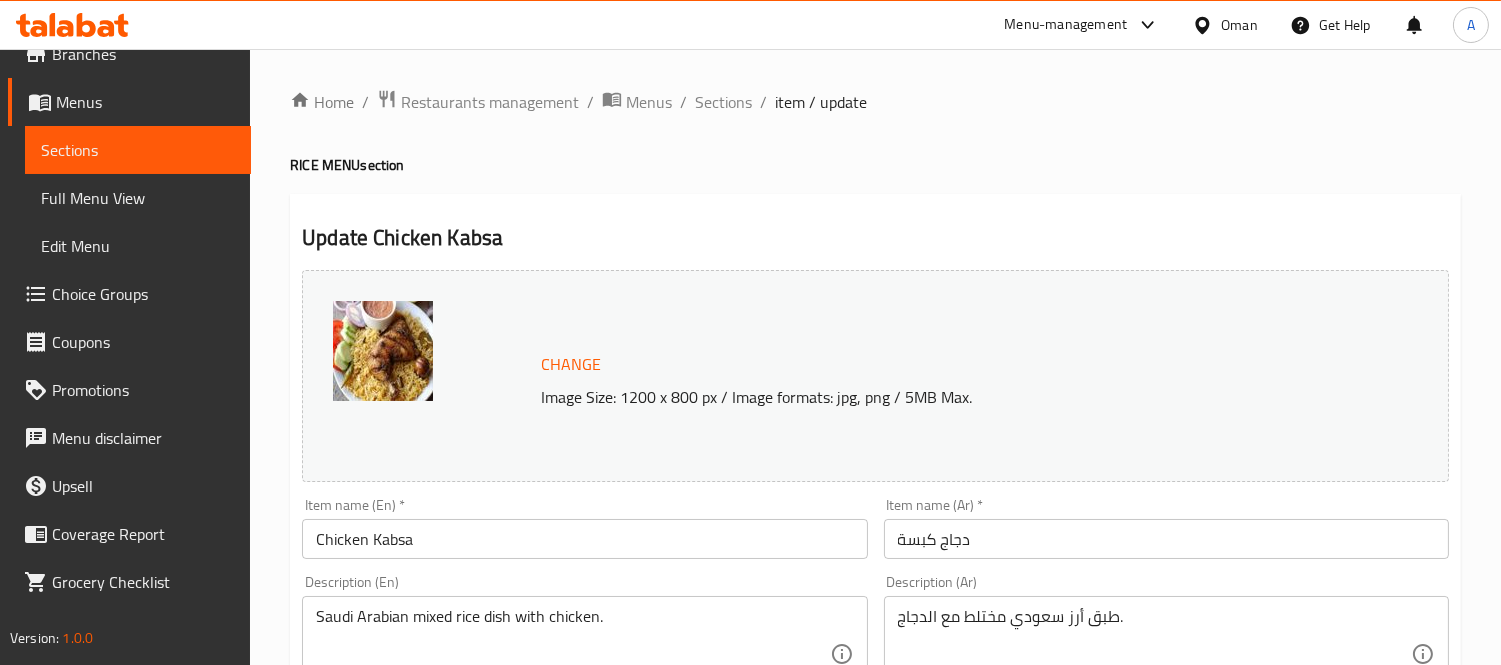 scroll, scrollTop: 111, scrollLeft: 0, axis: vertical 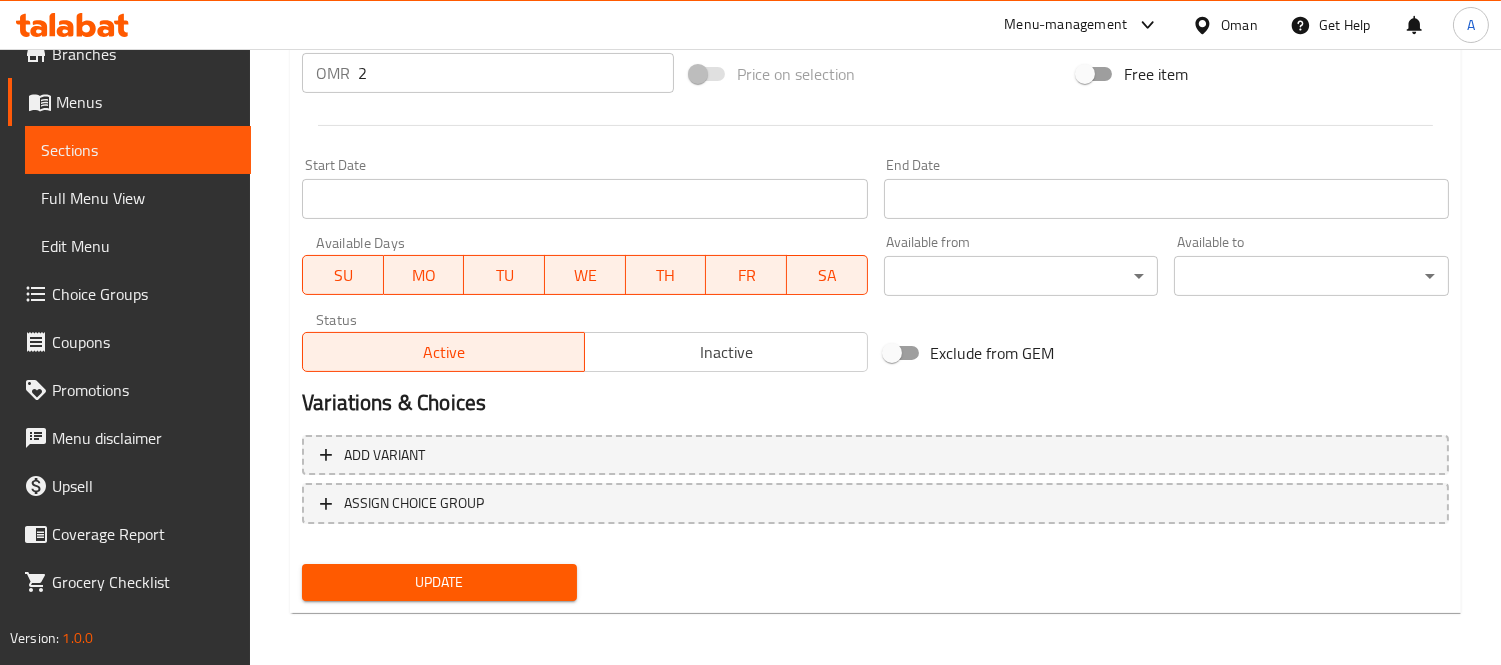 type on "طبق أرز سعودي ارابيان مختلط مع الدجاج." 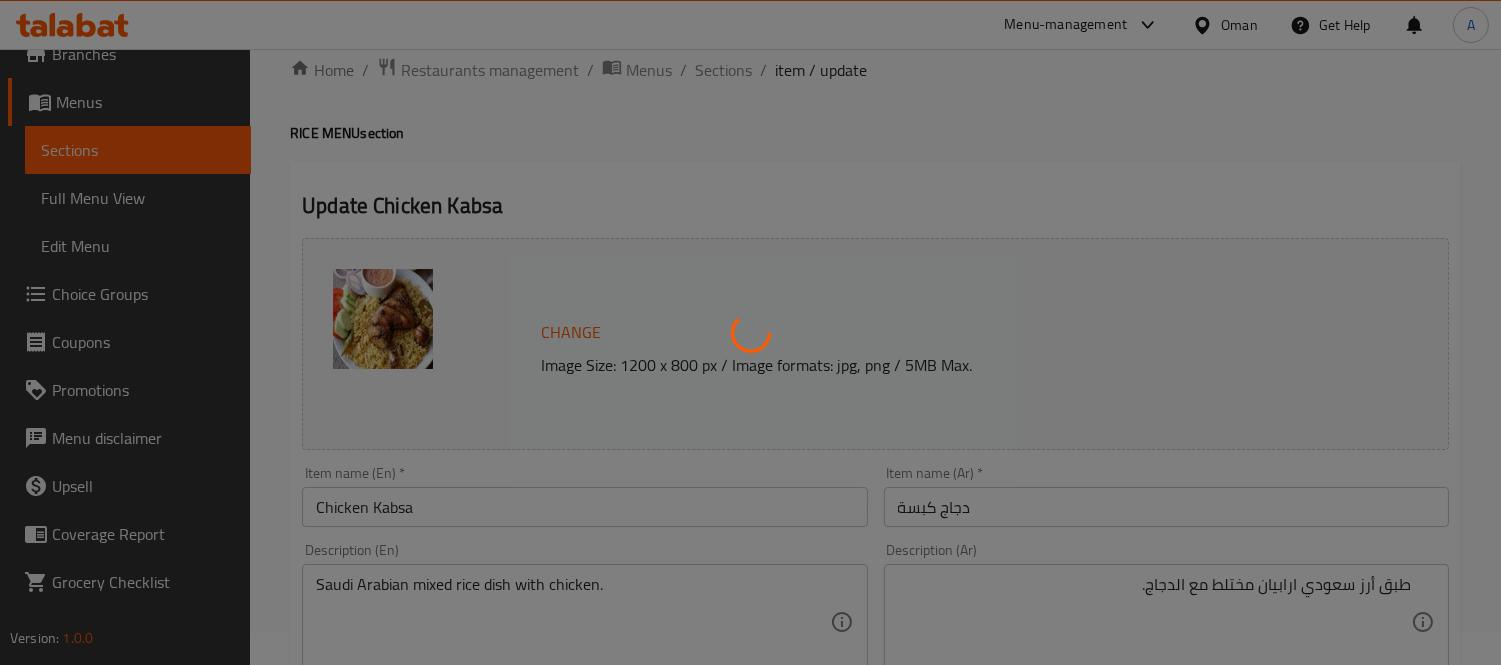 scroll, scrollTop: 0, scrollLeft: 0, axis: both 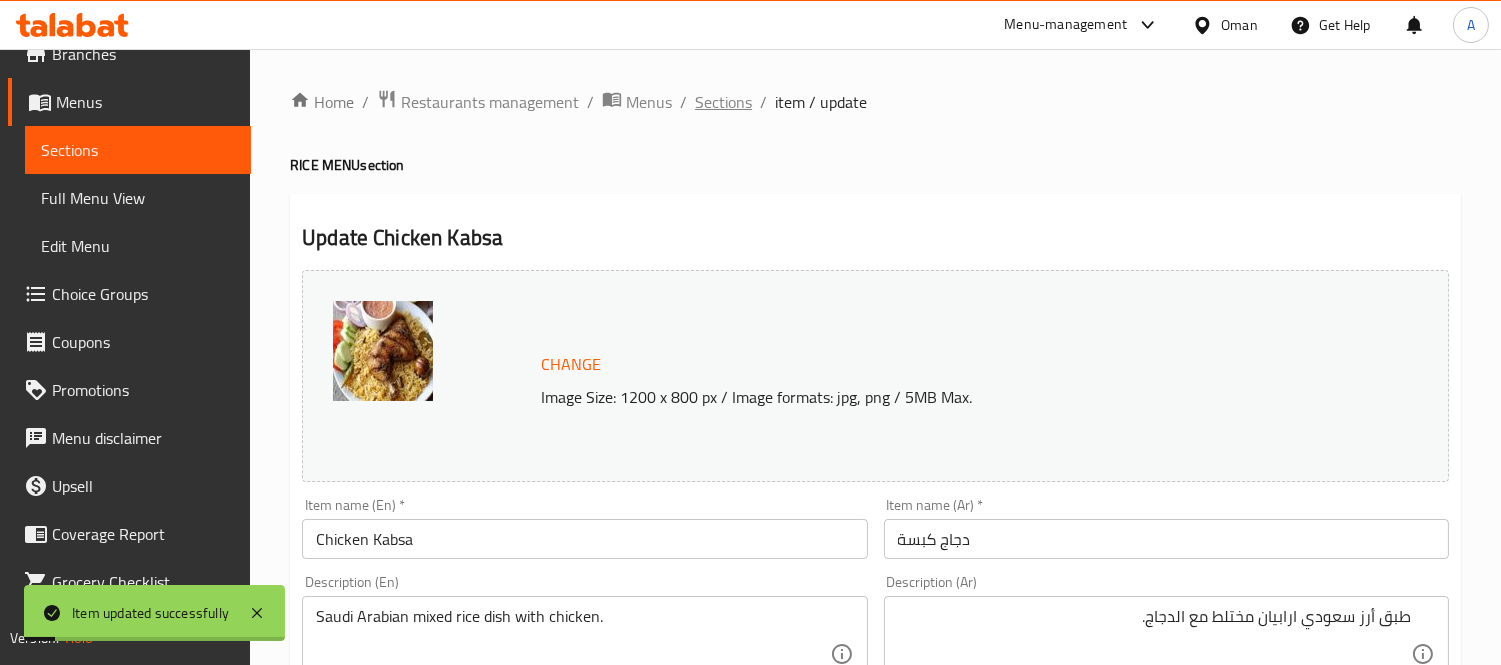 click on "Sections" at bounding box center (723, 102) 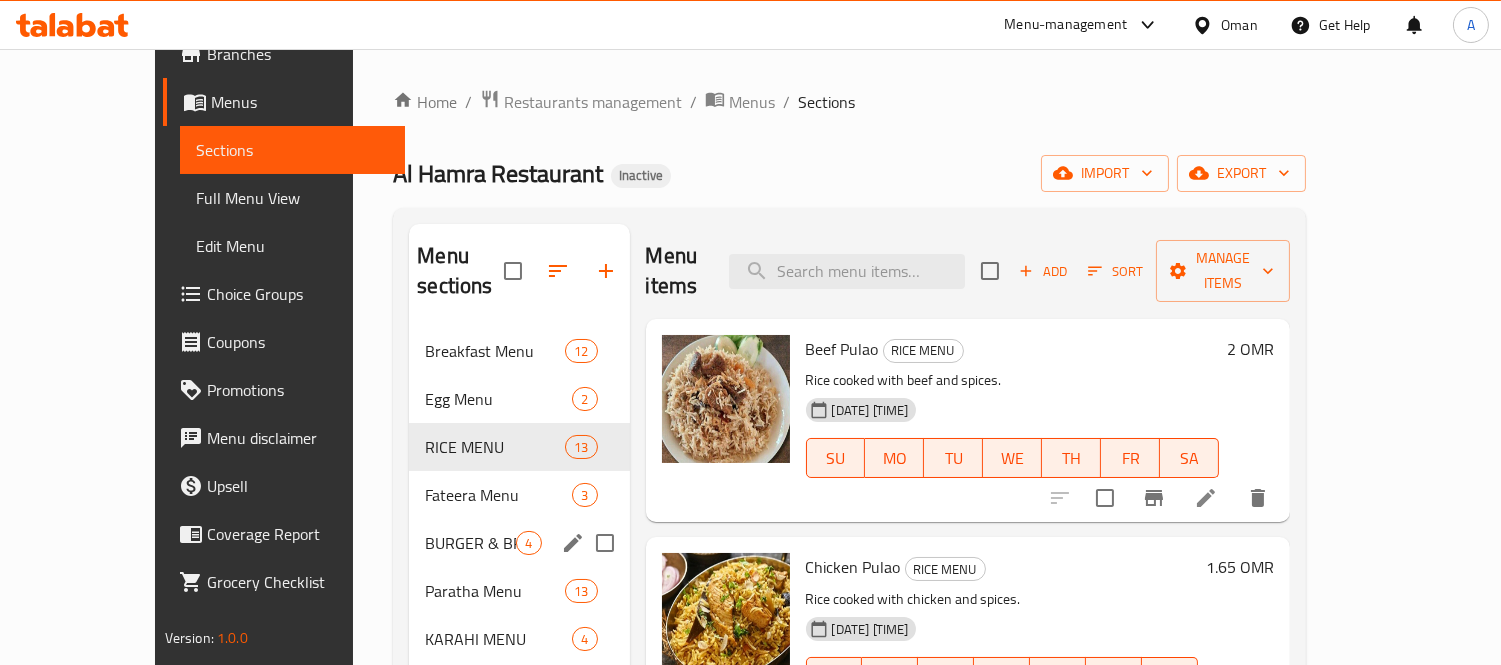click on "BURGER & BROAST MENU 4" at bounding box center (519, 543) 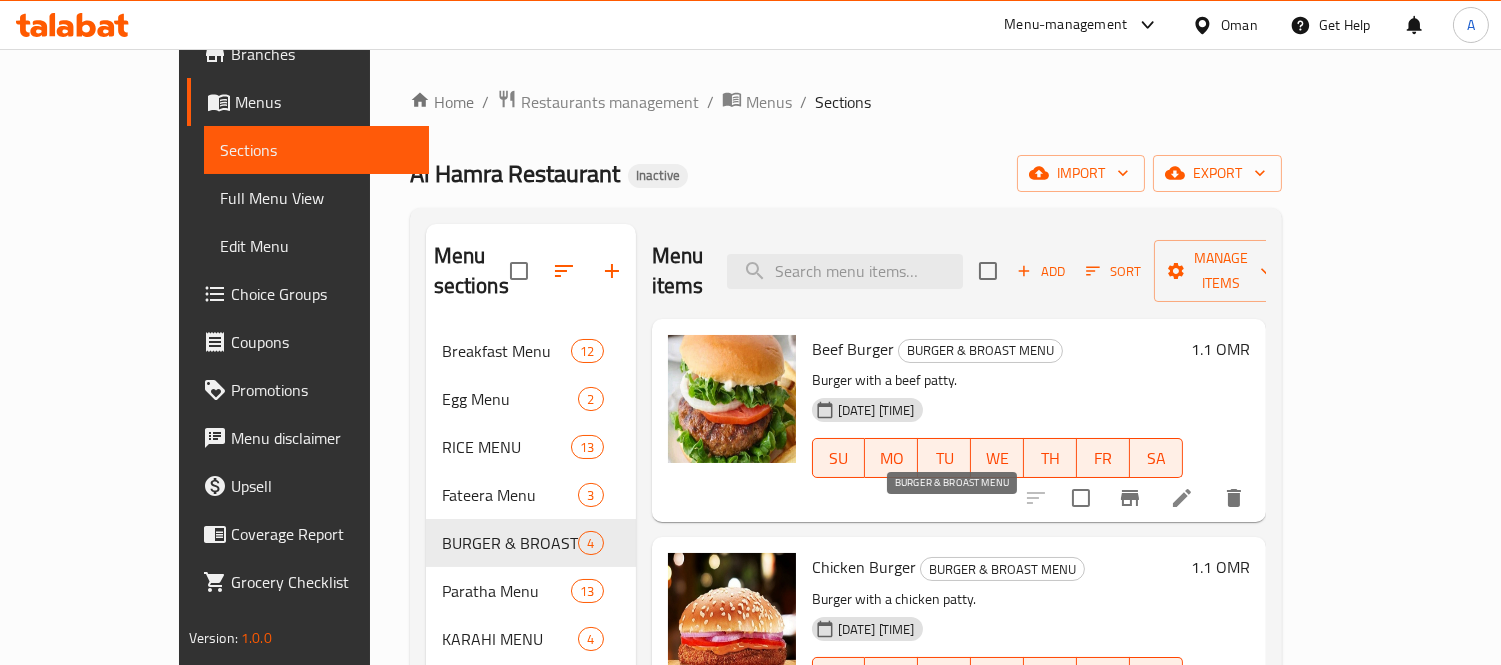 scroll, scrollTop: 74, scrollLeft: 0, axis: vertical 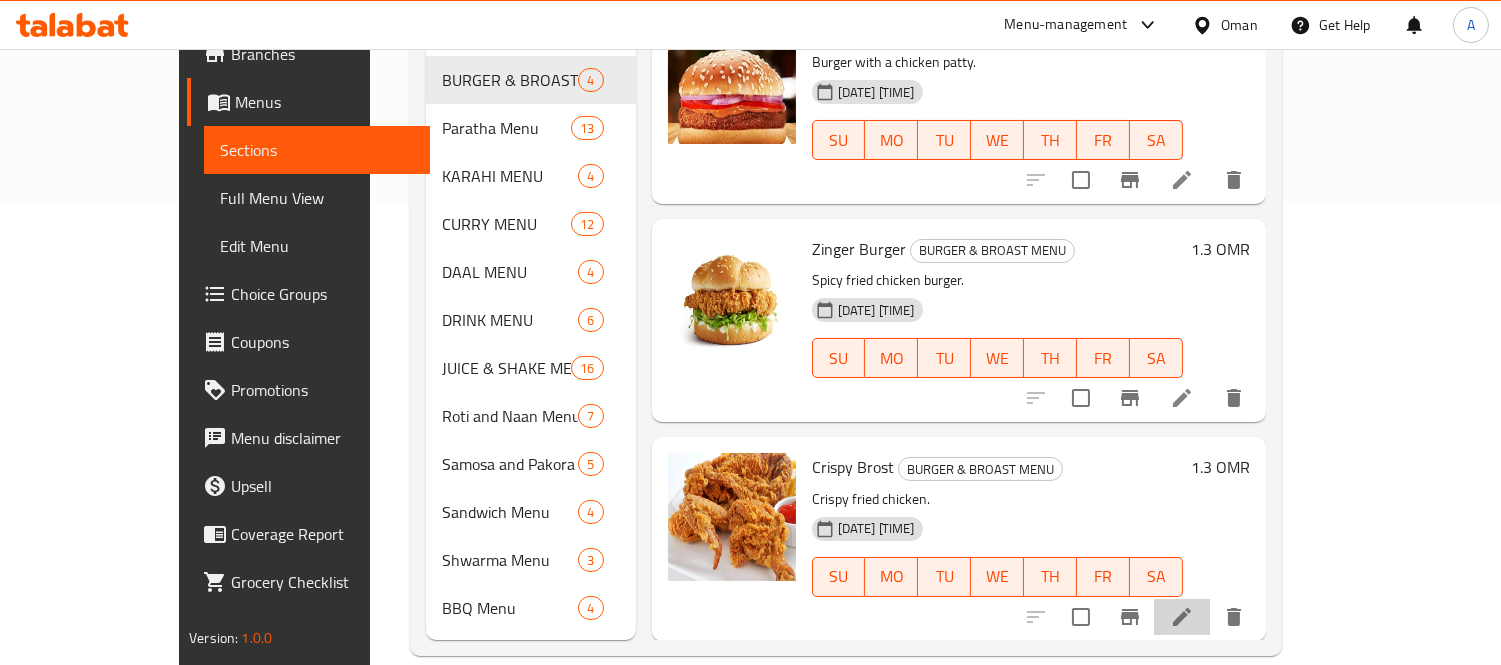 click at bounding box center [1182, 617] 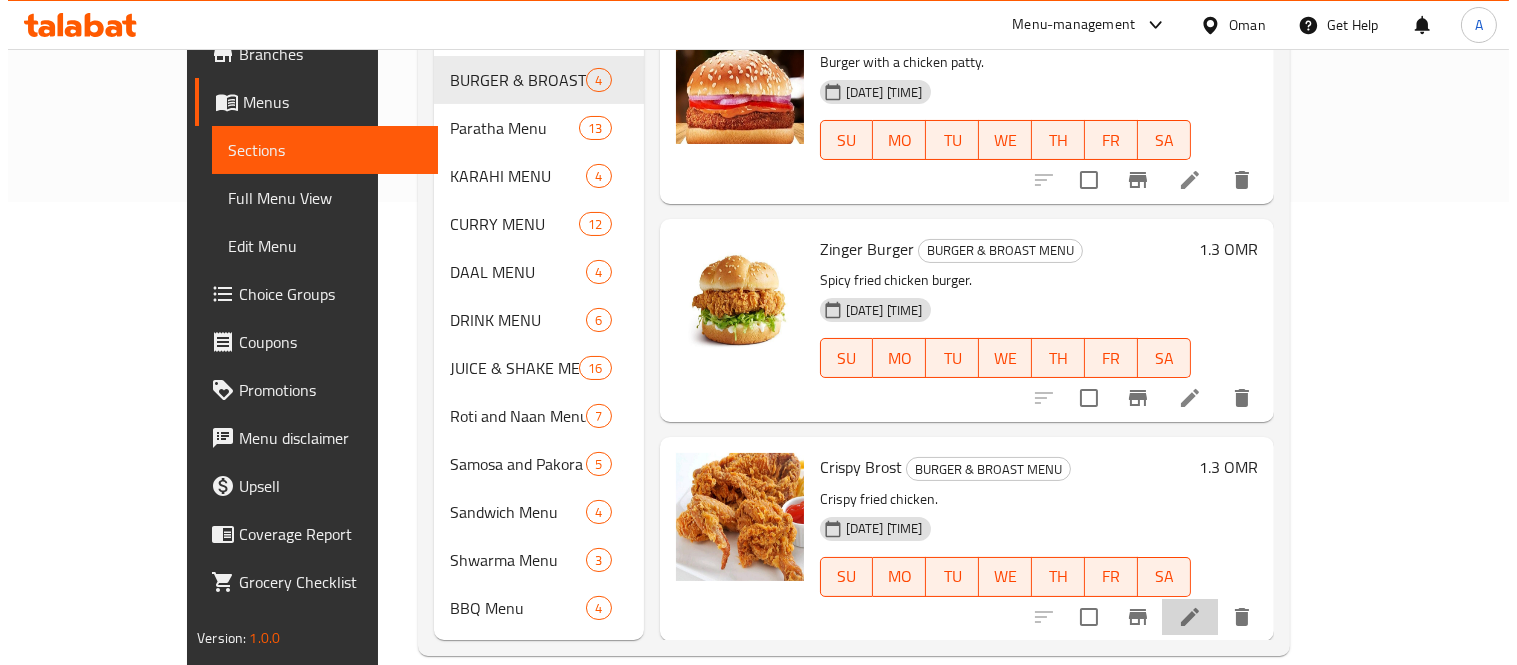 scroll, scrollTop: 0, scrollLeft: 0, axis: both 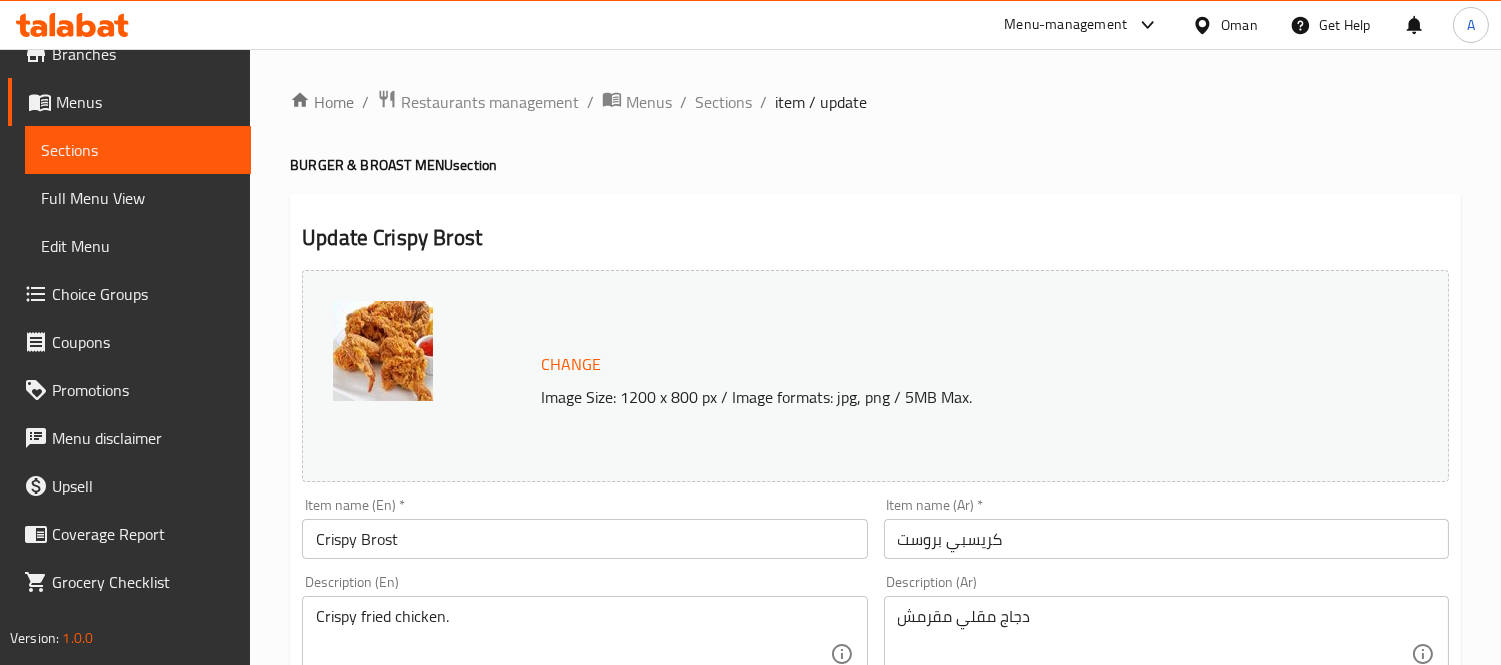 click on "Update Crispy Brost" at bounding box center (875, 238) 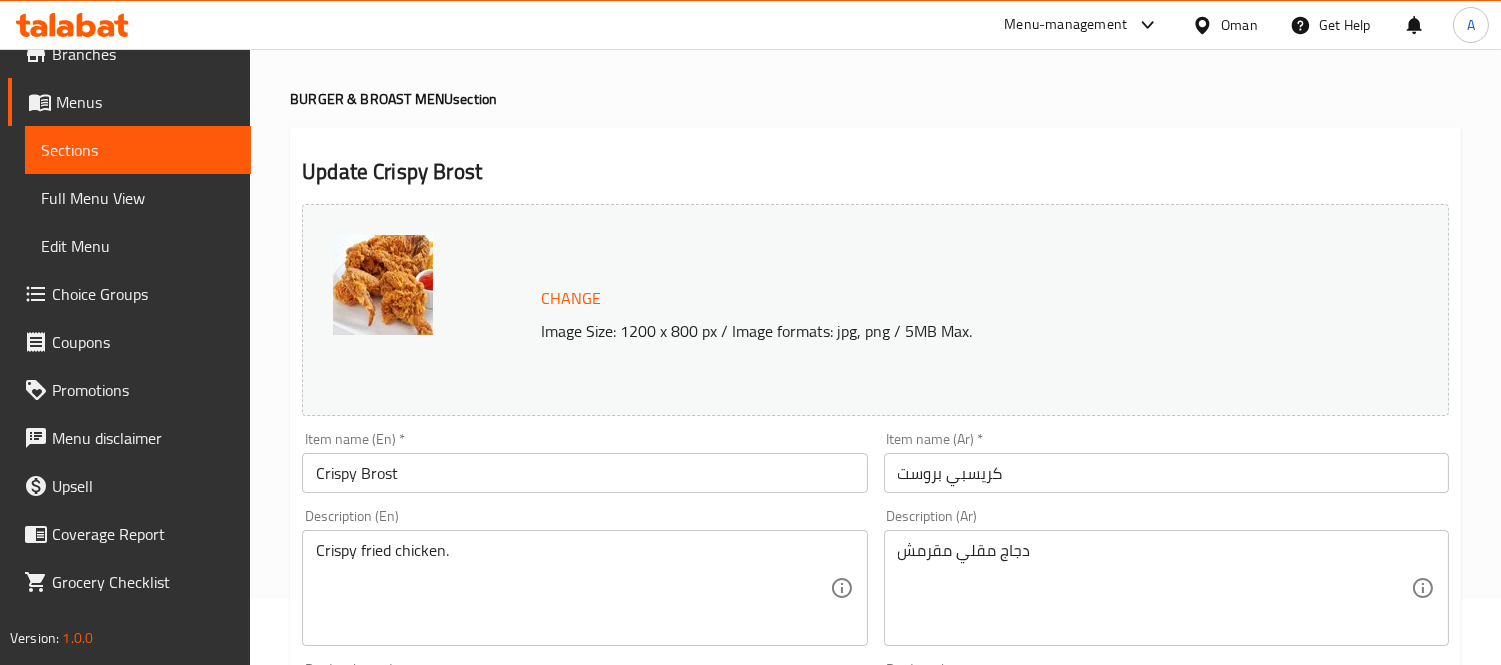 scroll, scrollTop: 222, scrollLeft: 0, axis: vertical 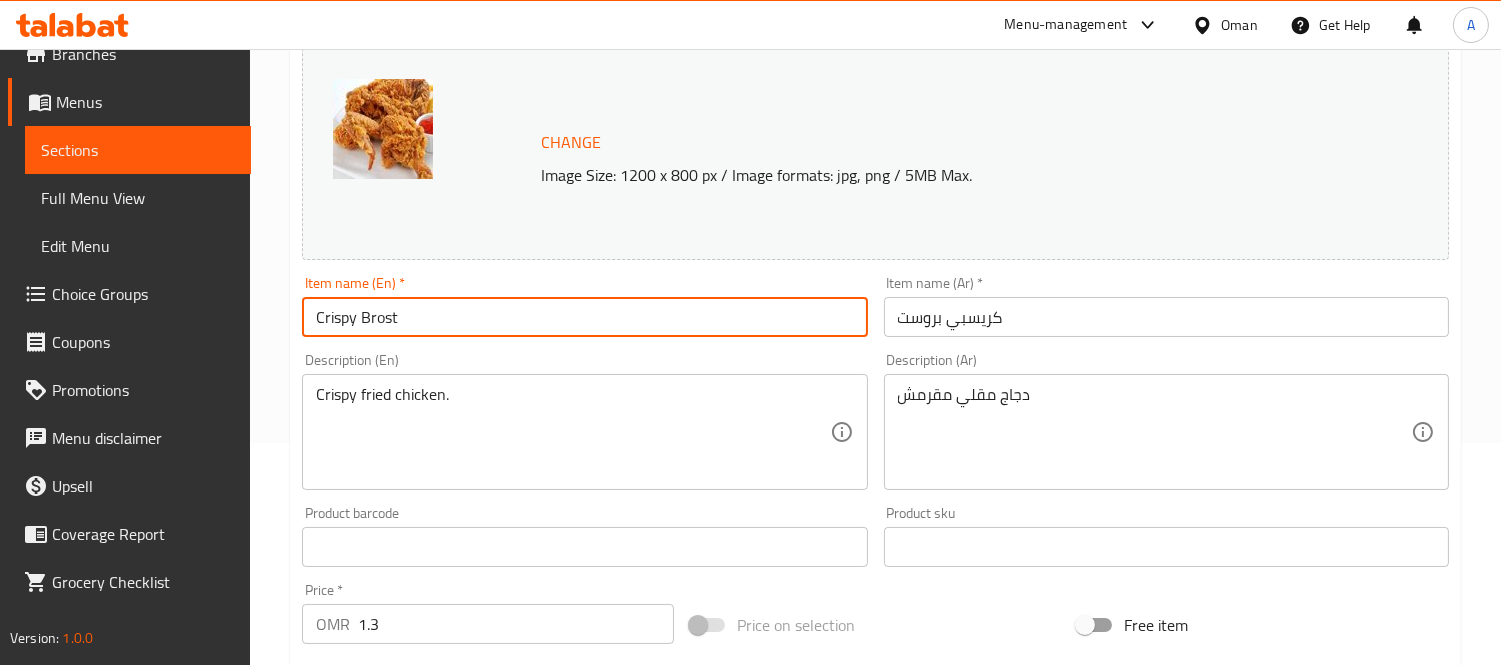click on "Crispy Brost" at bounding box center (584, 317) 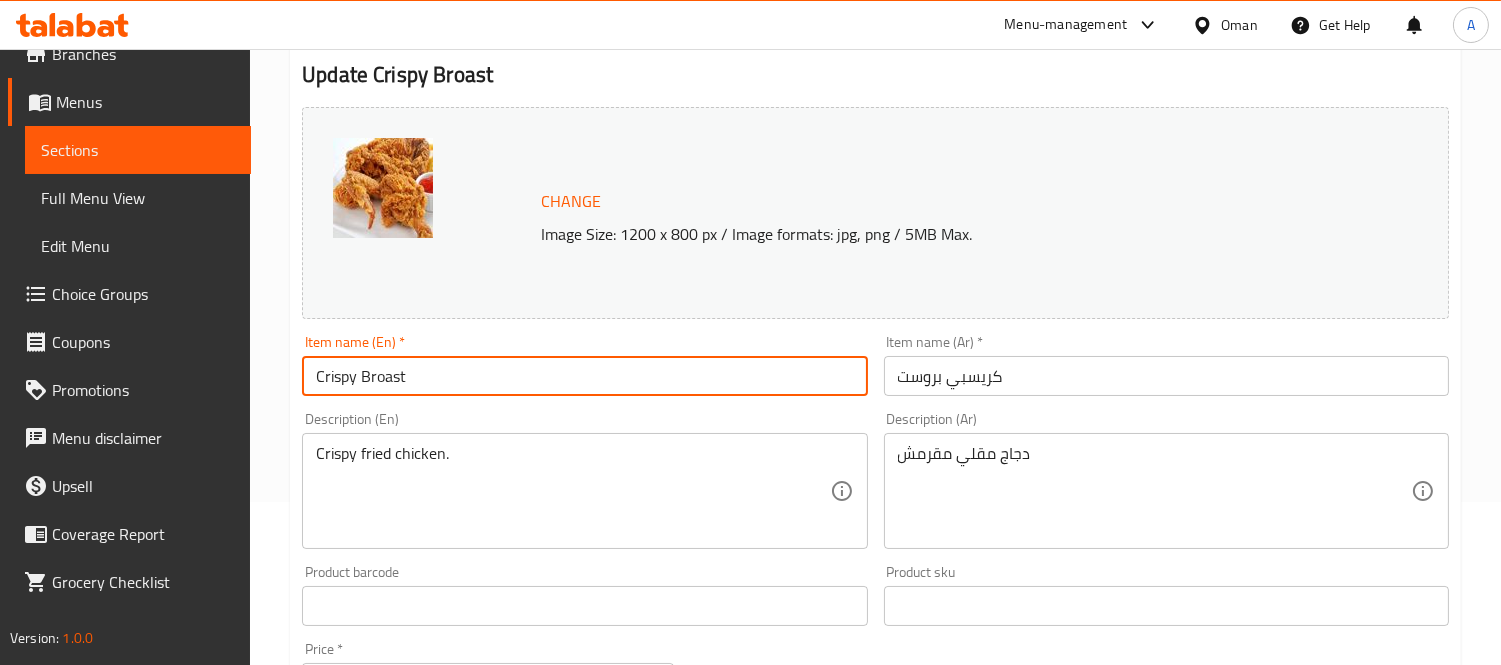 scroll, scrollTop: 111, scrollLeft: 0, axis: vertical 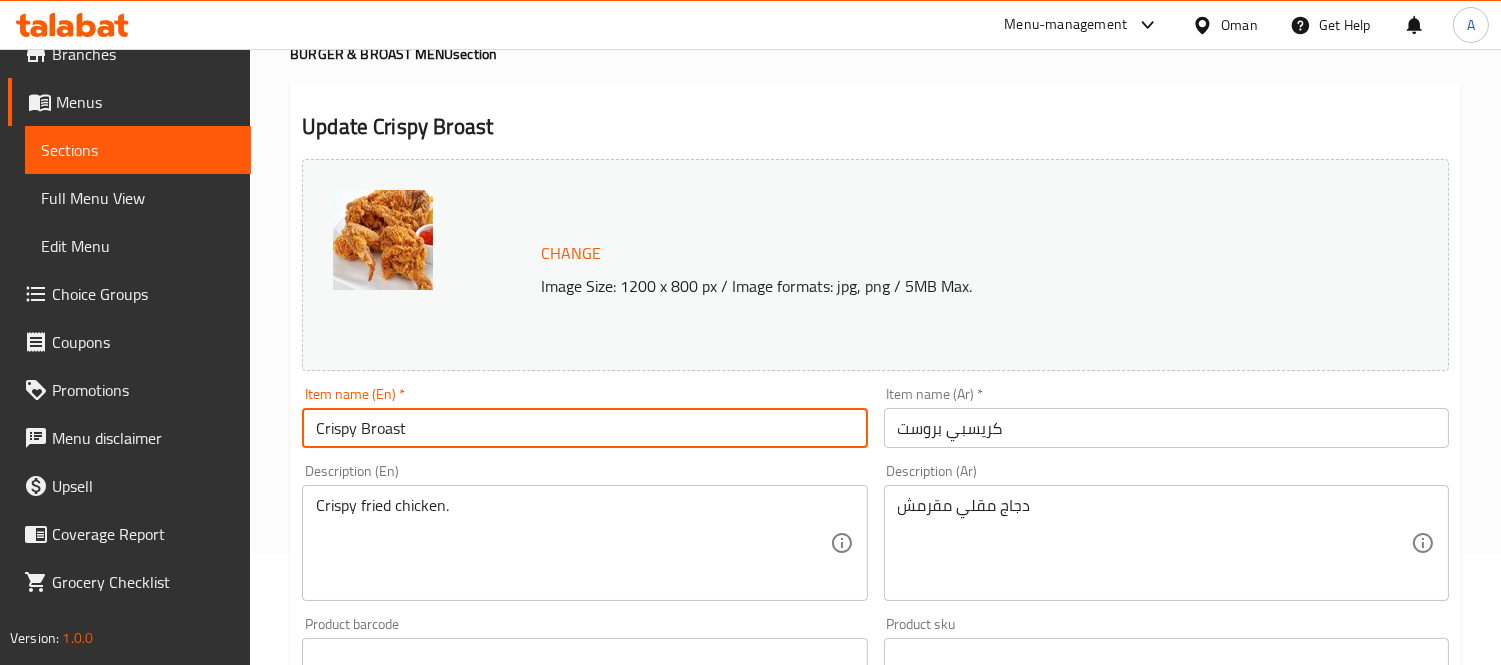 type on "Crispy Broast" 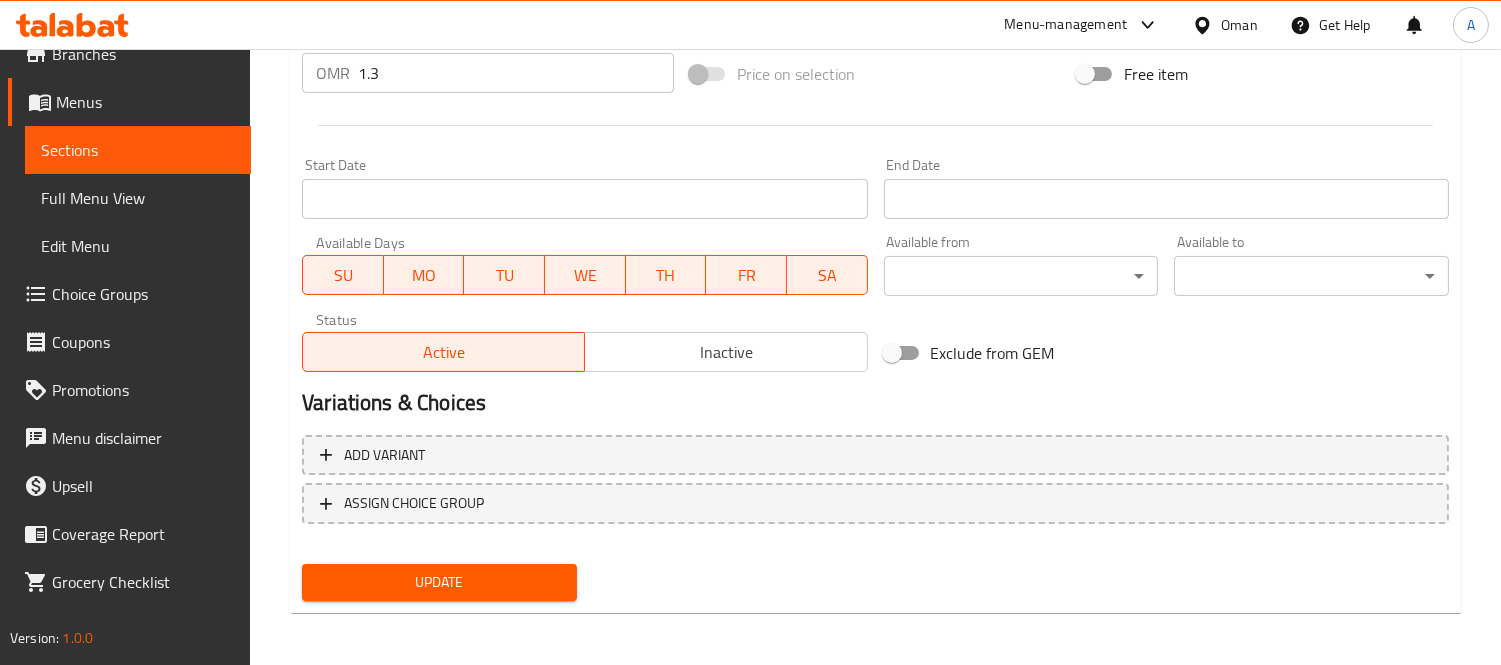 click on "Update" at bounding box center [439, 582] 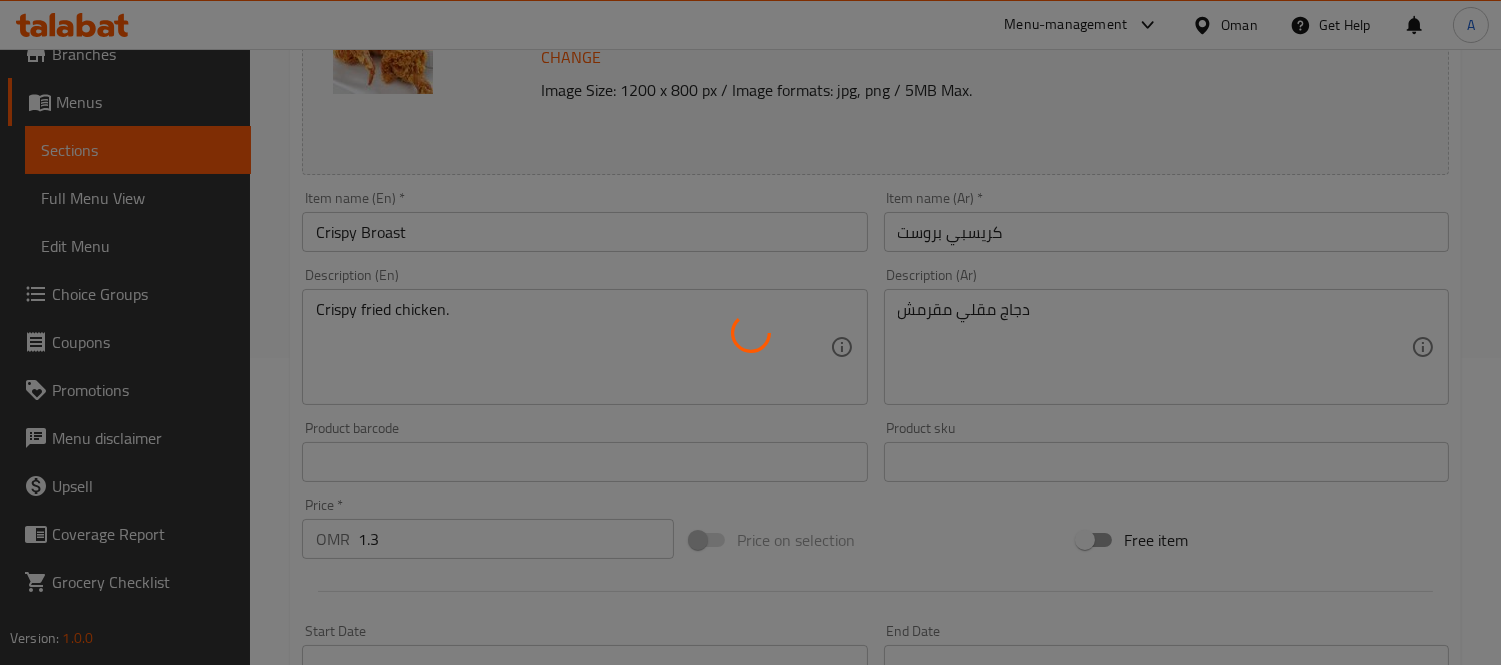 scroll, scrollTop: 0, scrollLeft: 0, axis: both 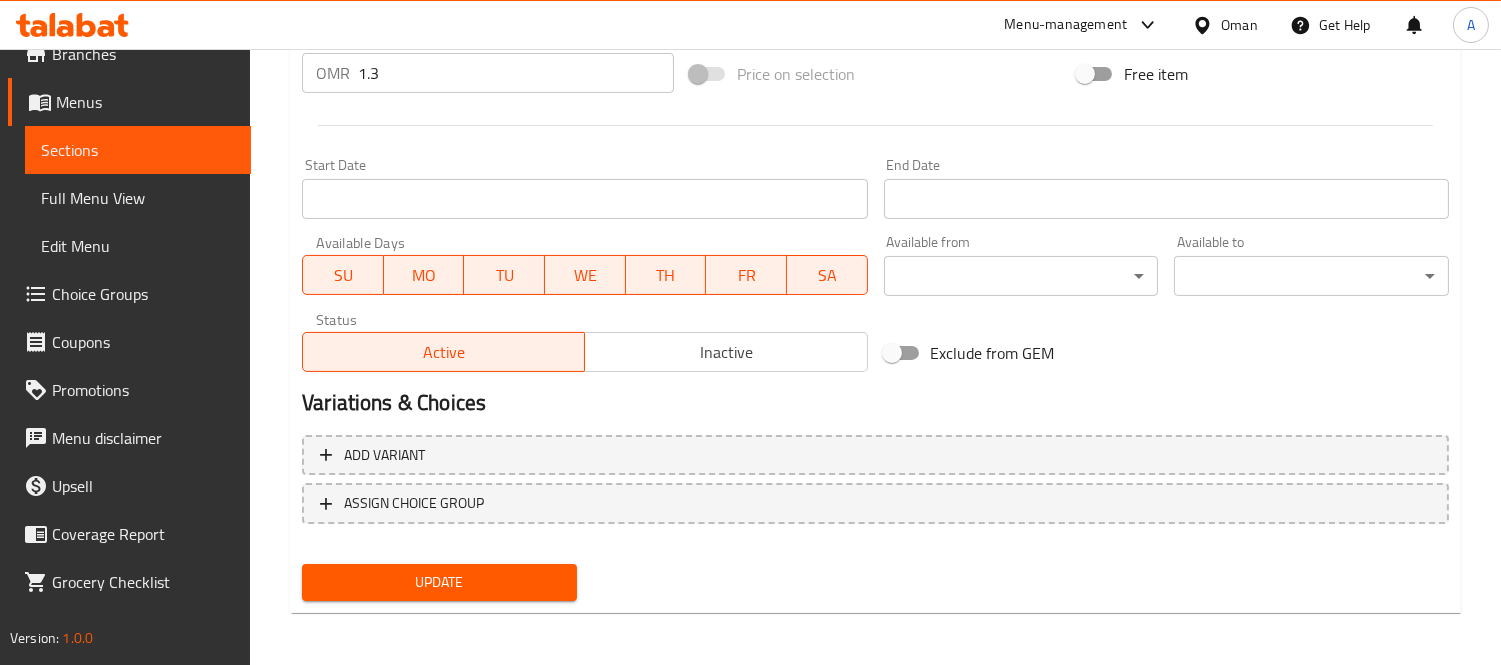 click on "Update" at bounding box center (439, 582) 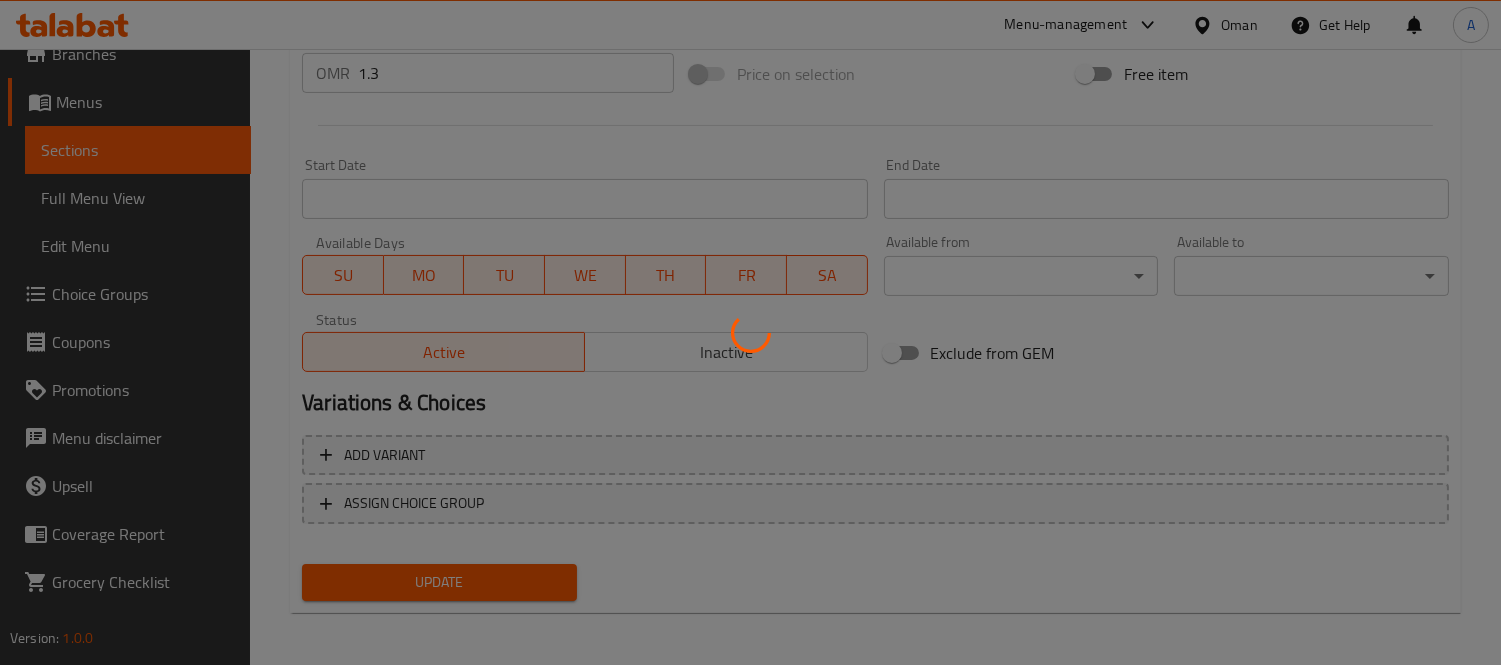 scroll, scrollTop: 0, scrollLeft: 0, axis: both 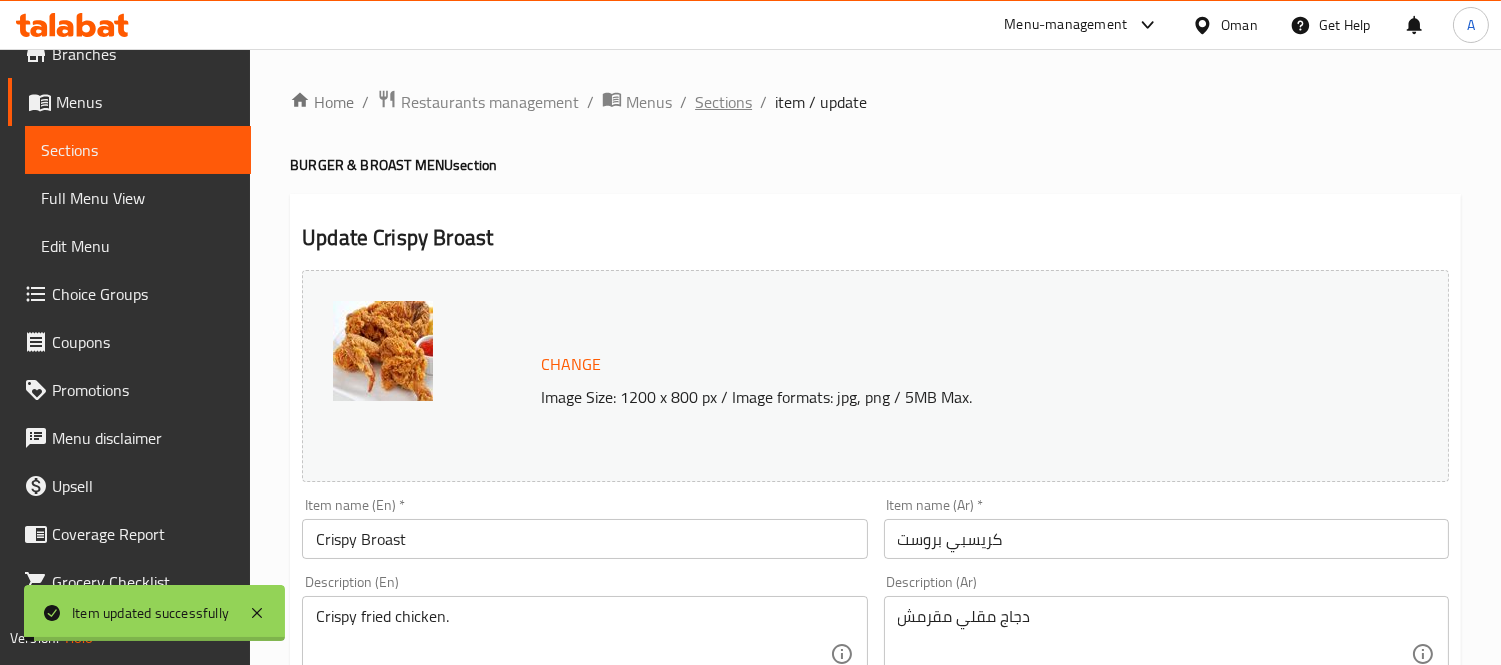 click on "Sections" at bounding box center (723, 102) 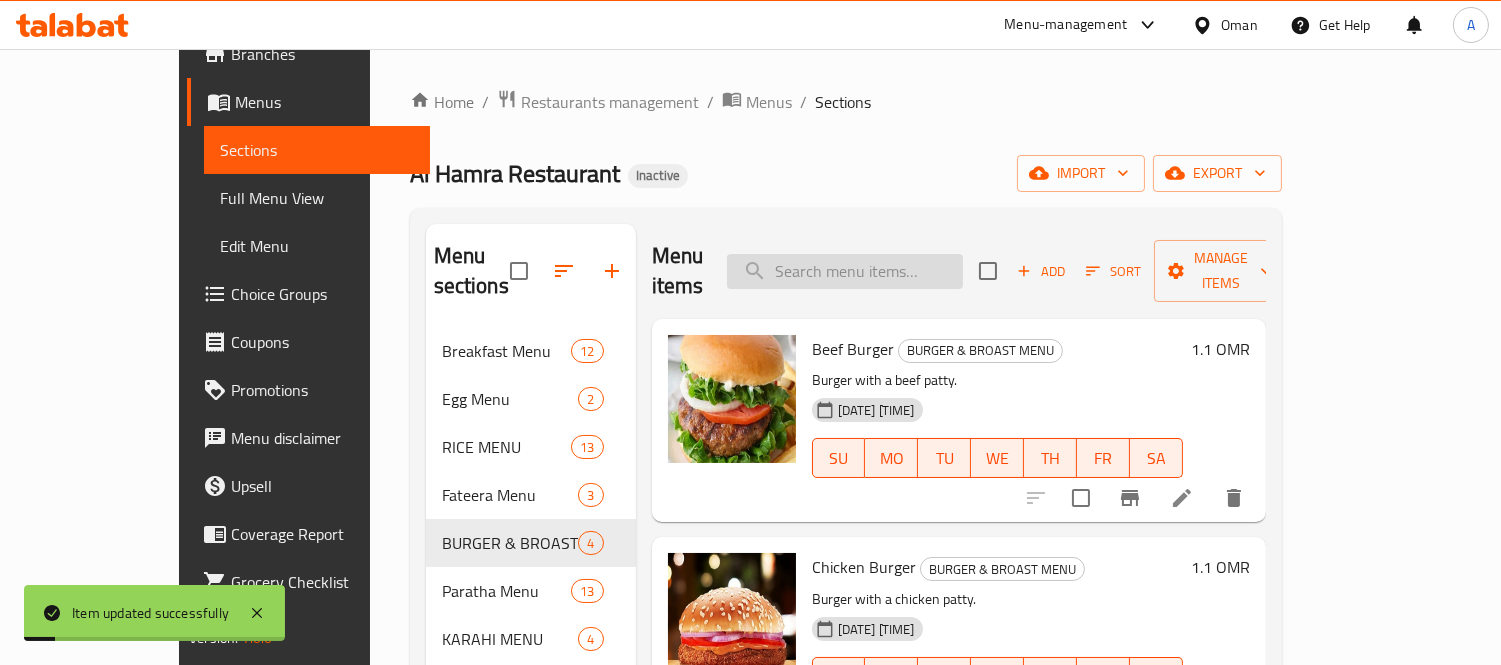 click at bounding box center (845, 271) 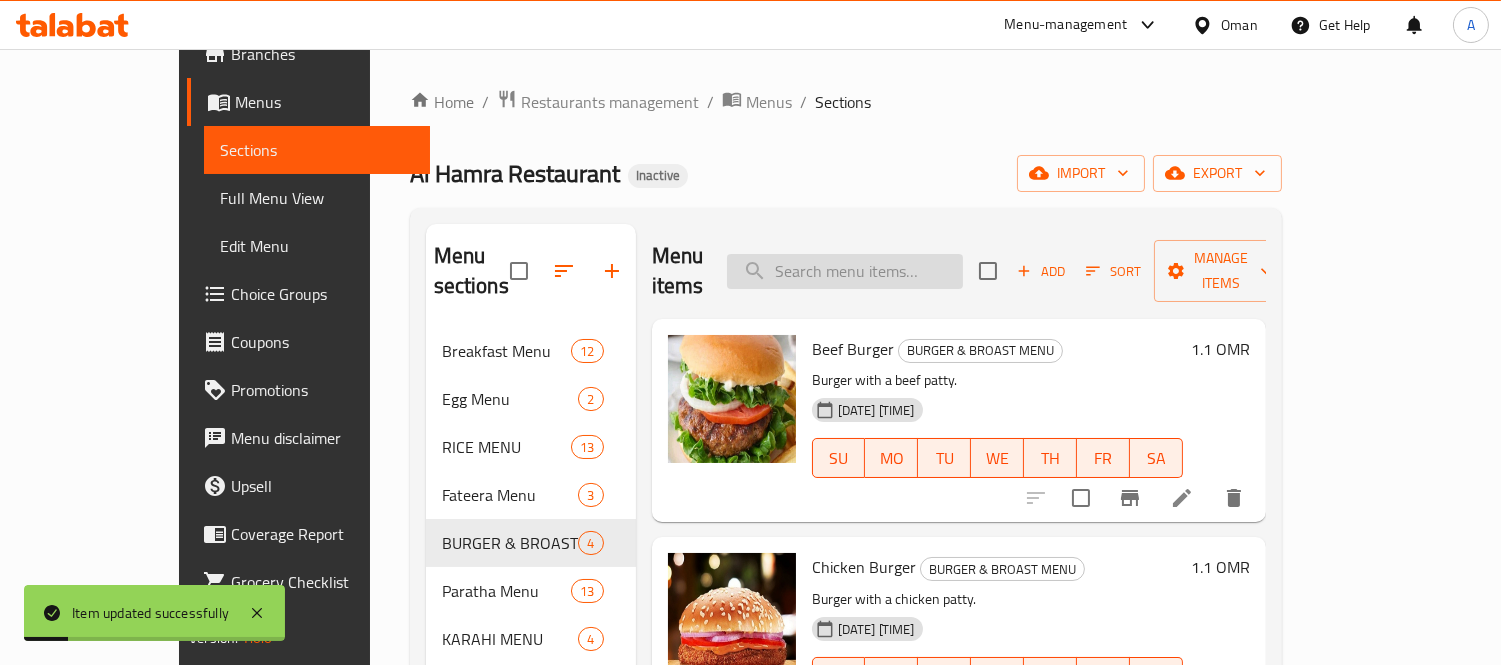 paste on "Plain Paratha with Oil" 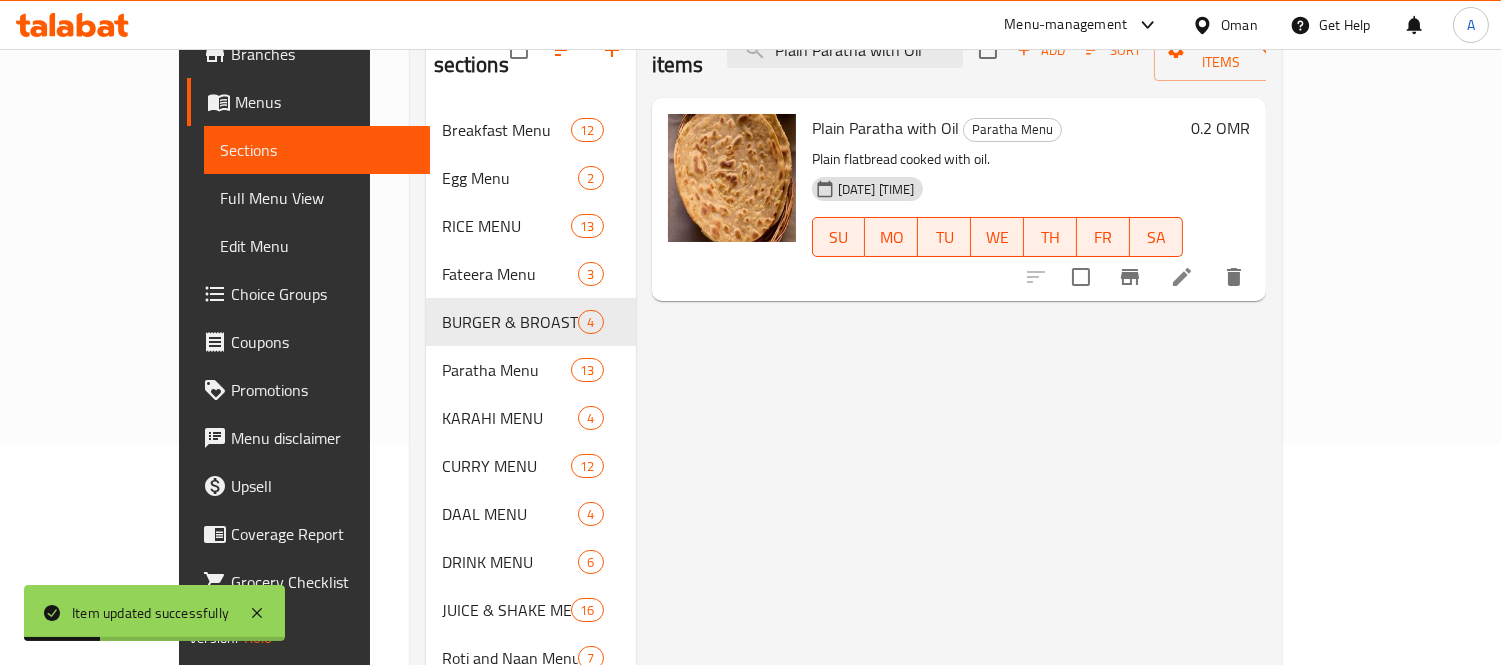 scroll, scrollTop: 222, scrollLeft: 0, axis: vertical 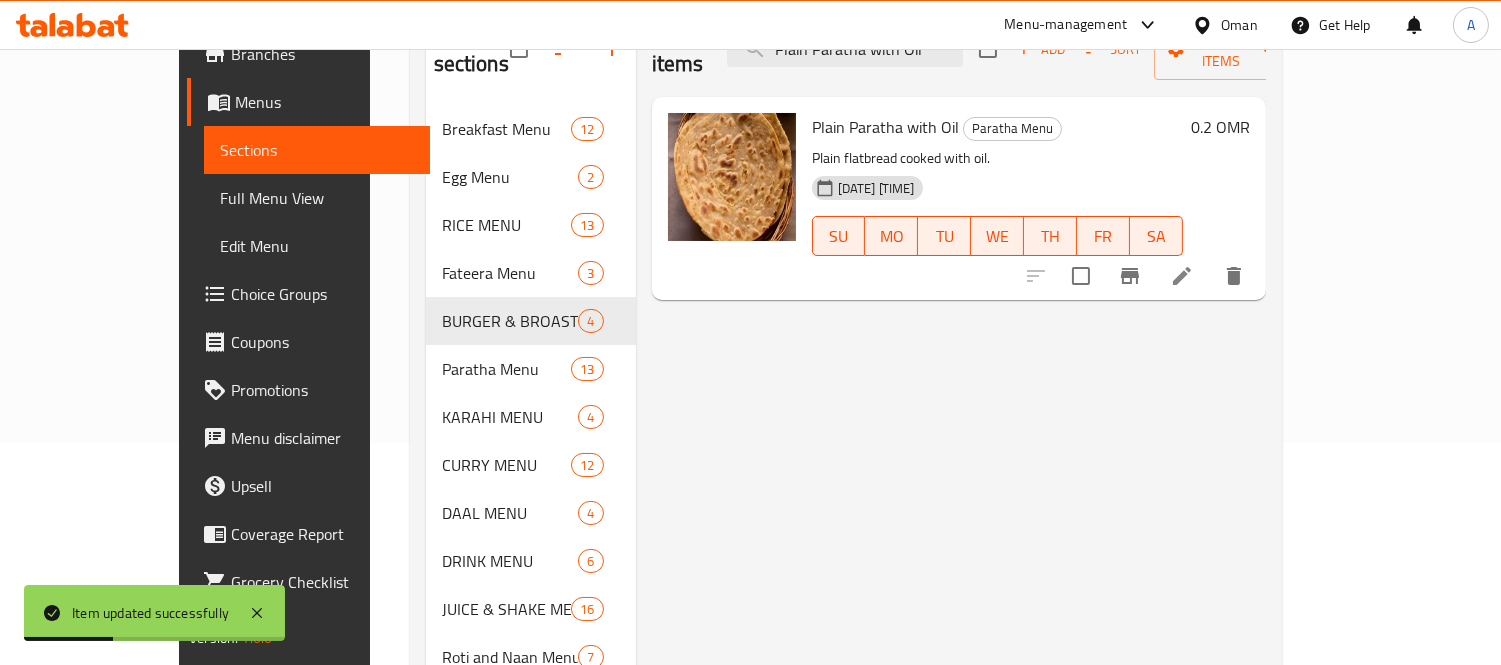 type on "Plain Paratha with Oil" 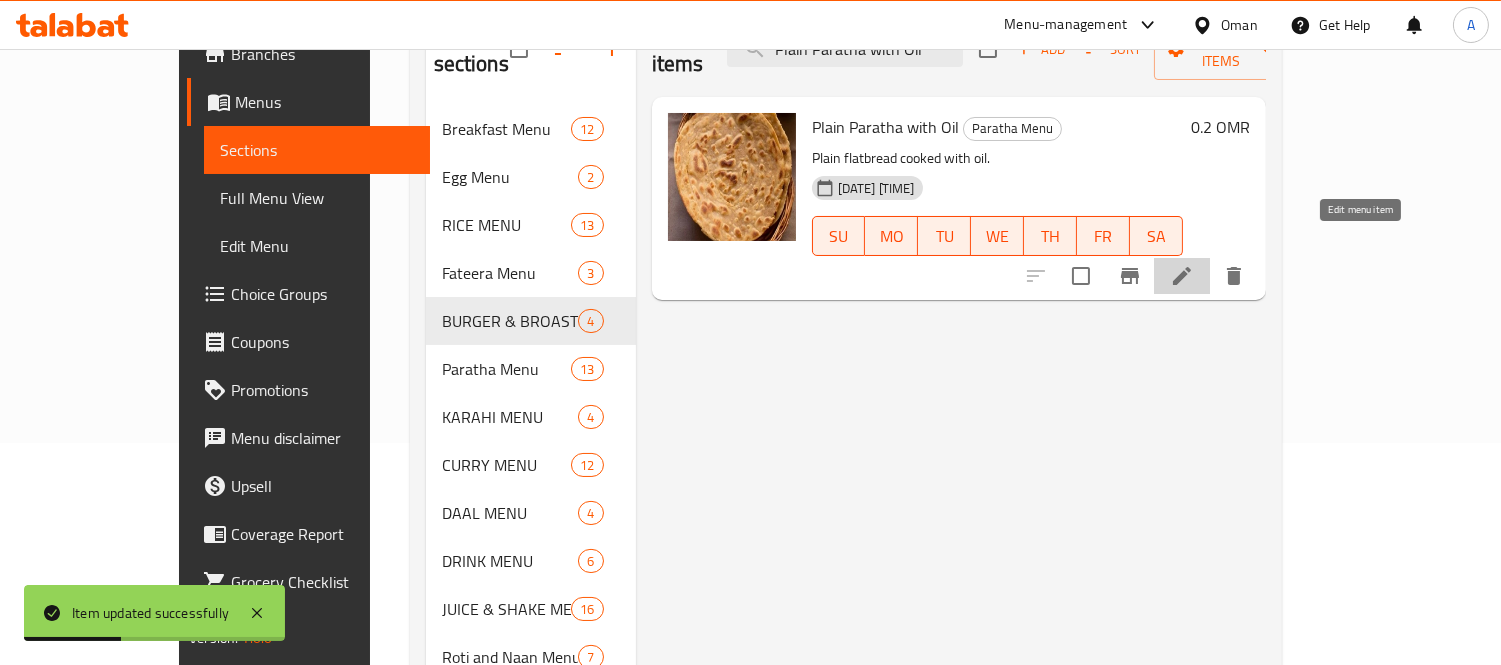 click 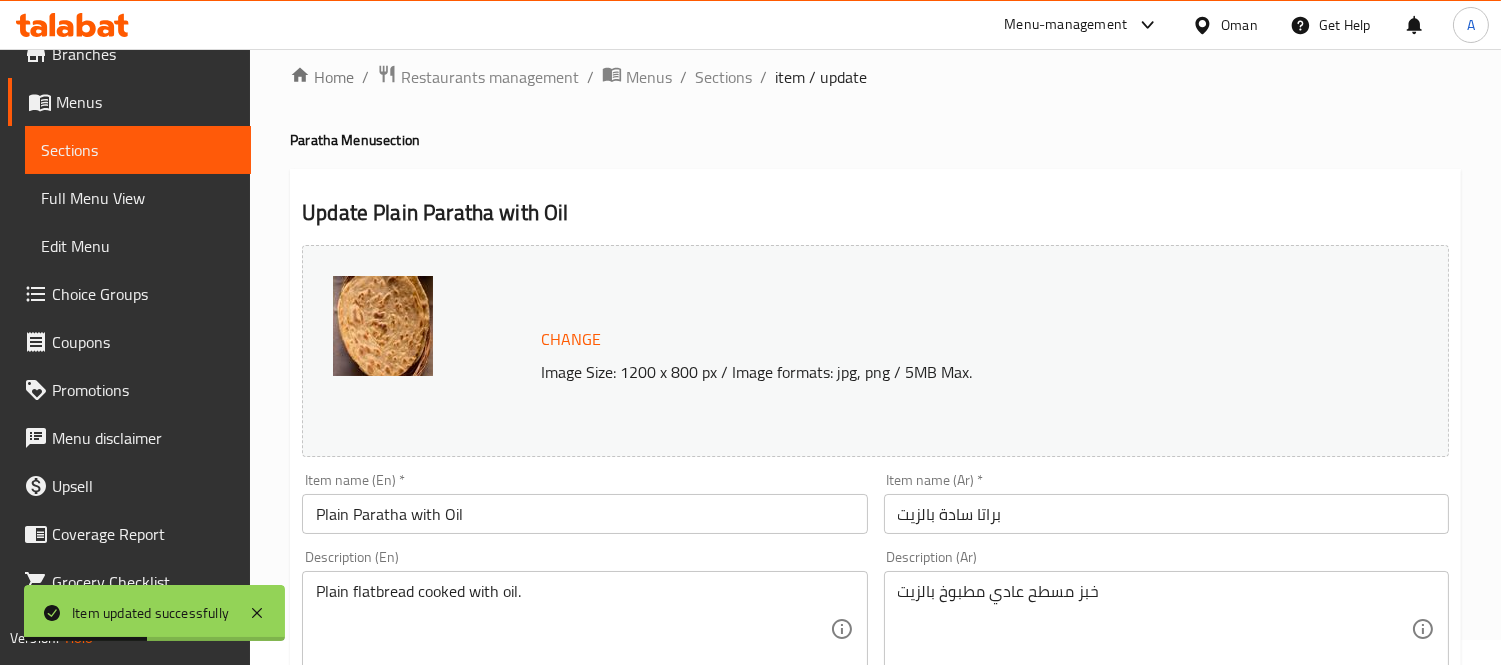 scroll, scrollTop: 111, scrollLeft: 0, axis: vertical 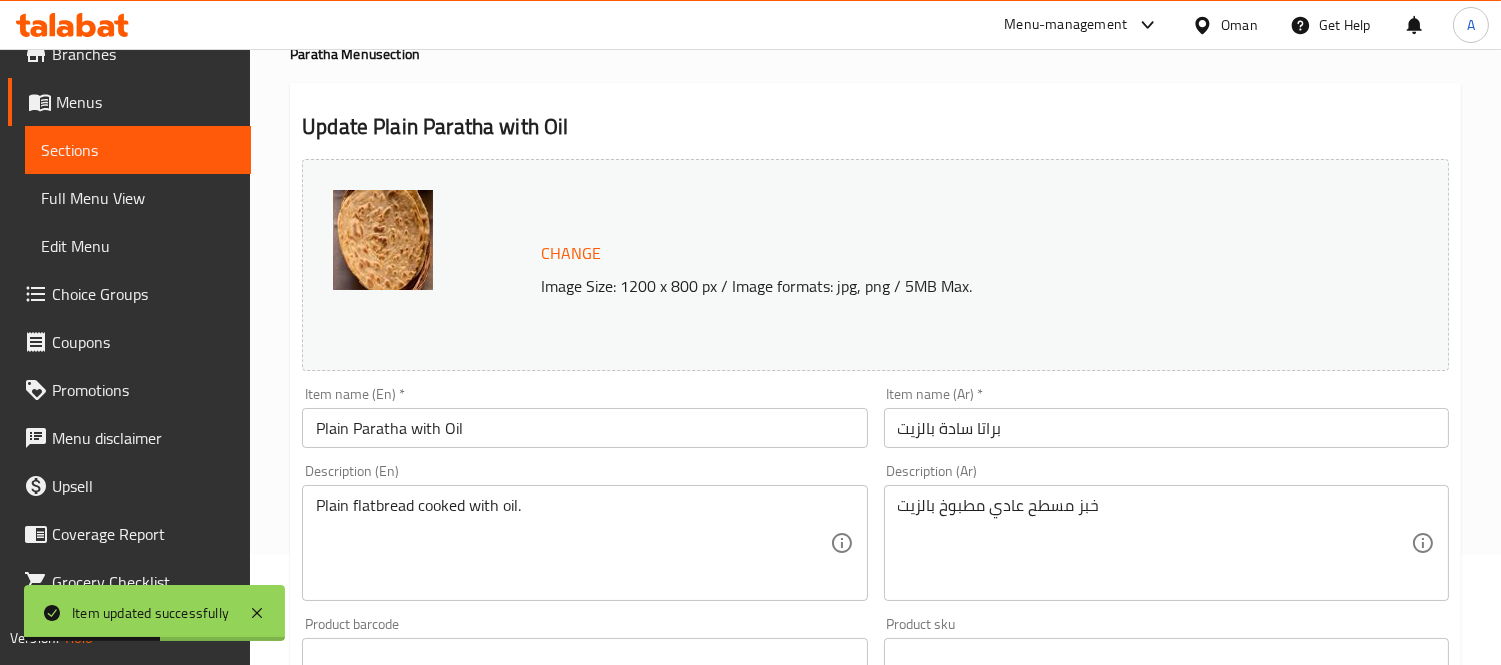 click on "براتا سادة بالزيت" at bounding box center (1166, 428) 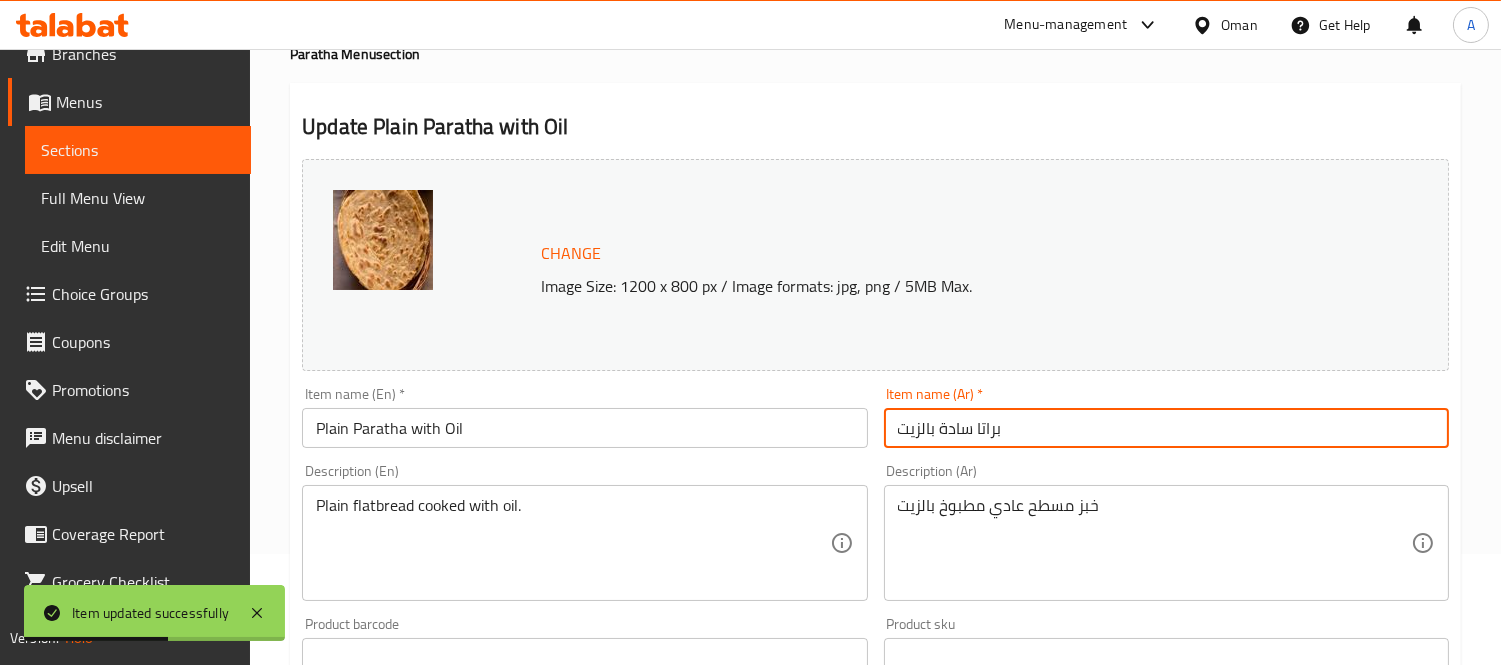 click on "براتا سادة بالزيت" at bounding box center (1166, 428) 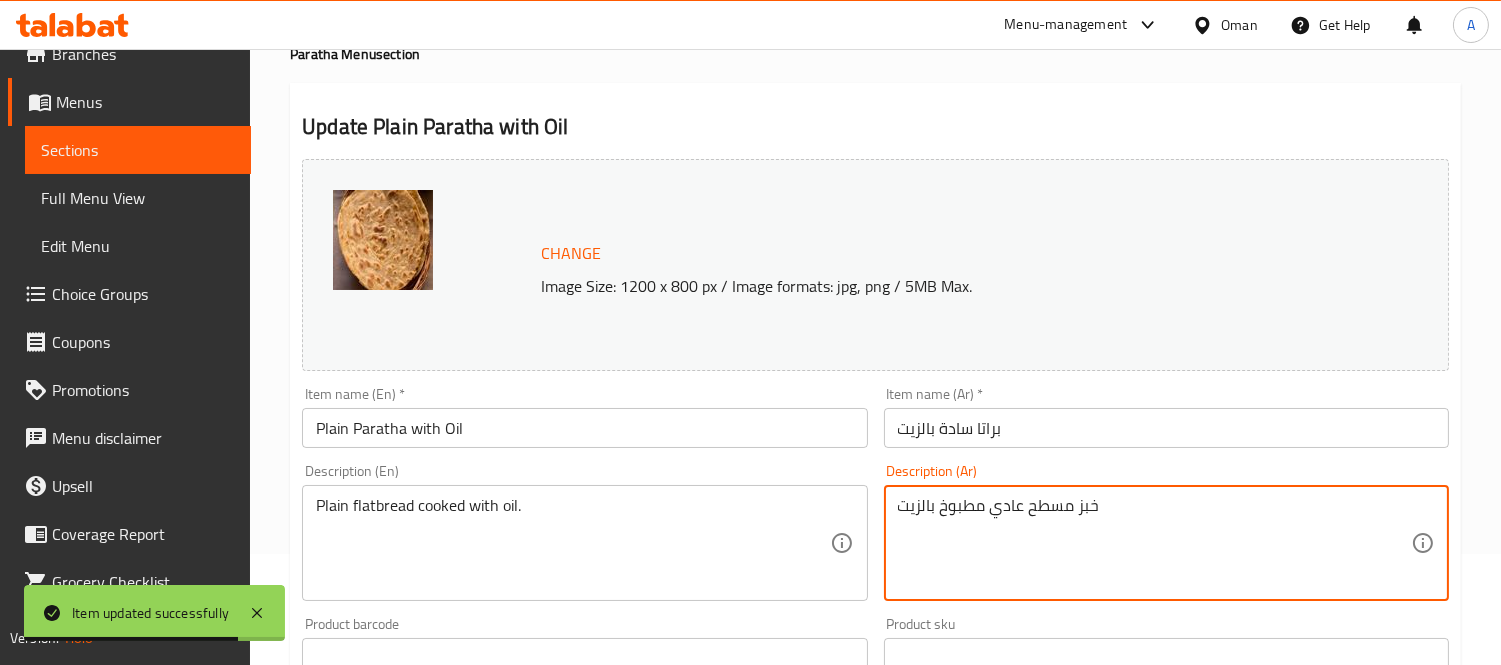 click on "خبز مسطح عادي مطبوخ بالزيت" at bounding box center (1154, 543) 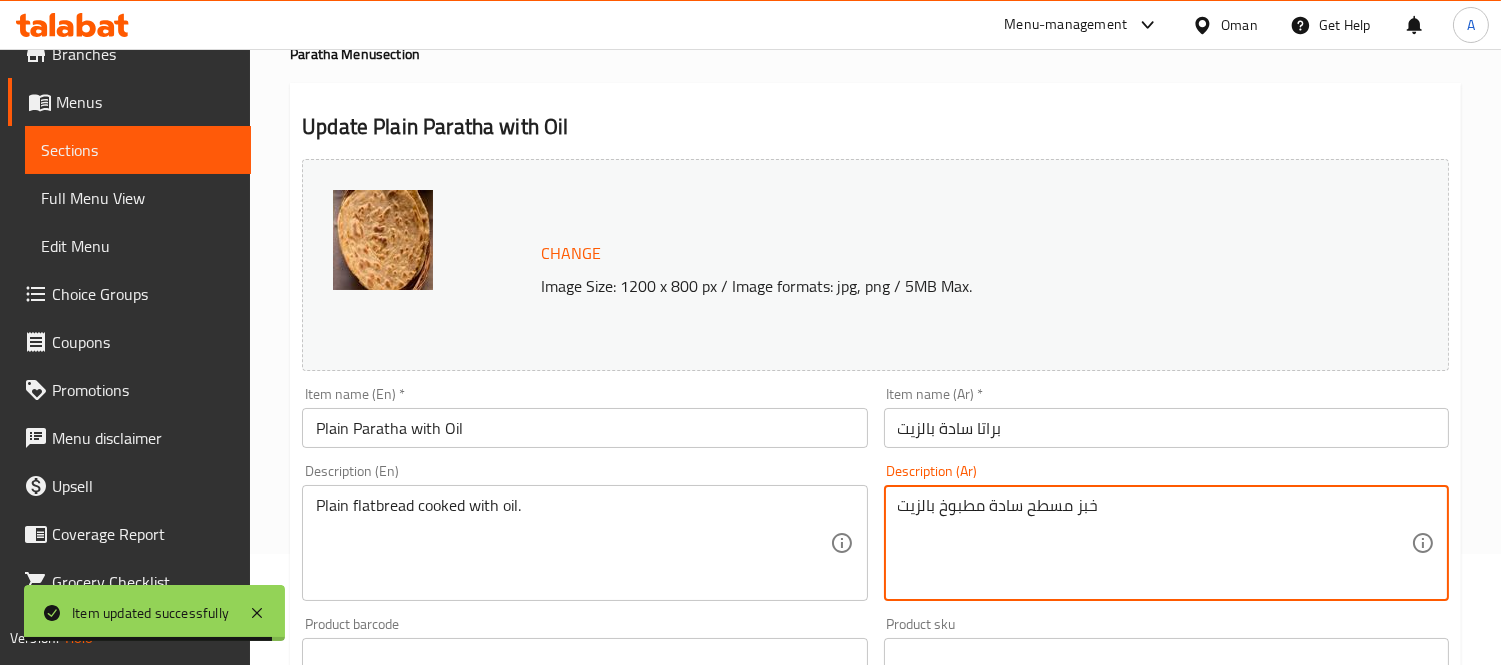 type on "خبز مسطح سادة مطبوخ بالزيت" 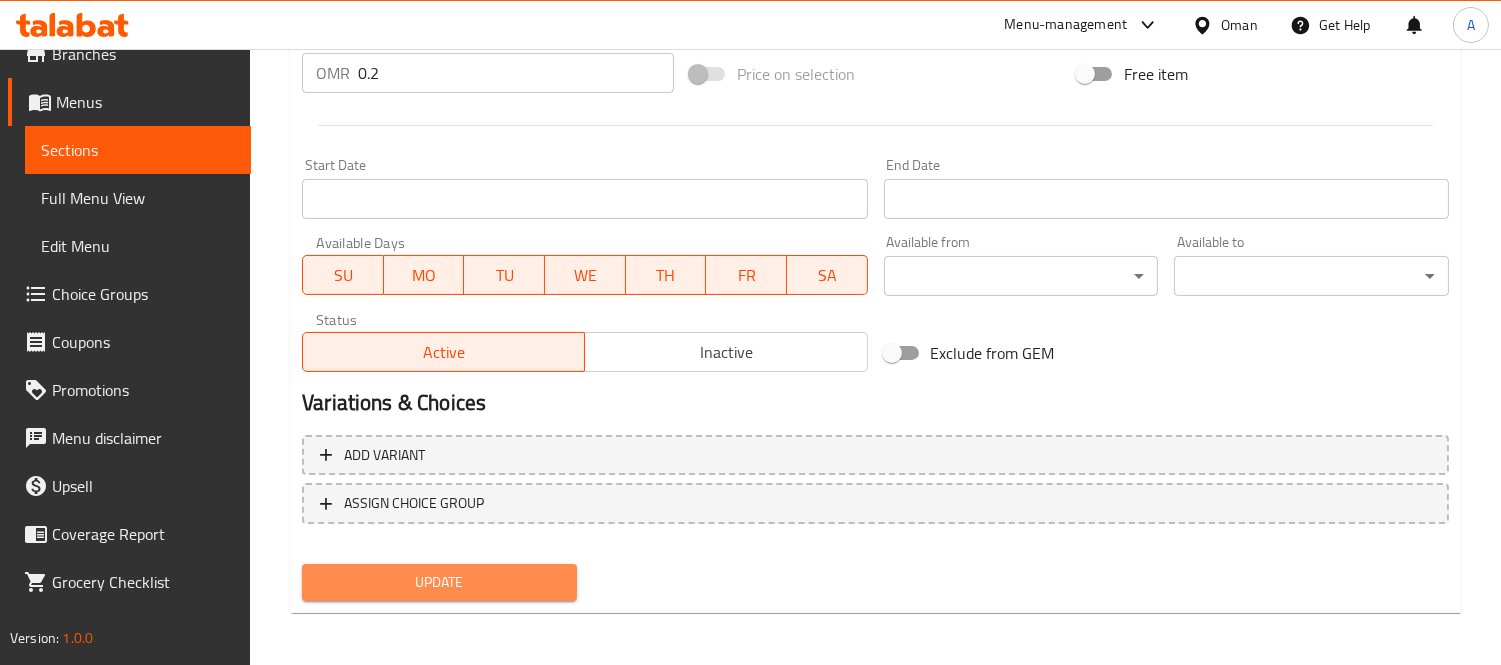 click on "Update" at bounding box center [439, 582] 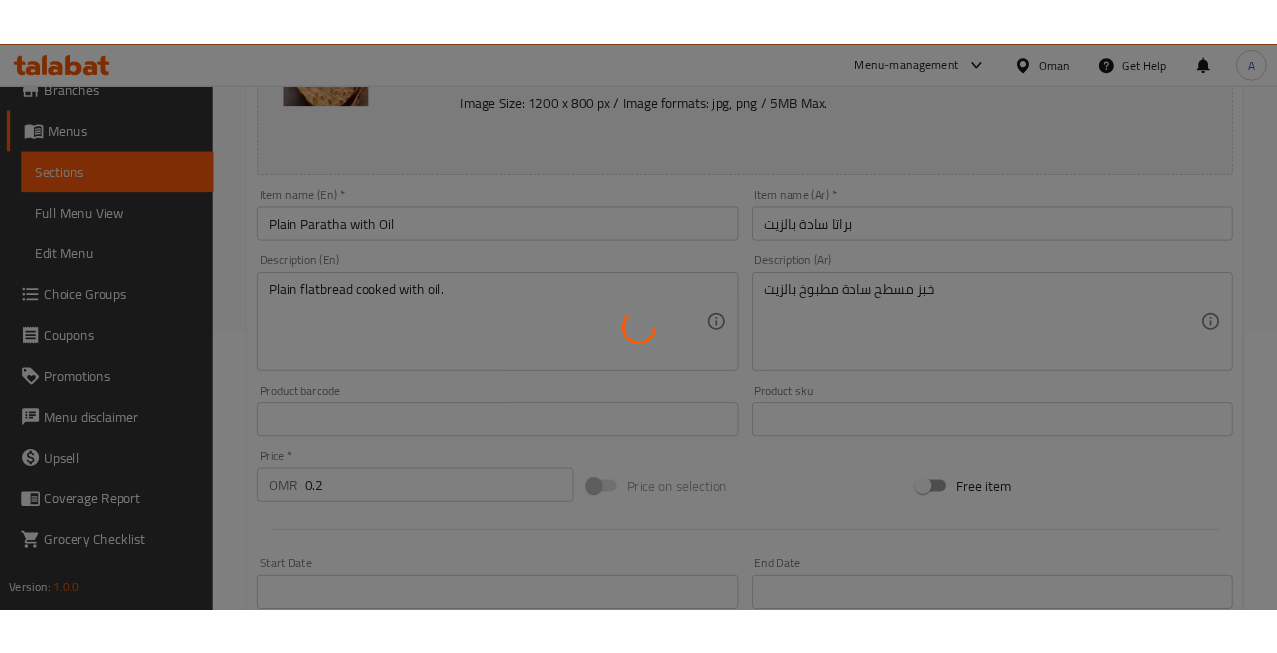 scroll, scrollTop: 0, scrollLeft: 0, axis: both 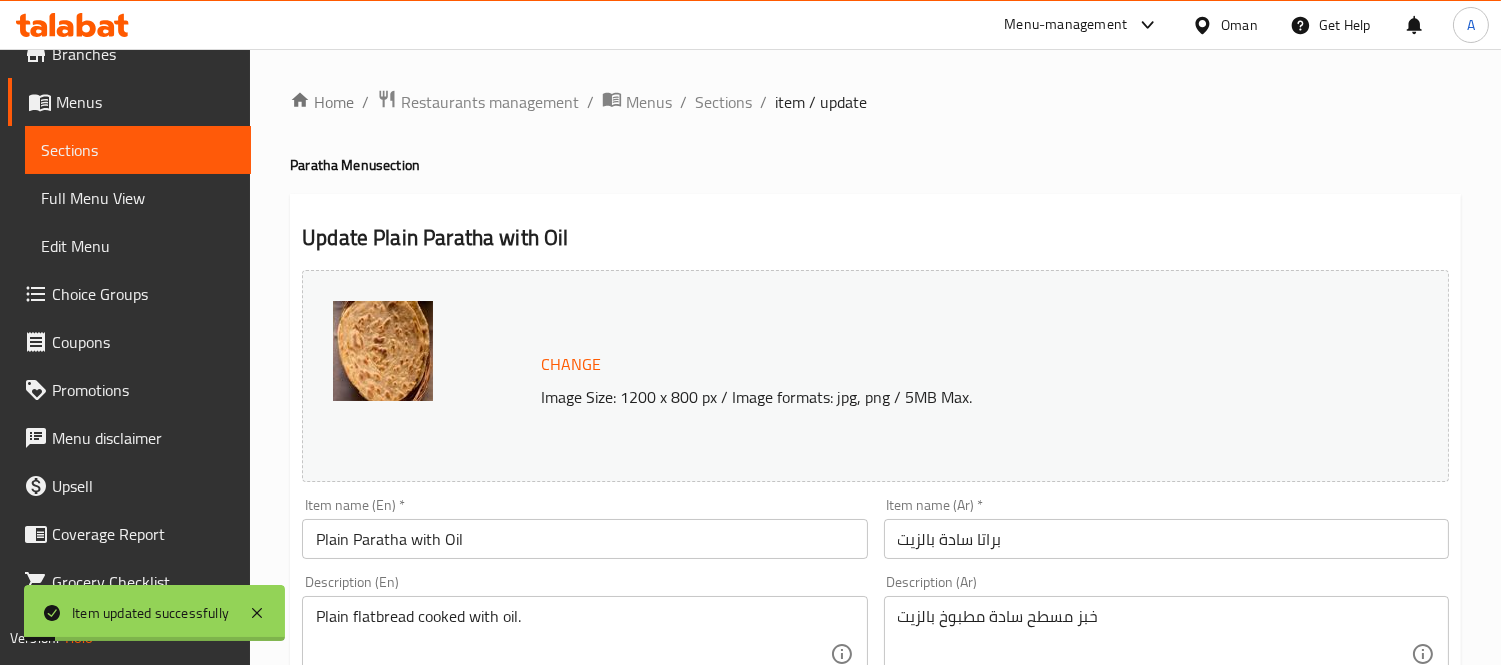 click on "Home / Restaurants management / Menus / Sections / item / update Paratha Menu  section Update Plain Paratha with Oil Change Image Size: 1200 x 800 px / Image formats: jpg, png / 5MB Max. Item name (En)   * Plain Paratha with Oil Item name (En)  * Item name (Ar)   * براتا سادة بالزيت Item name (Ar)  * Description (En) Plain flatbread cooked with oil. Description (En) Description (Ar) خبز مسطح سادة مطبوخ بالزيت Description (Ar) Product barcode Product barcode Product sku Product sku Price   * OMR 0.2 Price  * Price on selection Free item Start Date Start Date End Date End Date Available Days SU MO TU WE TH FR SA Available from ​ ​ Available to ​ ​ Status Active Inactive Exclude from GEM Variations & Choices Add variant ASSIGN CHOICE GROUP Update" at bounding box center (875, 745) 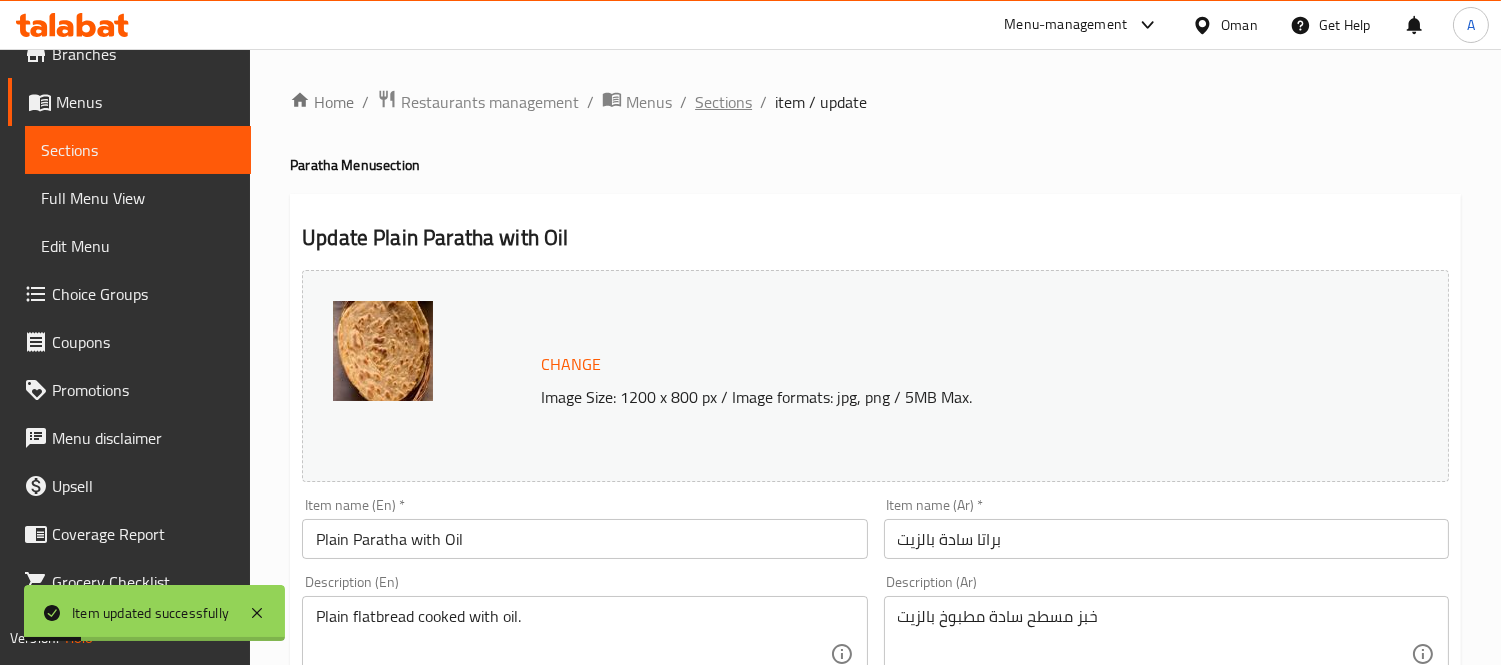 click on "Sections" at bounding box center [723, 102] 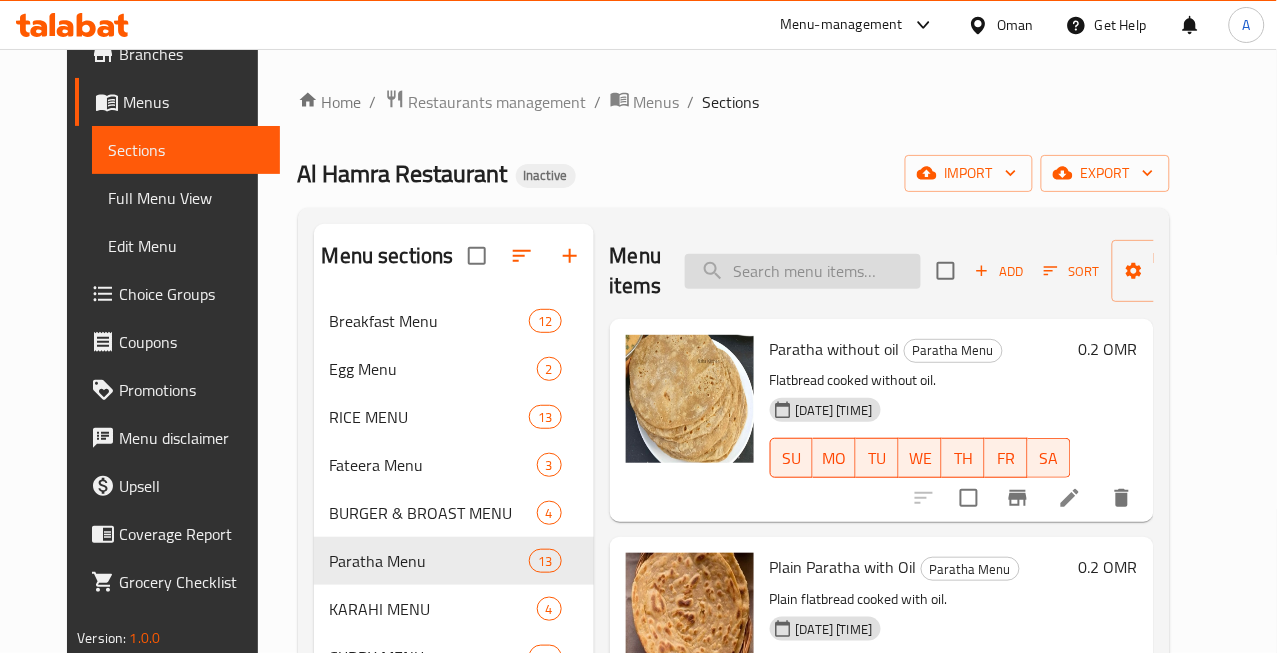 click at bounding box center (803, 271) 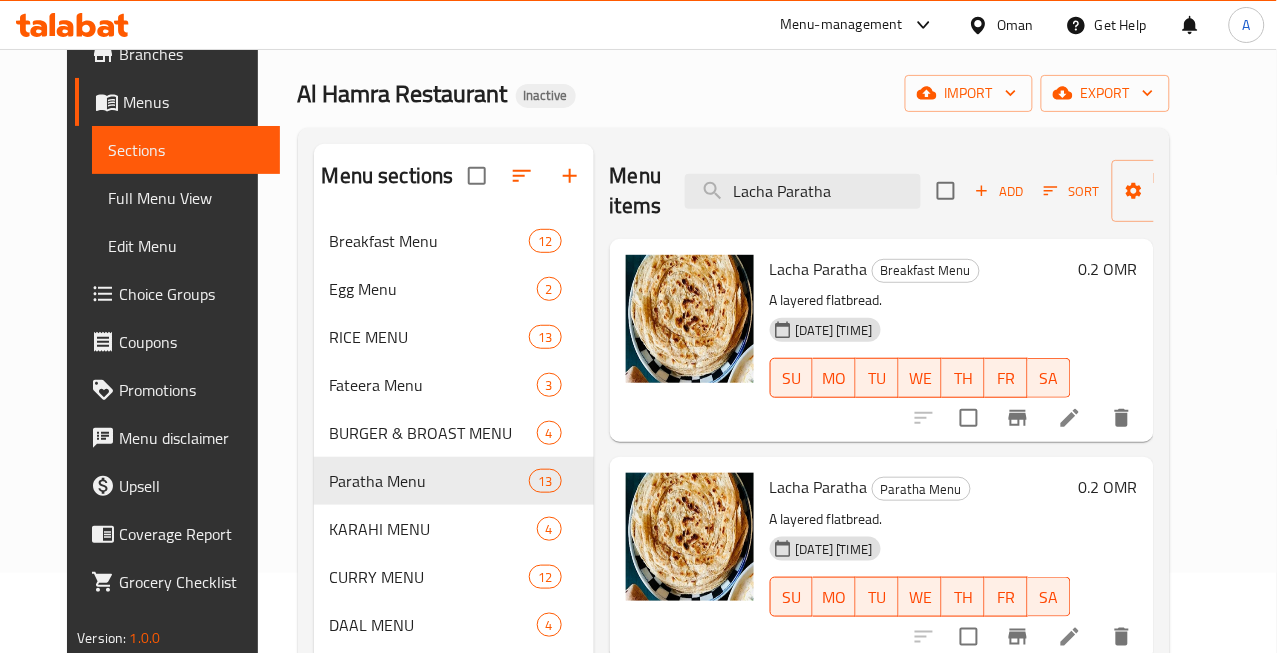 scroll, scrollTop: 222, scrollLeft: 0, axis: vertical 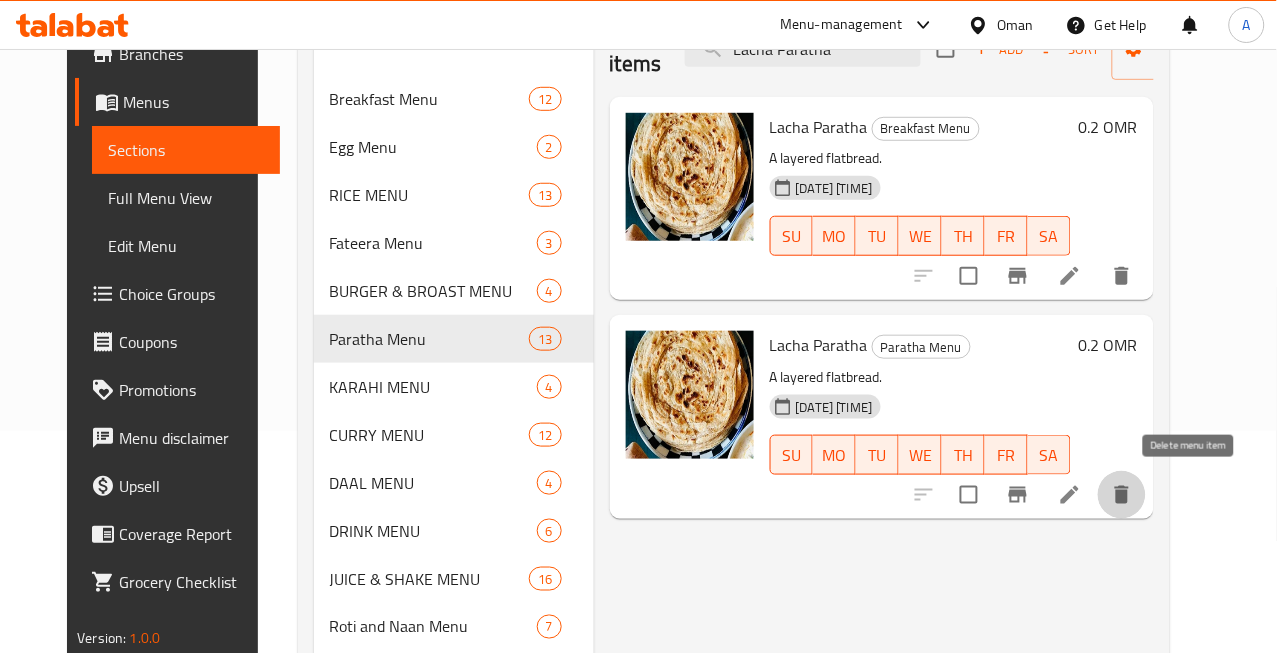 click 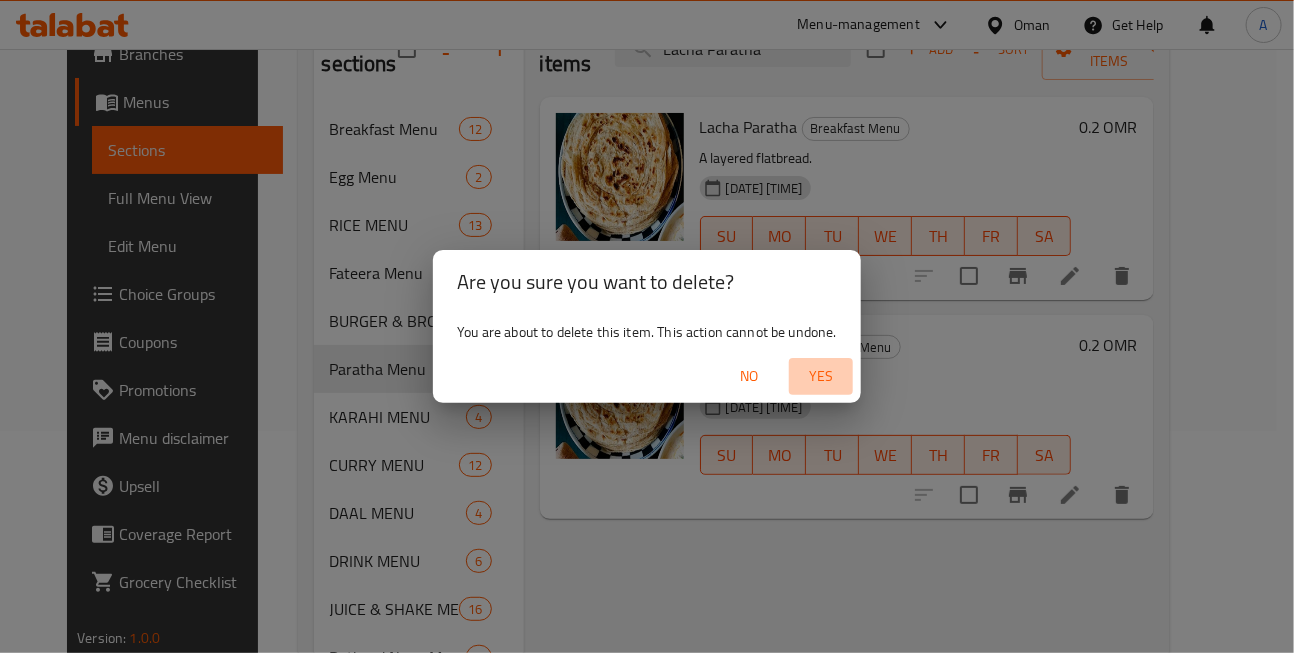 click on "Yes" at bounding box center (821, 376) 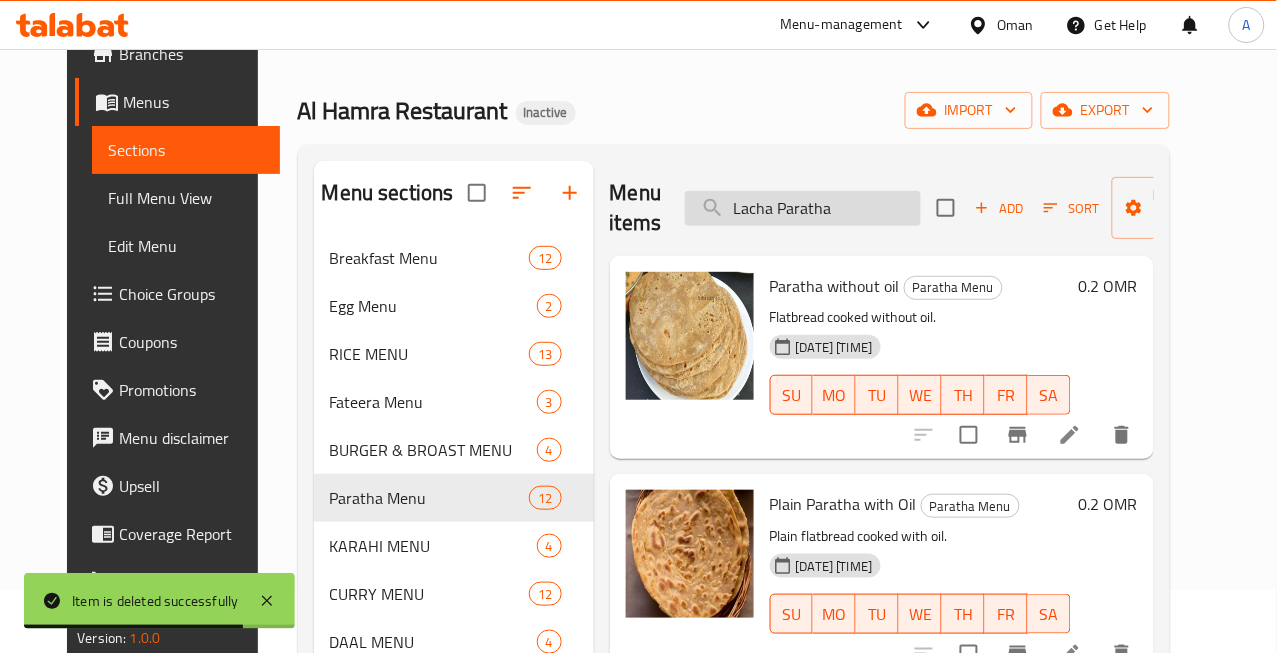 scroll, scrollTop: 0, scrollLeft: 0, axis: both 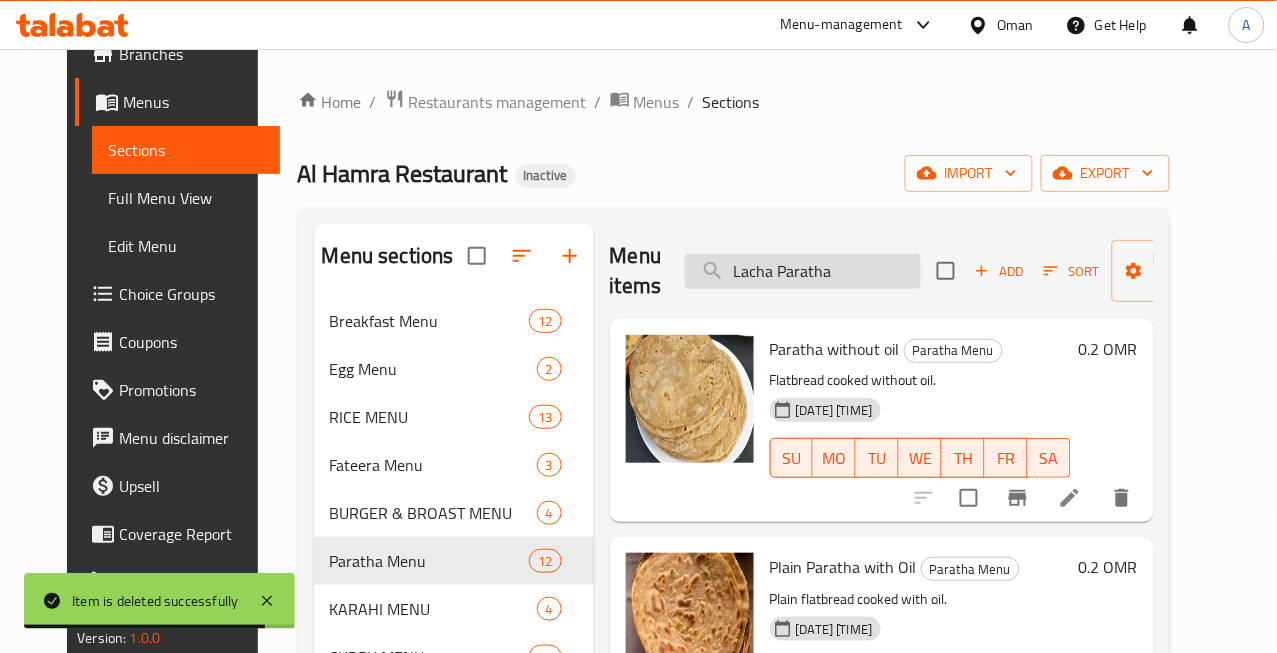click on "Lacha Paratha" at bounding box center (803, 271) 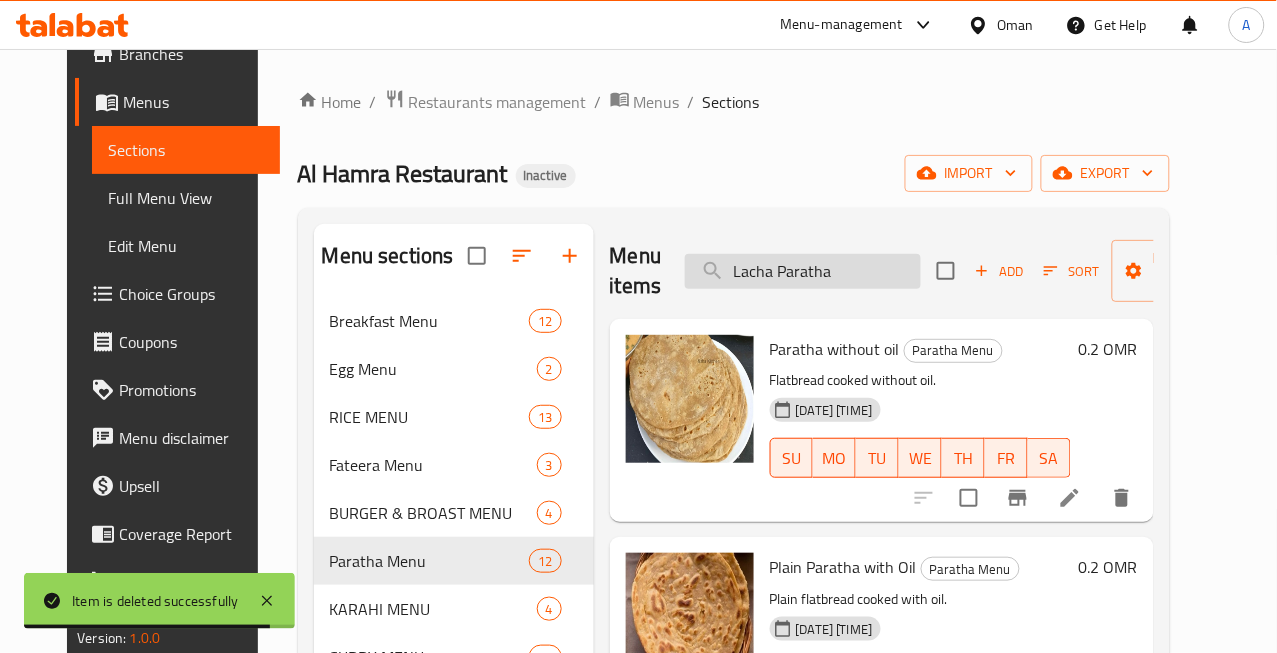 click on "Lacha Paratha" at bounding box center (803, 271) 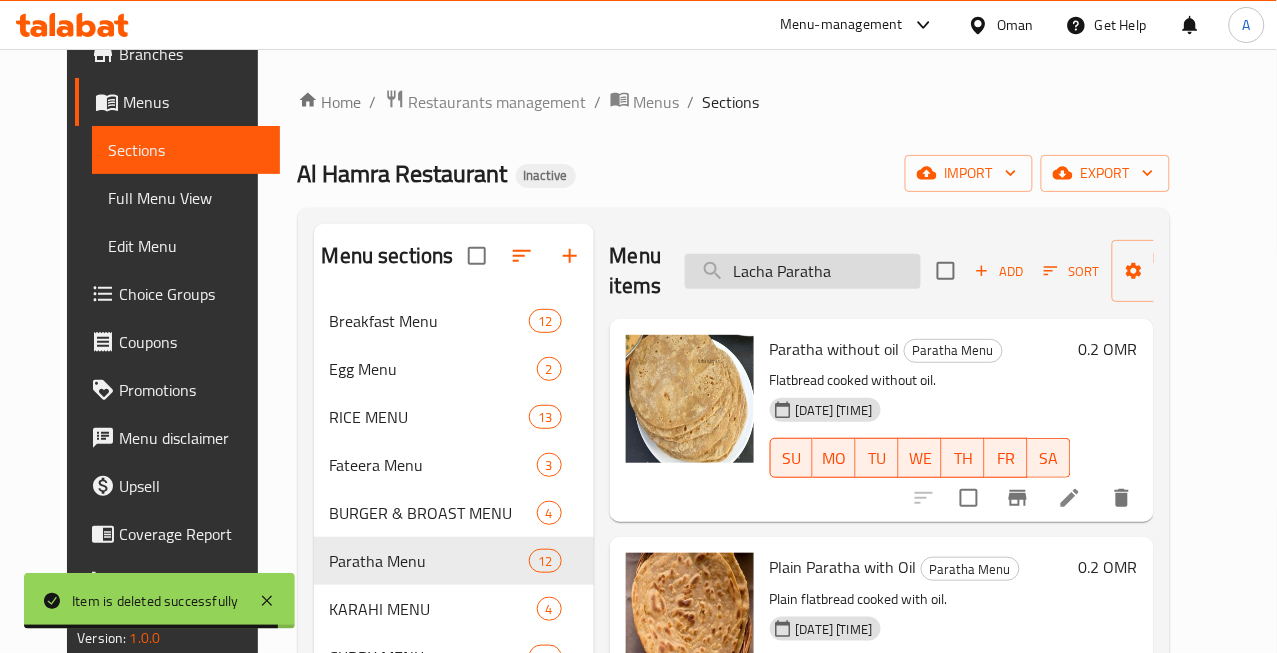 click on "Lacha Paratha" at bounding box center [803, 271] 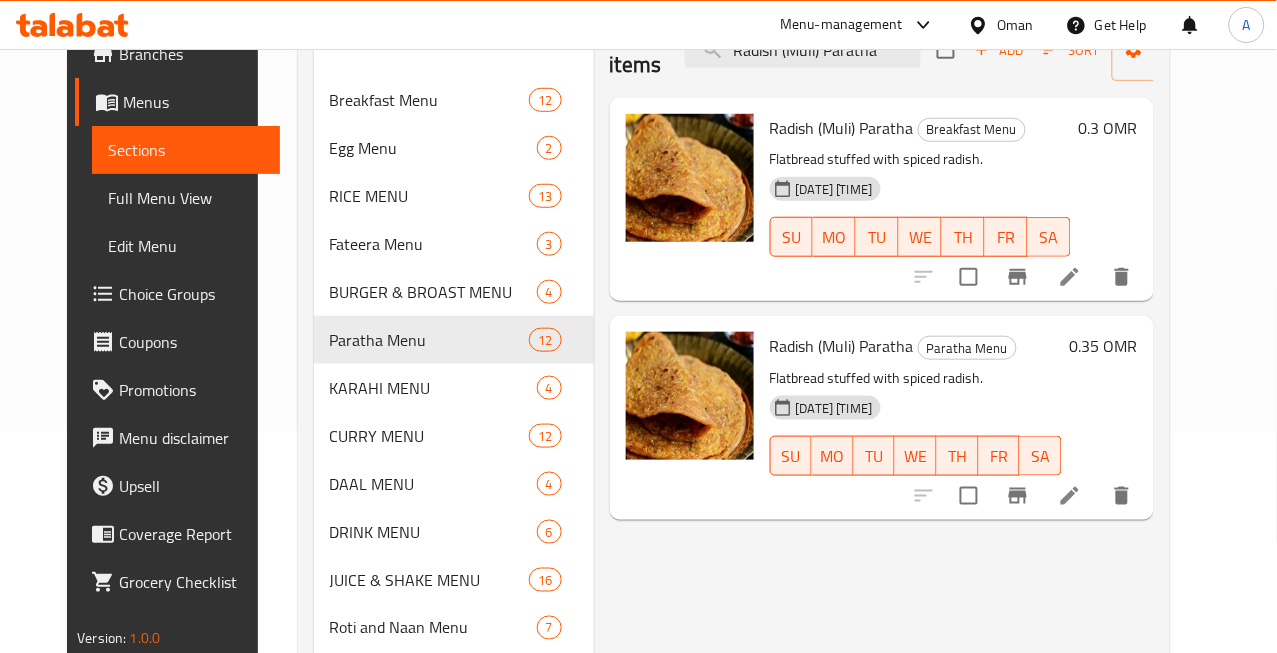 scroll, scrollTop: 222, scrollLeft: 0, axis: vertical 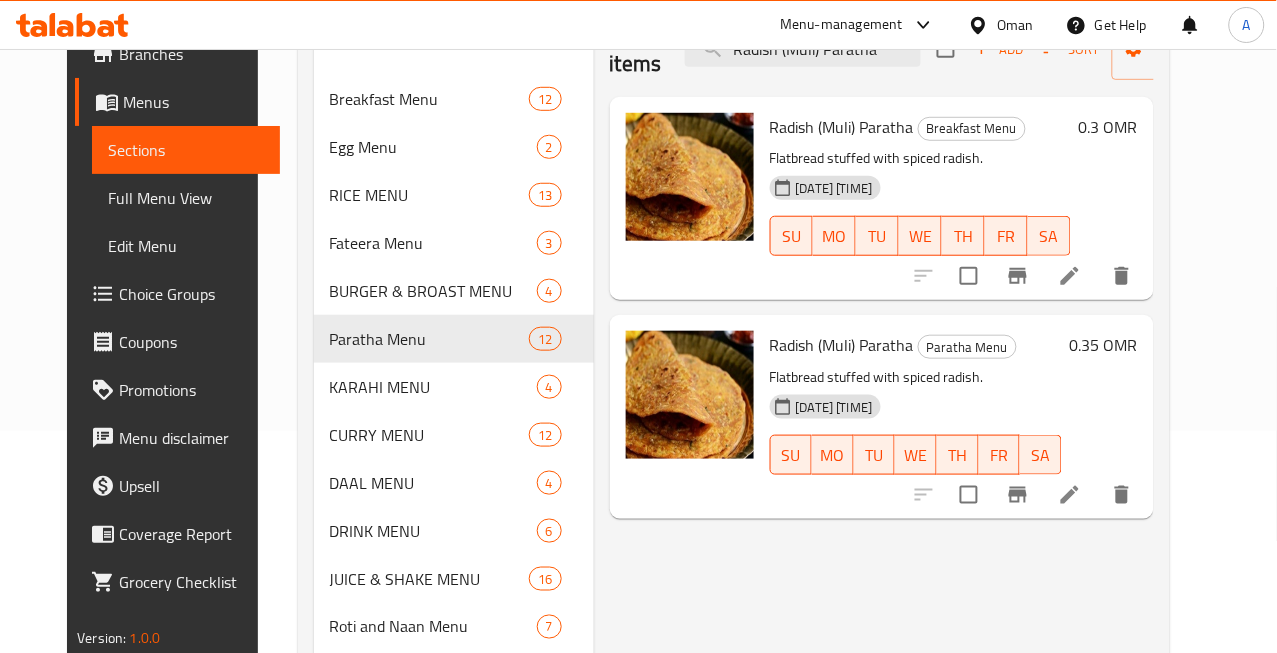 type on "Radish (Muli) Paratha" 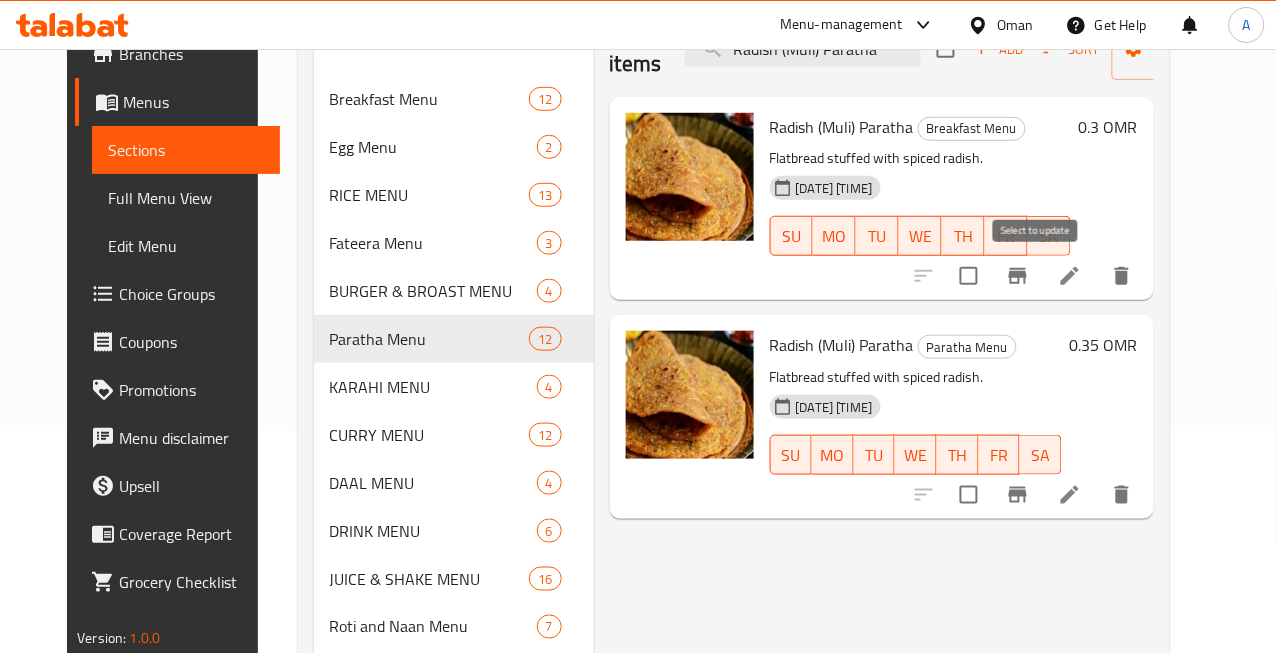 drag, startPoint x: 1038, startPoint y: 284, endPoint x: 1038, endPoint y: 420, distance: 136 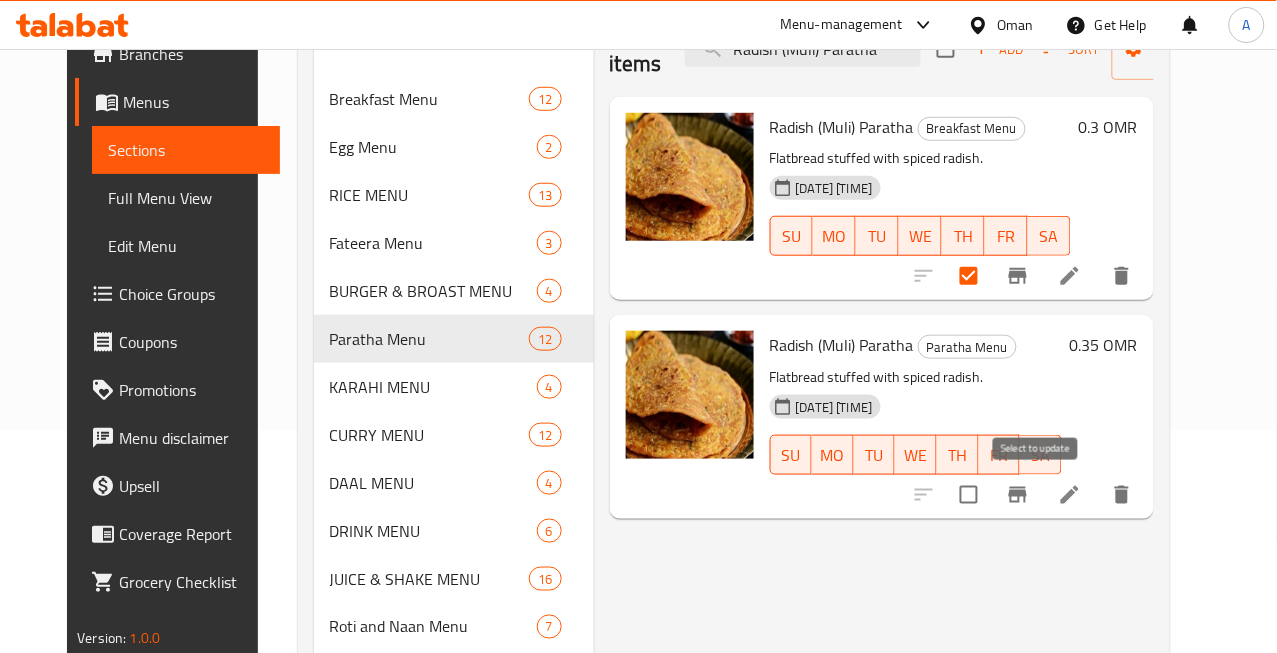 click at bounding box center (969, 495) 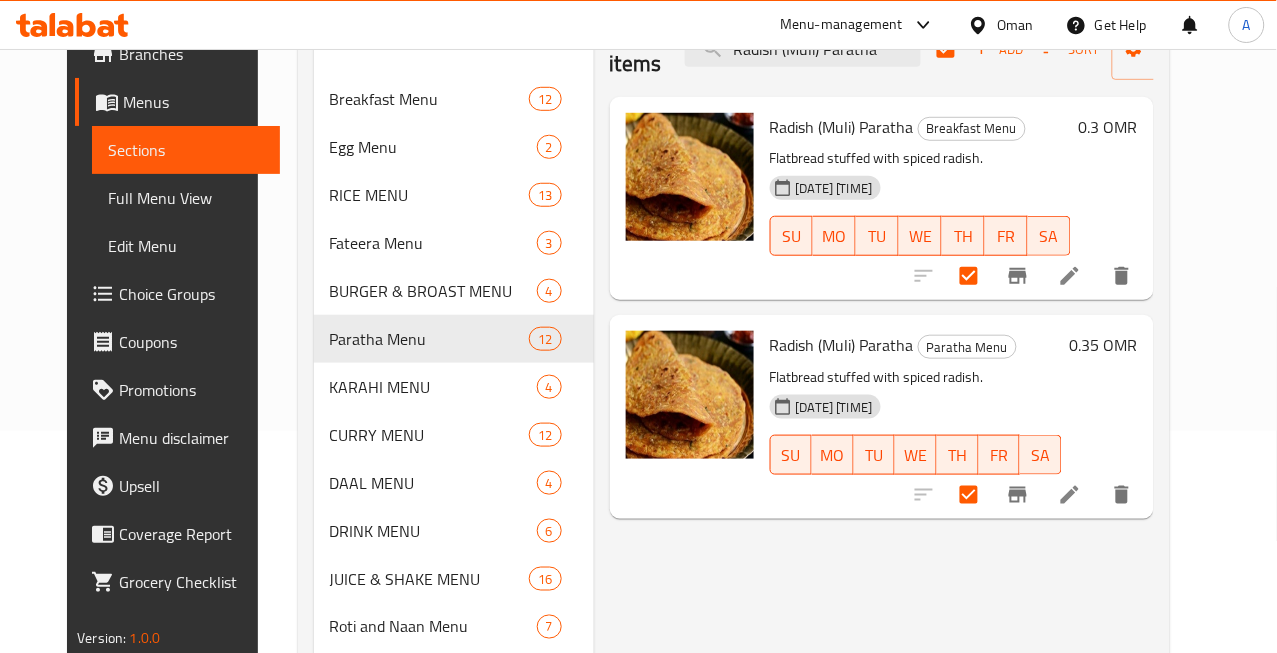 scroll, scrollTop: 0, scrollLeft: 0, axis: both 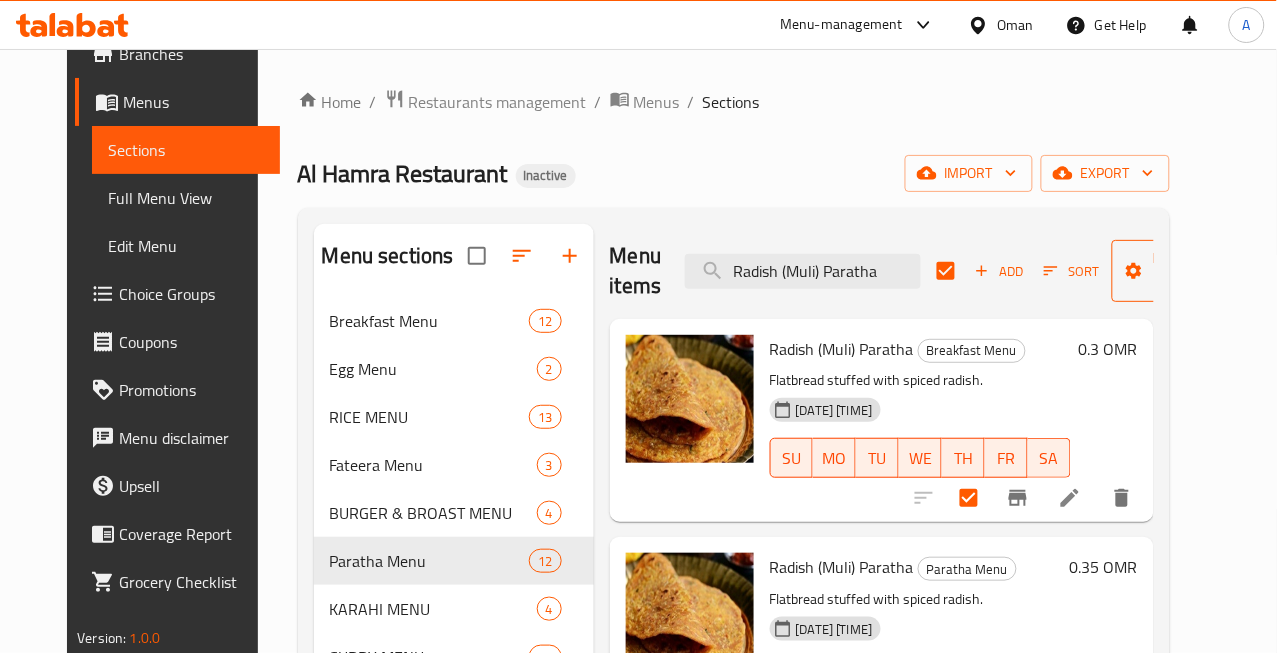 click on "Manage items" at bounding box center (1179, 271) 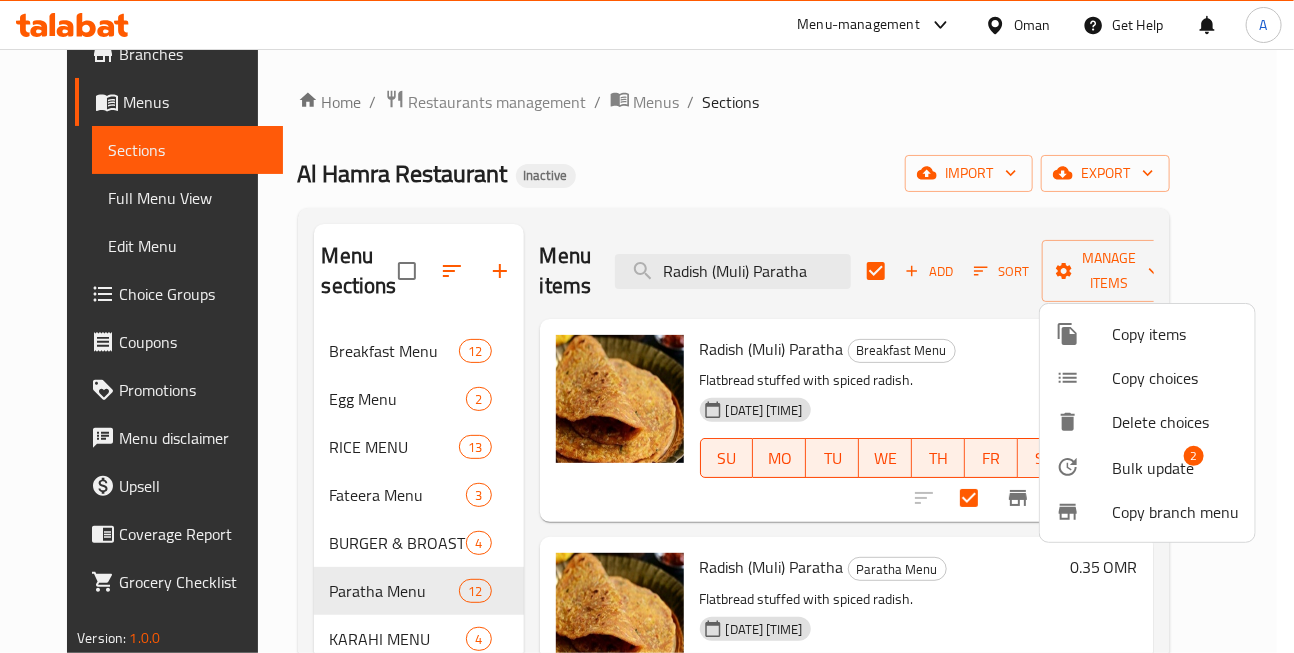 click on "Bulk update" at bounding box center (1153, 468) 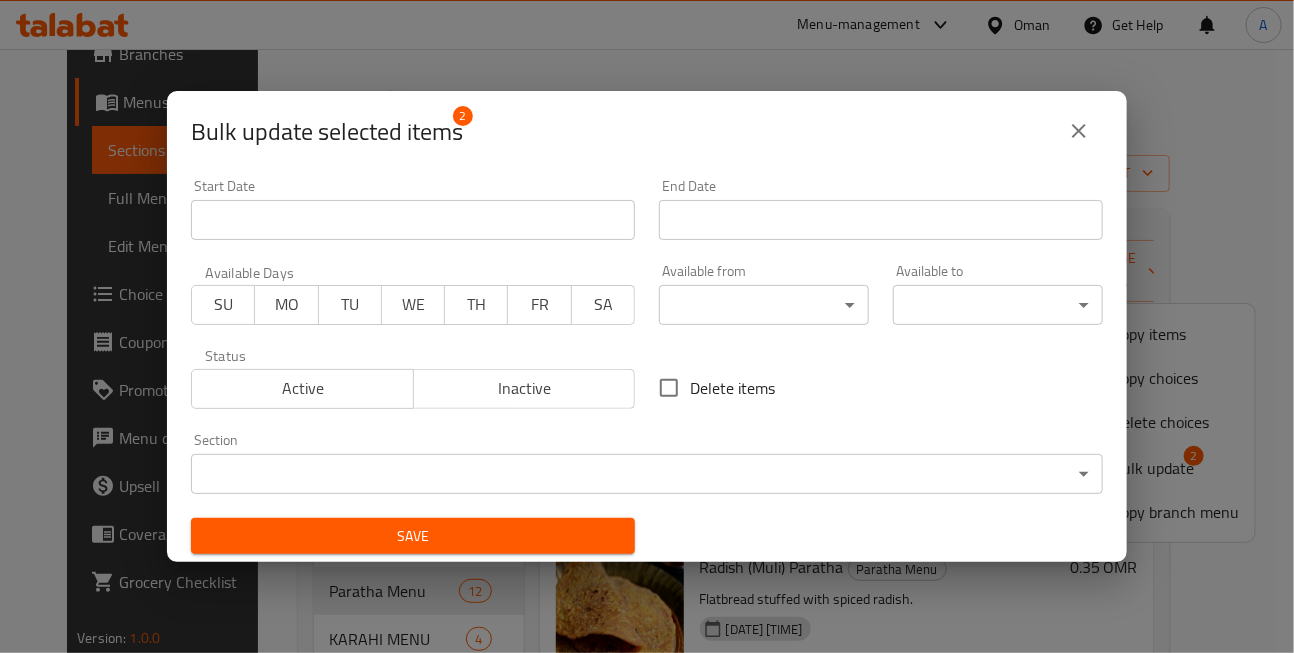 click on "Delete items" at bounding box center [669, 388] 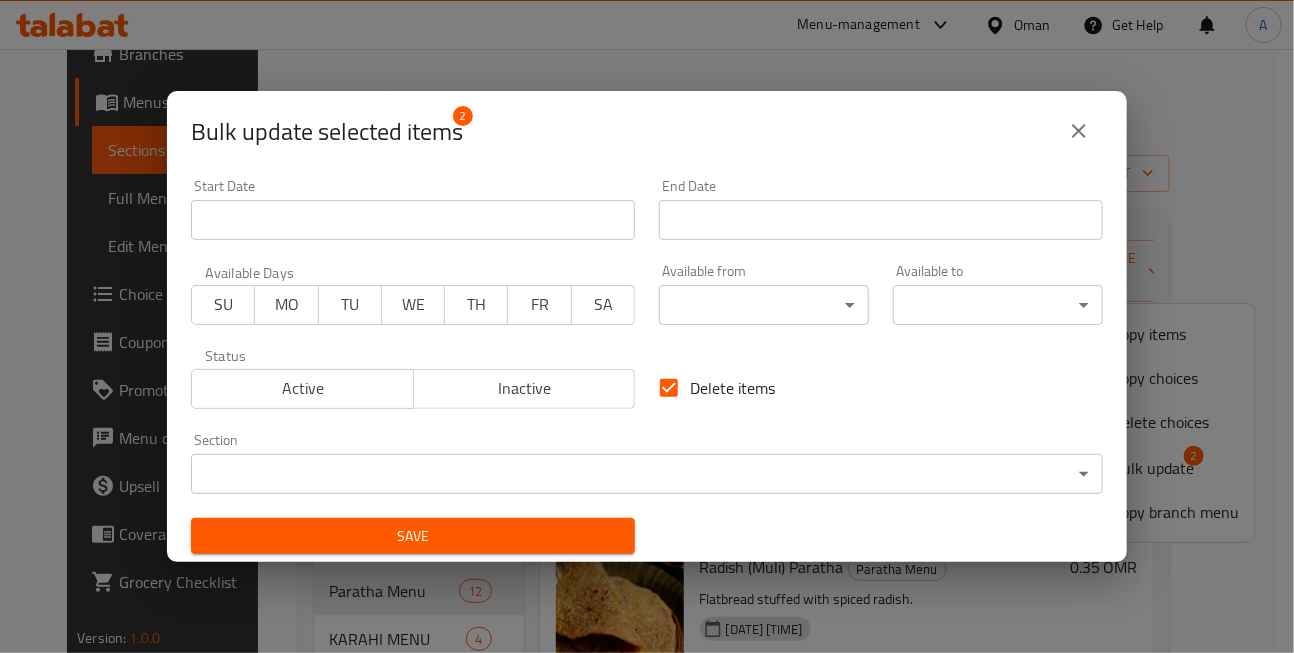 click on "Save" at bounding box center (413, 536) 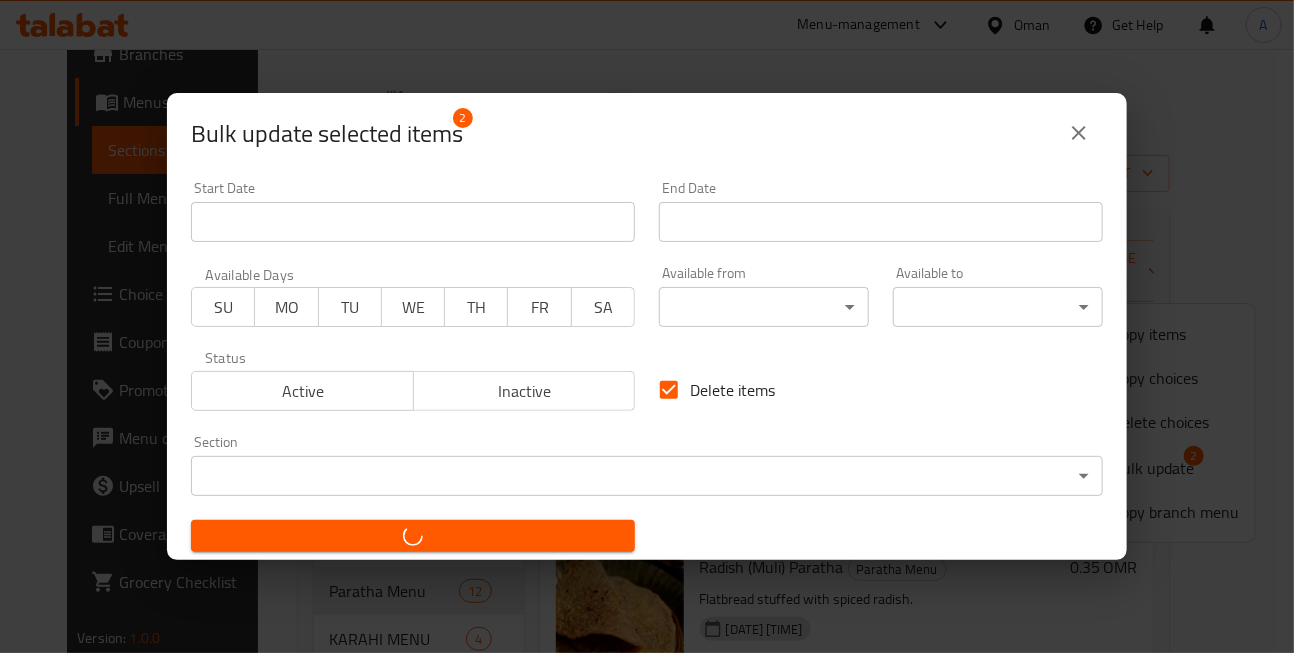 checkbox on "false" 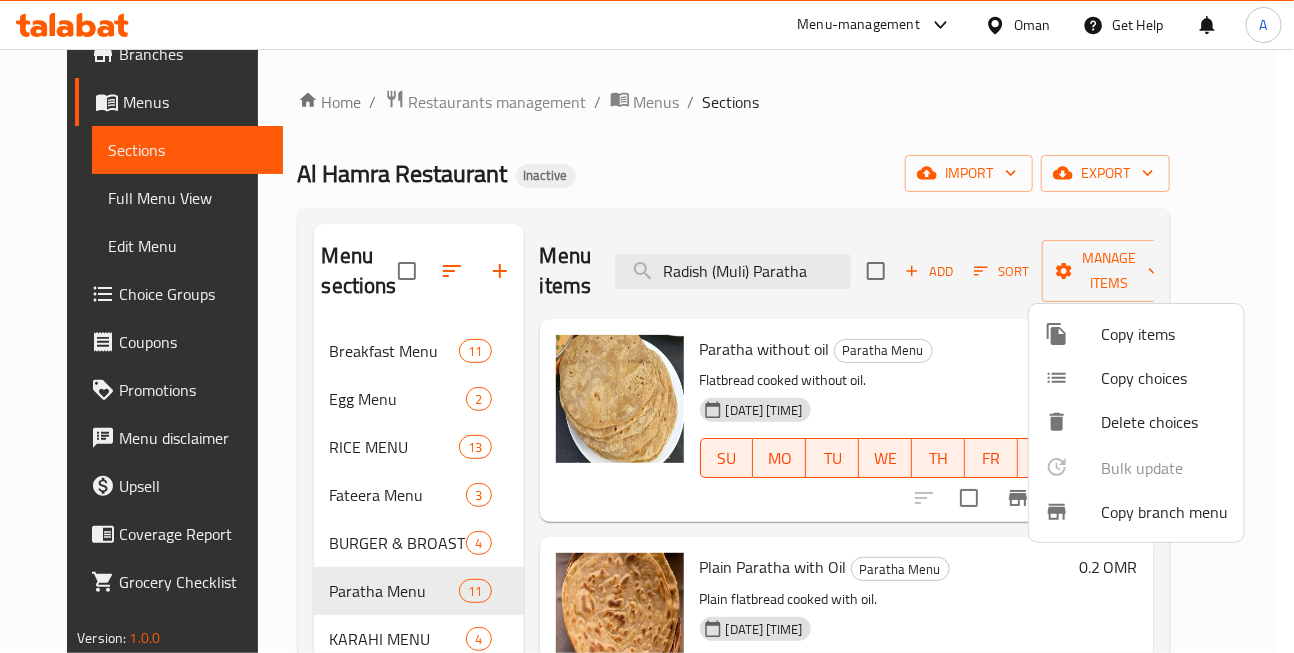 click at bounding box center [647, 326] 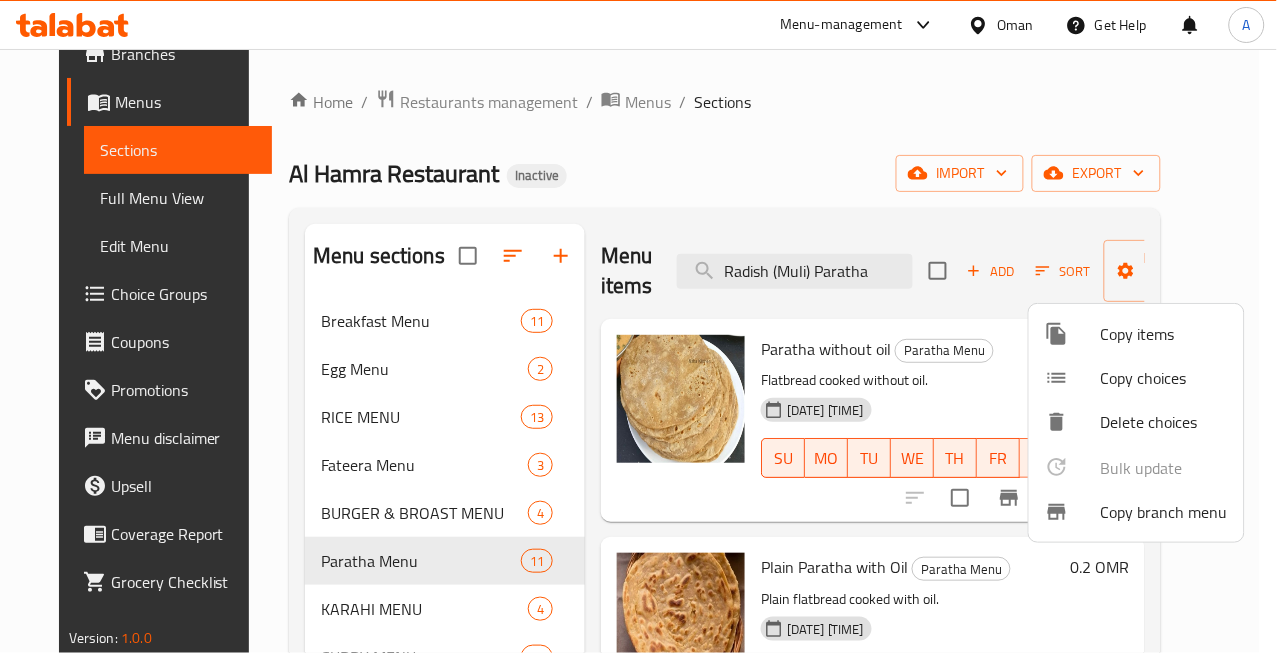 click on "Radish (Muli) Paratha" at bounding box center (795, 271) 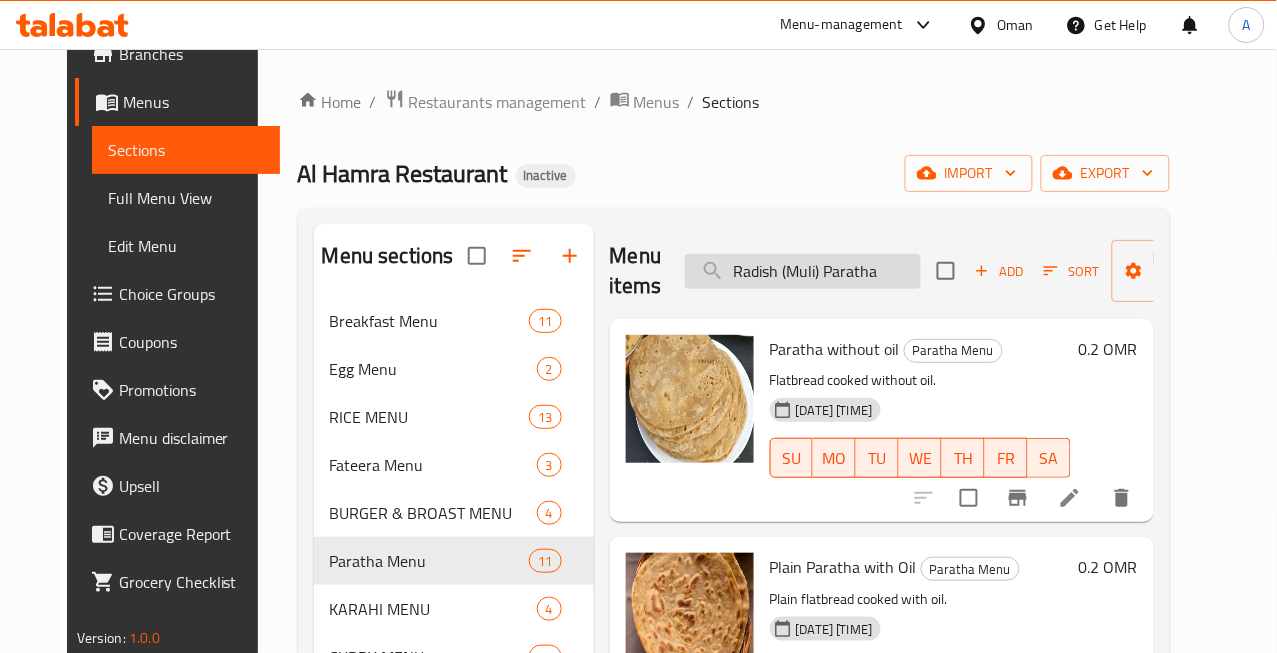 click on "Radish (Muli) Paratha" at bounding box center (803, 271) 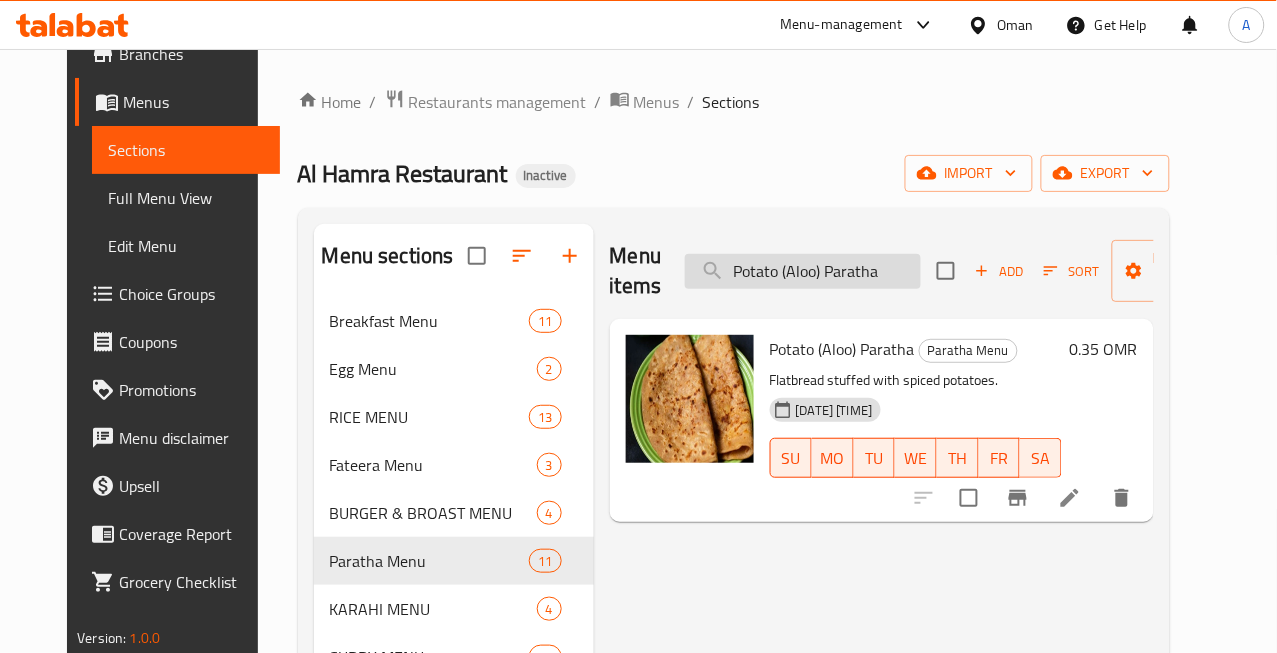 drag, startPoint x: 782, startPoint y: 273, endPoint x: 737, endPoint y: 270, distance: 45.099888 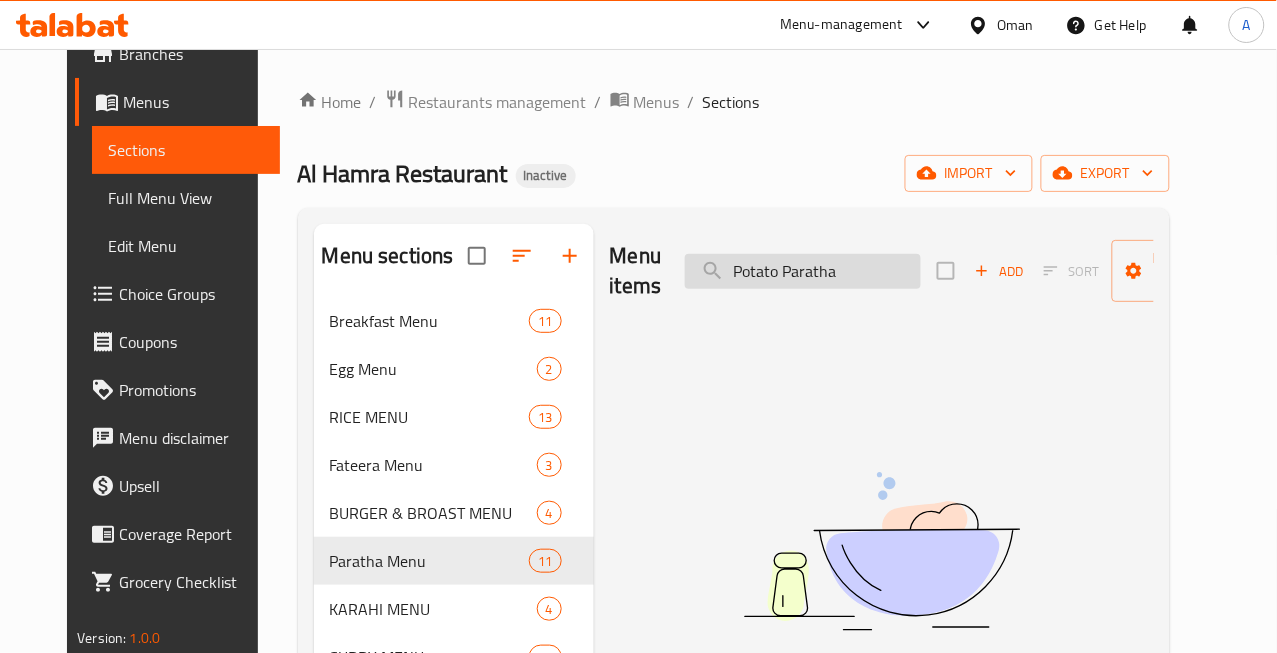 click on "Potato Paratha" at bounding box center (803, 271) 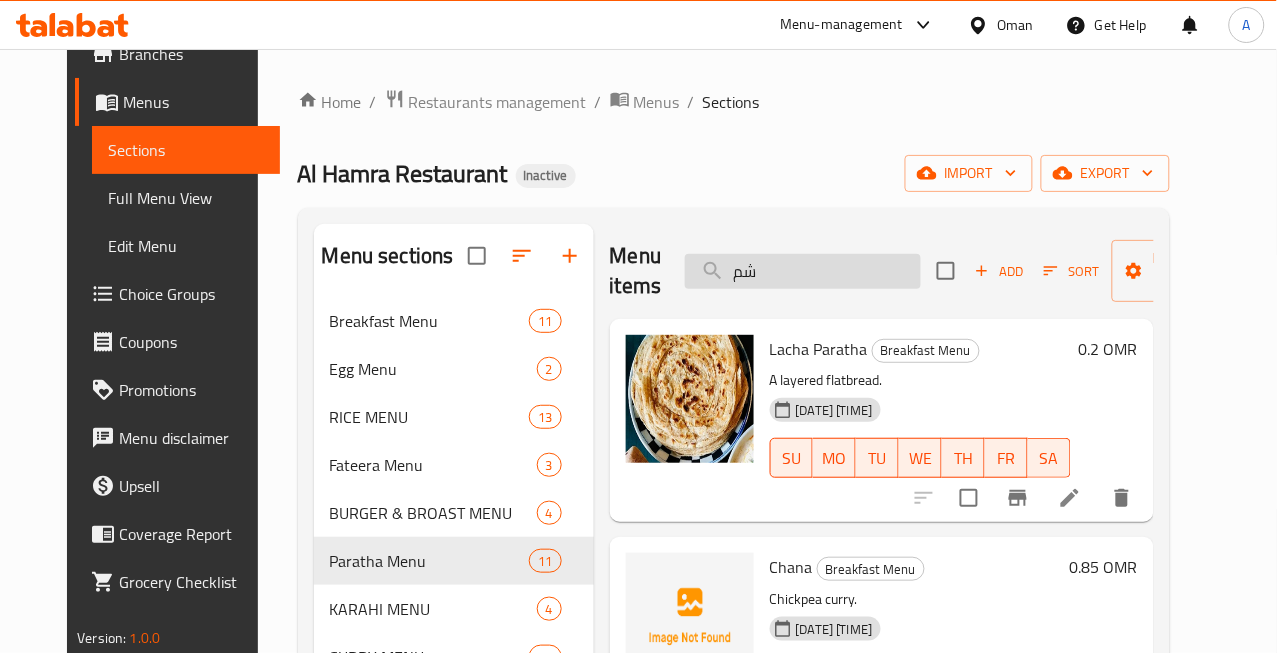 click on "شم" at bounding box center [803, 271] 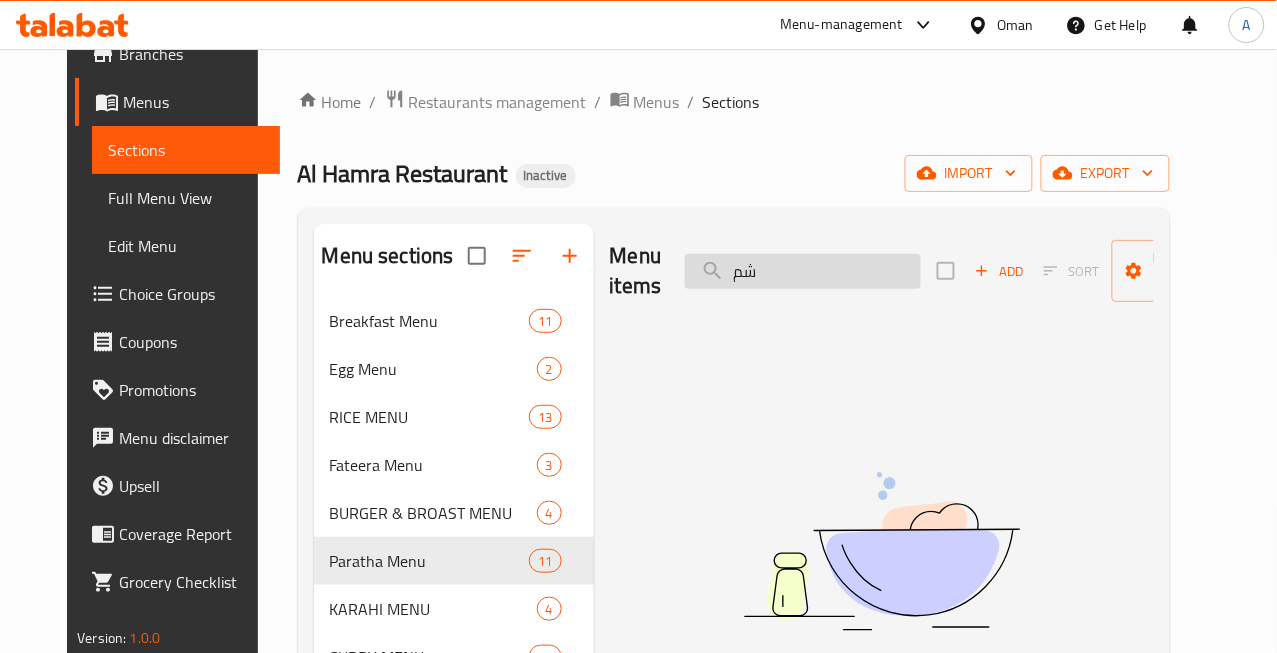 click on "شم" at bounding box center (803, 271) 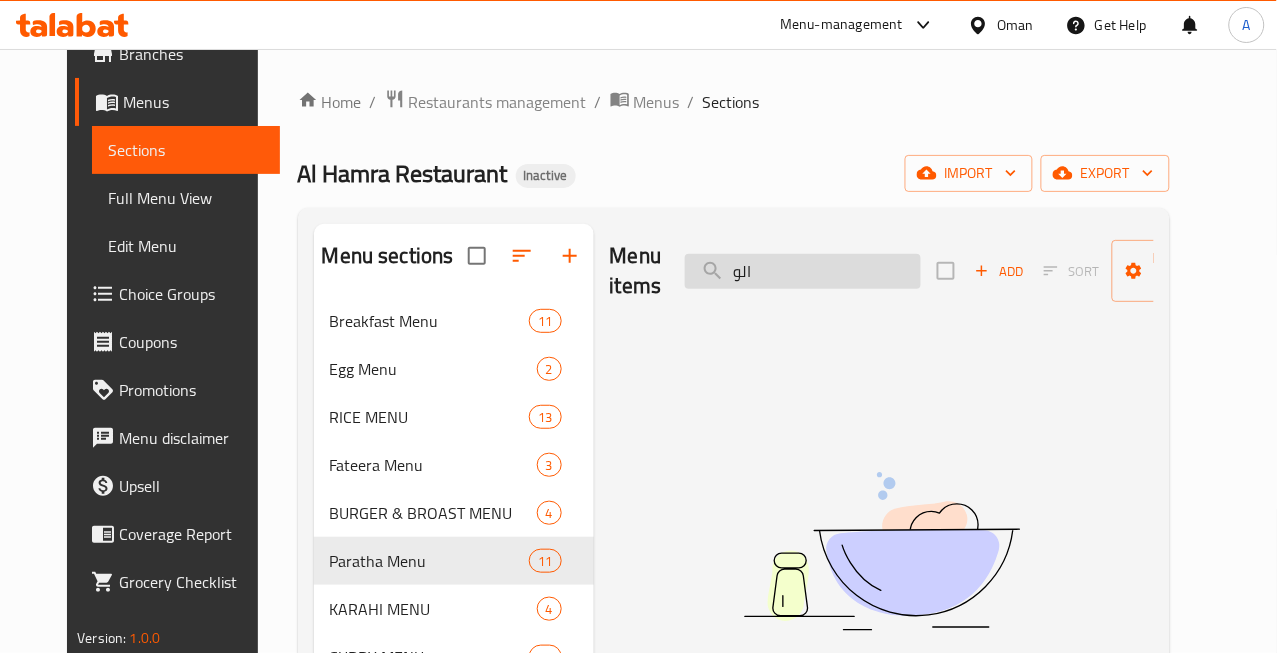 click on "الو" at bounding box center (803, 271) 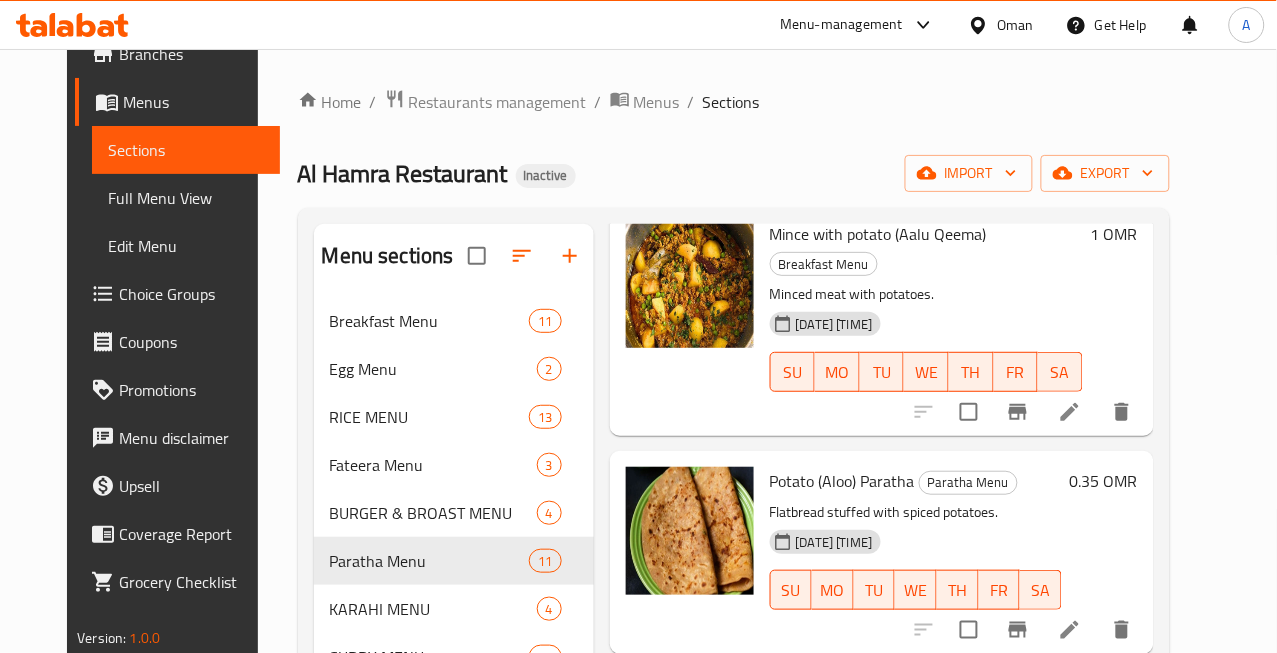 scroll, scrollTop: 444, scrollLeft: 0, axis: vertical 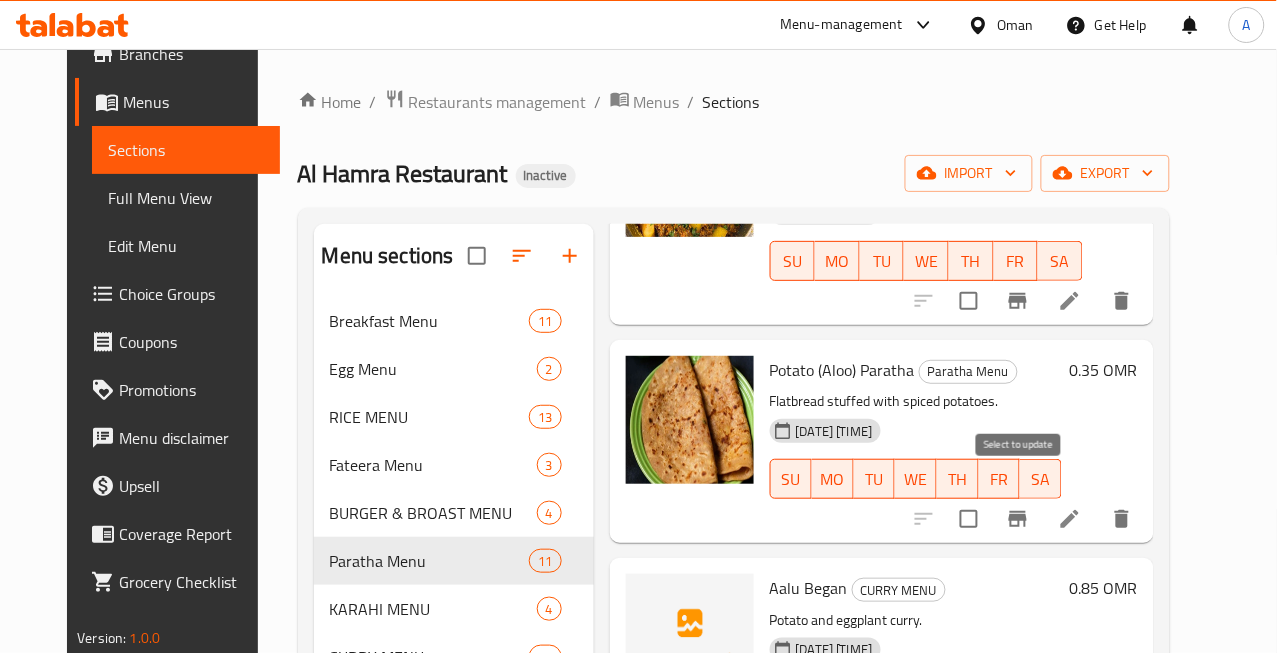 type on "ألو" 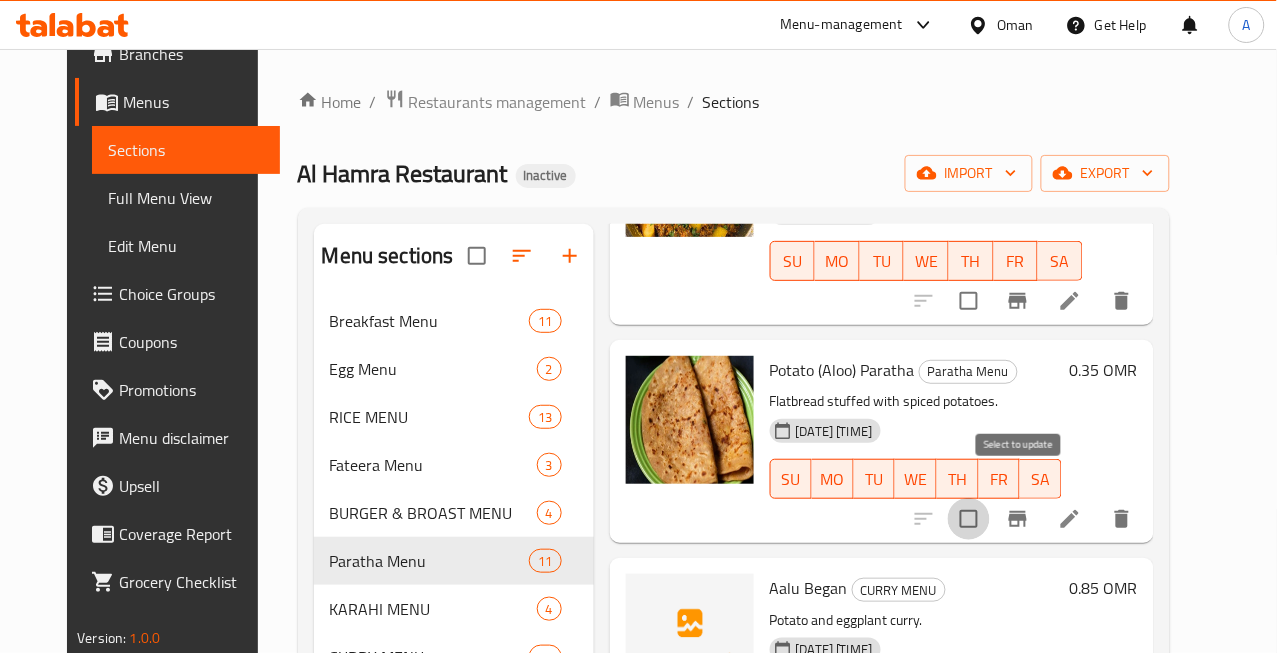 click at bounding box center [969, 519] 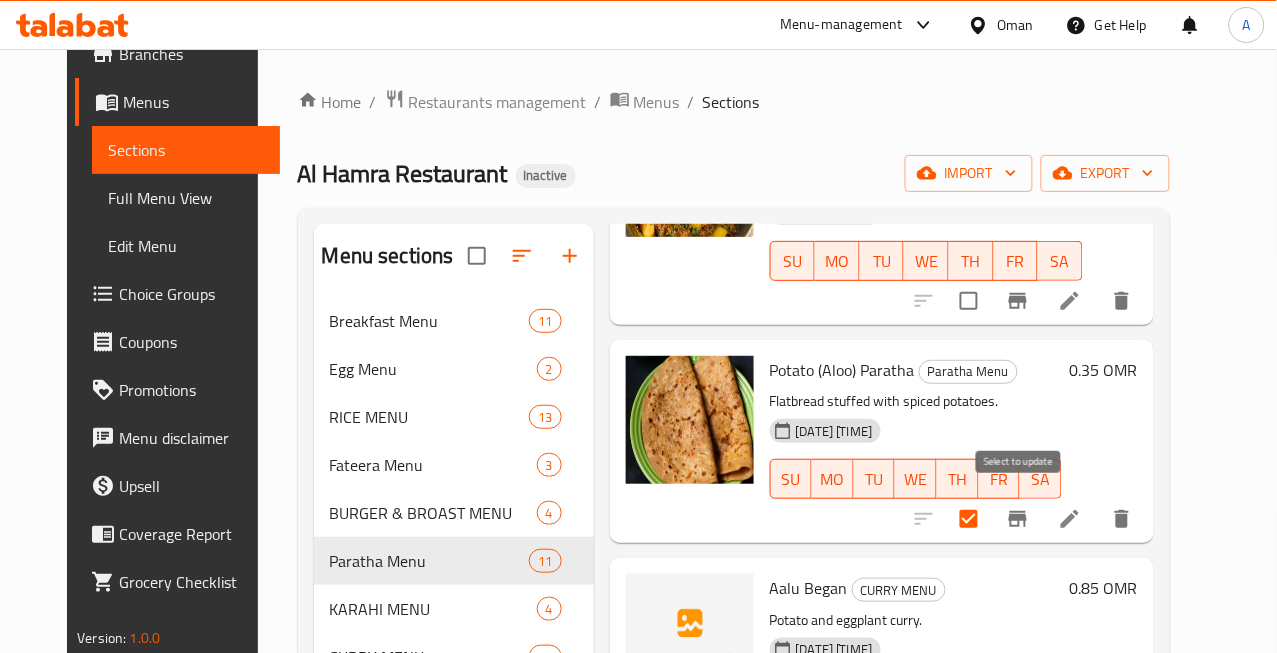 scroll, scrollTop: 0, scrollLeft: 0, axis: both 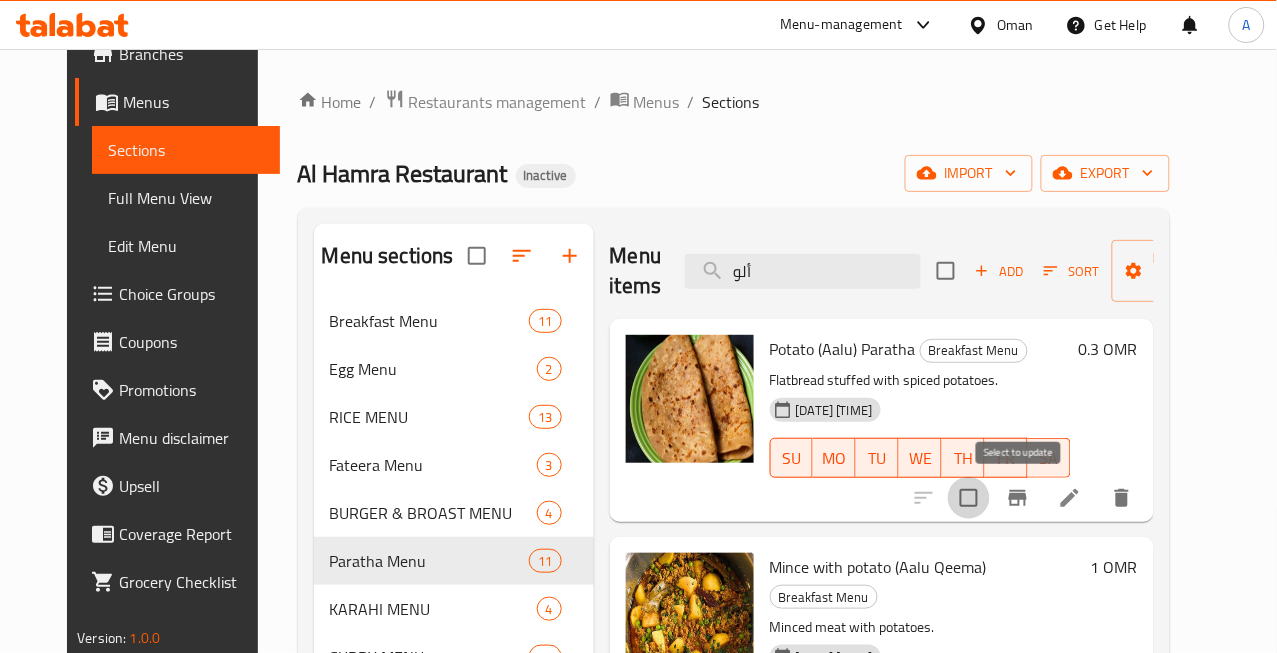 click at bounding box center (969, 498) 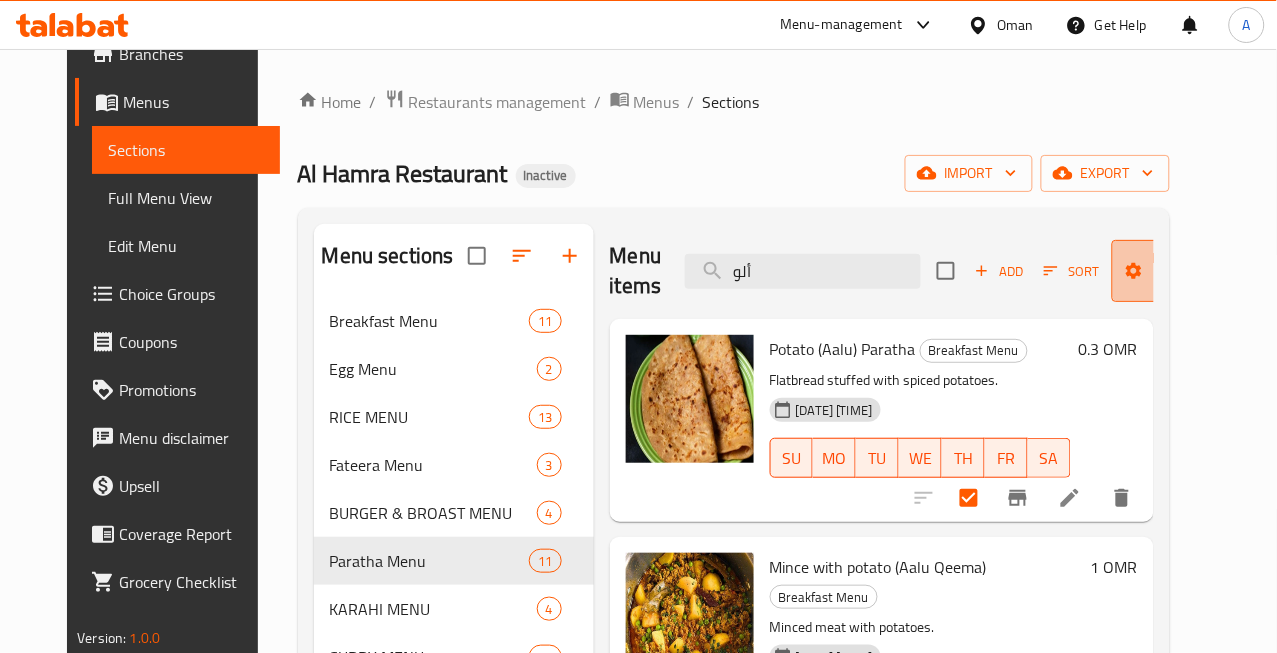 click on "Manage items" at bounding box center [1179, 271] 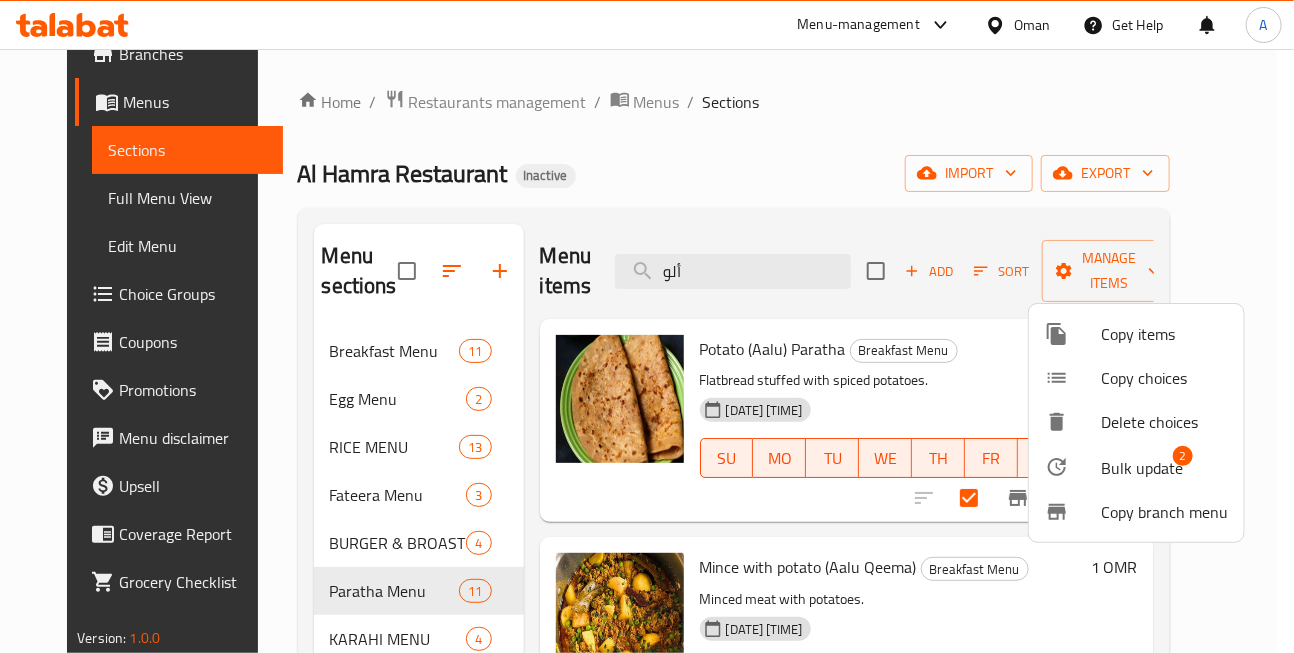 click on "Bulk update" at bounding box center (1142, 468) 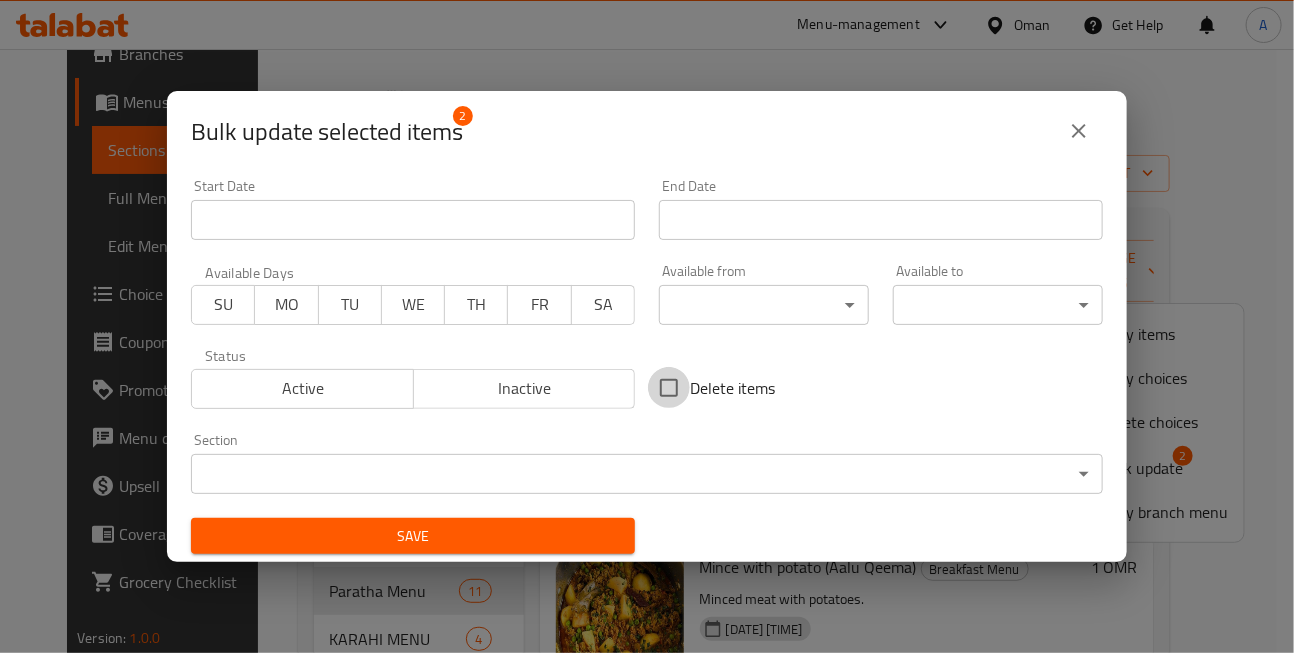click on "Delete items" at bounding box center (669, 388) 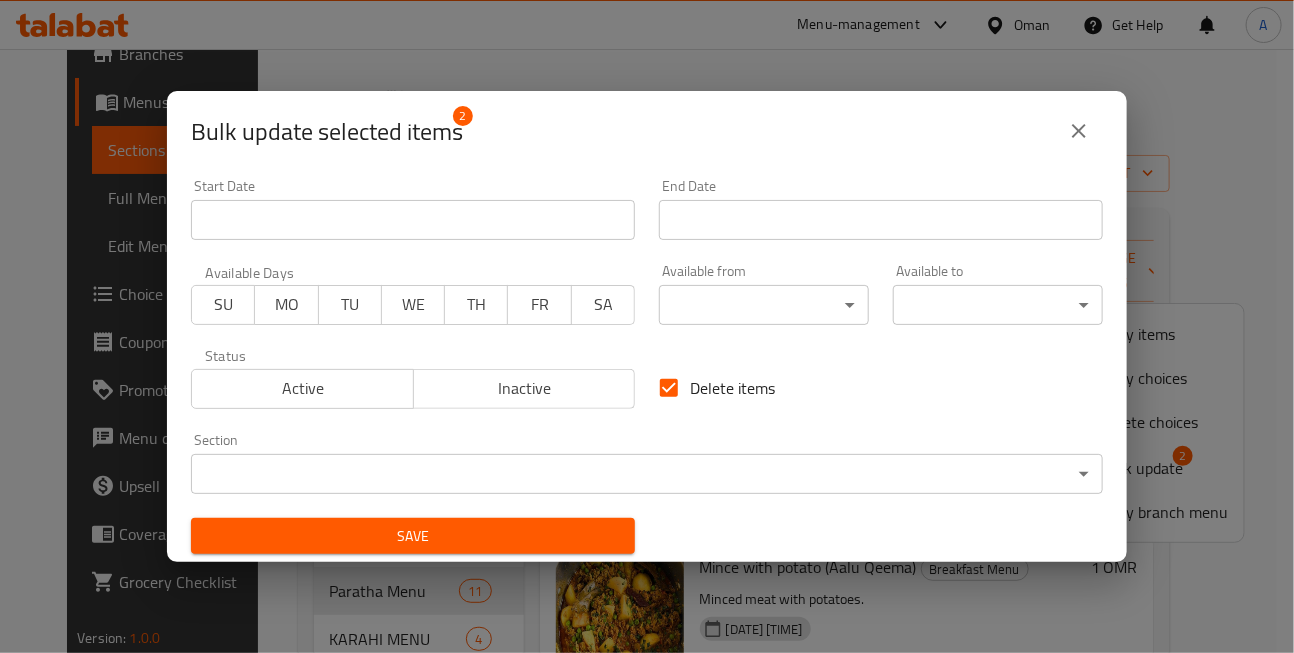 click on "Save" at bounding box center [413, 536] 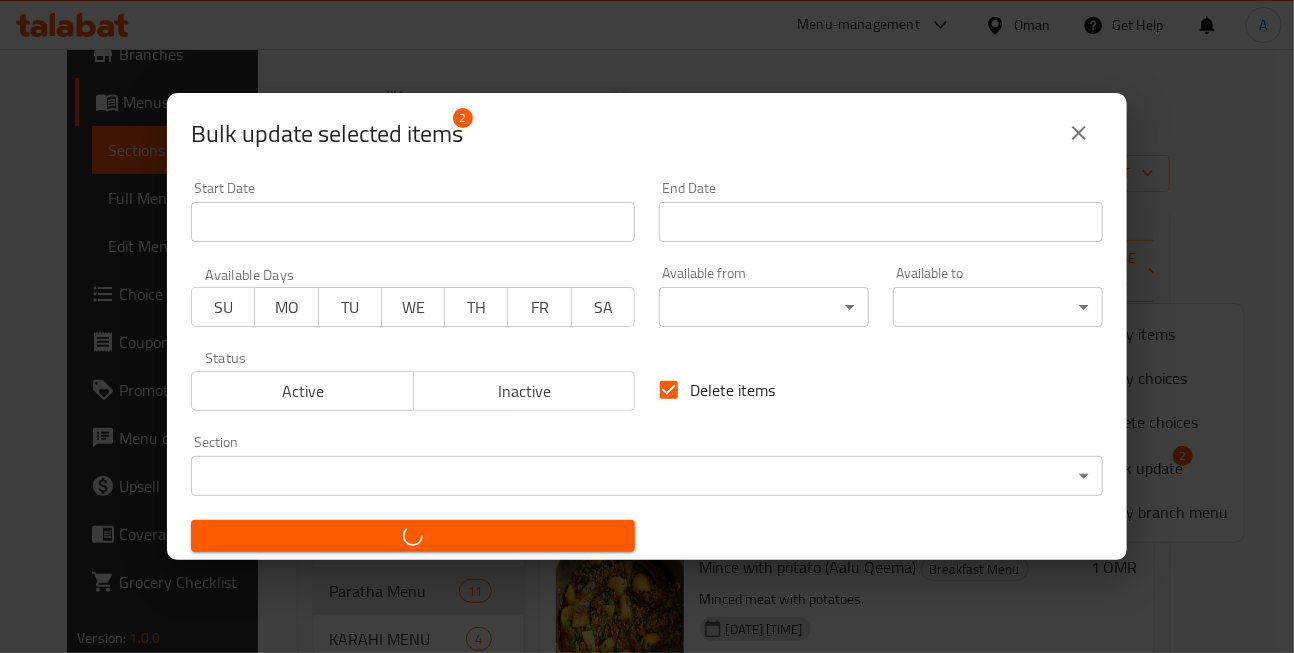 checkbox on "false" 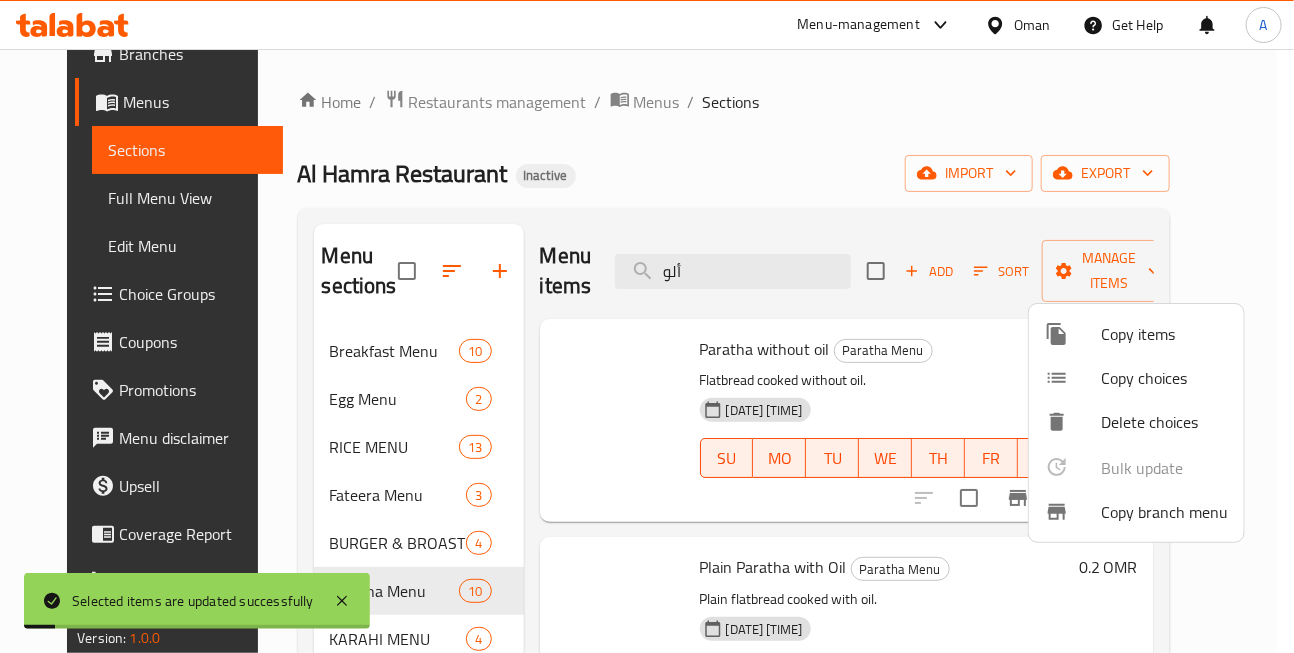 click at bounding box center (647, 326) 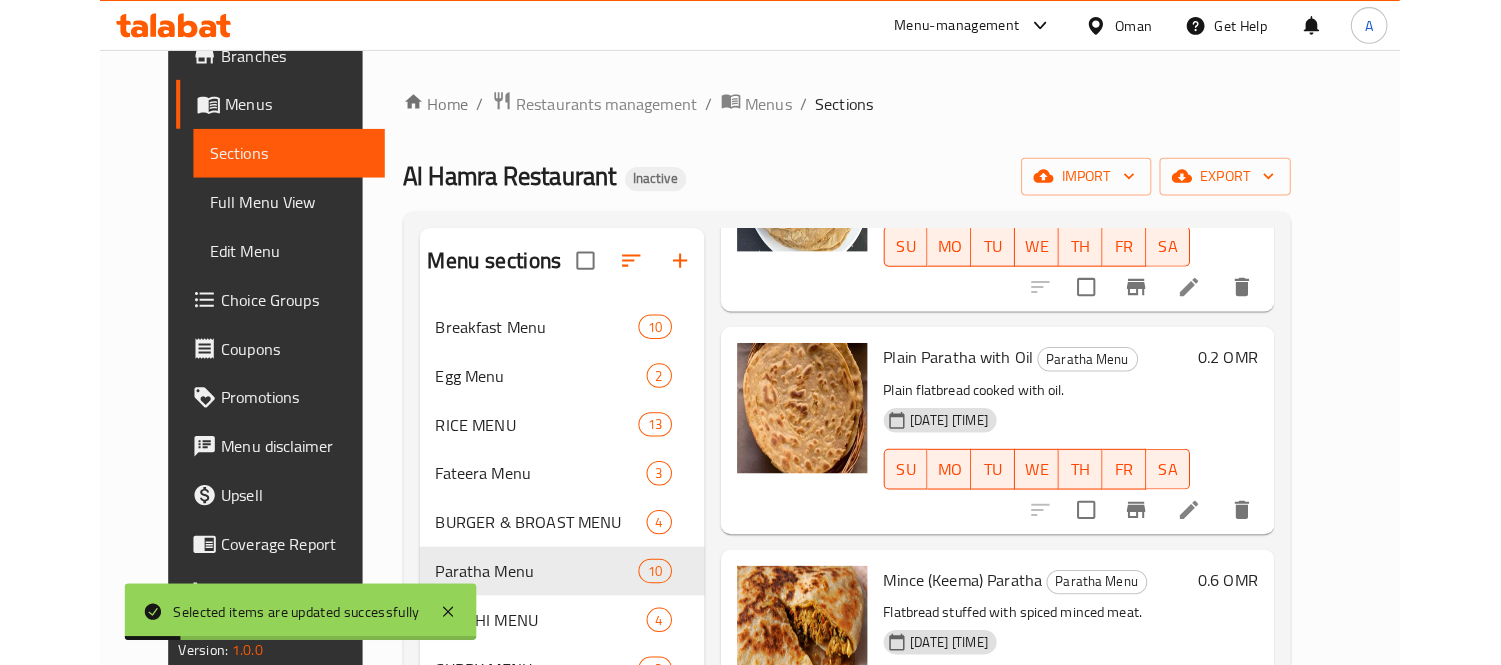 scroll, scrollTop: 222, scrollLeft: 0, axis: vertical 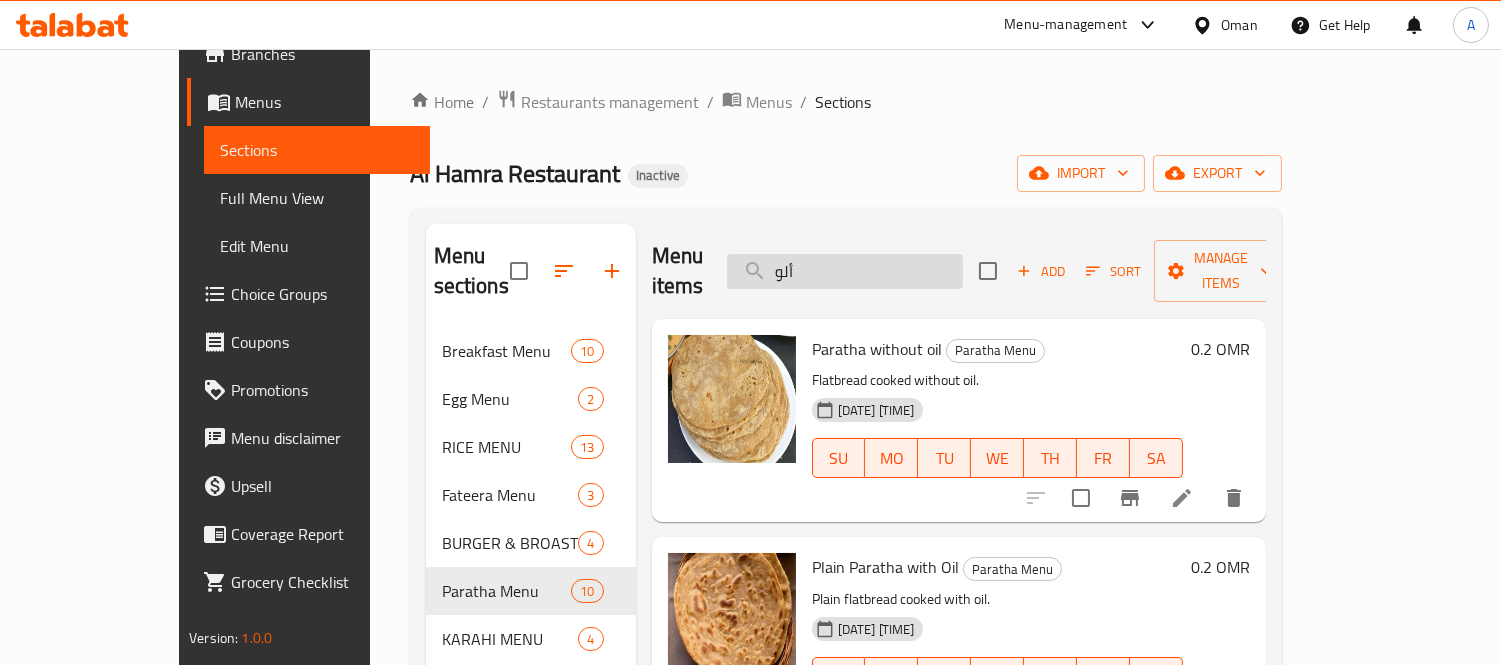 click on "ألو" at bounding box center (845, 271) 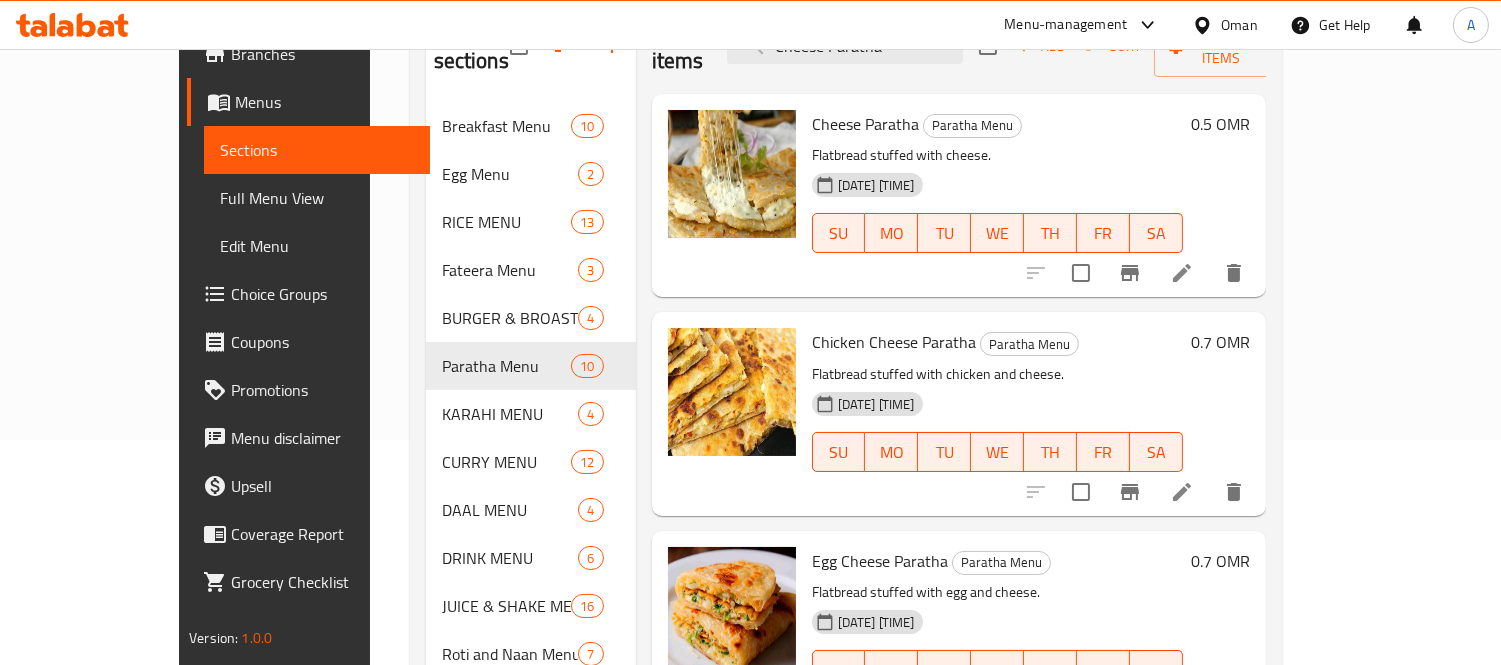 scroll, scrollTop: 241, scrollLeft: 0, axis: vertical 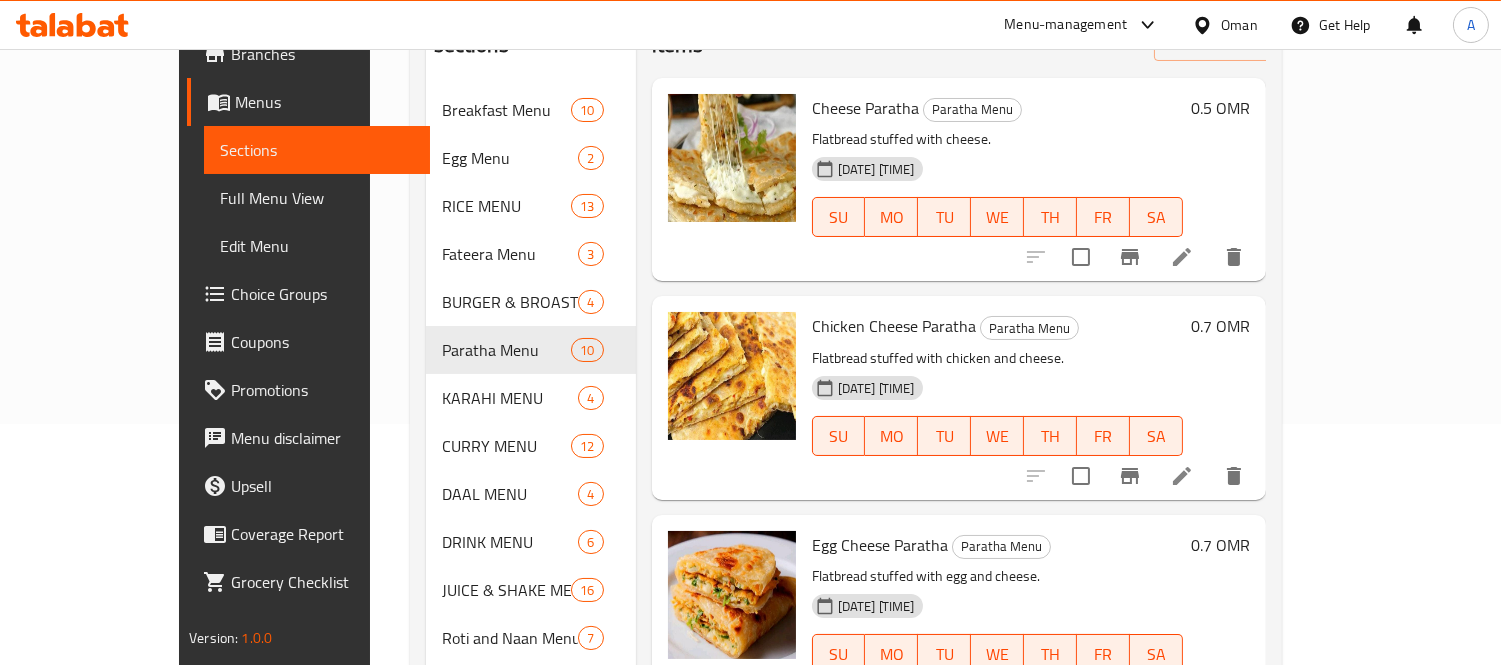 type on "Cheese Paratha" 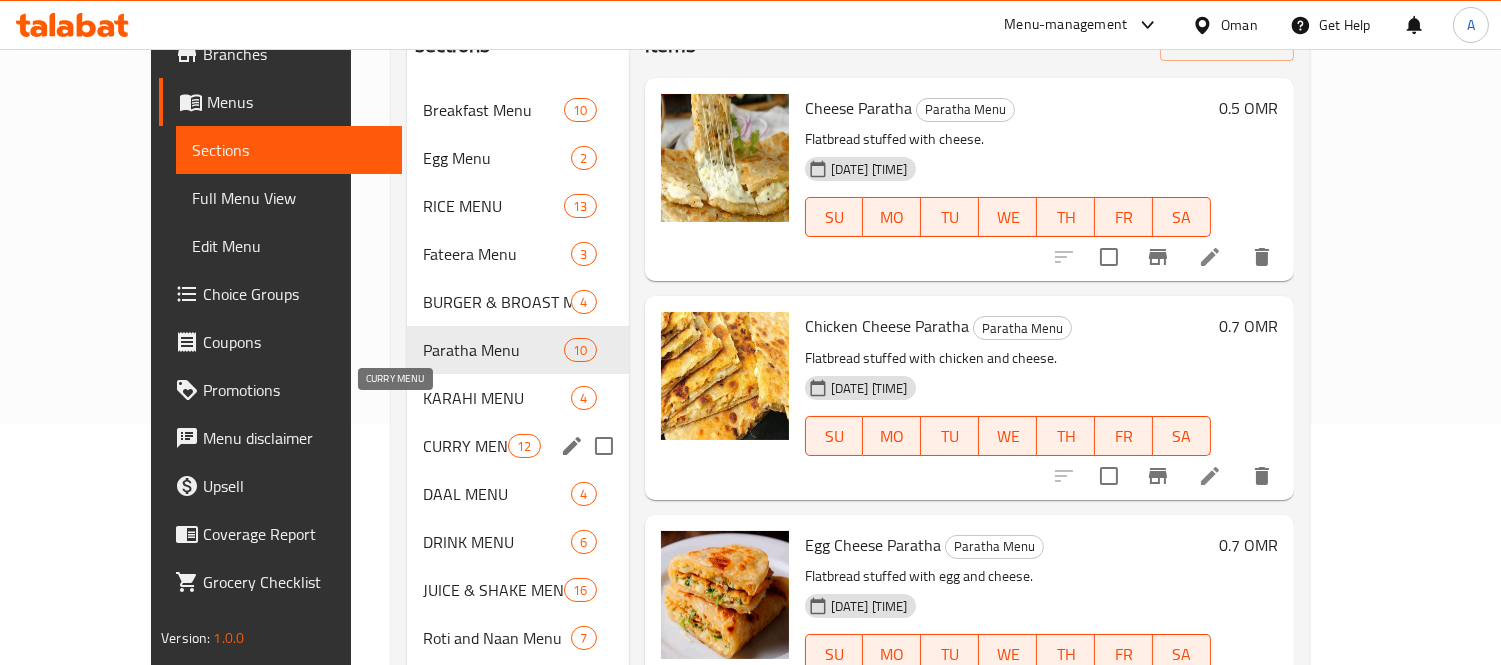 click on "CURRY MENU" at bounding box center (465, 446) 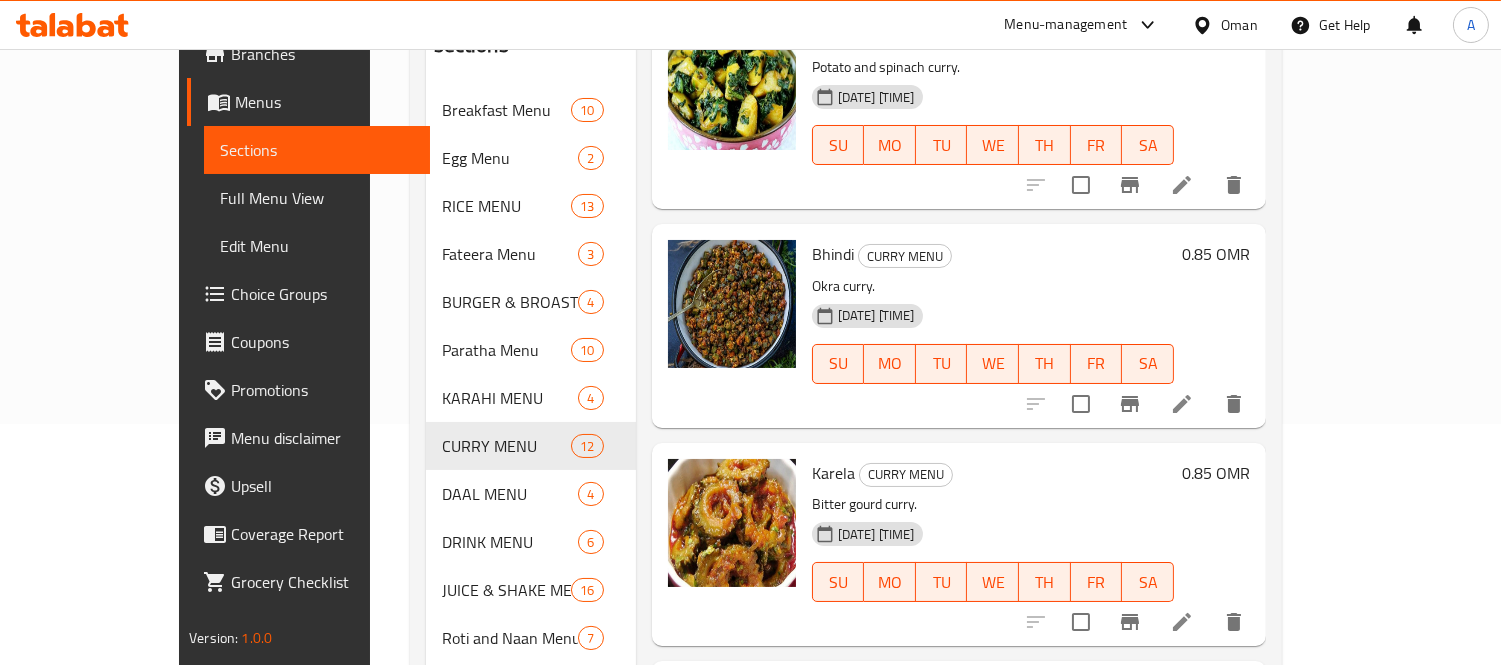 scroll, scrollTop: 1821, scrollLeft: 0, axis: vertical 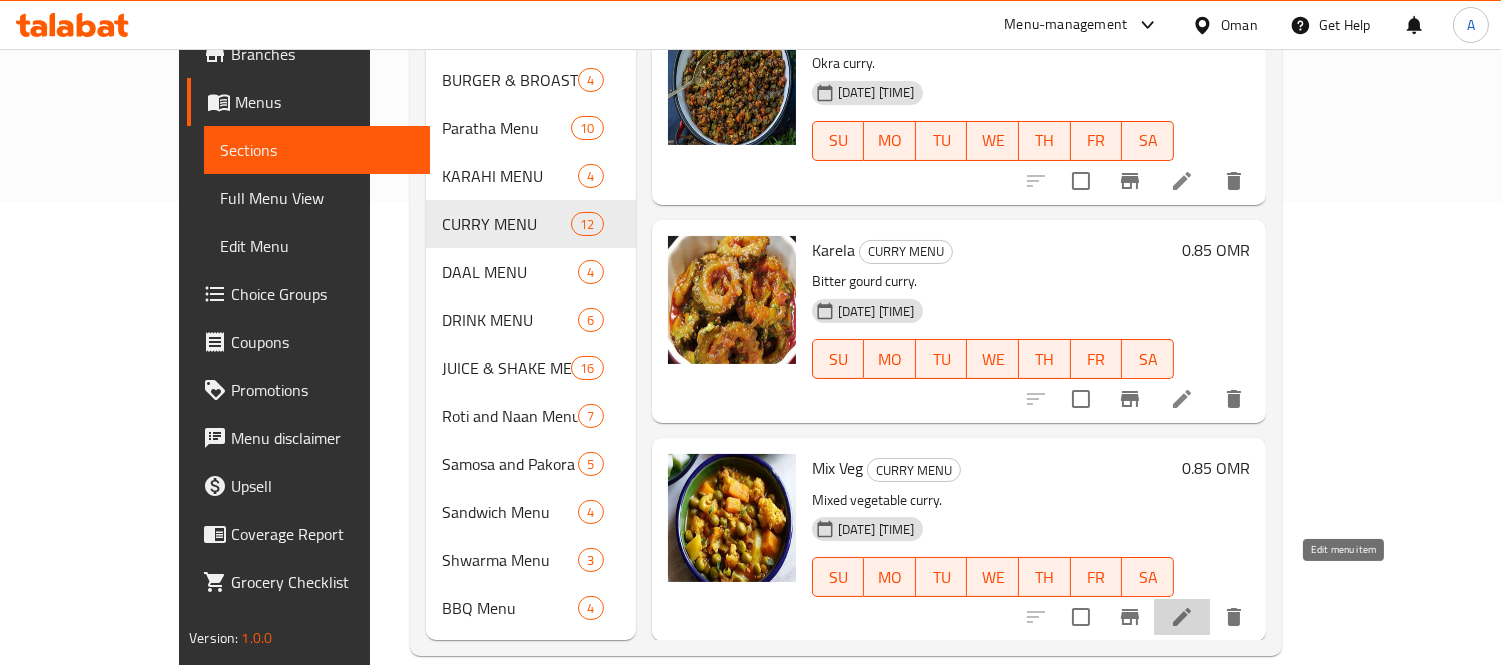 click 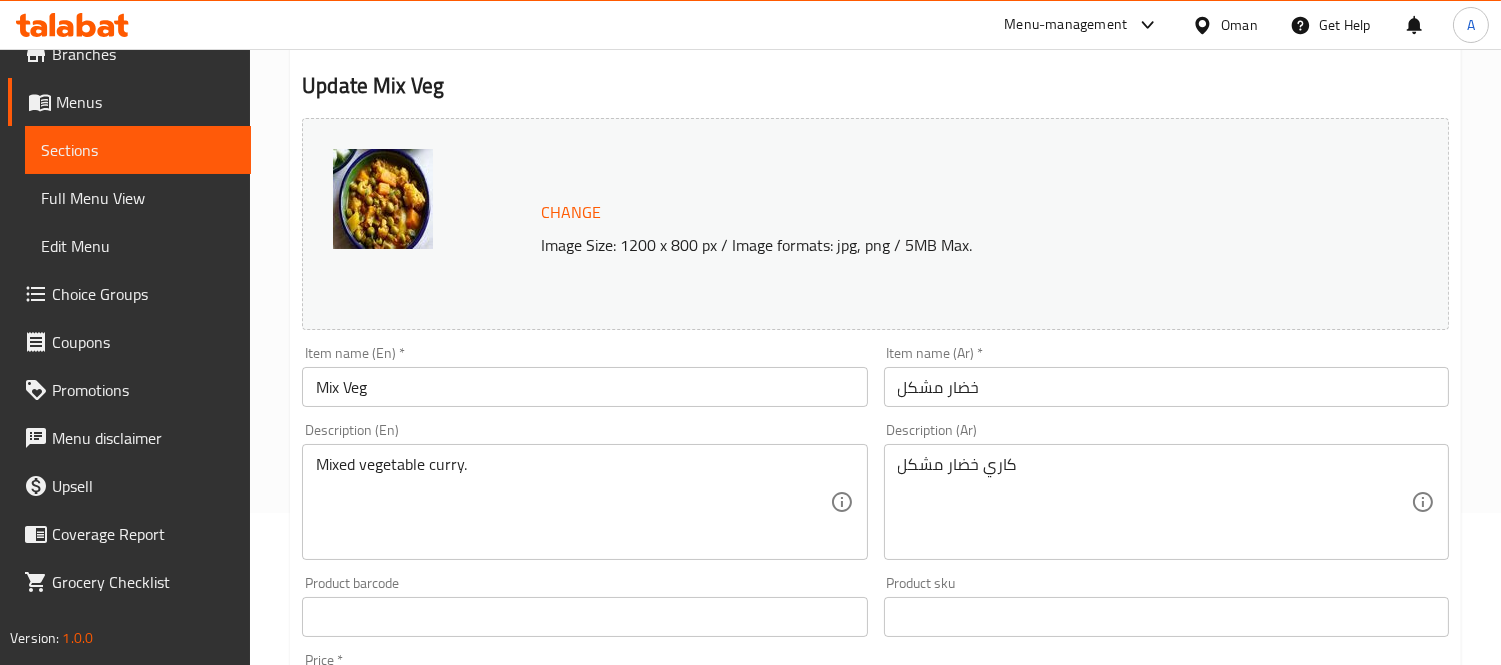 scroll, scrollTop: 222, scrollLeft: 0, axis: vertical 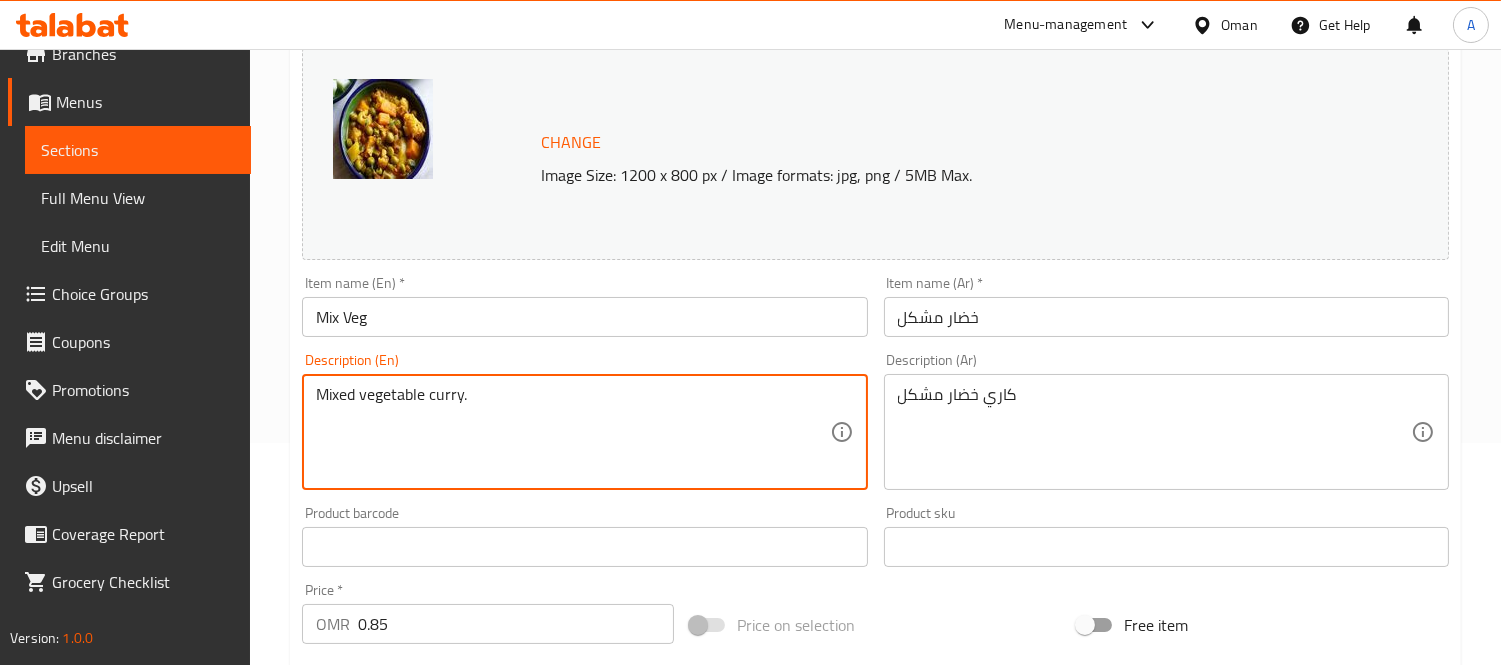 click on "Mixed vegetable curry." at bounding box center [572, 432] 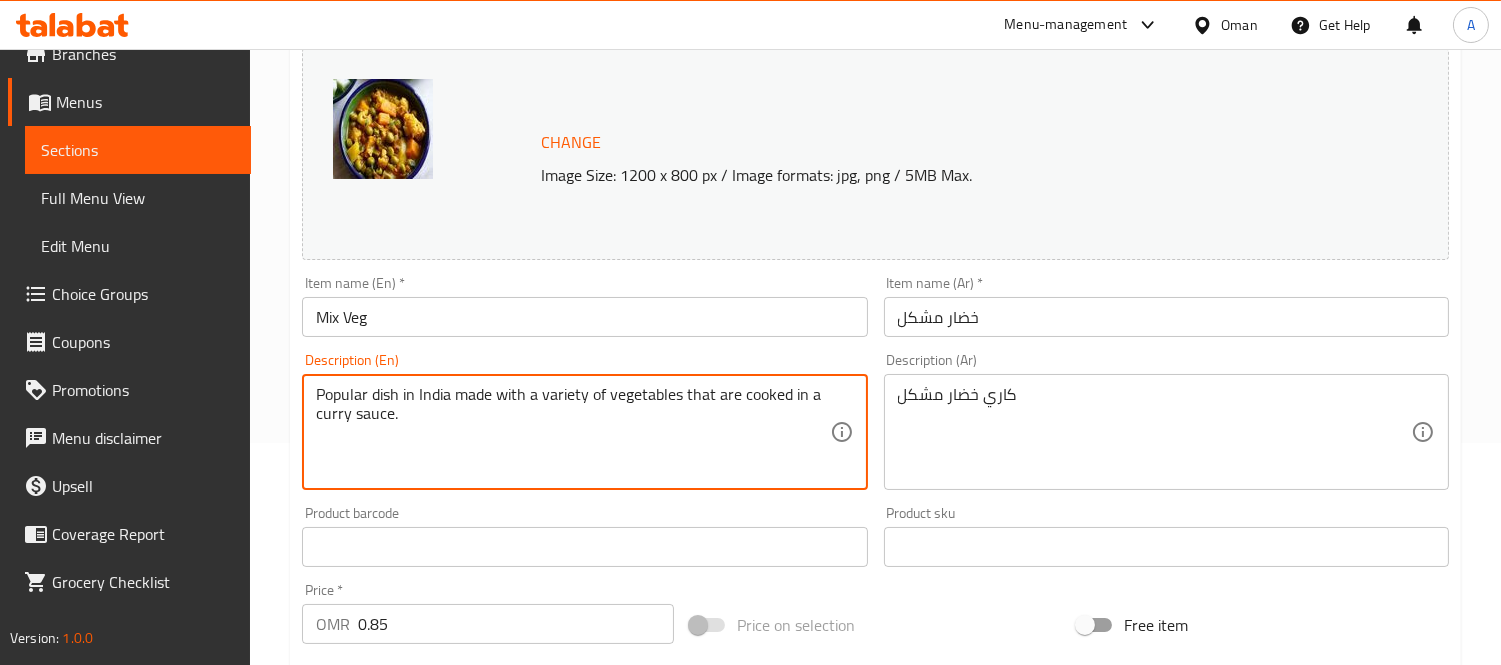 type on "Popular dish in India made with a variety of vegetables that are cooked in a curry sauce." 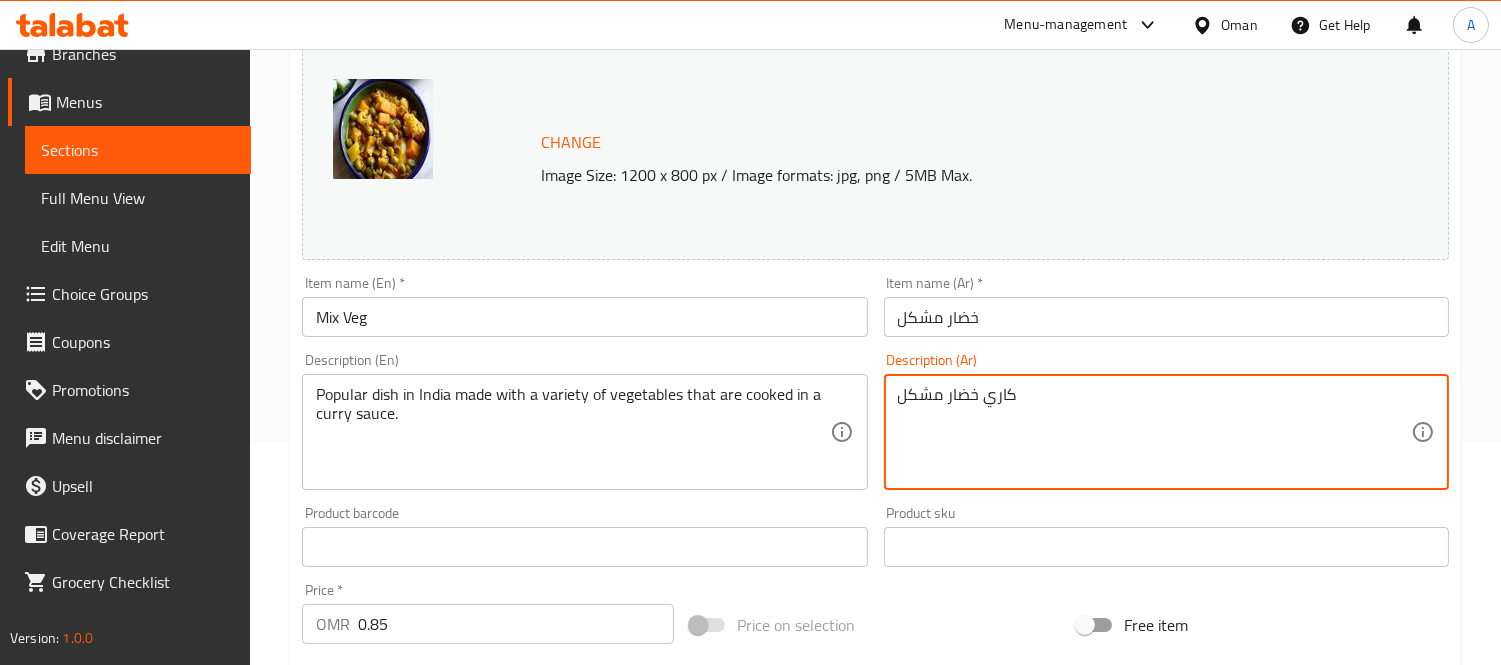 click on "كاري خضار مشكل" at bounding box center [1154, 432] 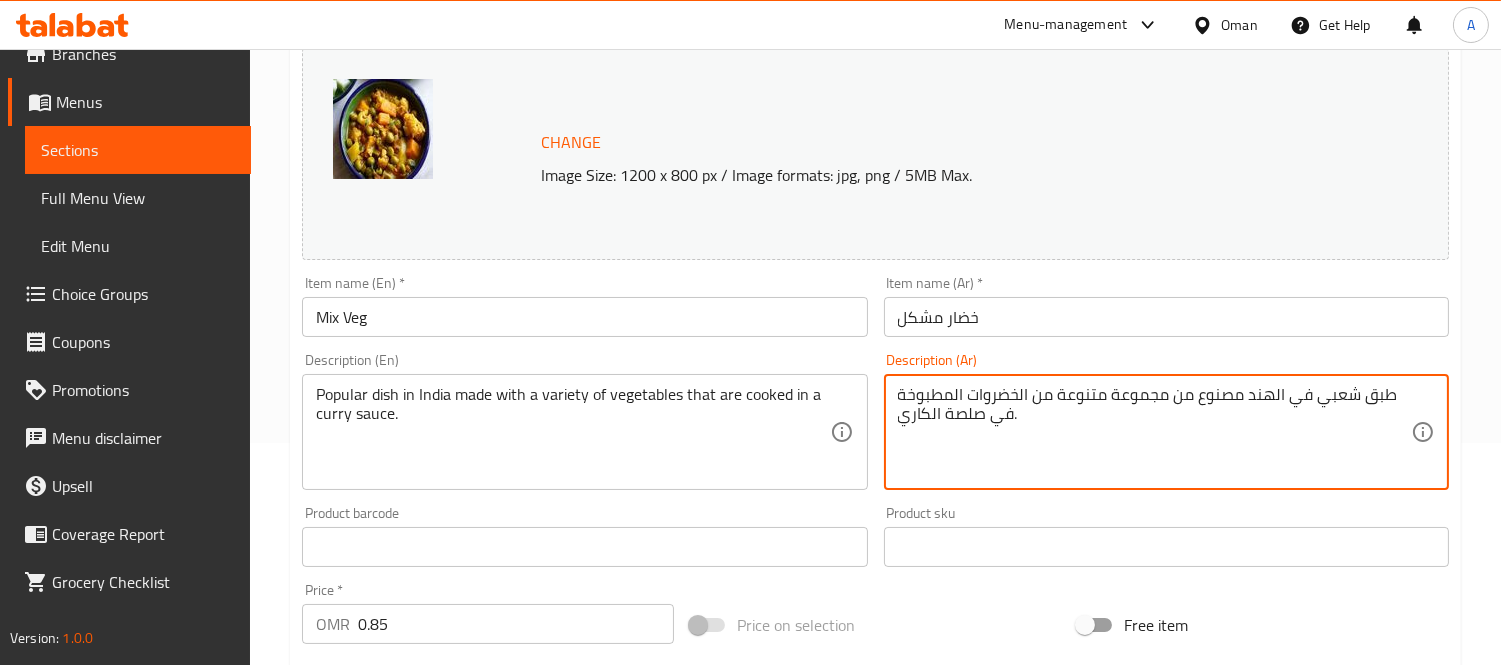 type on "طبق شعبي في الهند مصنوع من مجموعة متنوعة من الخضروات المطبوخة في صلصة الكاري." 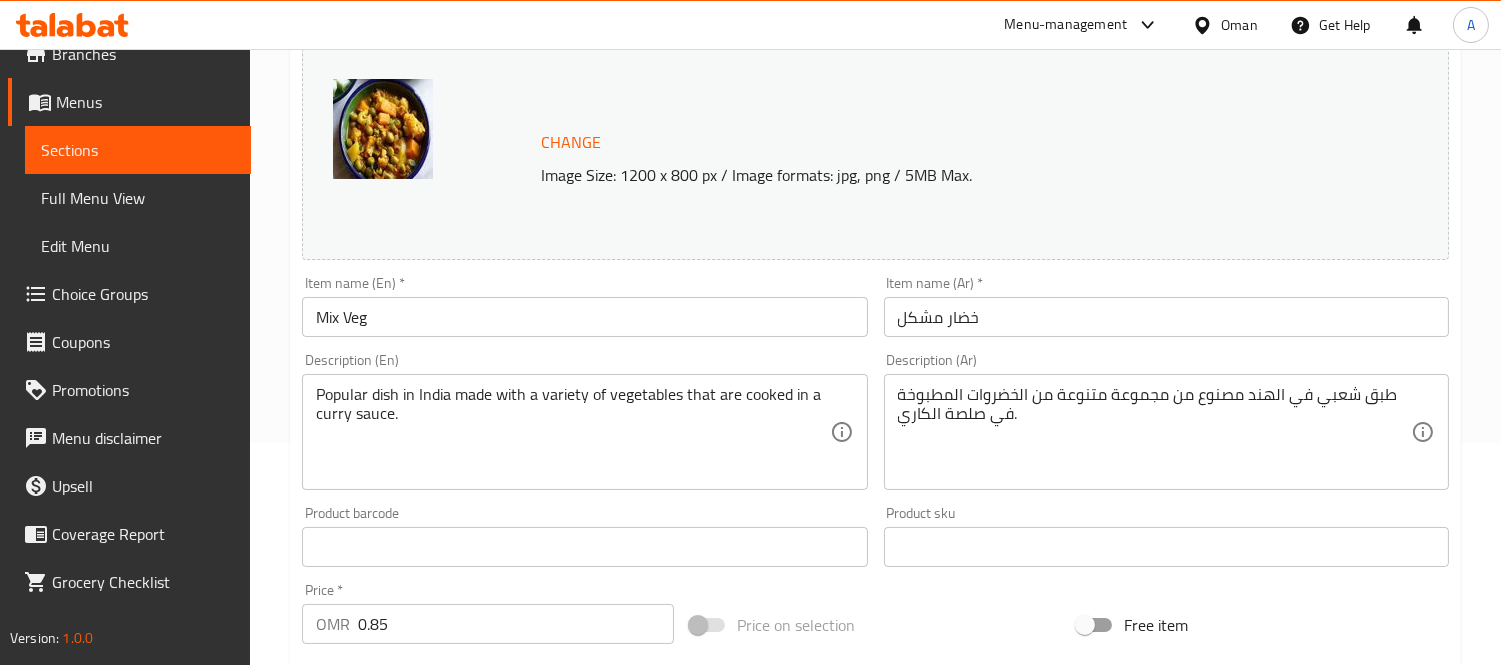 click on "Home / Restaurants management / Menus / Sections / item / update CURRY MENU  section Update Mix Veg Change Image Size: 1200 x 800 px / Image formats: jpg, png / 5MB Max. Item name (En)   * Mix Veg Item name (En)  * Item name (Ar)   * خضار مشكل Item name (Ar)  * Description (En) Popular dish in India made with a variety of vegetables that are cooked in a curry sauce. Description (En) Description (Ar) طبق شعبي في الهند مصنوع من مجموعة متنوعة من الخضروات المطبوخة في صلصة الكاري. Description (Ar) Product barcode Product barcode Product sku Product sku Price   * OMR 0.85 Price  * Price on selection Free item Start Date Start Date End Date End Date Available Days SU MO TU WE TH FR SA Available from ​ ​ Available to ​ ​ Status Active Inactive Exclude from GEM Variations & Choices Add variant ASSIGN CHOICE GROUP Update" at bounding box center (875, 523) 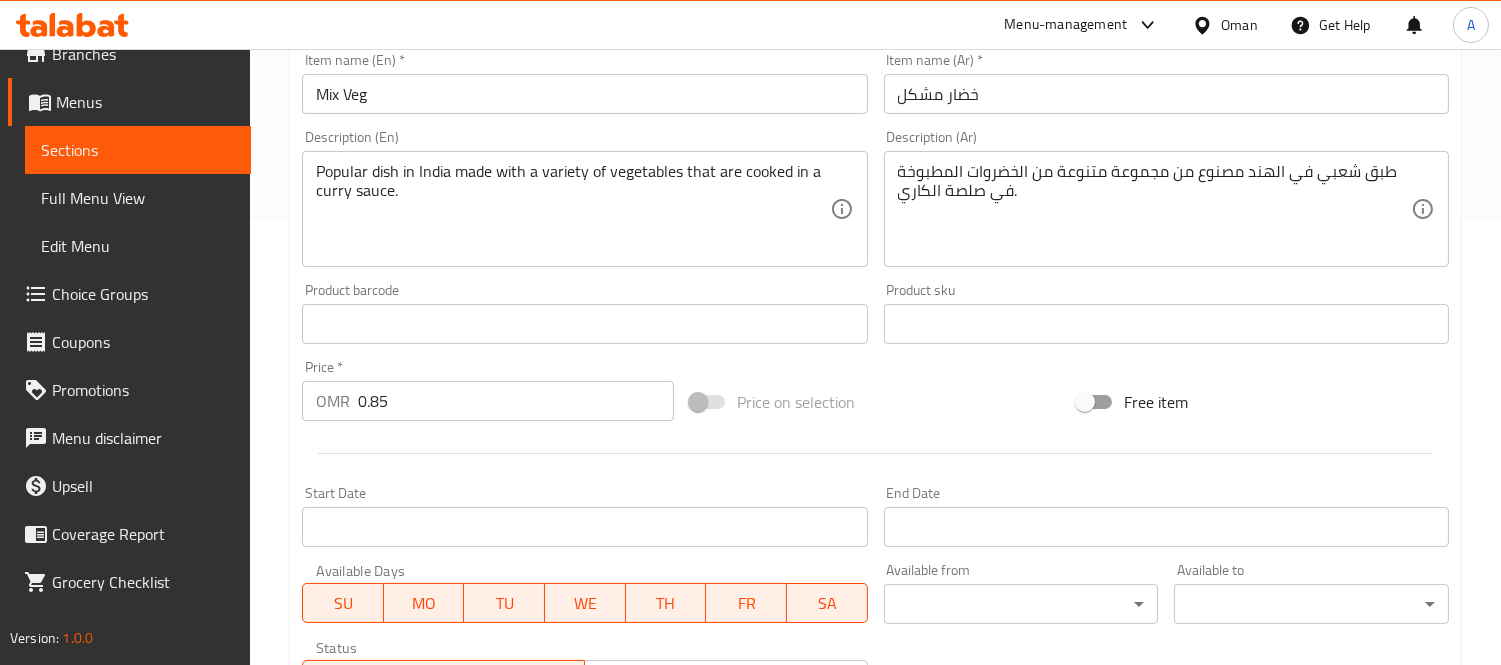 scroll, scrollTop: 773, scrollLeft: 0, axis: vertical 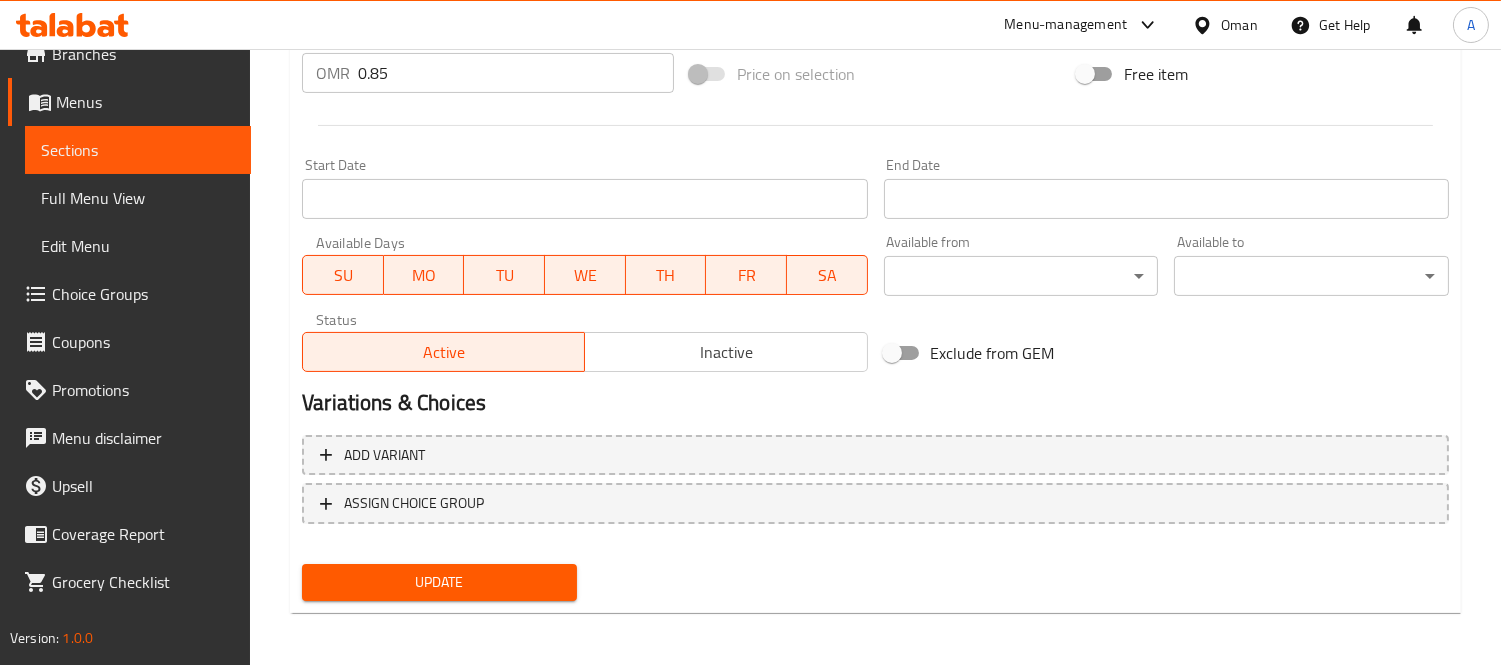 click on "Update" at bounding box center (439, 582) 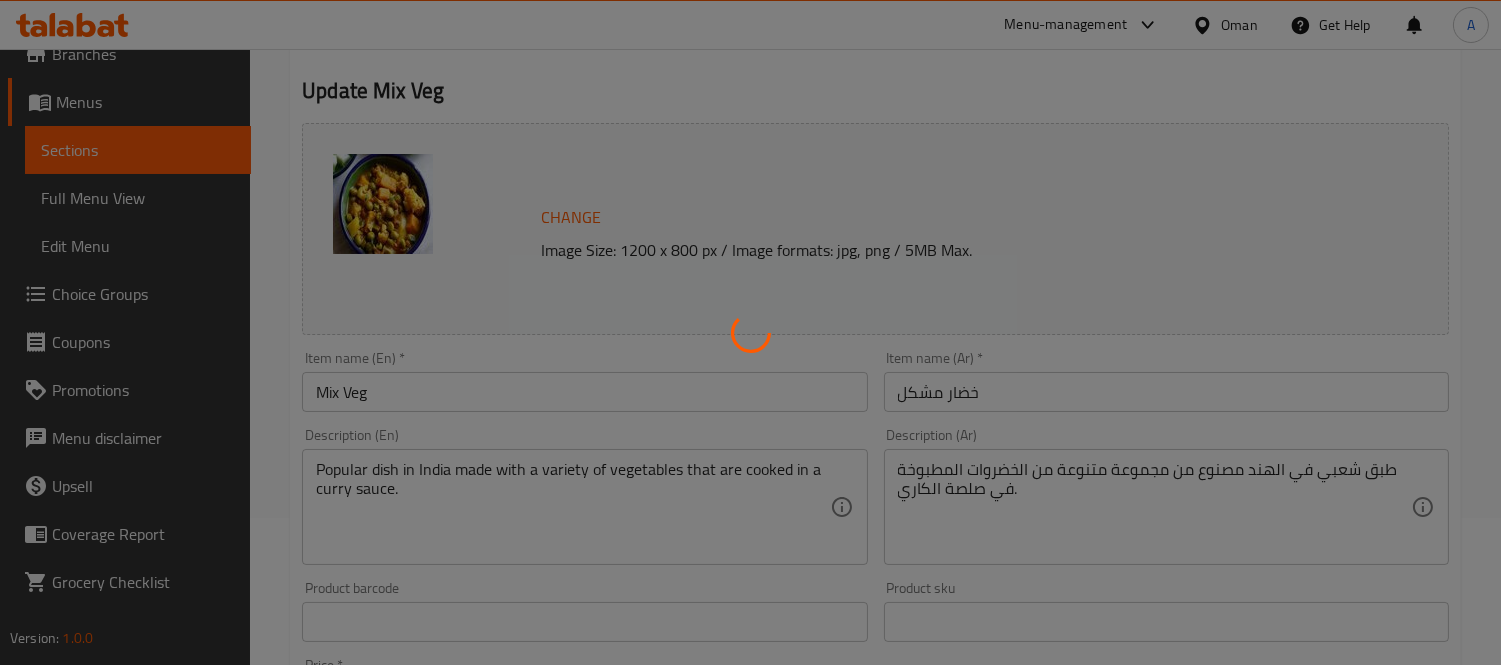 scroll, scrollTop: 0, scrollLeft: 0, axis: both 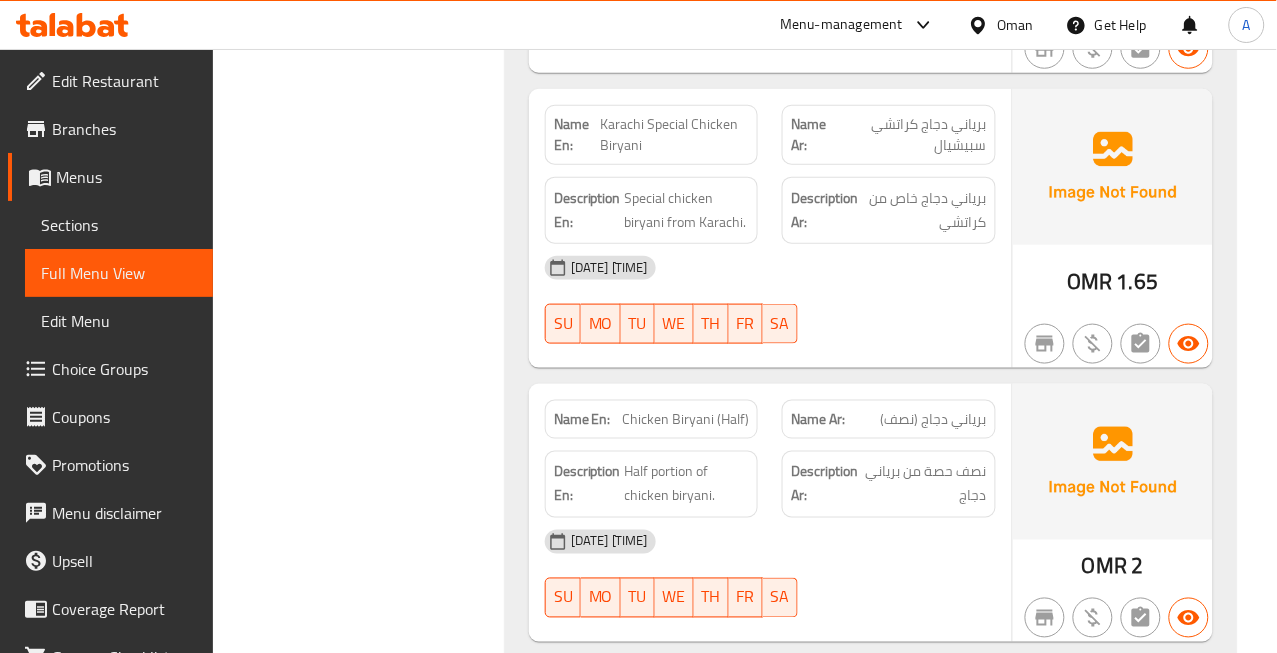 click on "Name En: Chicken Biryani (Half)" at bounding box center [652, -3734] 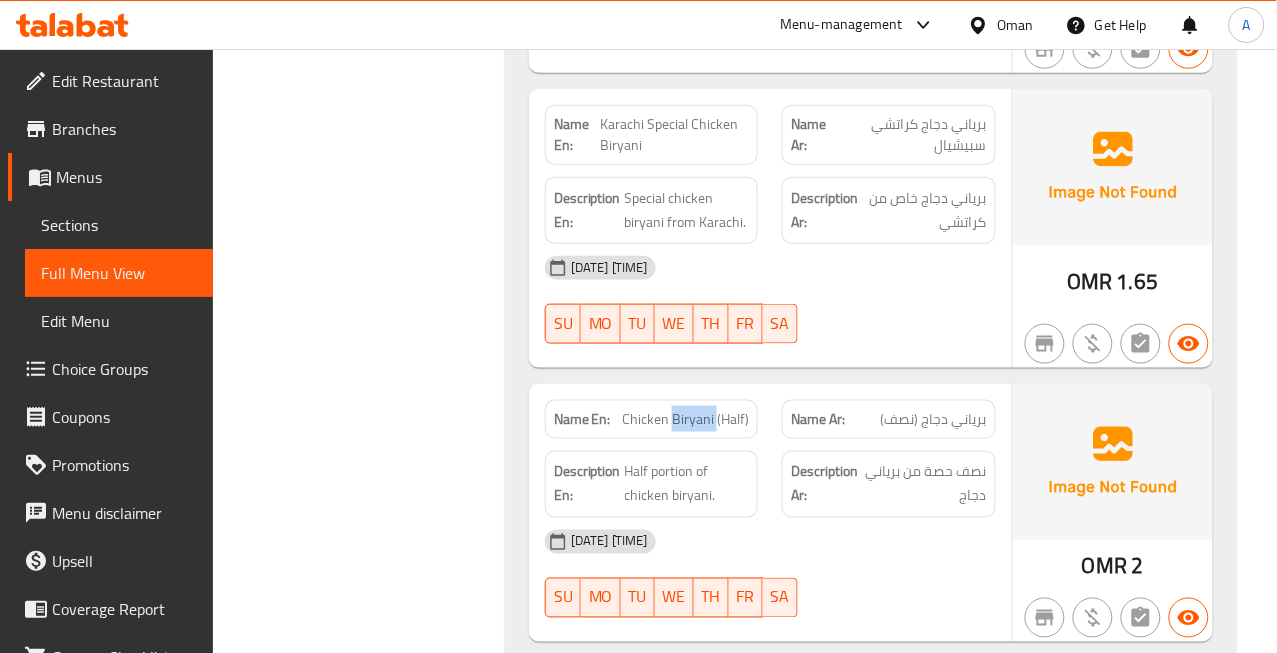 click on "Chicken Biryani (Half)" at bounding box center [730, -3734] 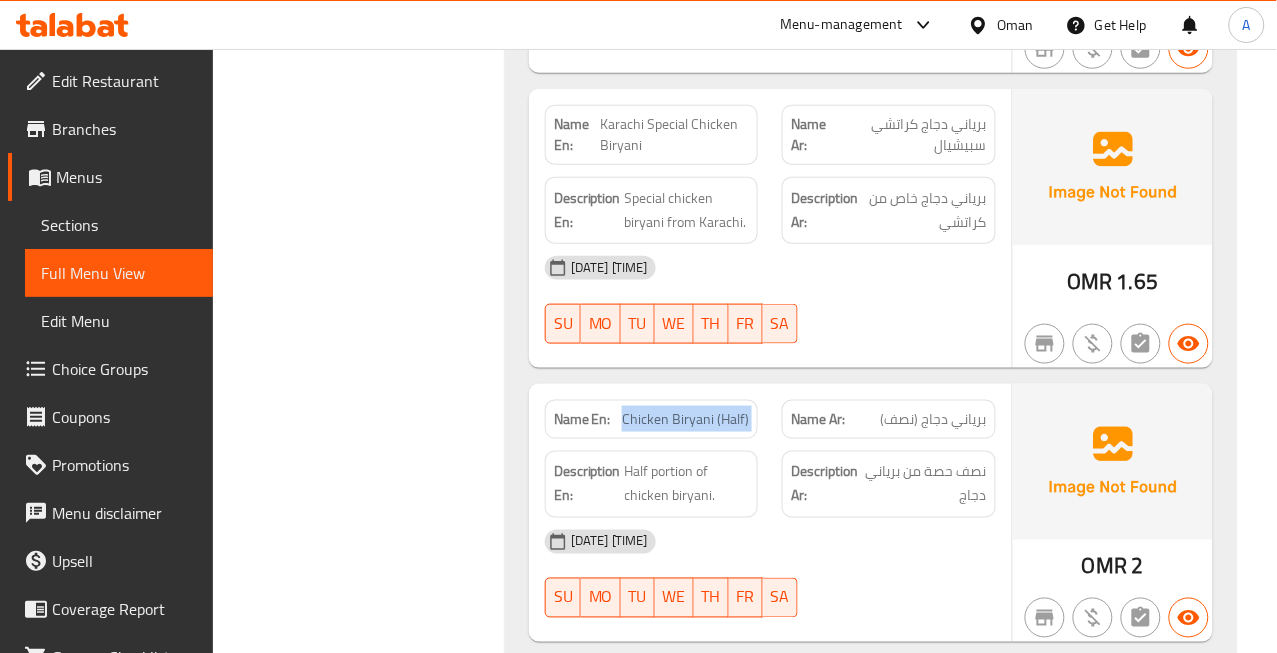 click on "Chicken Biryani (Half)" at bounding box center [730, -3734] 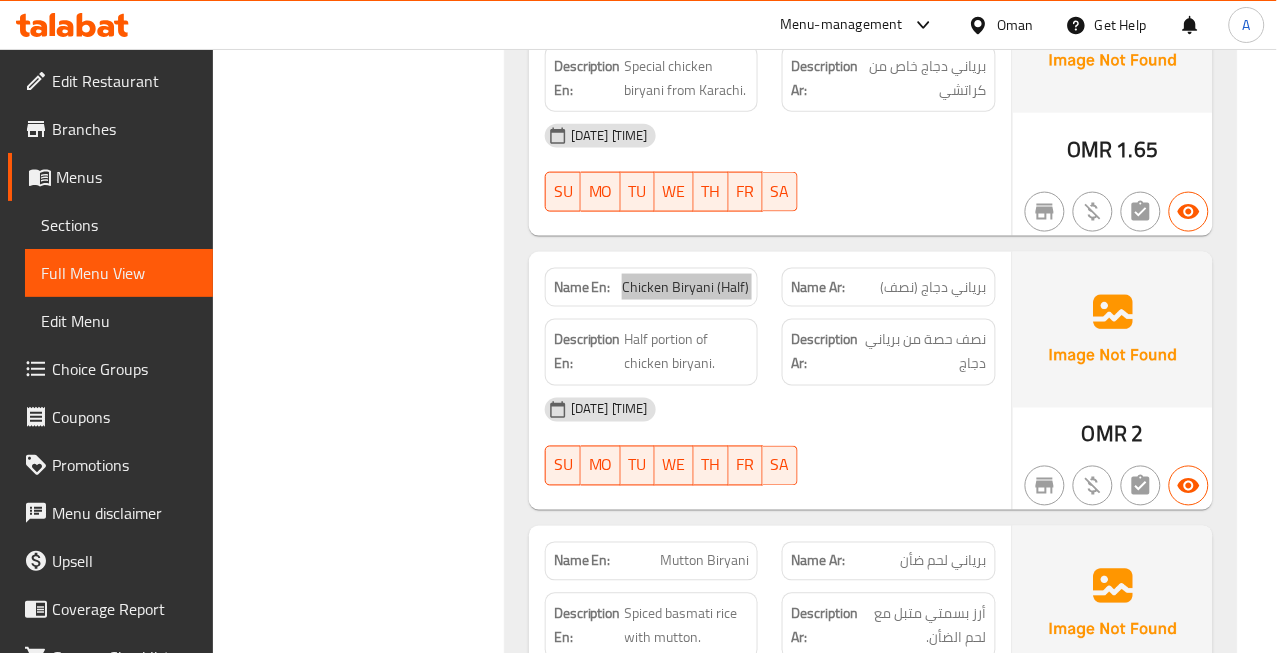 scroll, scrollTop: 5610, scrollLeft: 0, axis: vertical 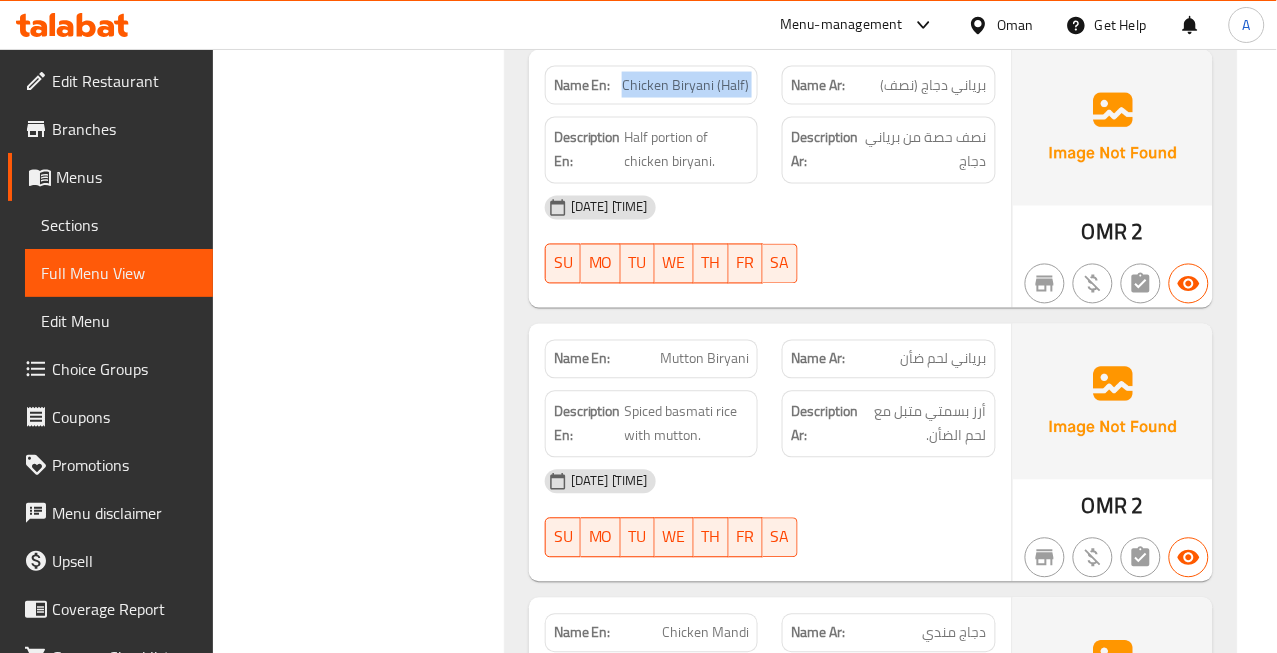 click on "Mutton Biryani" at bounding box center [698, -3818] 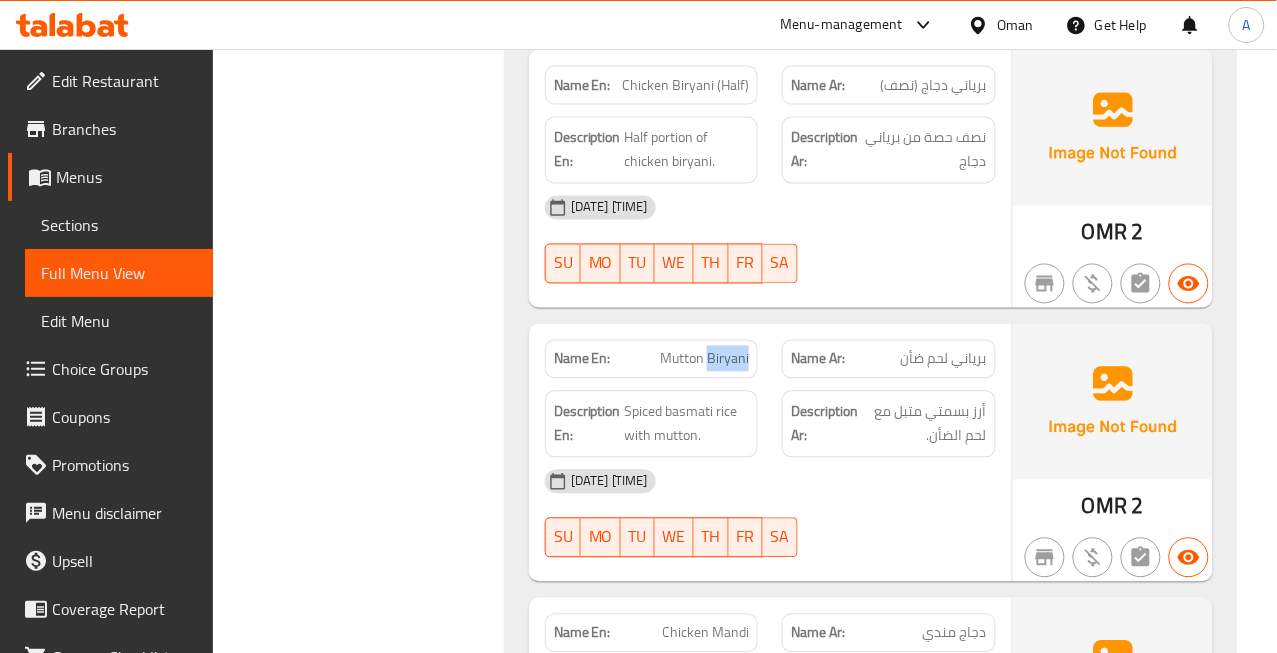 click on "Mutton Biryani" at bounding box center (698, -3818) 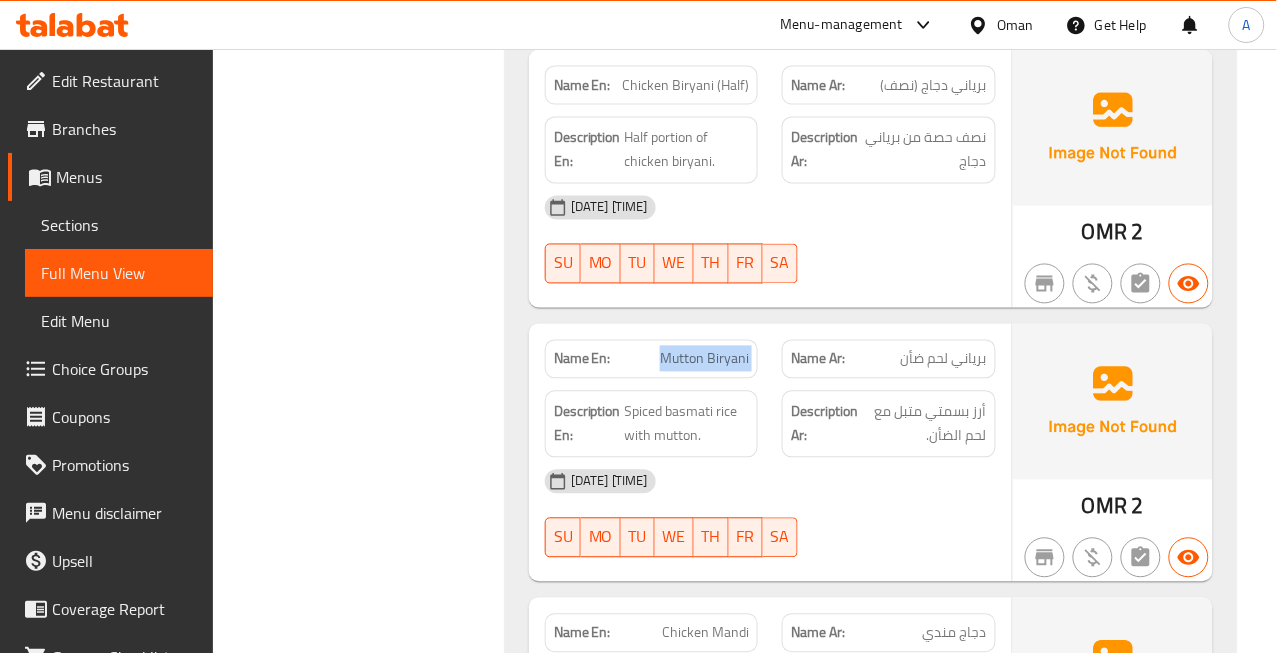 click on "Mutton Biryani" at bounding box center (698, -3818) 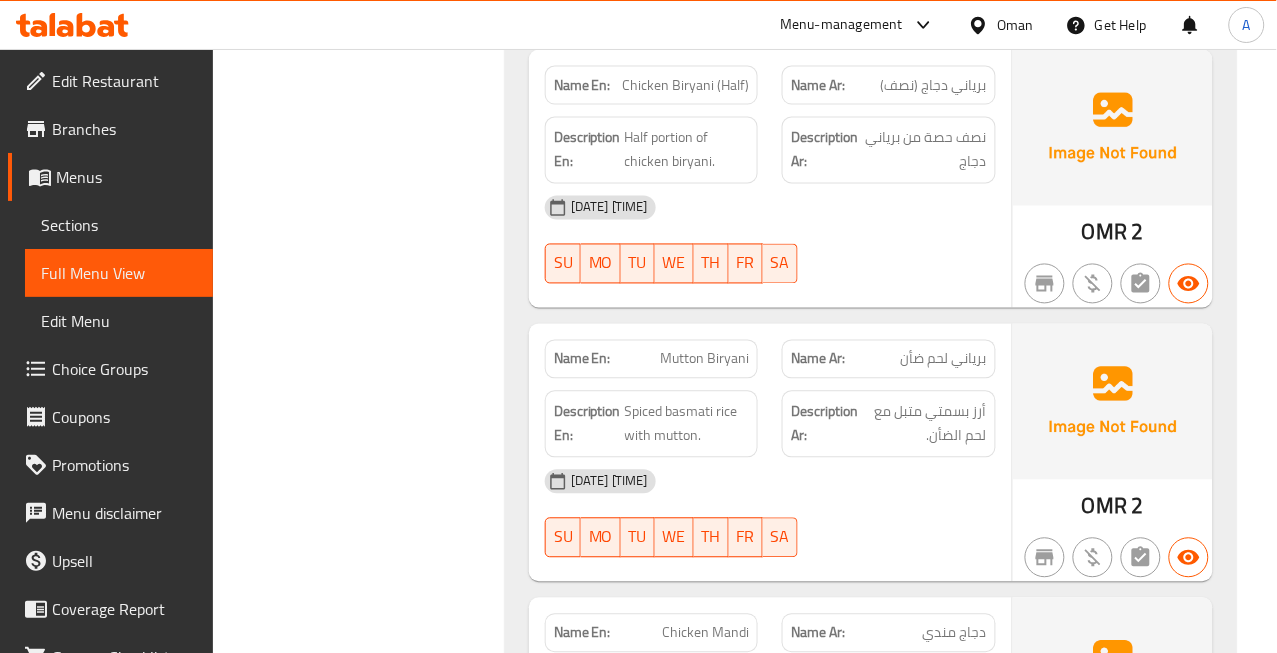 click on "برياني لحم ضأن" at bounding box center [938, -3818] 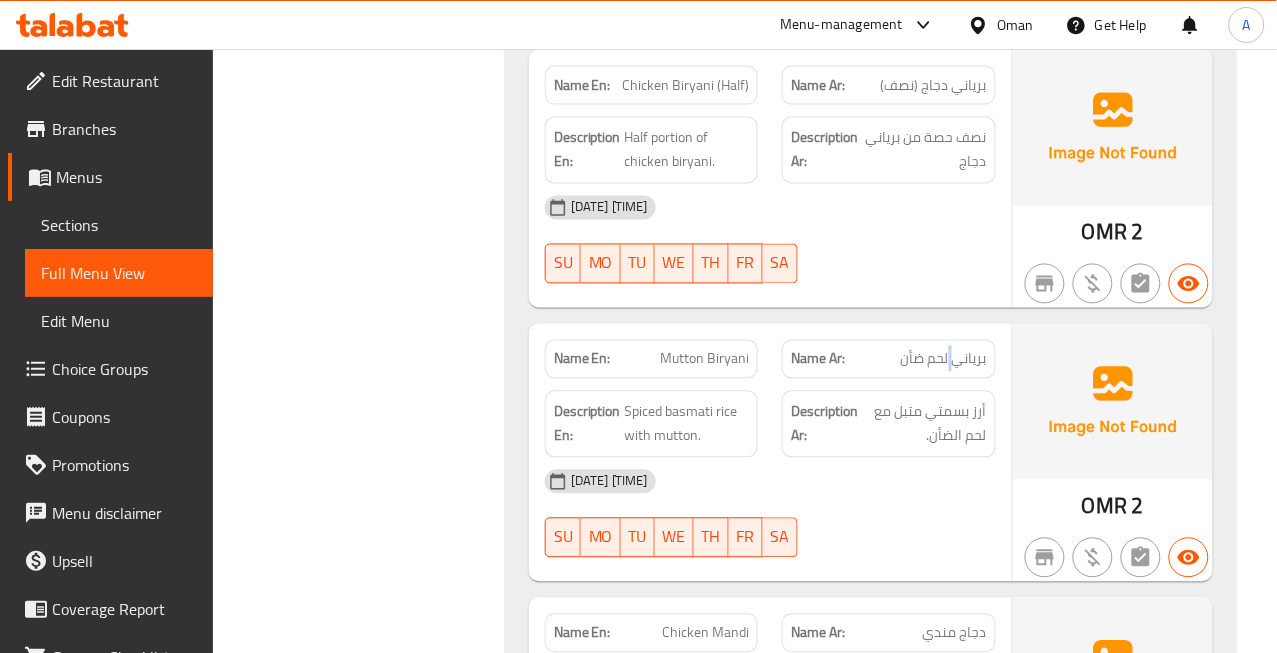 click on "برياني لحم ضأن" at bounding box center [938, -3818] 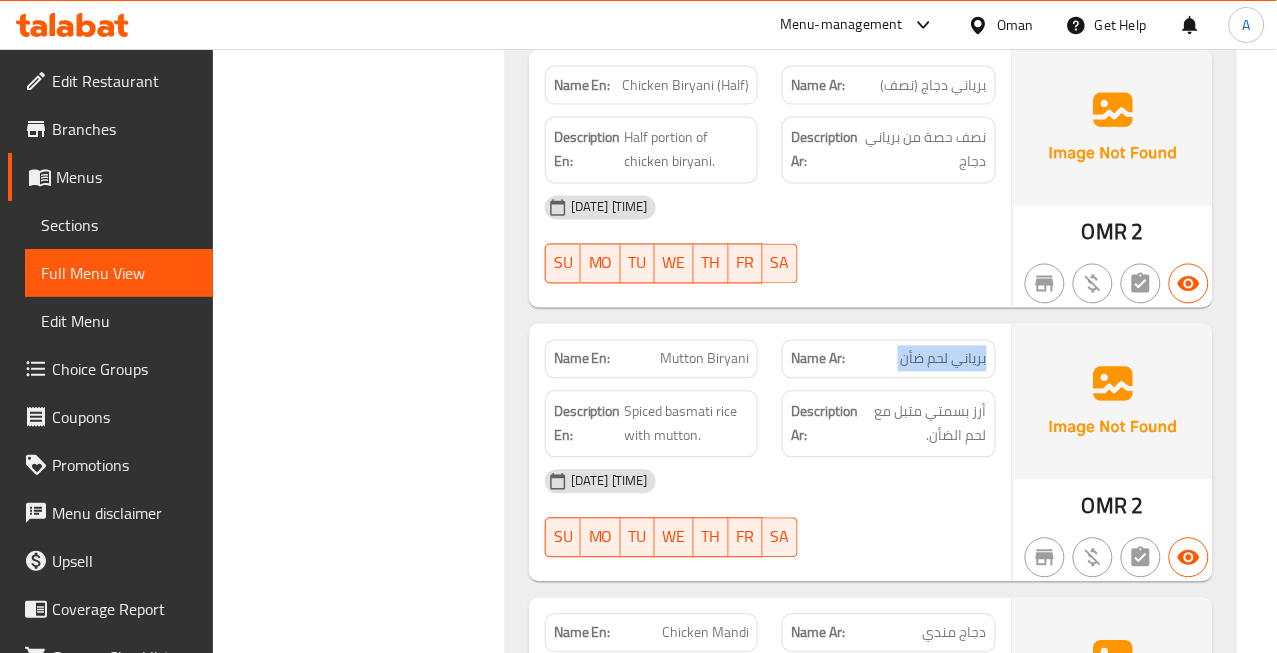 click on "برياني لحم ضأن" at bounding box center [938, -3818] 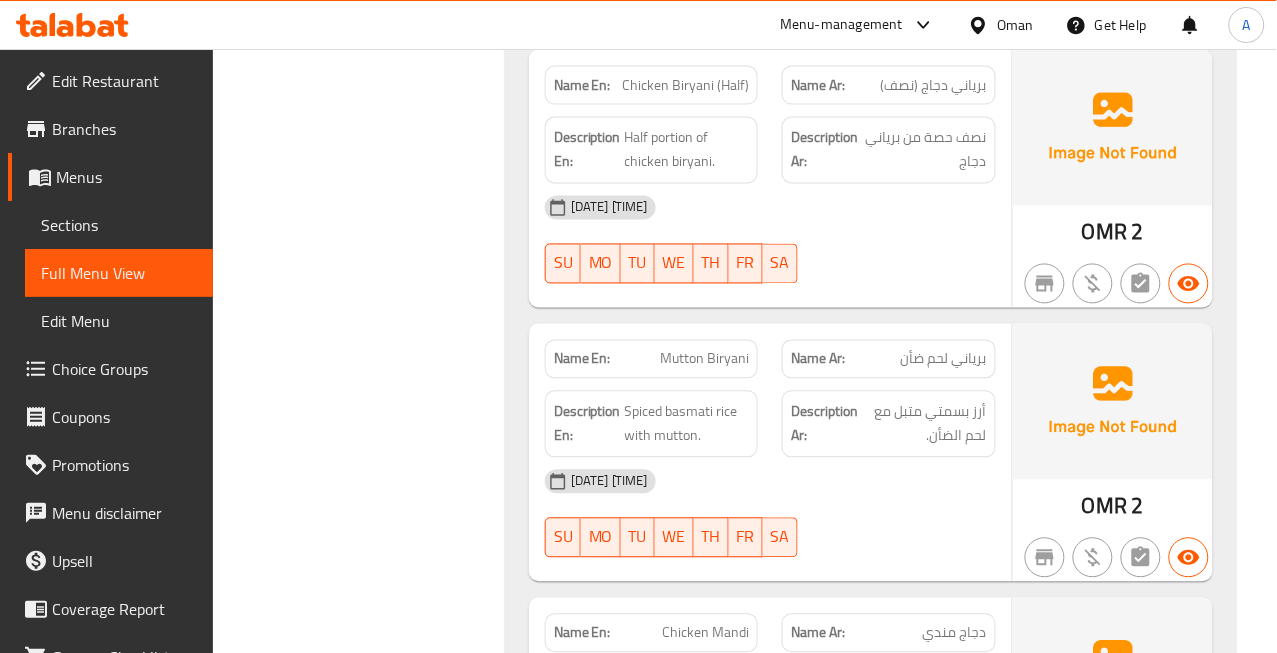 click on "Mutton Biryani" at bounding box center [698, -3818] 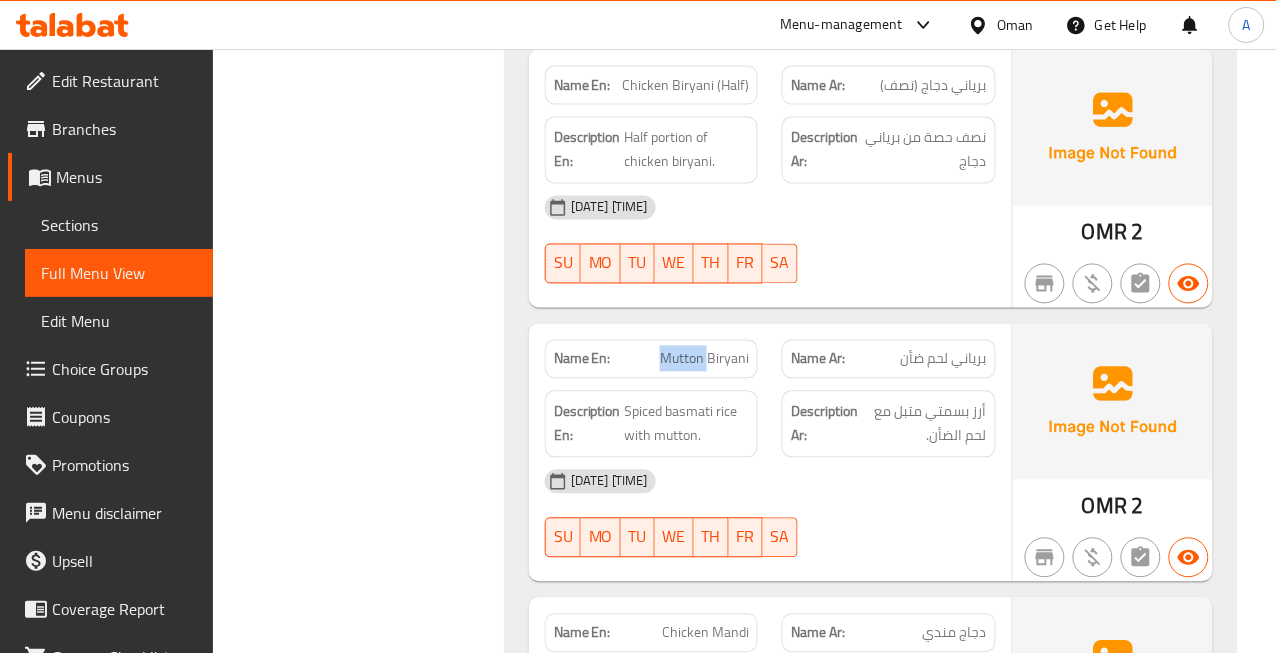 click on "Mutton Biryani" at bounding box center (698, -3818) 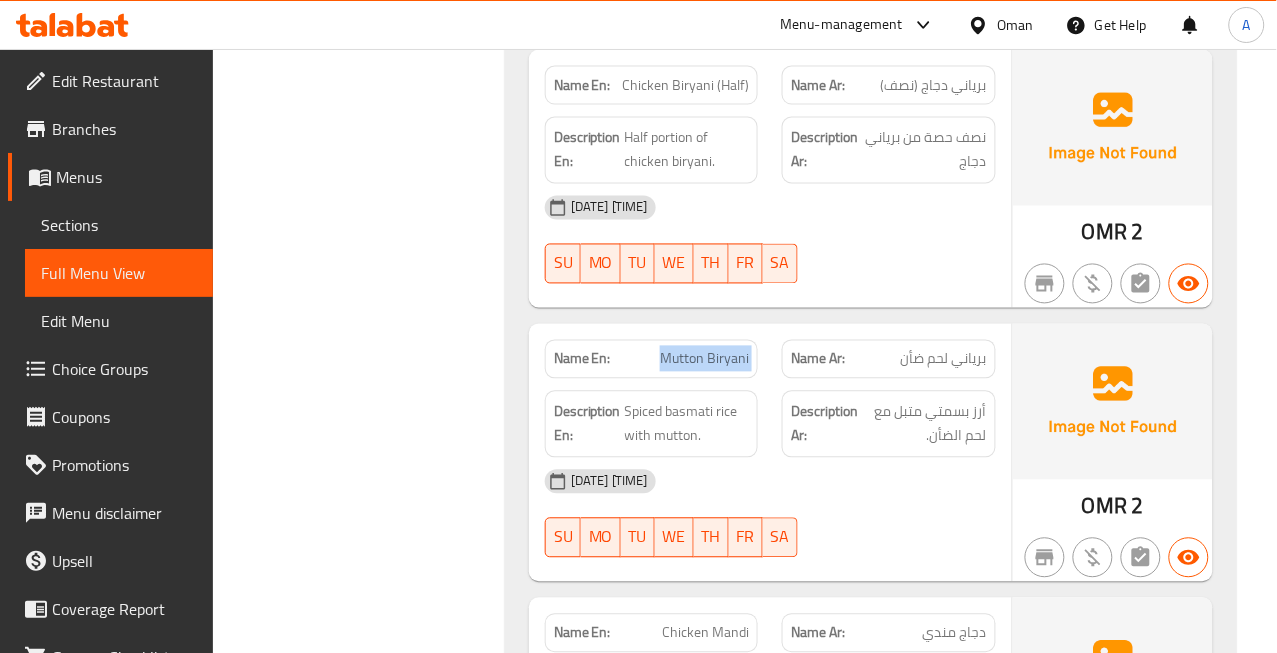 click on "Mutton Biryani" at bounding box center [698, -3818] 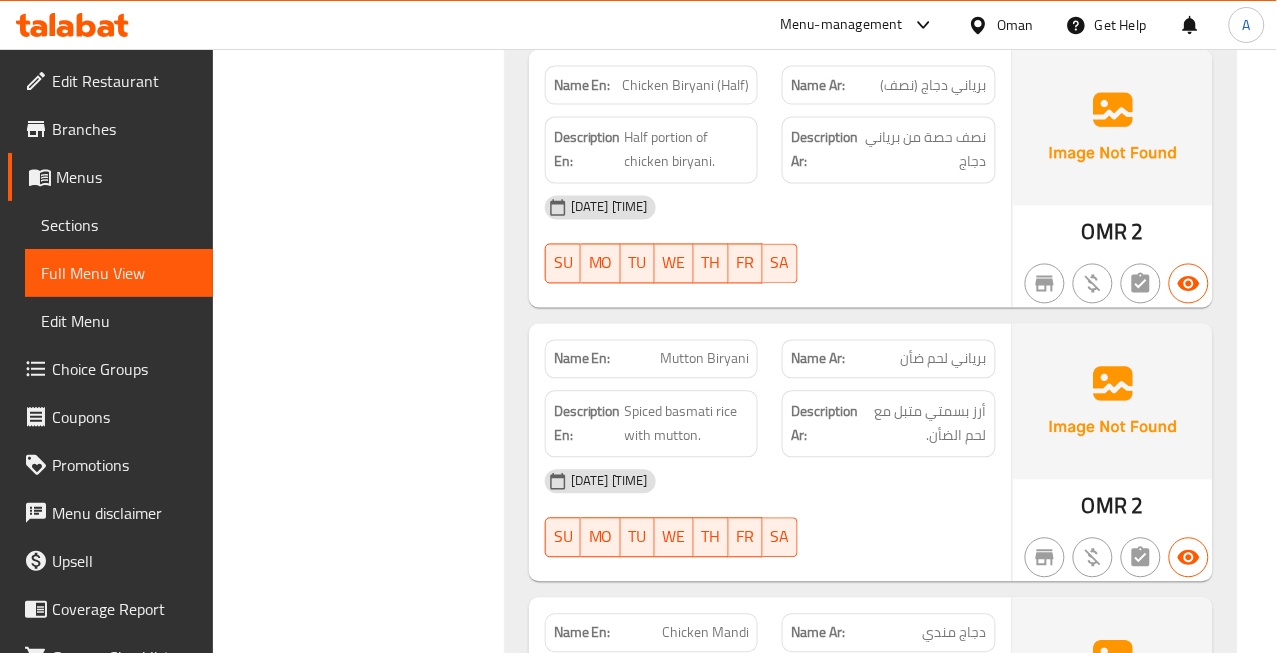 click on "برياني لحم ضأن" at bounding box center [938, -3818] 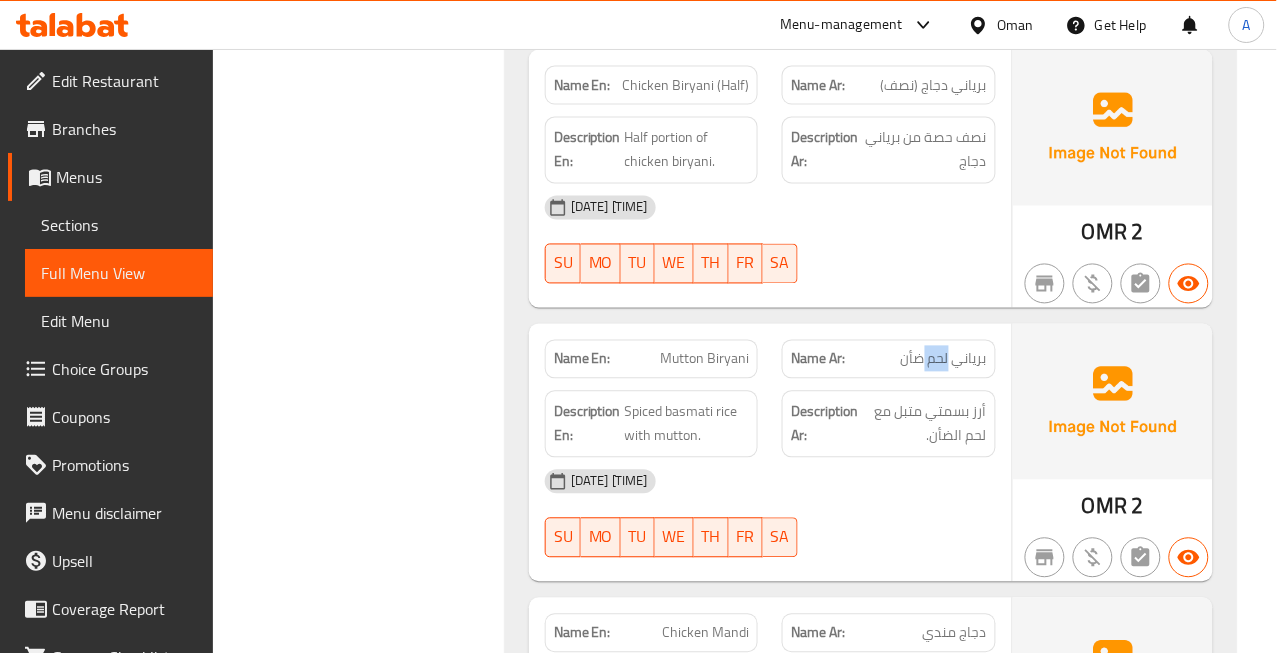 click on "برياني لحم ضأن" at bounding box center [938, -3818] 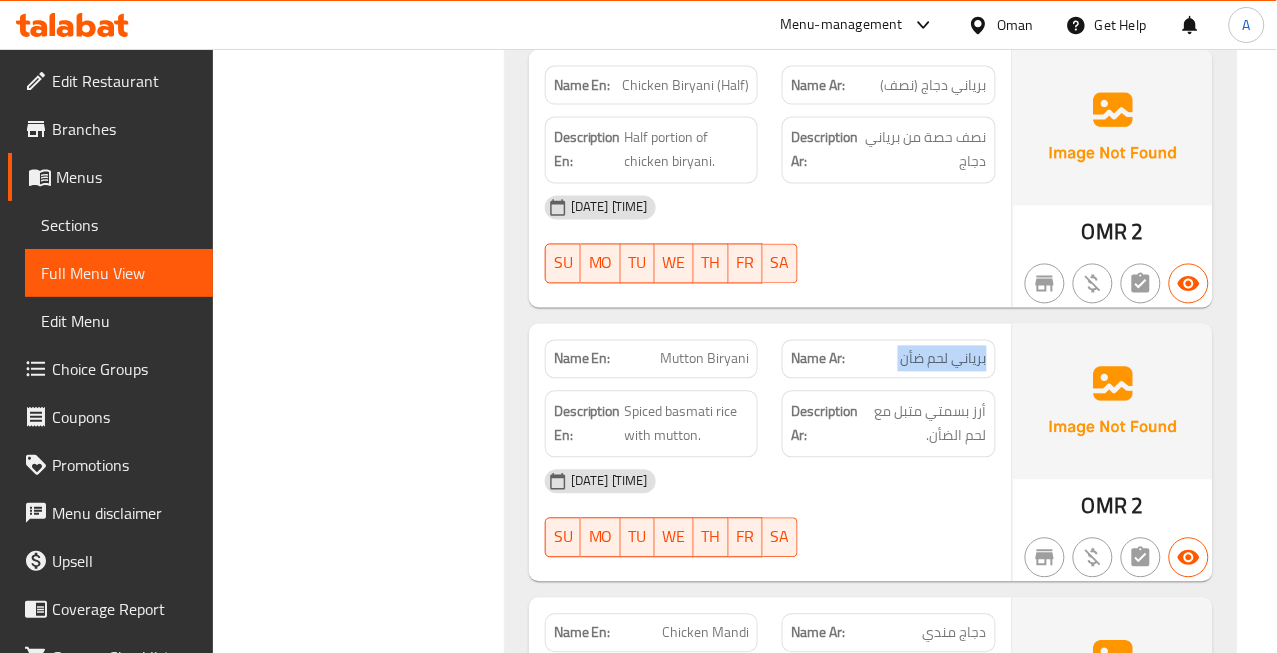 click on "برياني لحم ضأن" at bounding box center (938, -3818) 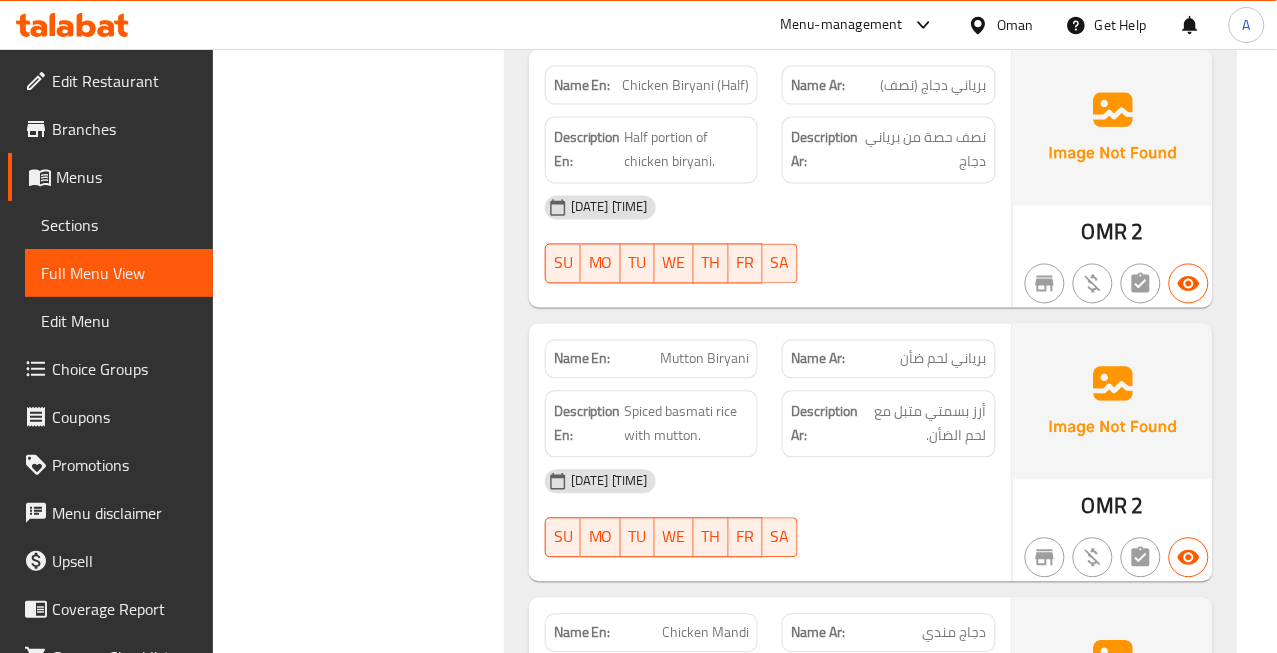 click on "Mutton Biryani" at bounding box center [698, -3818] 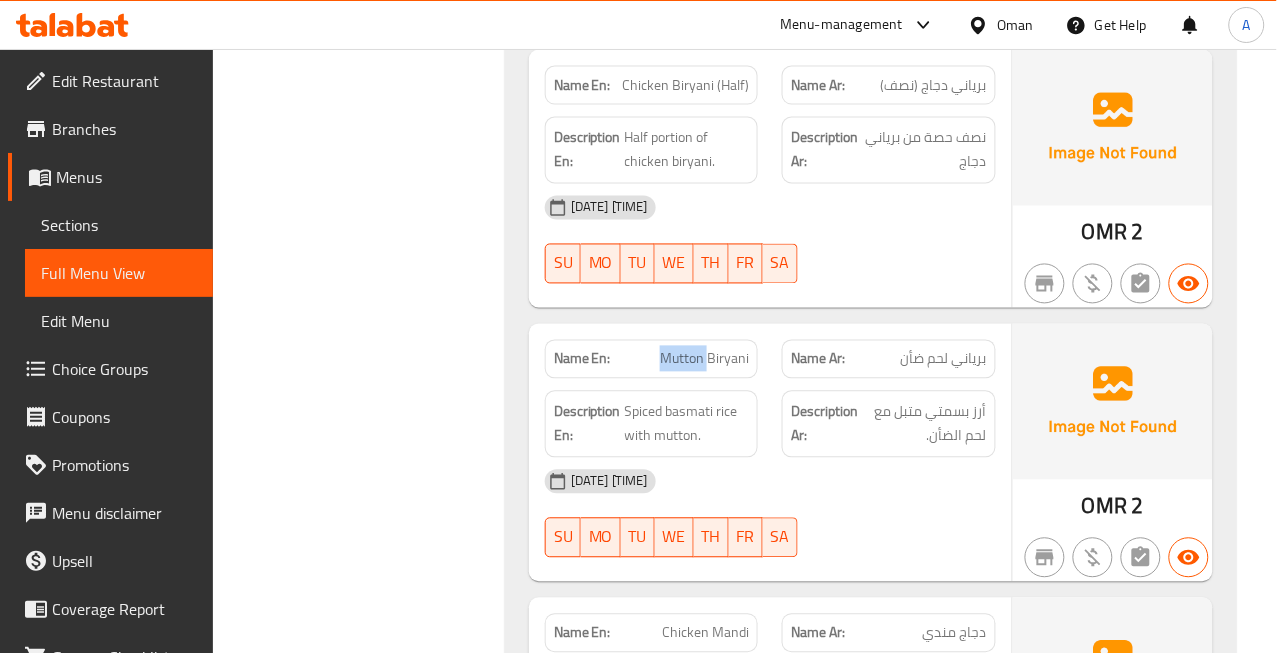 click on "Mutton Biryani" at bounding box center (698, -3818) 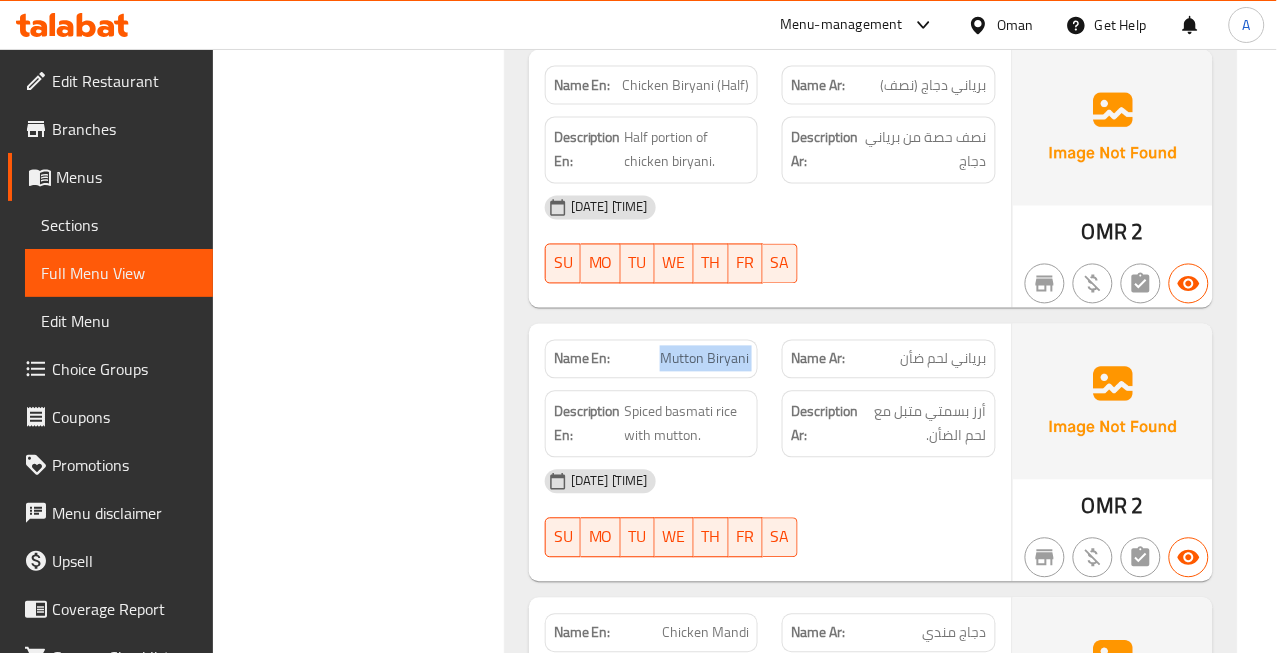 click on "Mutton Biryani" at bounding box center [698, -3818] 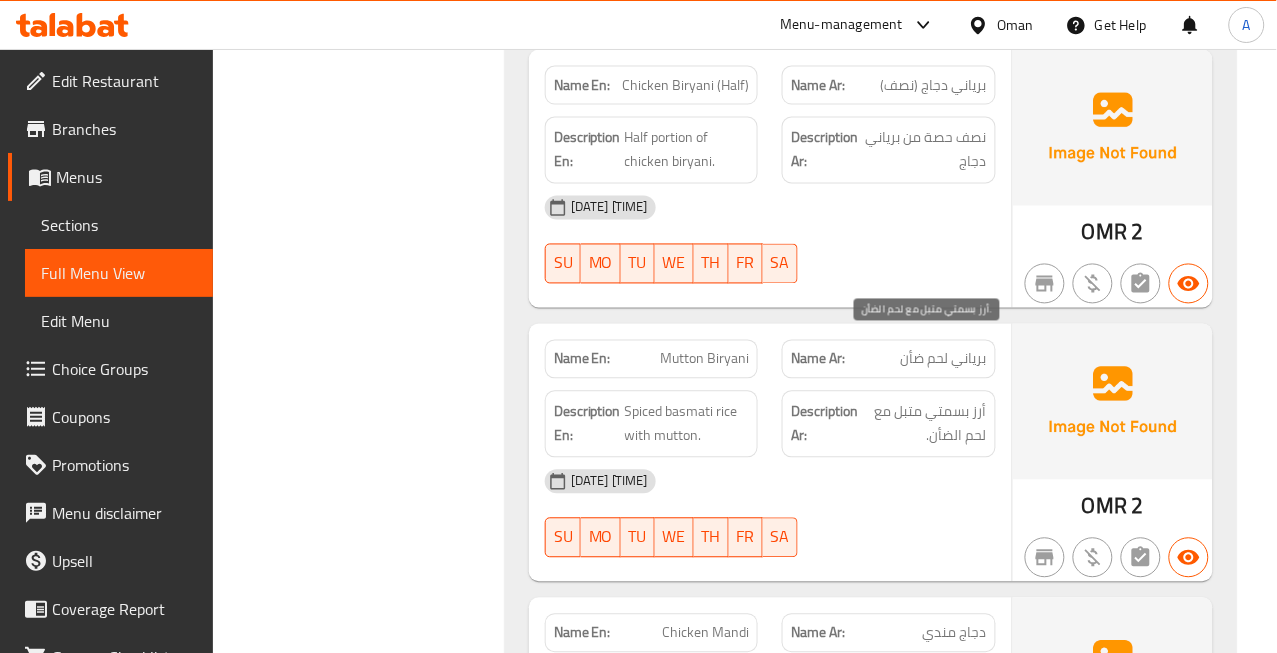 click on "أرز بسمتي متبل مع لحم الضأن." at bounding box center [924, 424] 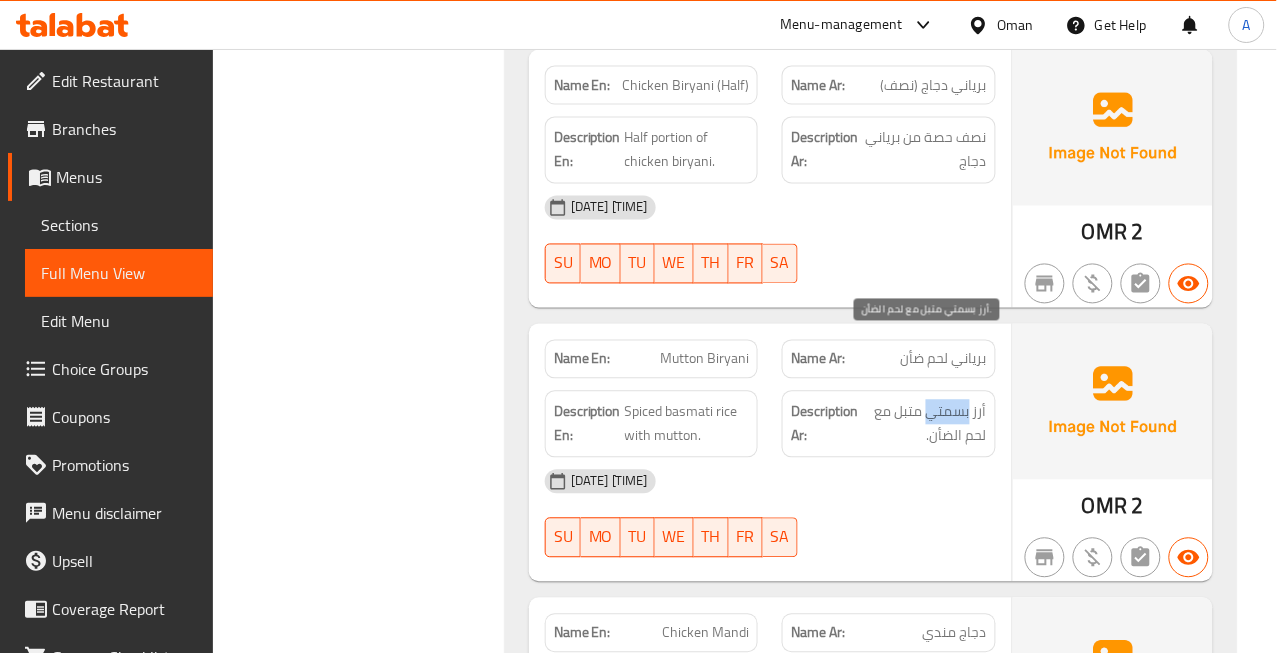 click on "أرز بسمتي متبل مع لحم الضأن." at bounding box center (924, 424) 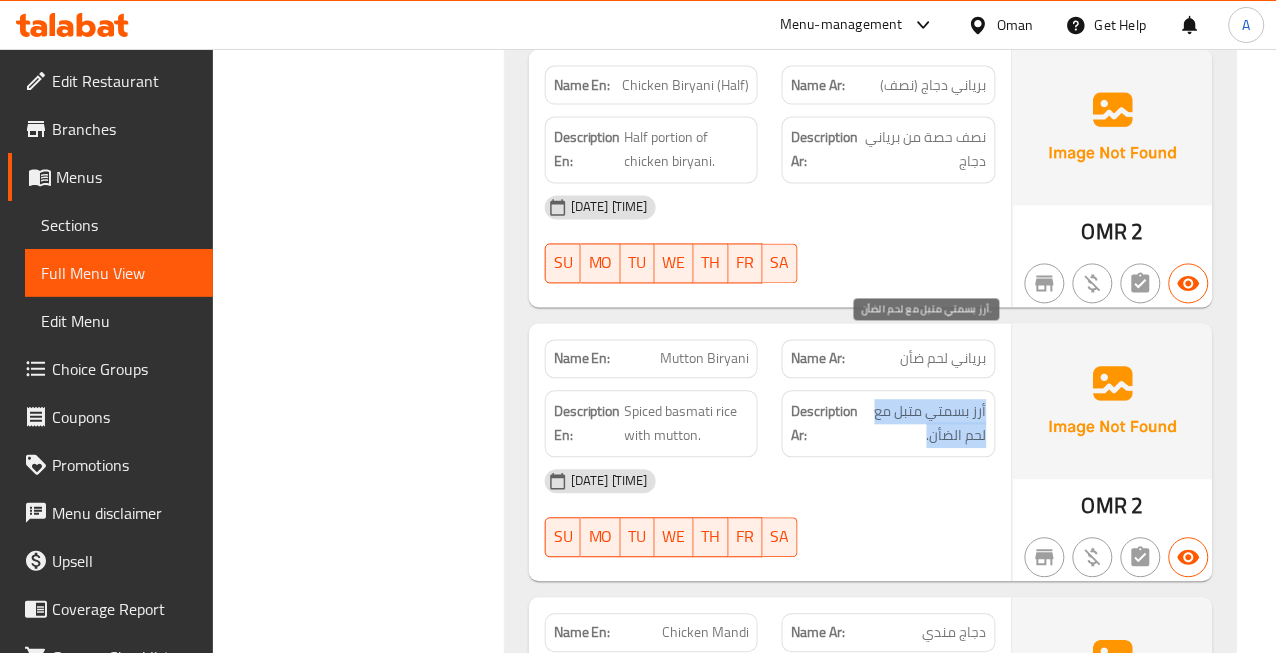 click on "أرز بسمتي متبل مع لحم الضأن." at bounding box center (924, 424) 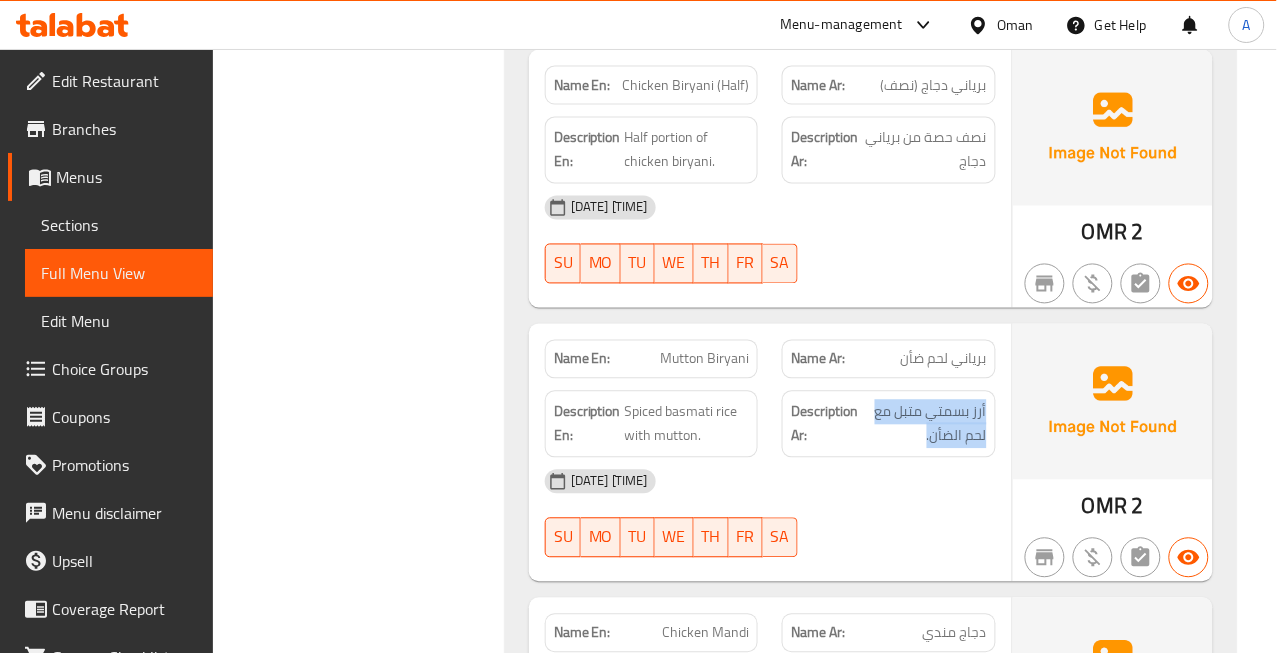 scroll, scrollTop: 5943, scrollLeft: 0, axis: vertical 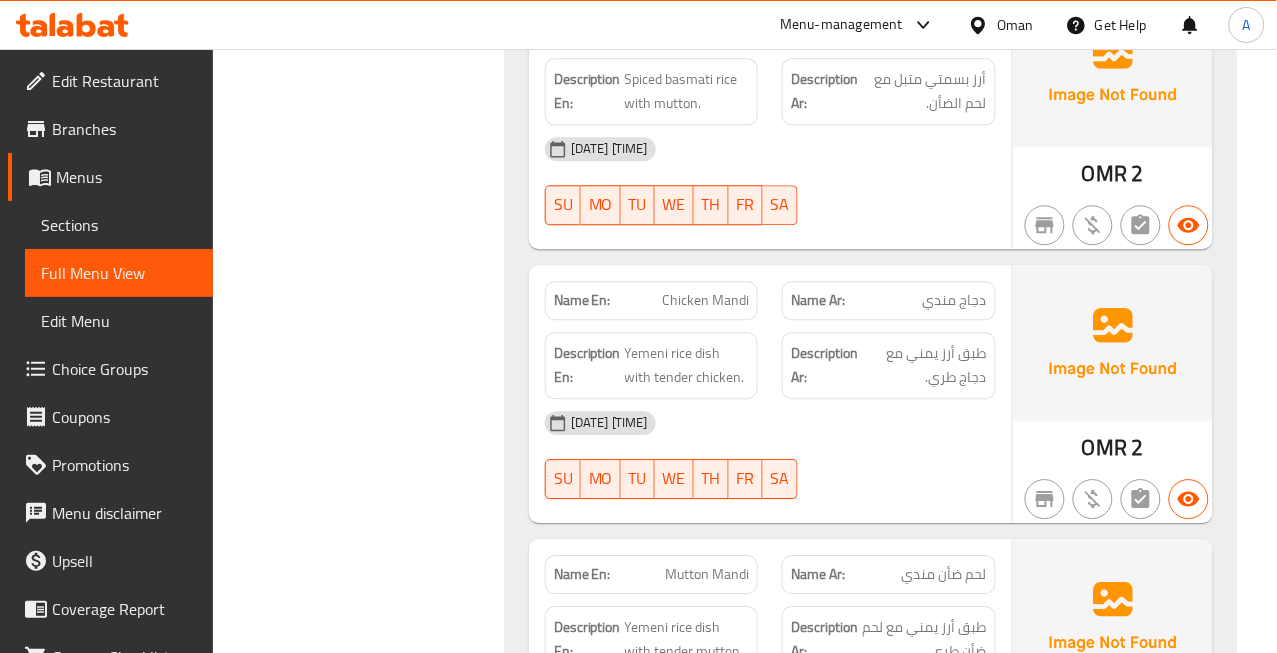 click on "Chicken Mandi" at bounding box center (720, -3852) 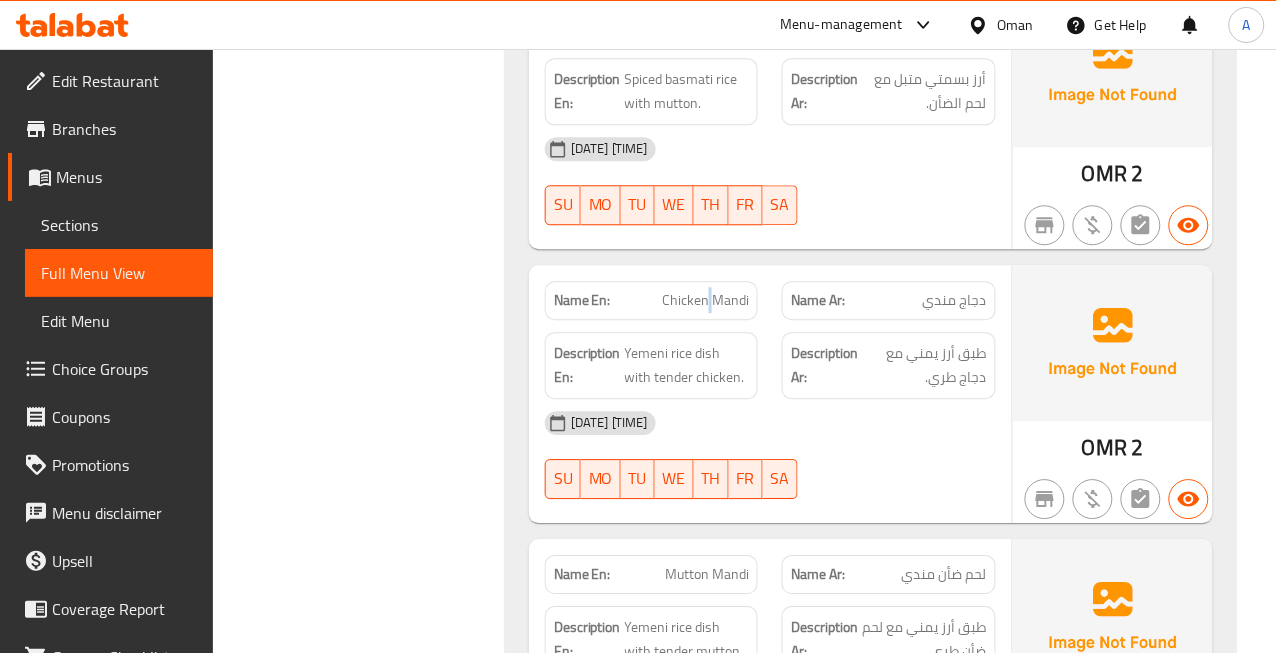 click on "Chicken Mandi" at bounding box center [720, -3852] 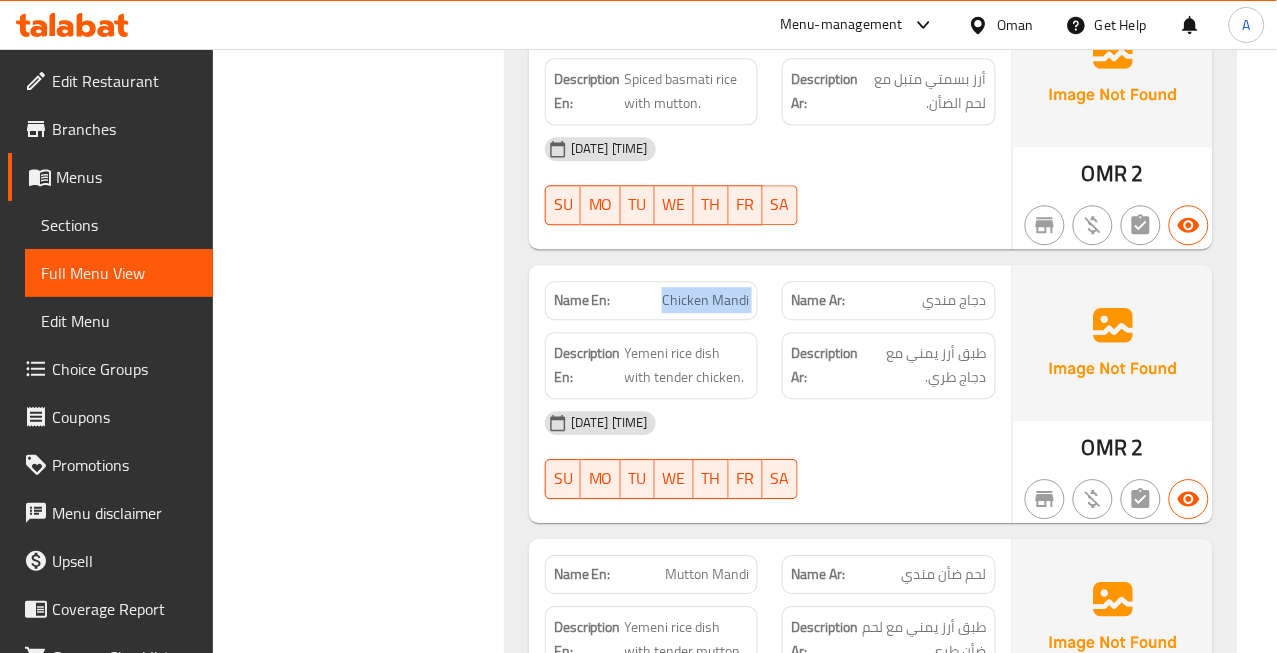 click on "Chicken Mandi" at bounding box center [720, -3852] 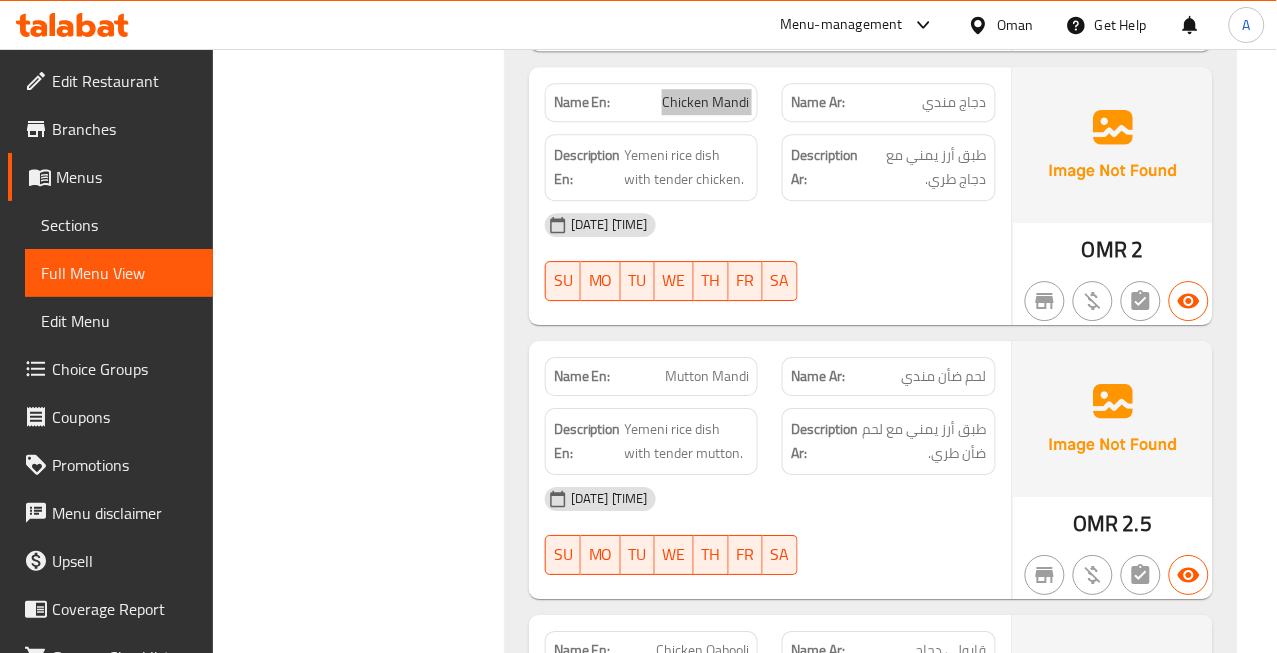 scroll, scrollTop: 6165, scrollLeft: 0, axis: vertical 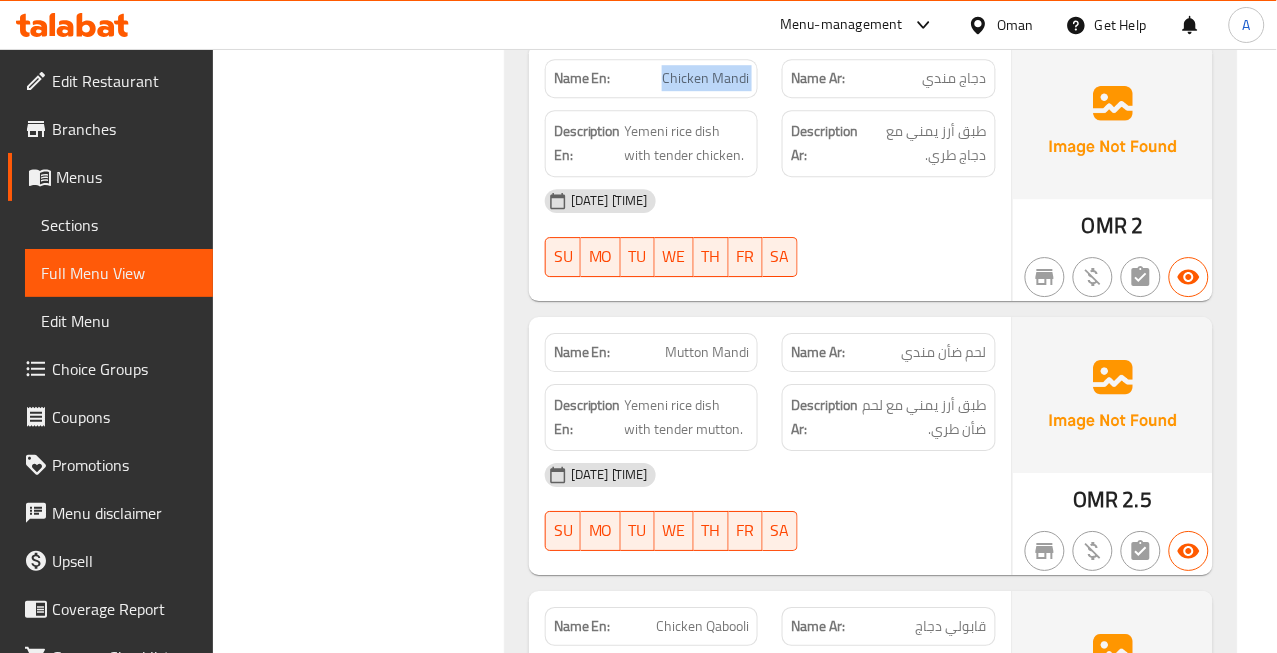 click on "Mutton Mandi" at bounding box center [736, -3800] 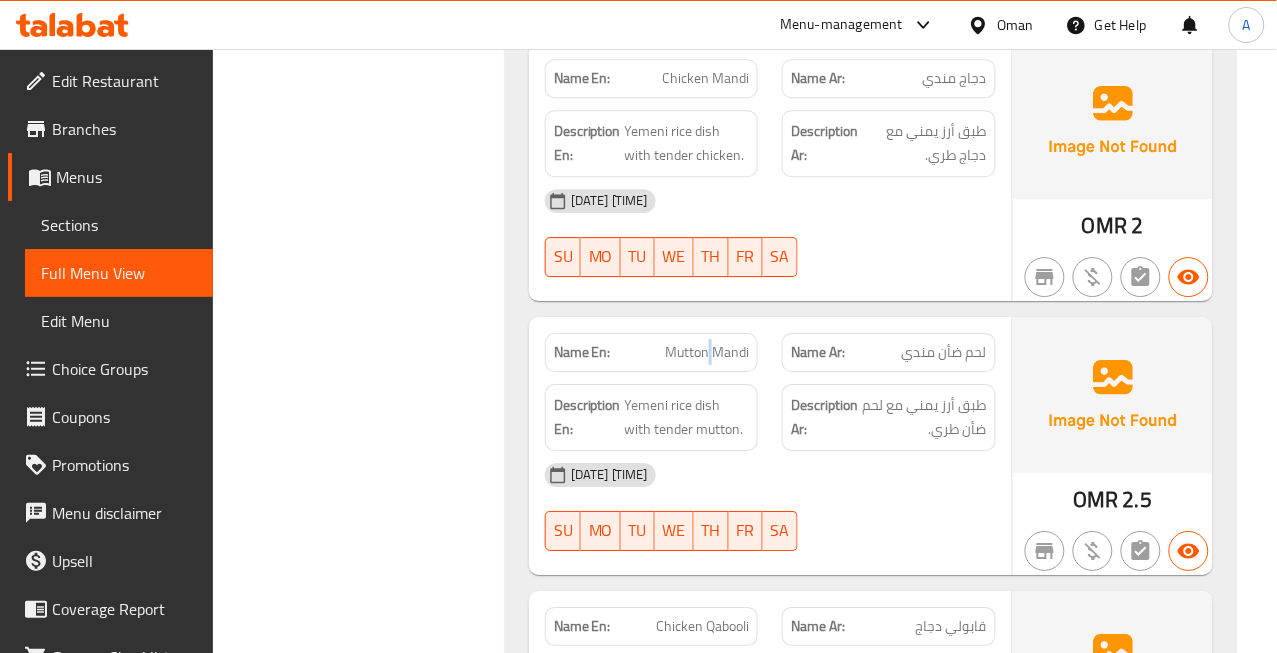 click on "Mutton Mandi" at bounding box center [736, -3800] 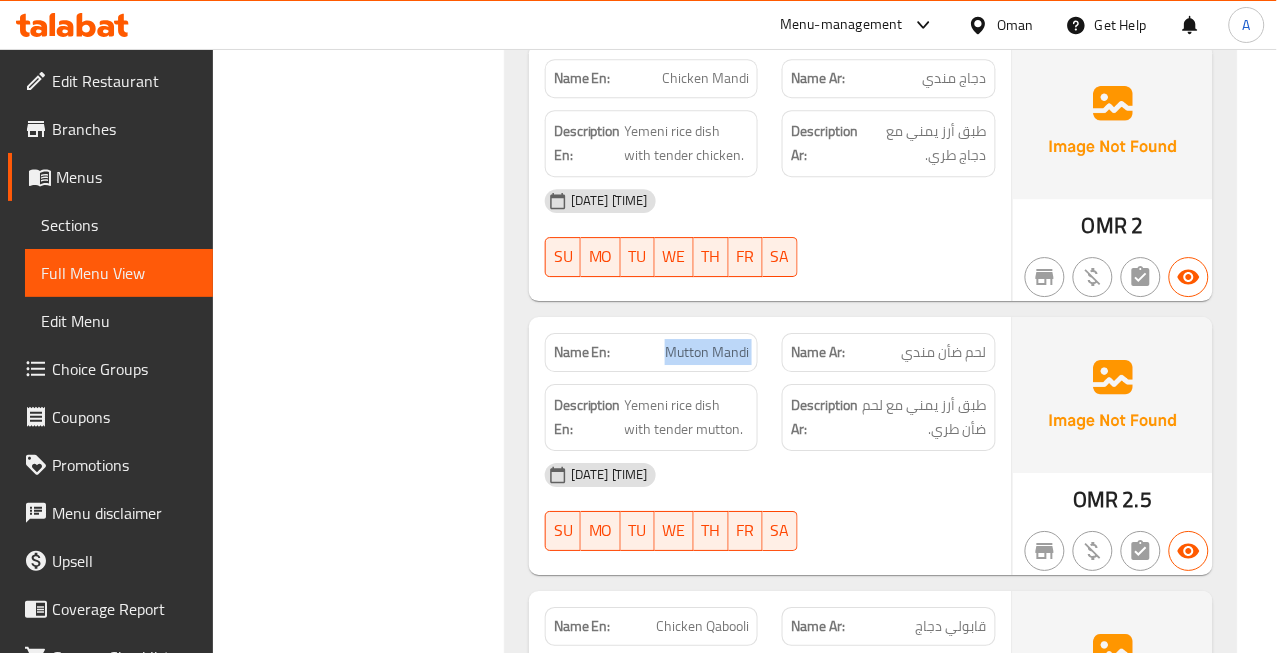 click on "Mutton Mandi" at bounding box center (736, -3800) 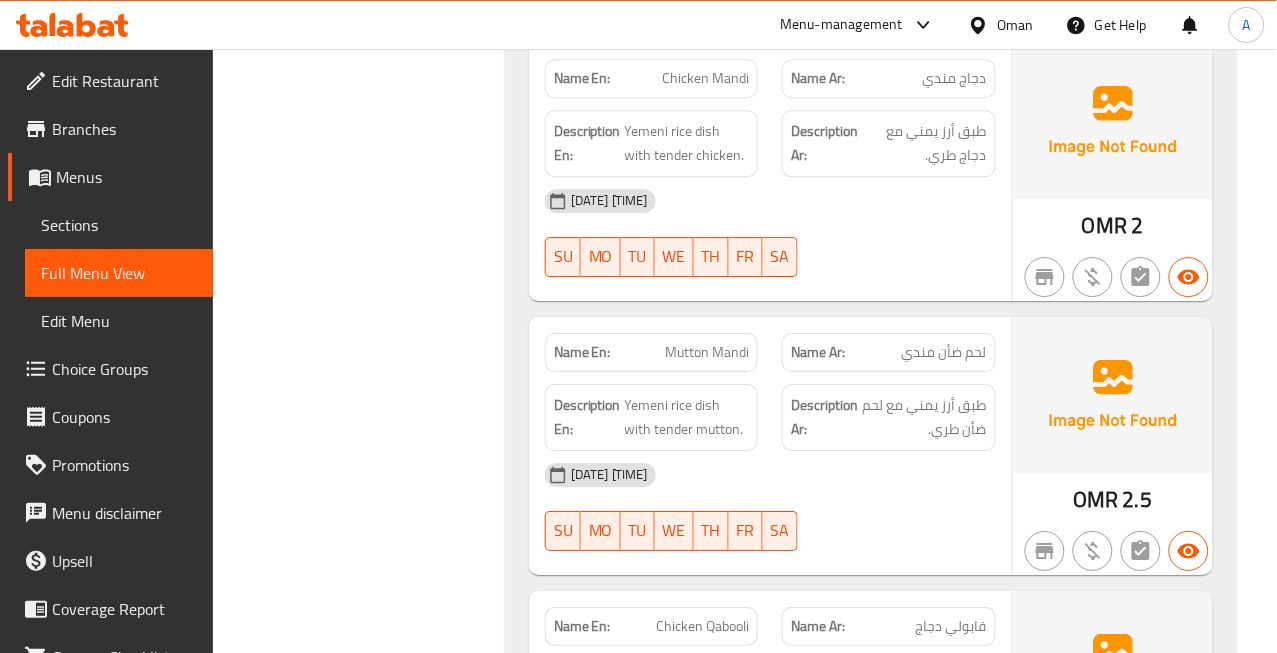 click on "لحم ضأن مندي" at bounding box center [977, -3800] 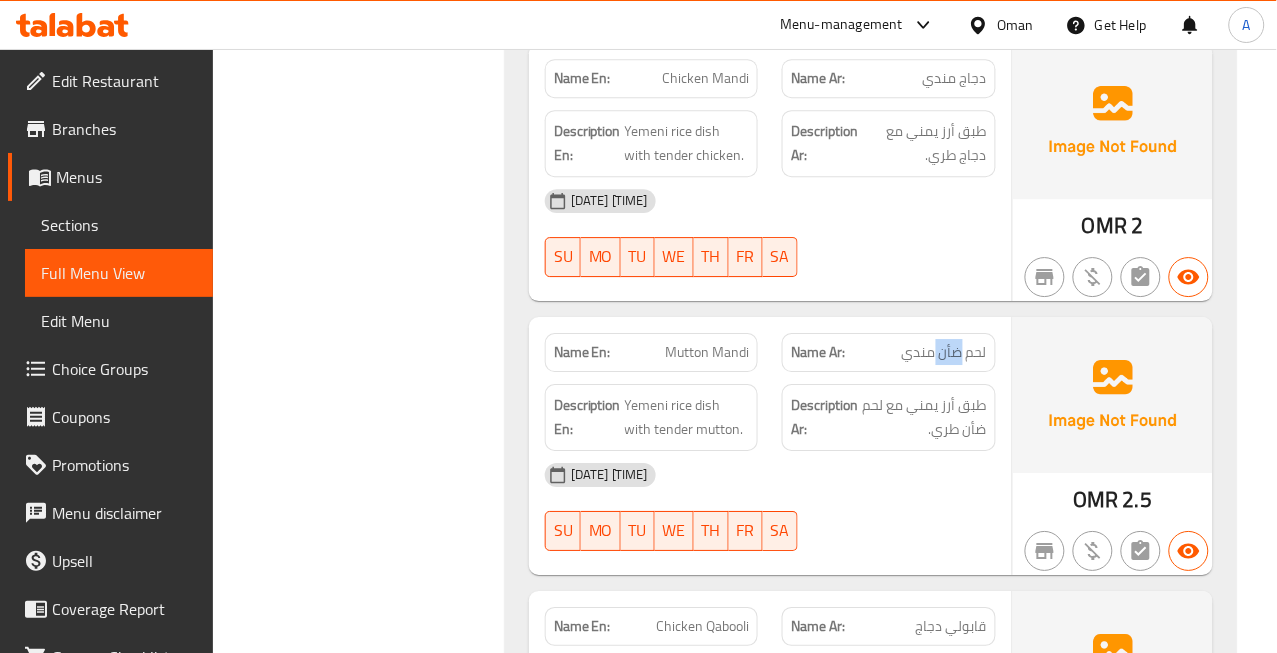 click on "لحم ضأن مندي" at bounding box center (977, -3800) 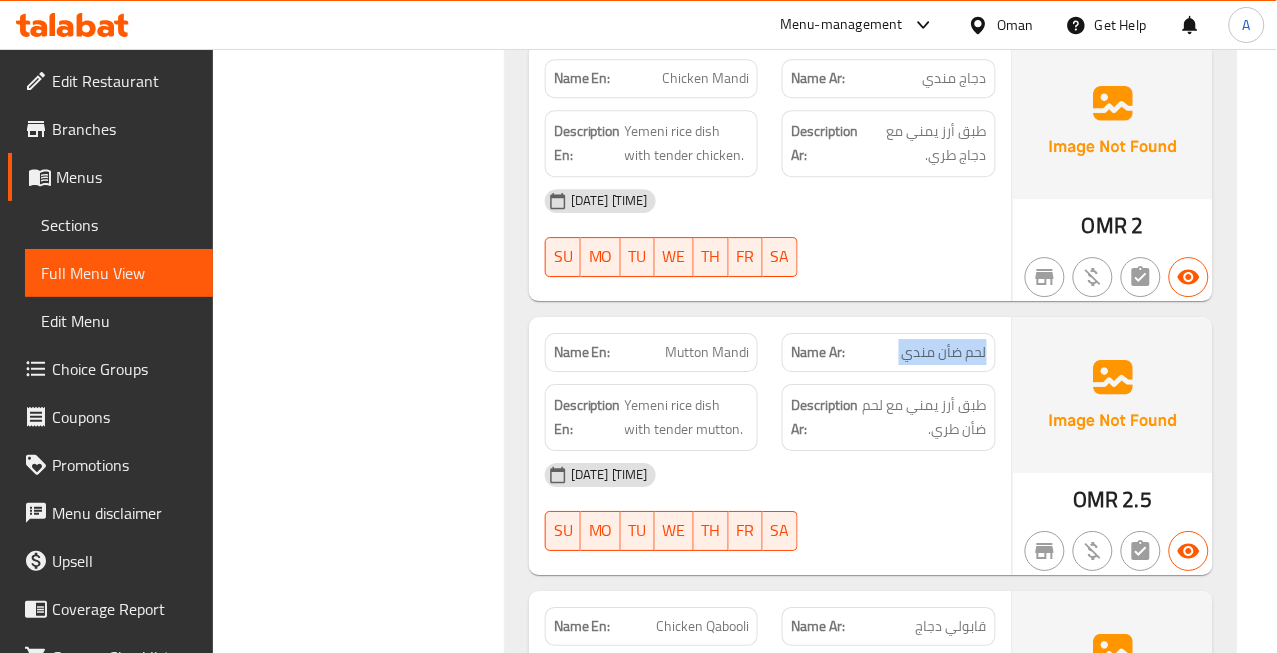 click on "لحم ضأن مندي" at bounding box center [977, -3800] 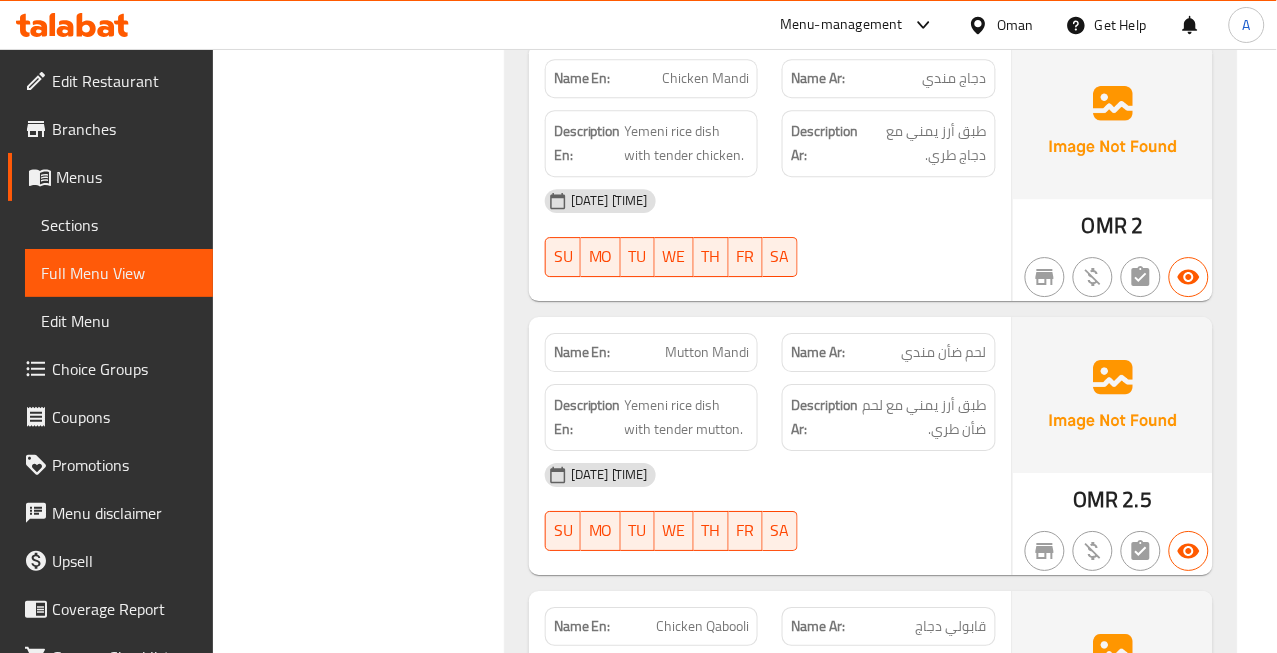 click on "طبق أرز يمني مع لحم ضأن طري." at bounding box center (947, -3747) 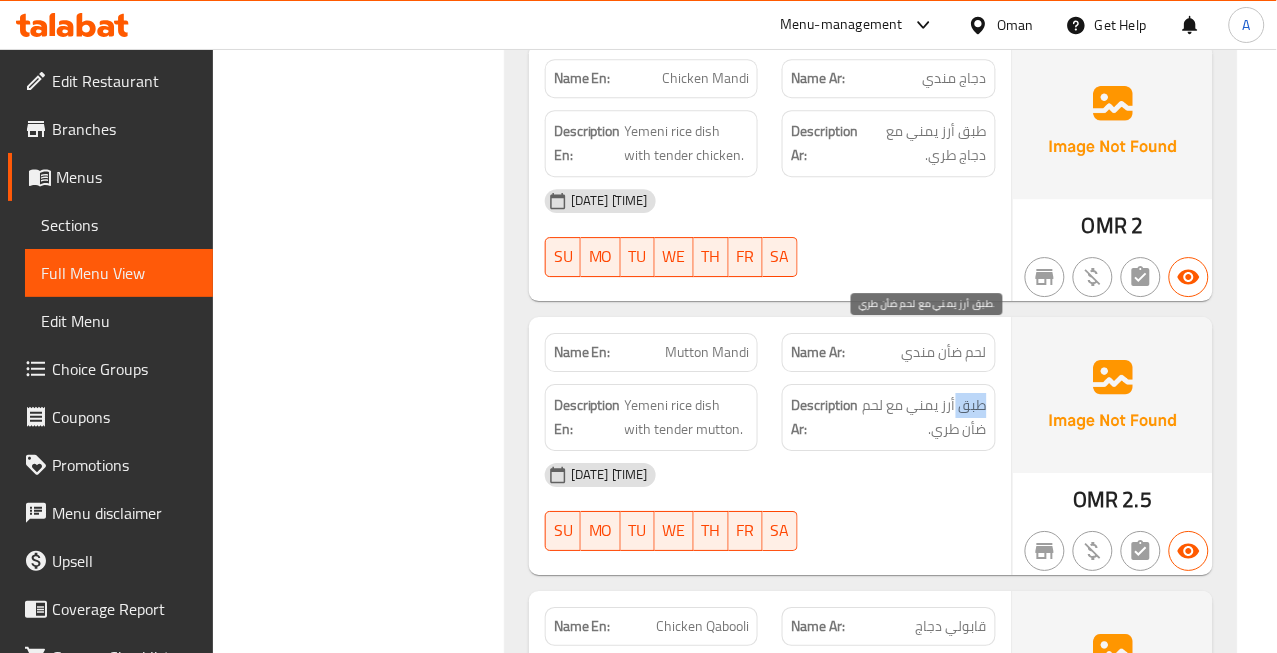 click on "طبق أرز يمني مع لحم ضأن طري." at bounding box center (924, 417) 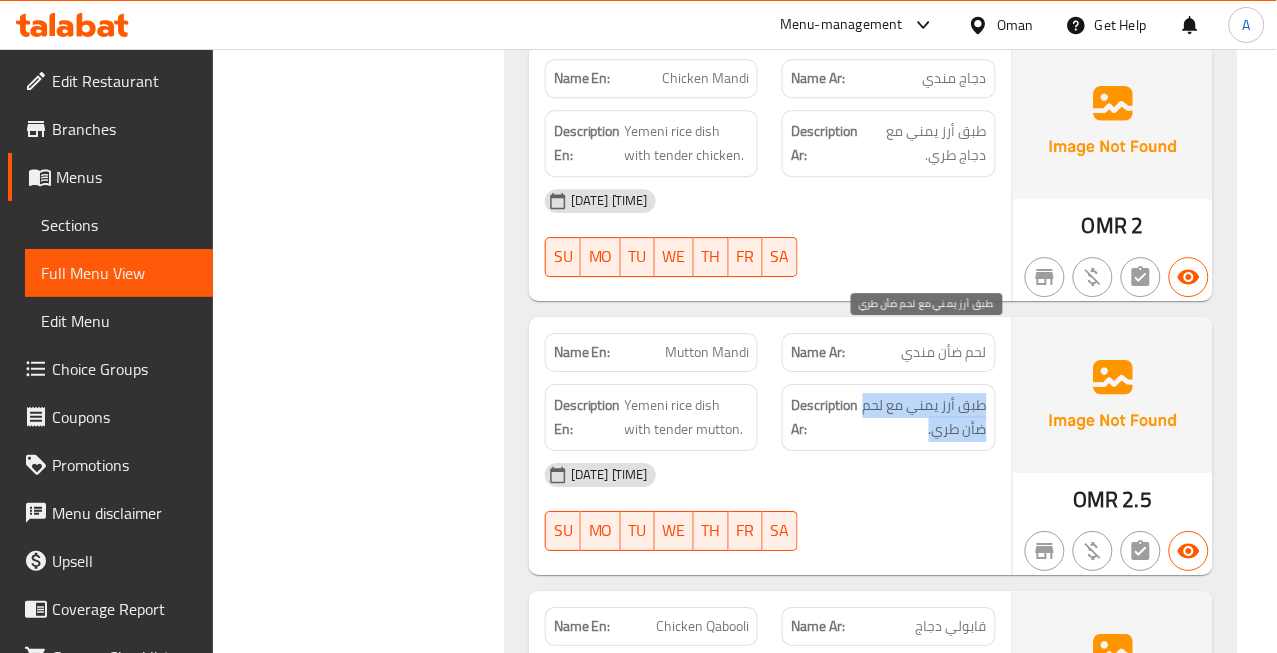 click on "طبق أرز يمني مع لحم ضأن طري." at bounding box center [924, 417] 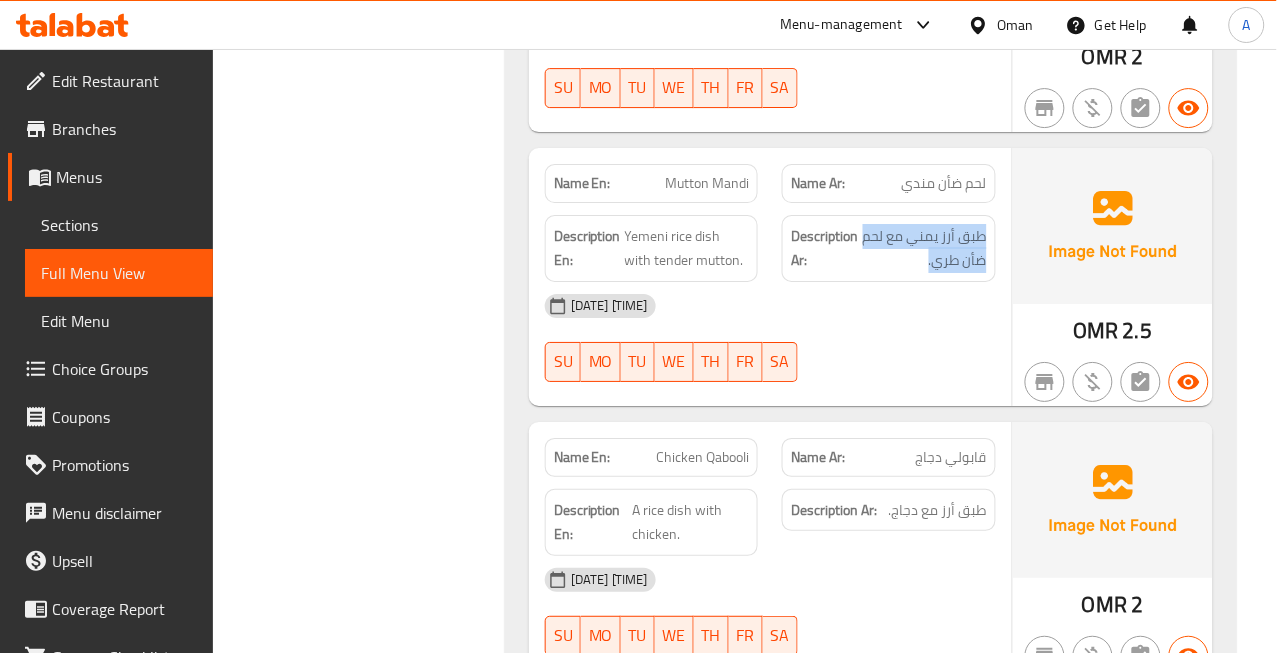 scroll, scrollTop: 6387, scrollLeft: 0, axis: vertical 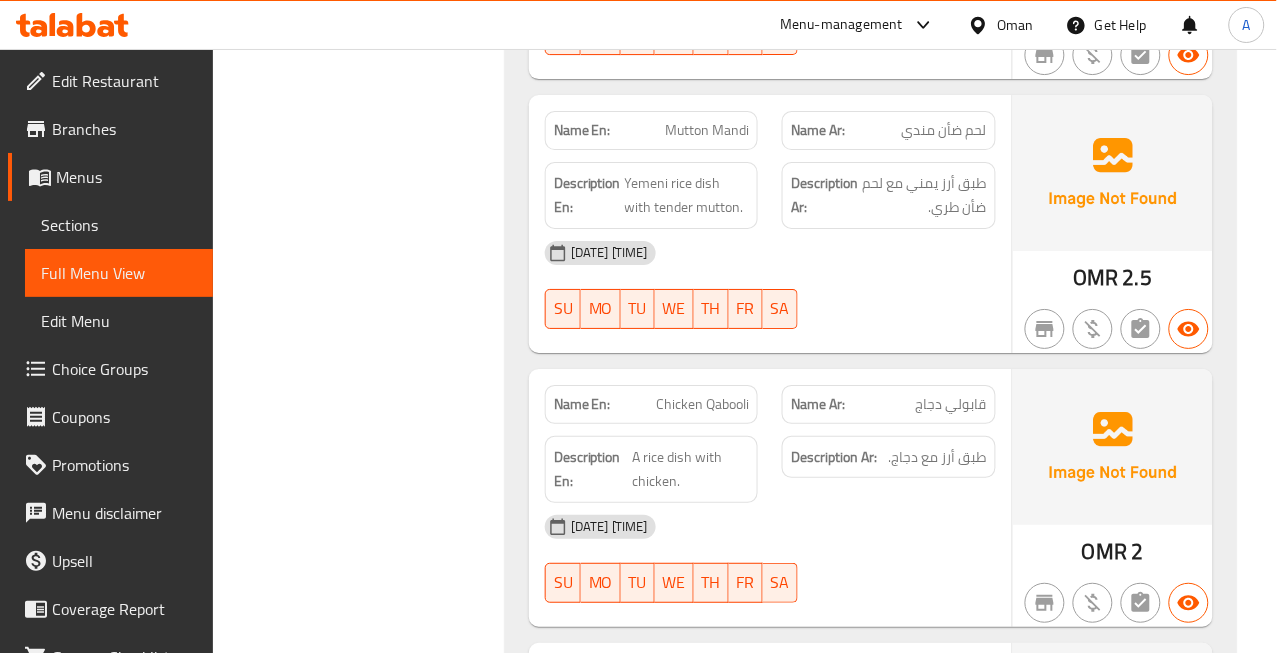 click on "Chicken Qabooli" at bounding box center (674, -3761) 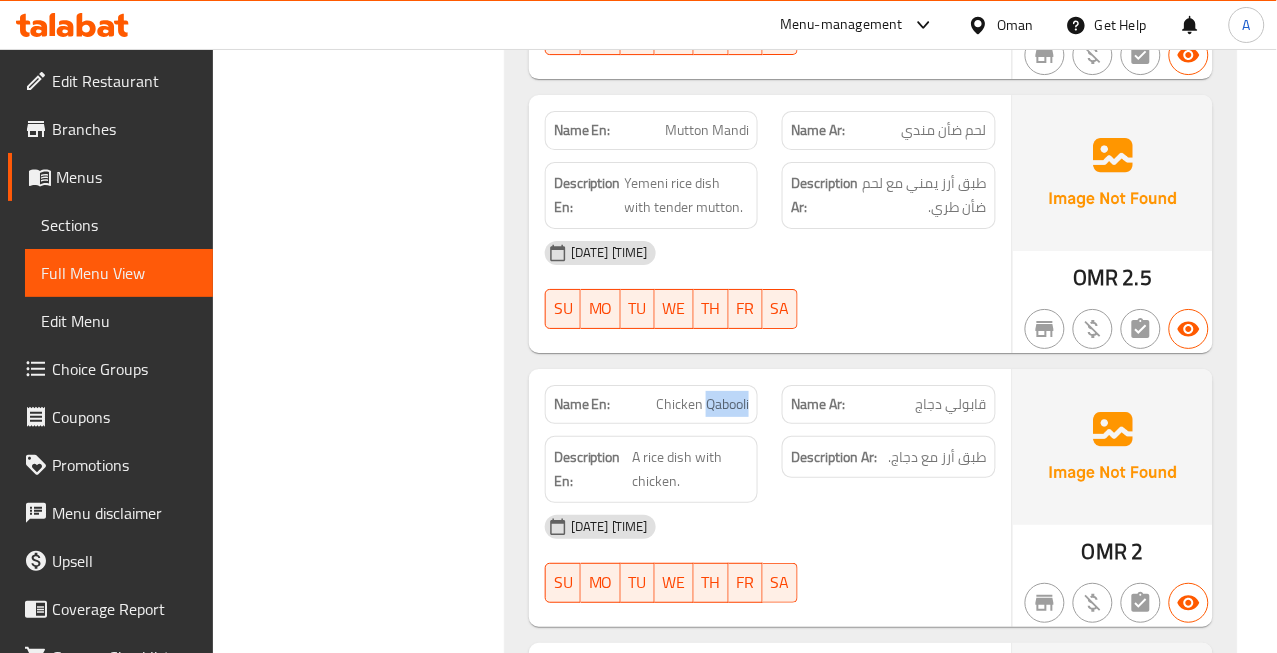 click on "Chicken Qabooli" at bounding box center [674, -3761] 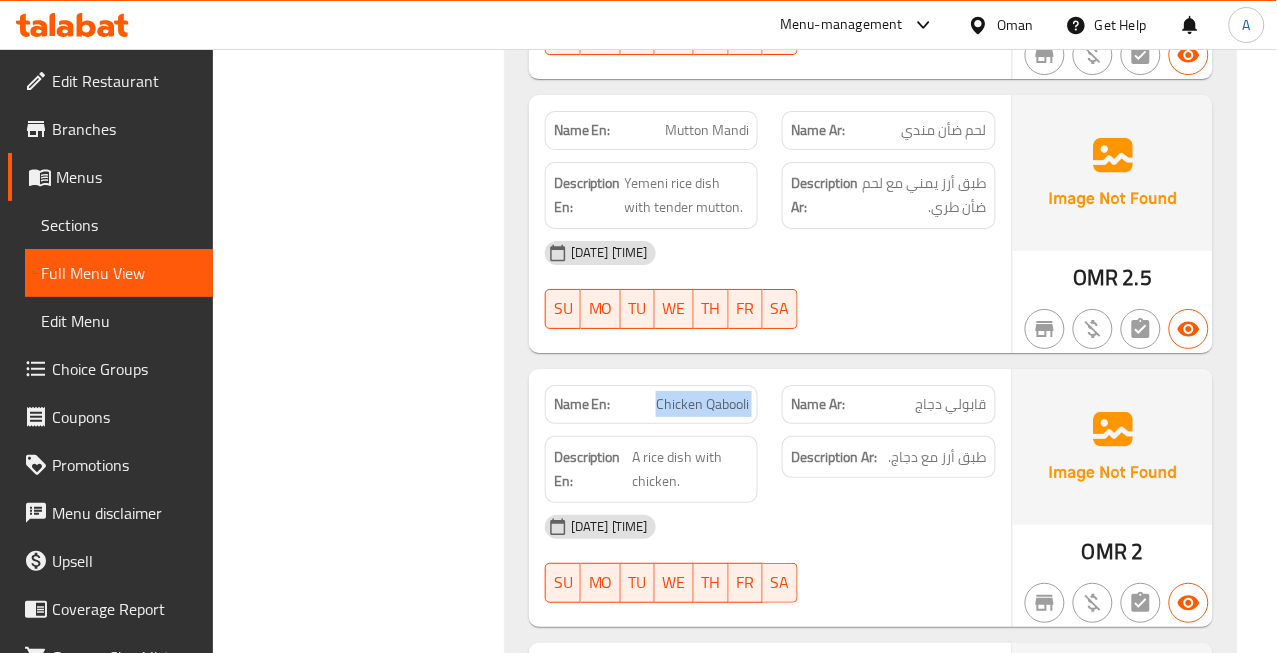 click on "Chicken Qabooli" at bounding box center [674, -3761] 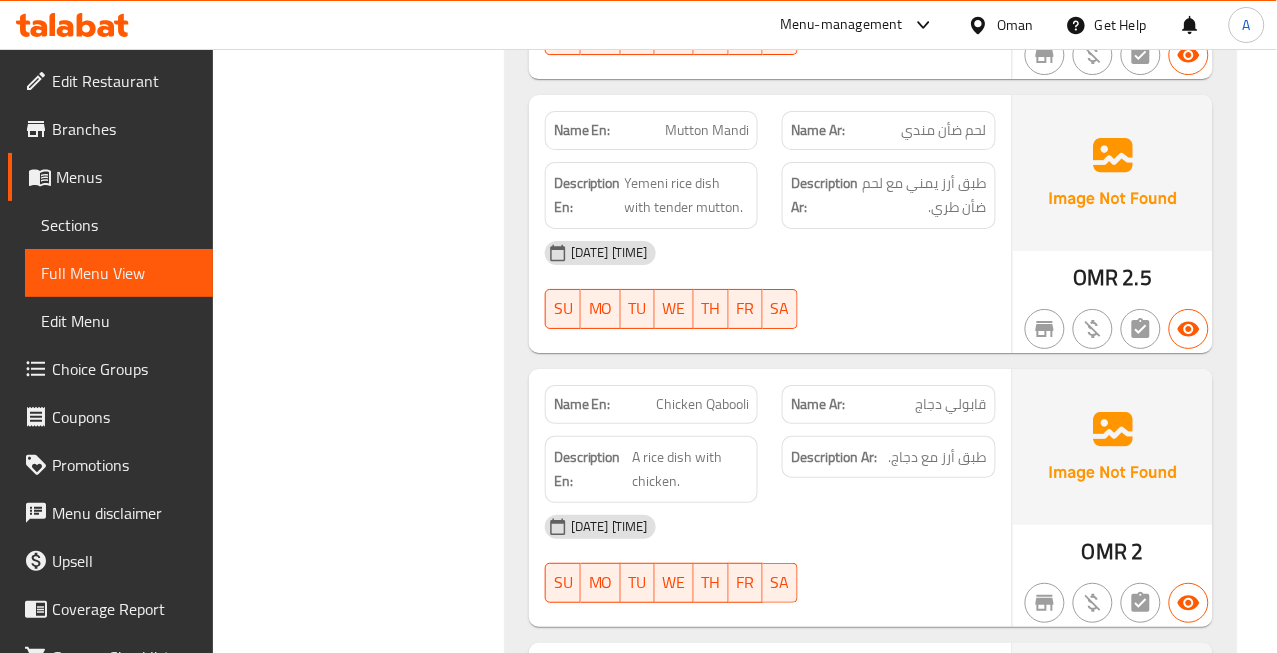 click on "قابولي دجاج" at bounding box center [912, -3761] 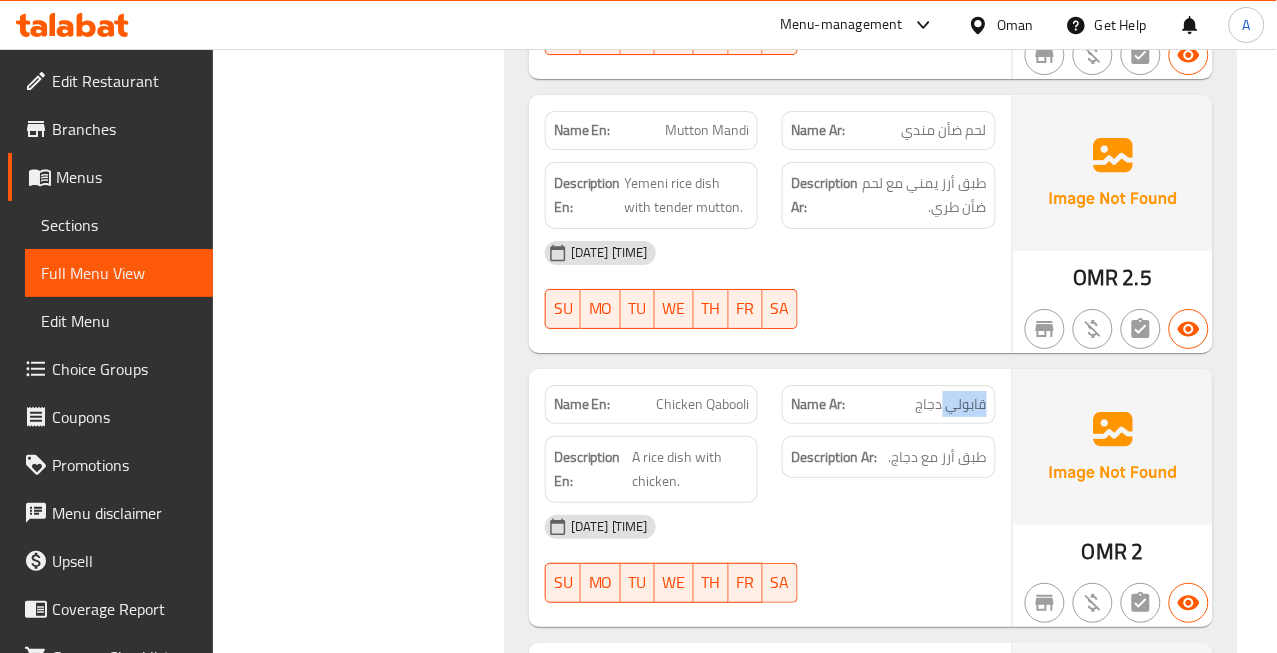 click on "قابولي دجاج" at bounding box center [912, -3761] 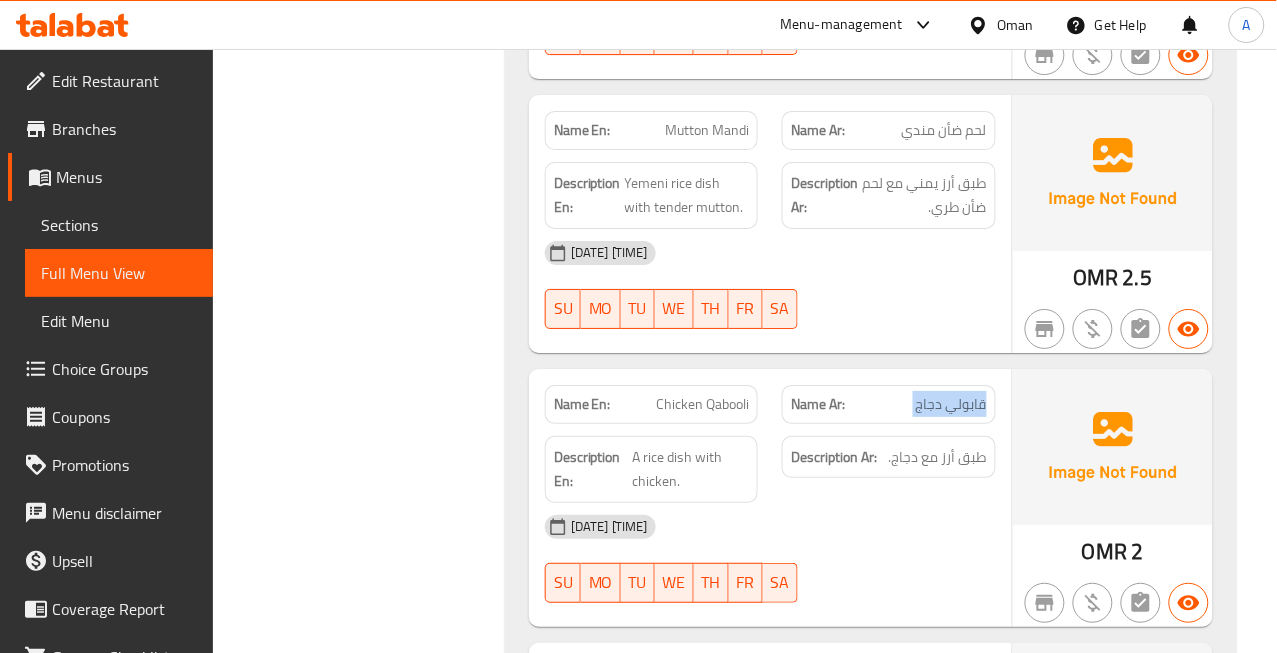click on "قابولي دجاج" at bounding box center [912, -3761] 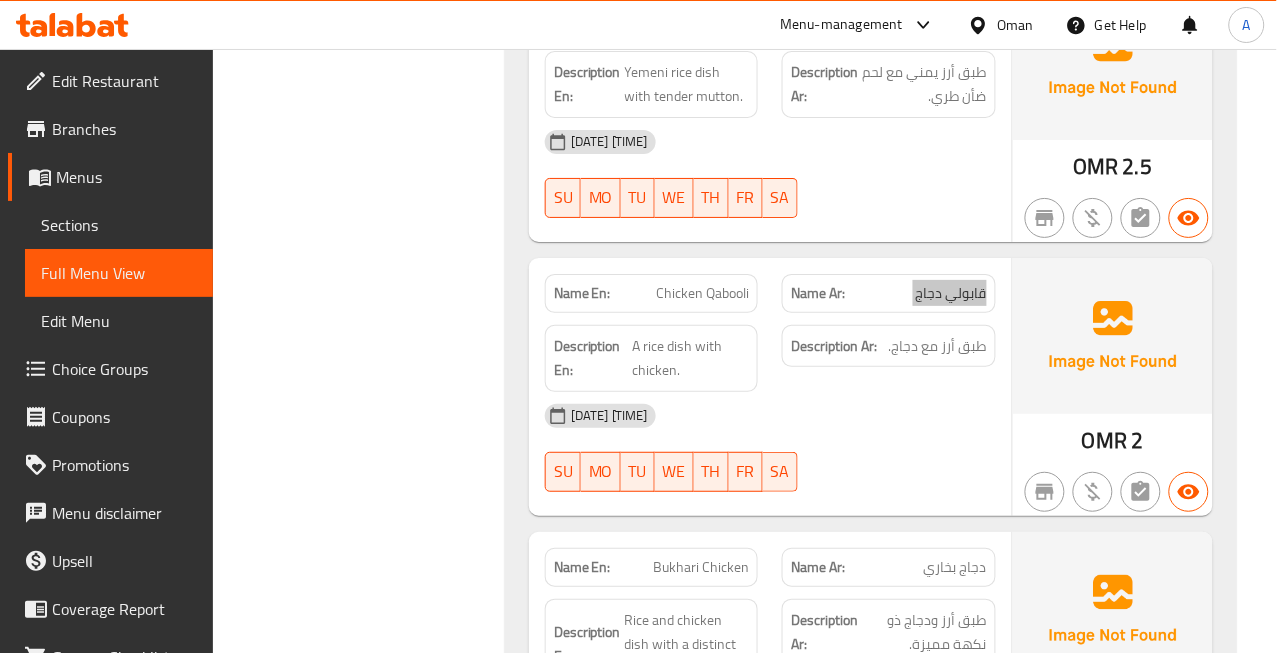 scroll, scrollTop: 6610, scrollLeft: 0, axis: vertical 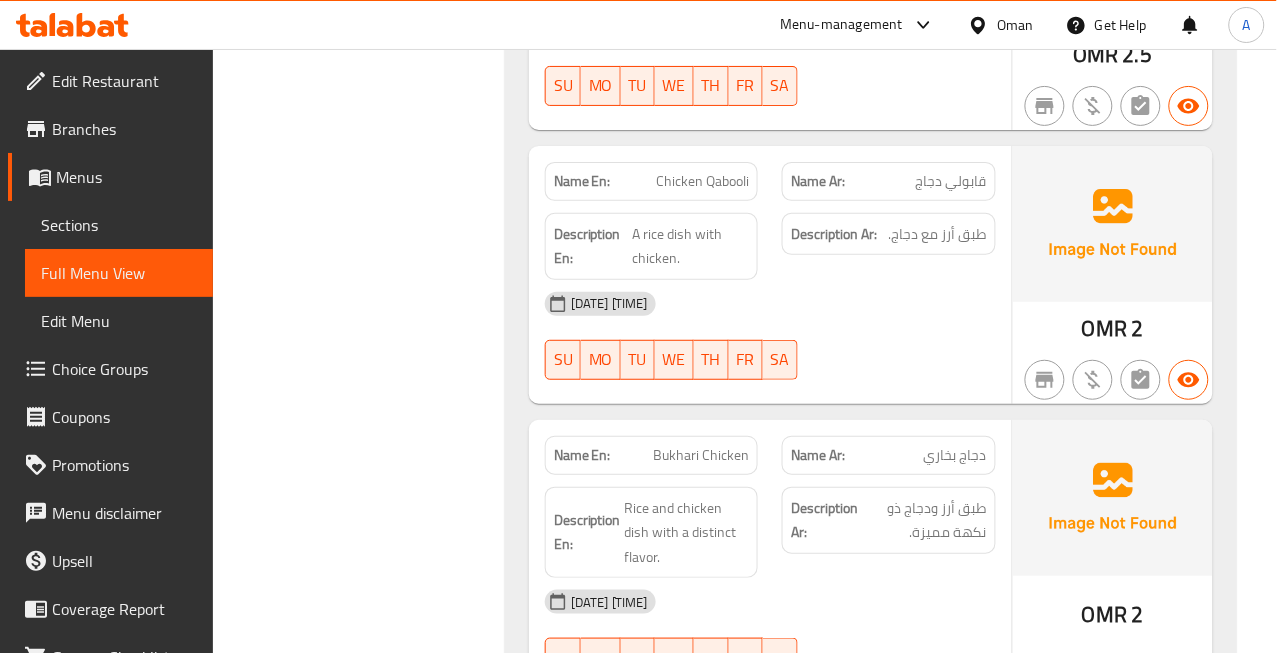 click on "طبق أرز مع دجاج." at bounding box center [927, -3909] 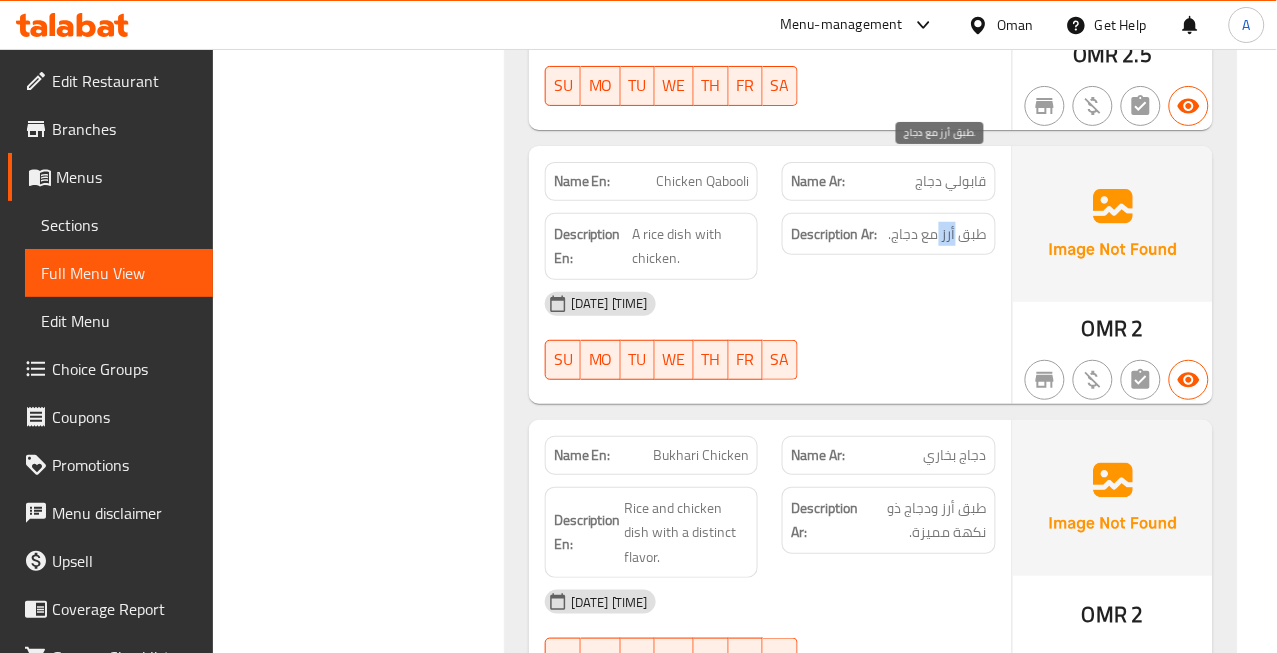 click on "طبق أرز مع دجاج." at bounding box center (938, 234) 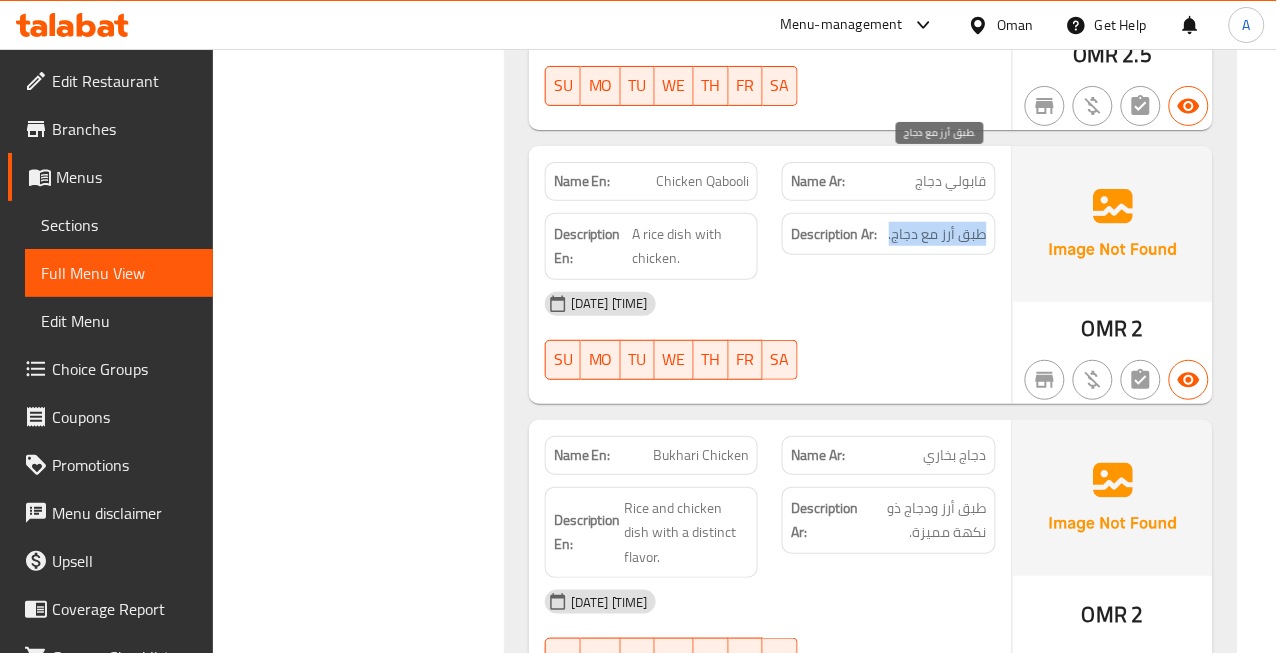 click on "طبق أرز مع دجاج." at bounding box center (938, 234) 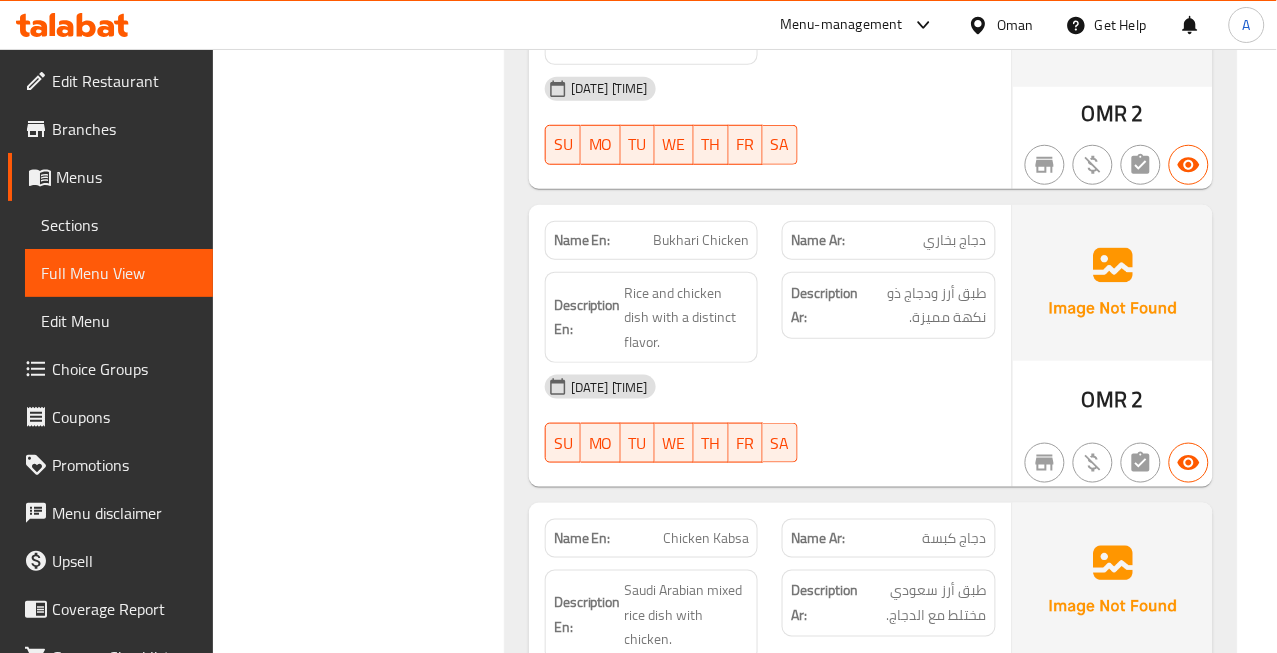 scroll, scrollTop: 6832, scrollLeft: 0, axis: vertical 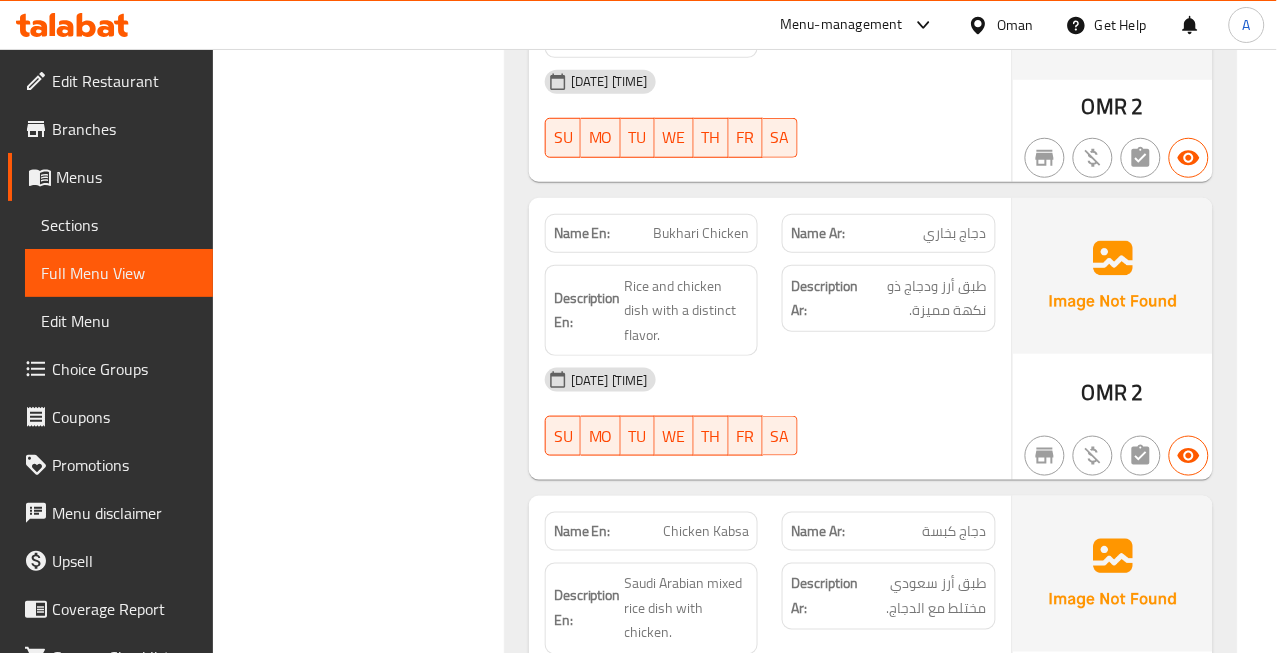 click on "دجاج بخاري" at bounding box center [966, -3922] 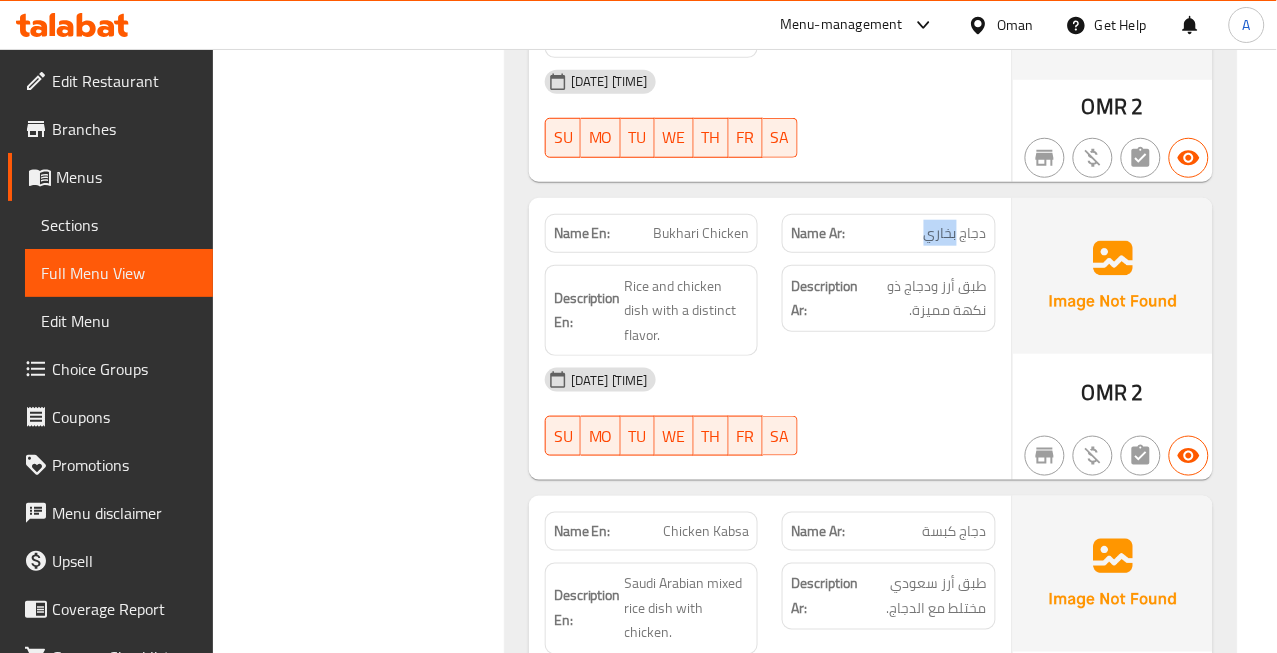 click on "دجاج بخاري" at bounding box center [966, -3922] 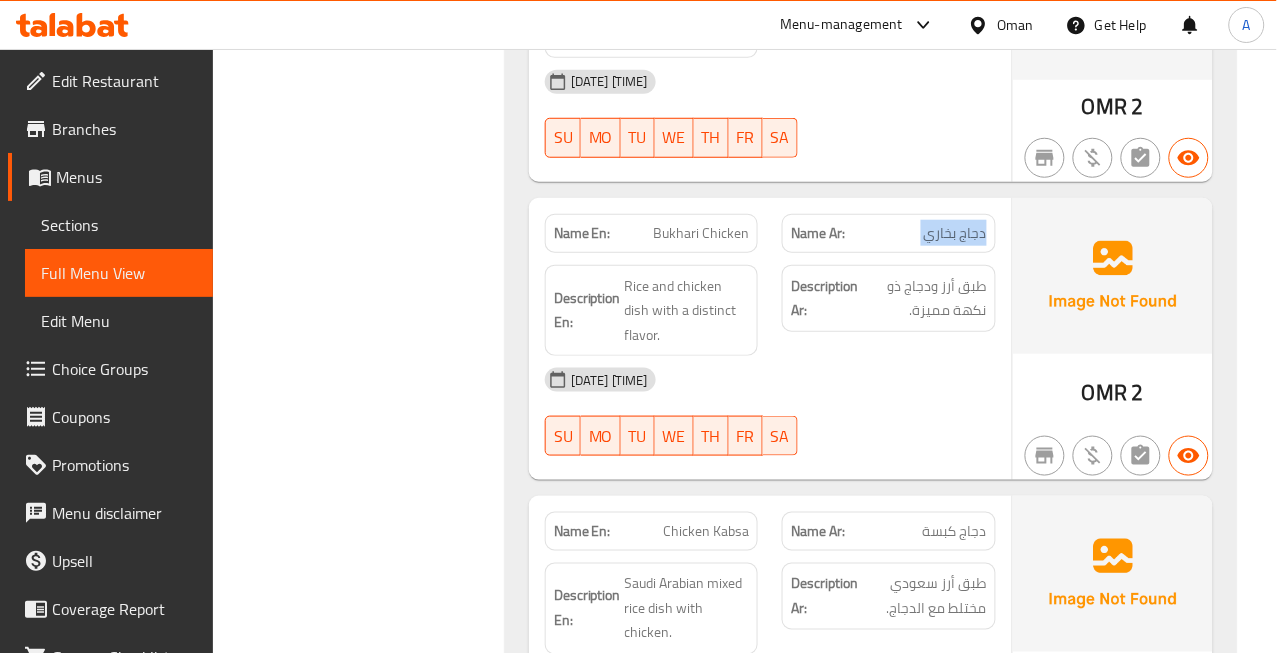 click on "دجاج بخاري" at bounding box center (966, -3922) 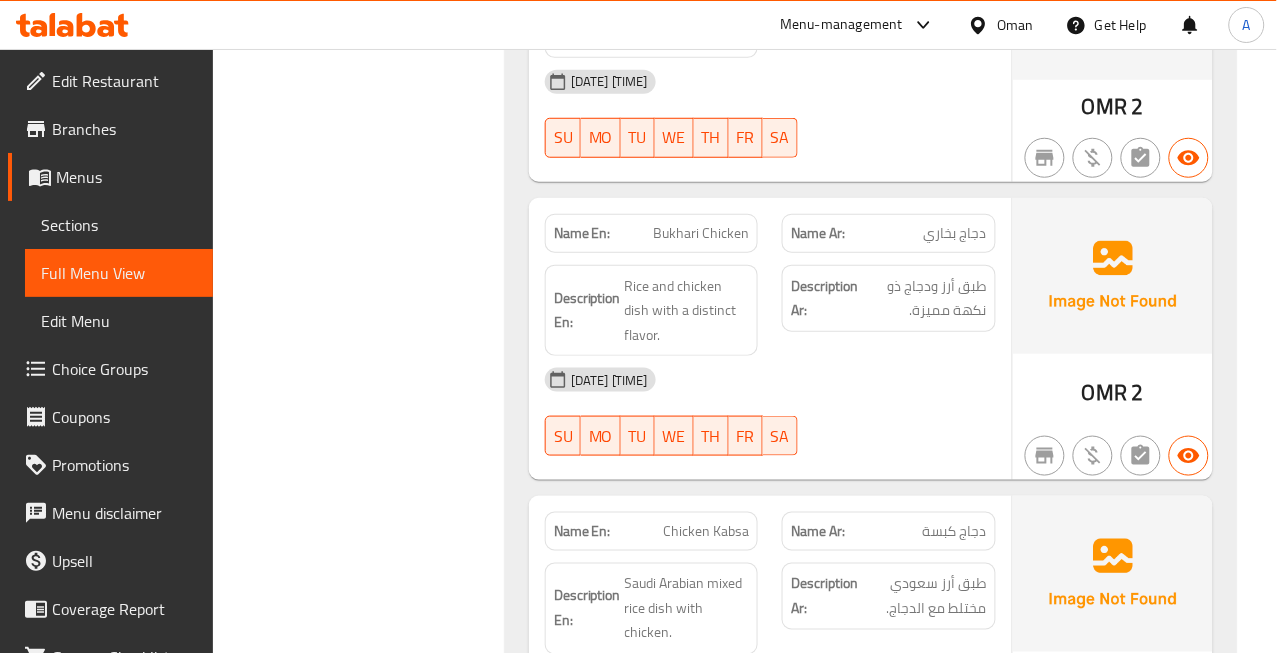 click on "Bukhari Chicken" at bounding box center [727, -3922] 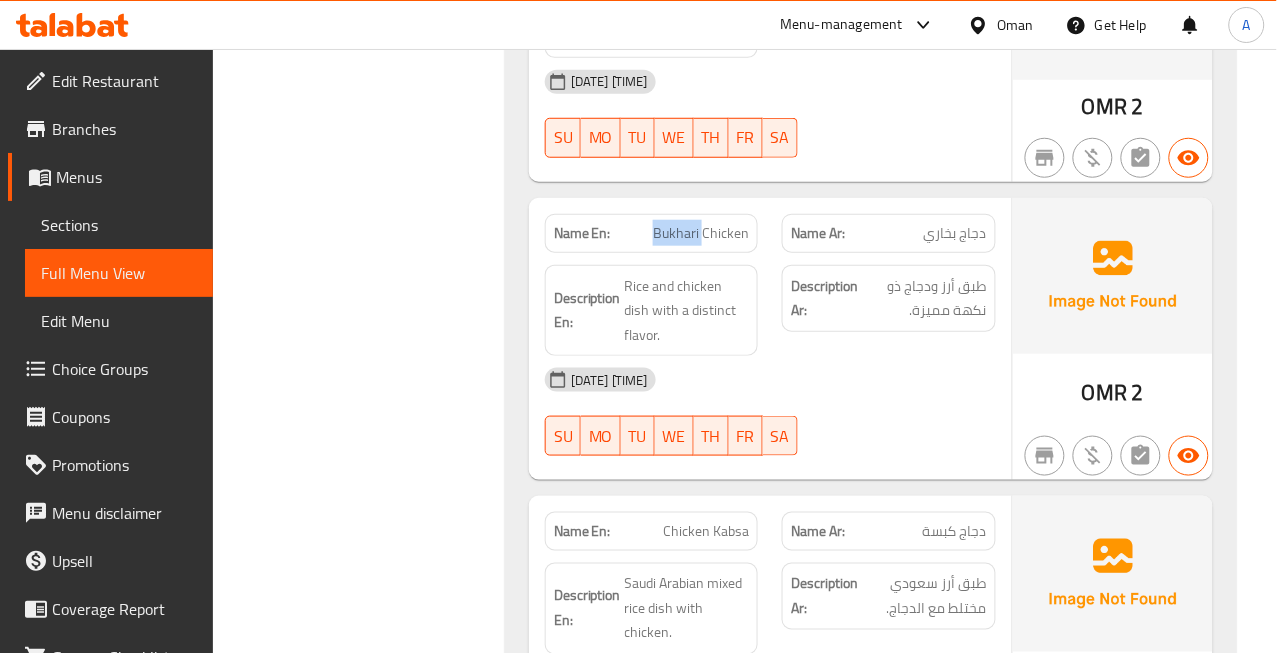 click on "Bukhari Chicken" at bounding box center (727, -3922) 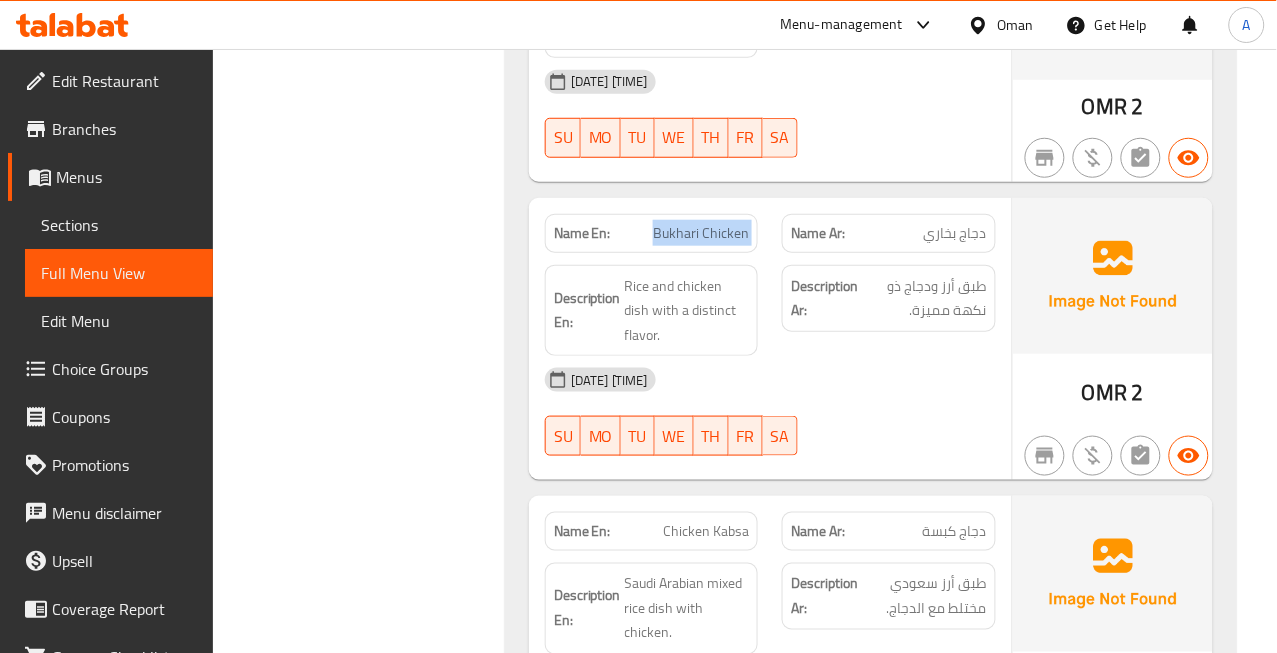 click on "Bukhari Chicken" at bounding box center [727, -3922] 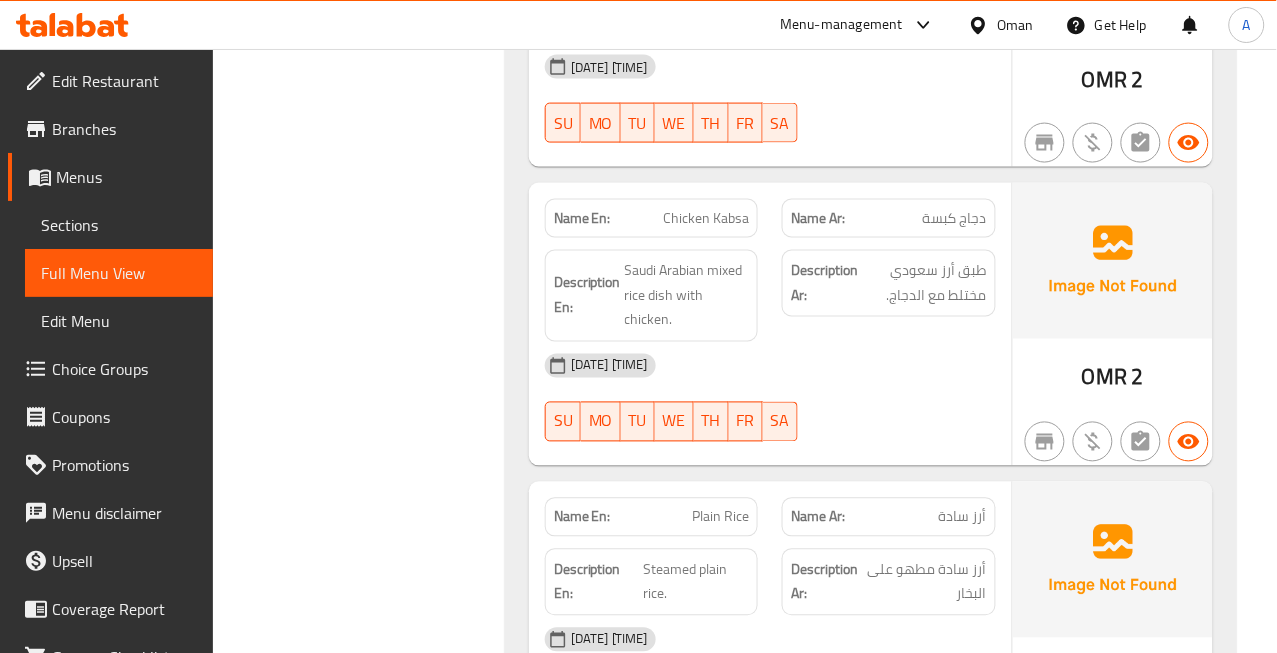 scroll, scrollTop: 7165, scrollLeft: 0, axis: vertical 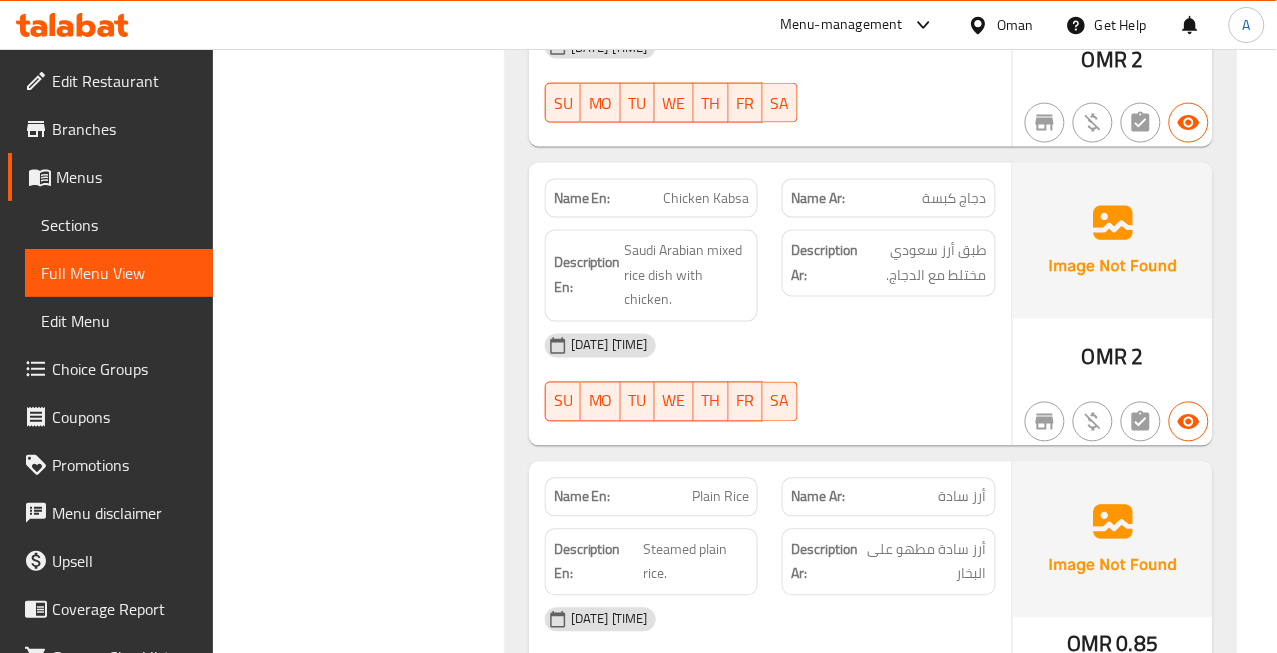 click on "Chicken Kabsa" at bounding box center (714, -3981) 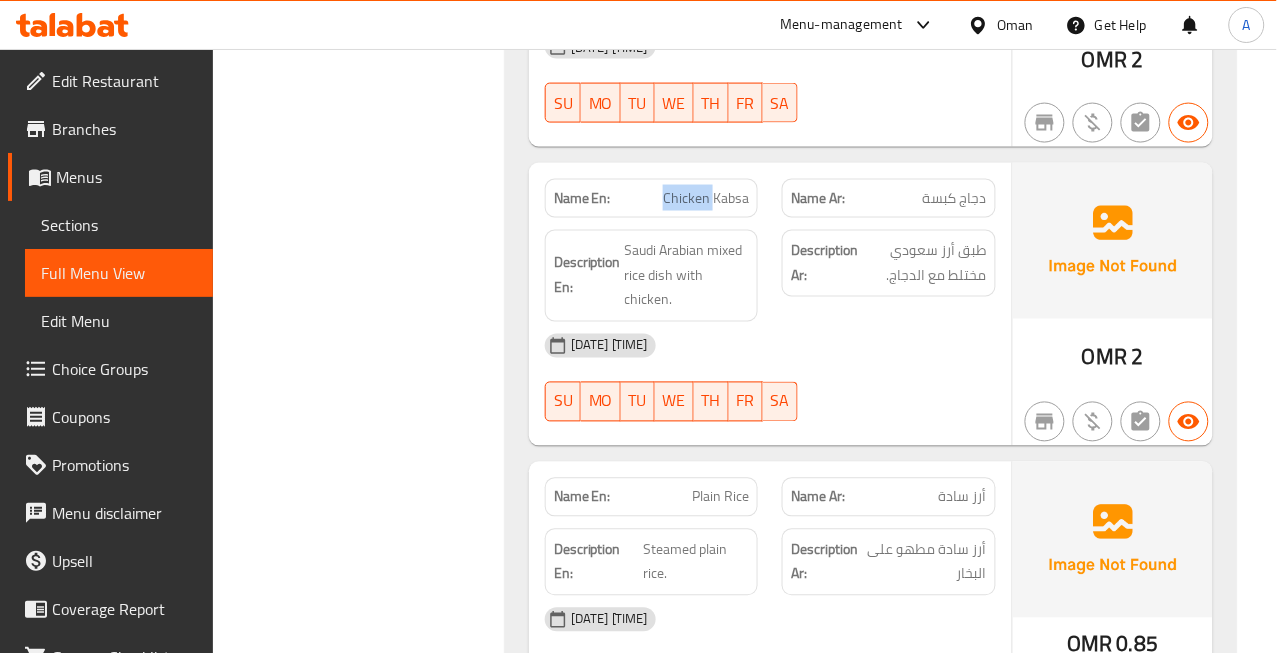 click on "Chicken Kabsa" at bounding box center [714, -3981] 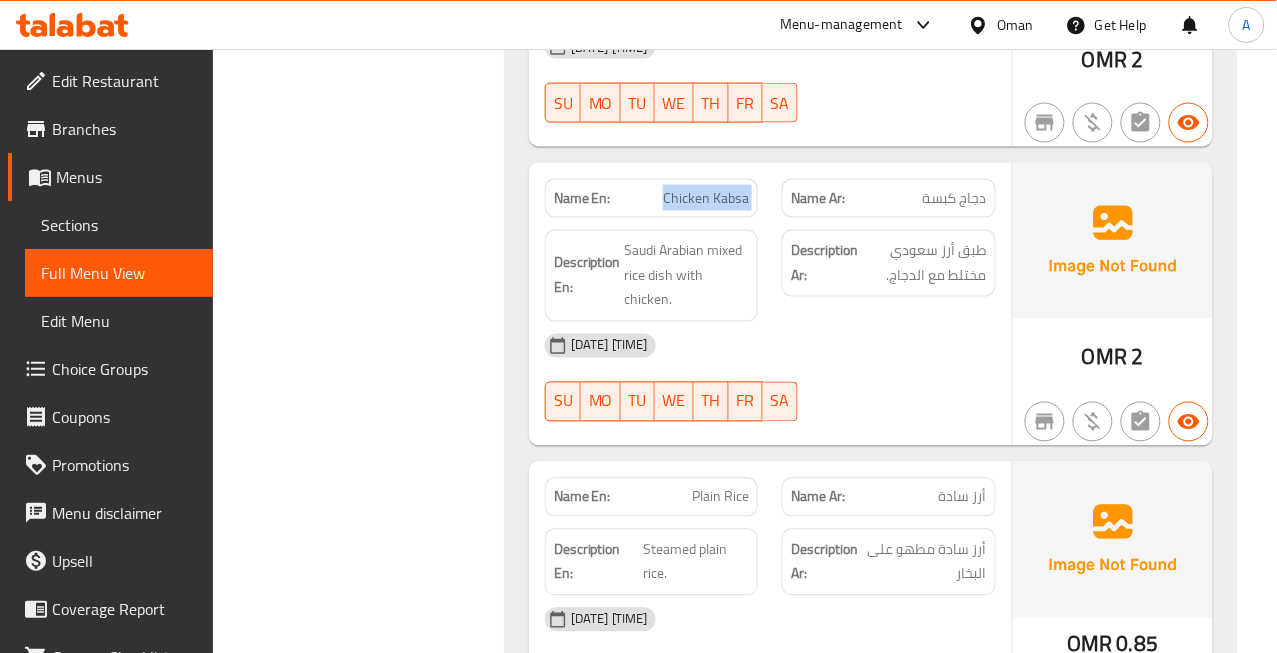 click on "Chicken Kabsa" at bounding box center [714, -3981] 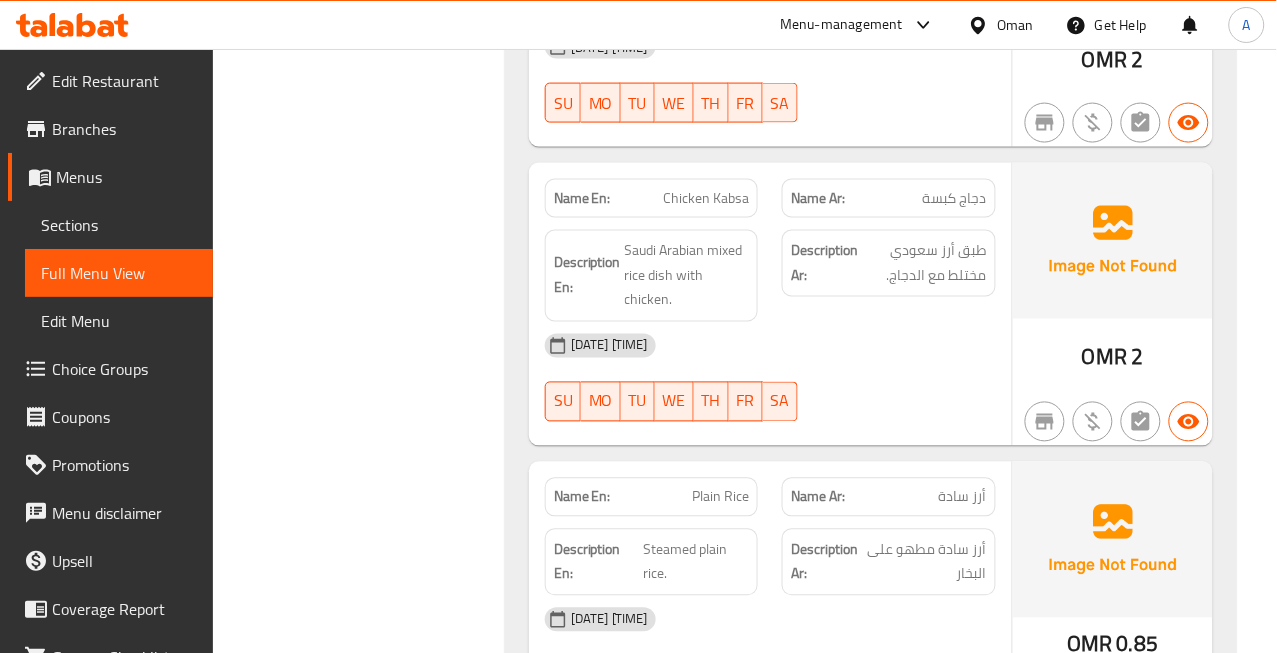click on "دجاج كبسة" at bounding box center (954, -3981) 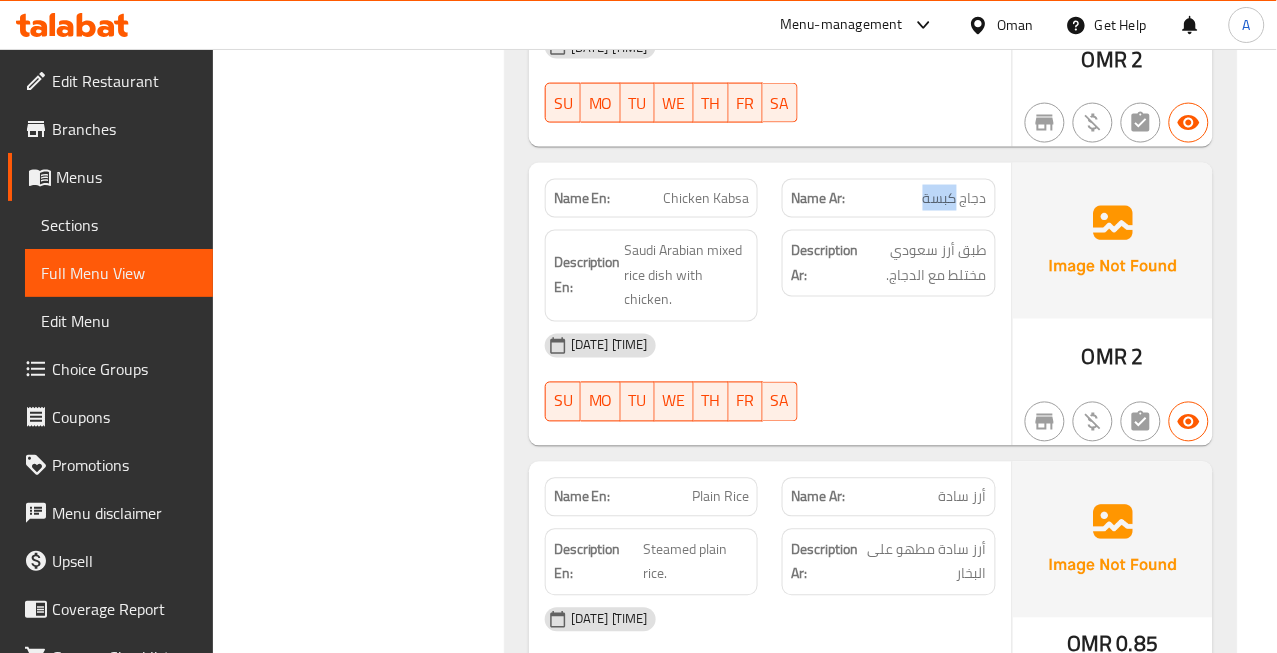 click on "دجاج كبسة" at bounding box center (954, -3981) 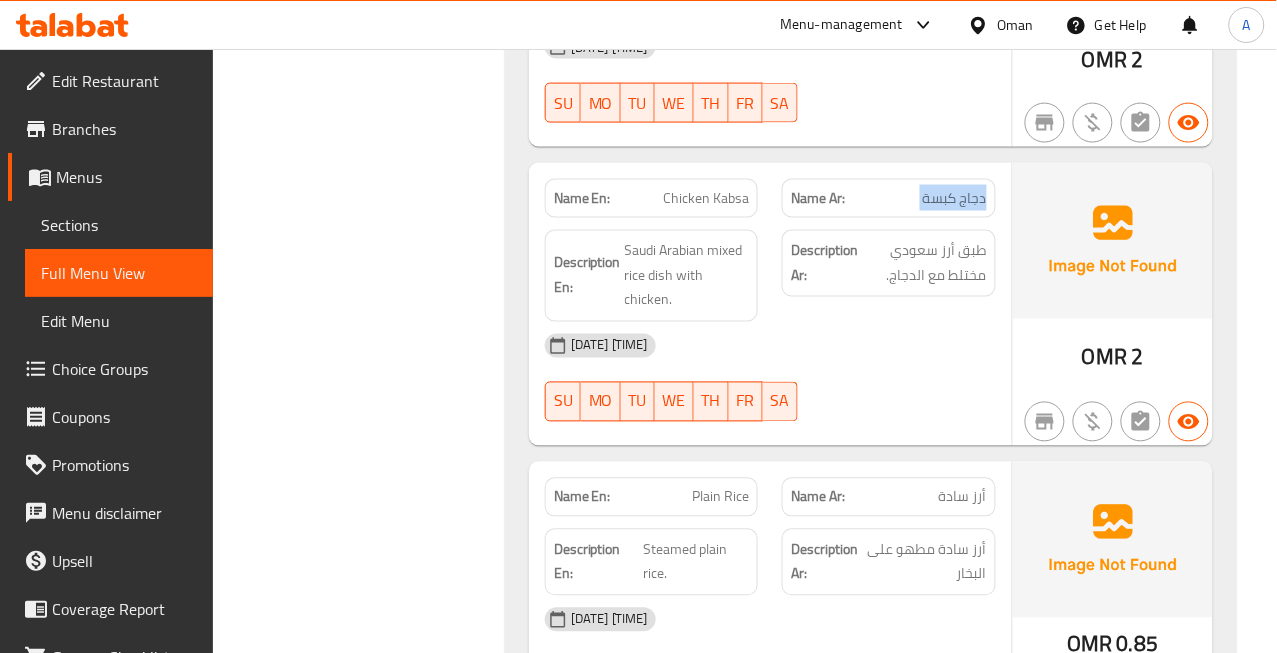 click on "دجاج كبسة" at bounding box center (954, -3981) 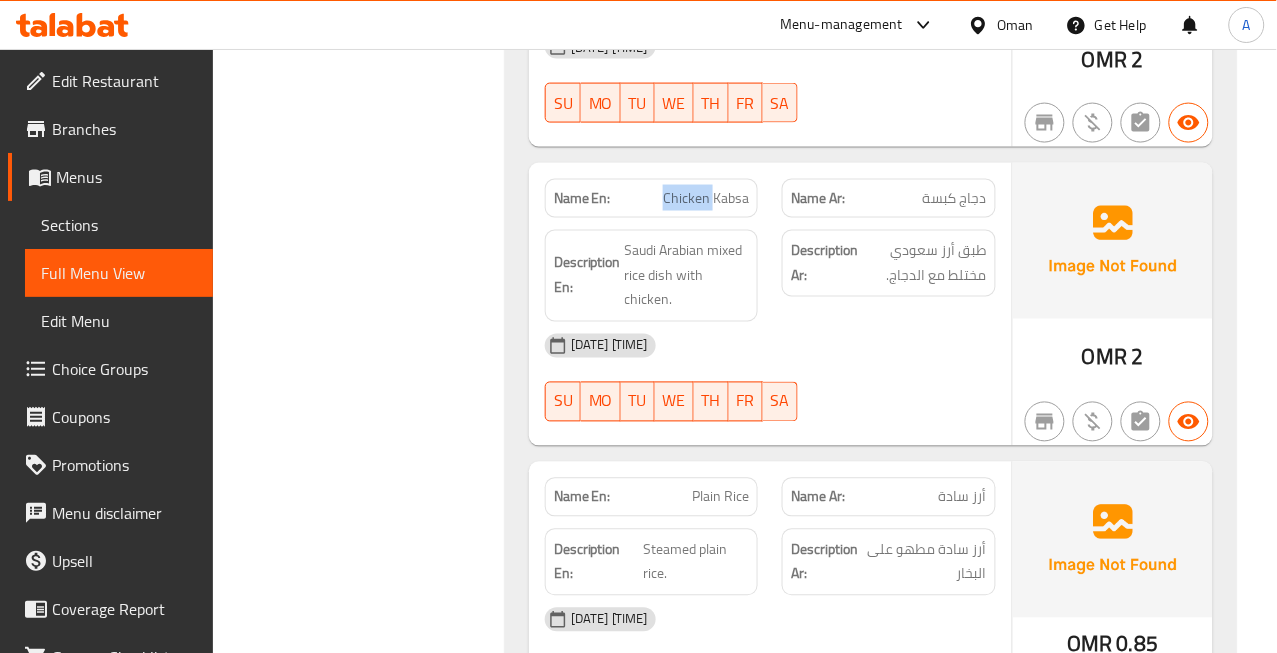 click on "Chicken Kabsa" at bounding box center [714, -3981] 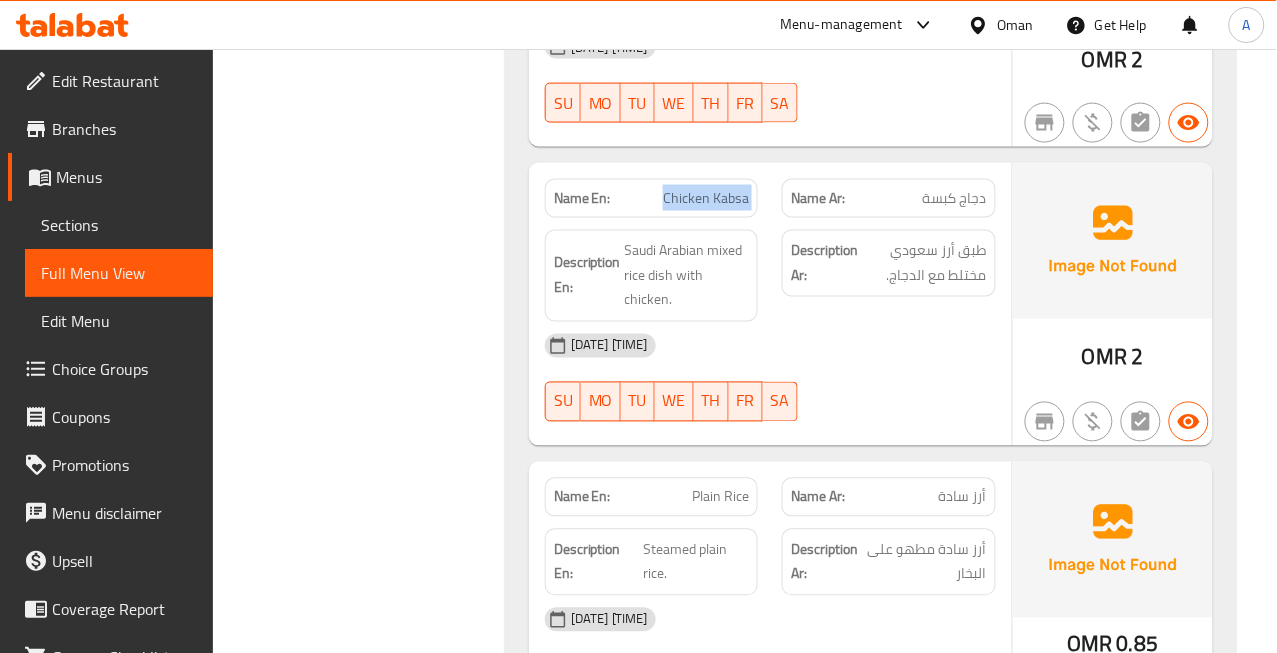 click on "Chicken Kabsa" at bounding box center (714, -3981) 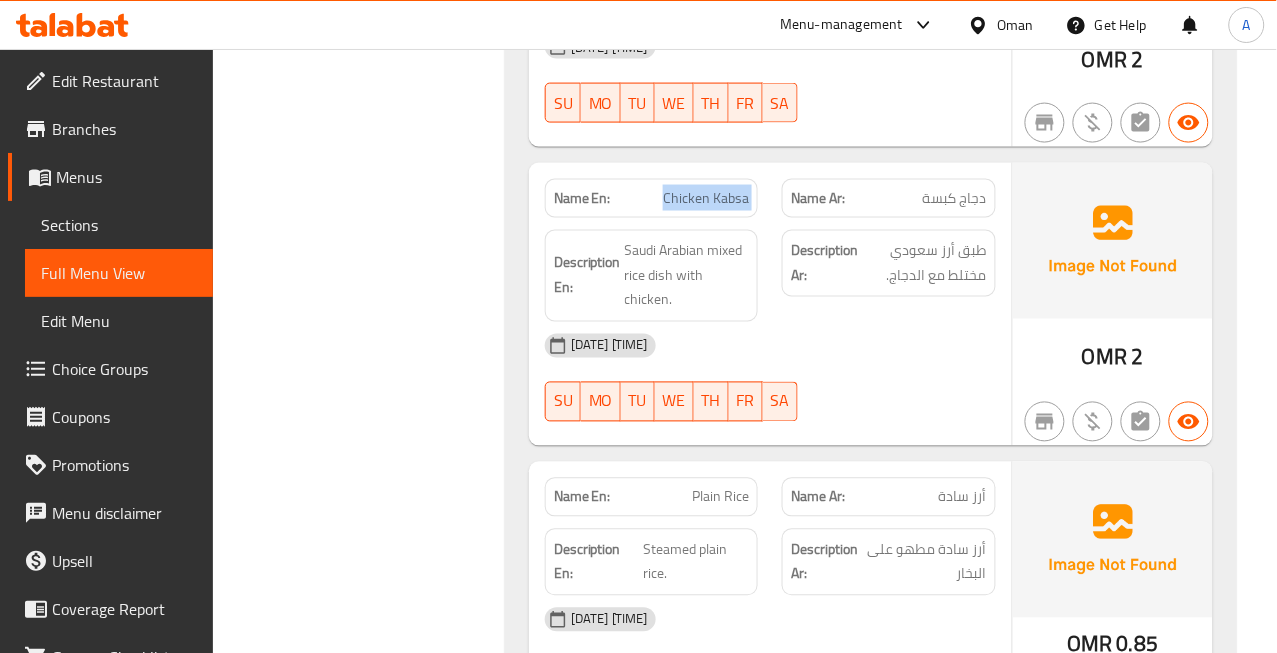 copy on "Chicken Kabsa" 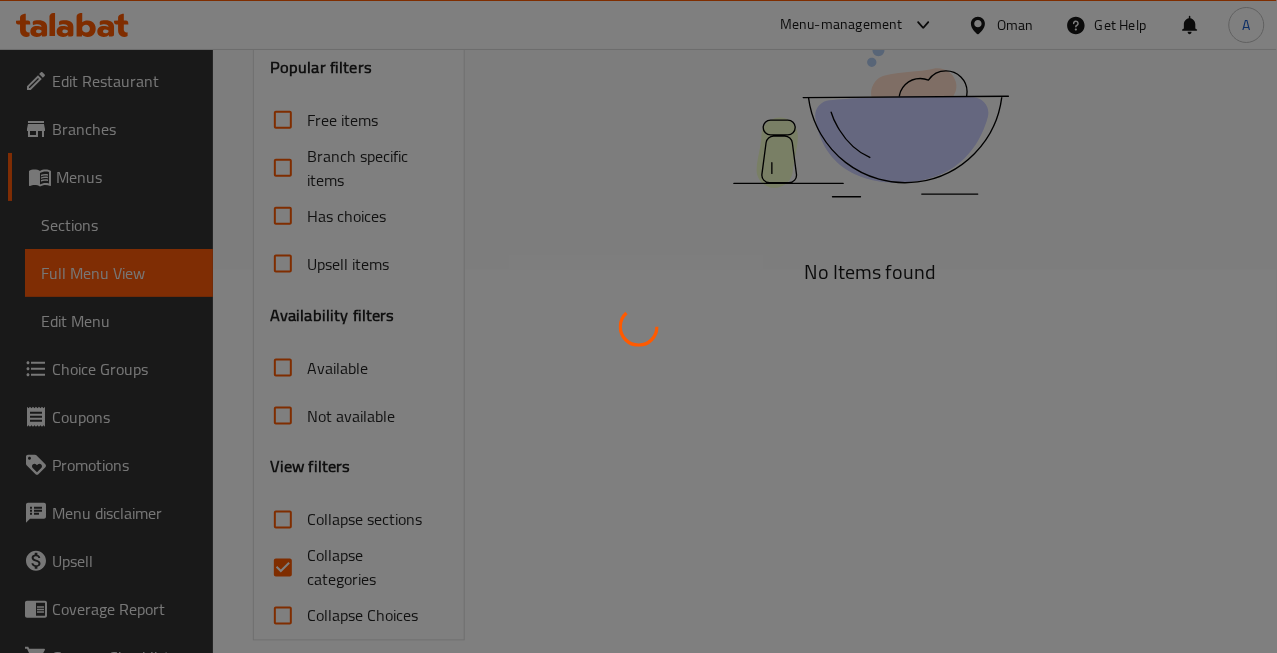 scroll, scrollTop: 411, scrollLeft: 0, axis: vertical 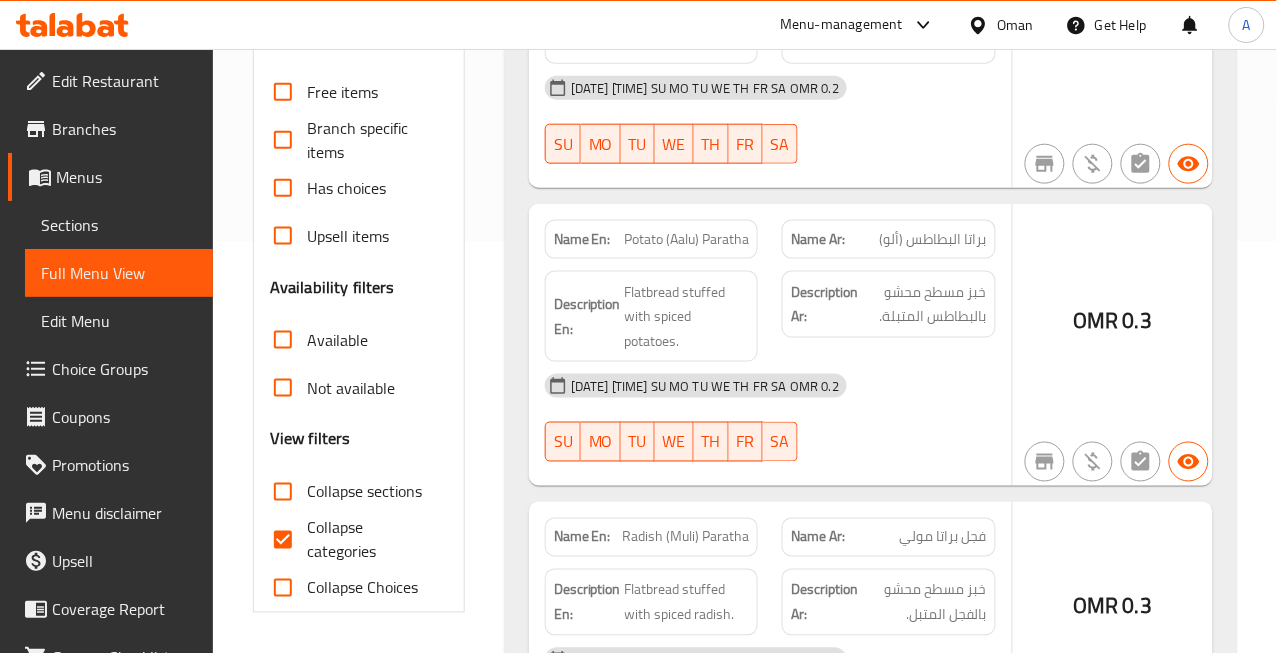 click at bounding box center (638, 326) 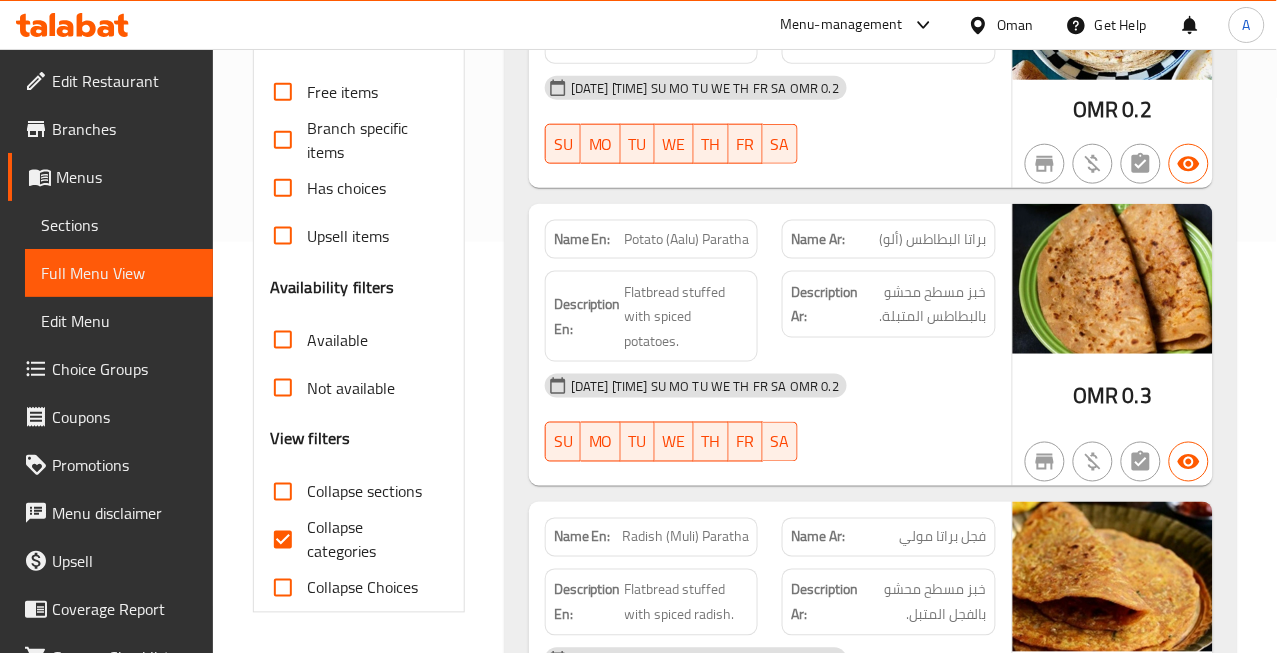 click on "Collapse categories" at bounding box center (283, 540) 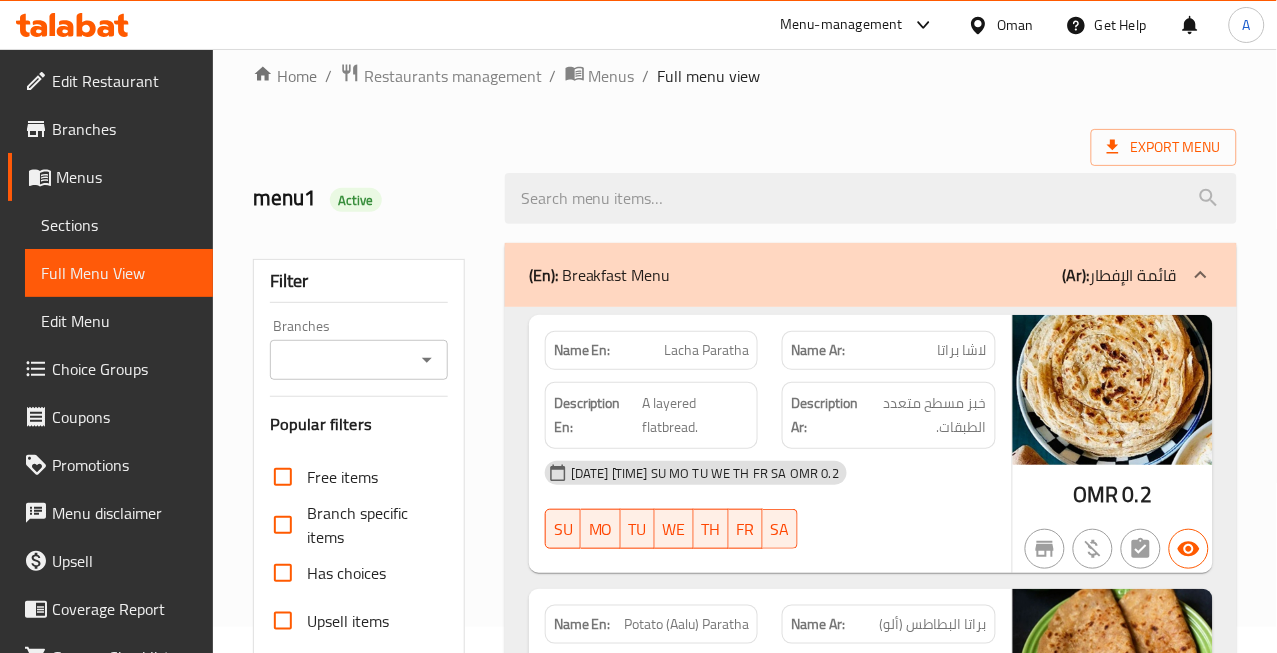 scroll, scrollTop: 0, scrollLeft: 0, axis: both 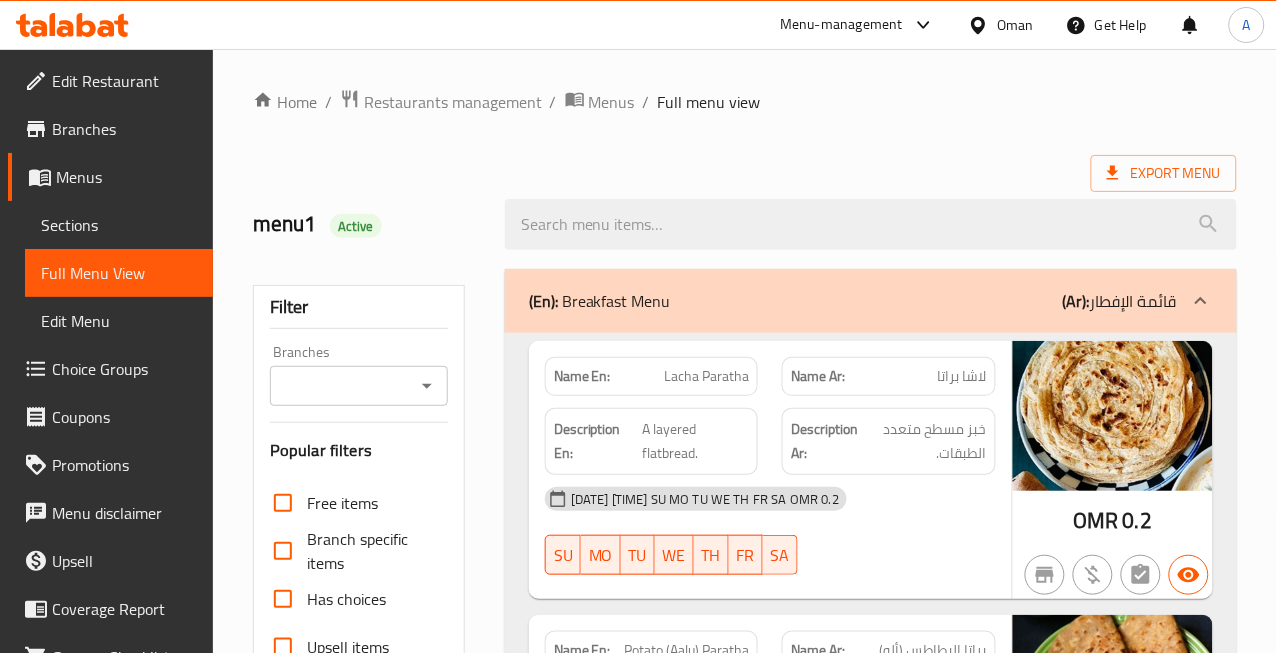 click on "Home / Restaurants management / Menus / Full menu view Export Menu menu1   Active Filter Branches Branches Popular filters Free items Branch specific items Has choices Upsell items Availability filters Available Not available View filters Collapse sections Collapse categories Collapse Choices (En):   Breakfast Menu (Ar): قائمة الإفطار Name En: Lacha Paratha Name Ar: لاشا براتا Description En: A layered flatbread. Description Ar: خبز مسطح متعدد الطبقات. 31-07-2025 09:22 PM SU MO TU WE TH FR SA OMR 0.2 Name En: Potato (Aalu) Paratha Name Ar: براتا البطاطس (ألو) Description En: Flatbread stuffed with spiced potatoes. Description Ar: خبز مسطح محشو بالبطاطس المتبلة. 31-07-2025 09:22 PM SU MO TU WE TH FR SA OMR 0.3 Name En: Radish (Muli) Paratha Name Ar: فجل براتا  مولي Description En: Flatbread stuffed with spiced radish. Description Ar: خبز مسطح محشو بالفجل المتبل. 31-07-2025 09:22 PM SU MO TU WE TH" at bounding box center [745, 16925] 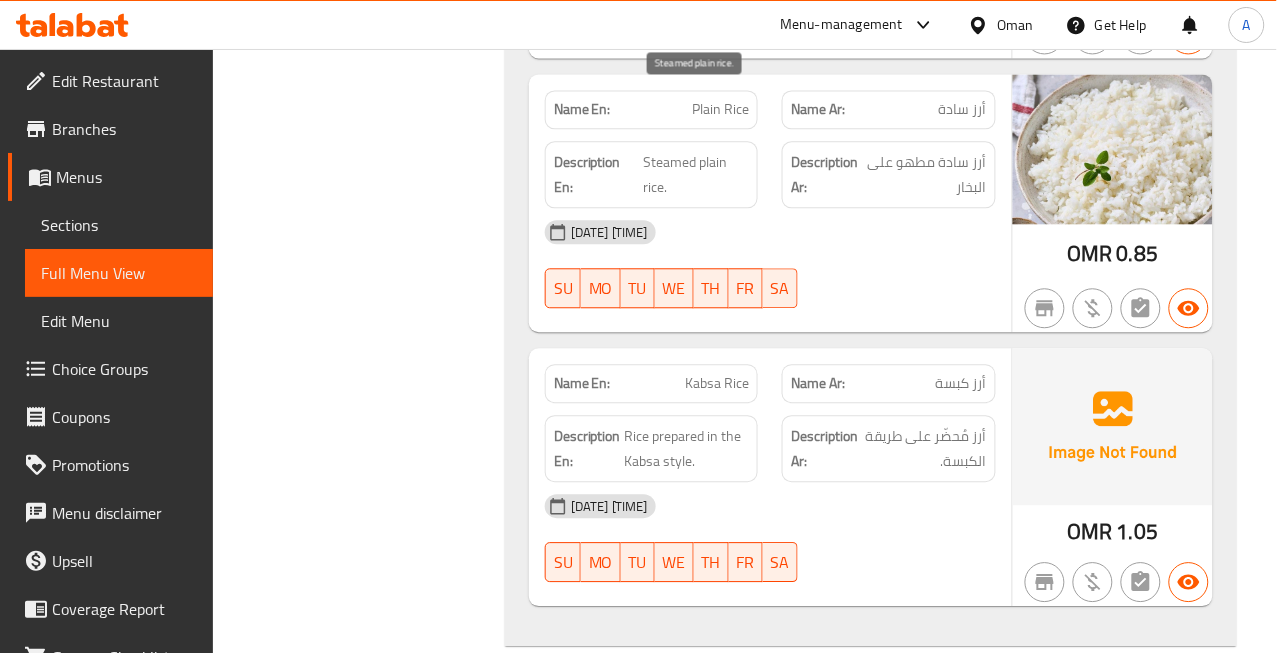 scroll, scrollTop: 7564, scrollLeft: 0, axis: vertical 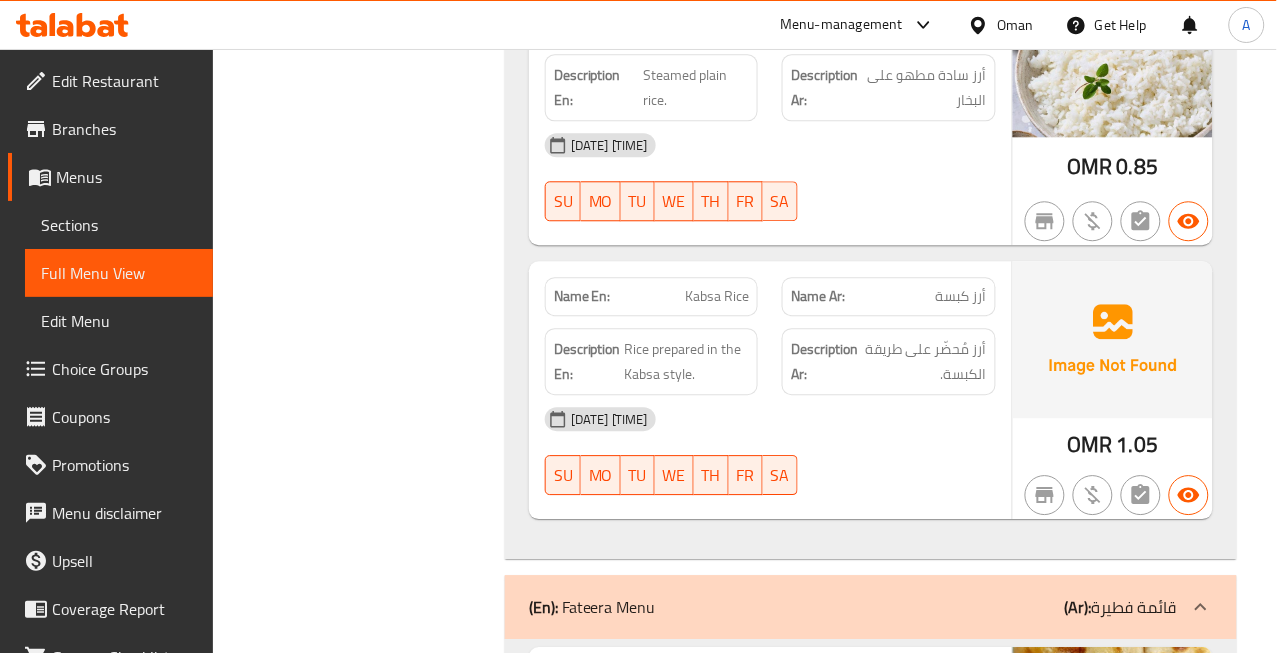 click on "أرز كبسة" at bounding box center [961, 296] 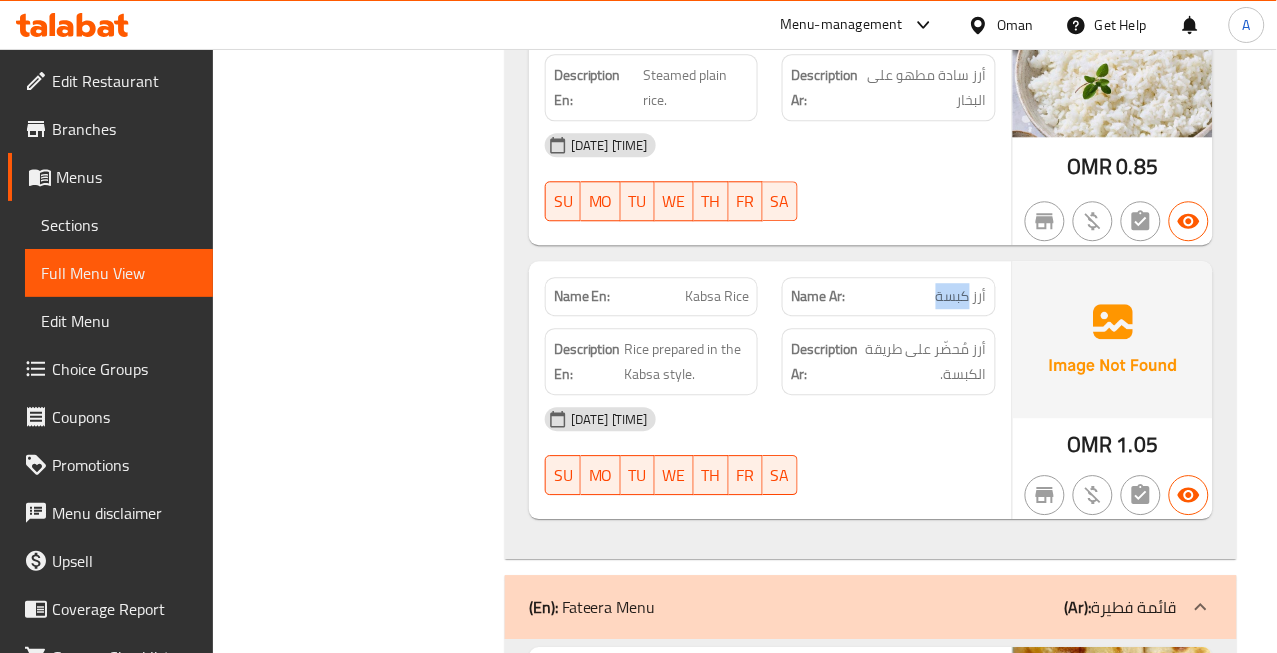 click on "أرز كبسة" at bounding box center (961, 296) 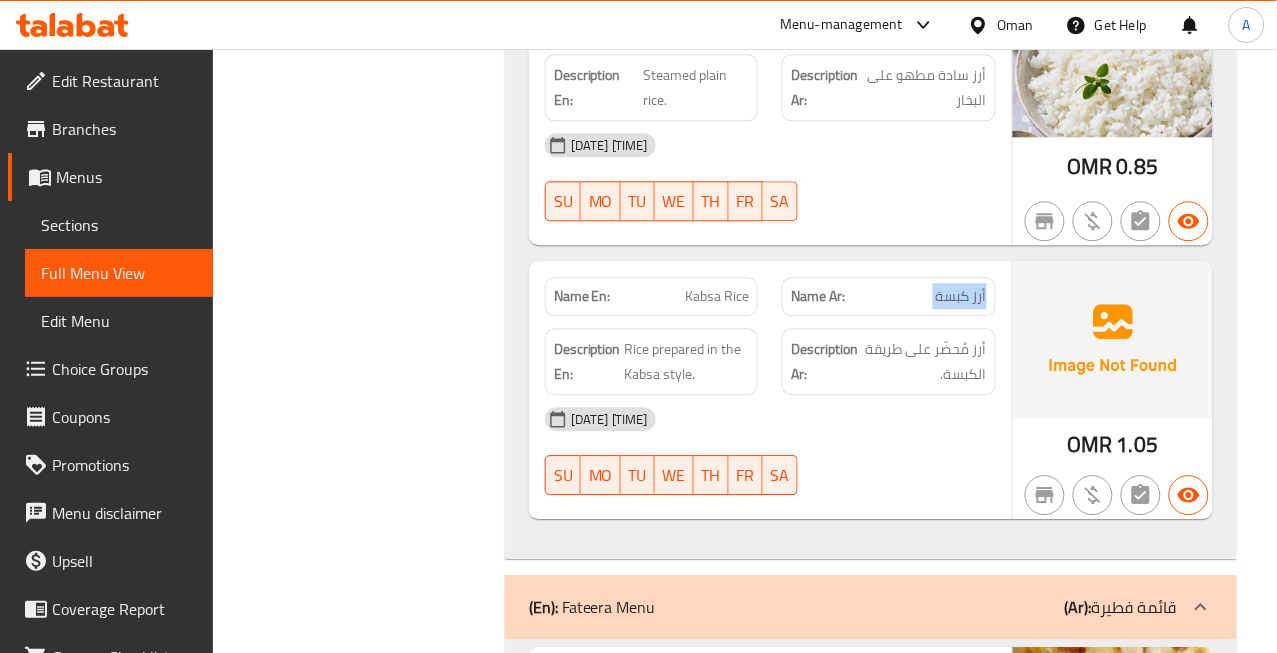 click on "أرز كبسة" at bounding box center (961, 296) 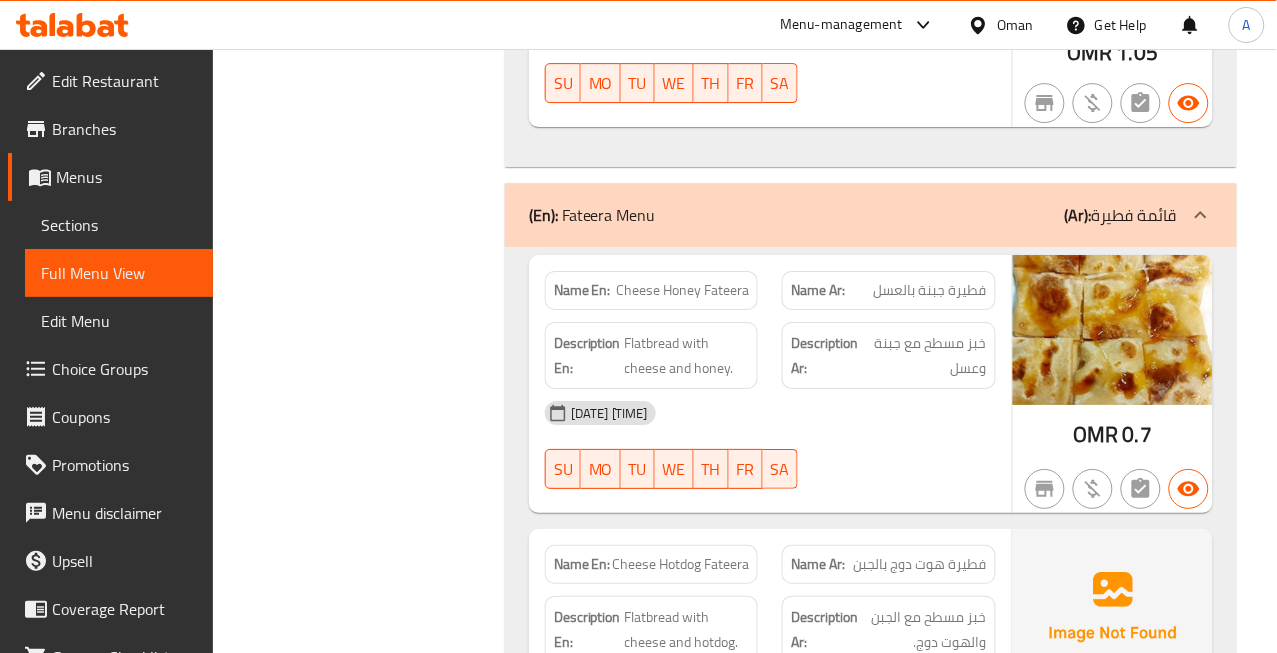 scroll, scrollTop: 8008, scrollLeft: 0, axis: vertical 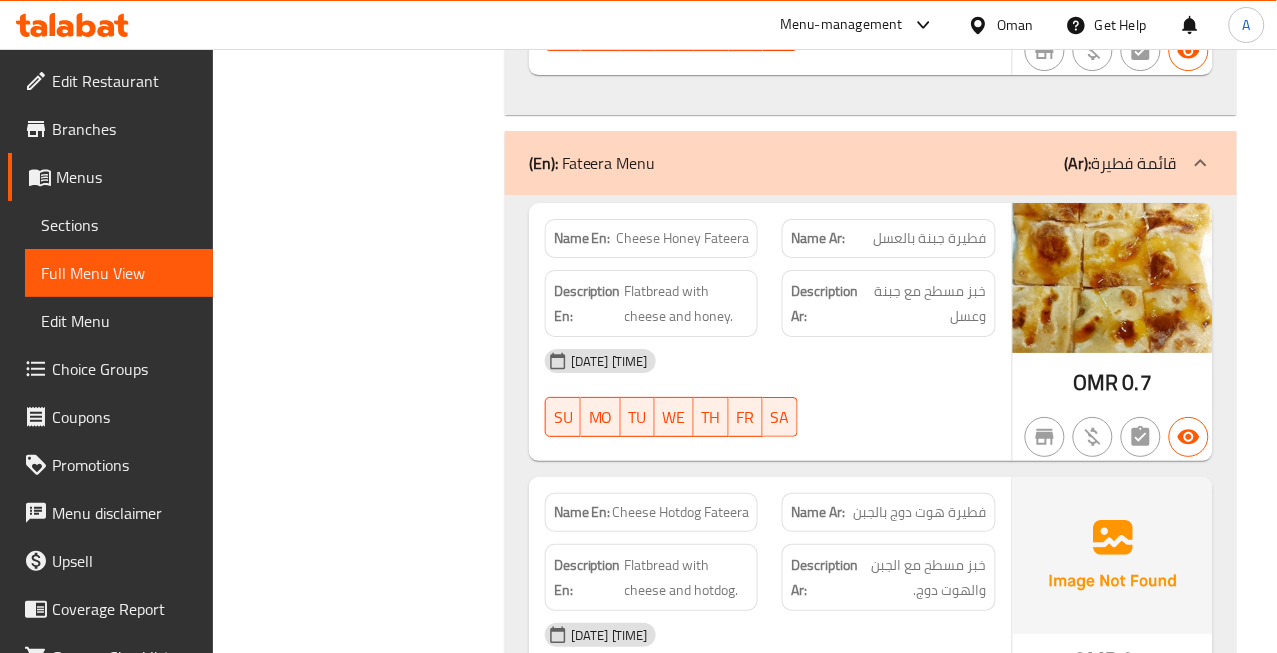 click on "فطيرة جبنة بالعسل" at bounding box center [962, -7632] 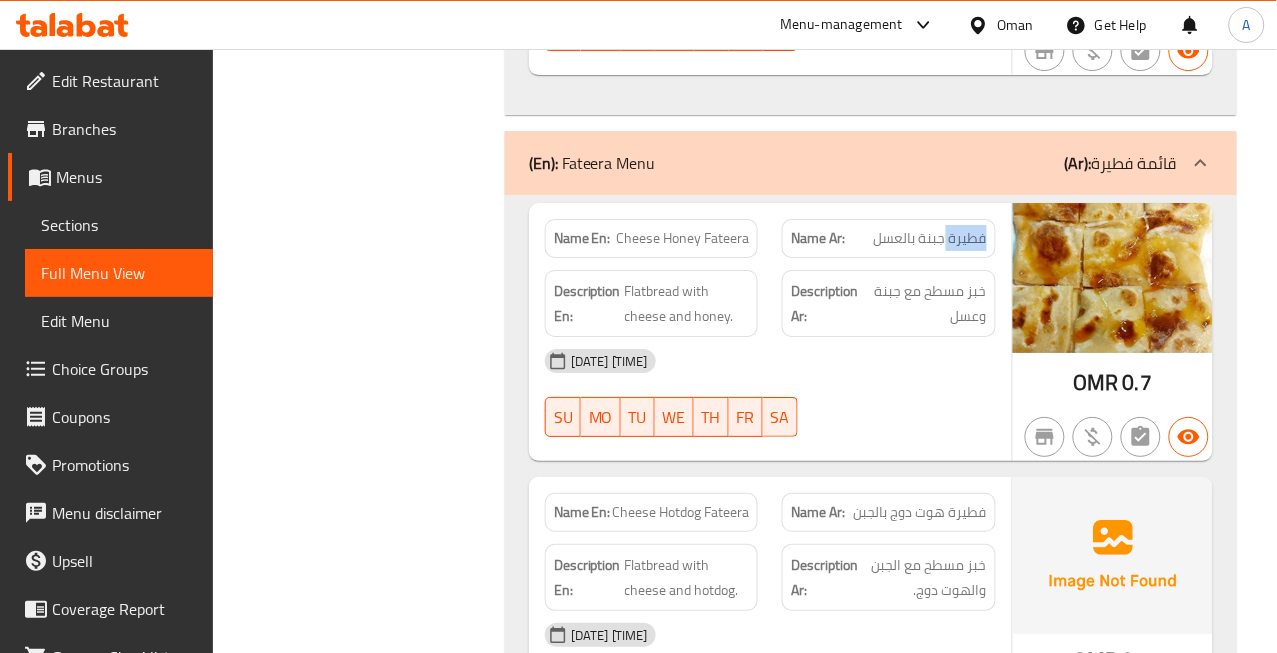 click on "فطيرة جبنة بالعسل" at bounding box center (962, -7632) 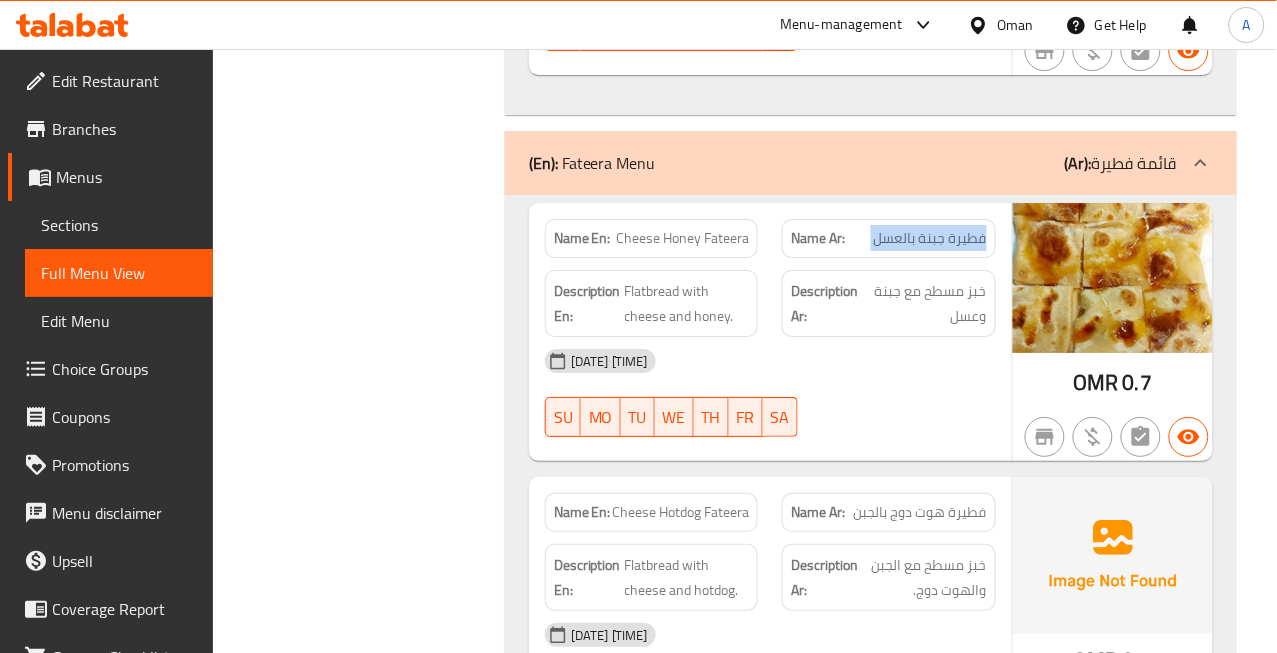 click on "فطيرة جبنة بالعسل" at bounding box center (962, -7632) 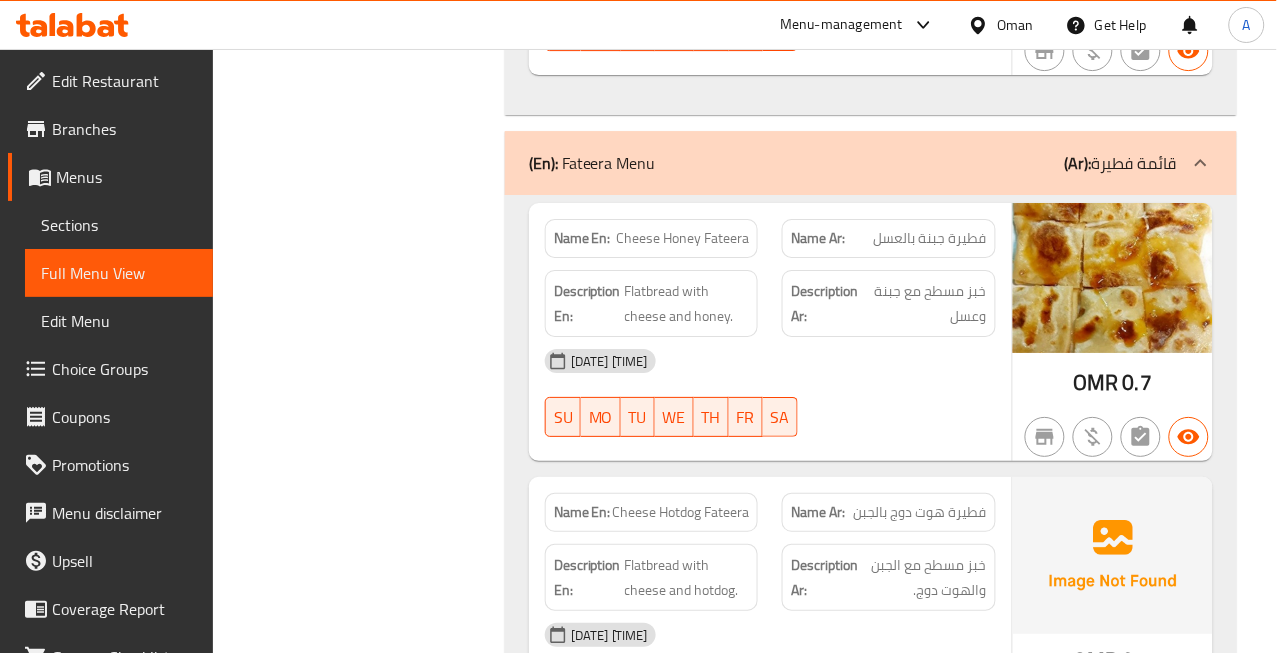 click on "Cheese Honey Fateera" at bounding box center [706, -7632] 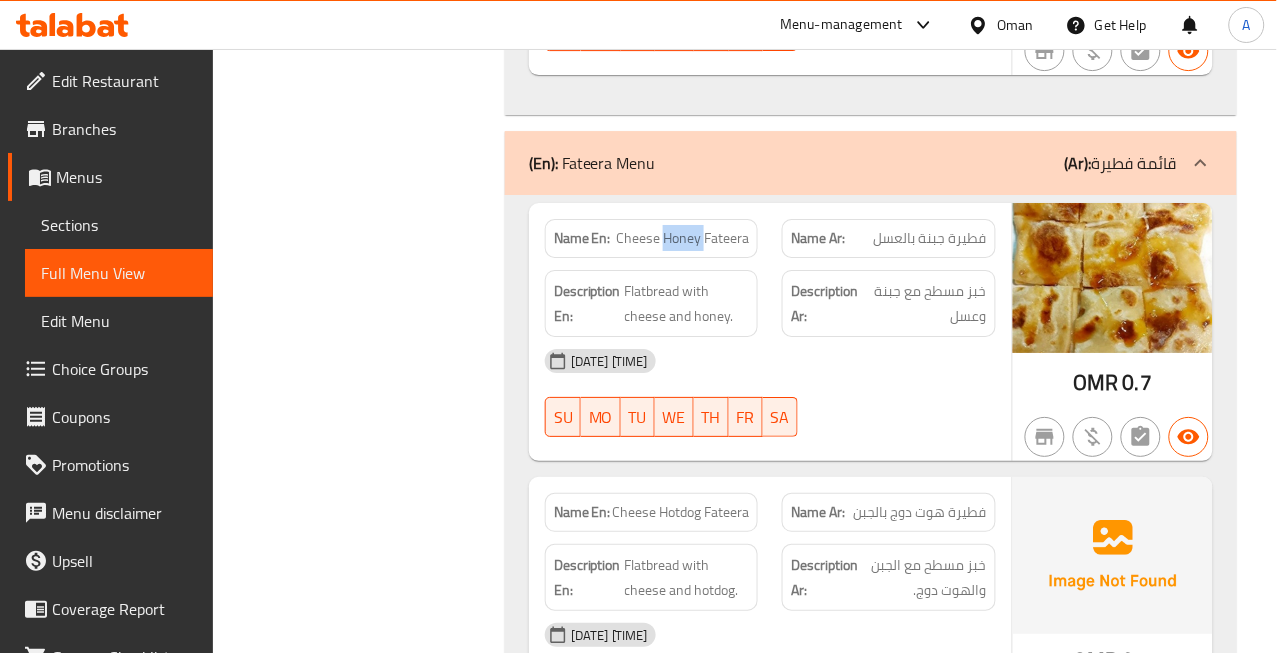 click on "Cheese Honey Fateera" at bounding box center [706, -7632] 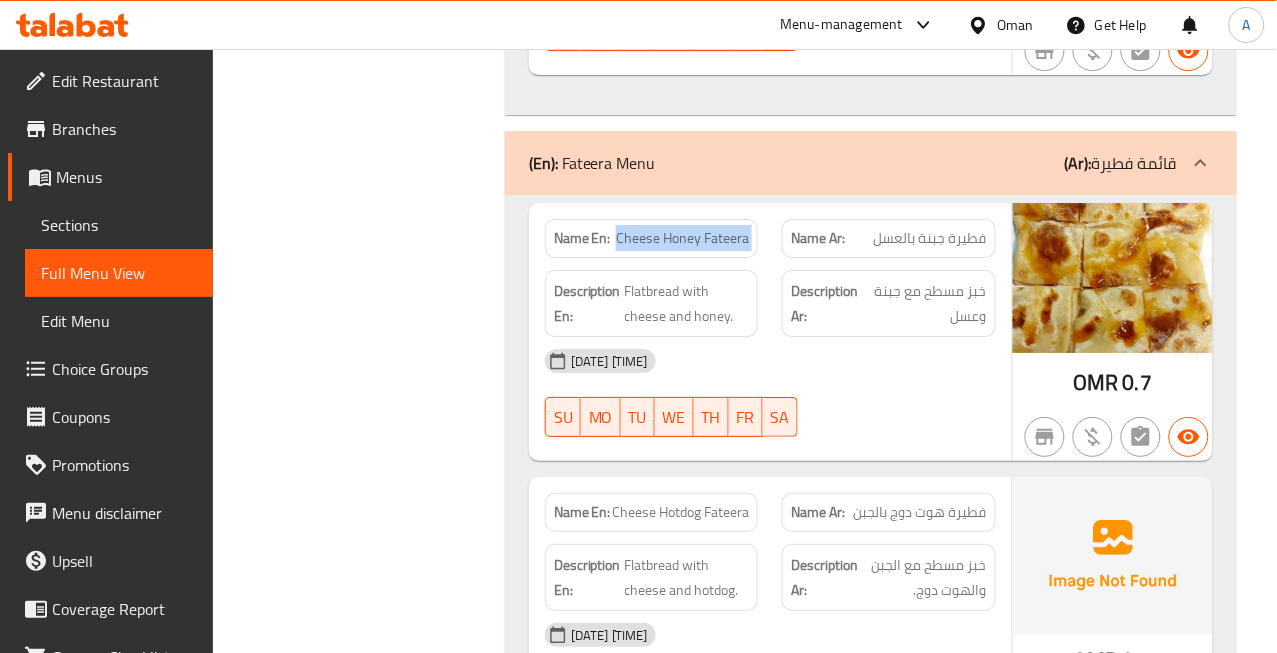 click on "Cheese Honey Fateera" at bounding box center [706, -7632] 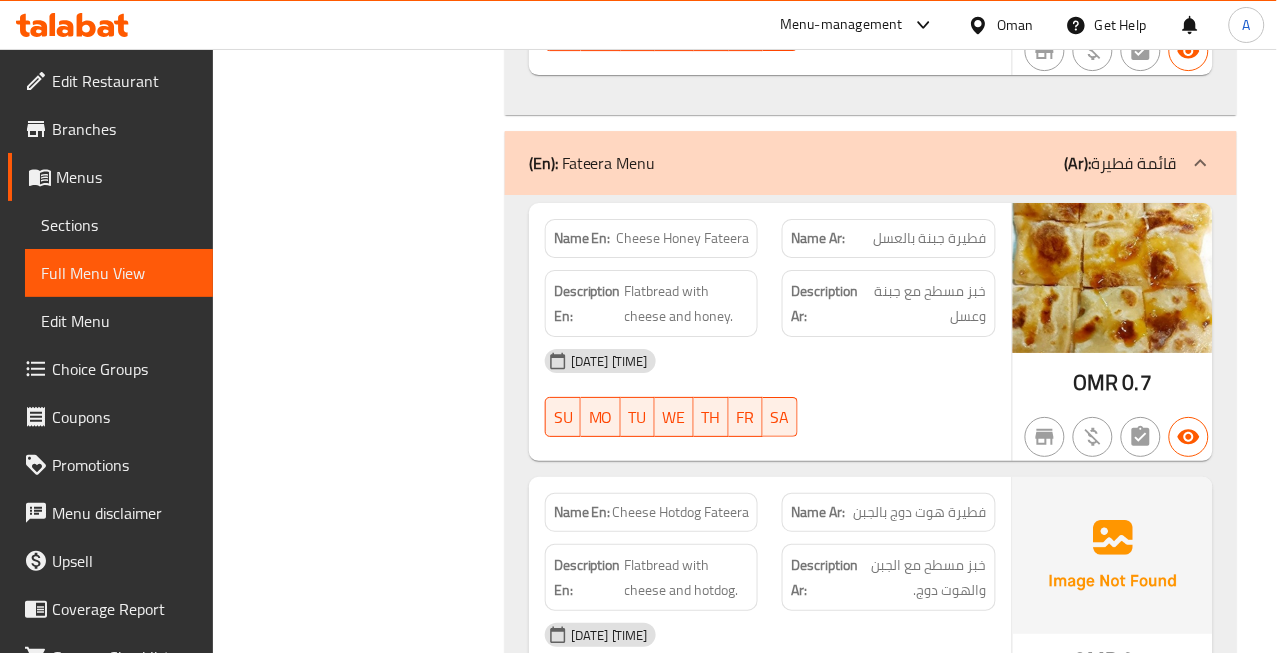 click on "فطيرة جبنة بالعسل" at bounding box center [962, -7632] 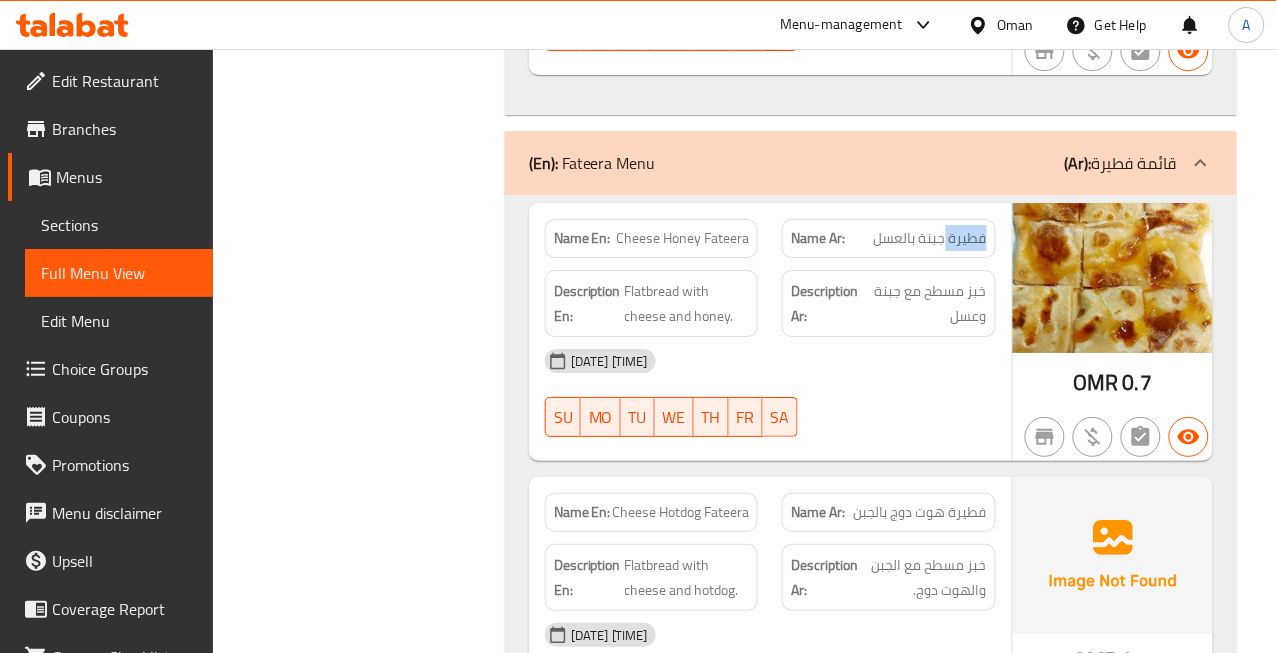 click on "فطيرة جبنة بالعسل" at bounding box center (962, -7632) 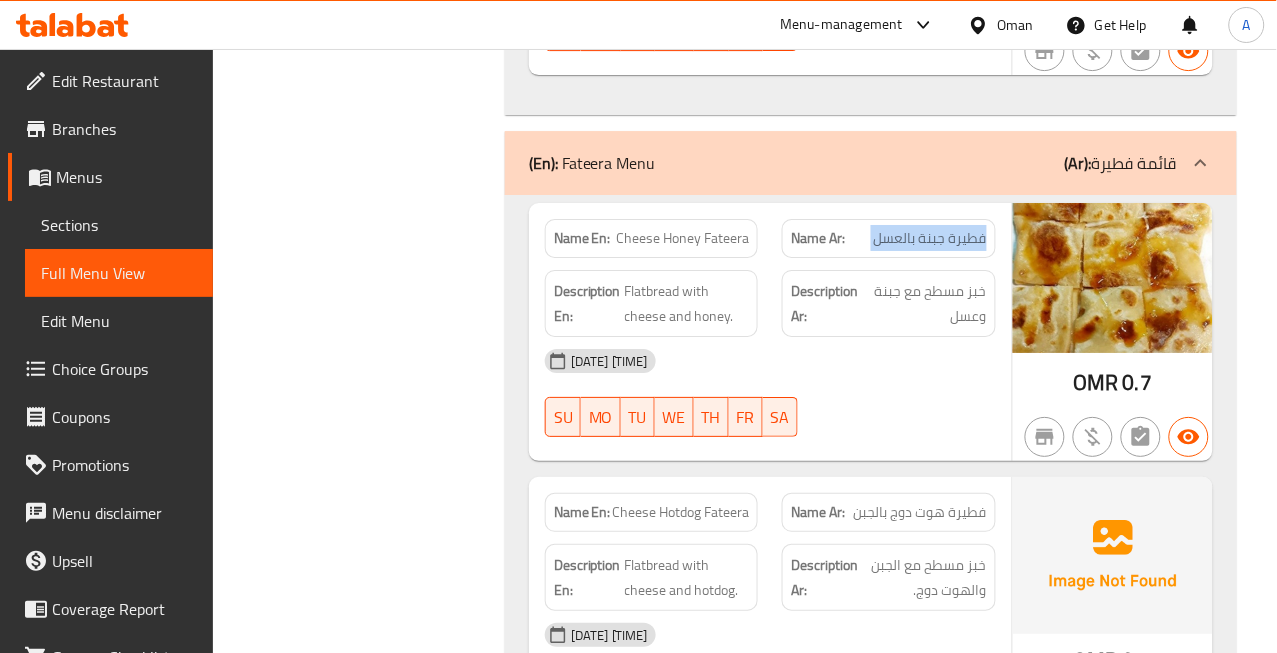click on "فطيرة جبنة بالعسل" at bounding box center [962, -7632] 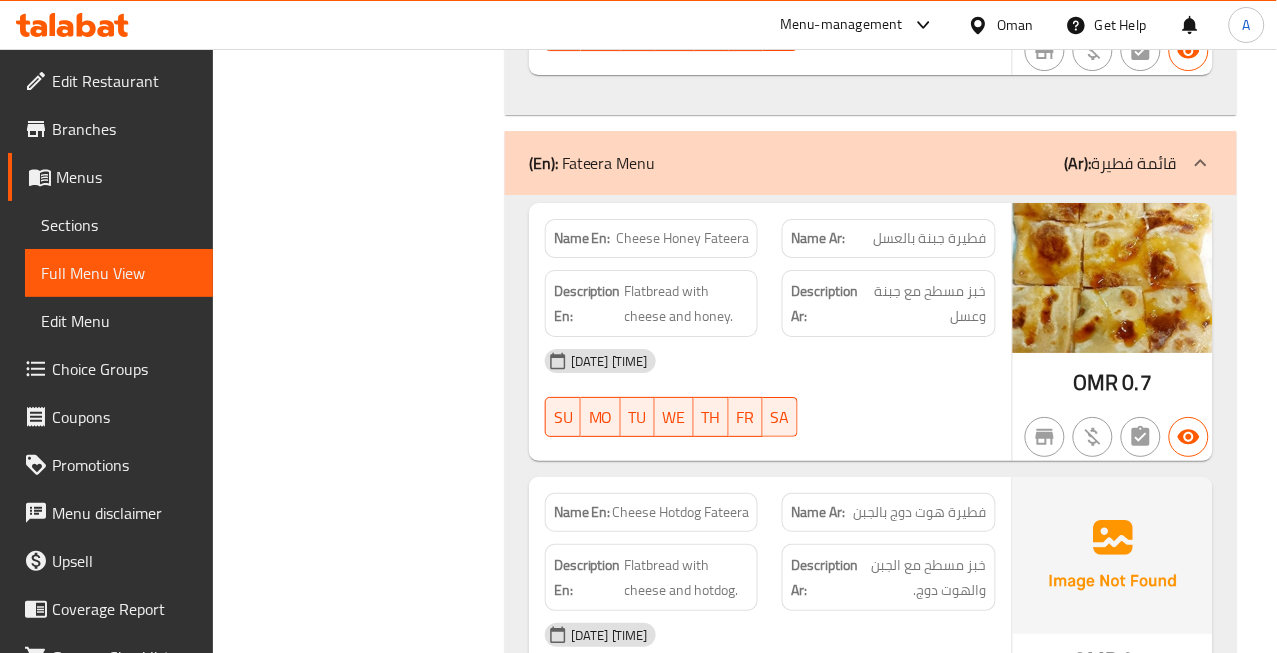 click on "Cheese Honey Fateera" at bounding box center (706, -7632) 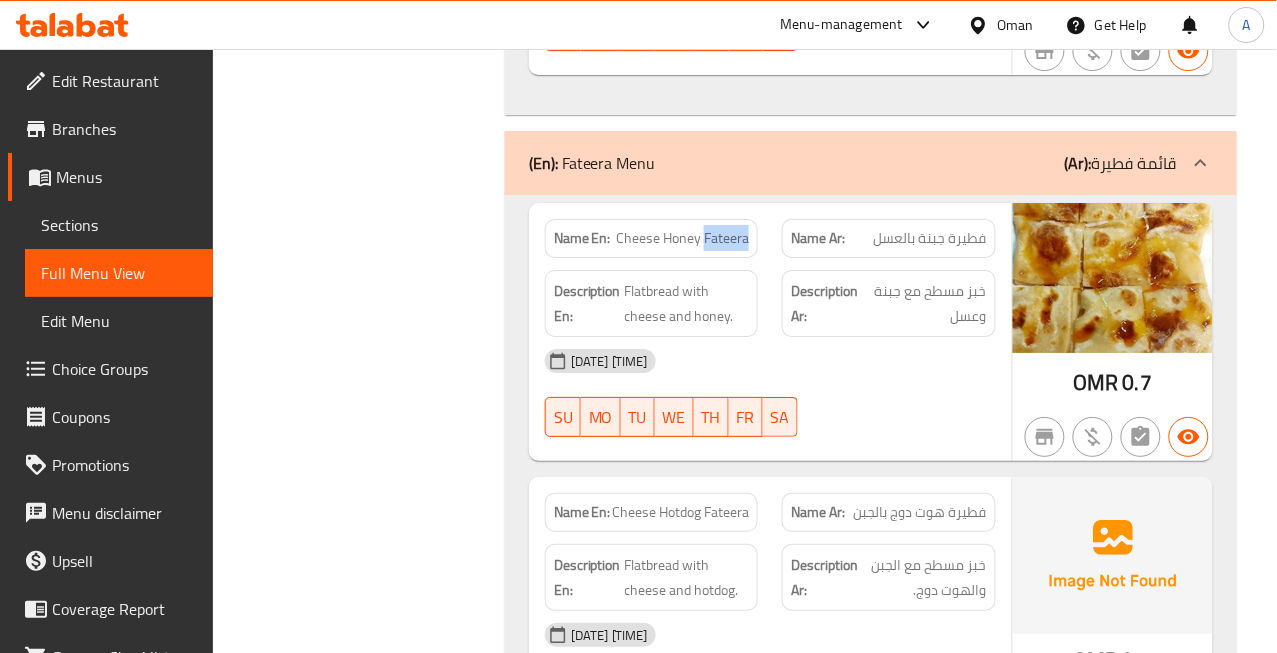 click on "Cheese Honey Fateera" at bounding box center [706, -7632] 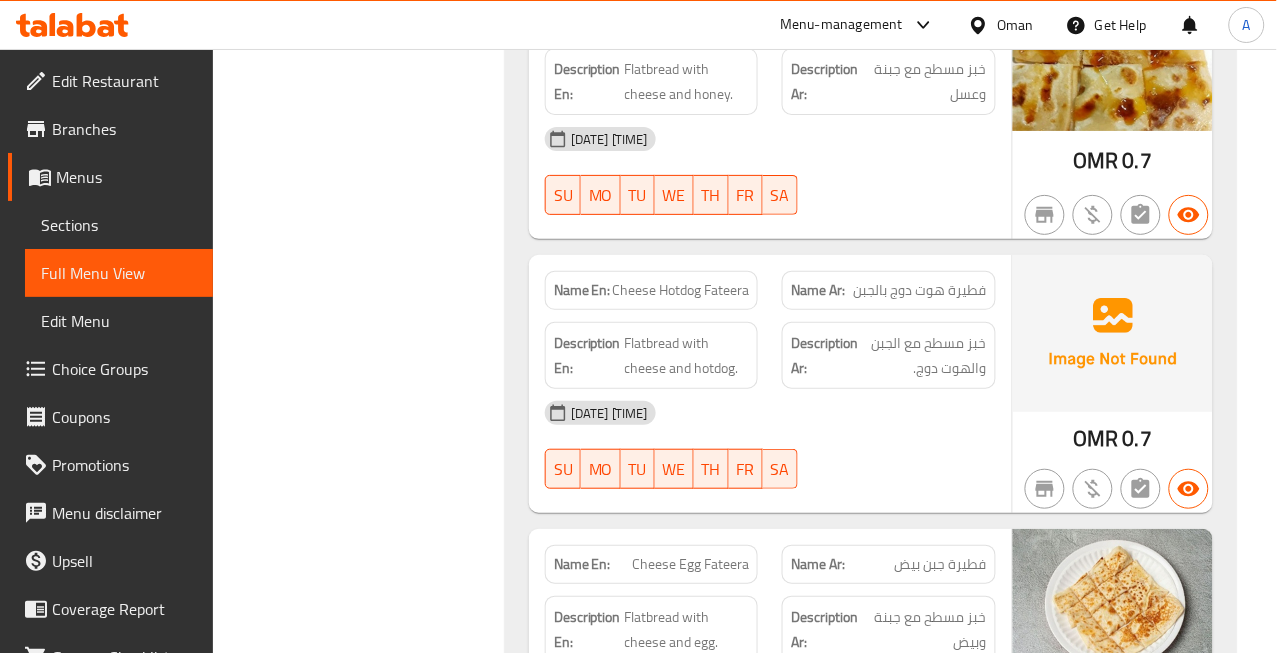 scroll, scrollTop: 8231, scrollLeft: 0, axis: vertical 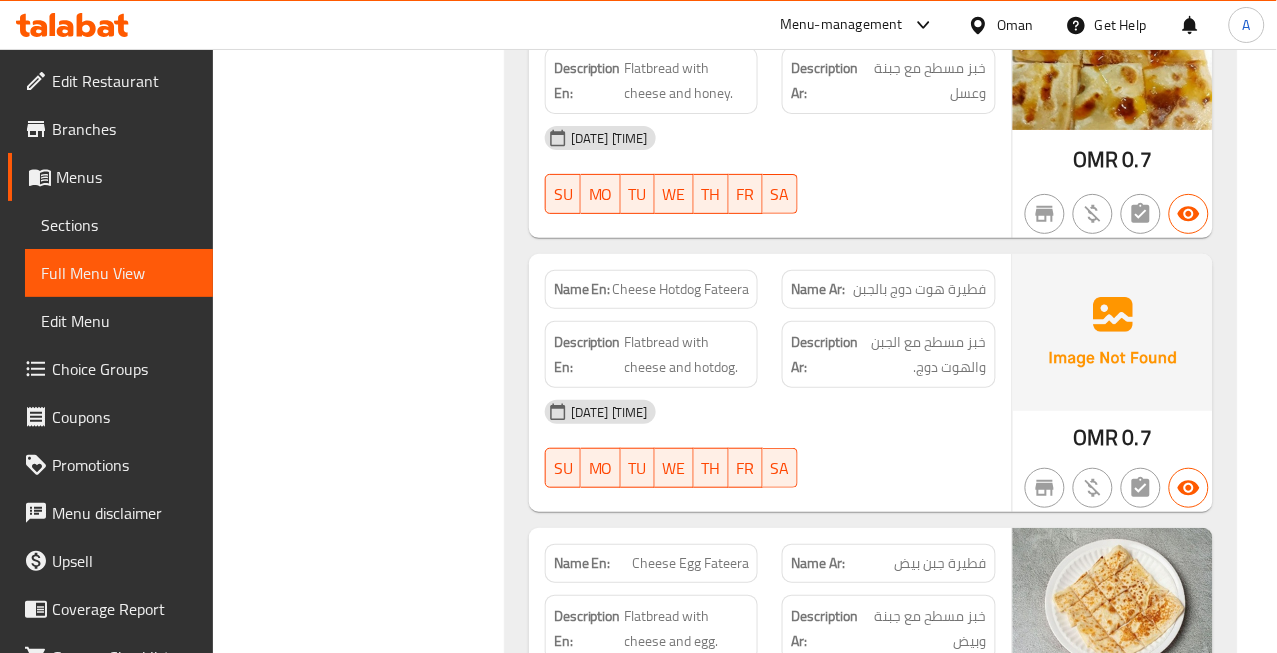 click on "Cheese Hotdog Fateera" at bounding box center [686, -7581] 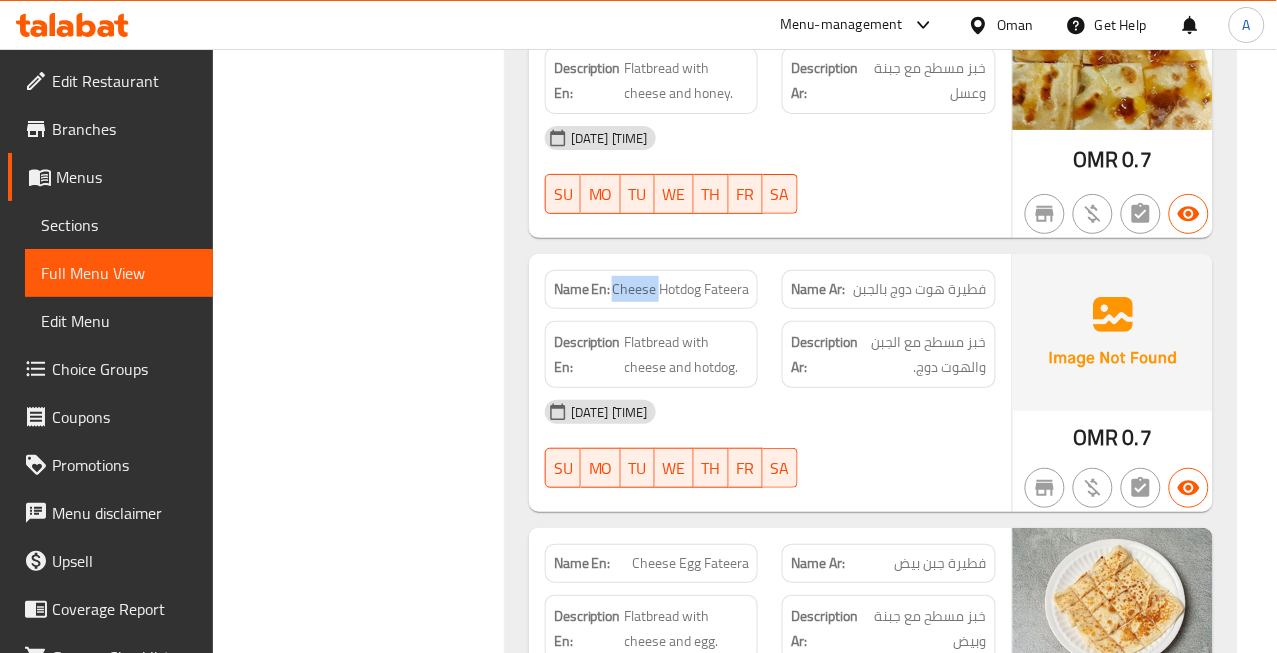 click on "Cheese Hotdog Fateera" at bounding box center (686, -7581) 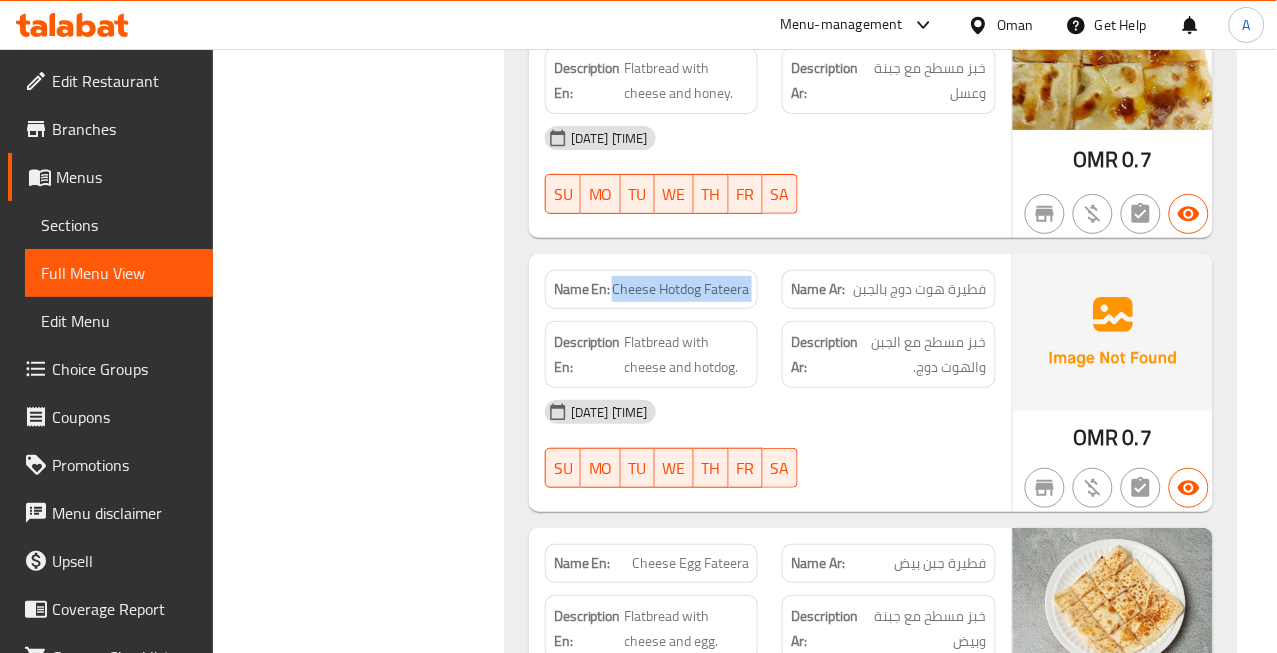 click on "Cheese Hotdog Fateera" at bounding box center (686, -7581) 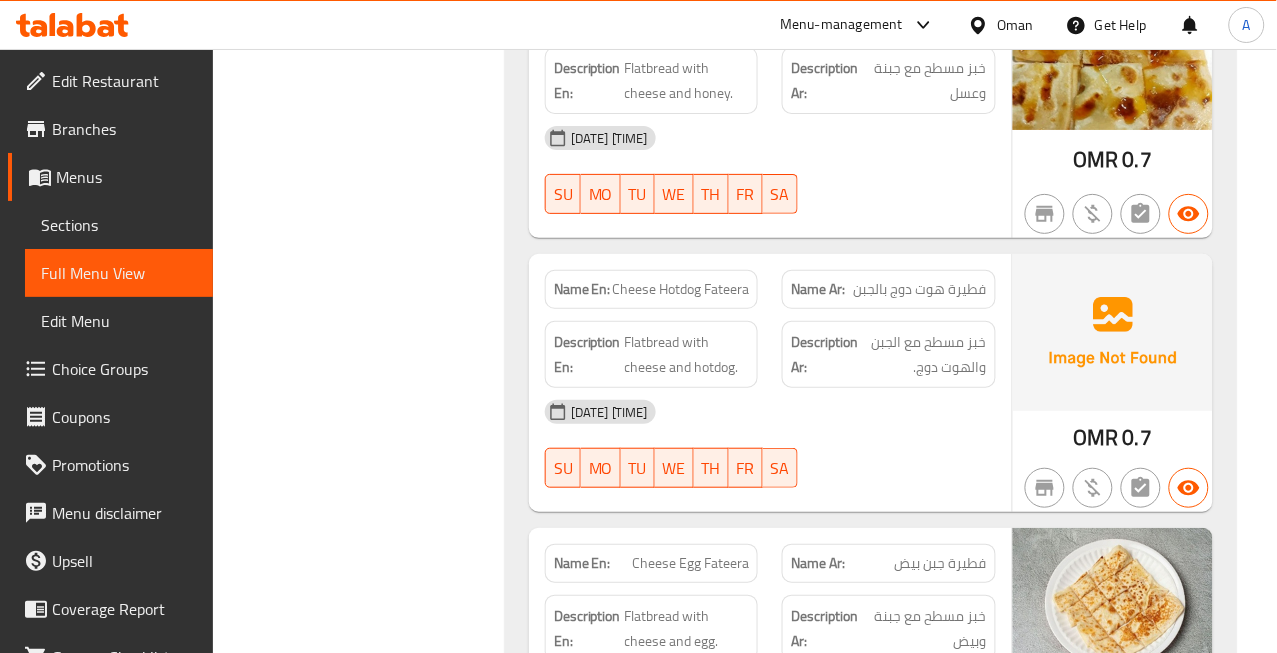 click on "فطيرة هوت دوج بالجبن" at bounding box center [933, -7581] 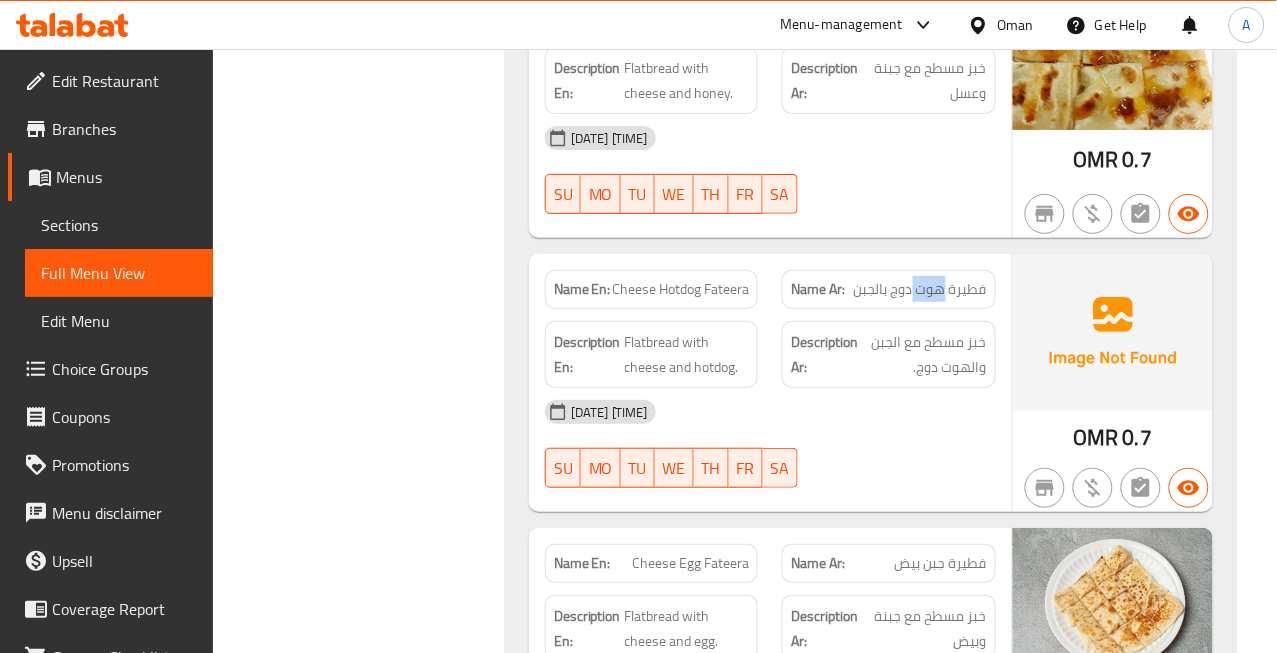 click on "فطيرة هوت دوج بالجبن" at bounding box center [933, -7581] 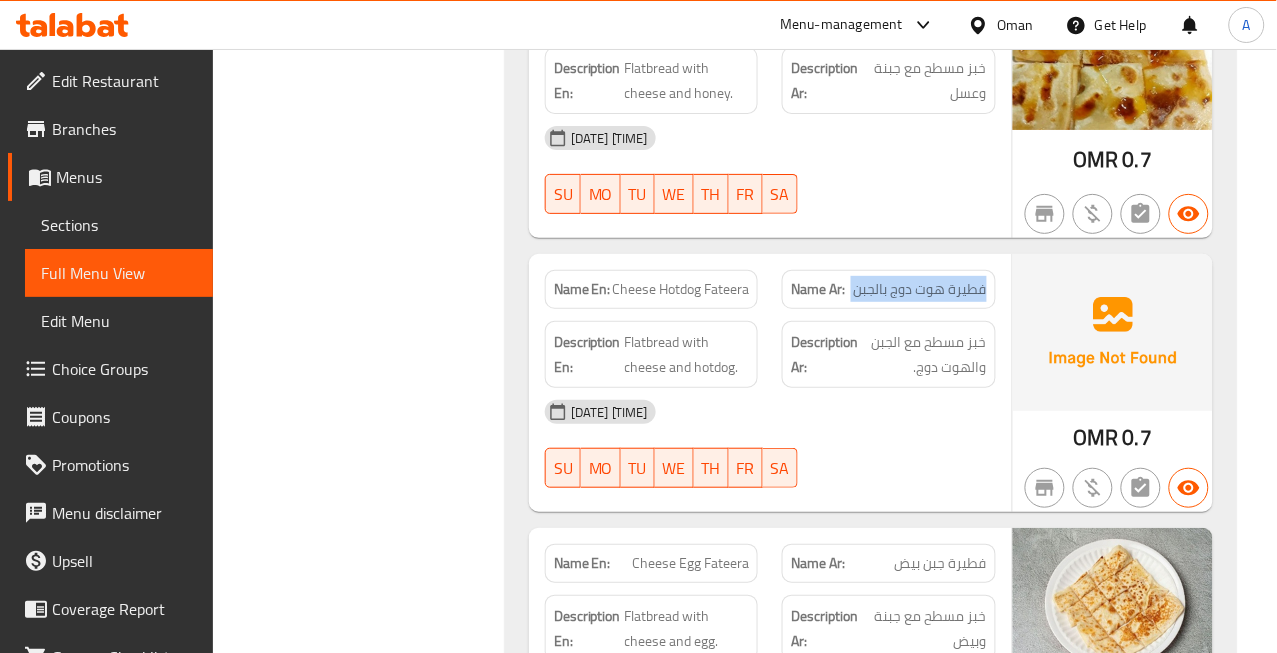 click on "فطيرة هوت دوج بالجبن" at bounding box center [933, -7581] 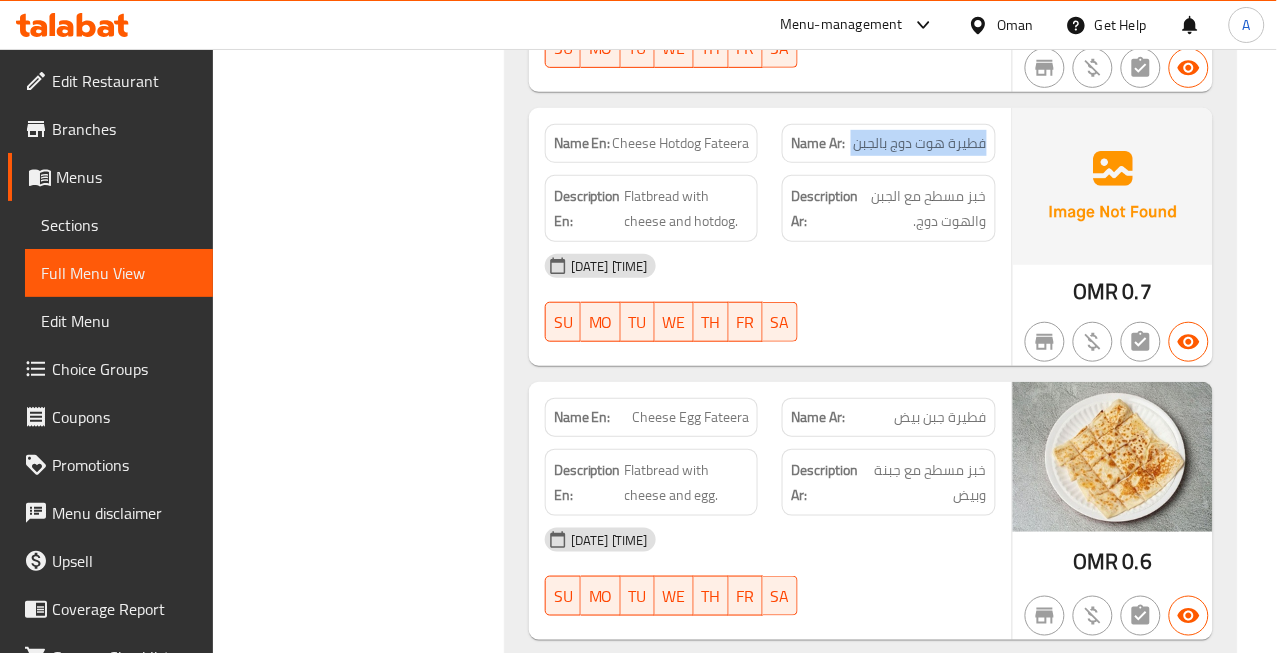 scroll, scrollTop: 8564, scrollLeft: 0, axis: vertical 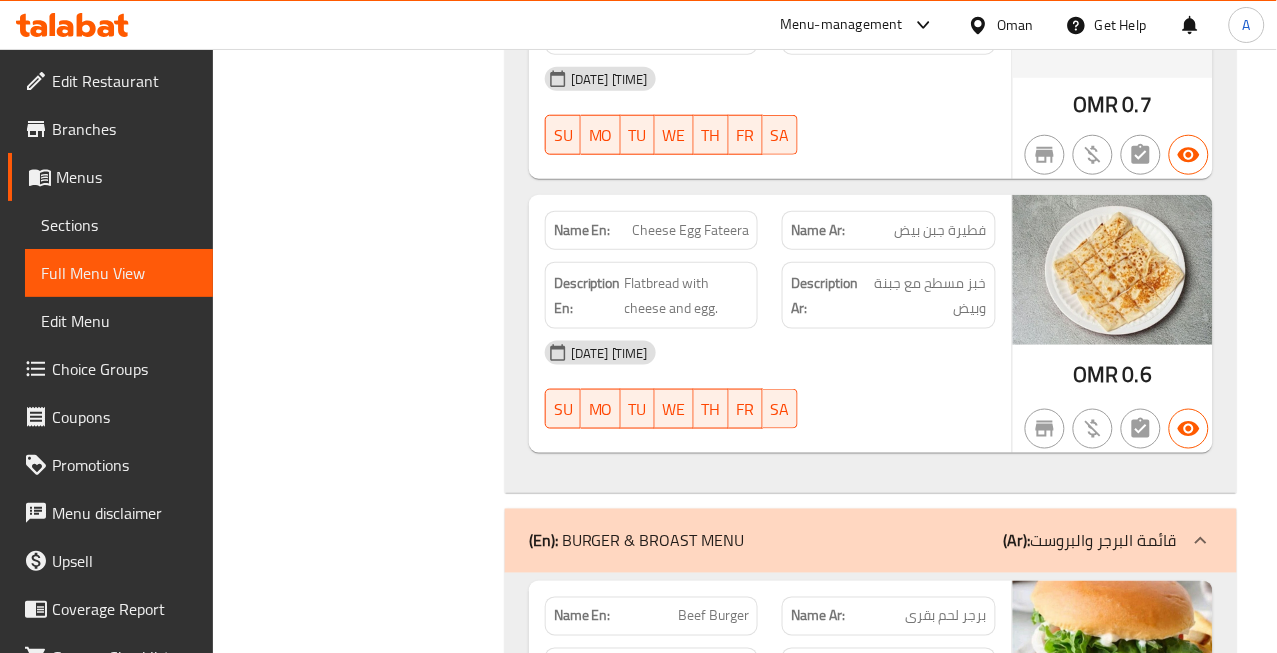 click on "فطيرة جبن بيض" at bounding box center (943, -7616) 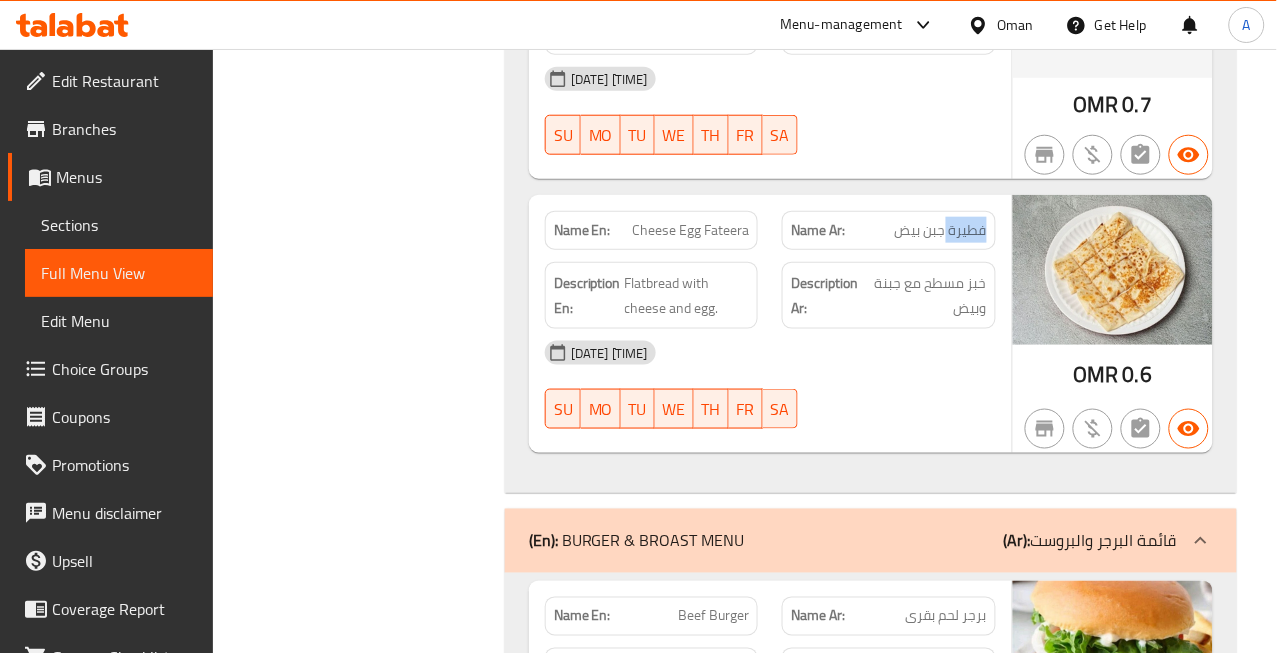 click on "فطيرة جبن بيض" at bounding box center [943, -7616] 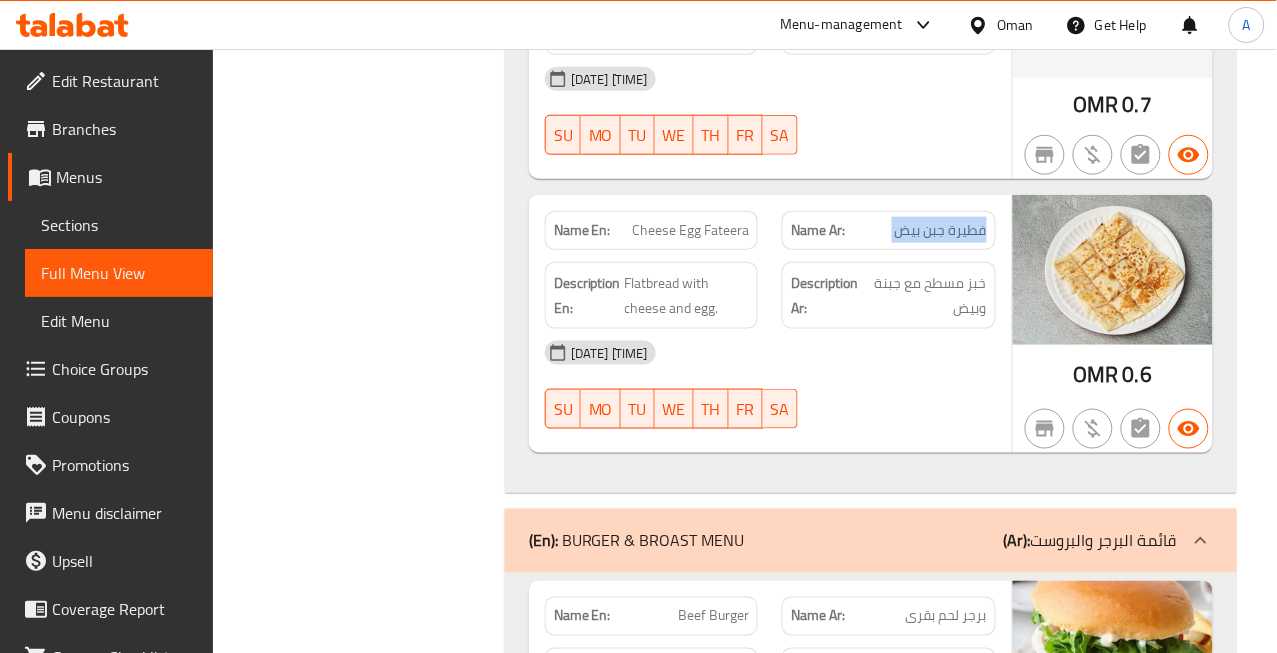 click on "فطيرة جبن بيض" at bounding box center [943, -7616] 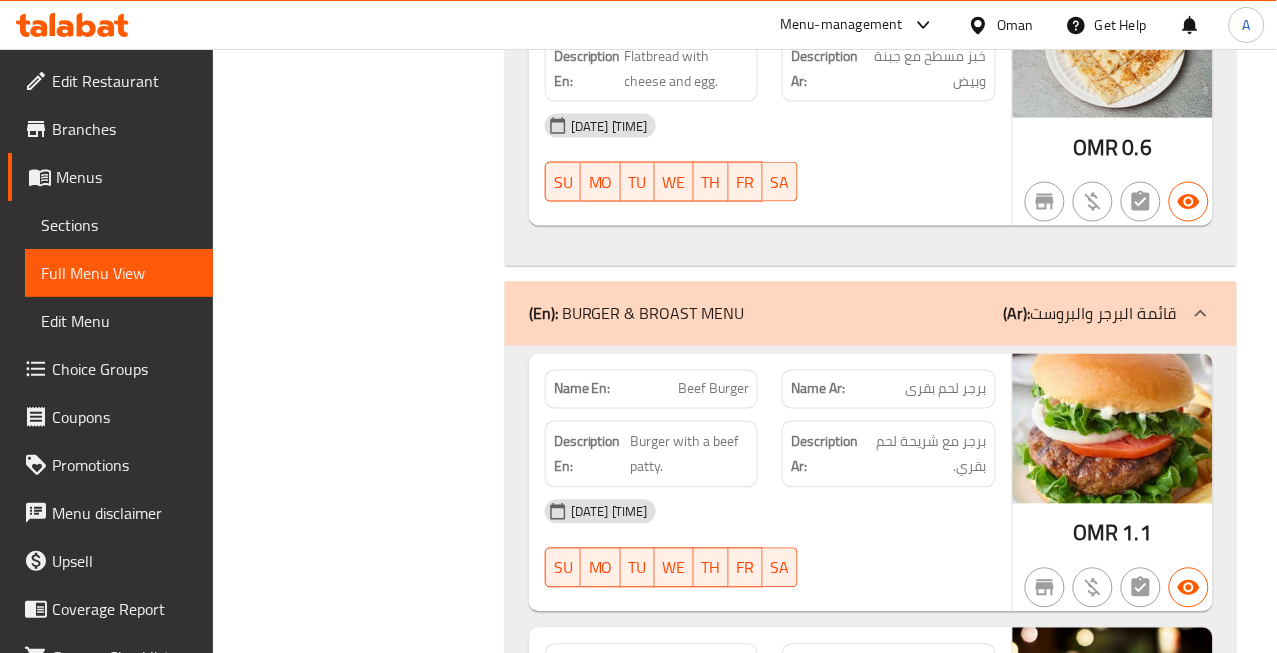 scroll, scrollTop: 8897, scrollLeft: 0, axis: vertical 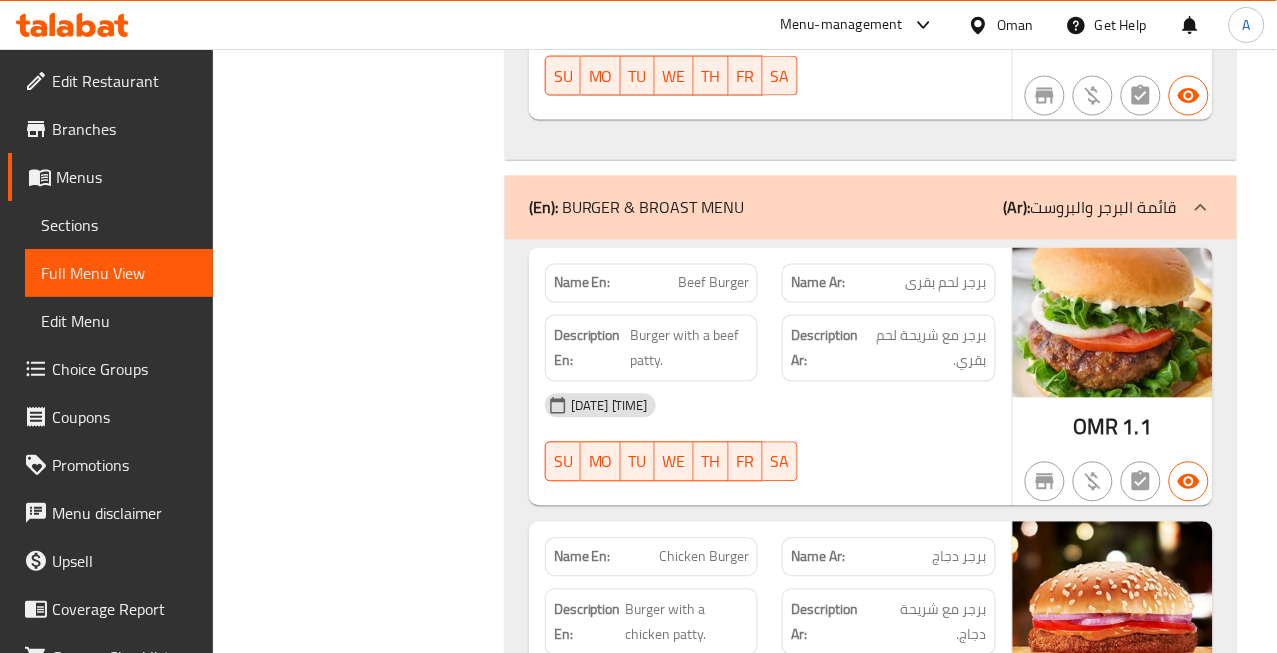 click on "برجر لحم بقرى" at bounding box center (962, -8521) 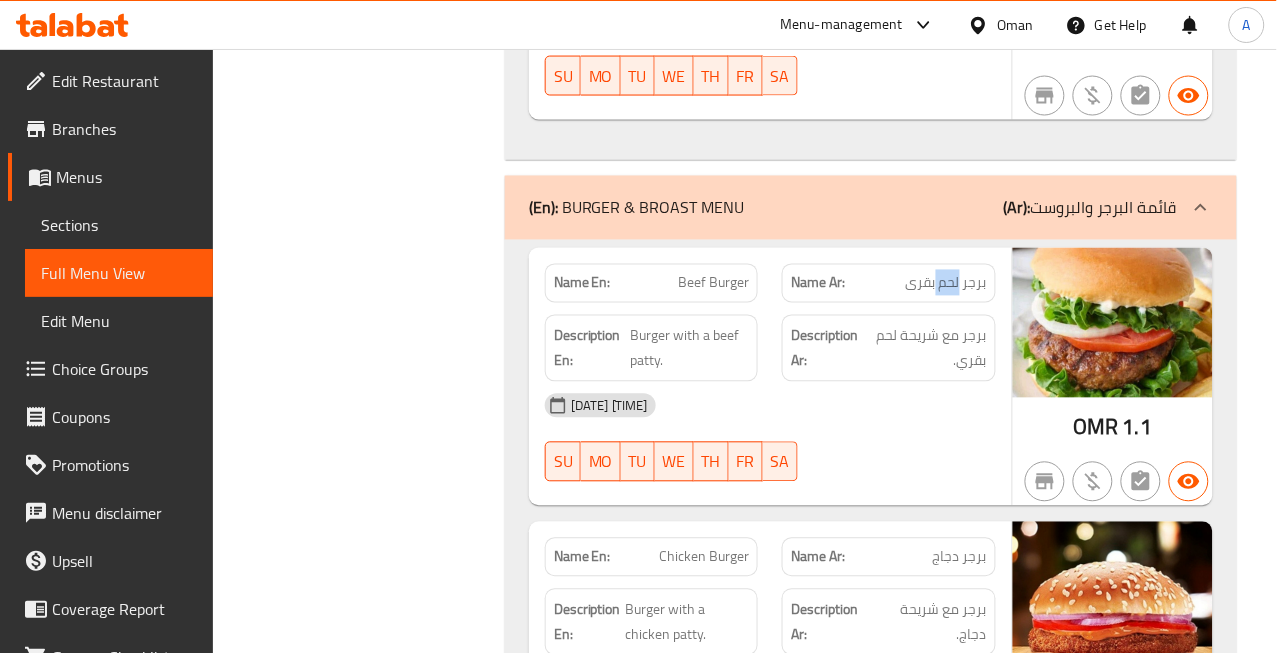 click on "برجر لحم بقرى" at bounding box center (962, -8521) 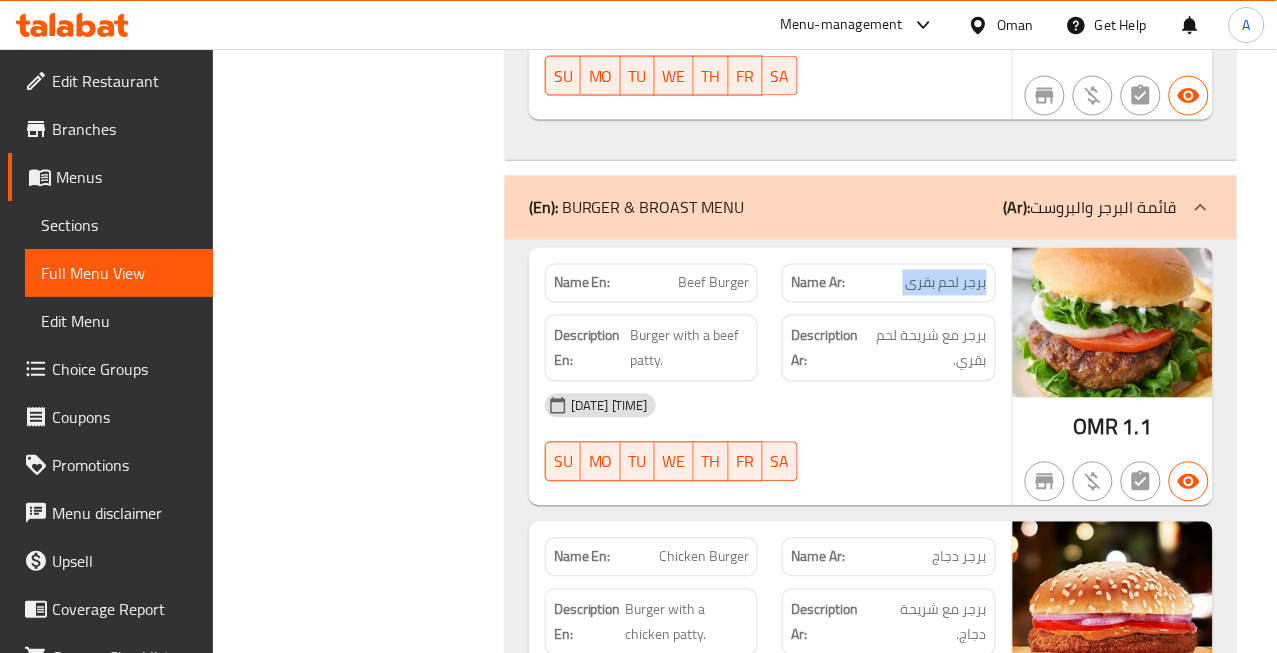 click on "برجر لحم بقرى" at bounding box center (962, -8521) 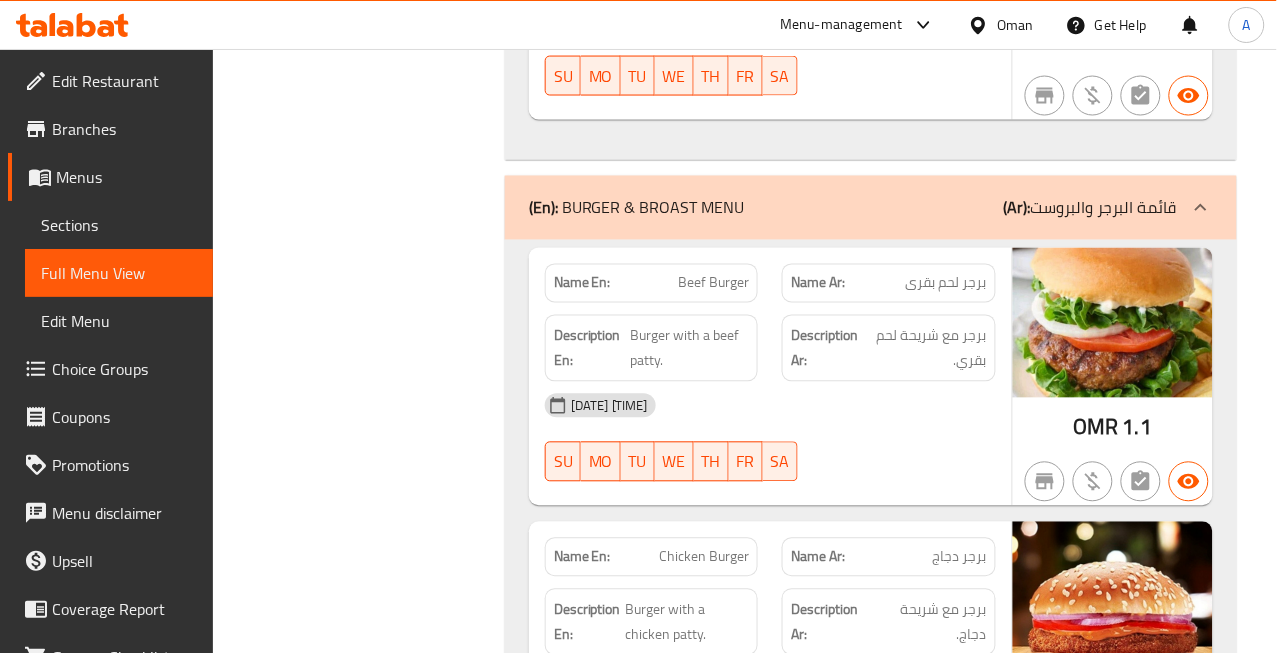 click on "Beef Burger" at bounding box center (706, -8521) 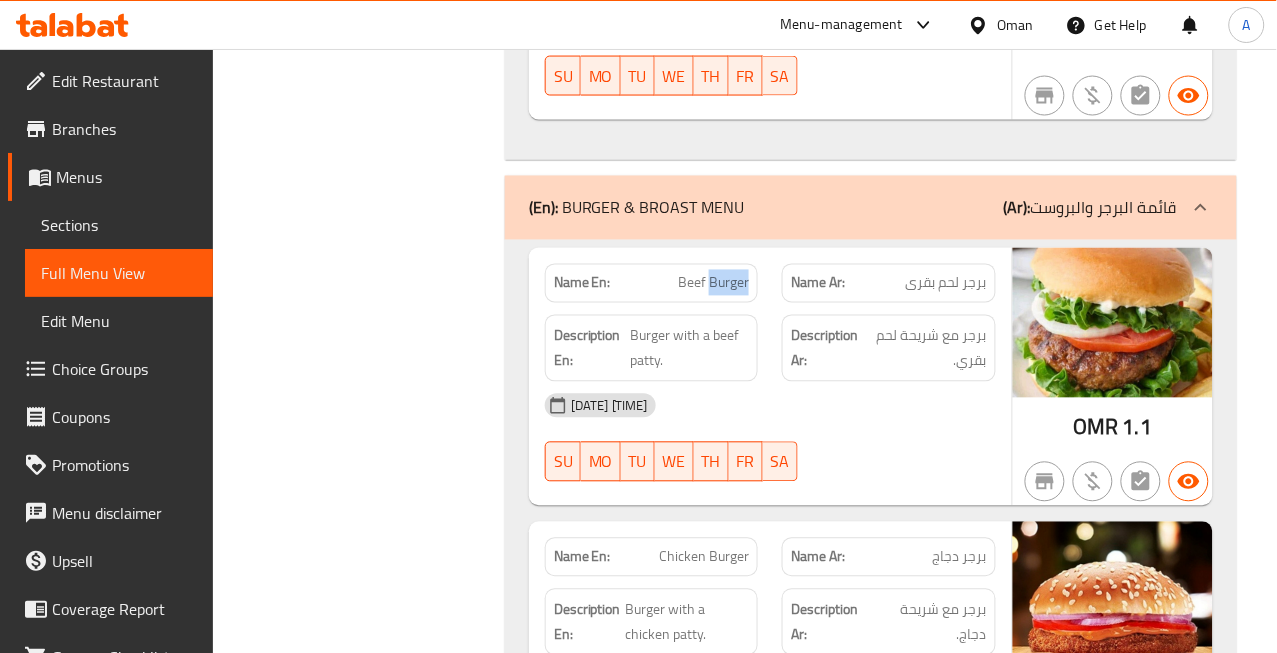 click on "Beef Burger" at bounding box center [706, -8521] 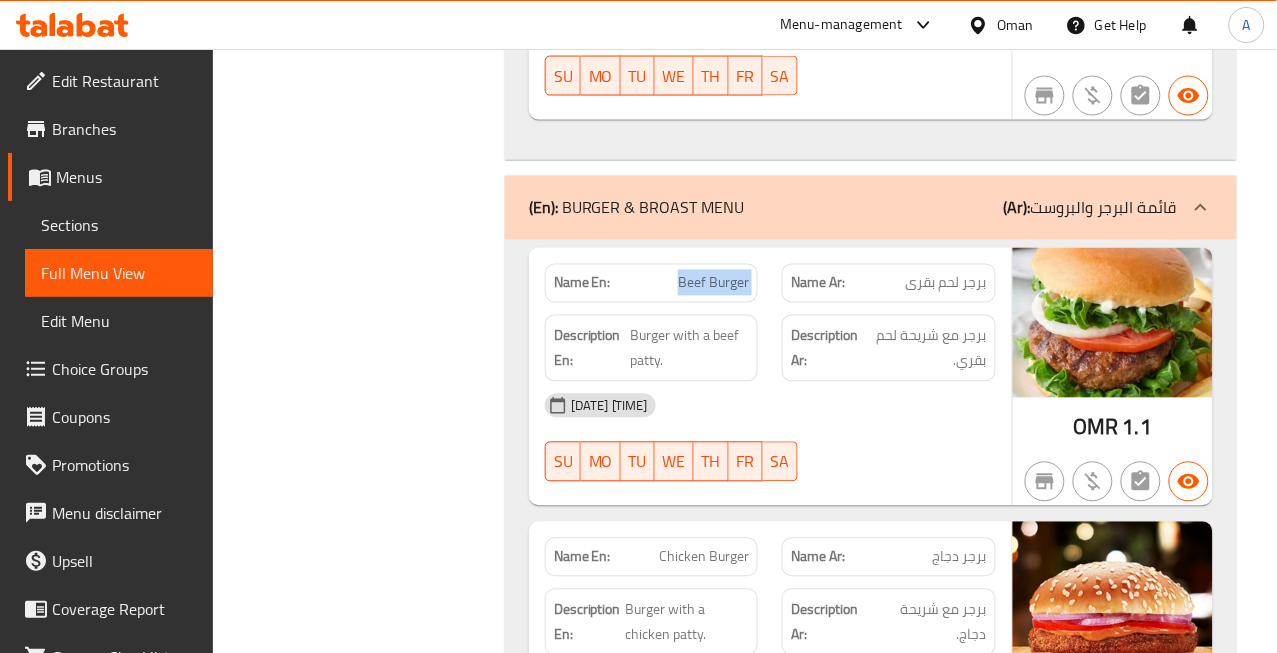 click on "Beef Burger" at bounding box center (706, -8521) 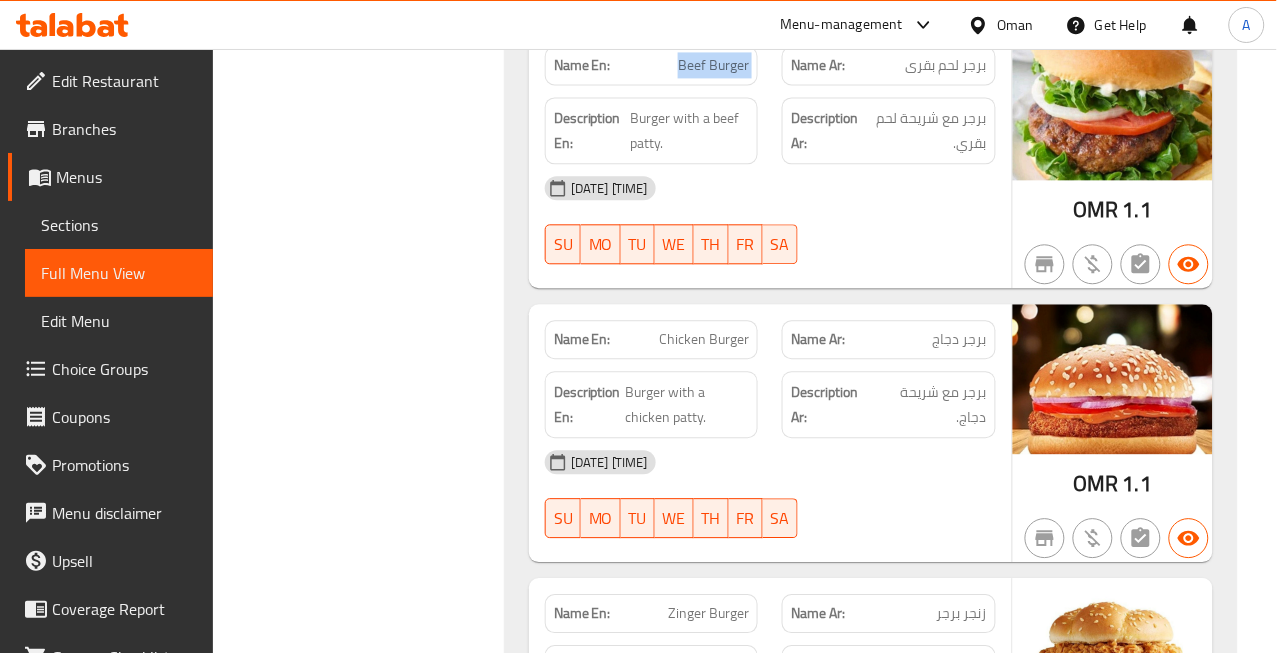 scroll, scrollTop: 9120, scrollLeft: 0, axis: vertical 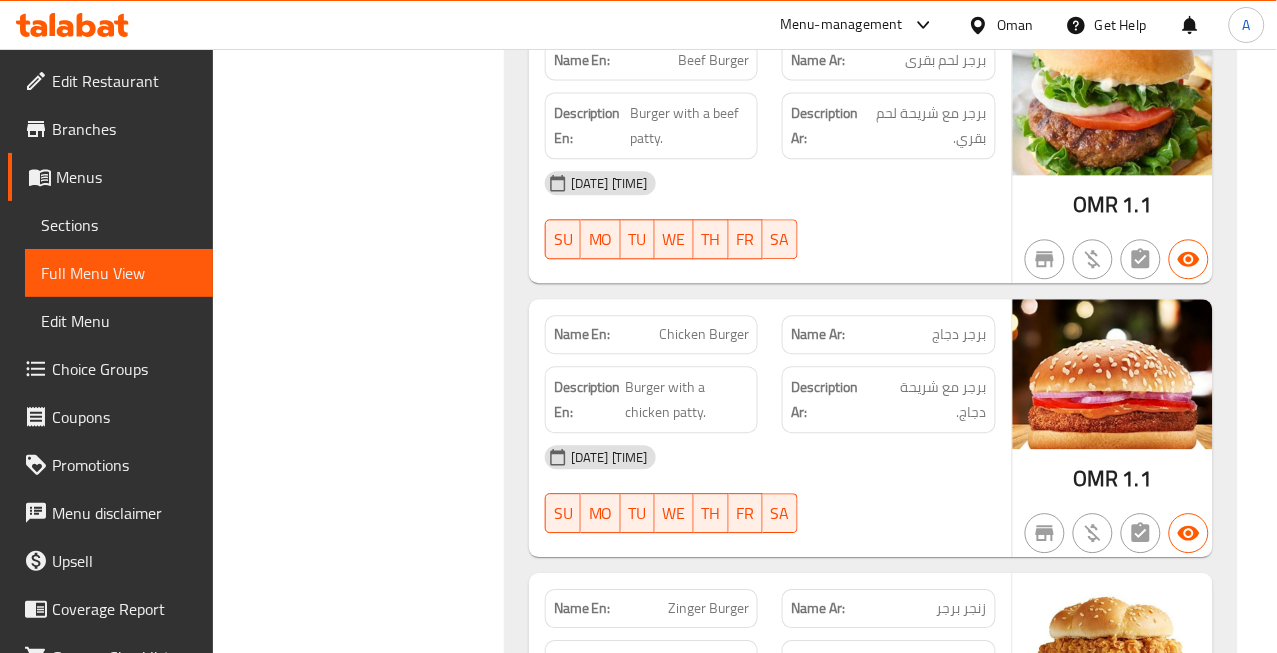 click on "برجر دجاج" at bounding box center [933, -8470] 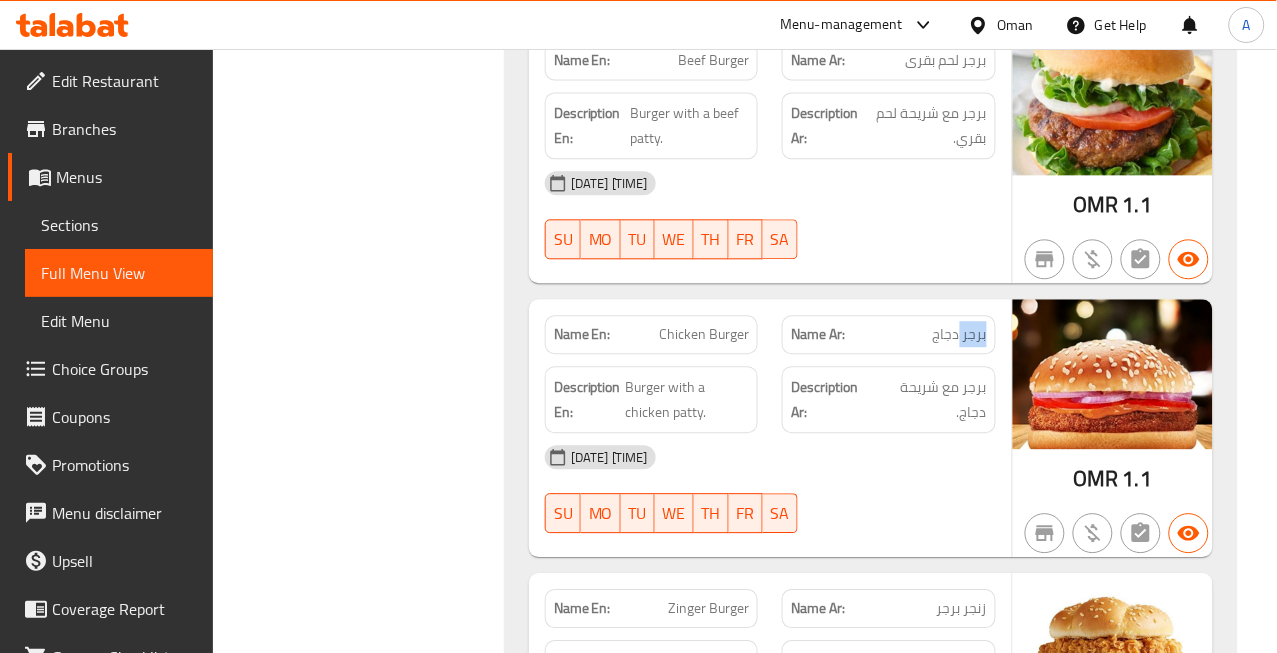 click on "برجر دجاج" at bounding box center (933, -8470) 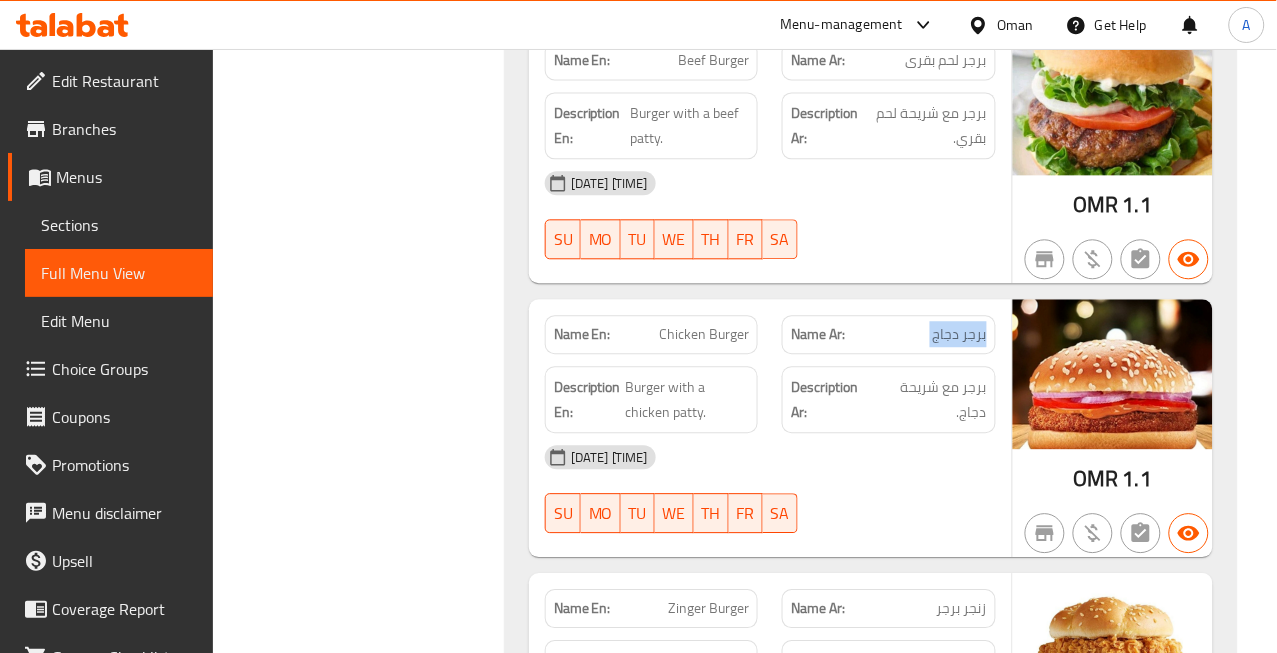 click on "برجر دجاج" at bounding box center (933, -8470) 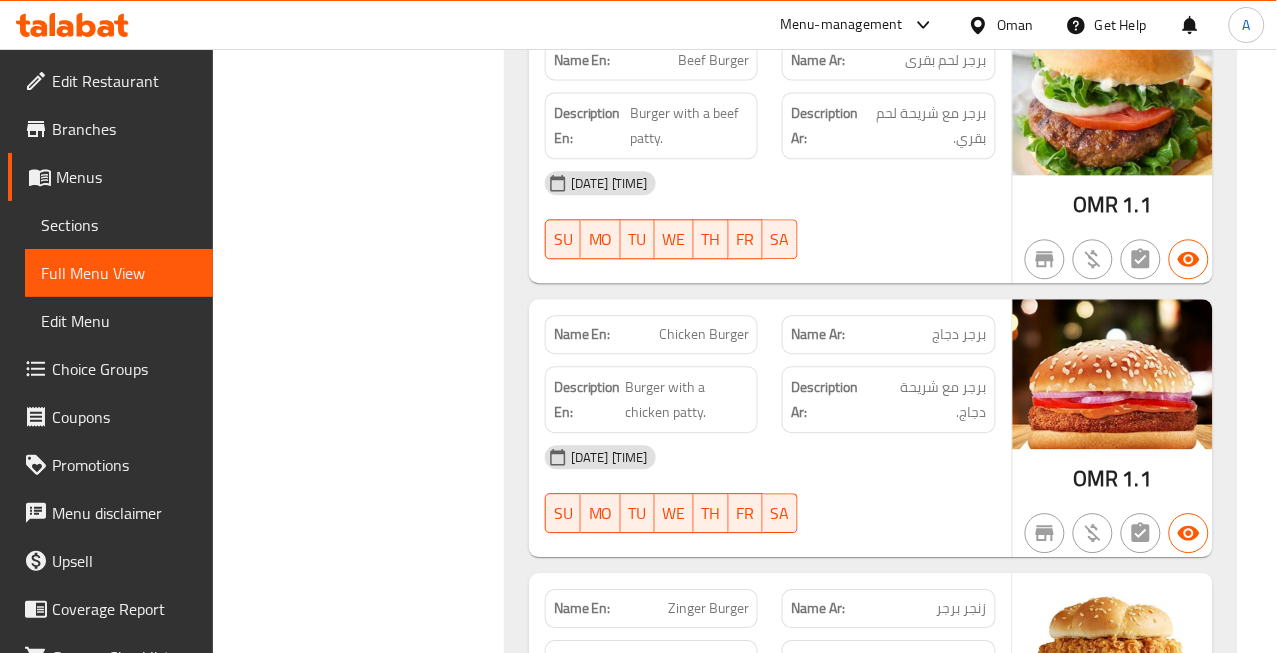 click on "Chicken Burger" at bounding box center (686, -8470) 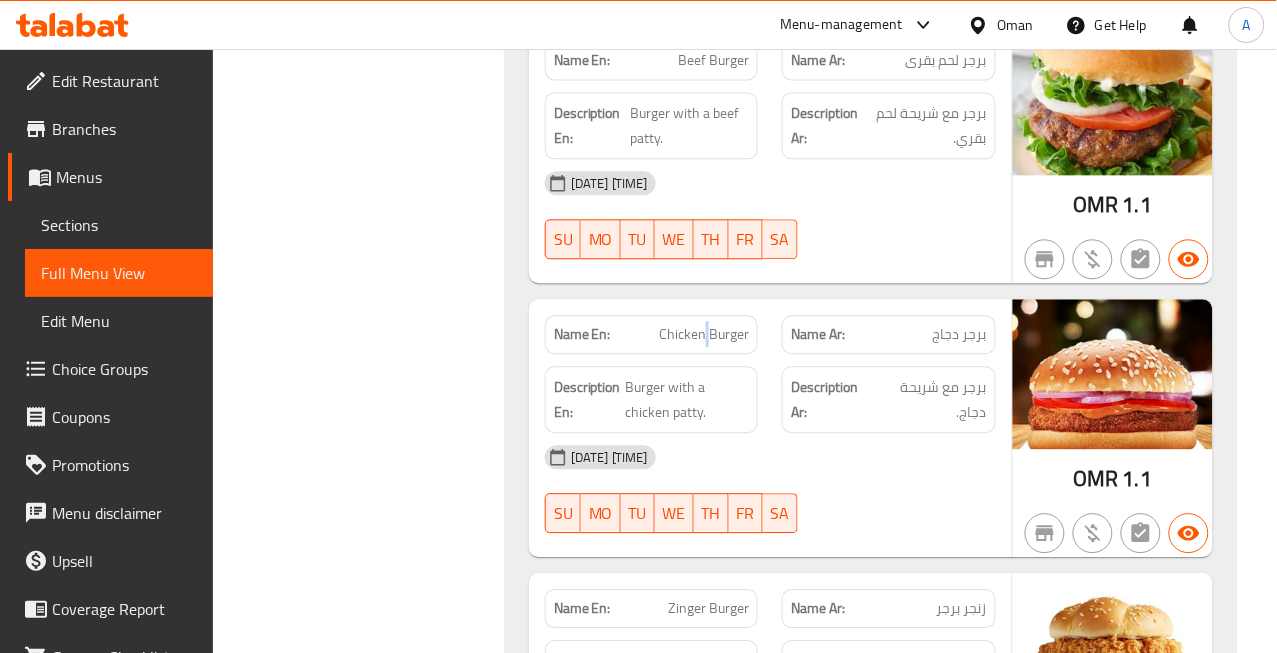 click on "Chicken Burger" at bounding box center [686, -8470] 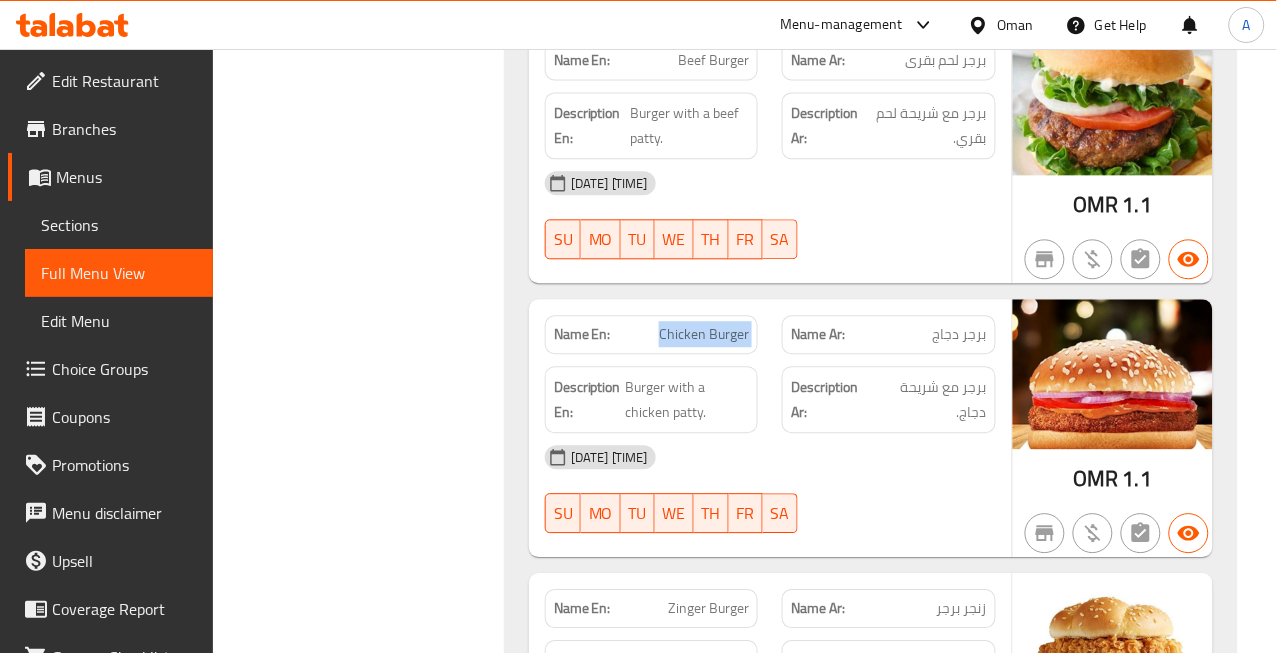 click on "Chicken Burger" at bounding box center [686, -8470] 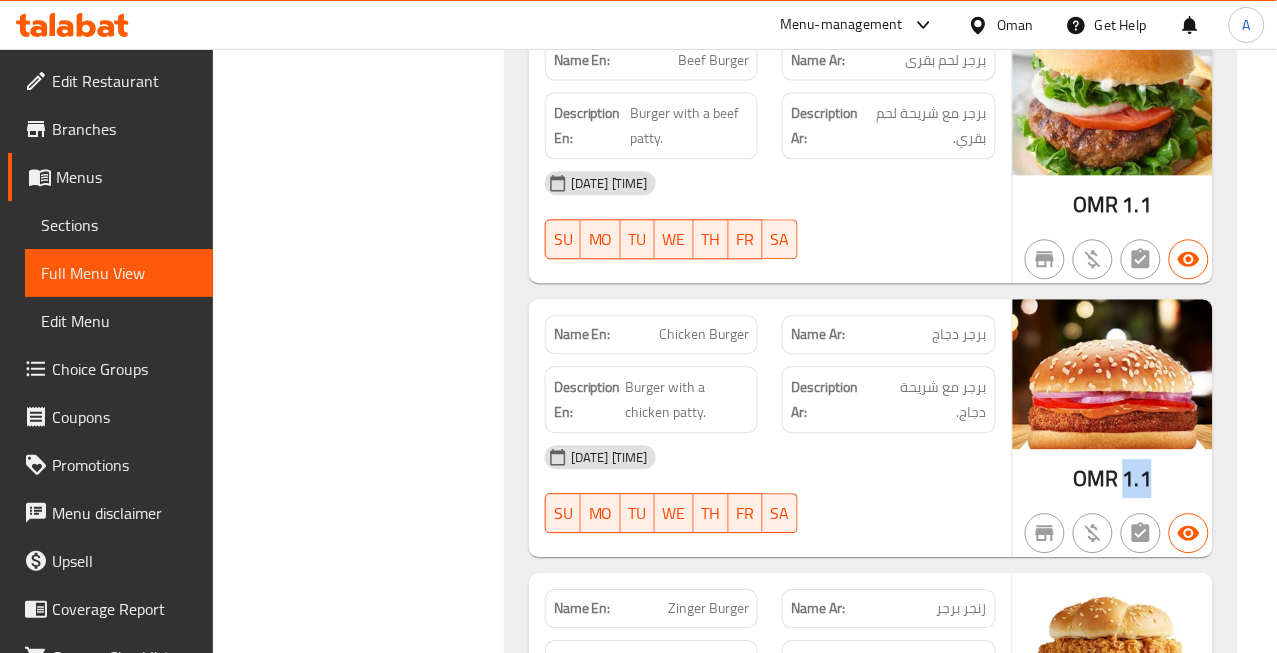 drag, startPoint x: 1148, startPoint y: 416, endPoint x: 1123, endPoint y: 408, distance: 26.24881 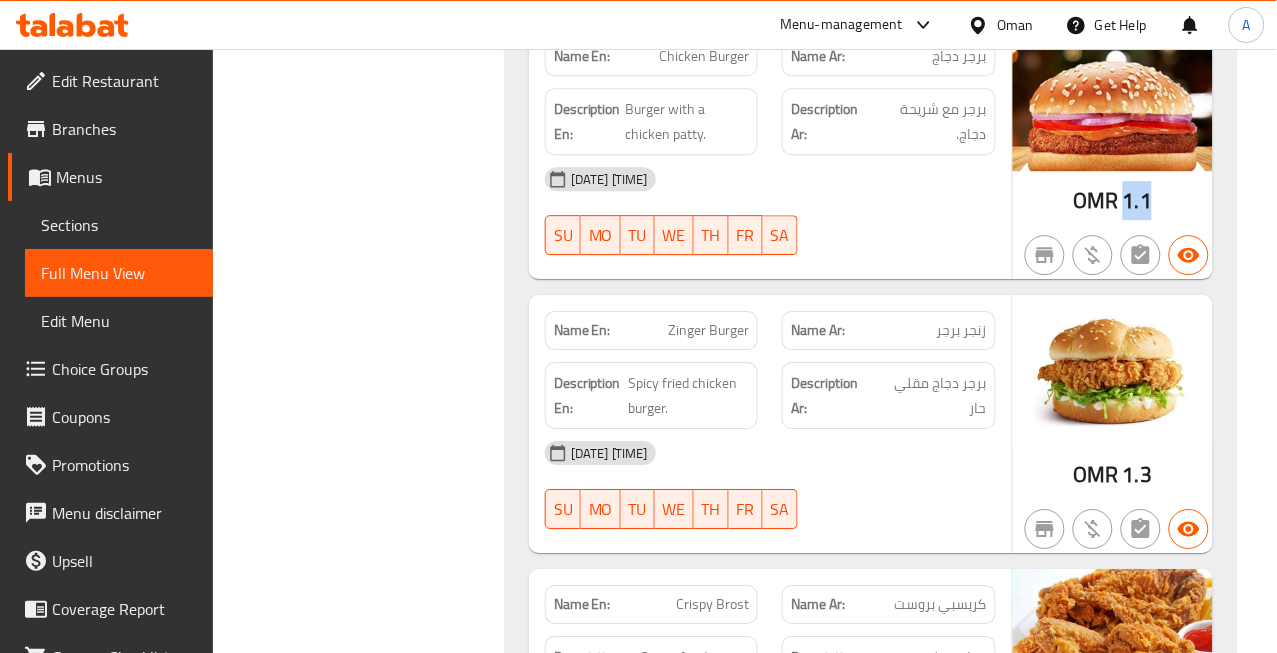 scroll, scrollTop: 9453, scrollLeft: 0, axis: vertical 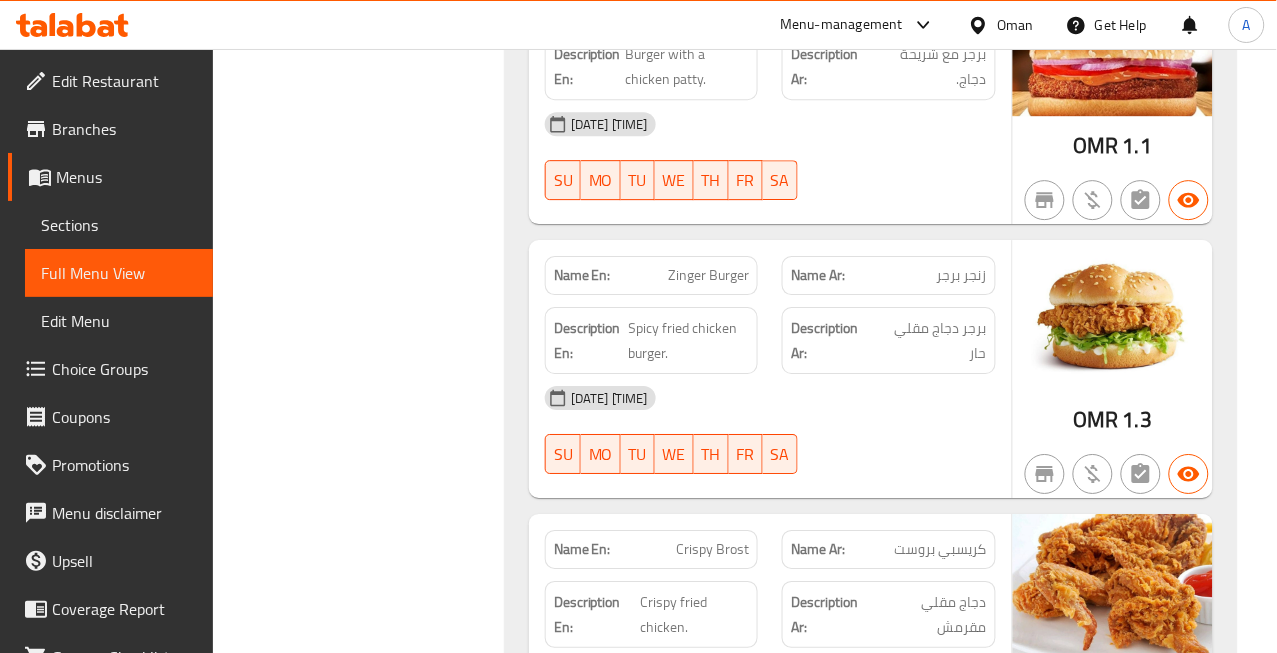 click on "Name En: Zinger Burger" at bounding box center (652, -8505) 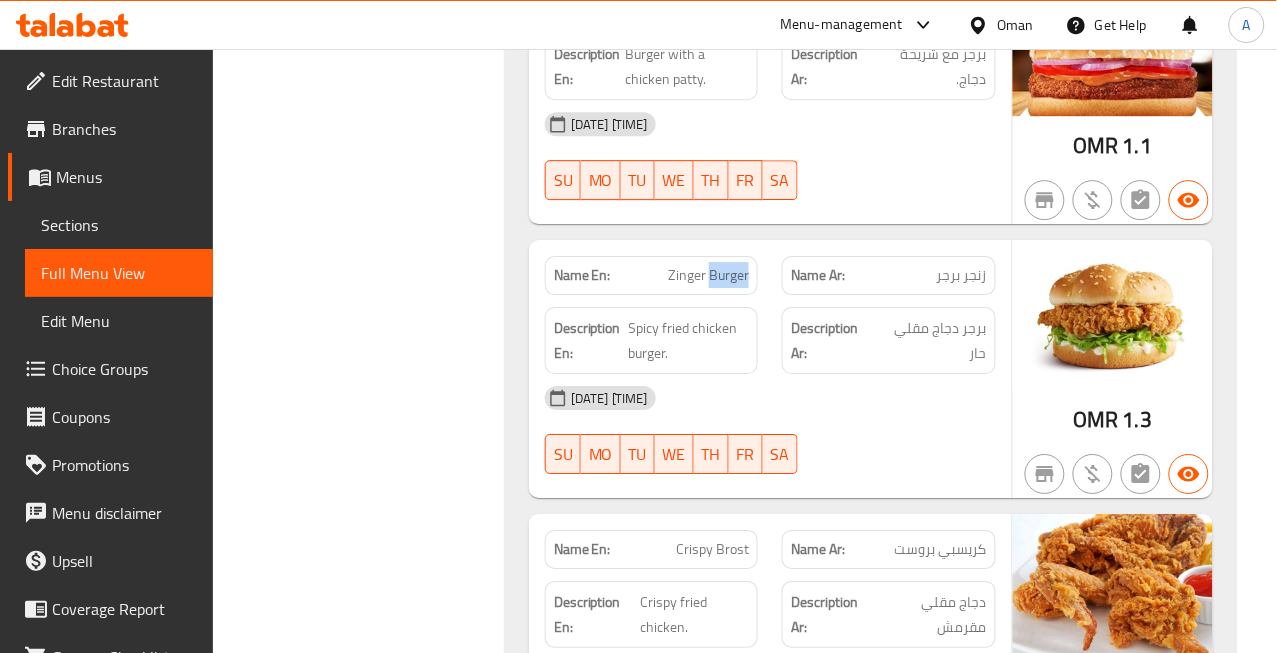 click on "Zinger Burger" at bounding box center (685, -8505) 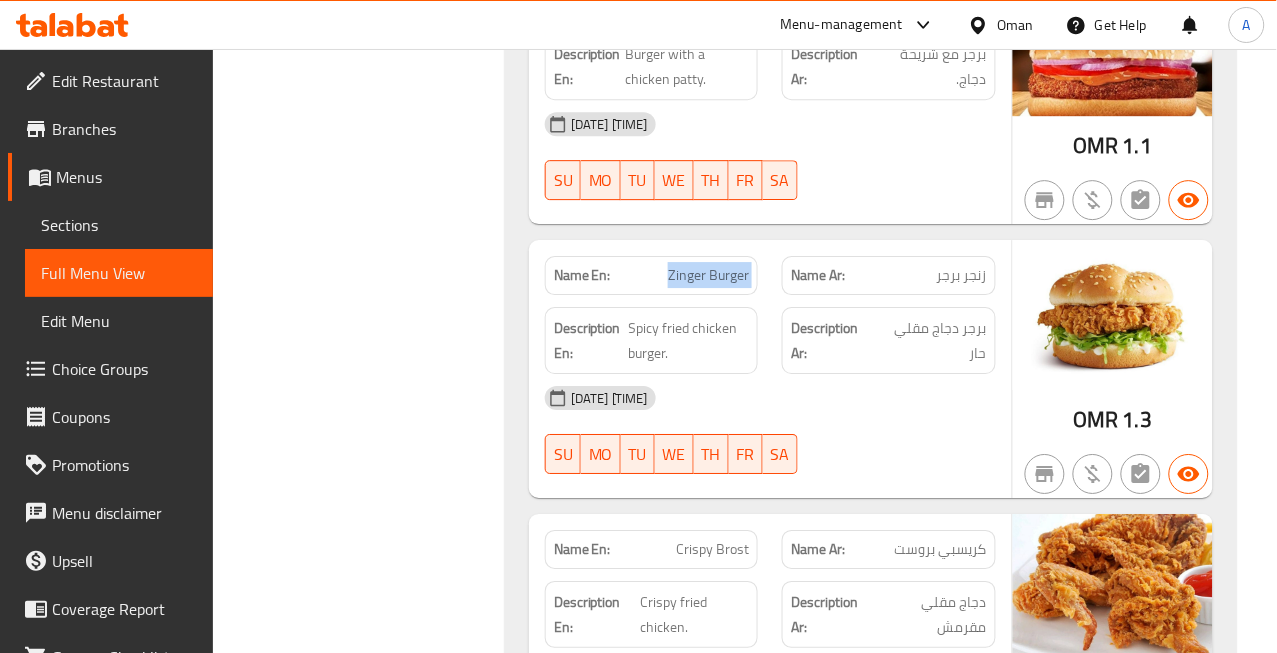 click on "Zinger Burger" at bounding box center (685, -8505) 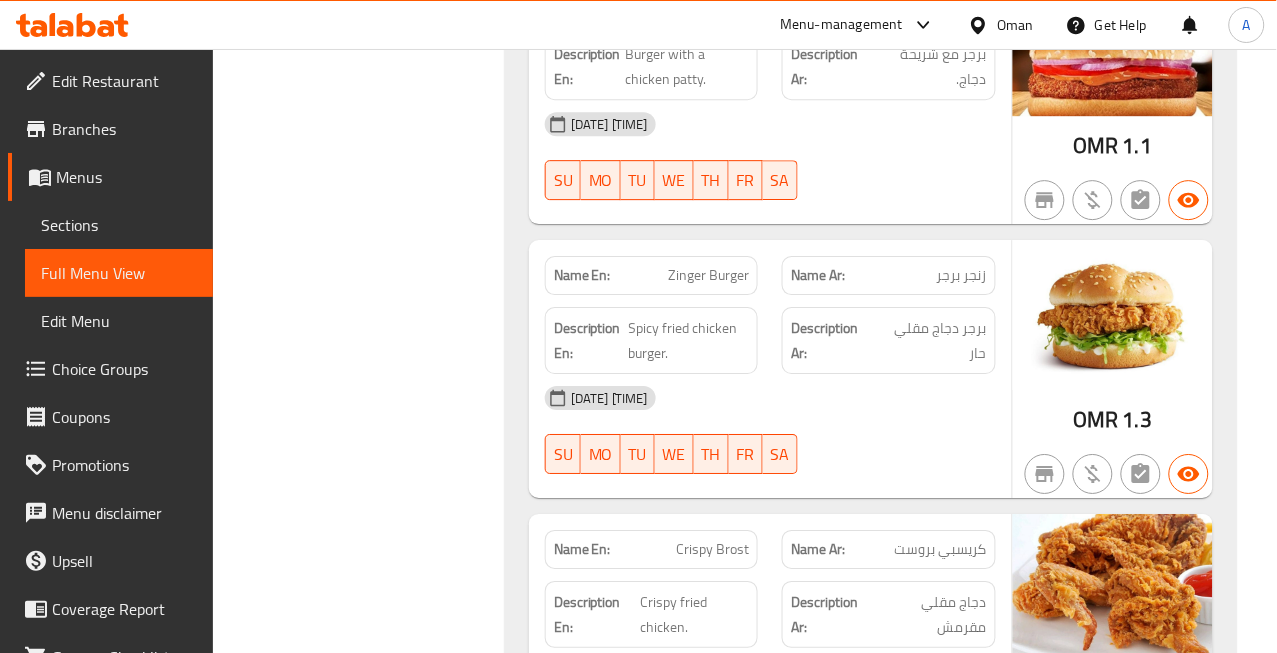 click on "زنجر برجر" at bounding box center (943, -8505) 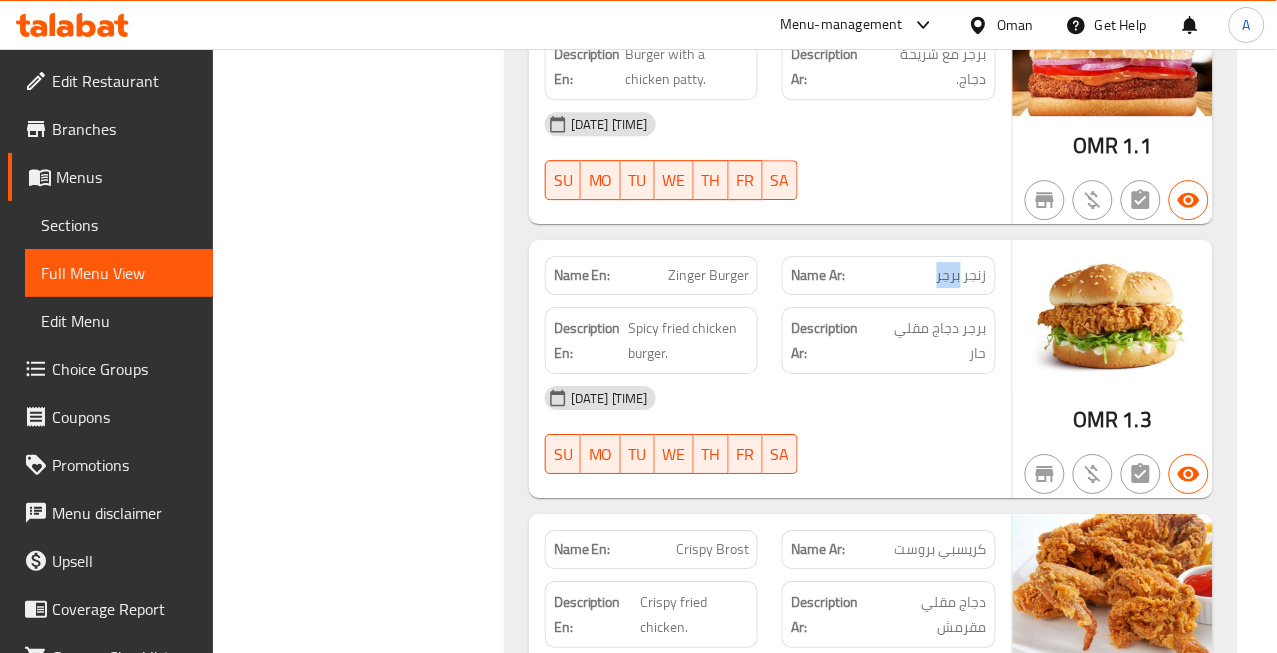 click on "زنجر برجر" at bounding box center (943, -8505) 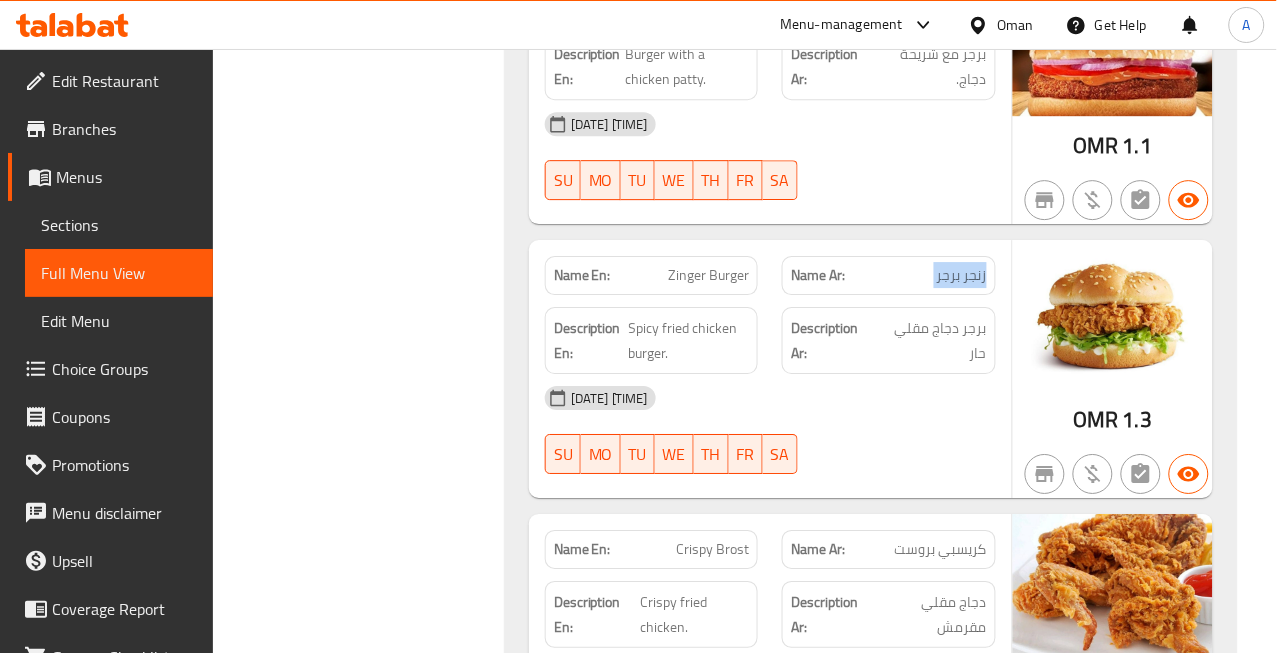click on "زنجر برجر" at bounding box center (943, -8505) 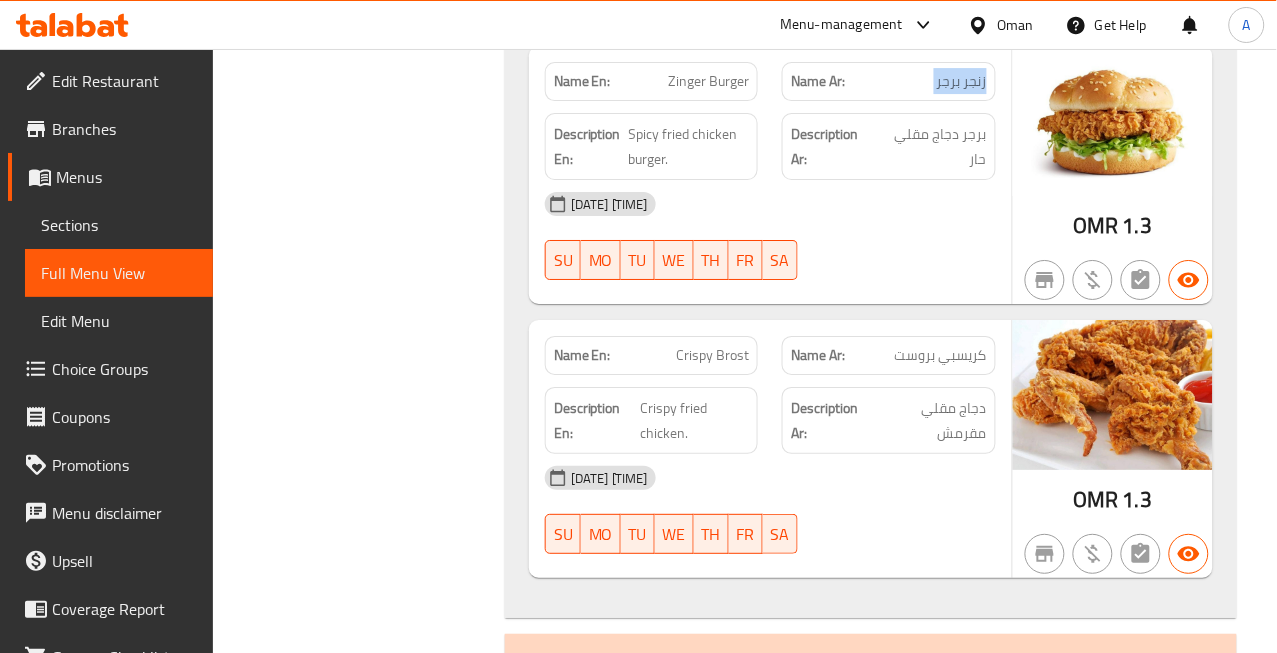 scroll, scrollTop: 9675, scrollLeft: 0, axis: vertical 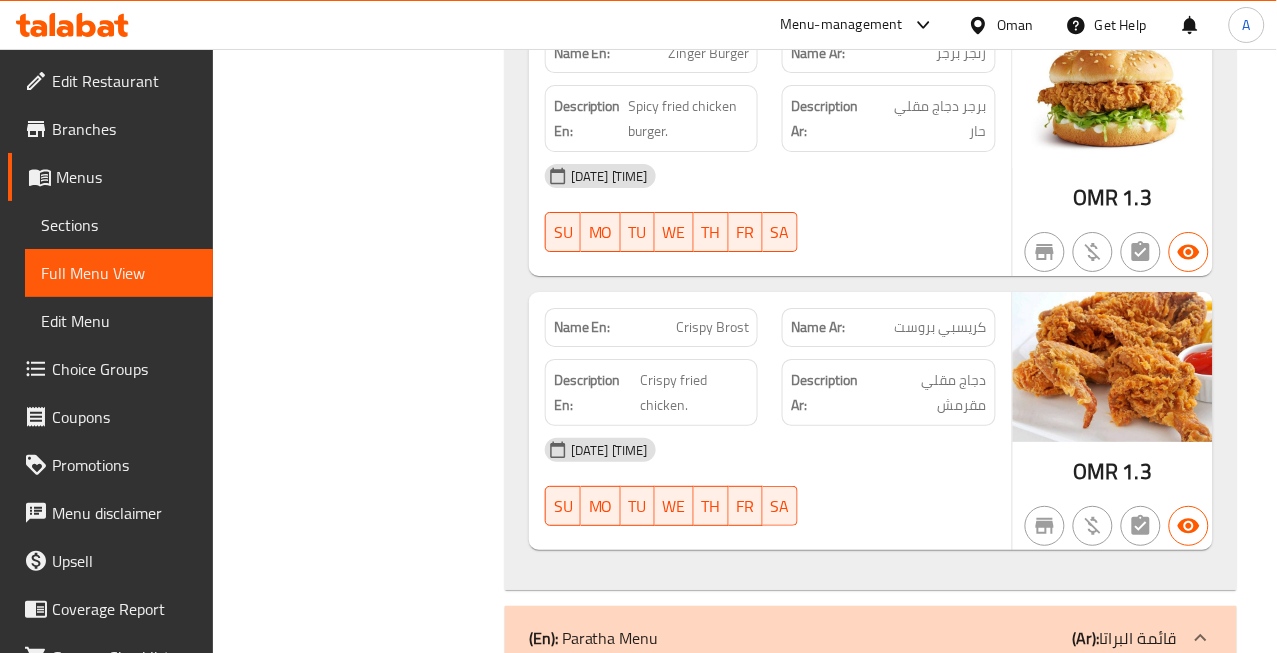 click on "كريسبي بروست" at bounding box center (935, -8453) 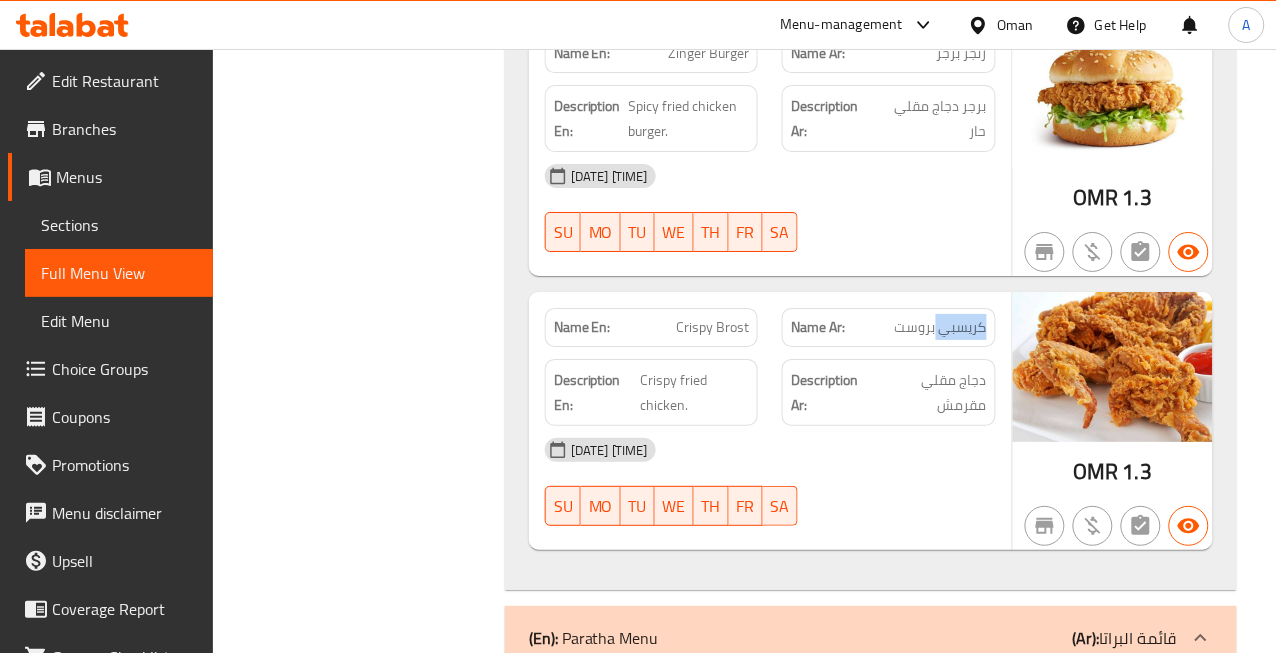 click on "كريسبي بروست" at bounding box center [935, -8453] 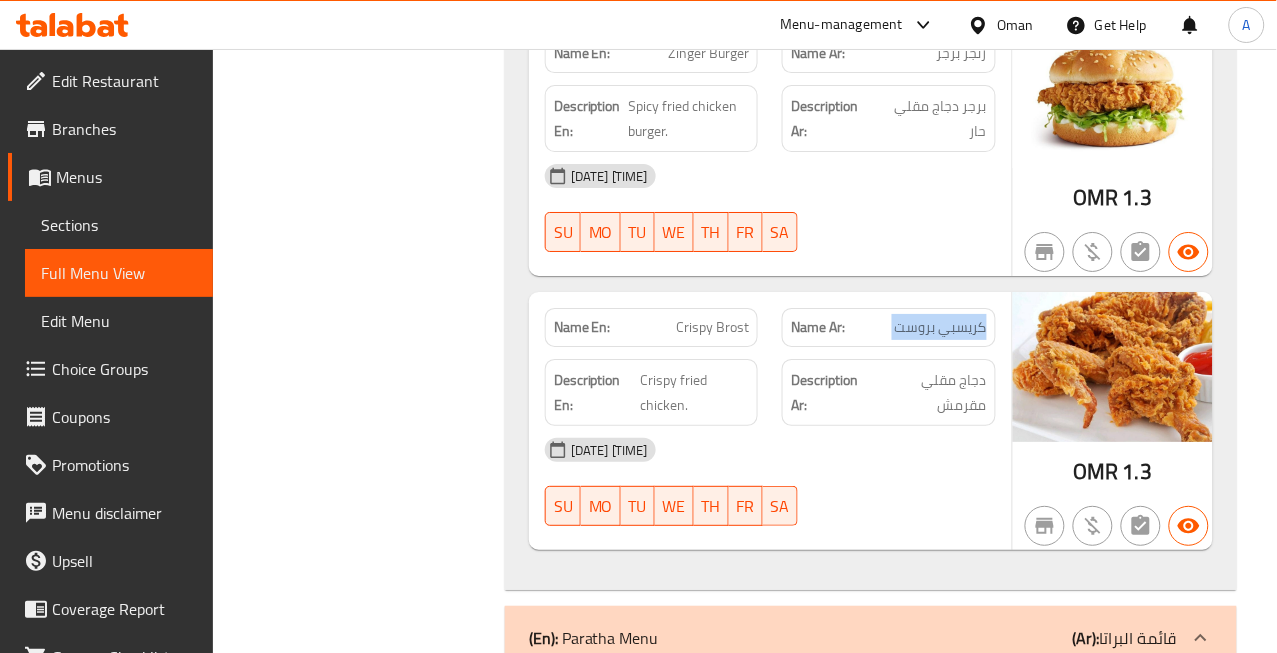 click on "كريسبي بروست" at bounding box center [935, -8453] 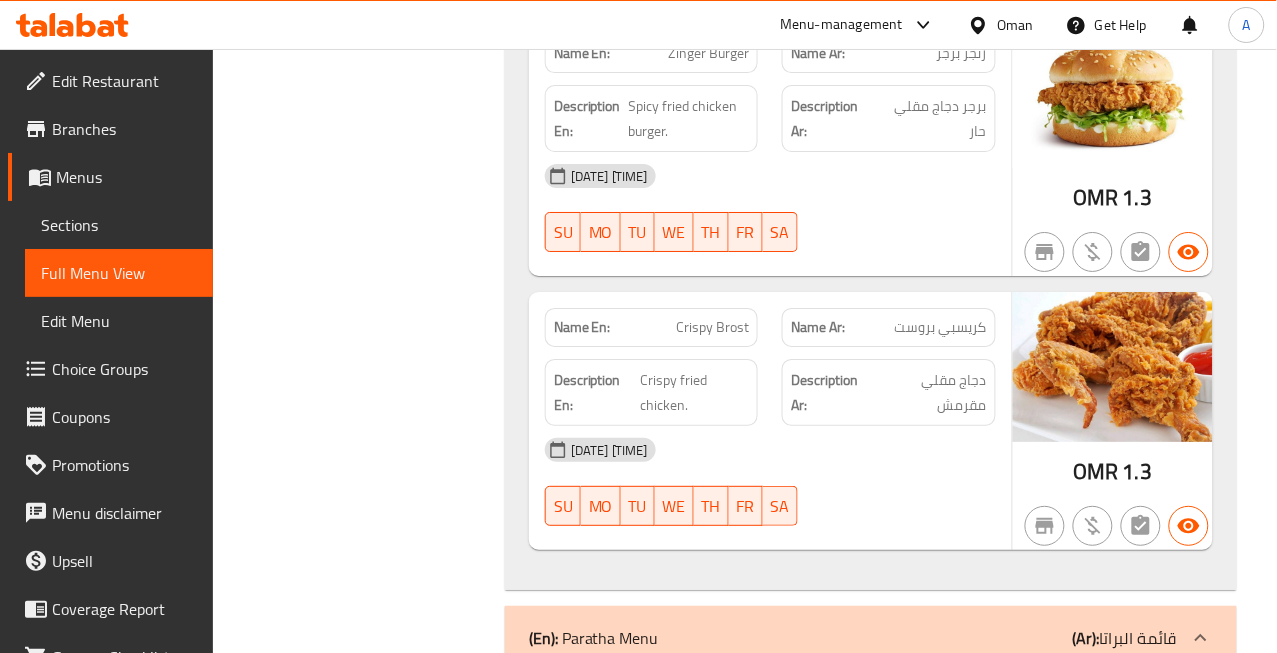 click on "Crispy Brost" at bounding box center [680, -8442] 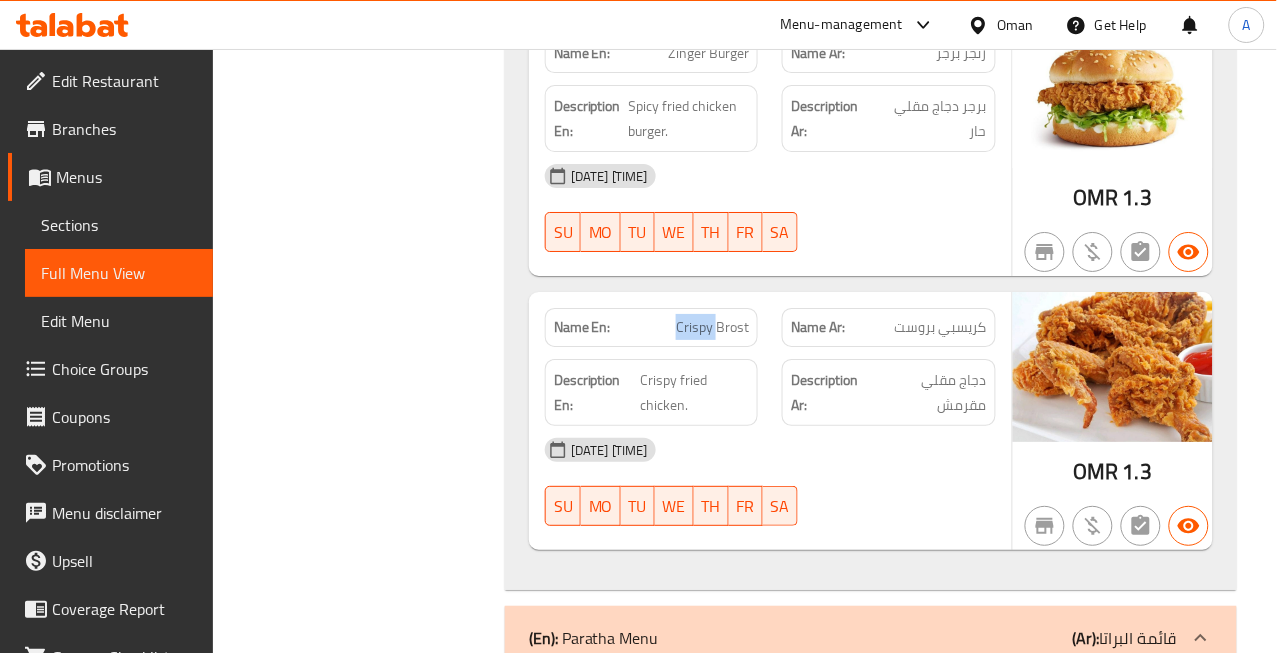 click on "Crispy Brost" at bounding box center (680, -8442) 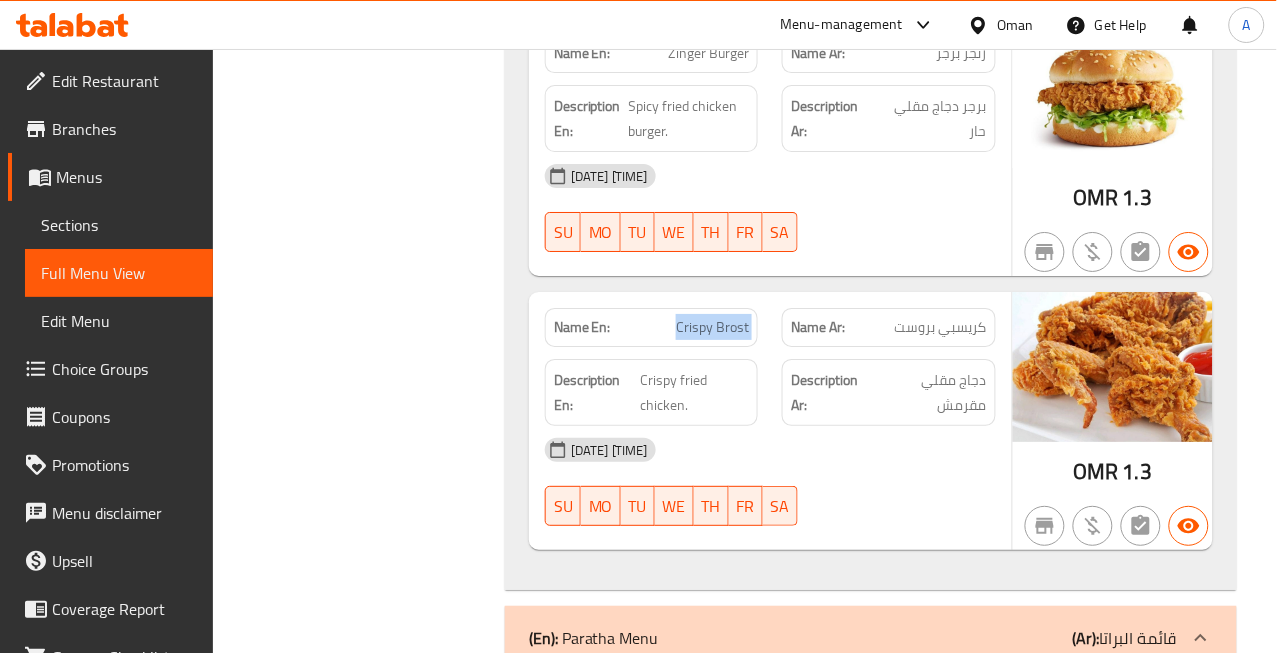 click on "Crispy Brost" at bounding box center [680, -8442] 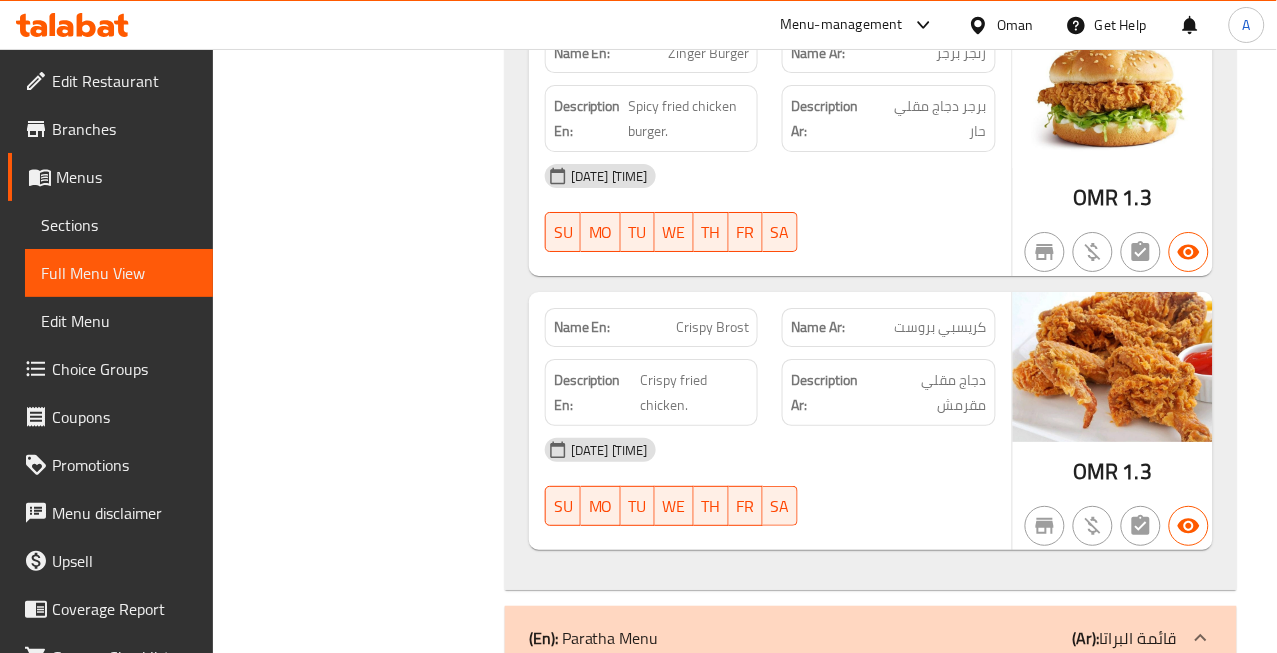 click on "Crispy Brost" at bounding box center (680, -8442) 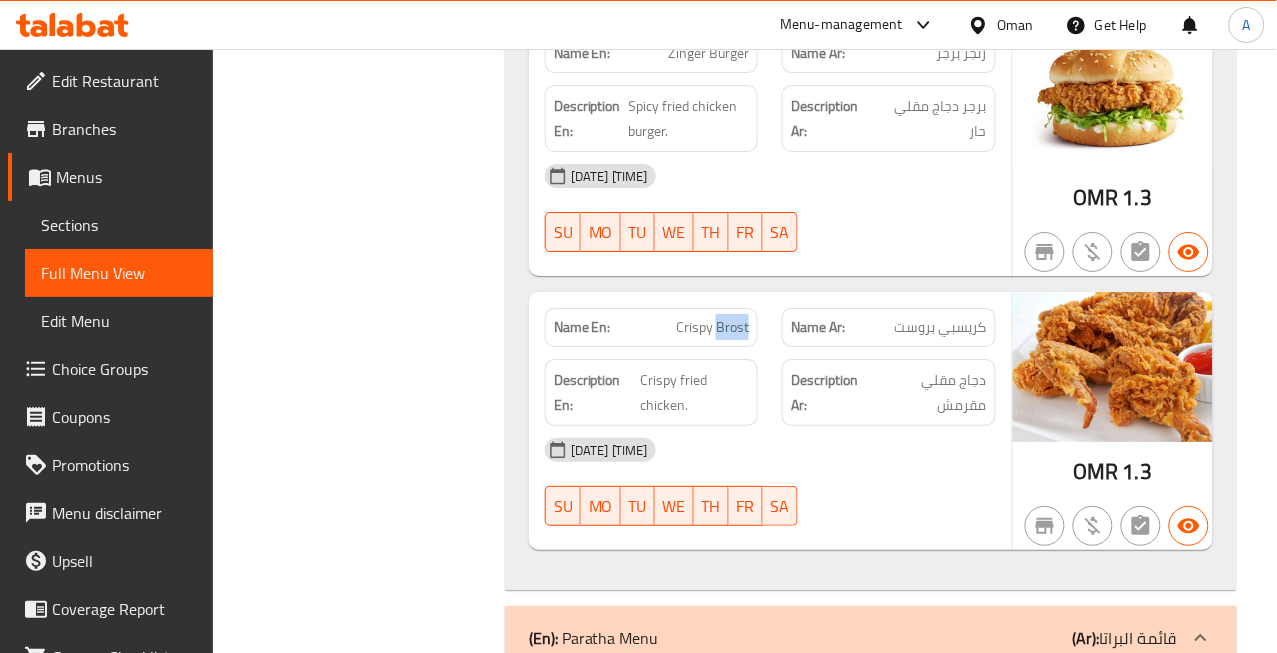 click on "Crispy Brost" at bounding box center [680, -8442] 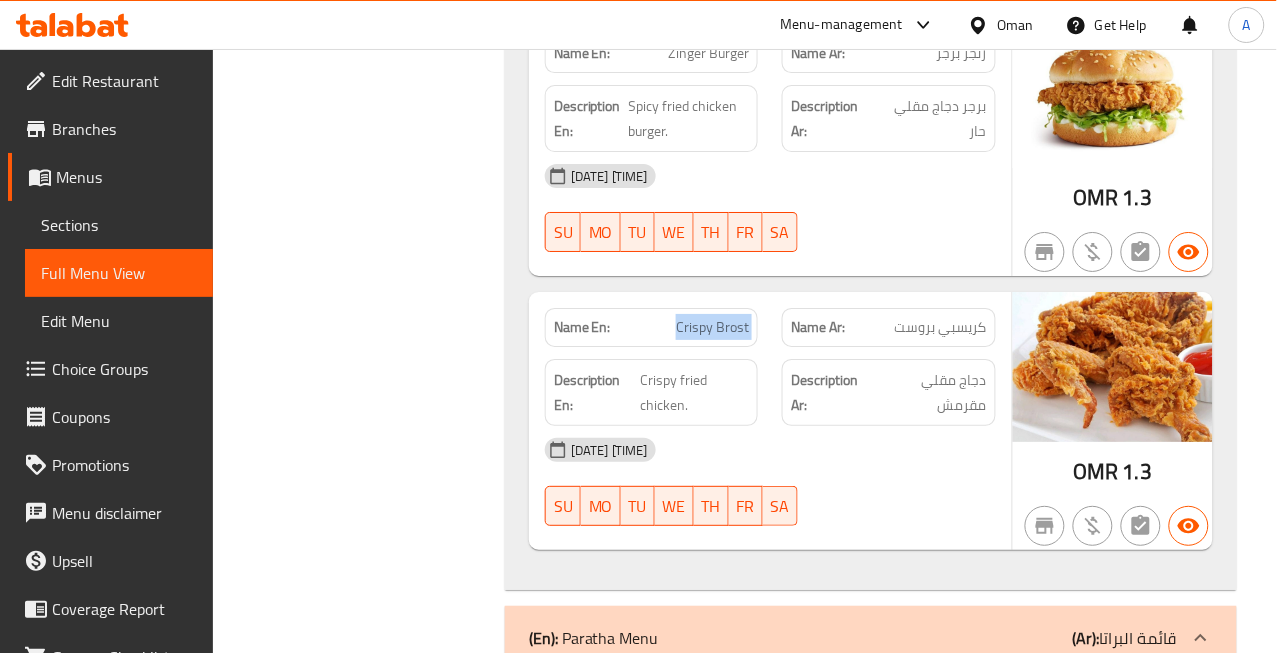 click on "Crispy Brost" at bounding box center [680, -8442] 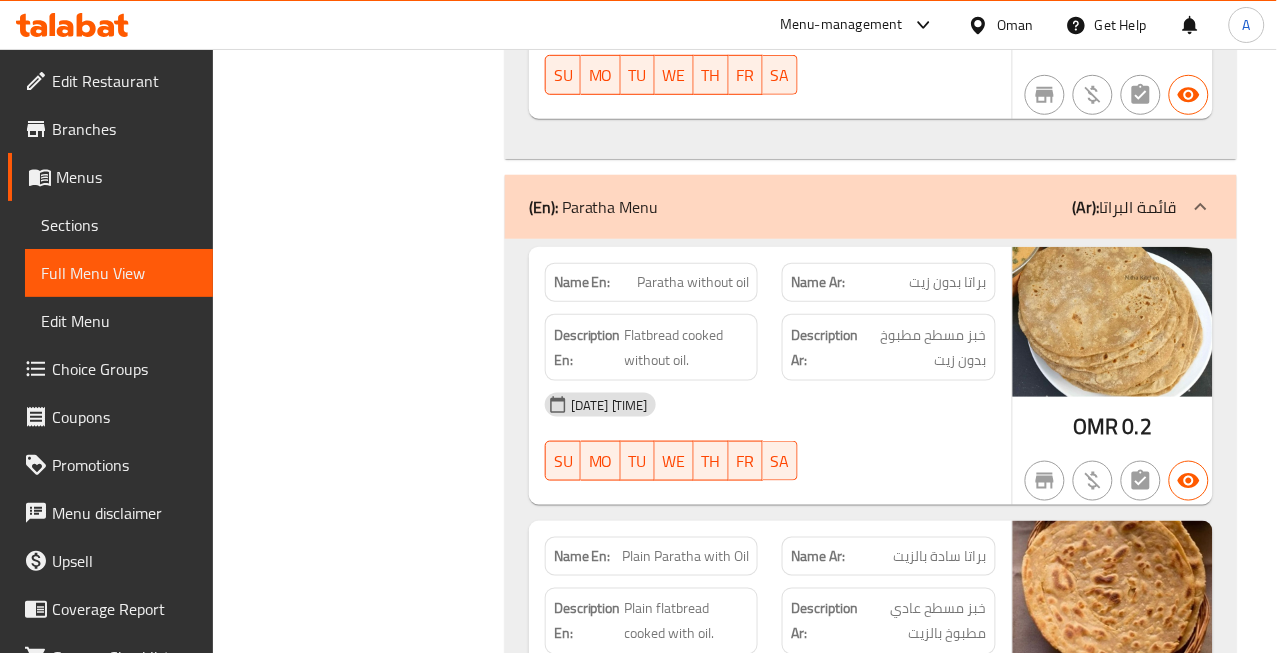 scroll, scrollTop: 10120, scrollLeft: 0, axis: vertical 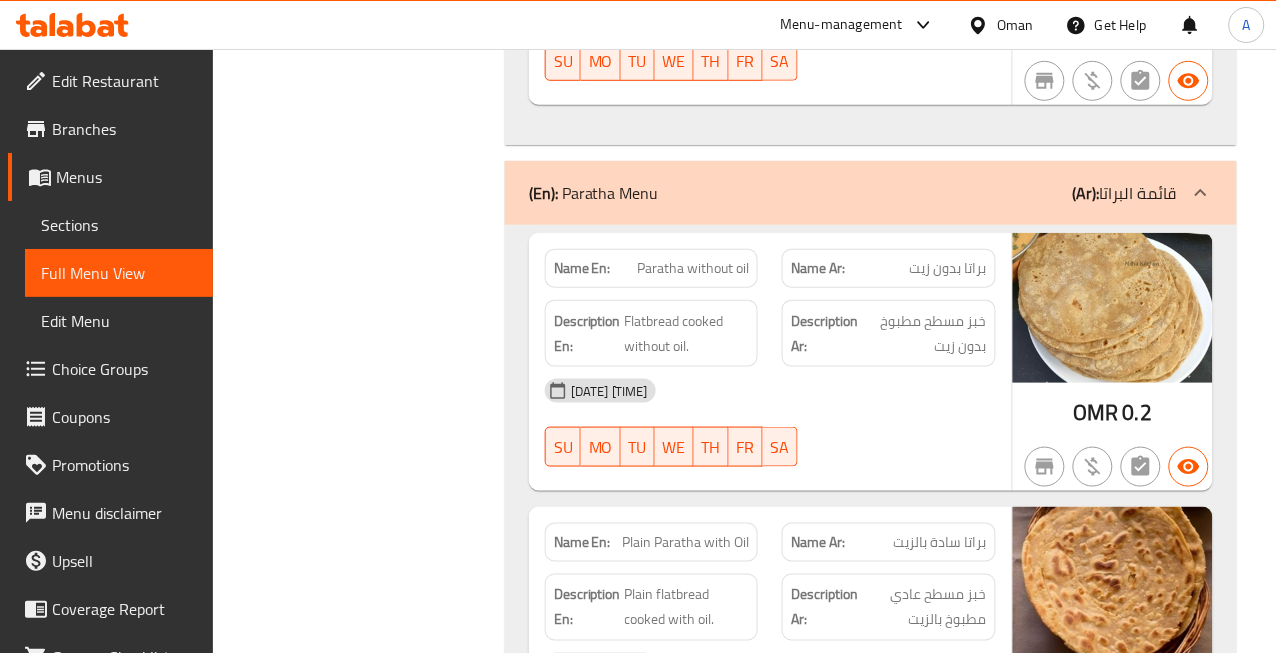 click on "براتا بدون زيت" at bounding box center (962, -9744) 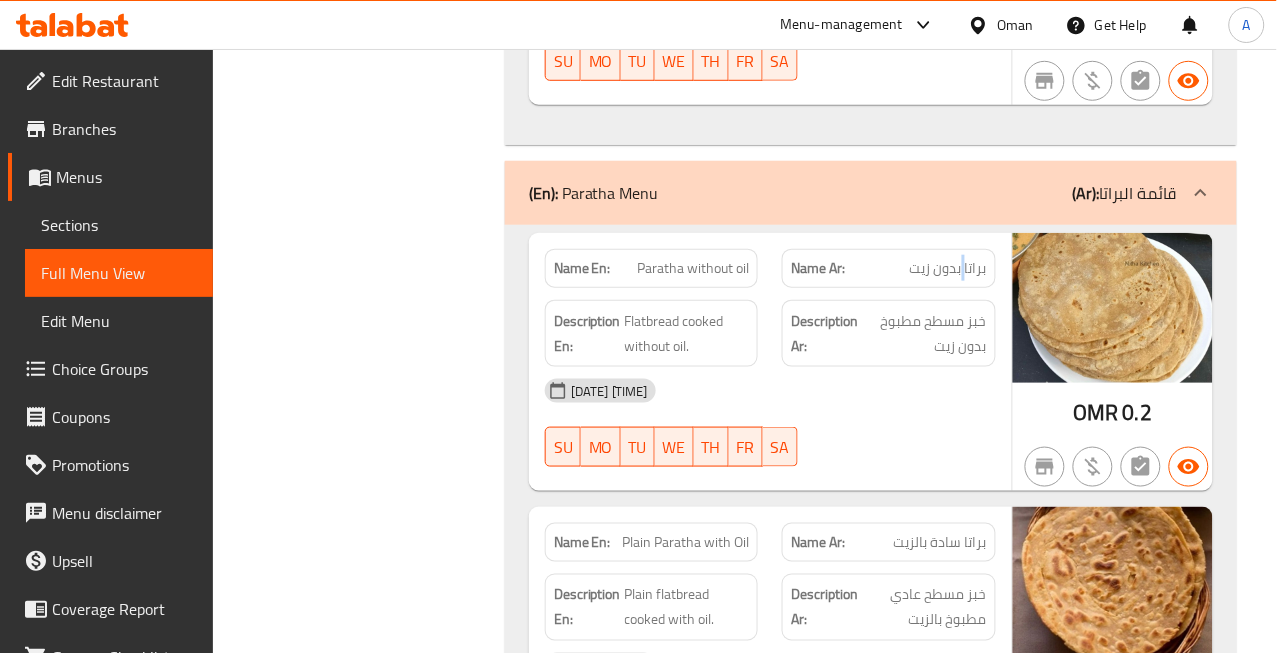 click on "براتا بدون زيت" at bounding box center [962, -9744] 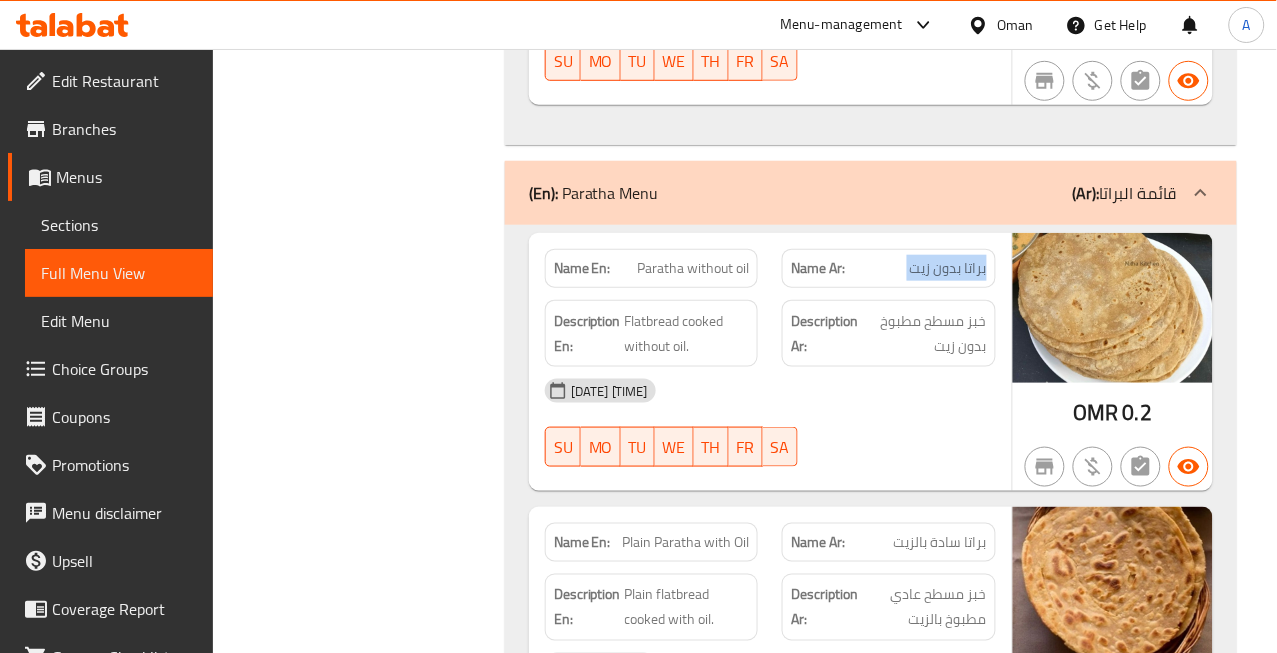 click on "براتا بدون زيت" at bounding box center (962, -9744) 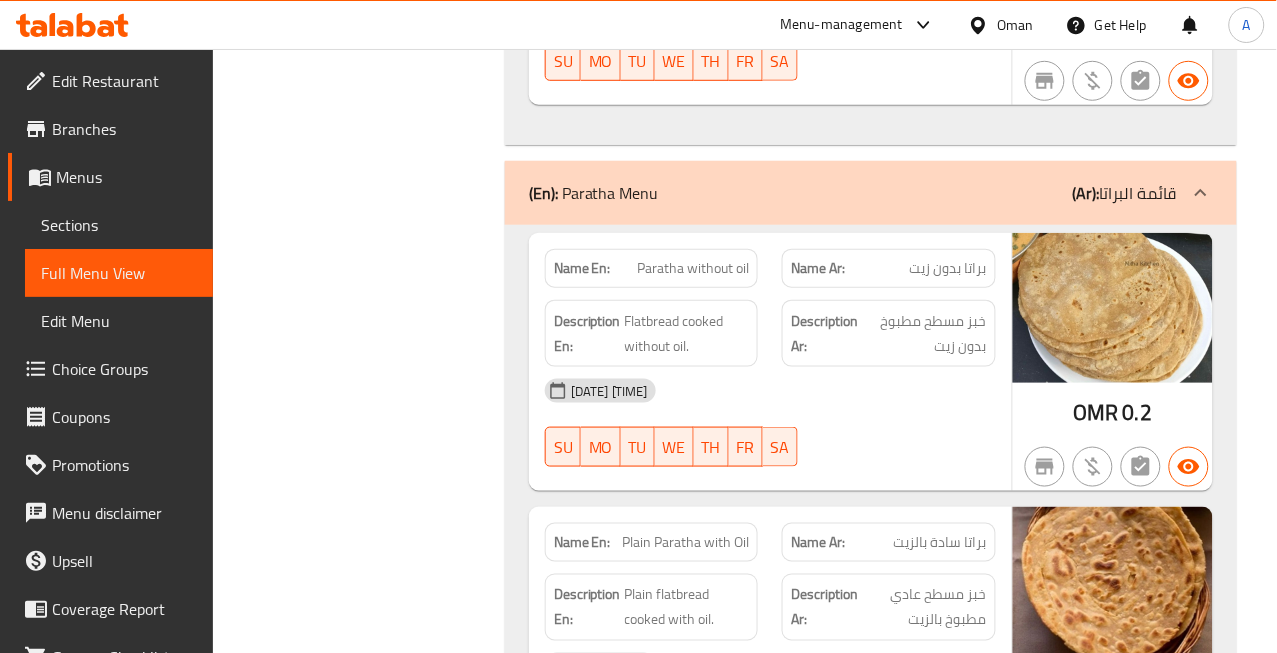 click on "Paratha without oil" at bounding box center (706, -9744) 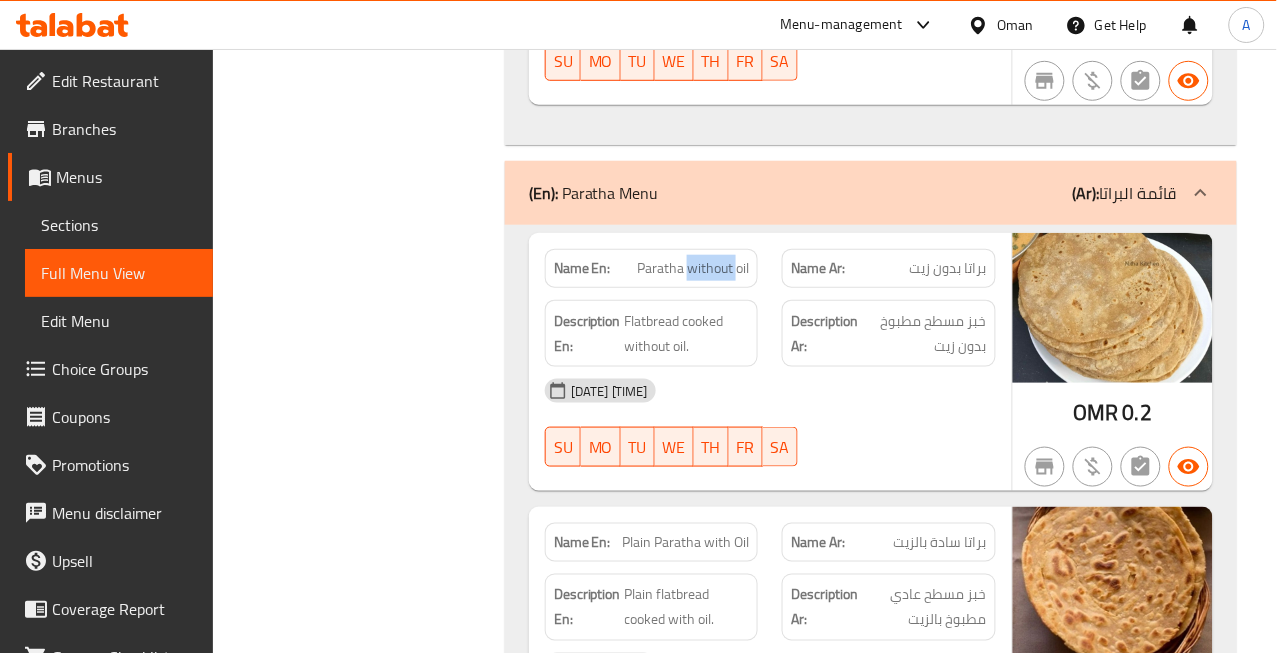 click on "Paratha without oil" at bounding box center (706, -9744) 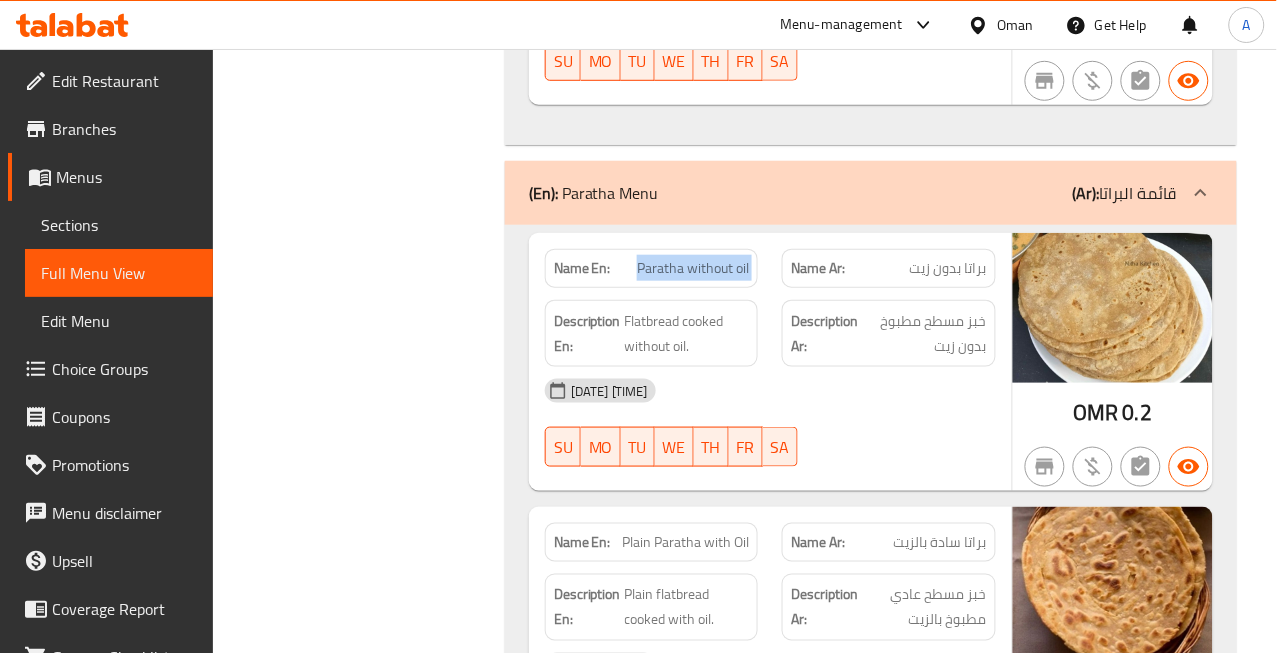 click on "Paratha without oil" at bounding box center [706, -9744] 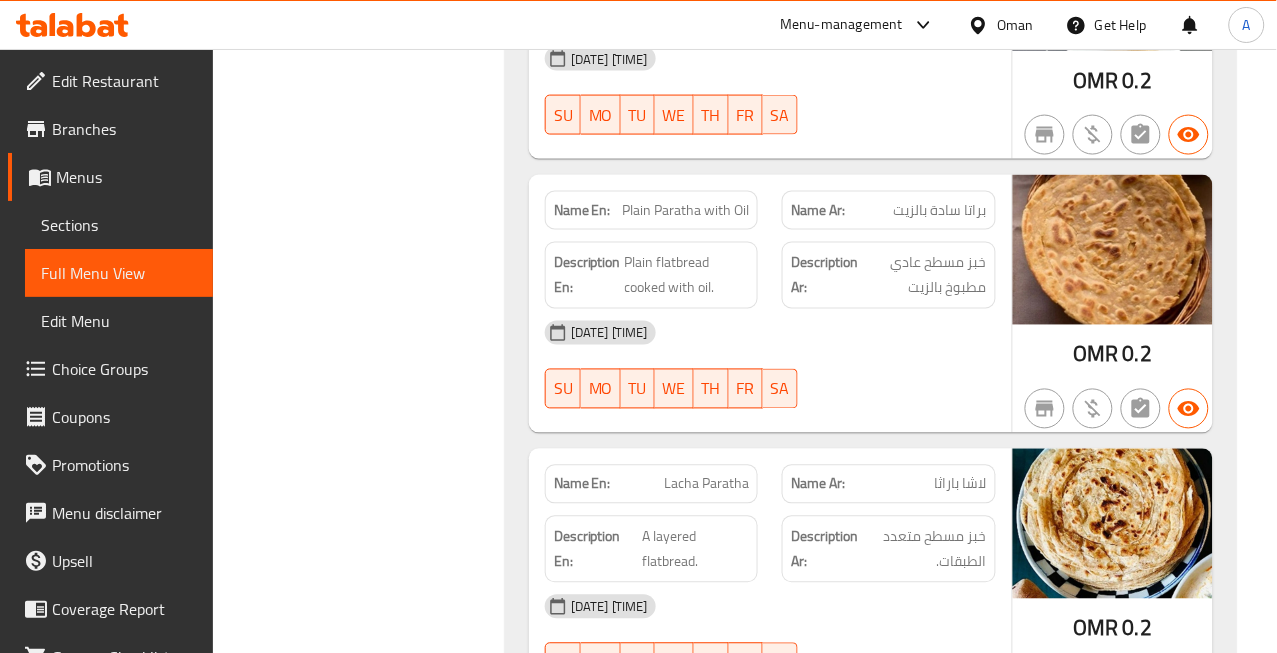 scroll, scrollTop: 10453, scrollLeft: 0, axis: vertical 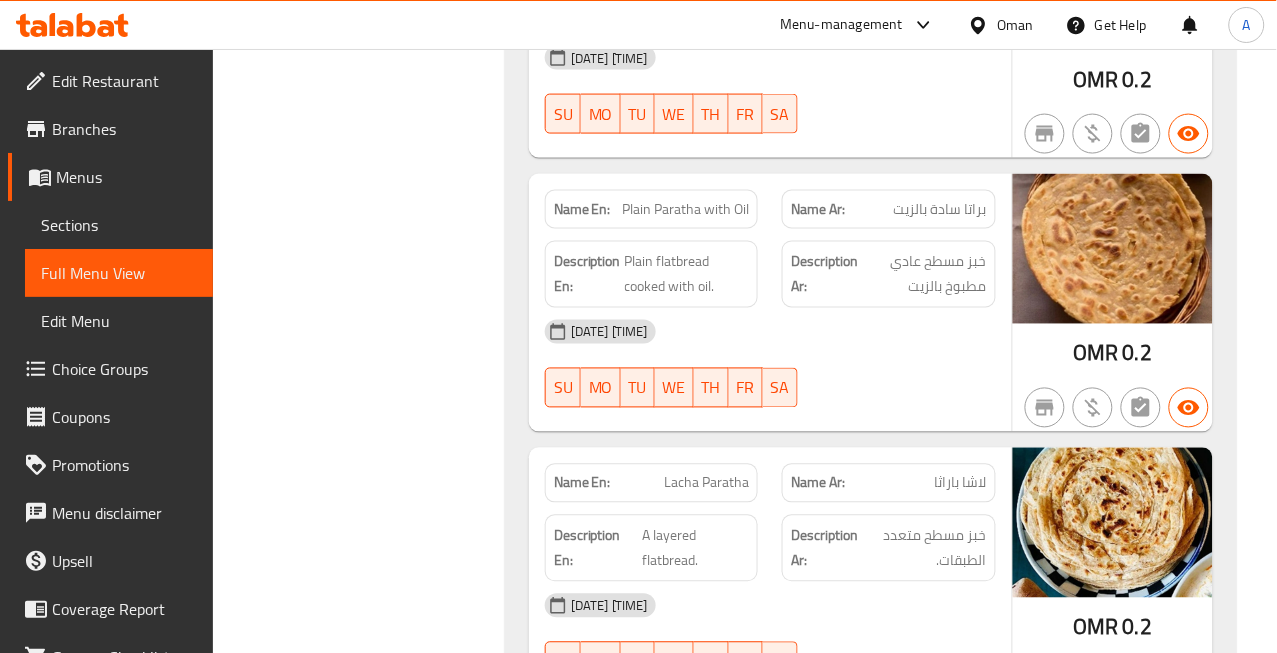 click on "براتا سادة بالزيت" at bounding box center (933, -9803) 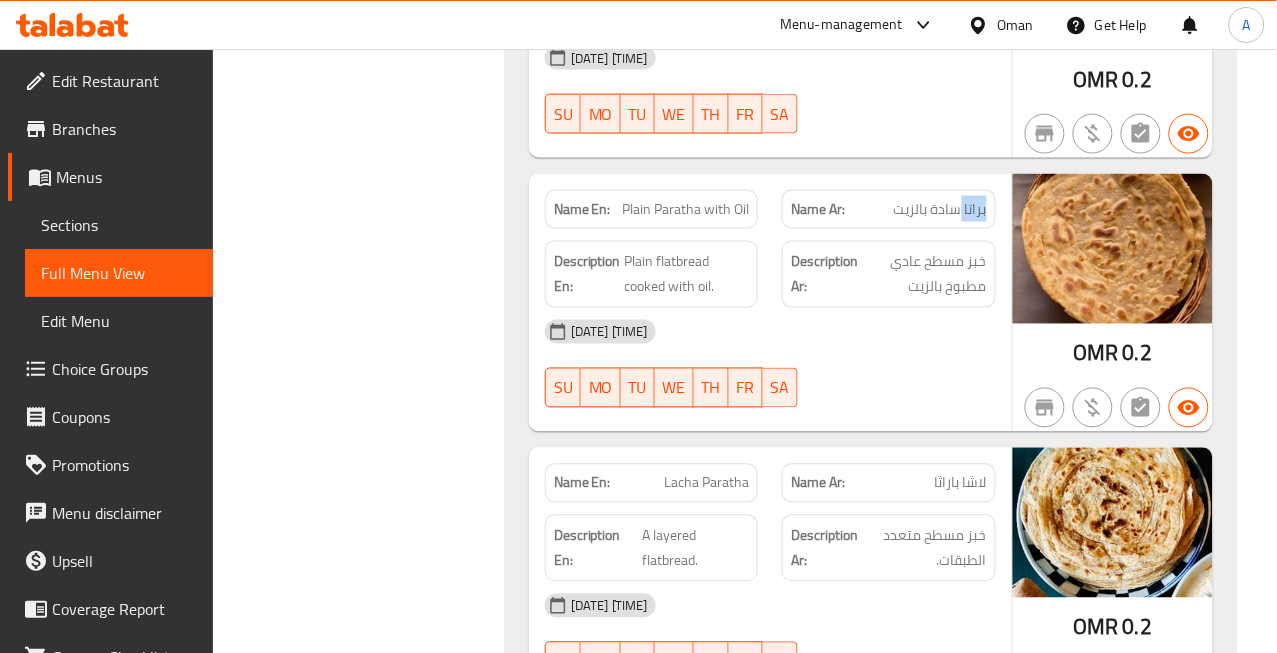 click on "براتا سادة بالزيت" at bounding box center (933, -9803) 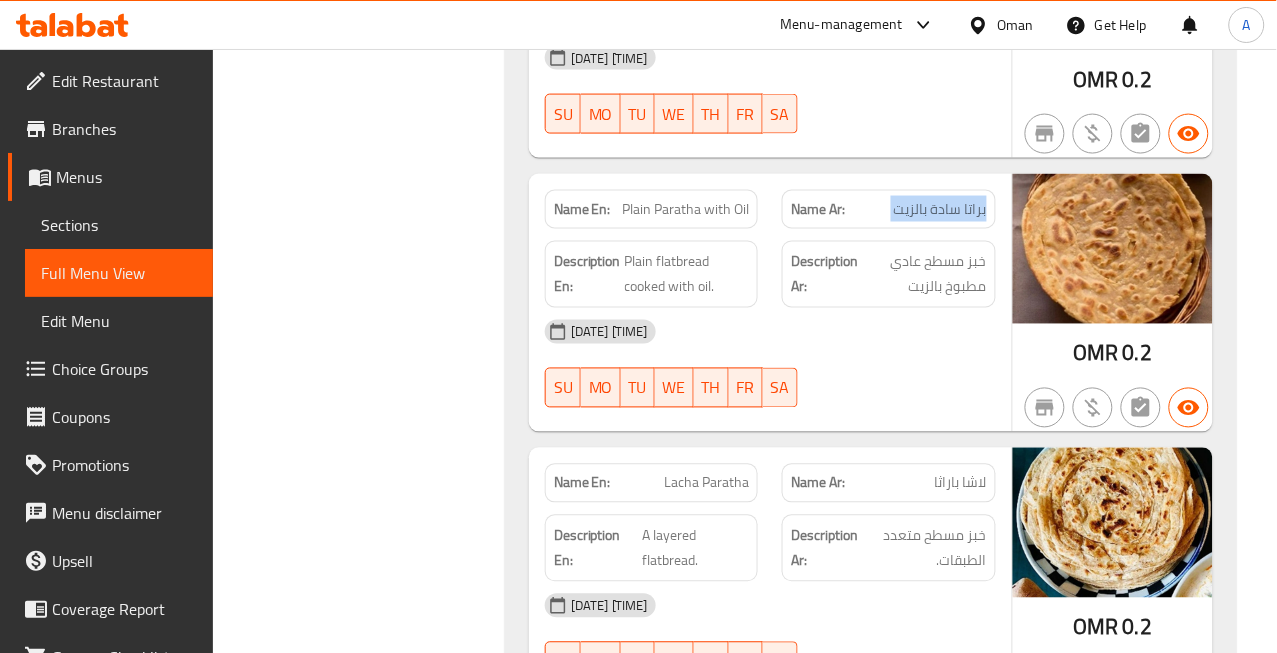 click on "براتا سادة بالزيت" at bounding box center [933, -9803] 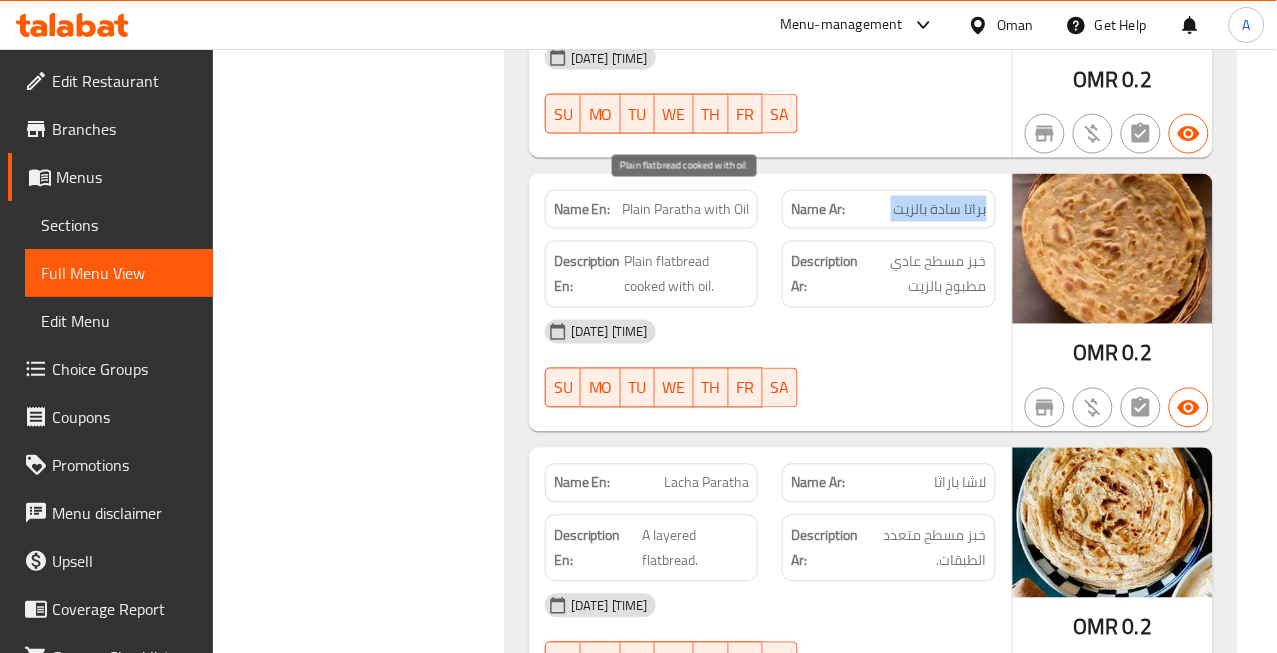 click on "Plain flatbread cooked with oil." at bounding box center [687, 274] 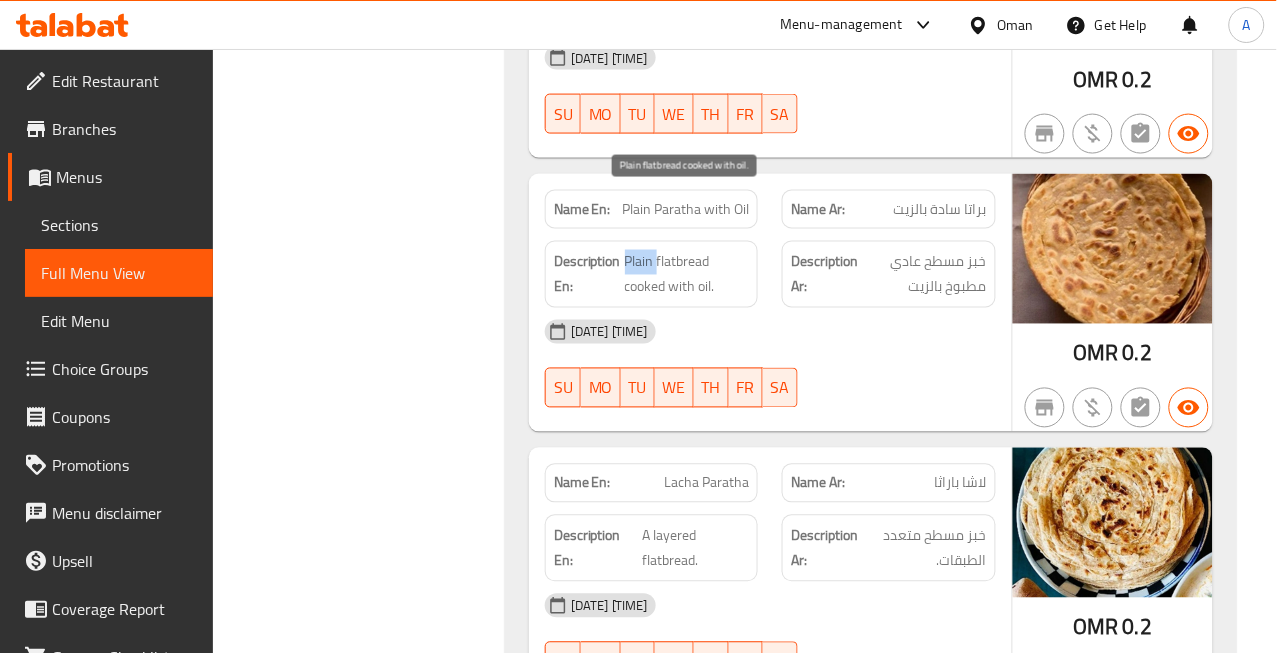 click on "Plain flatbread cooked with oil." at bounding box center (687, 274) 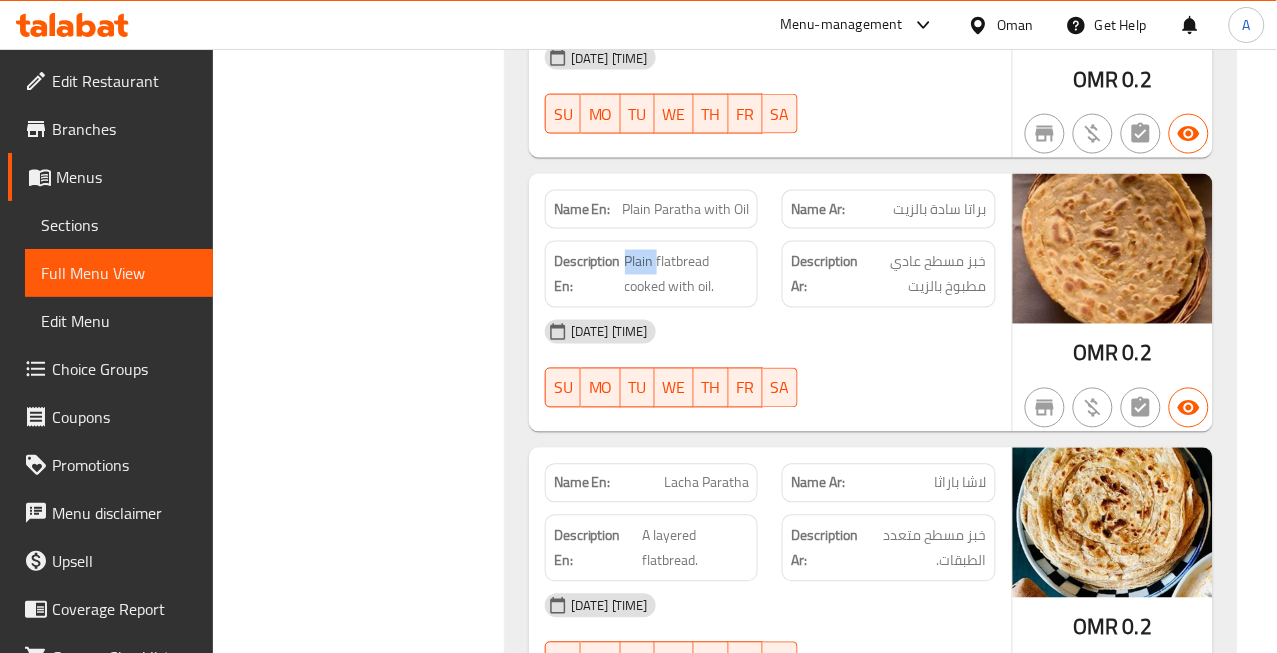 click on "Plain Paratha with Oil" at bounding box center [686, -9803] 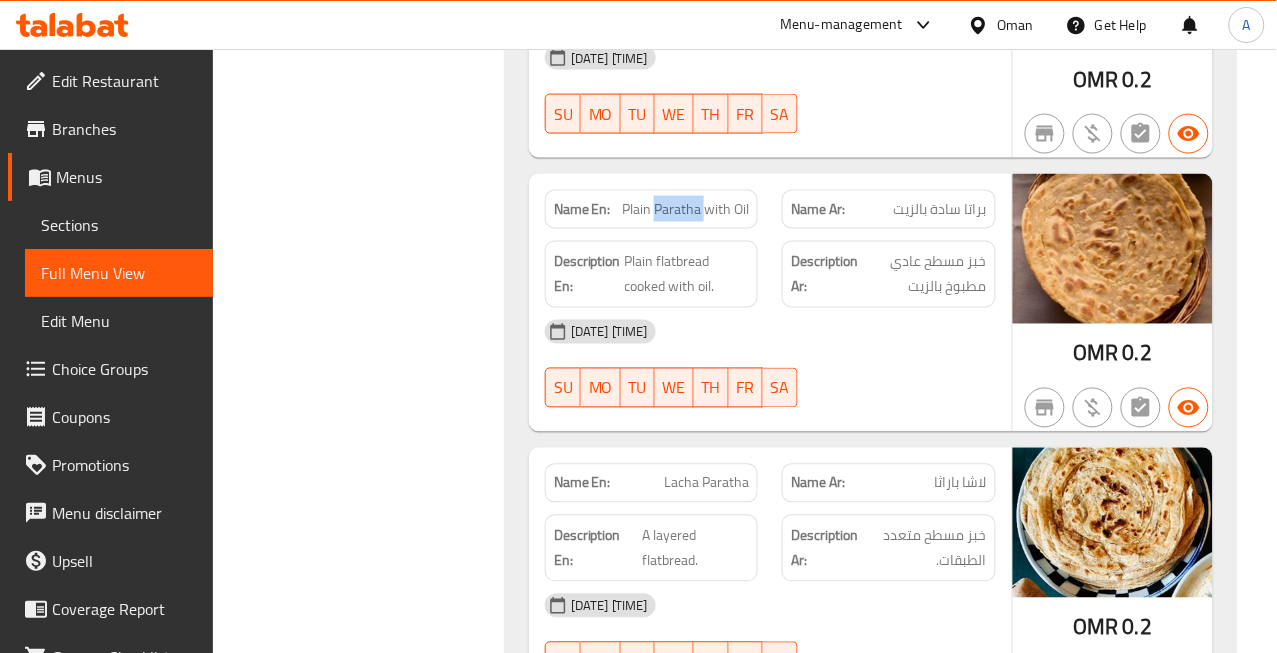 click on "Plain Paratha with Oil" at bounding box center (686, -9803) 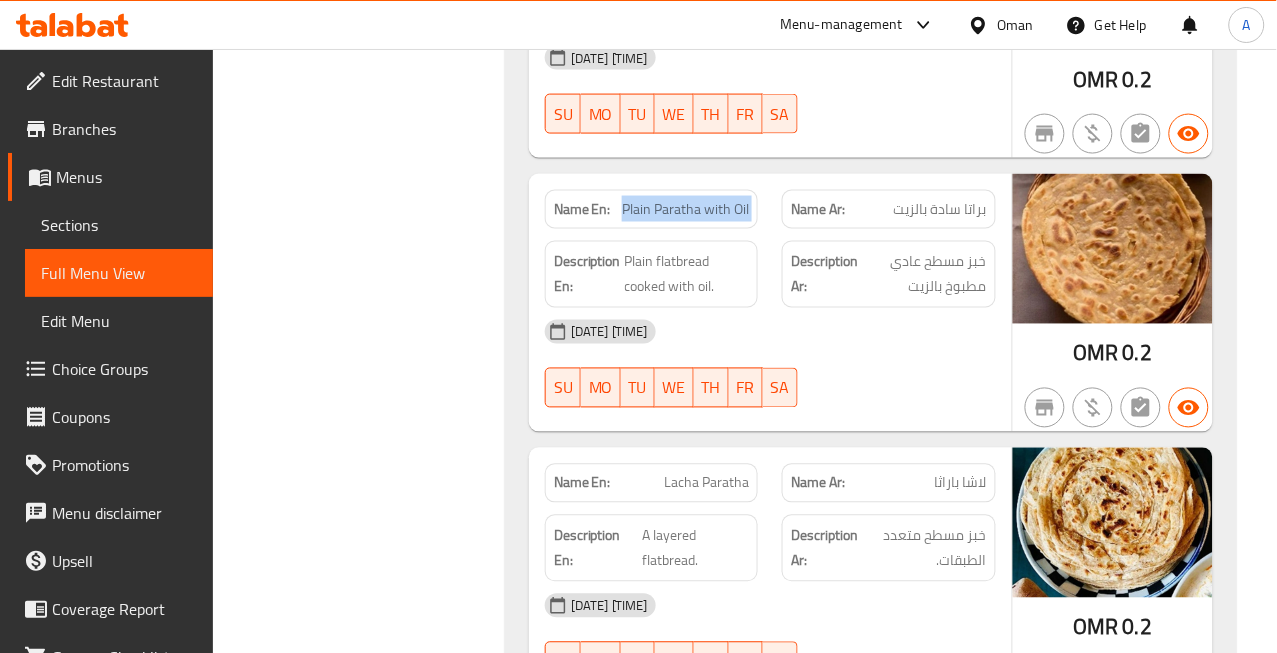 click on "Plain Paratha with Oil" at bounding box center [686, -9803] 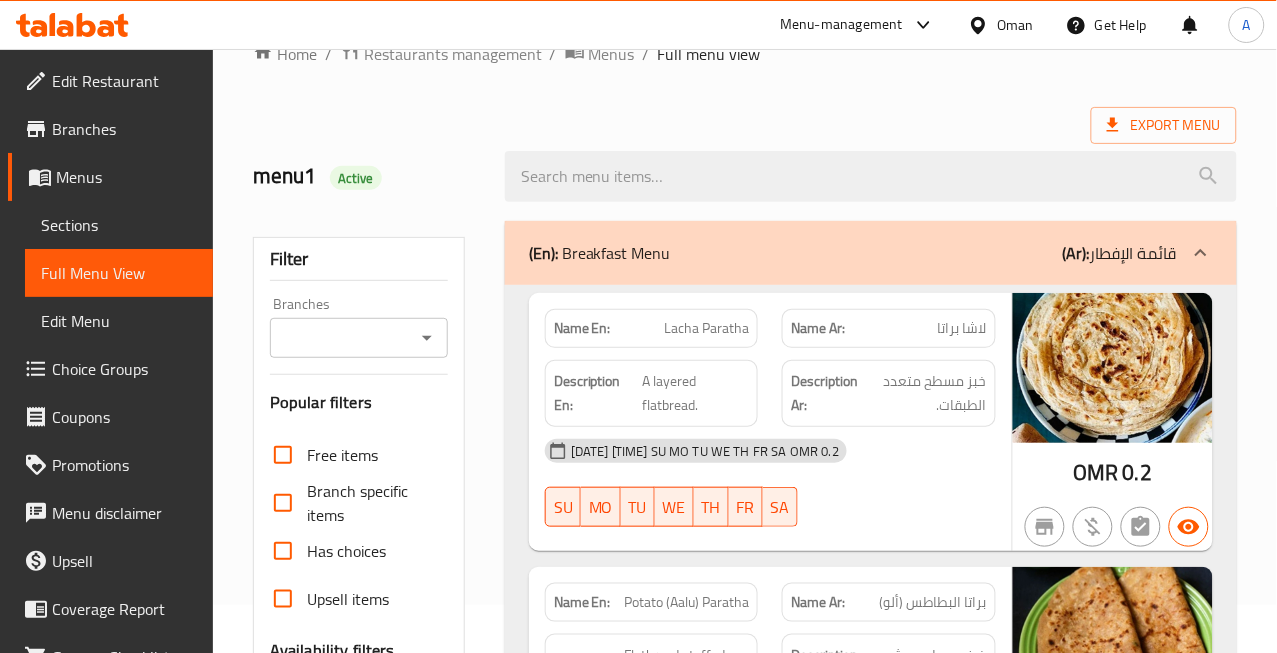 scroll, scrollTop: 10550, scrollLeft: 0, axis: vertical 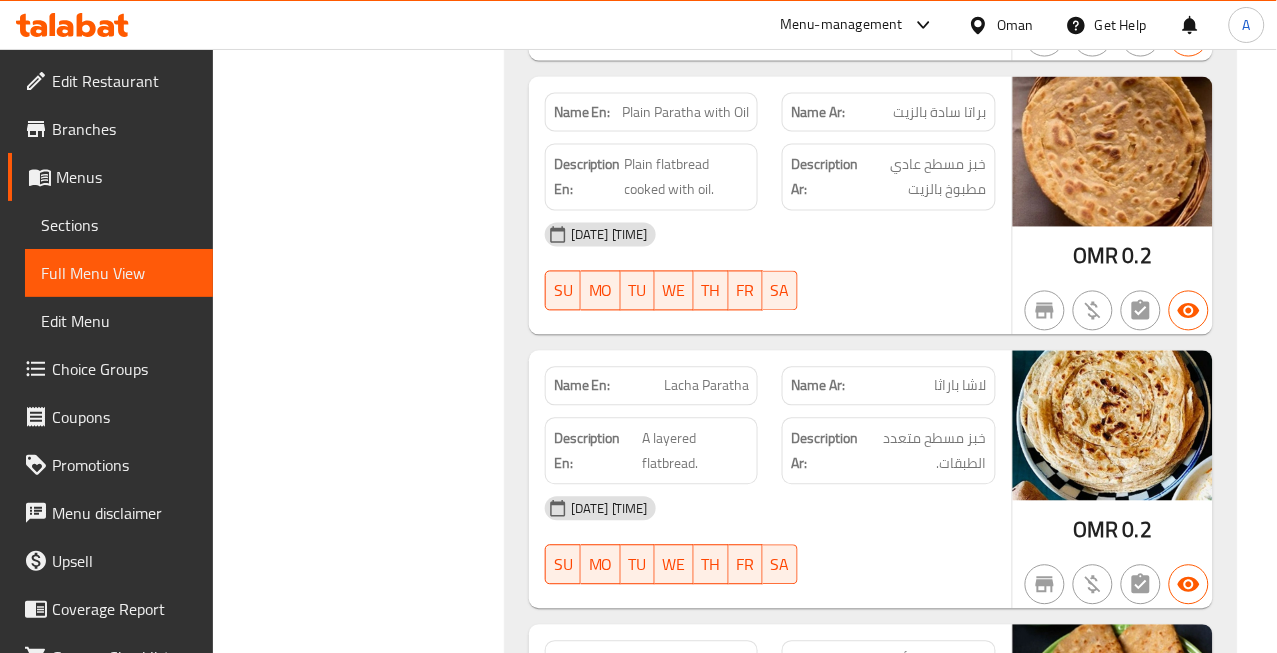 click on "Lacha Paratha" at bounding box center [685, -9602] 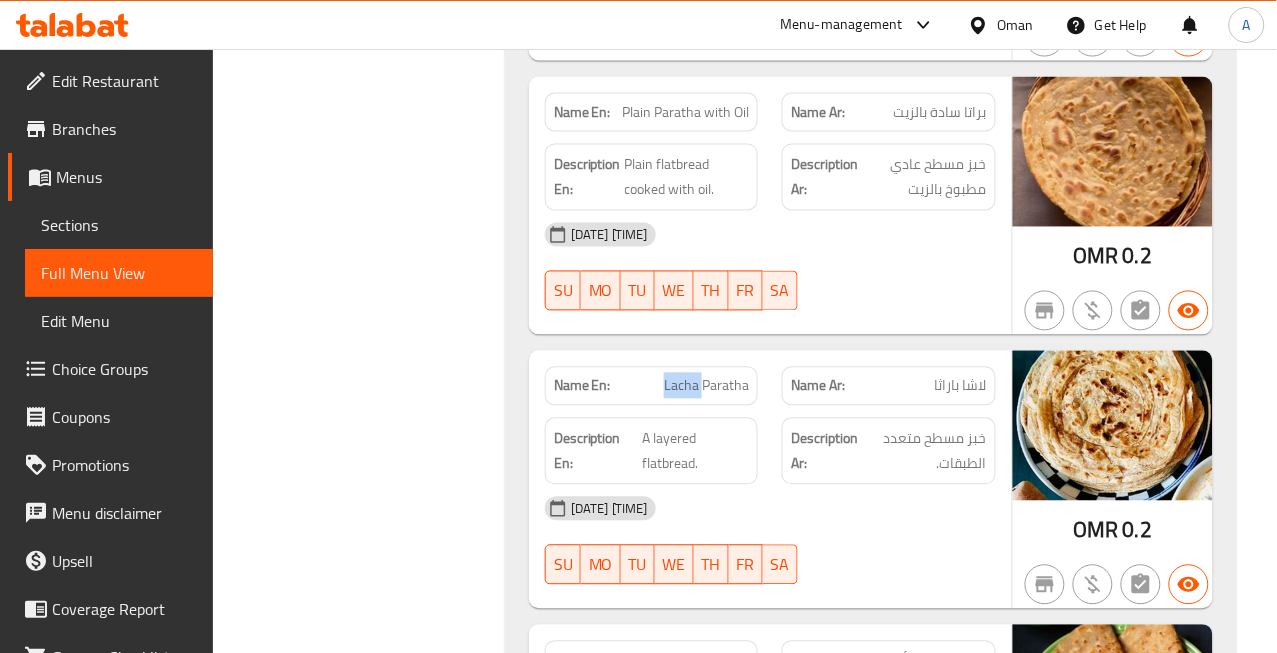 click on "Lacha Paratha" at bounding box center (685, -9602) 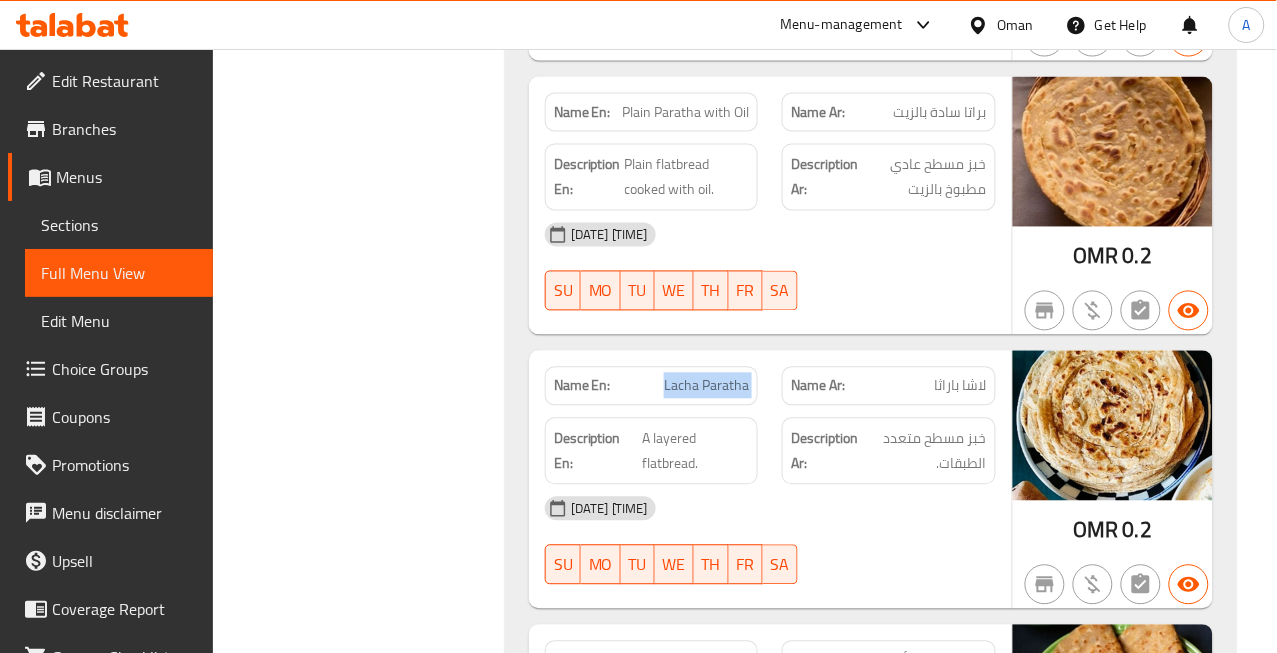 click on "Lacha Paratha" at bounding box center (685, -9602) 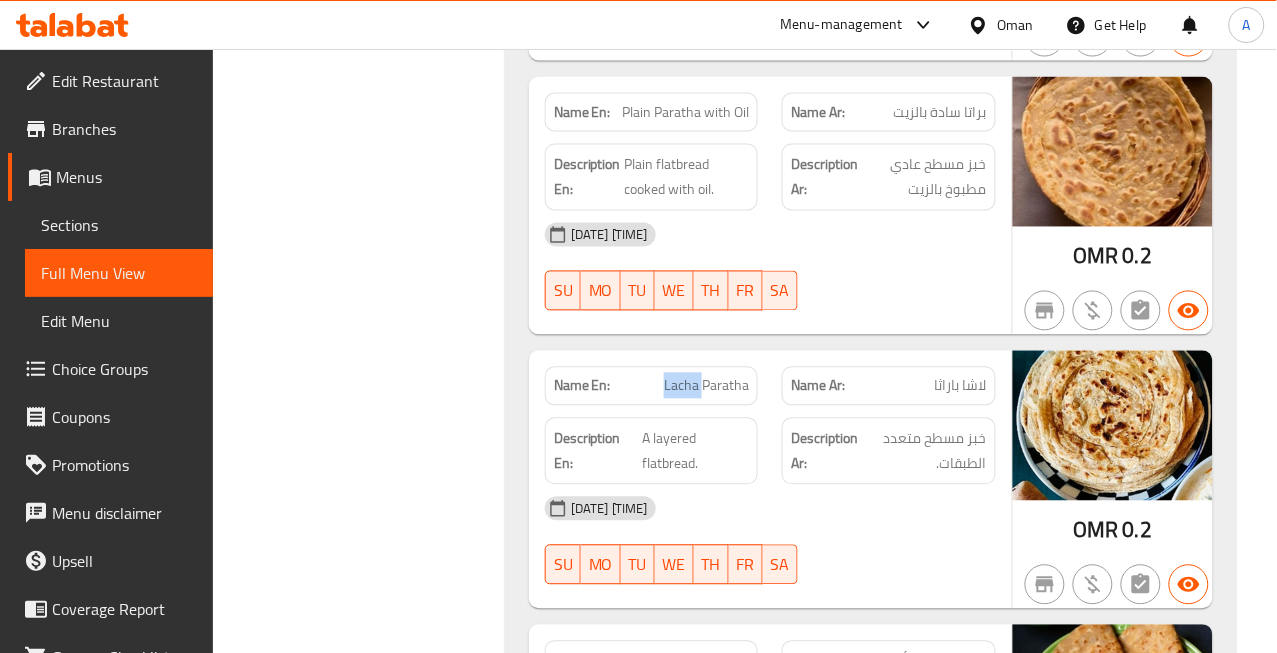 click on "Lacha Paratha" at bounding box center [685, -9602] 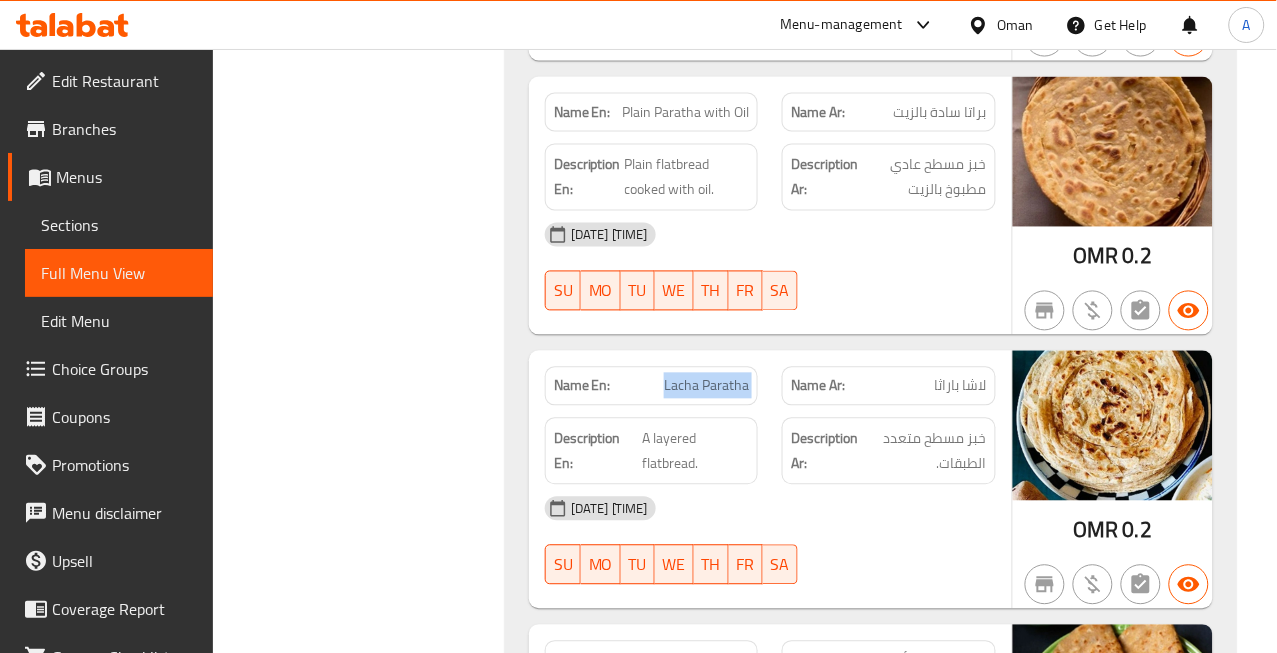 click on "Lacha Paratha" at bounding box center [685, -9602] 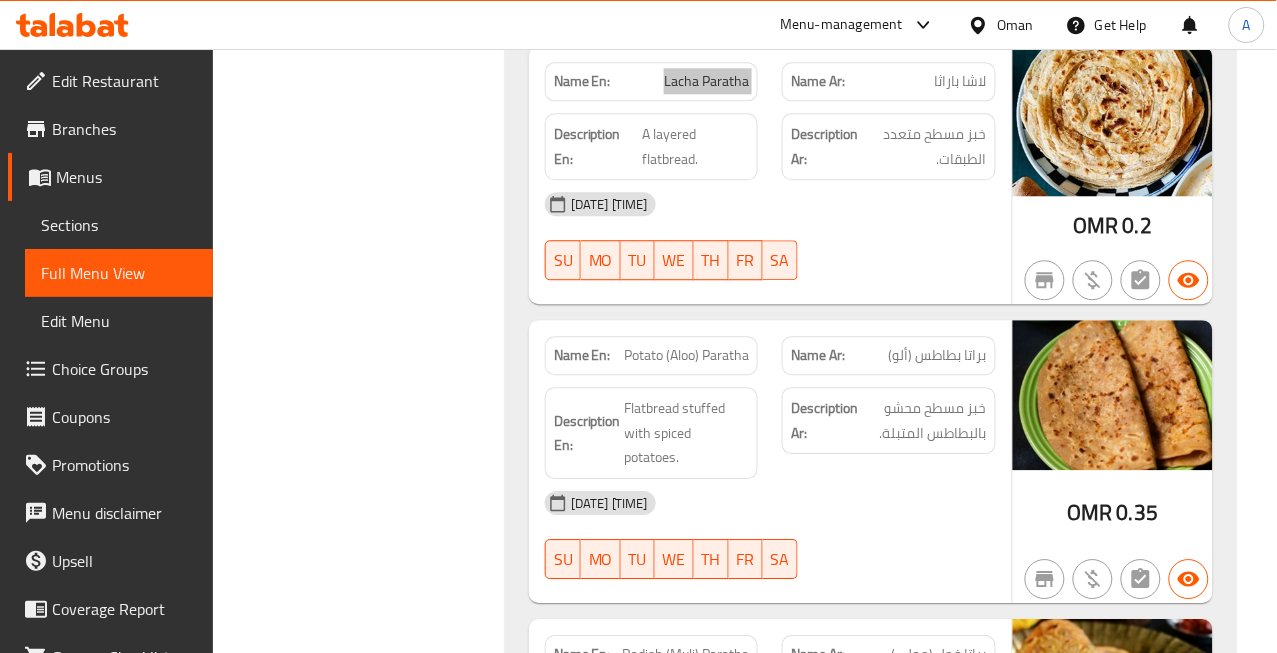 scroll, scrollTop: 10883, scrollLeft: 0, axis: vertical 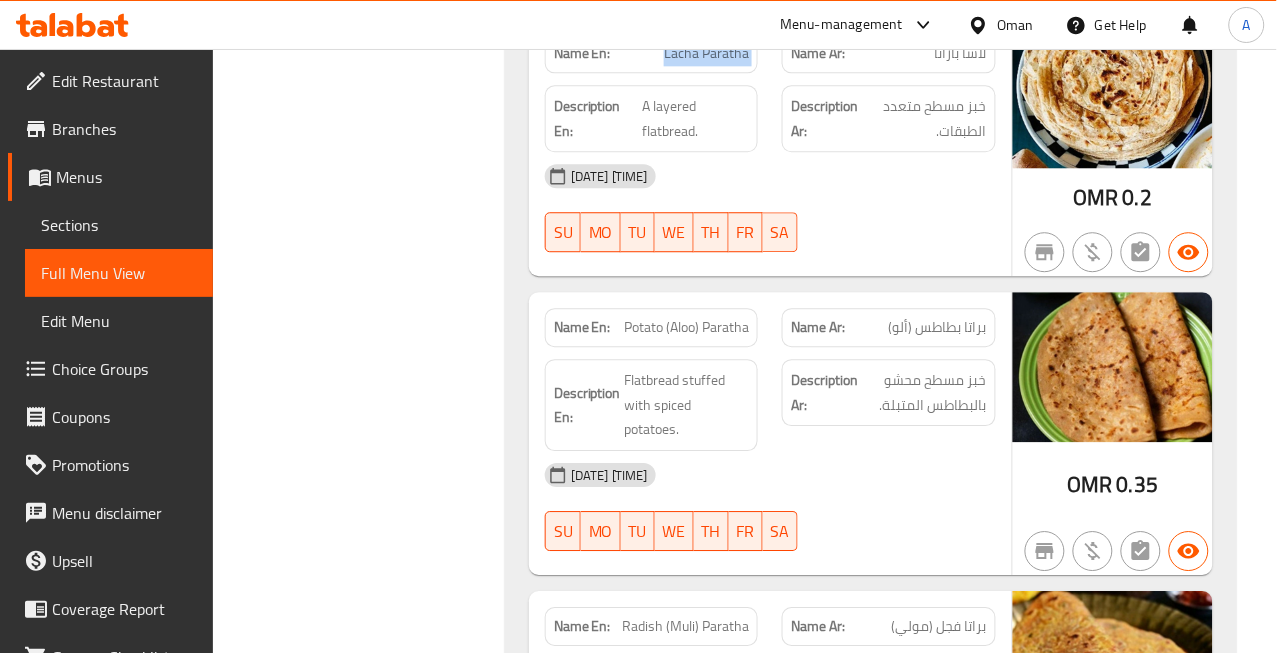 click on "Name En: Potato (Aloo) Paratha" at bounding box center (652, -9650) 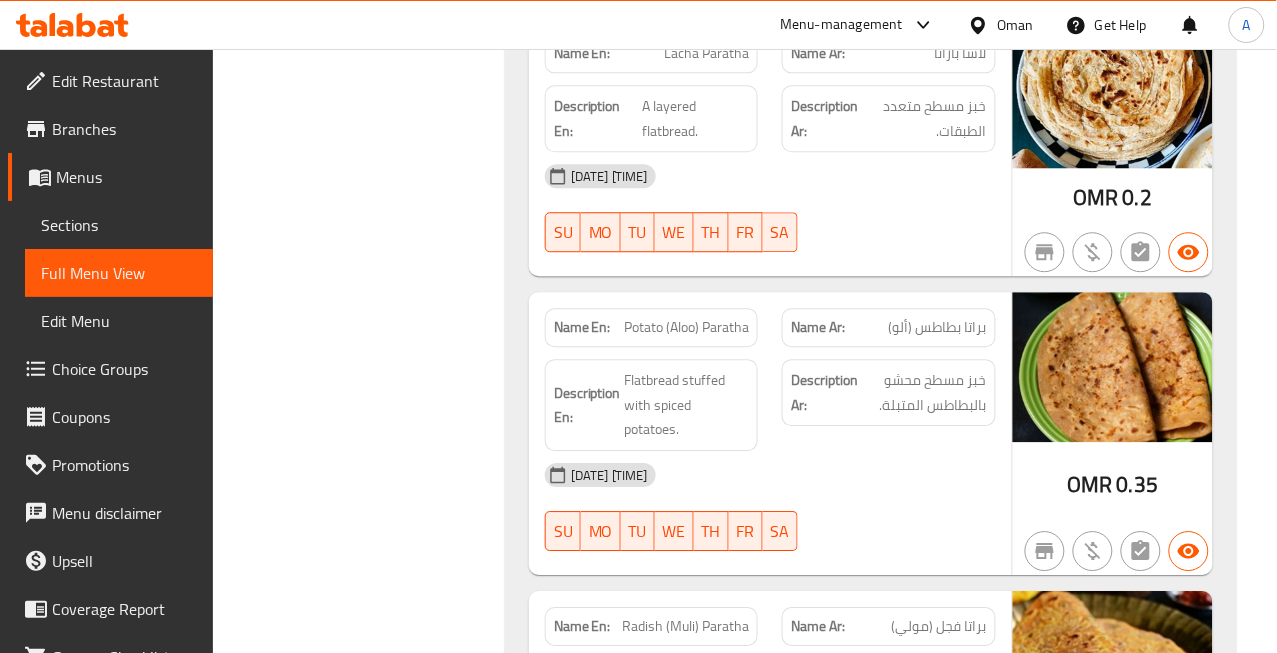 click on "Potato (Aloo) Paratha" at bounding box center [680, -9650] 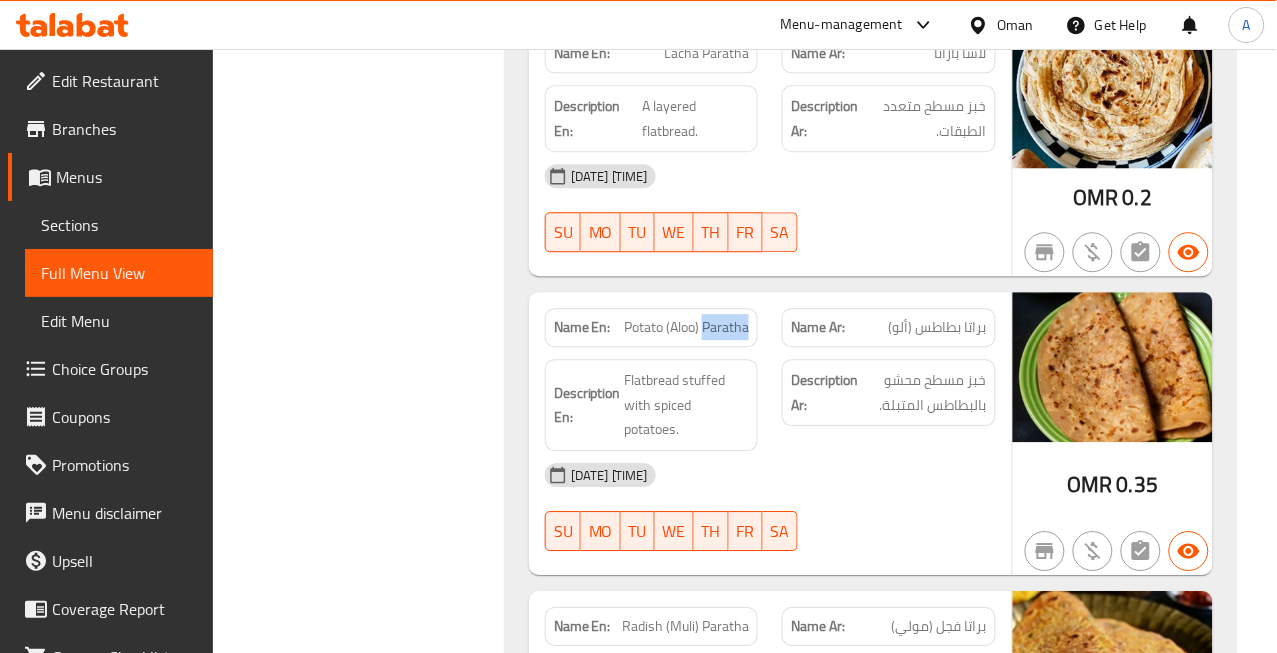 click on "Potato (Aloo) Paratha" at bounding box center (680, -9650) 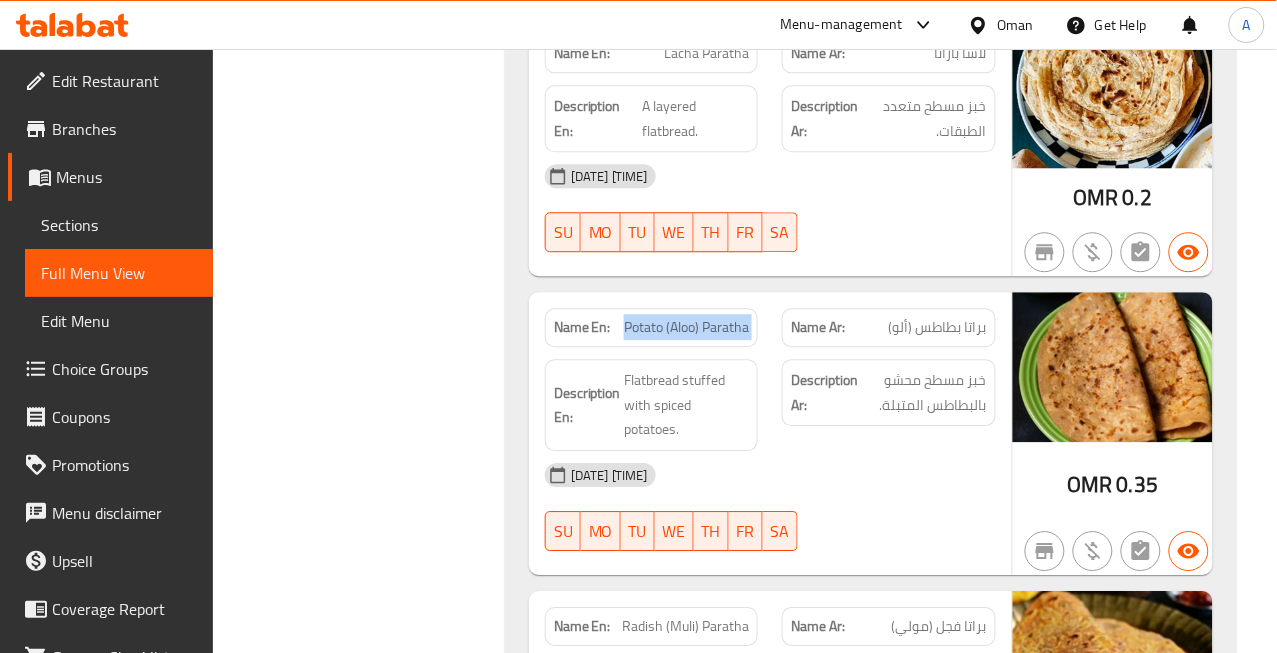 click on "Potato (Aloo) Paratha" at bounding box center [680, -9650] 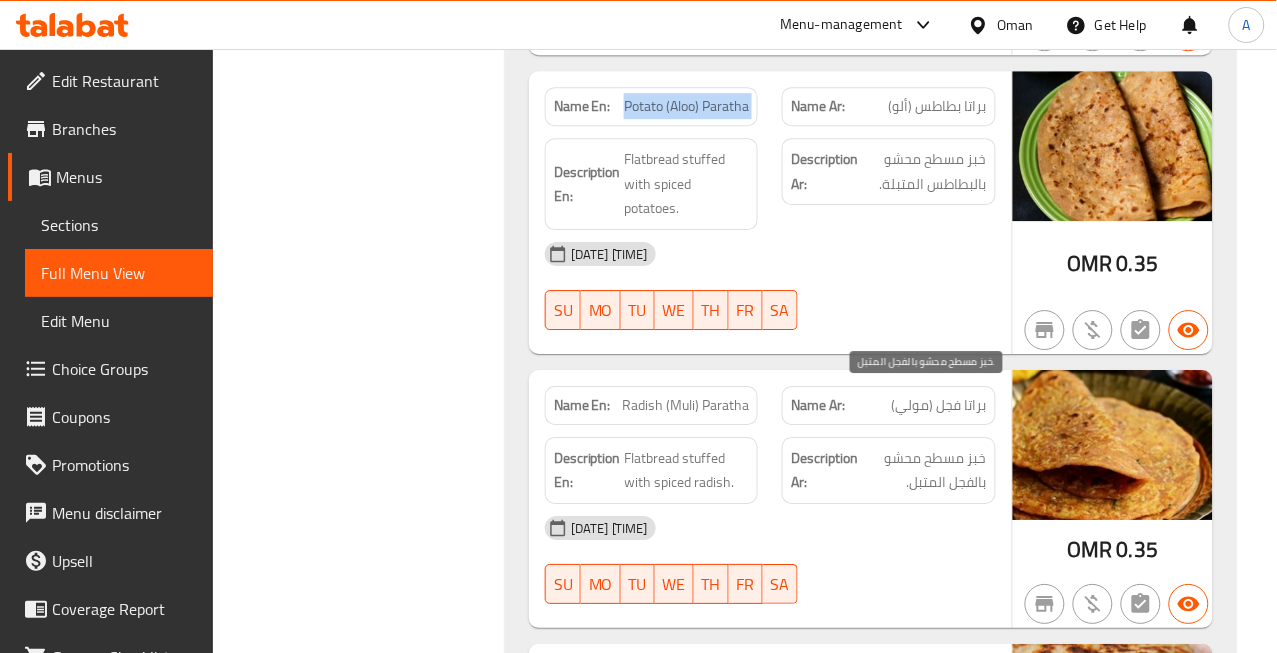 scroll, scrollTop: 11105, scrollLeft: 0, axis: vertical 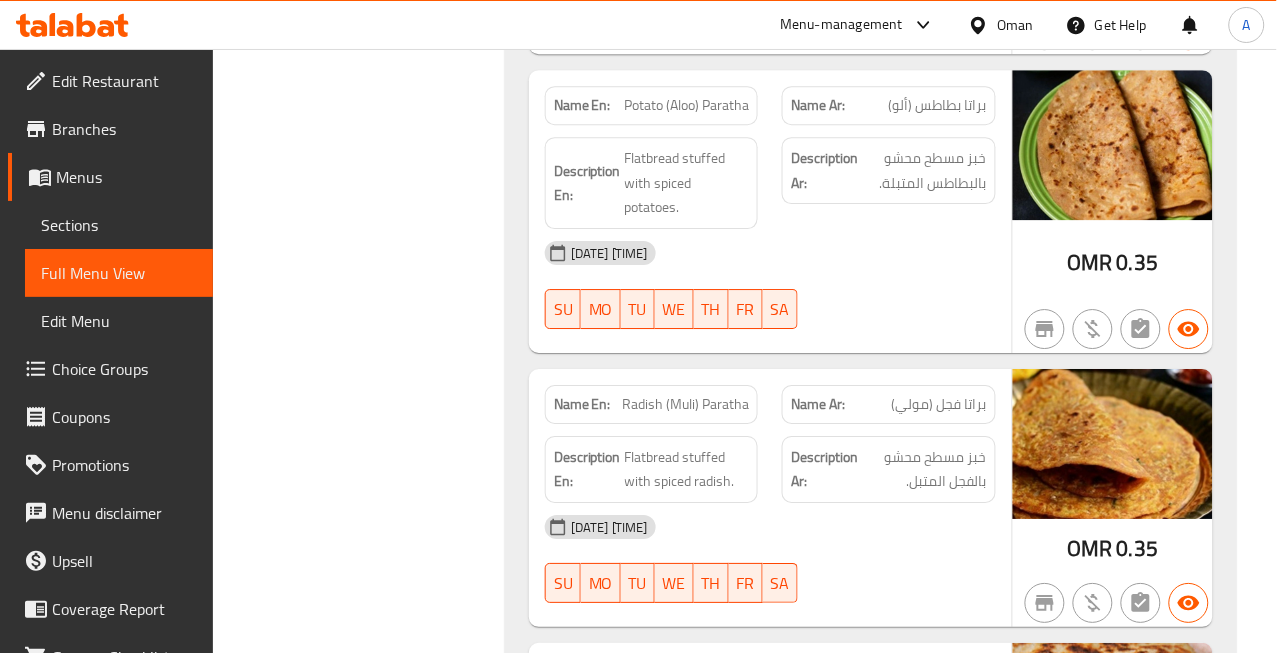 click on "Name Ar: براتا فجل (مولي)" at bounding box center [889, -9563] 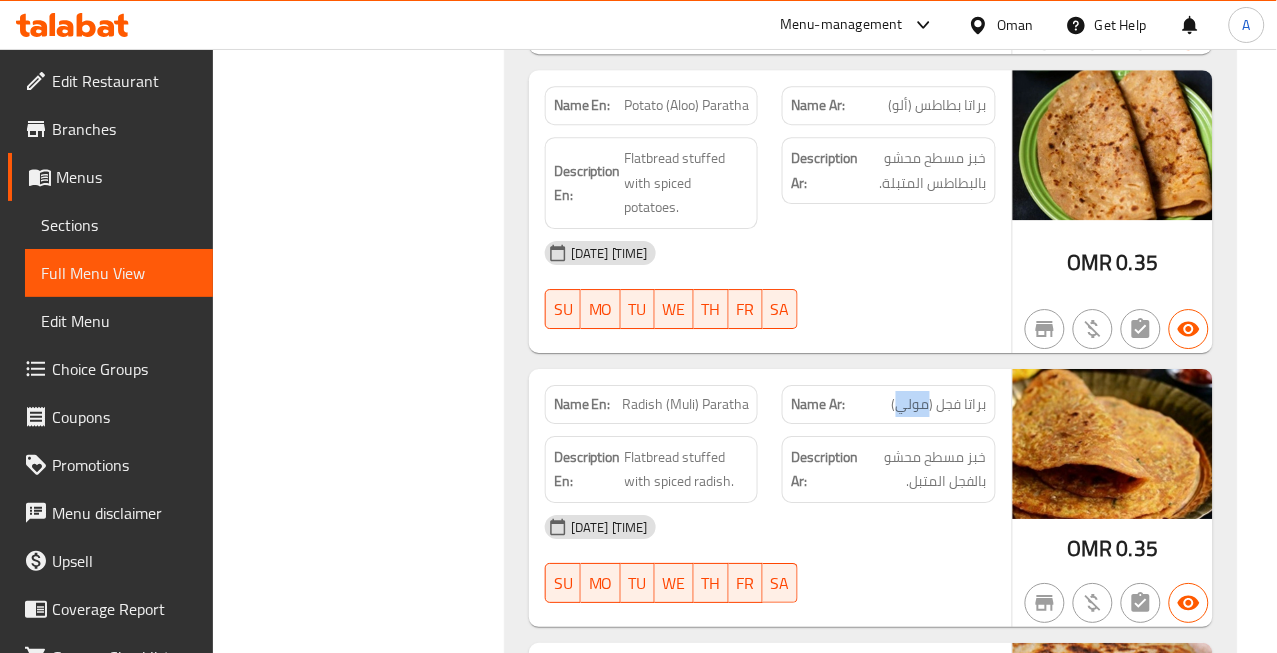 click on "براتا فجل (مولي)" at bounding box center [975, -9563] 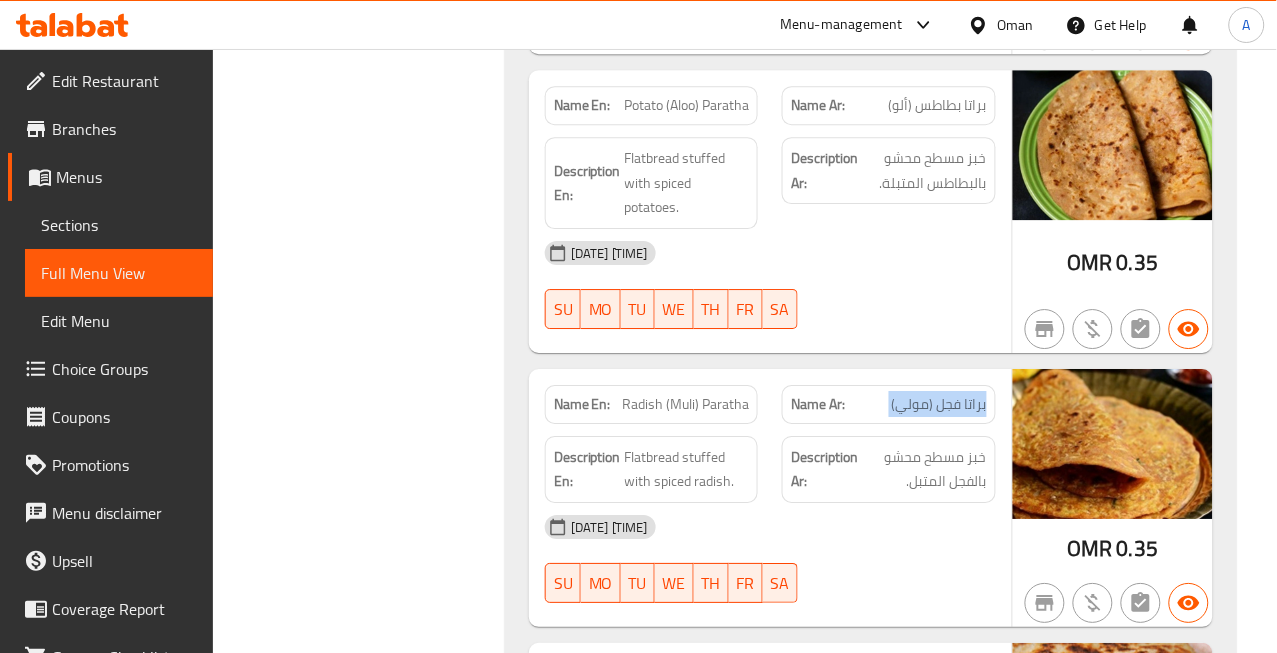 click on "براتا فجل (مولي)" at bounding box center [975, -9563] 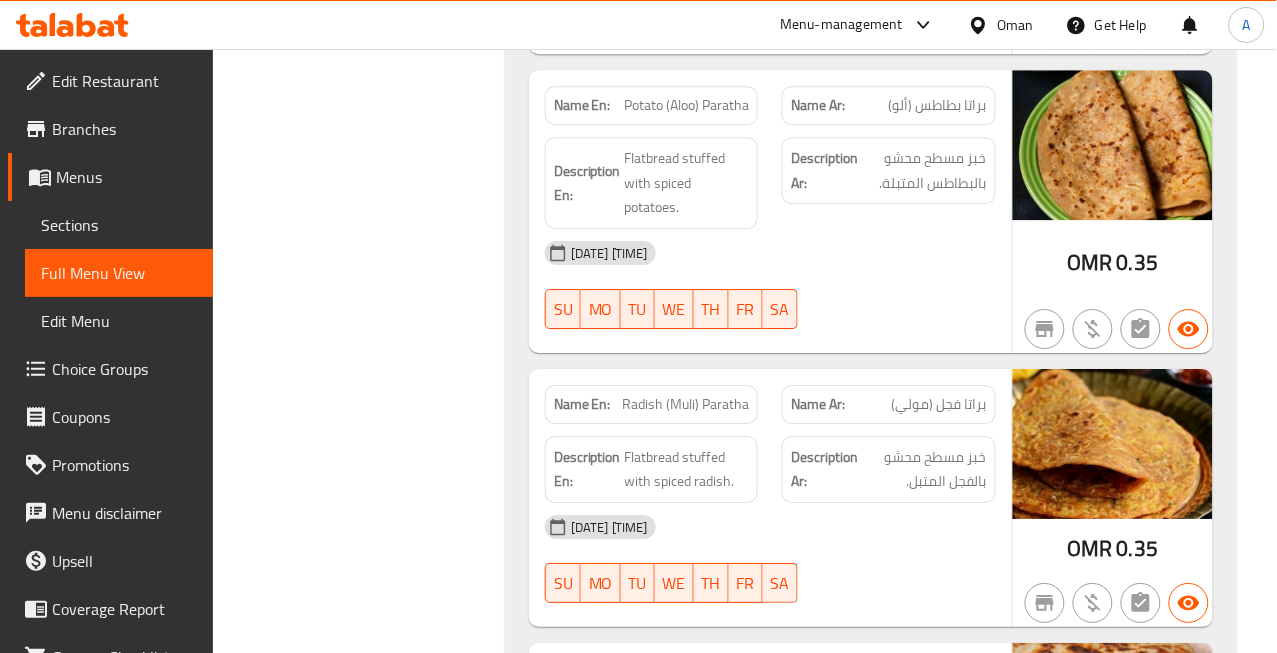 click on "Radish (Muli) Paratha" at bounding box center [730, -9563] 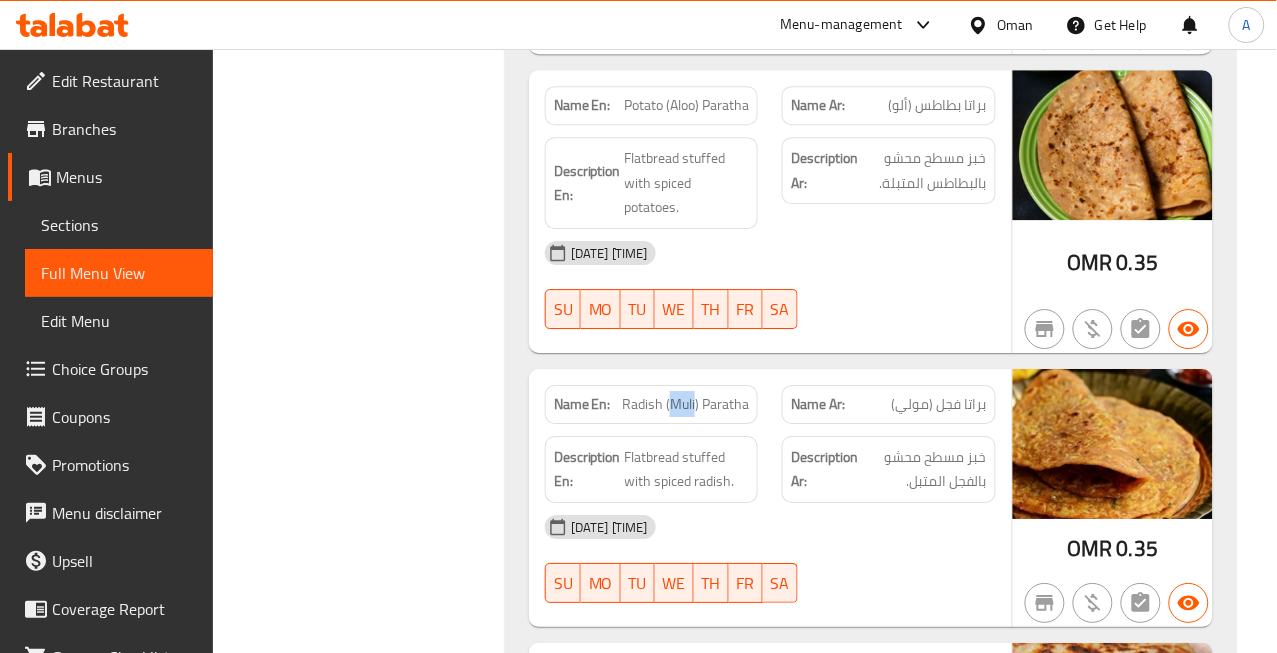 click on "Radish (Muli) Paratha" at bounding box center (730, -9563) 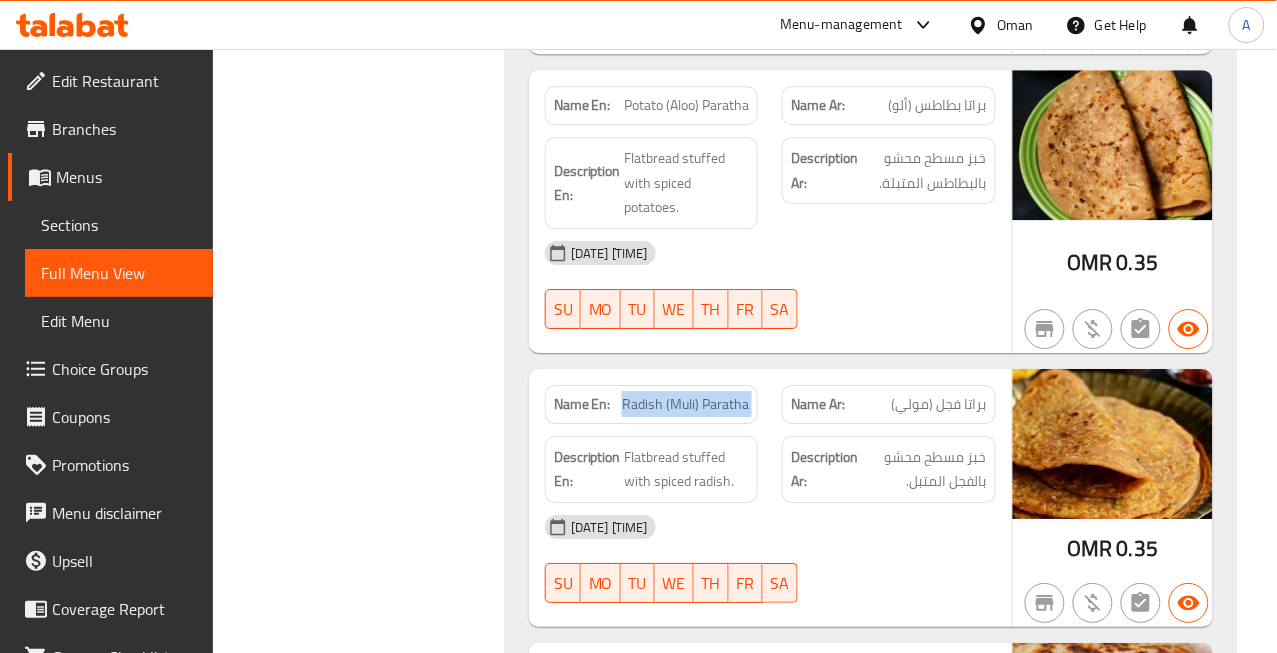 click on "Radish (Muli) Paratha" at bounding box center [730, -9563] 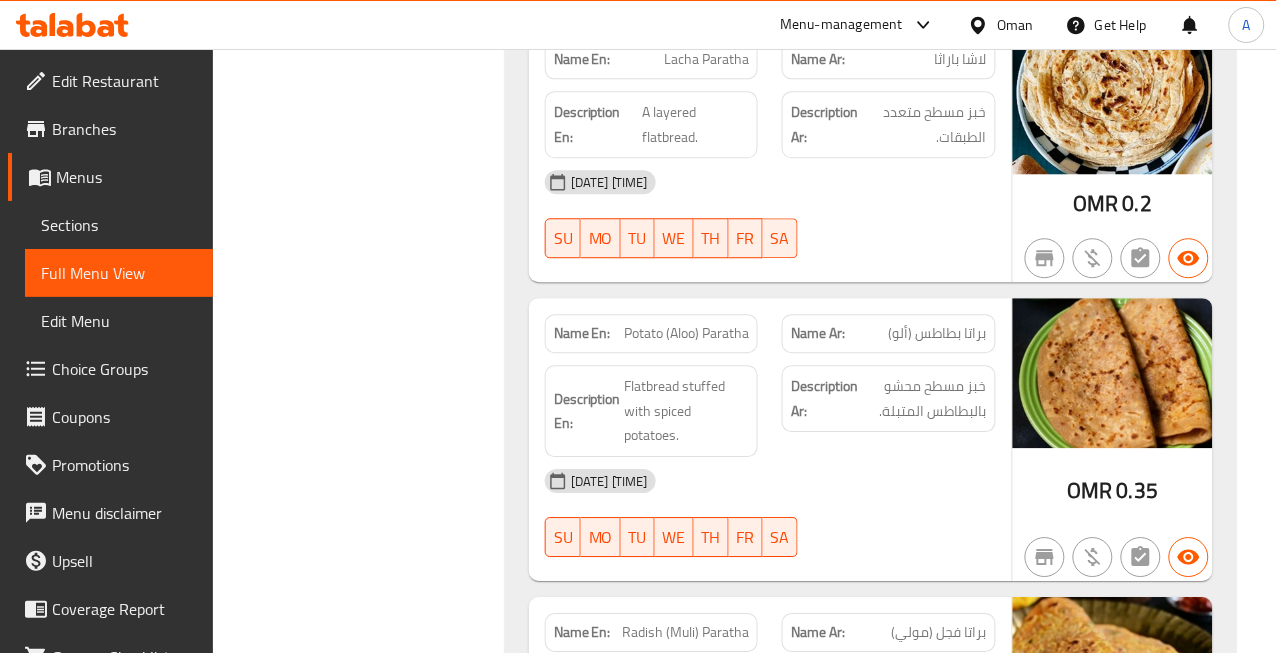 scroll, scrollTop: 10883, scrollLeft: 0, axis: vertical 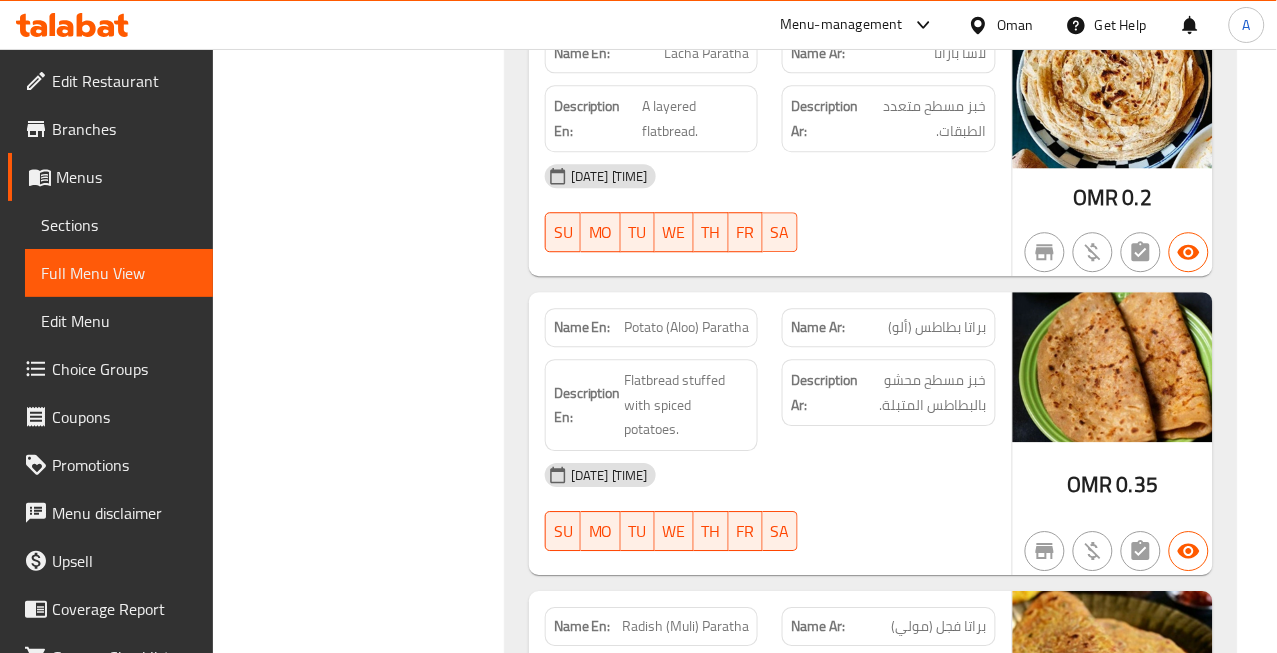 click on "Potato (Aloo) Paratha" at bounding box center [680, -9650] 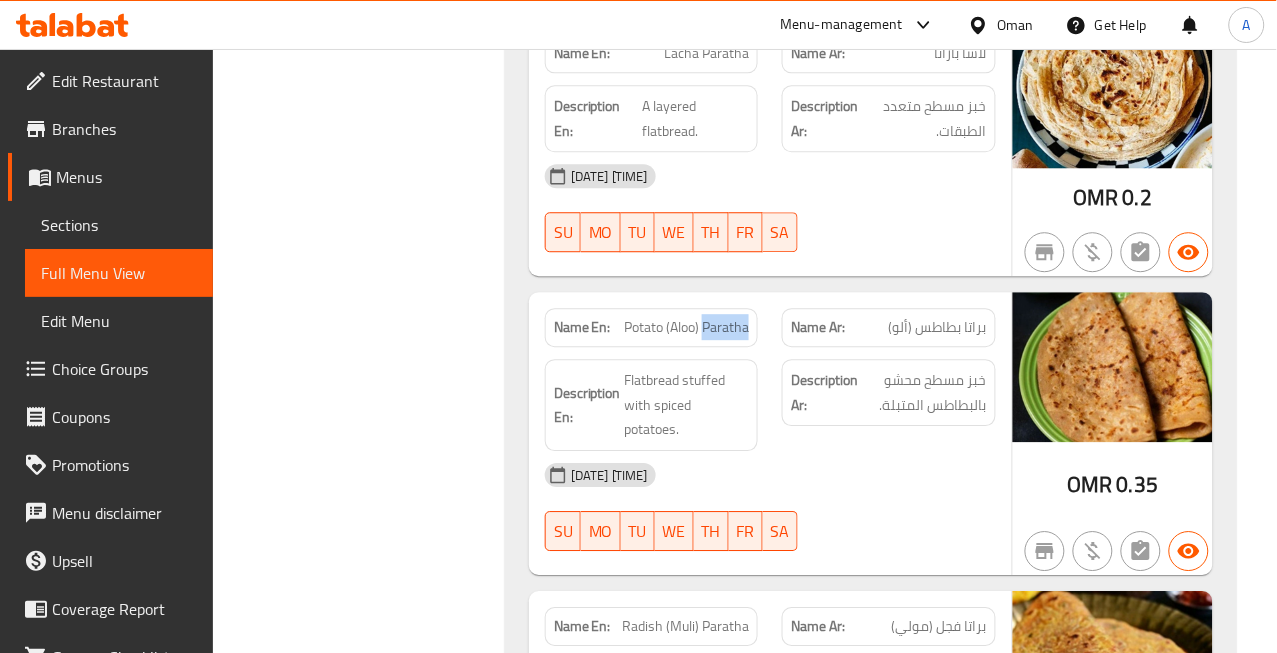 click on "Potato (Aloo) Paratha" at bounding box center (680, -9650) 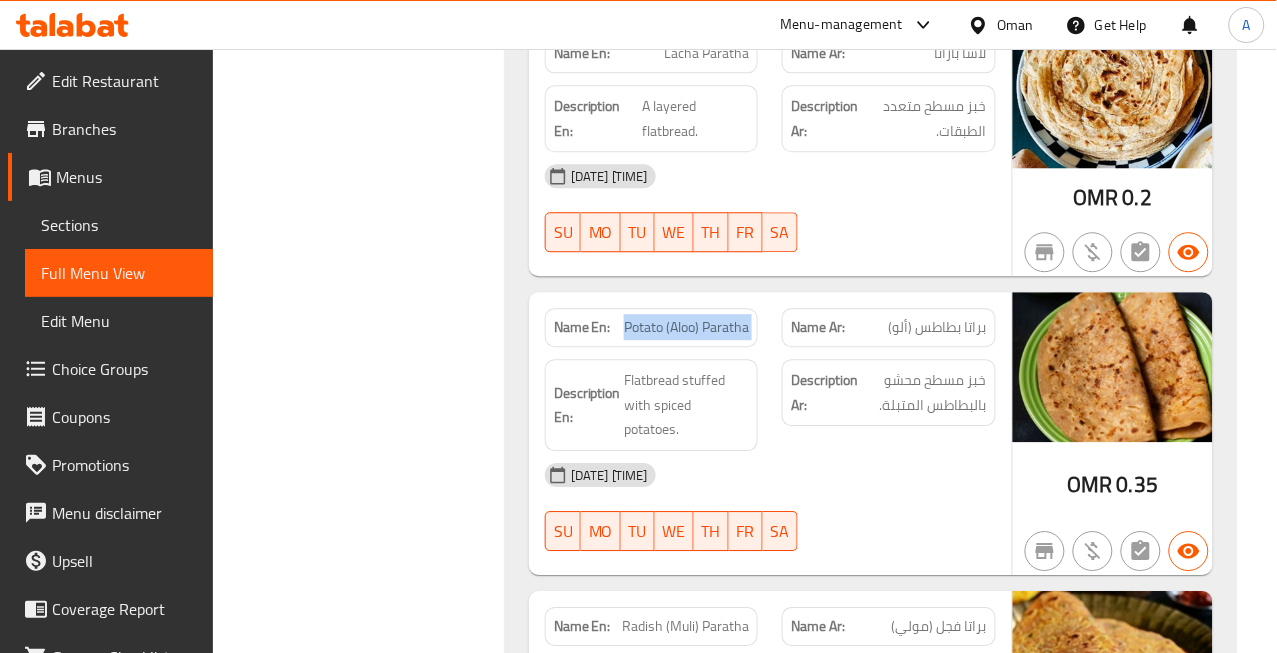click on "Potato (Aloo) Paratha" at bounding box center (680, -9650) 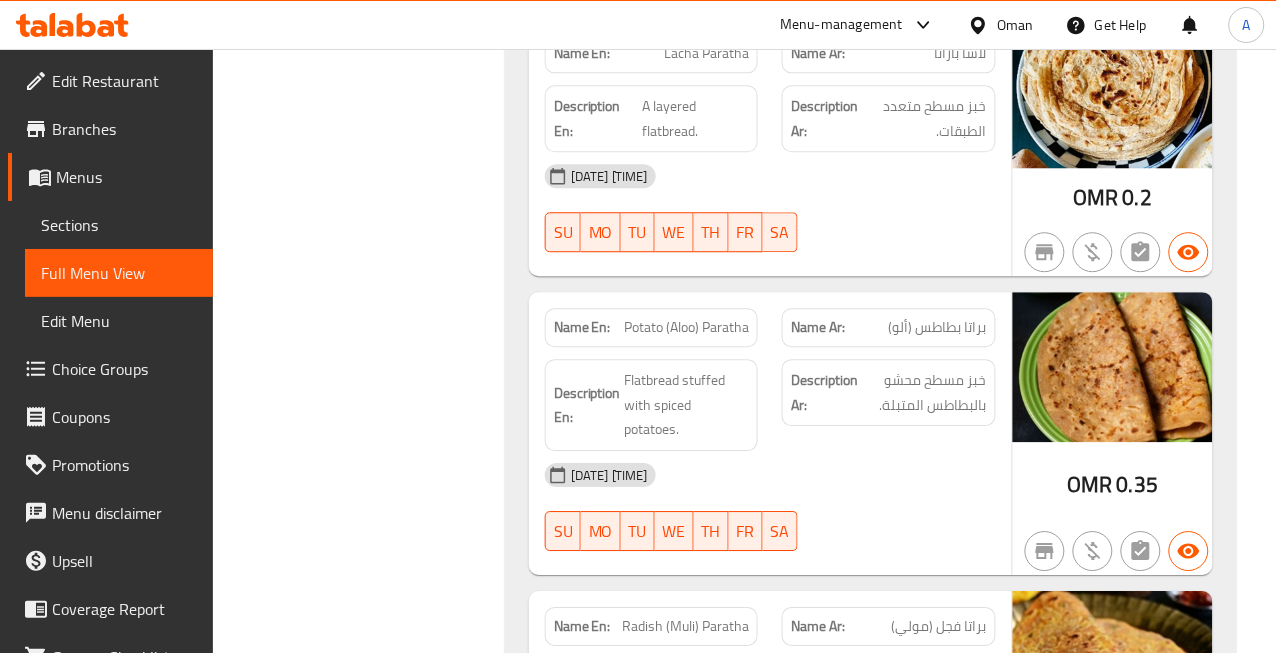 scroll, scrollTop: 10550, scrollLeft: 0, axis: vertical 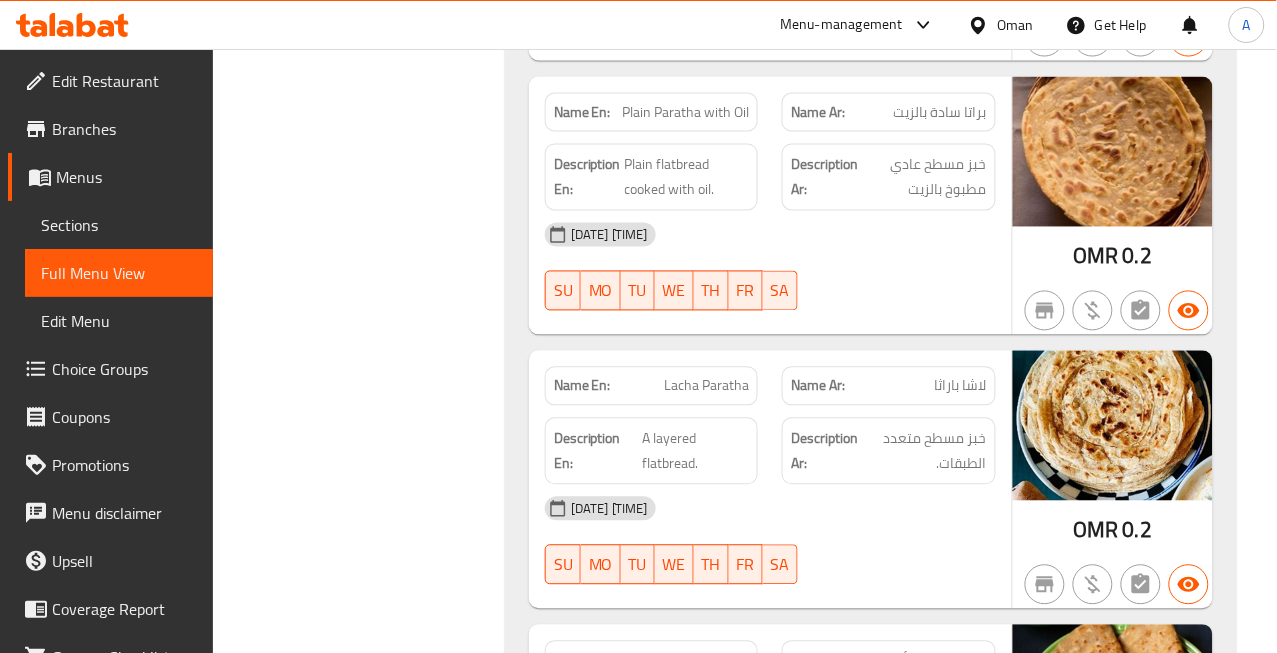 click on "Lacha Paratha" at bounding box center [685, -9602] 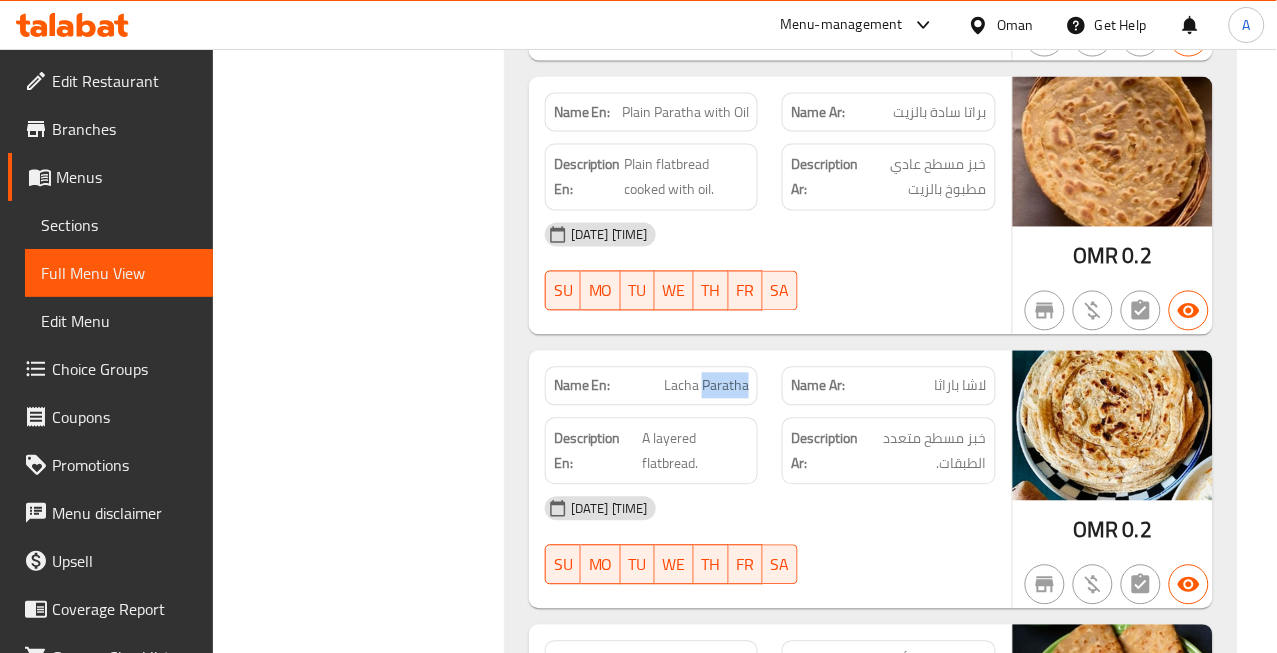 click on "Lacha Paratha" at bounding box center (685, -9602) 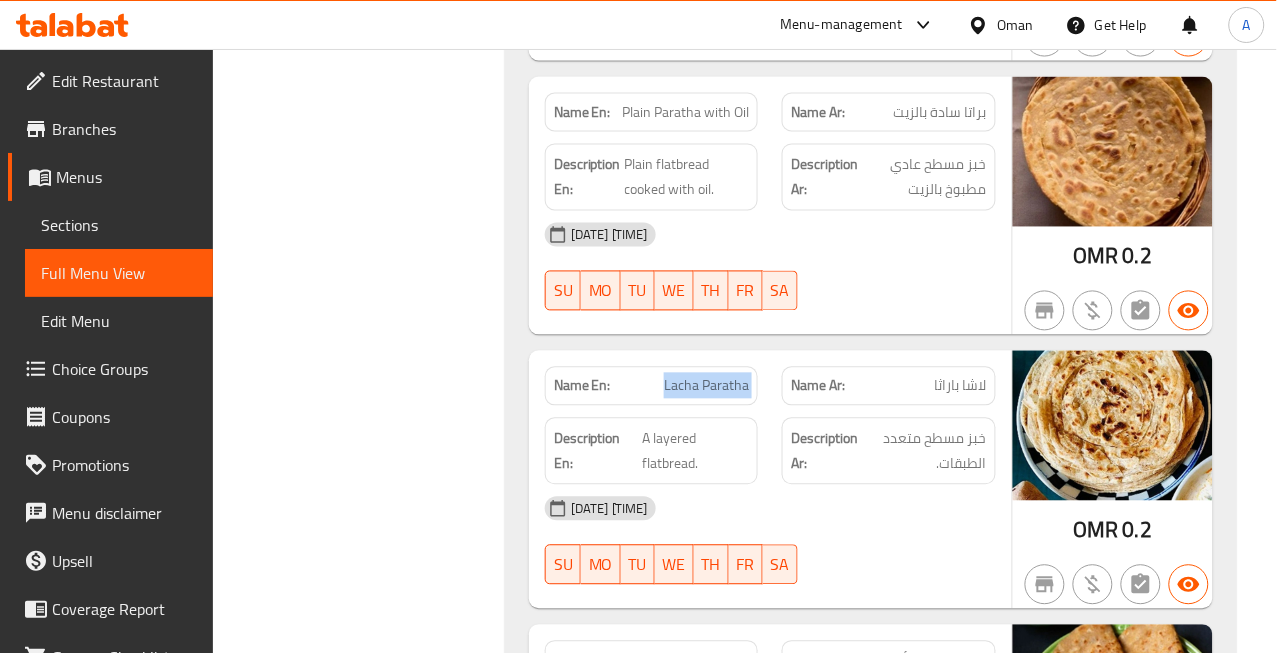 click on "Lacha Paratha" at bounding box center [685, -9602] 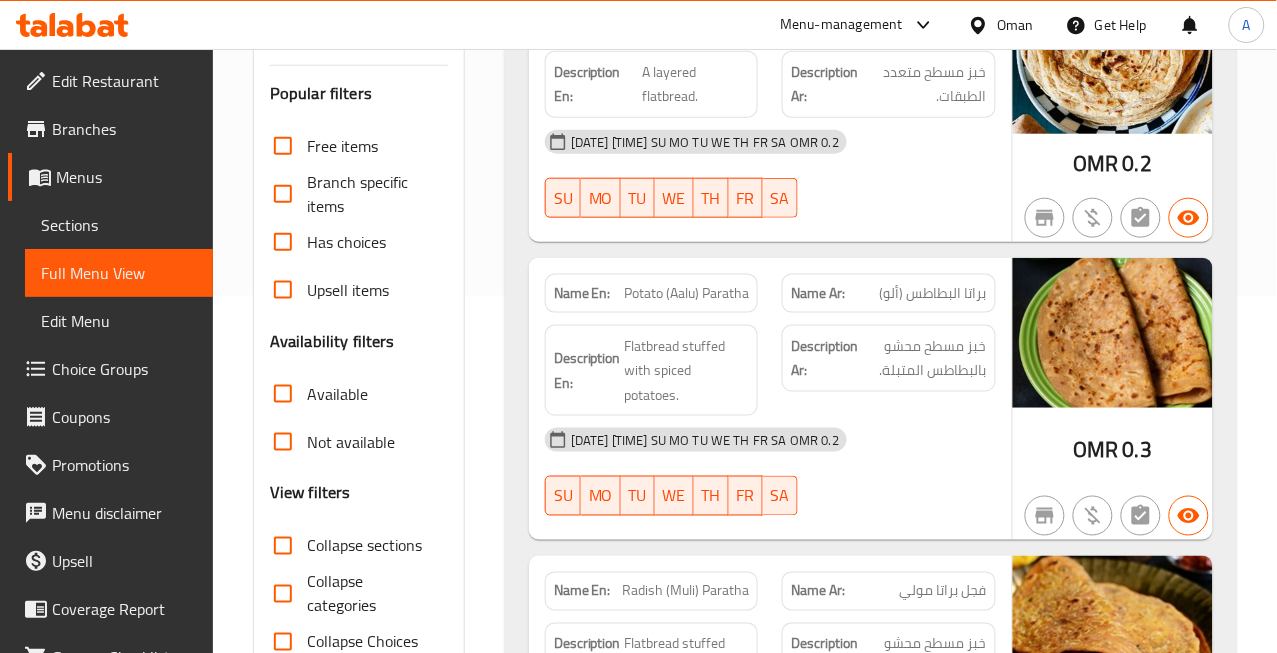 scroll, scrollTop: 382, scrollLeft: 0, axis: vertical 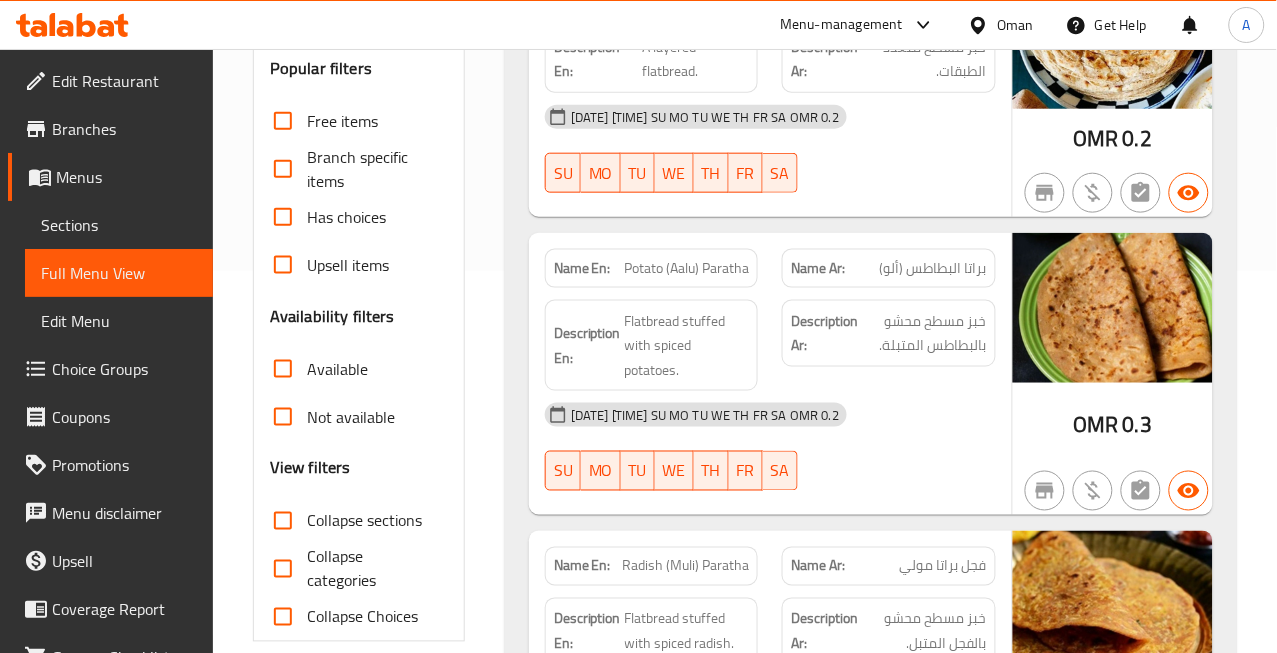 click on "Flatbread stuffed with spiced potatoes." at bounding box center (687, 346) 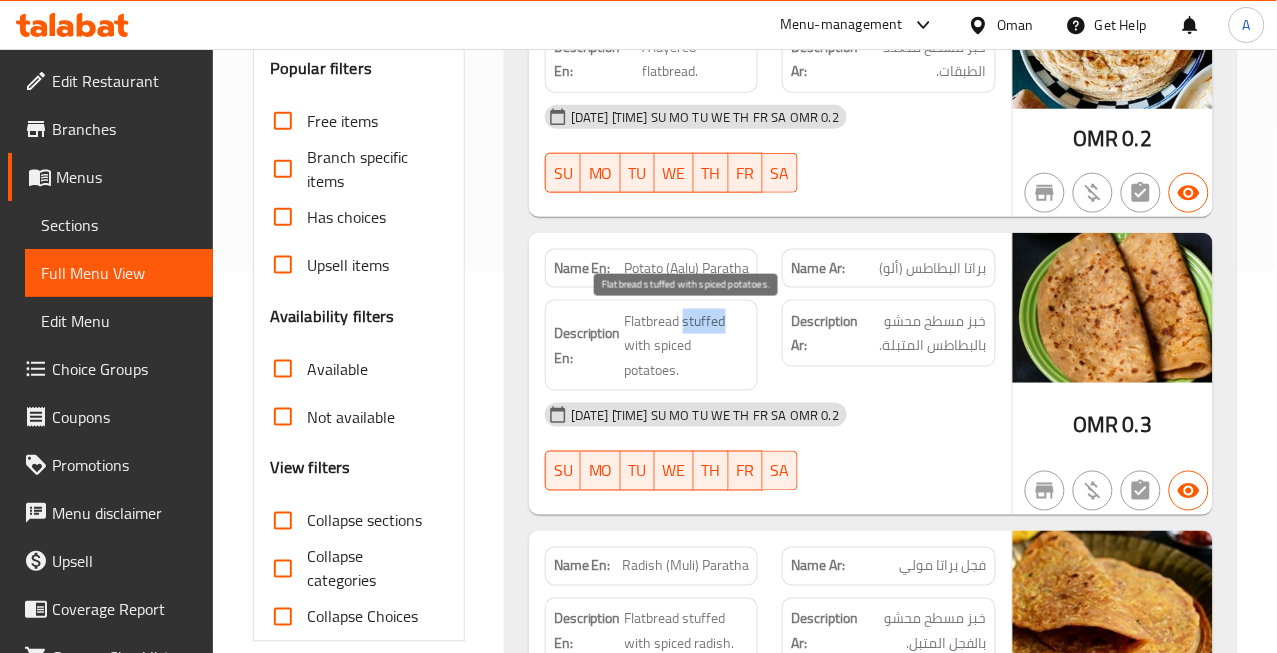 click on "Flatbread stuffed with spiced potatoes." at bounding box center [687, 346] 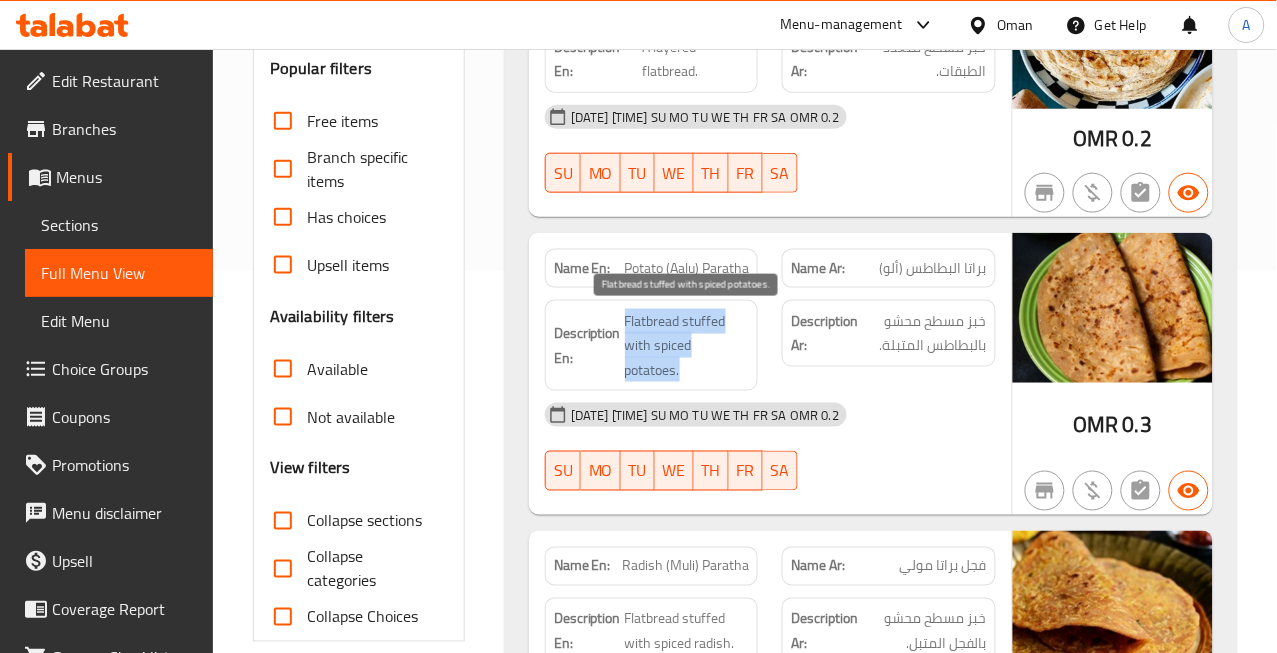 click on "Flatbread stuffed with spiced potatoes." at bounding box center (687, 346) 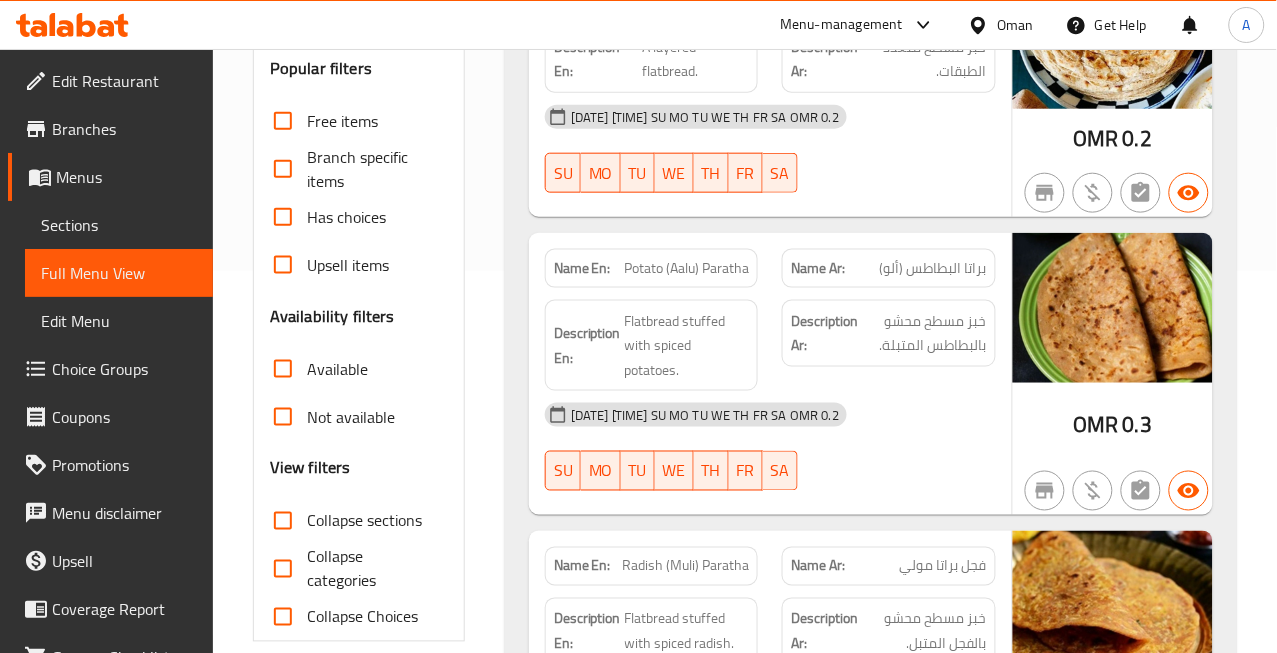 scroll, scrollTop: 10902, scrollLeft: 0, axis: vertical 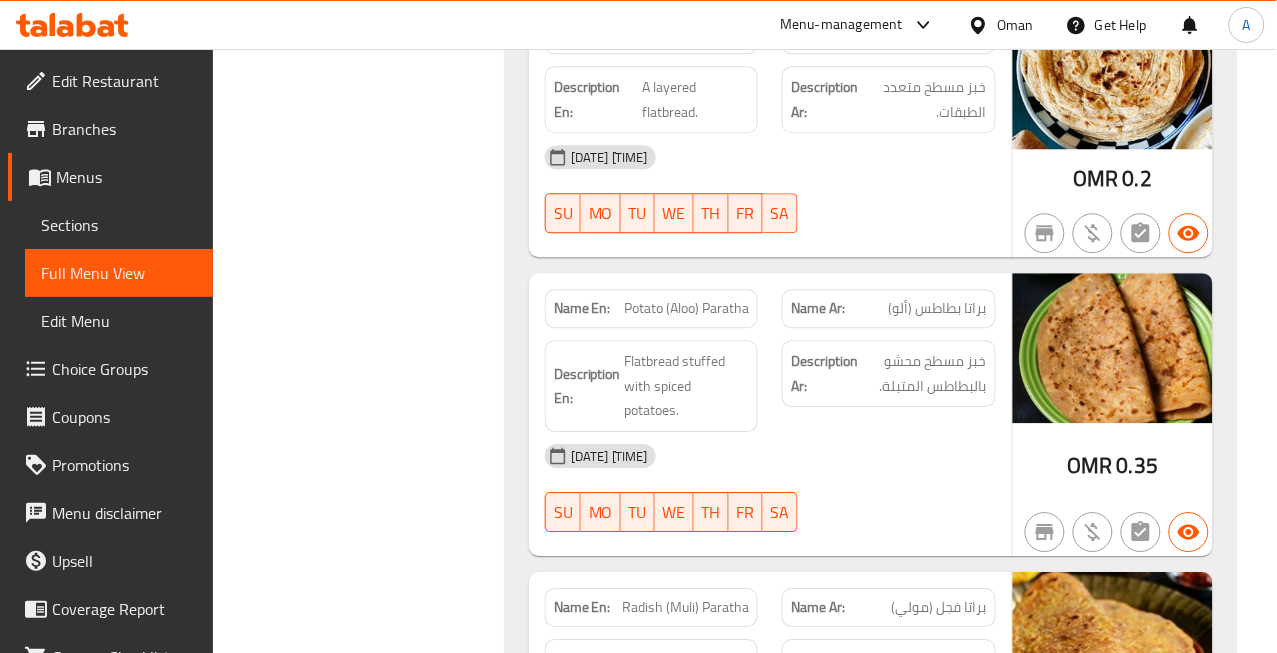 click on "Potato (Aloo) Paratha" at bounding box center (680, -9669) 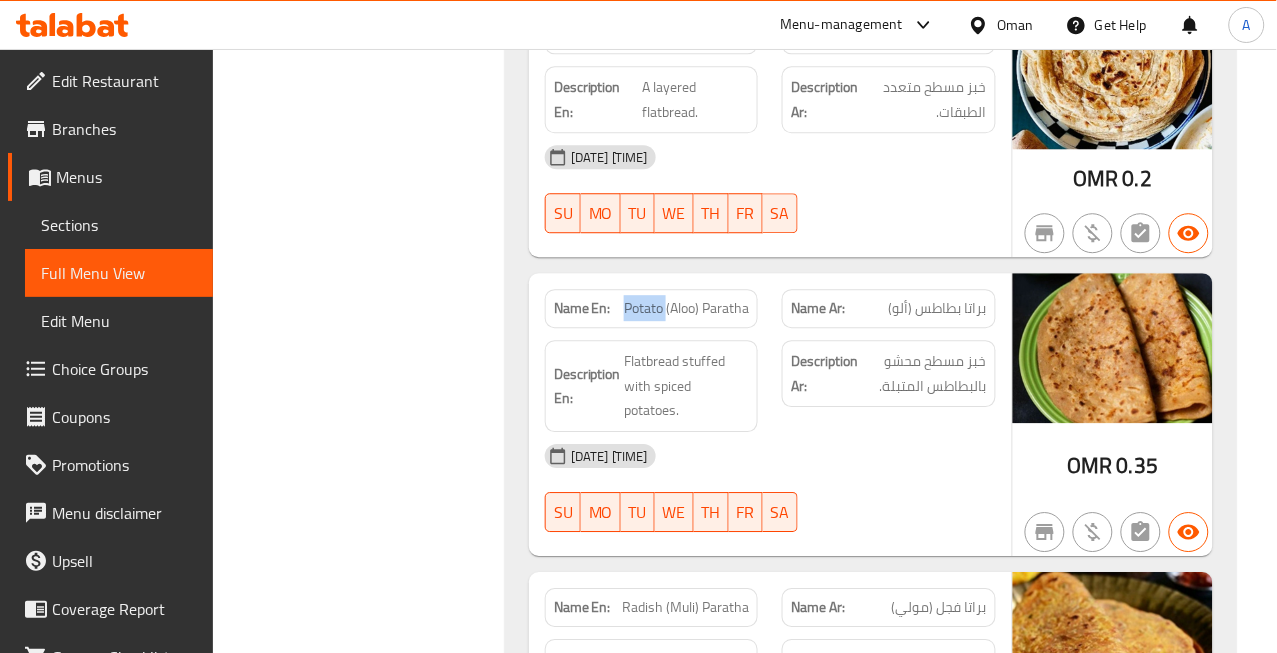 click on "Potato (Aloo) Paratha" at bounding box center [680, -9669] 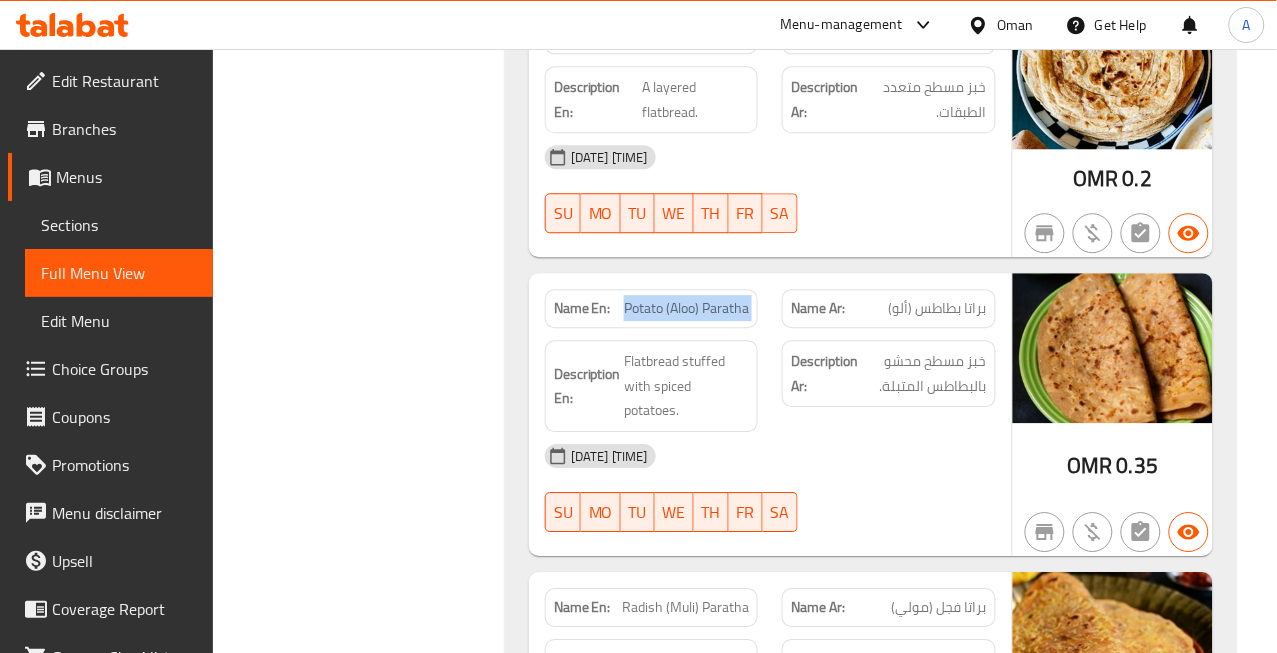 click on "Potato (Aloo) Paratha" at bounding box center [680, -9669] 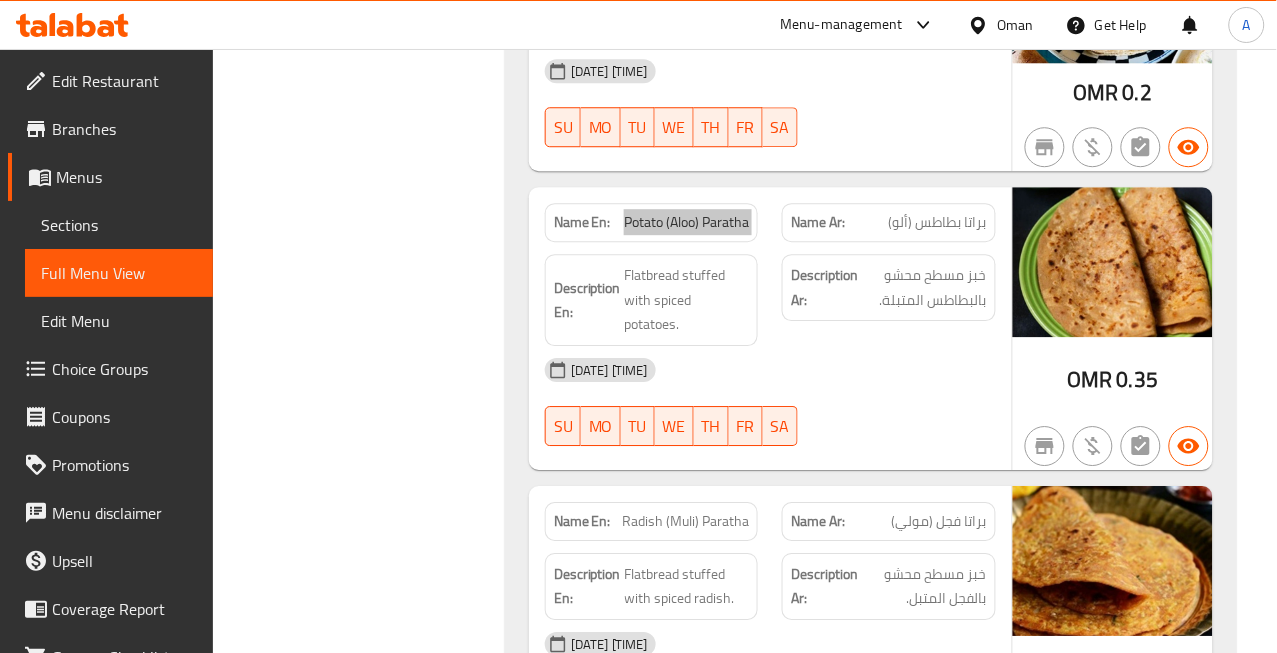 scroll, scrollTop: 11124, scrollLeft: 0, axis: vertical 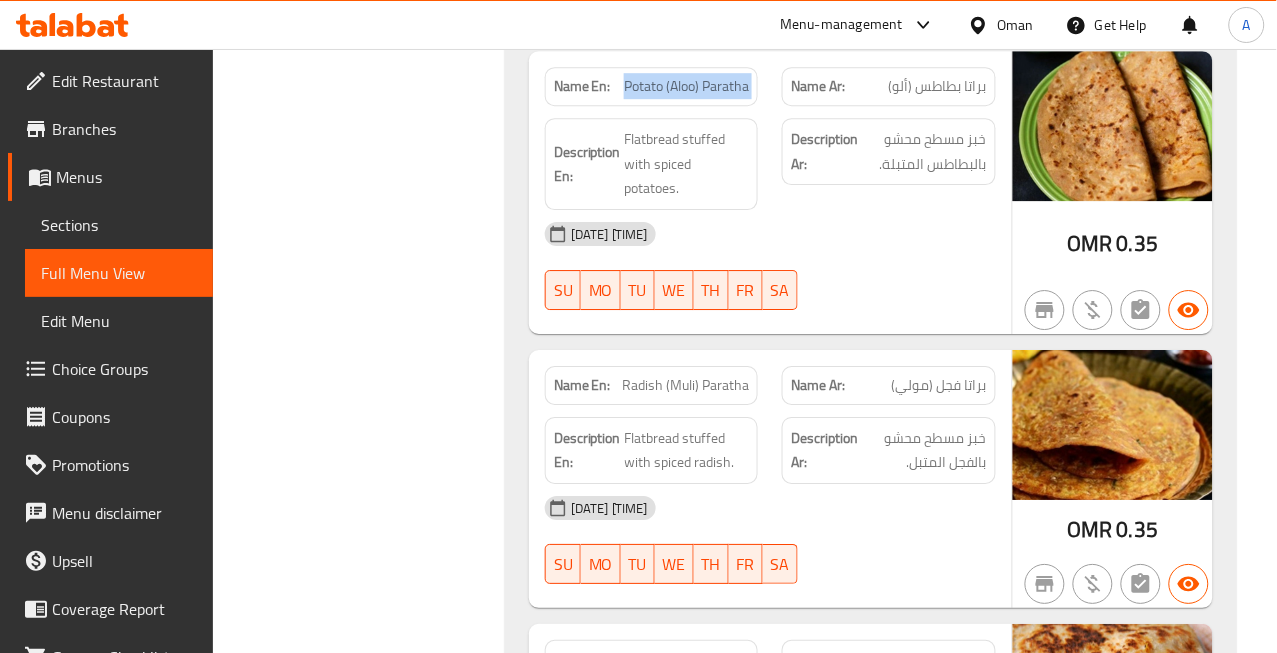 click on "Flatbread stuffed with spiced radish." at bounding box center (705, -9529) 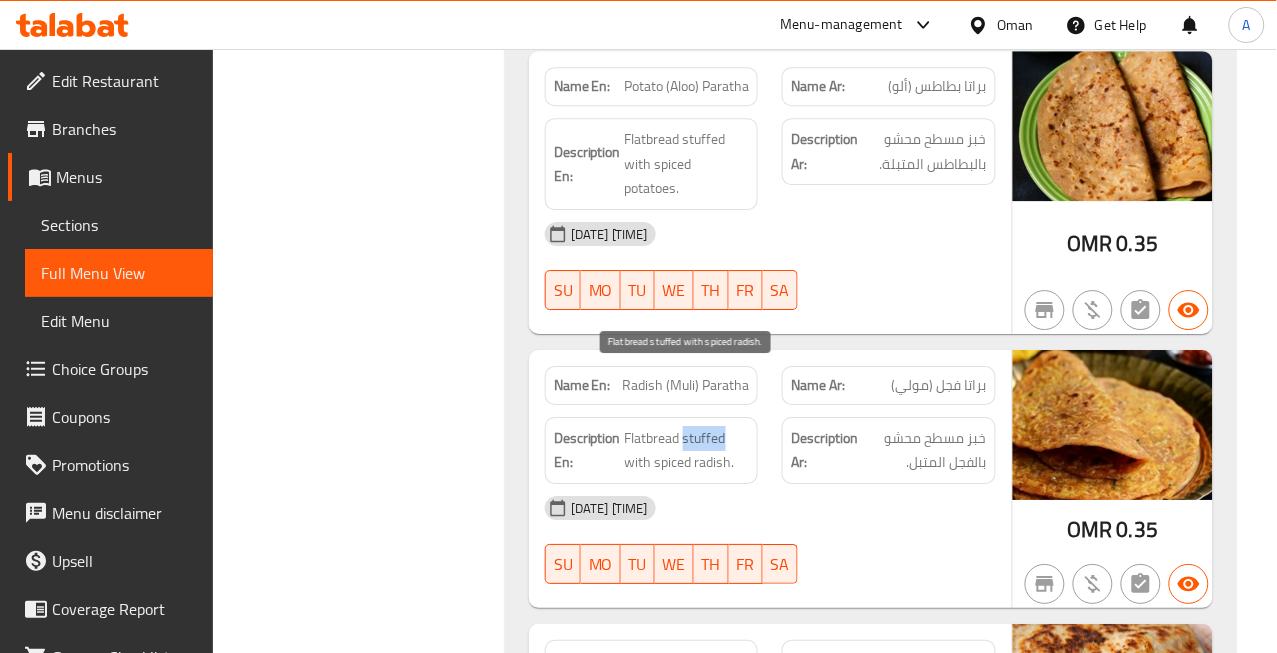 click on "Flatbread stuffed with spiced radish." at bounding box center [687, 450] 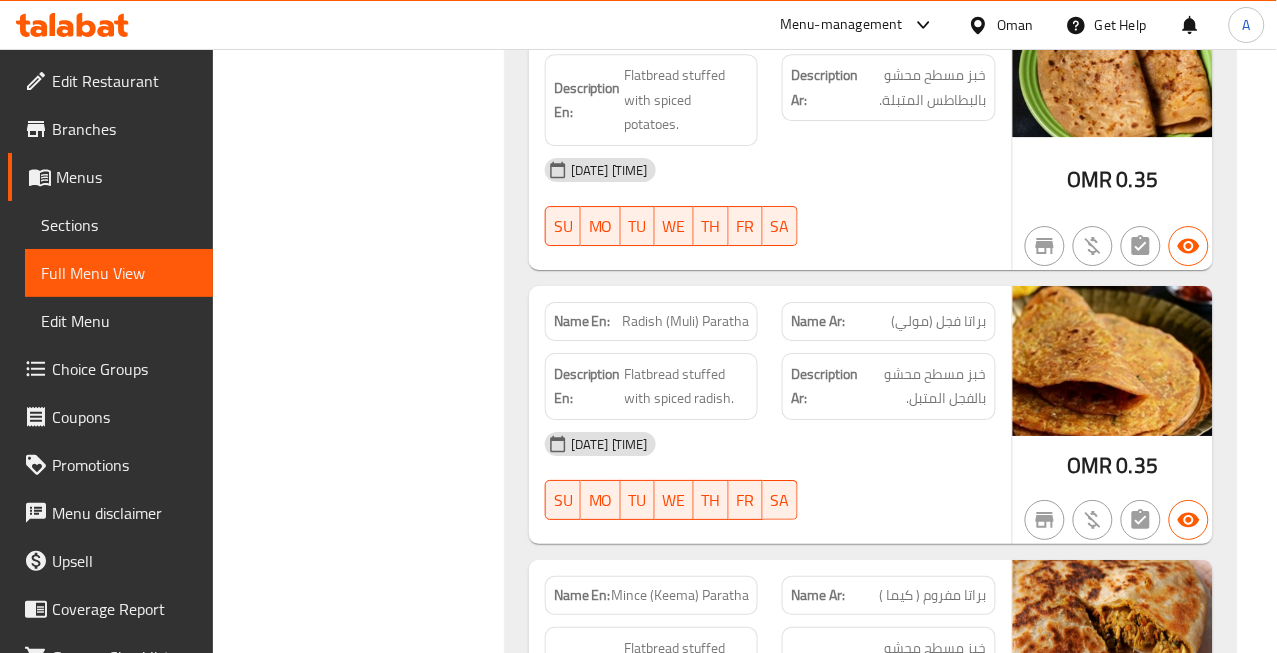 scroll, scrollTop: 688, scrollLeft: 0, axis: vertical 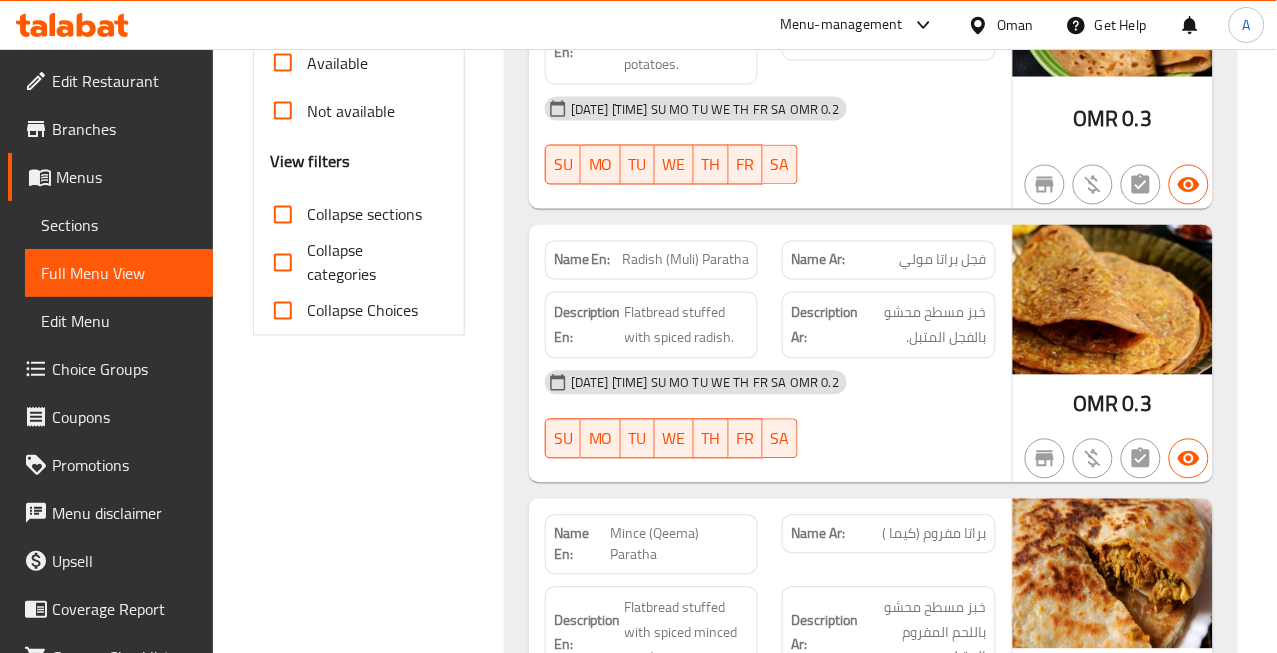 click on "Radish (Muli) Paratha" at bounding box center (685, 260) 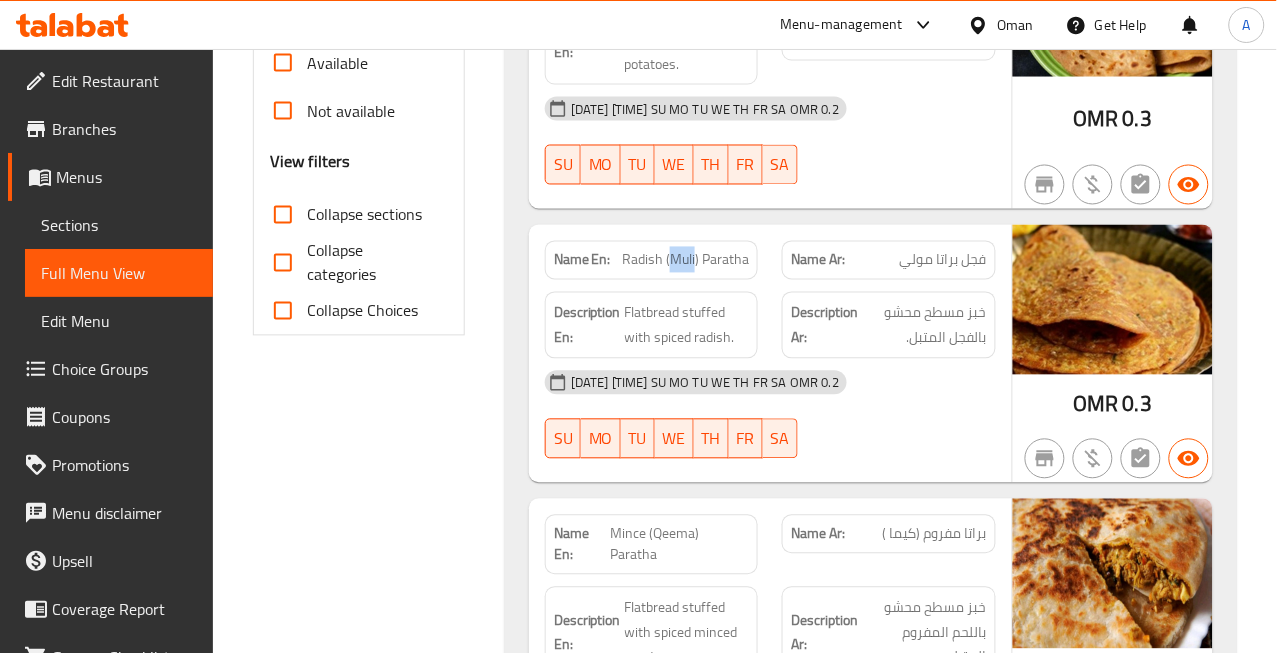 click on "Radish (Muli) Paratha" at bounding box center (685, 260) 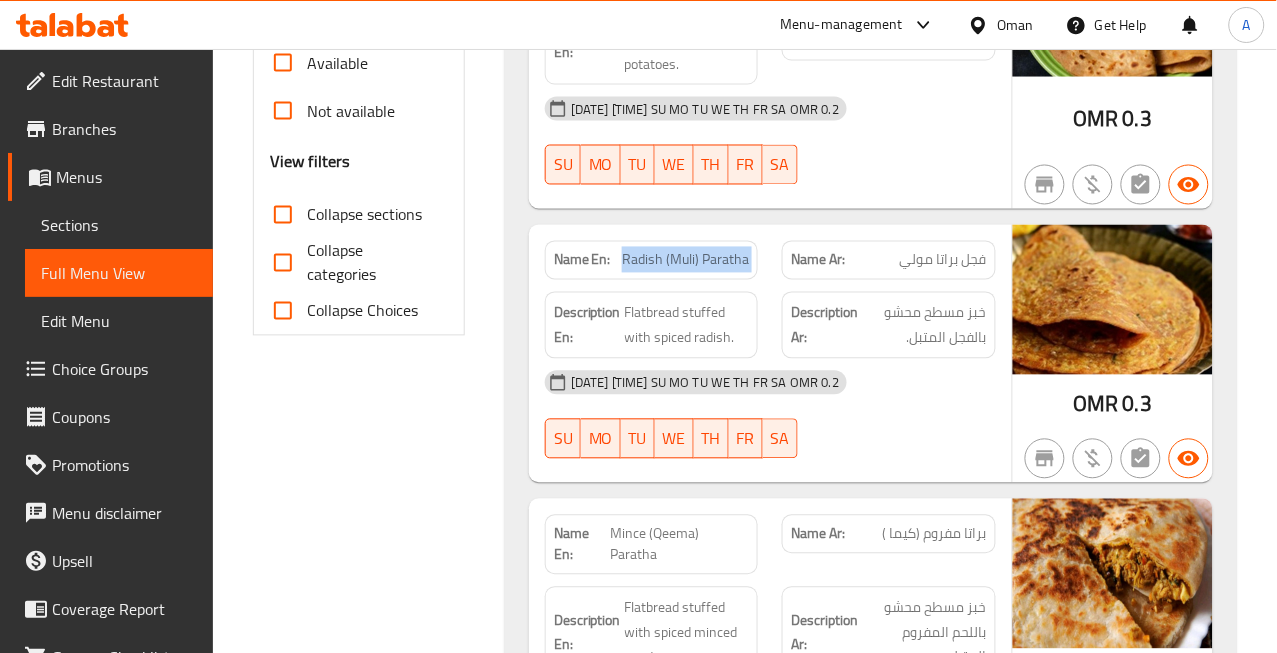 click on "Radish (Muli) Paratha" at bounding box center [685, 260] 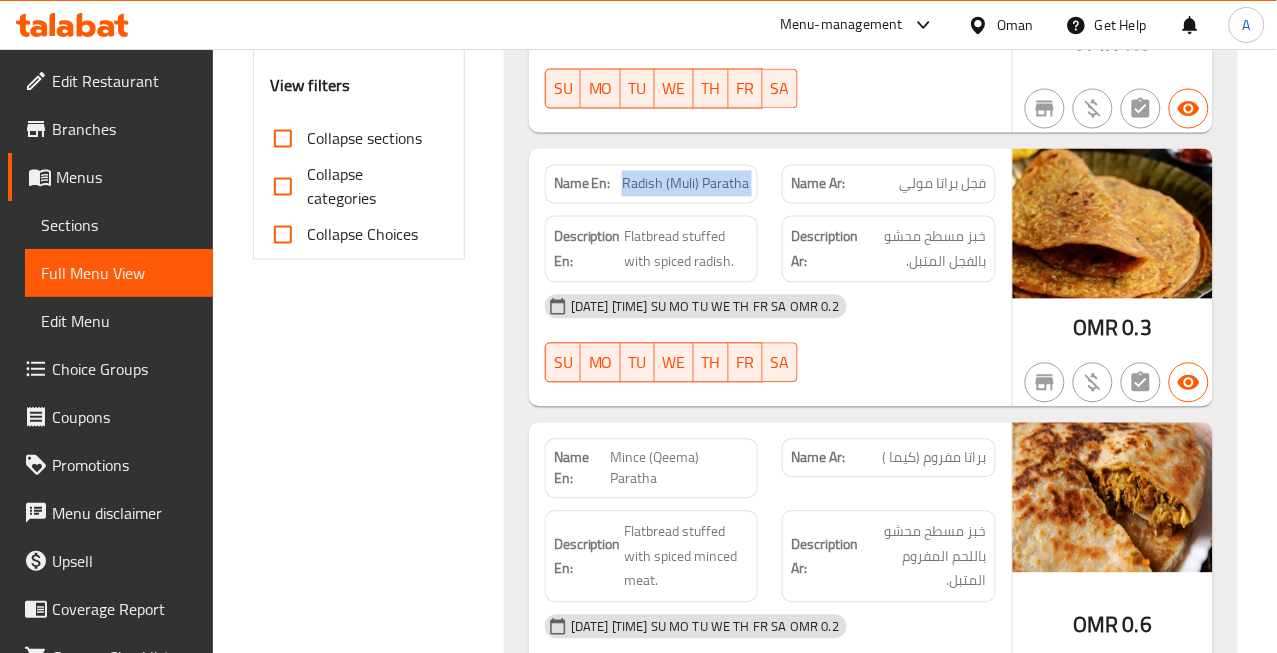 scroll, scrollTop: 800, scrollLeft: 0, axis: vertical 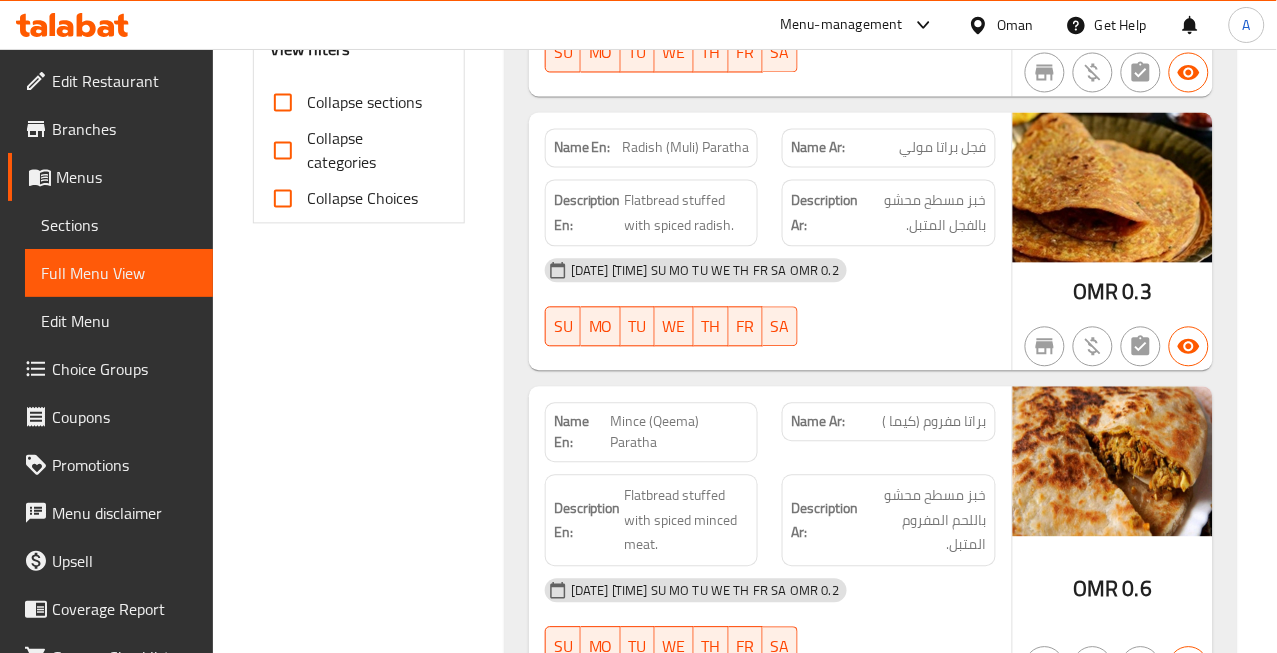click on "Mince (Qeema) Paratha" at bounding box center [680, 433] 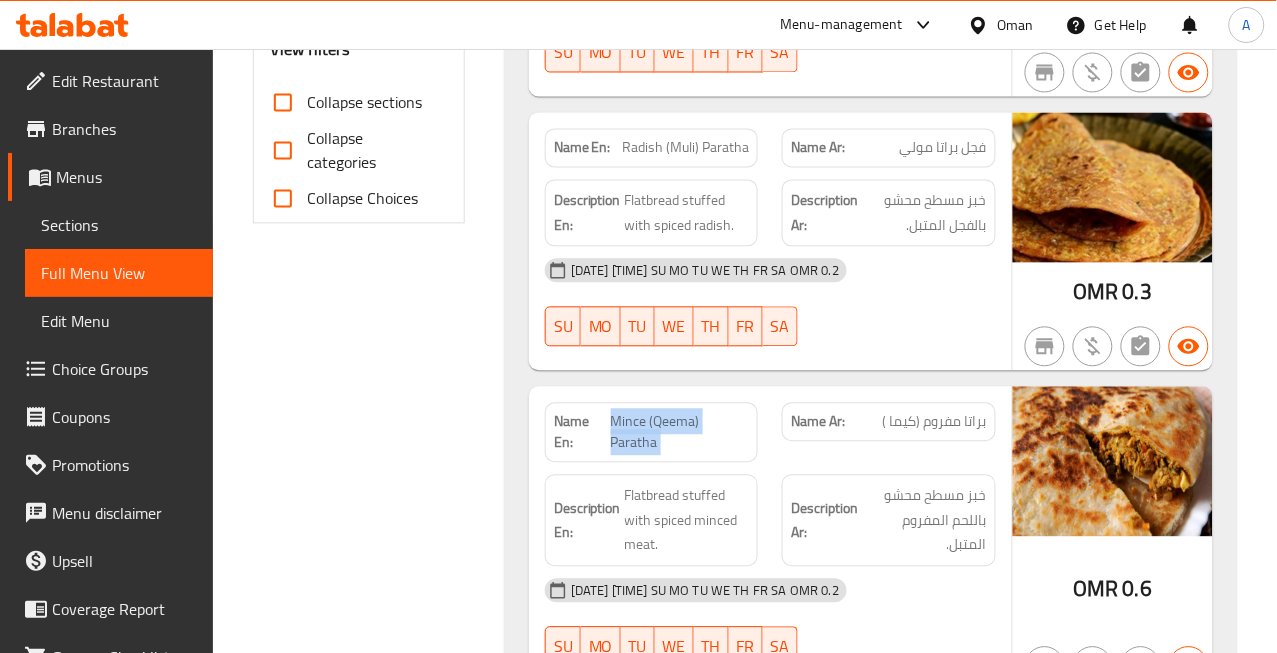 click on "Mince (Qeema) Paratha" at bounding box center [680, 433] 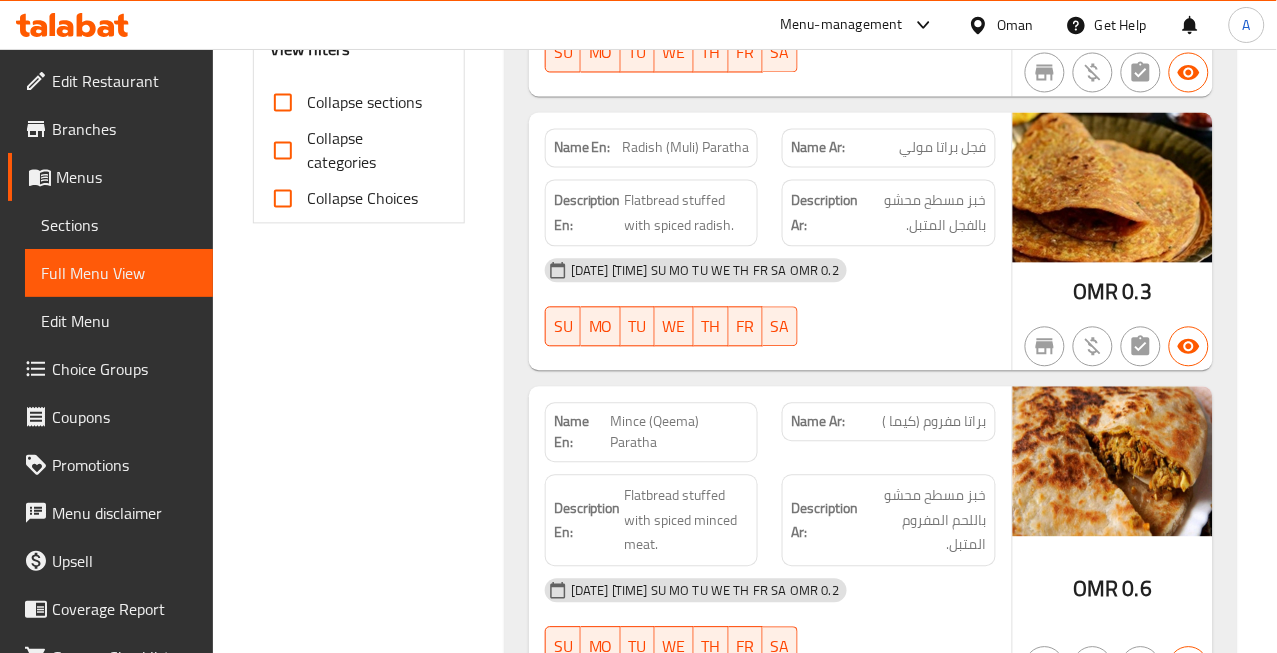 click on "Mince (Qeema) Paratha" at bounding box center [680, 433] 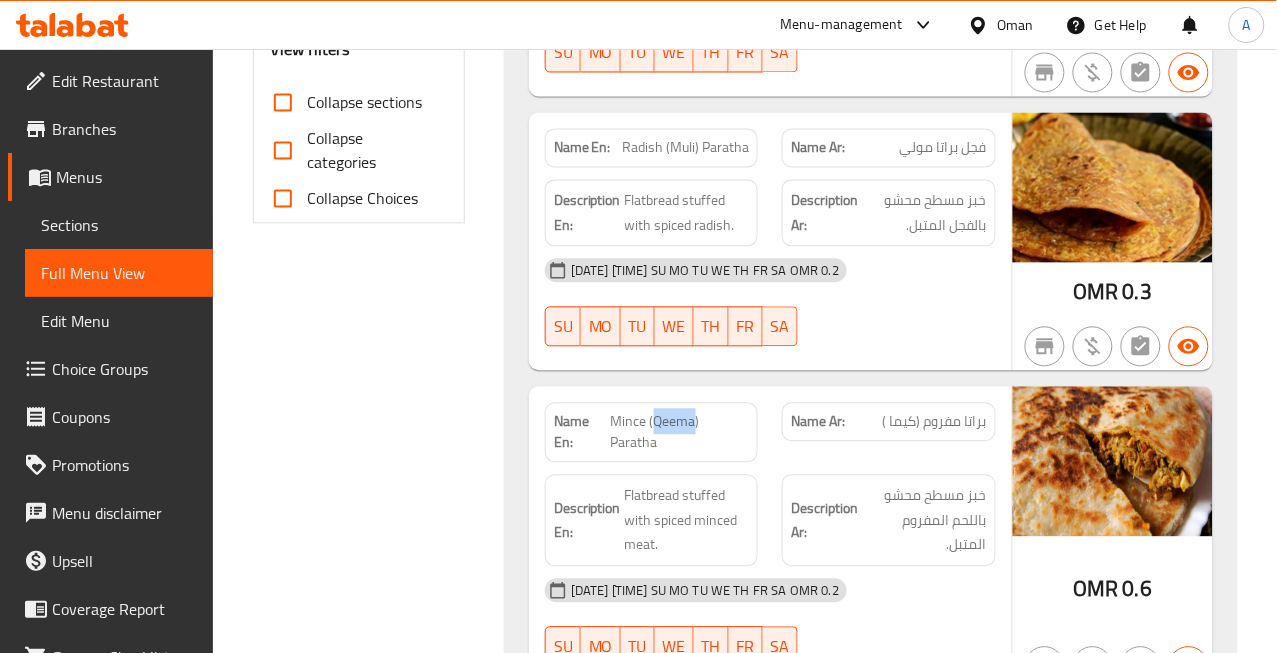 click on "Mince (Qeema) Paratha" at bounding box center [680, 433] 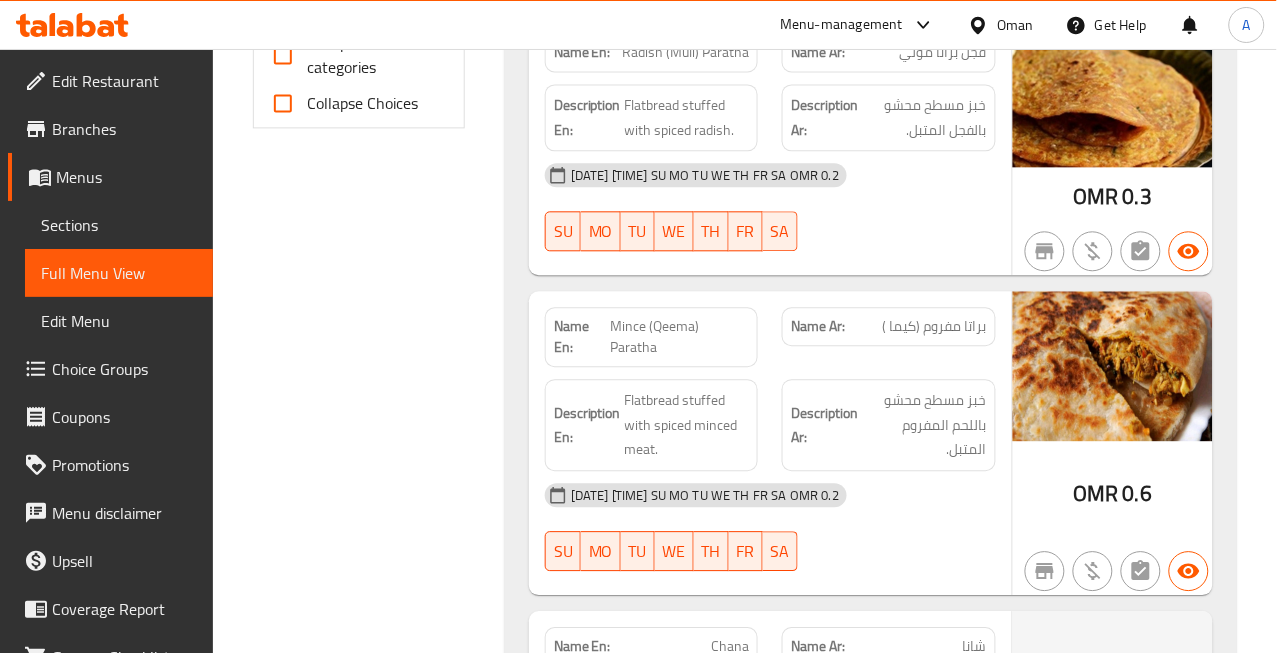 scroll, scrollTop: 2265, scrollLeft: 0, axis: vertical 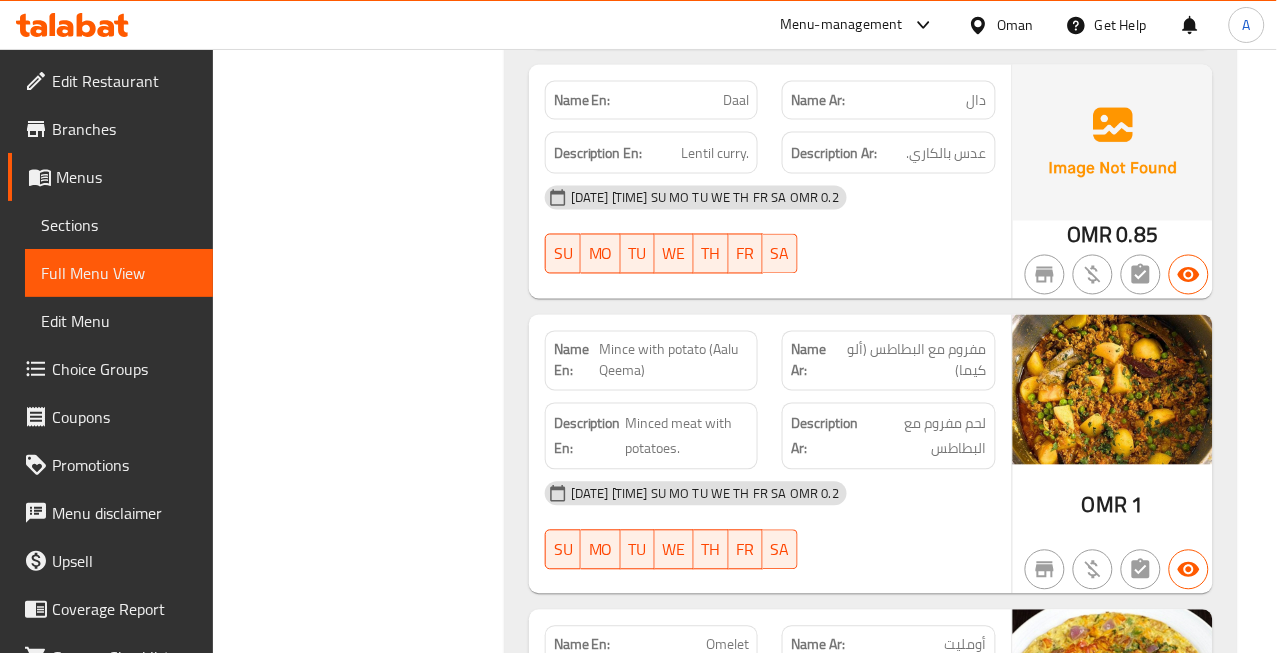 click on "Mince with potato (Aalu Qeema)" at bounding box center (674, 361) 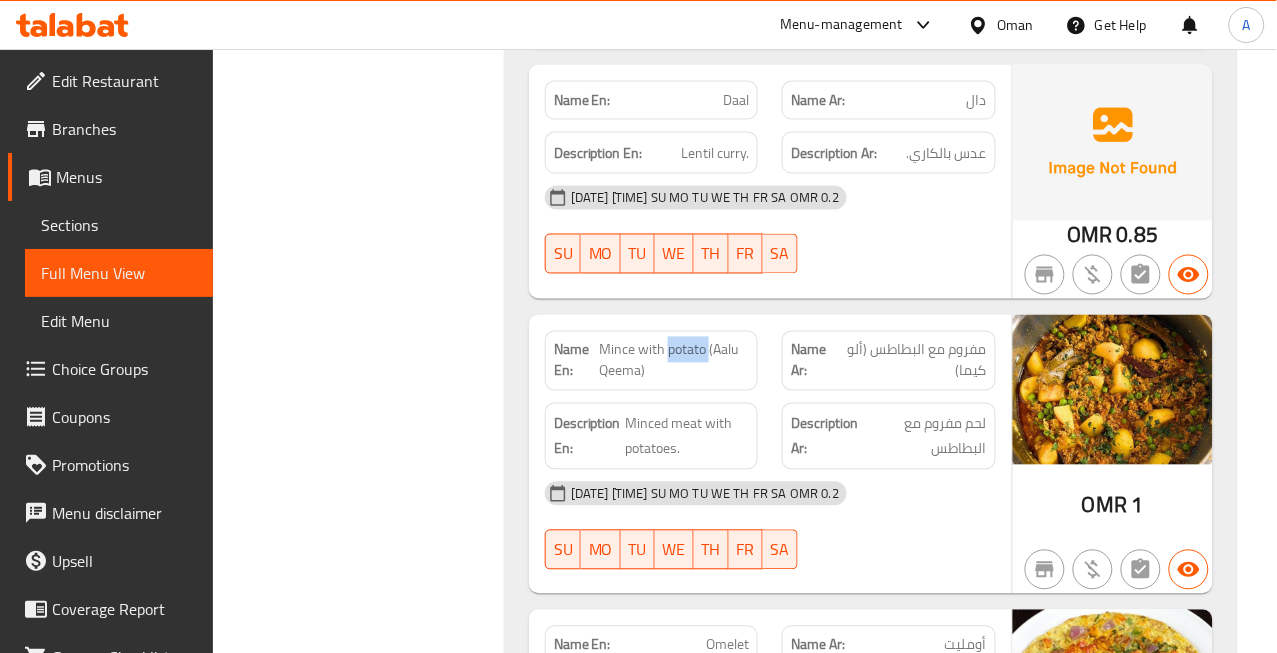 click on "Mince with potato (Aalu Qeema)" at bounding box center (674, 361) 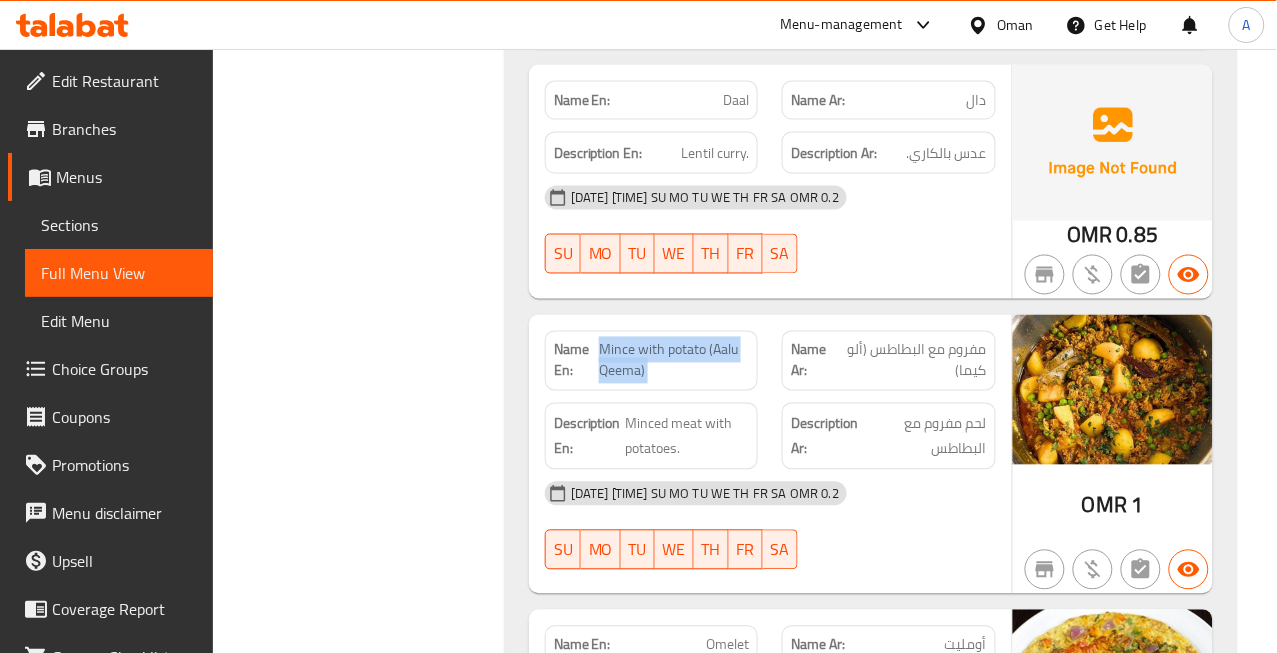 click on "Mince with potato (Aalu Qeema)" at bounding box center [674, 361] 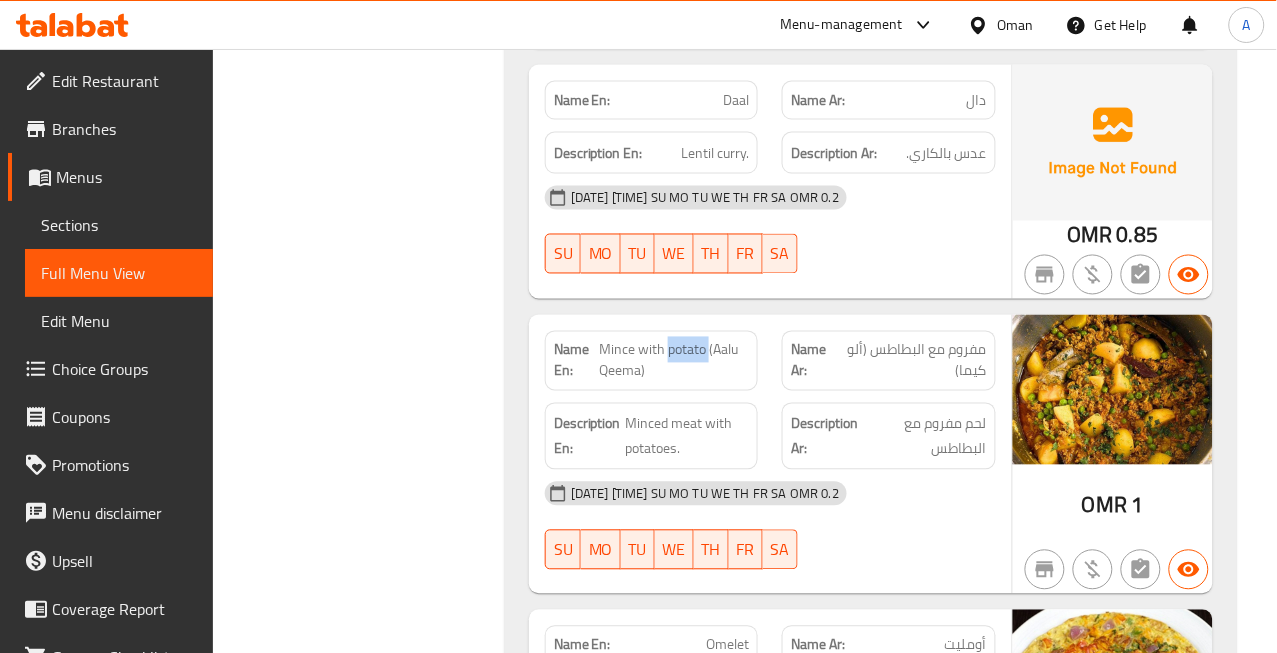 click on "Mince with potato (Aalu Qeema)" at bounding box center (674, 361) 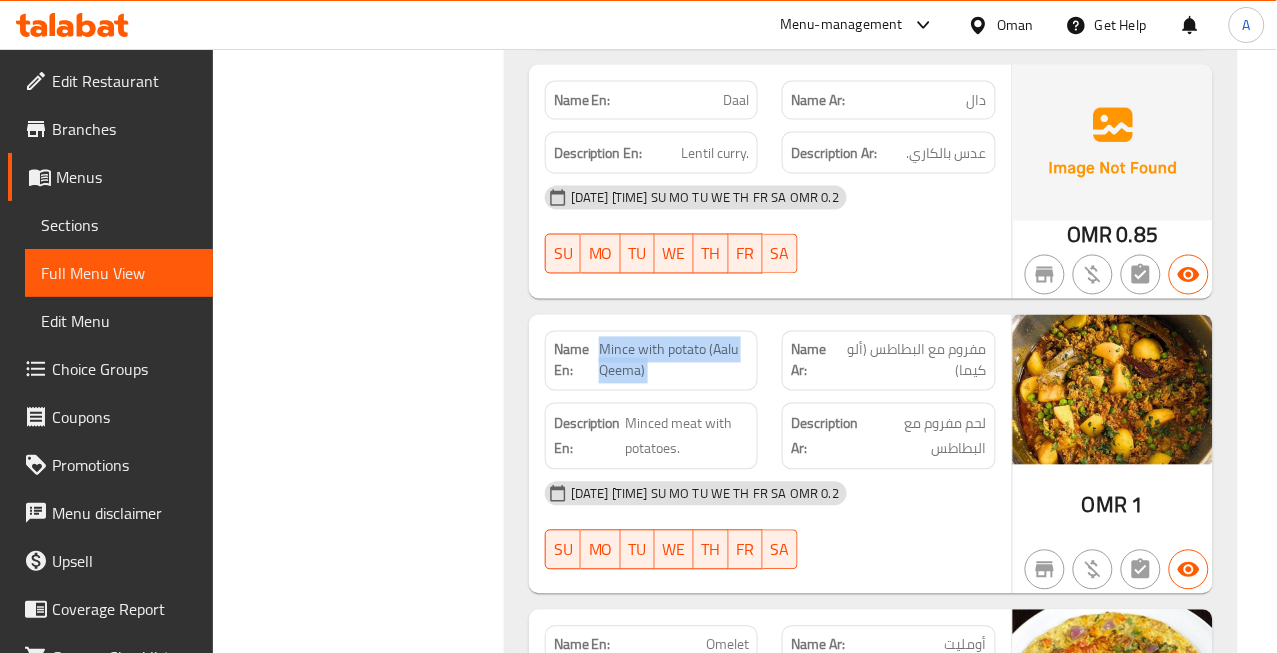 click on "Mince with potato (Aalu Qeema)" at bounding box center [674, 361] 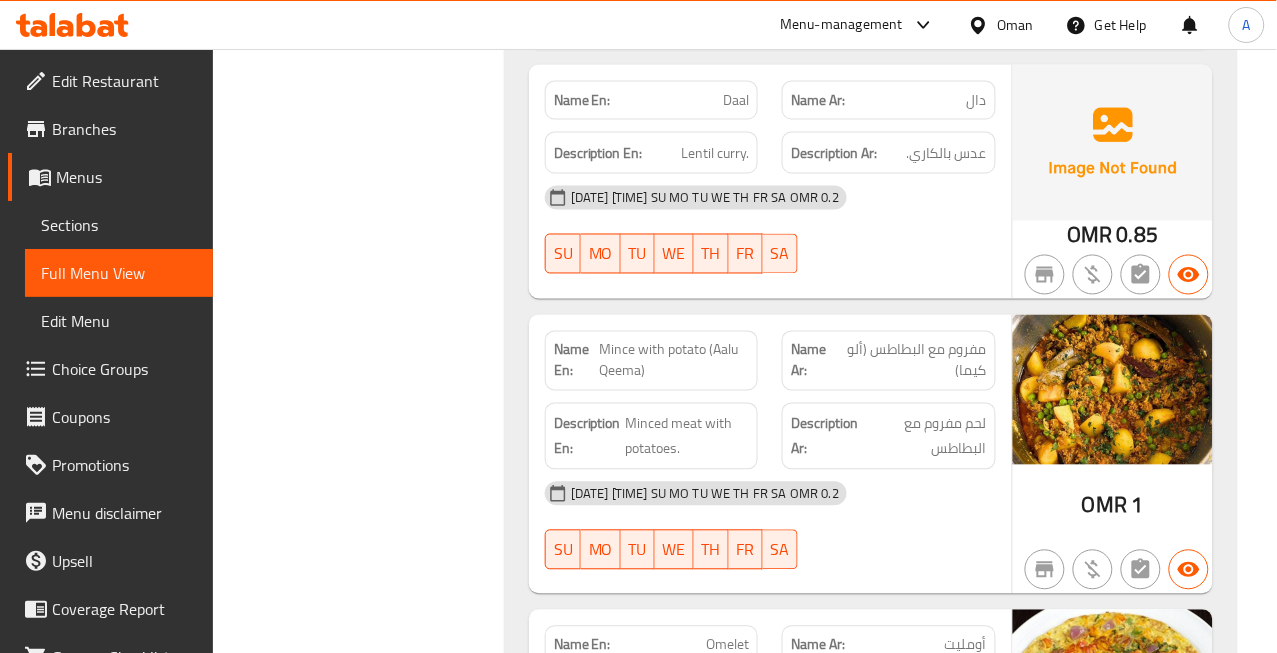click on "Mince with potato (Aalu Qeema)" at bounding box center (674, 361) 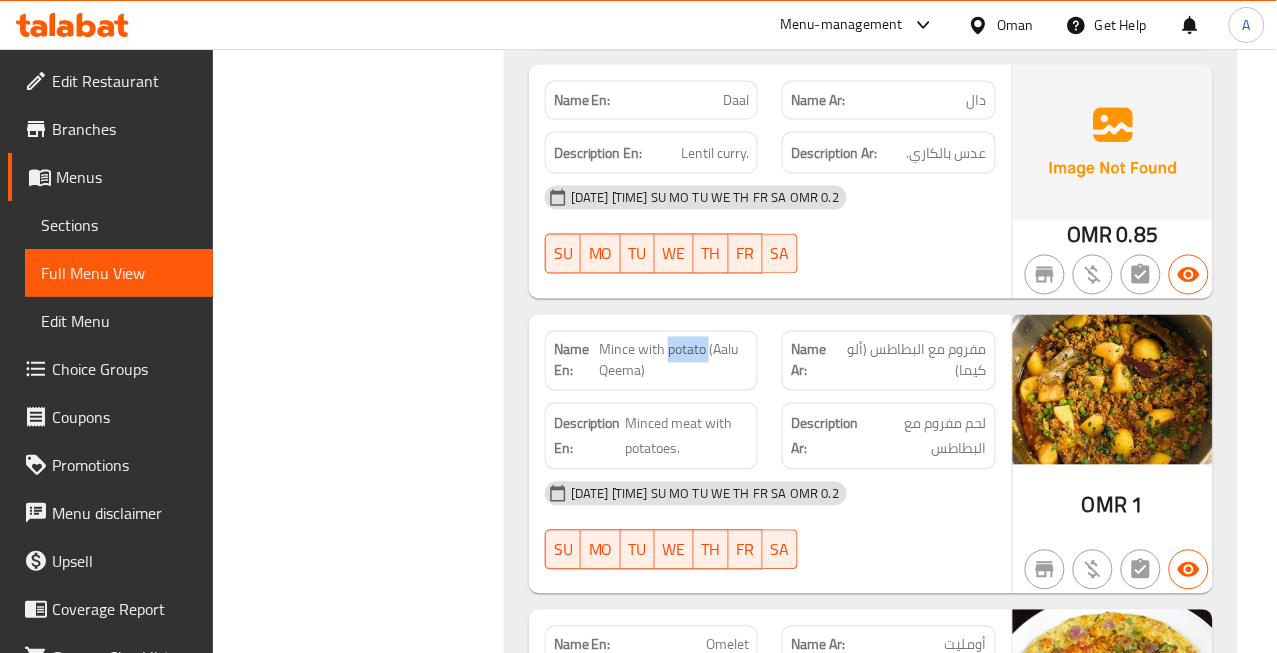 click on "Mince with potato (Aalu Qeema)" at bounding box center (674, 361) 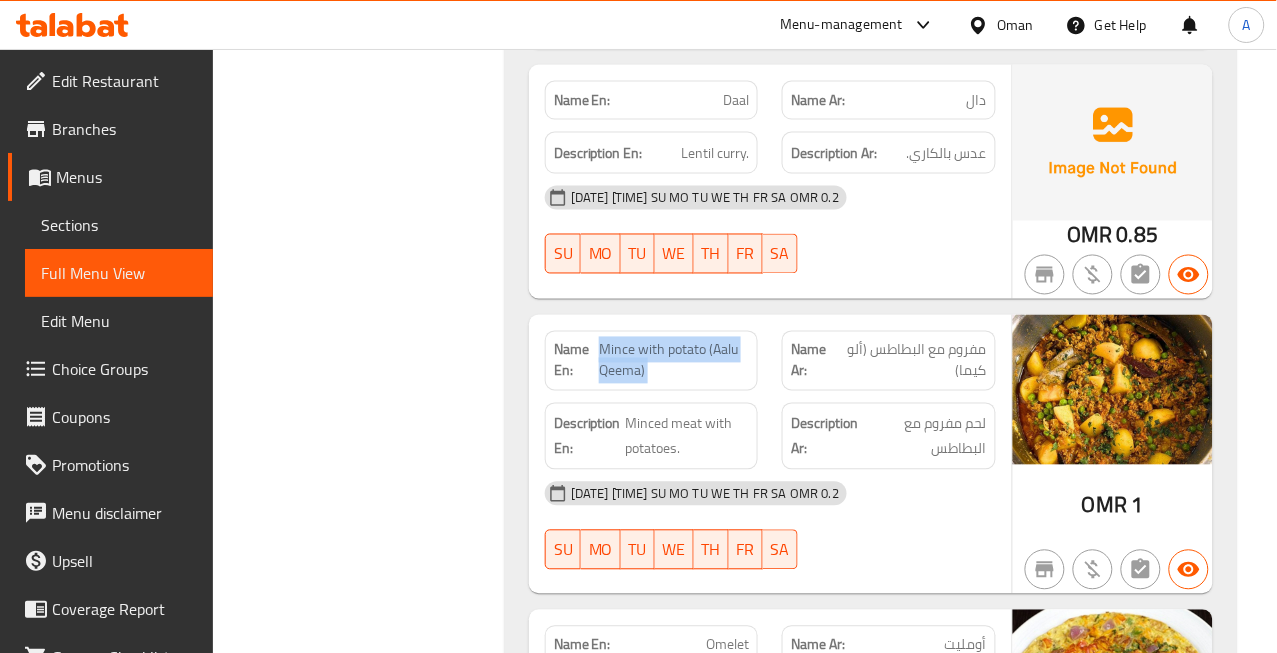 click on "Mince with potato (Aalu Qeema)" at bounding box center (674, 361) 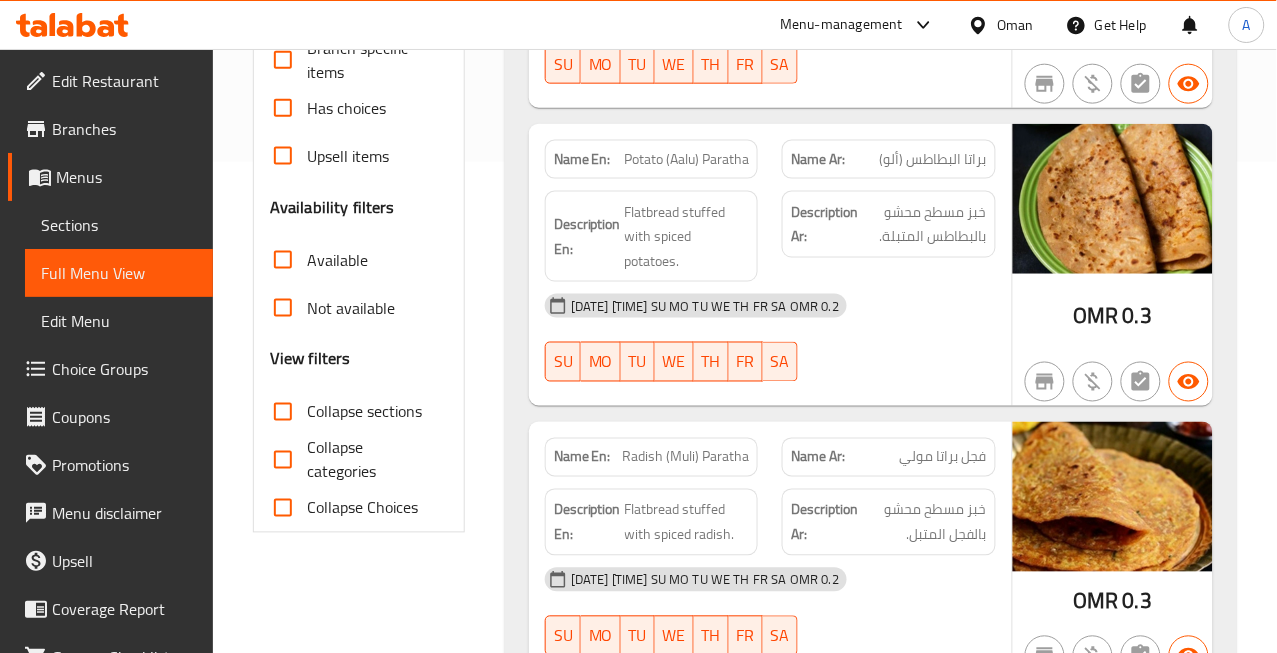 scroll, scrollTop: 452, scrollLeft: 0, axis: vertical 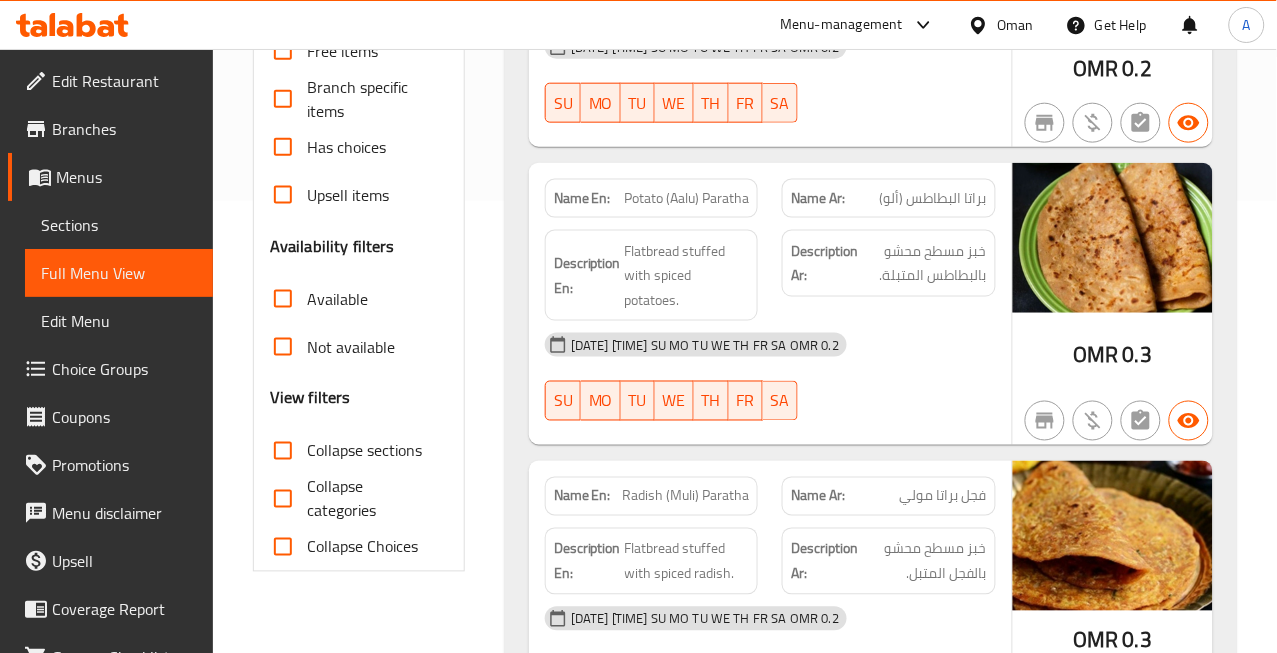 click on "Potato (Aalu) Paratha" at bounding box center (686, 198) 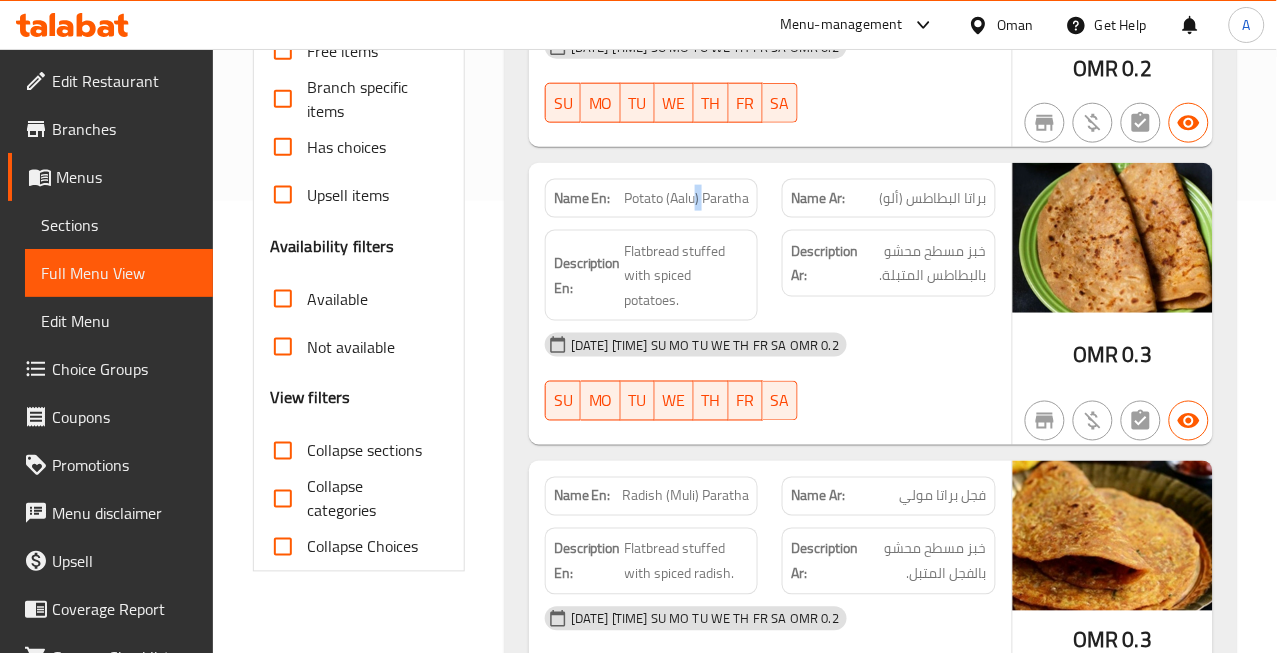 click on "Potato (Aalu) Paratha" at bounding box center (686, 198) 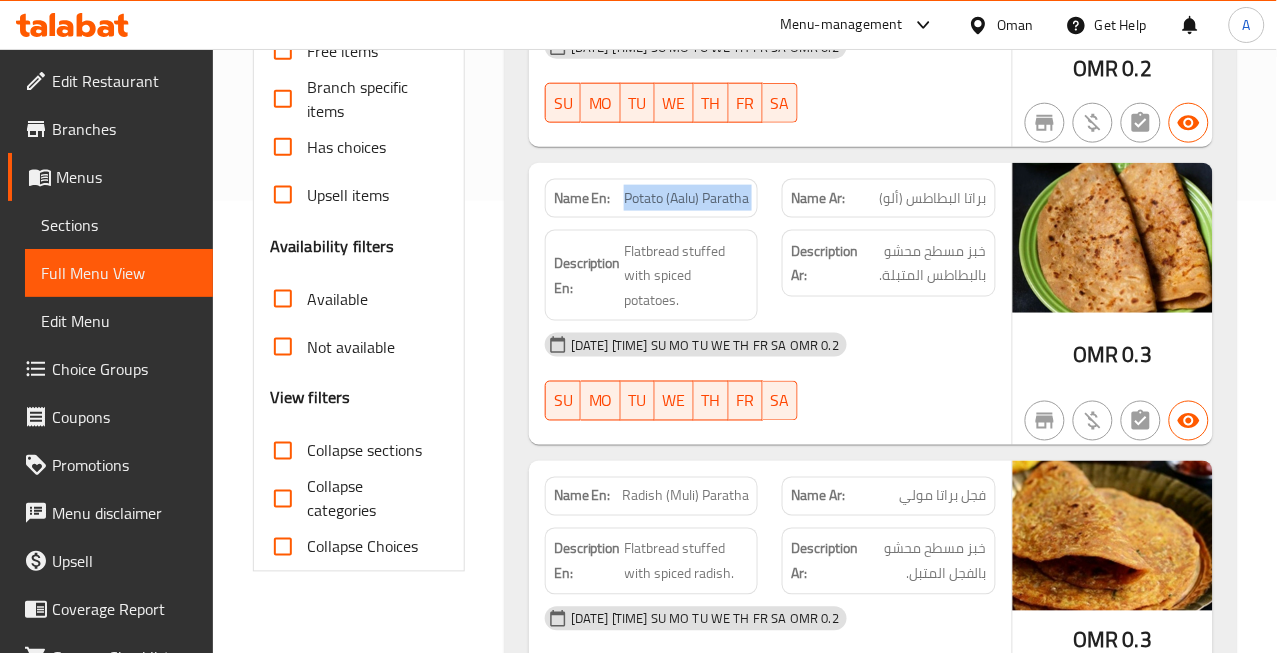click on "Potato (Aalu) Paratha" at bounding box center [686, 198] 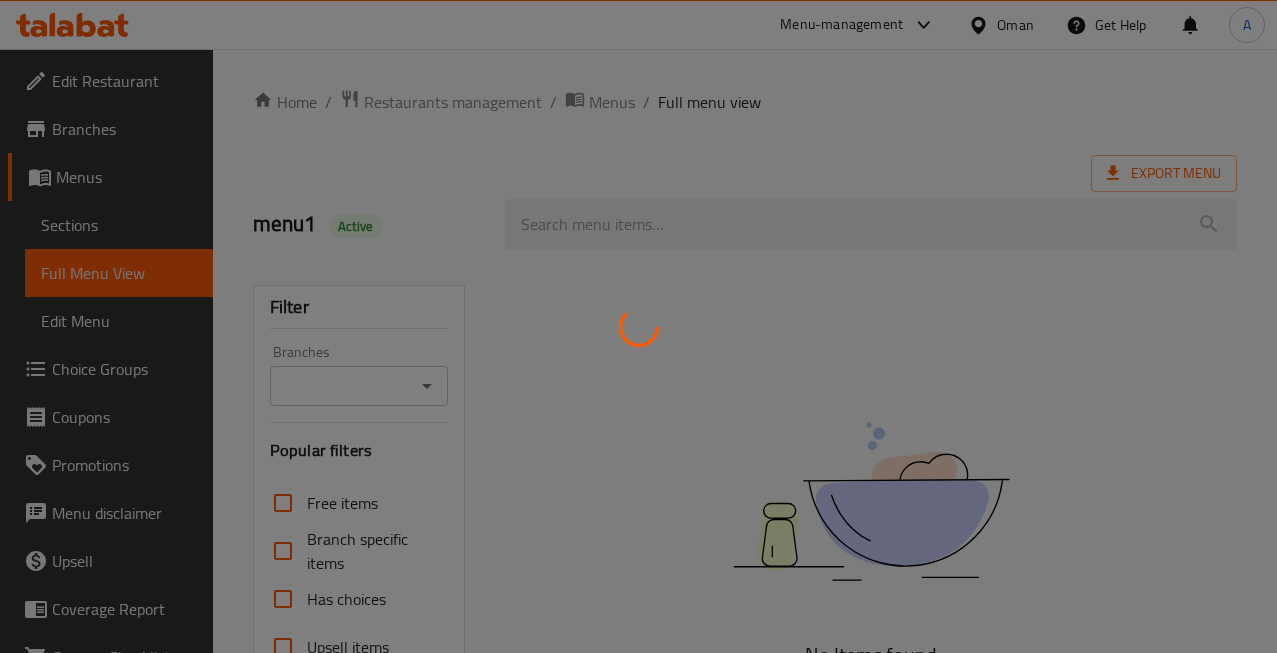 scroll, scrollTop: 0, scrollLeft: 0, axis: both 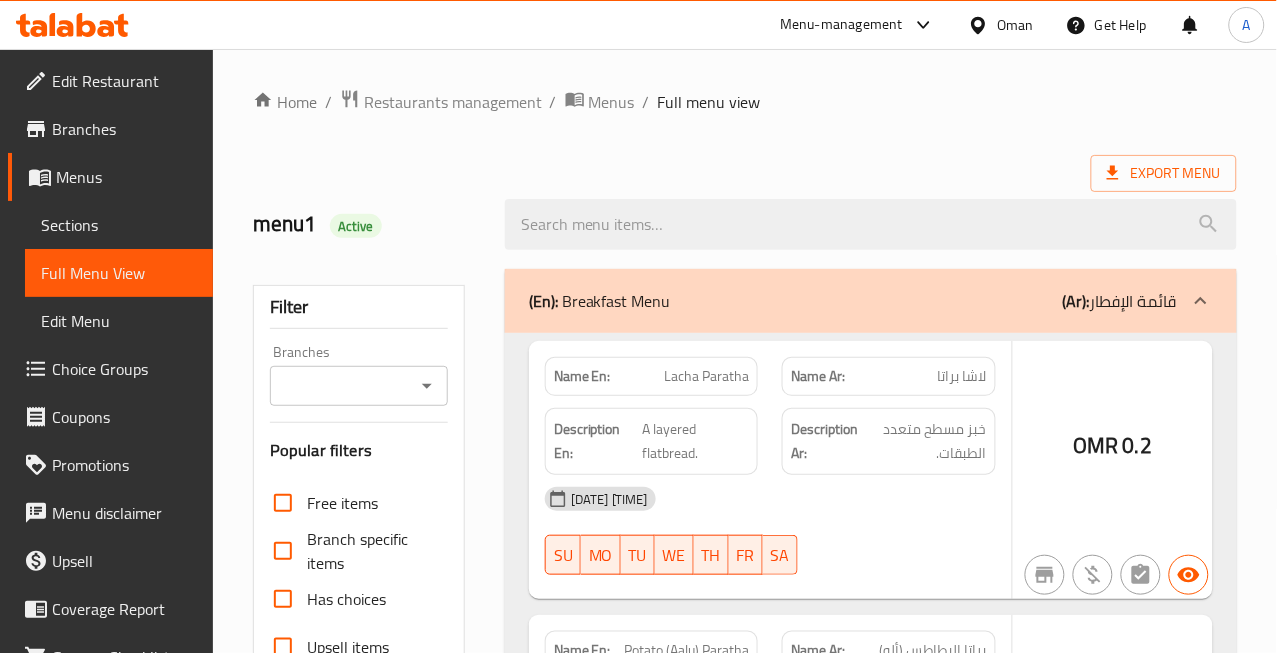 click at bounding box center (638, 326) 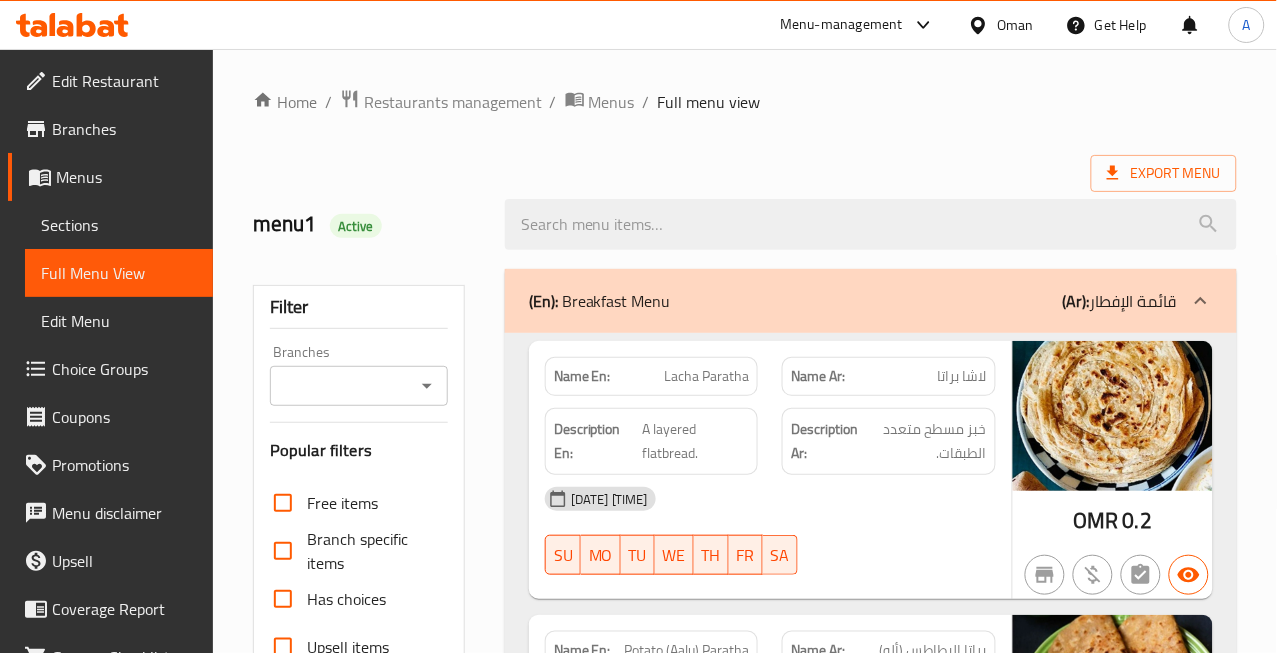 scroll, scrollTop: 522, scrollLeft: 0, axis: vertical 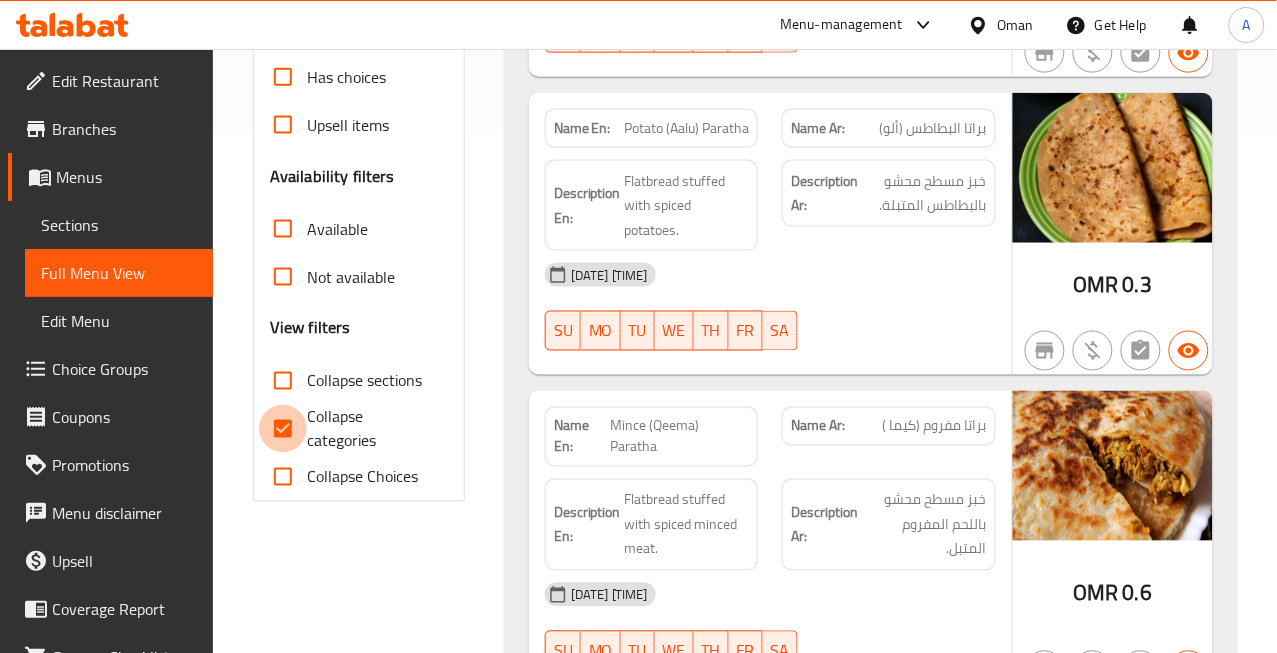 click on "Collapse categories" at bounding box center (283, 429) 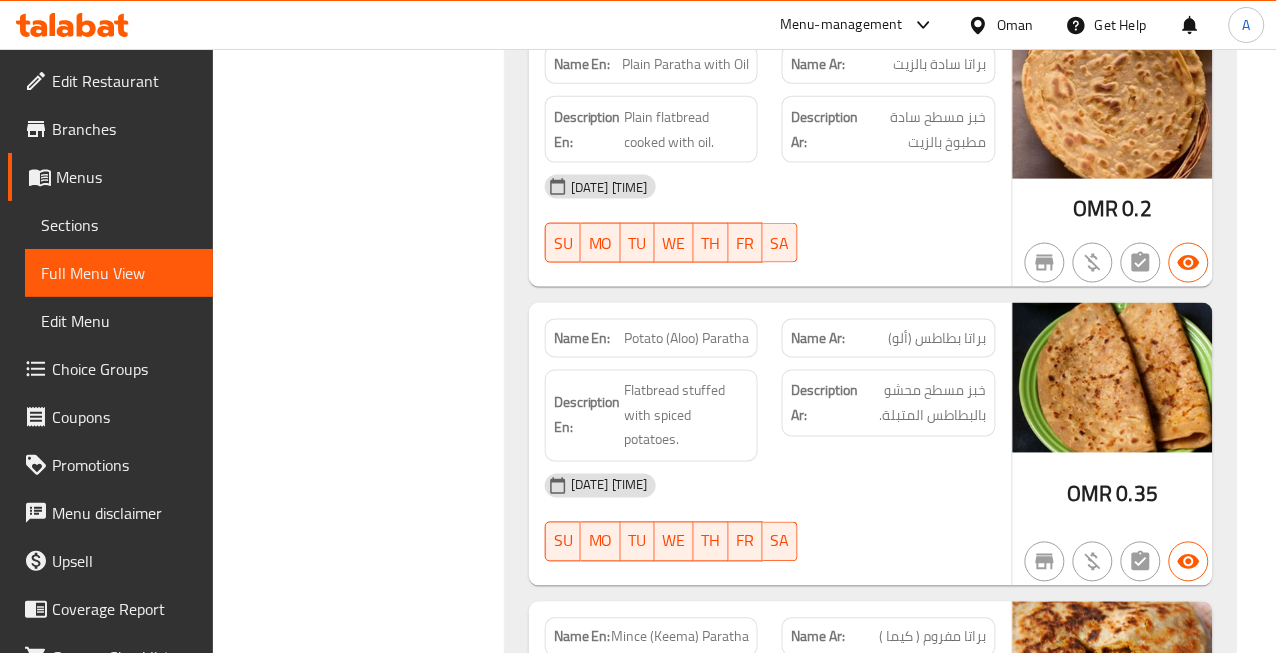 scroll, scrollTop: 10444, scrollLeft: 0, axis: vertical 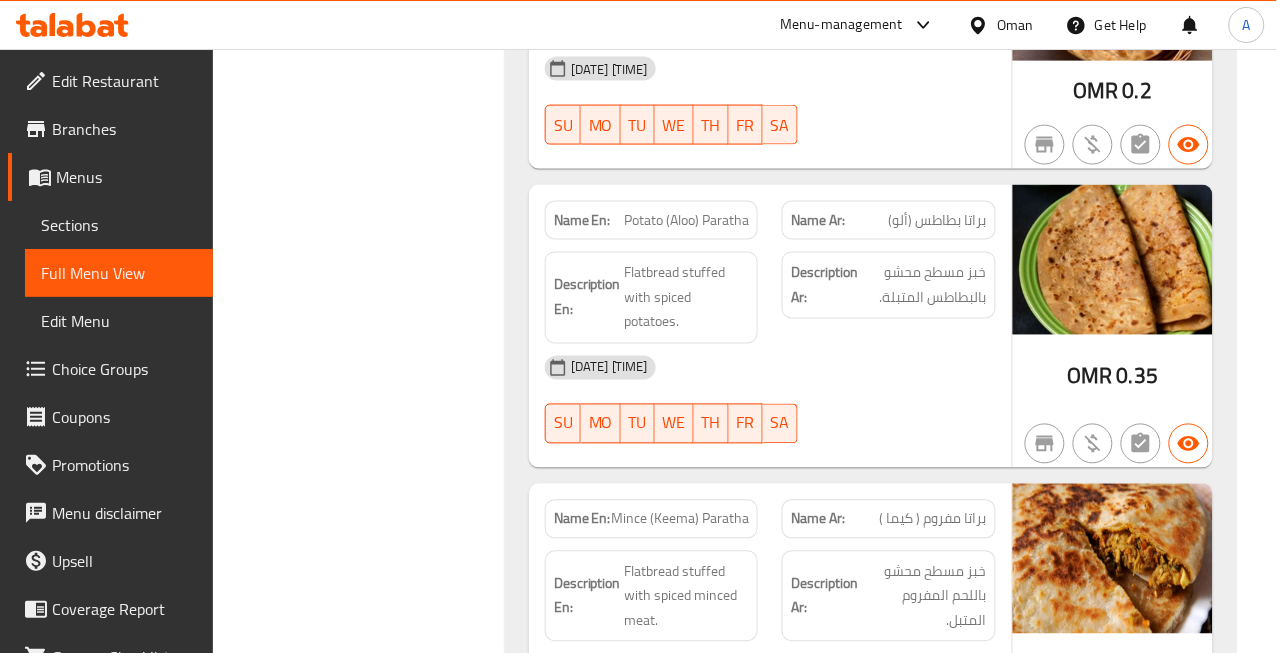click on "براتا بطاطس (ألو)" at bounding box center [935, -9496] 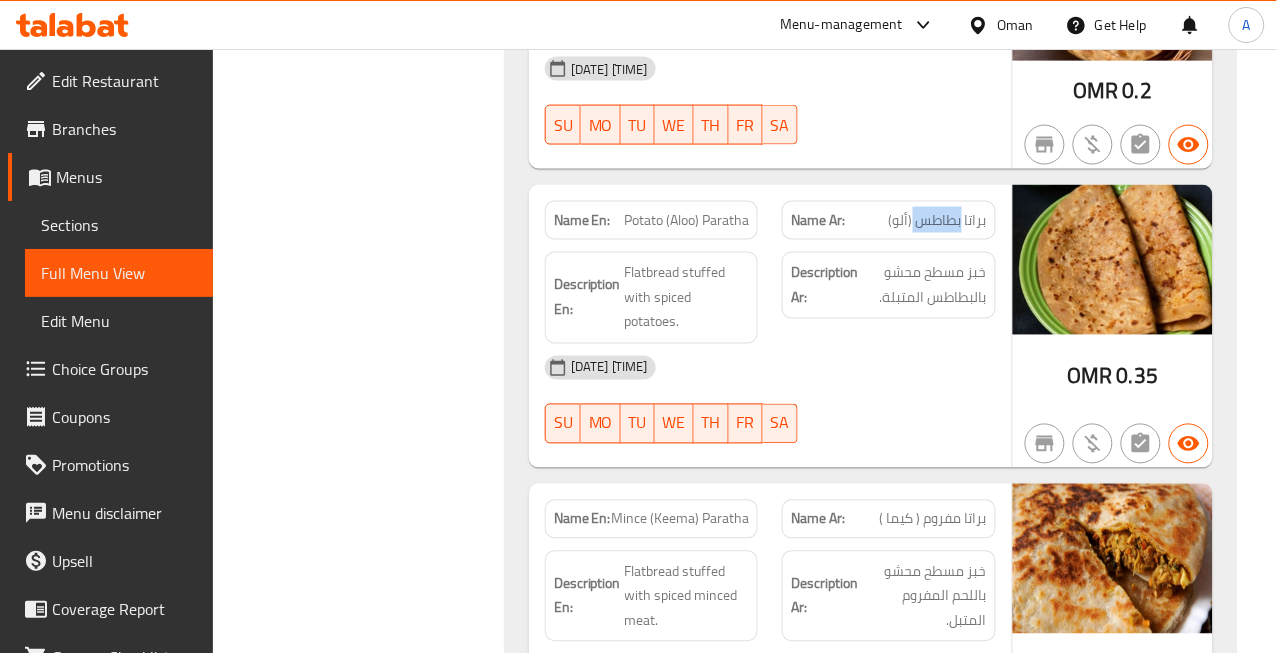 click on "براتا بطاطس (ألو)" at bounding box center (935, -9496) 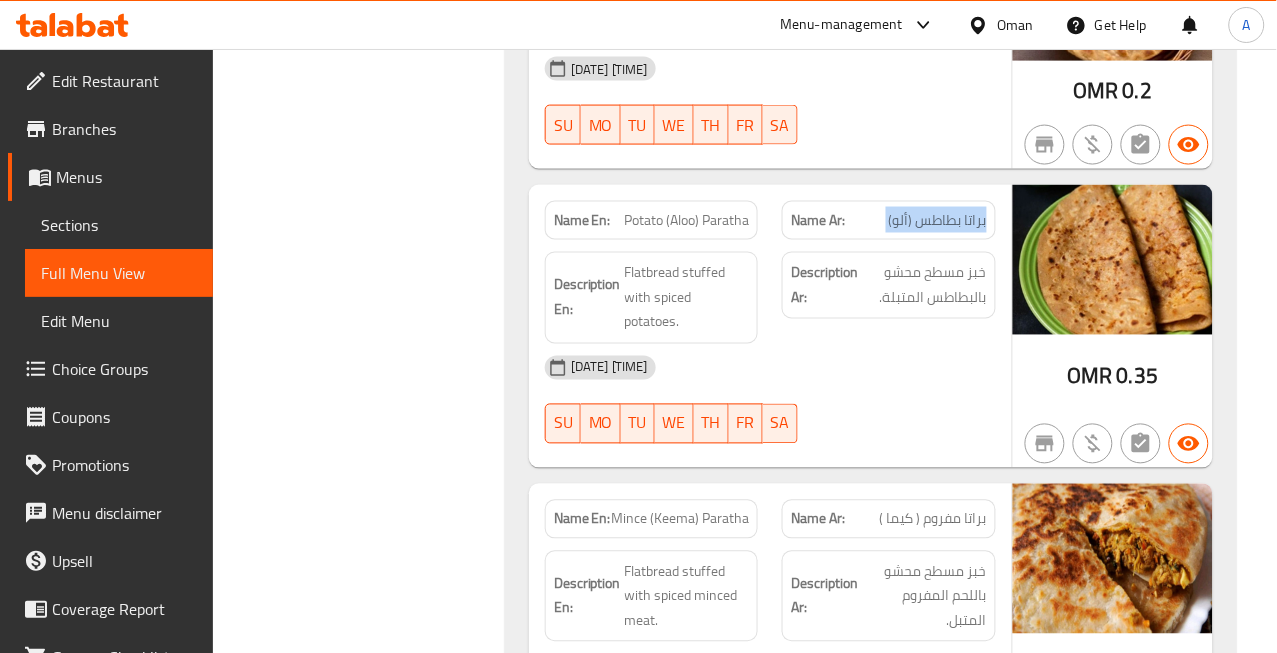 click on "براتا بطاطس (ألو)" at bounding box center (935, -9496) 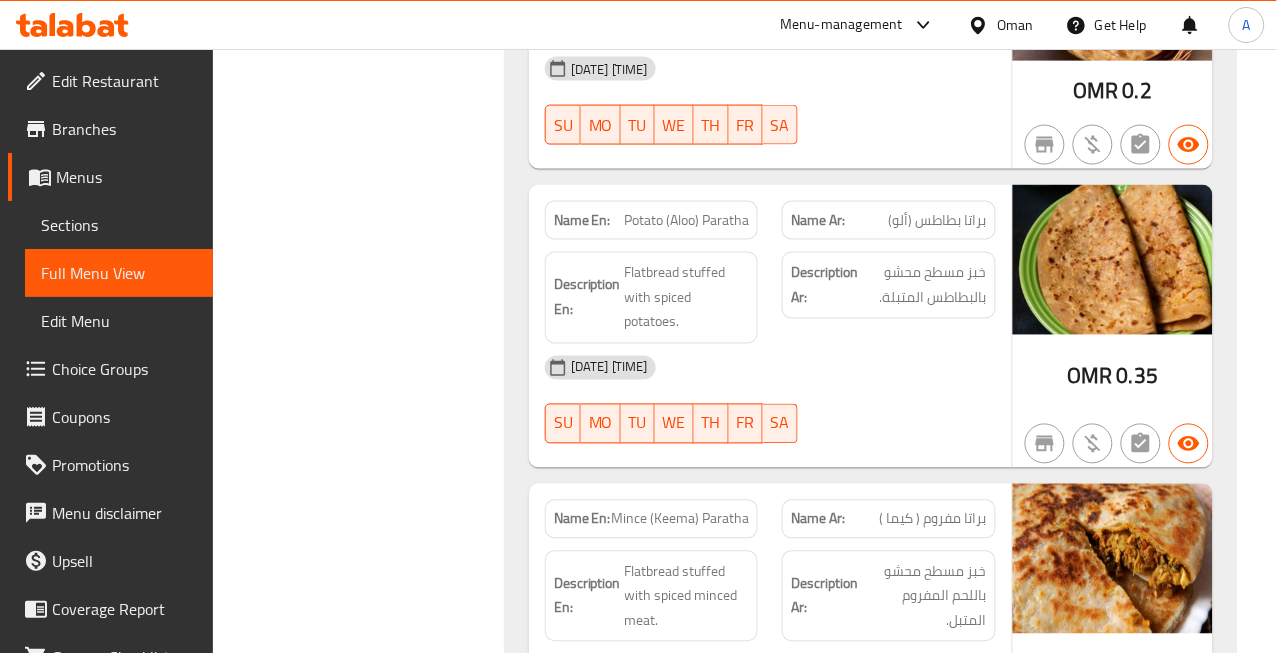 click on "Potato (Aloo) Paratha" at bounding box center [680, -9485] 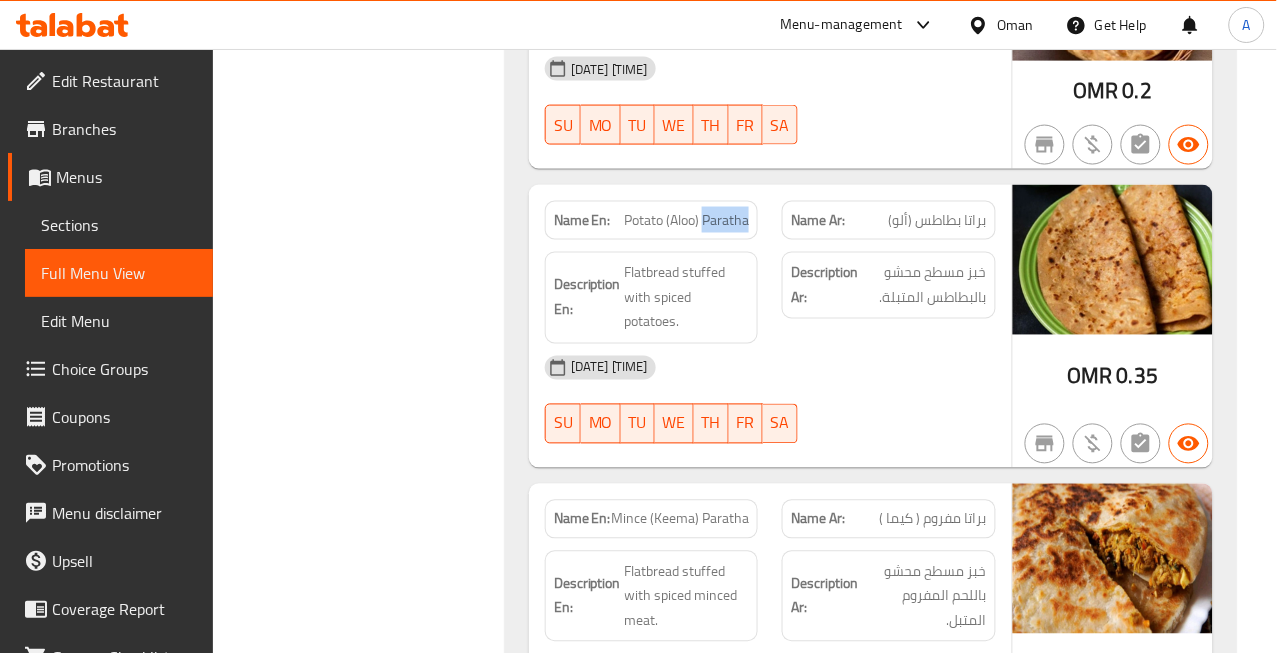 click on "Potato (Aloo) Paratha" at bounding box center (680, -9485) 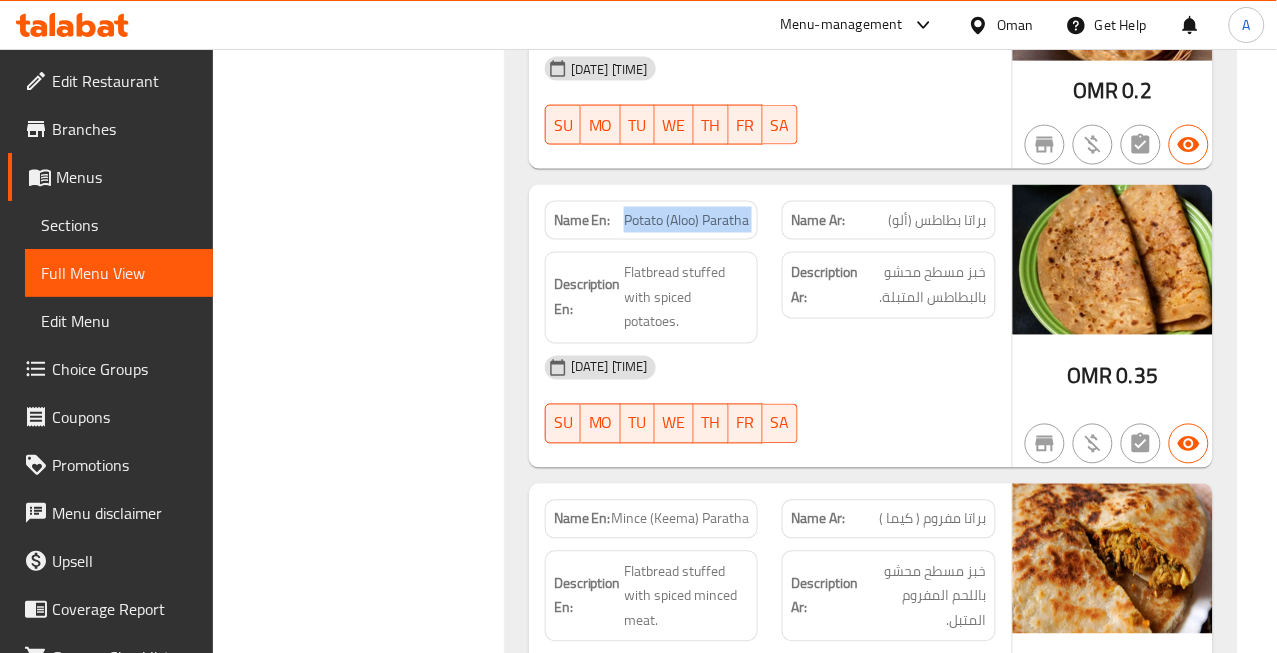 click on "Potato (Aloo) Paratha" at bounding box center [680, -9485] 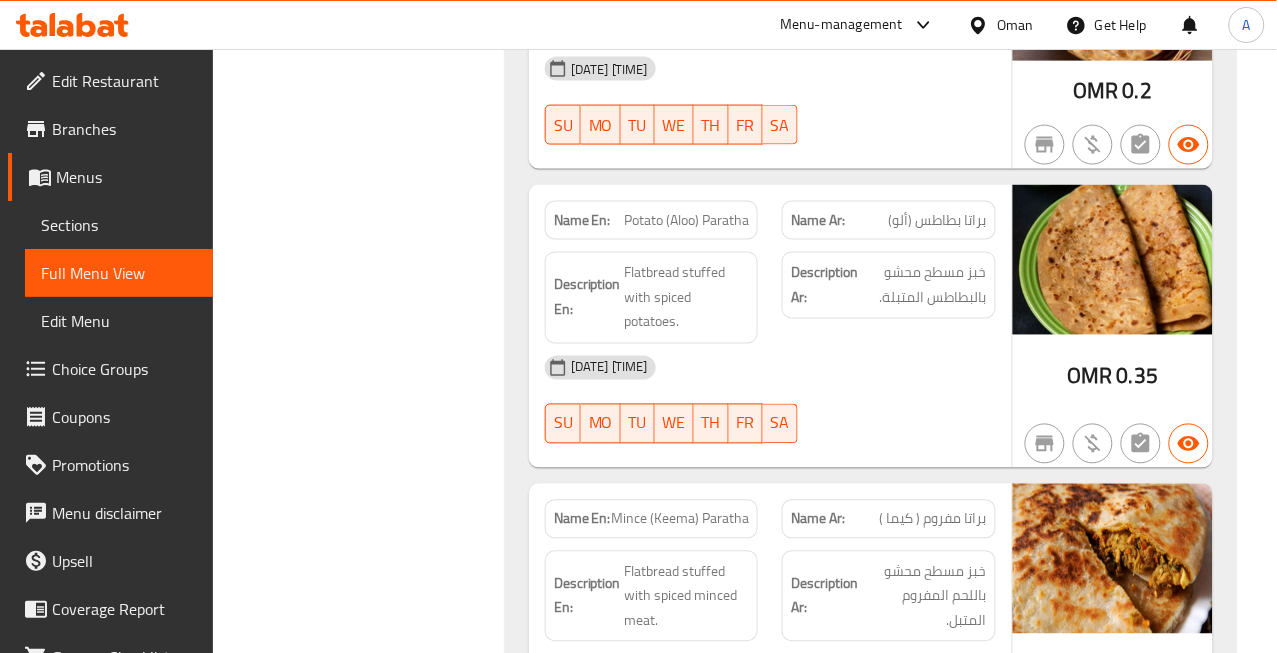 click on "براتا بطاطس (ألو)" at bounding box center [935, -9496] 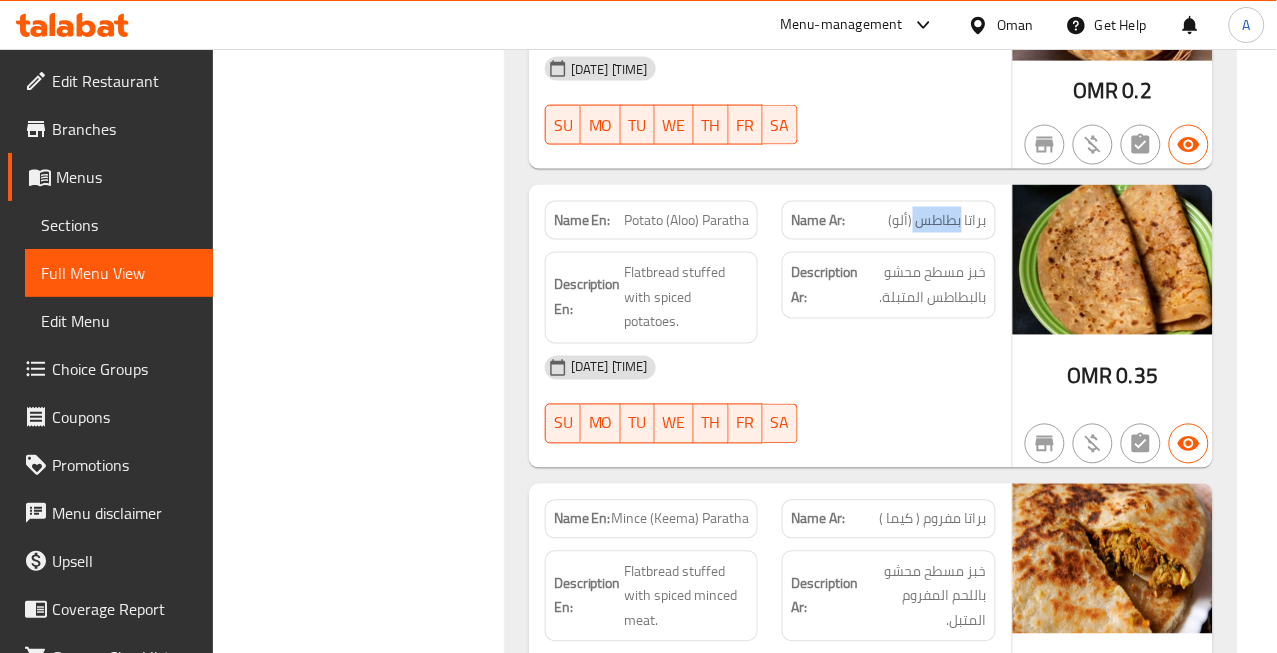 click on "براتا بطاطس (ألو)" at bounding box center (935, -9496) 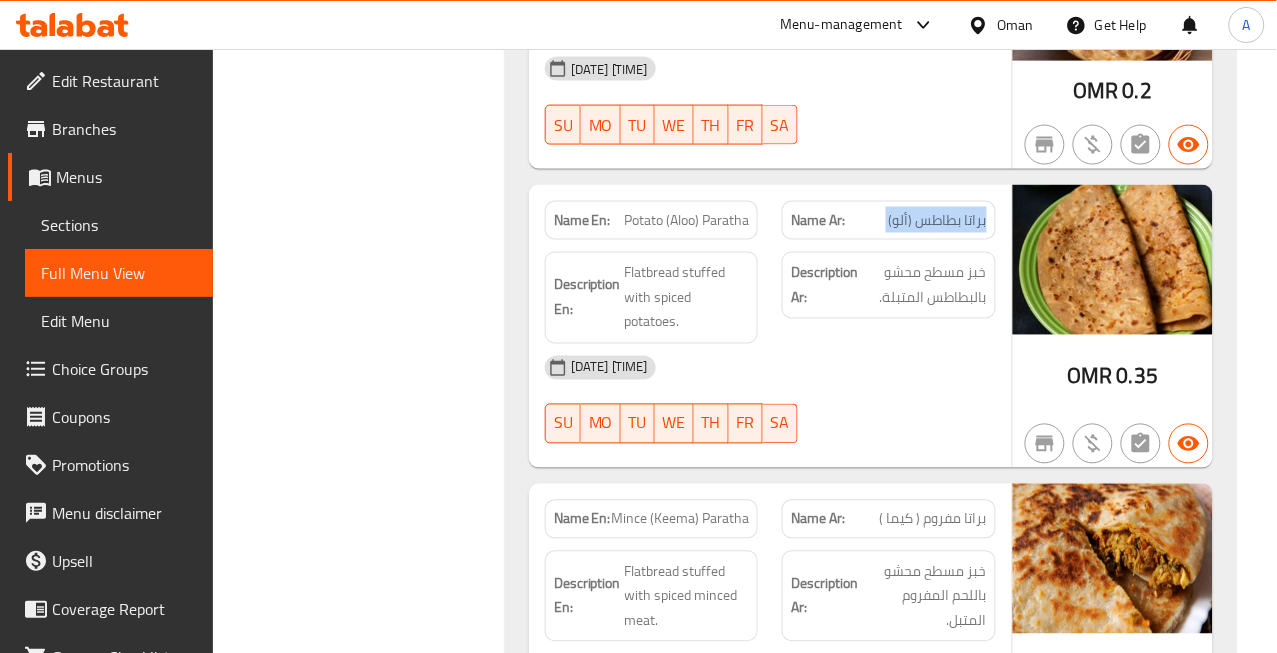 click on "براتا بطاطس (ألو)" at bounding box center (935, -9496) 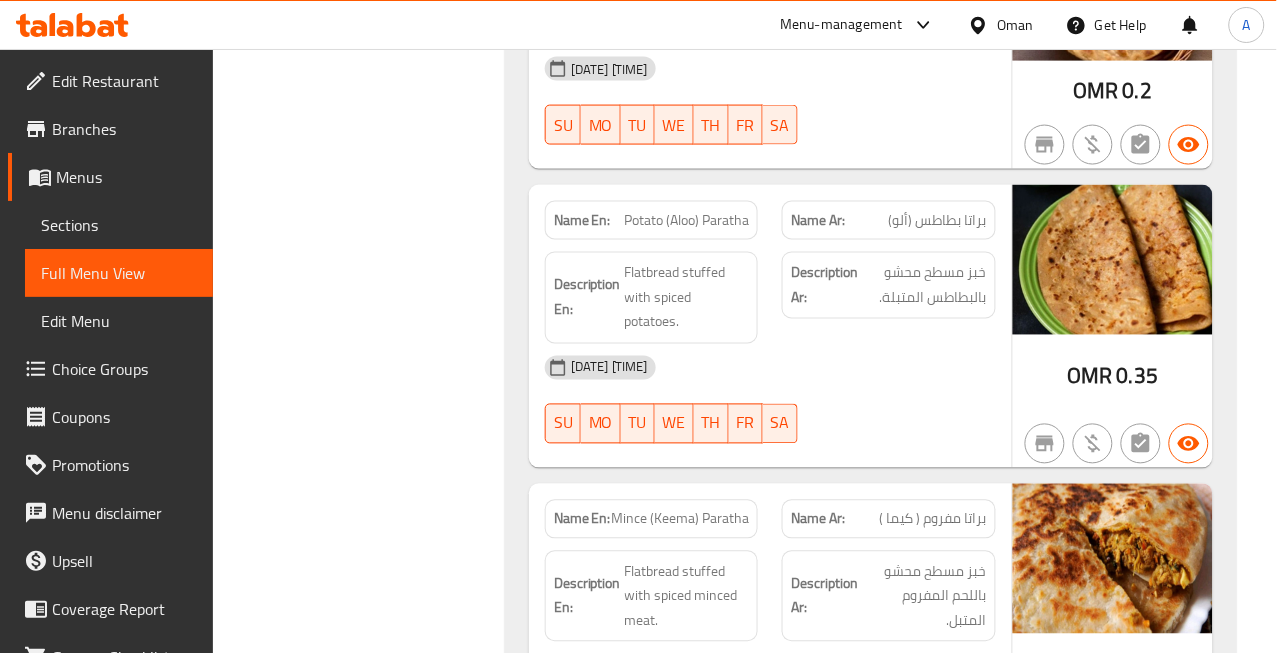 click on "Potato (Aloo) Paratha" at bounding box center [680, -9485] 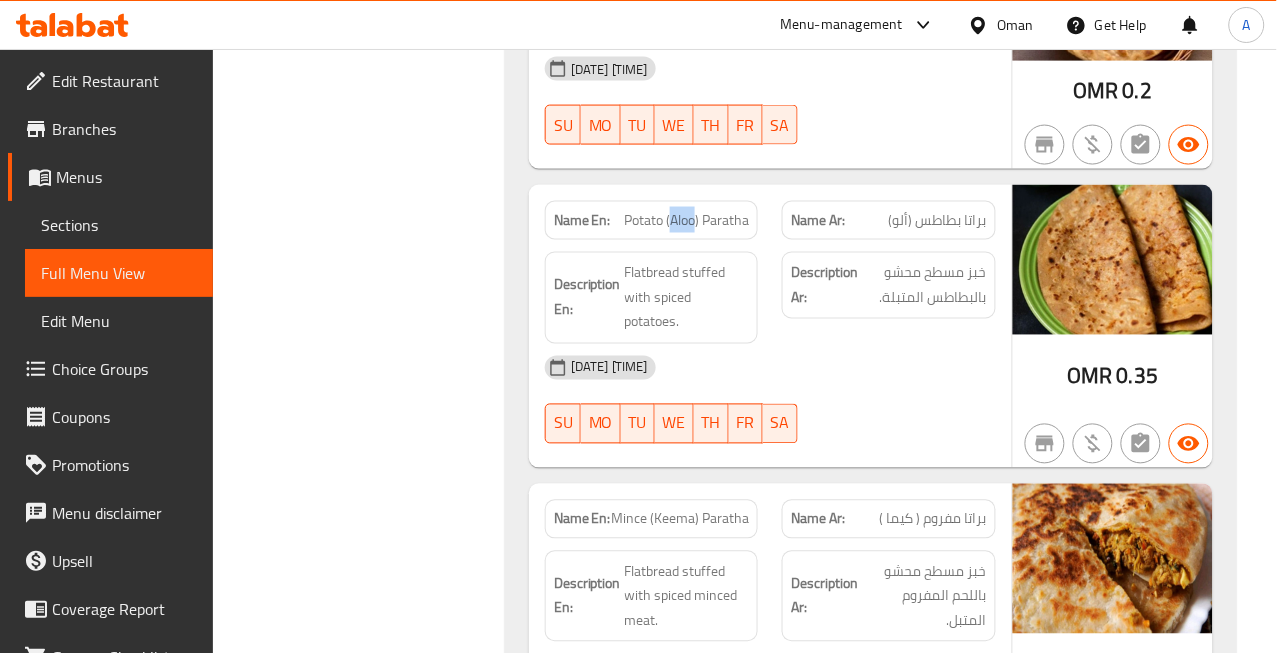 click on "Potato (Aloo) Paratha" at bounding box center (680, -9485) 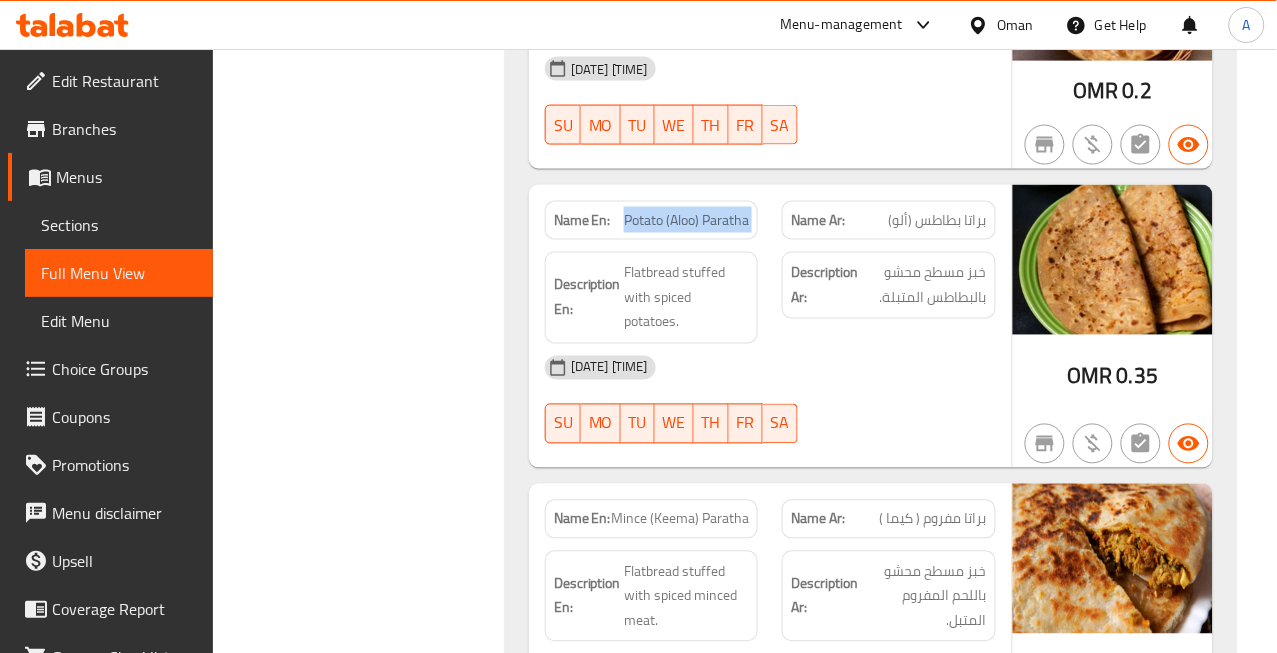 click on "Potato (Aloo) Paratha" at bounding box center (680, -9485) 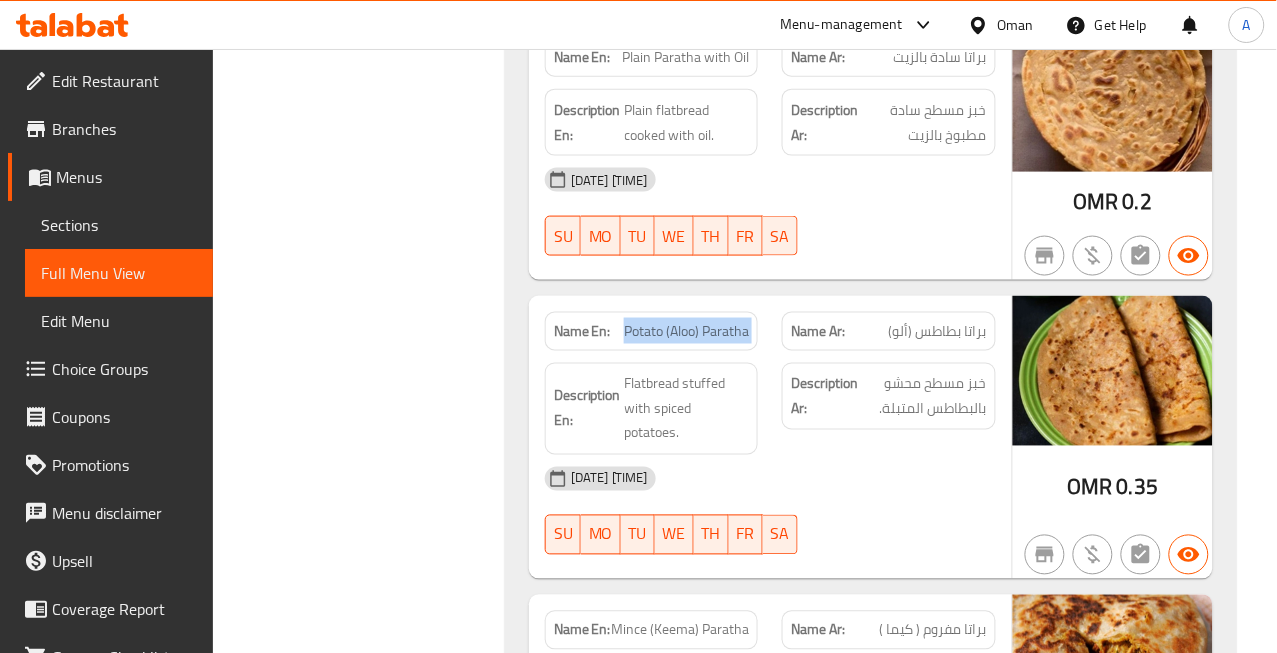 scroll, scrollTop: 10666, scrollLeft: 0, axis: vertical 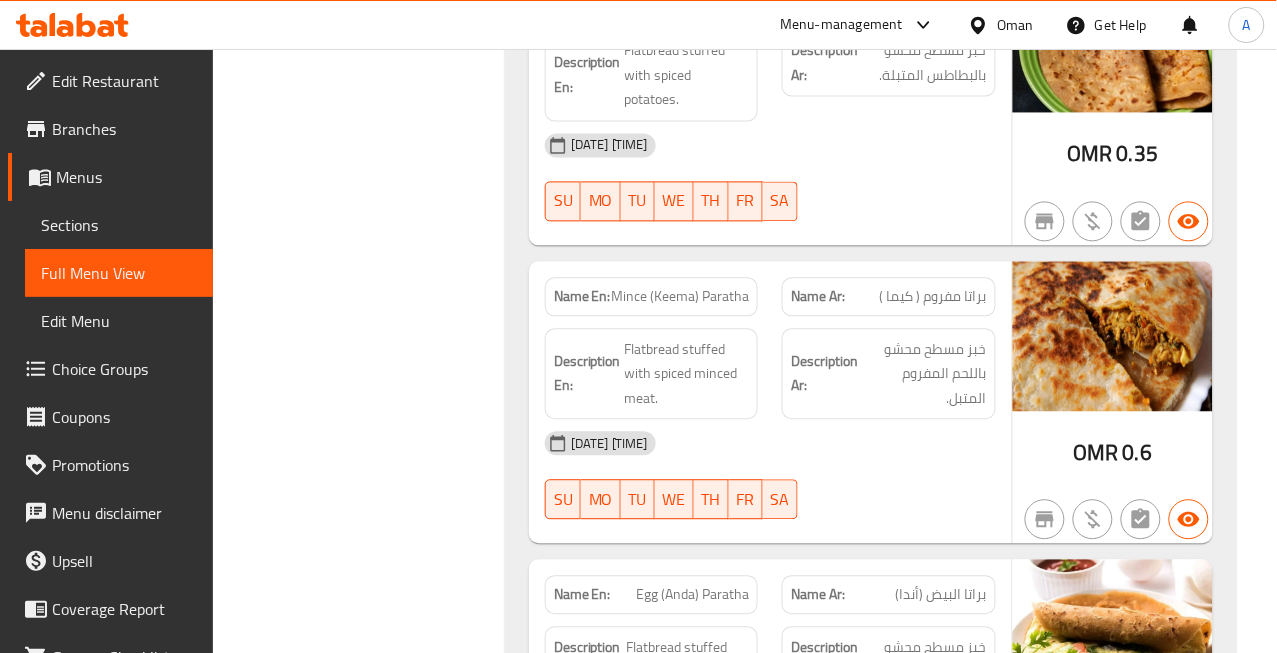 click on "براتا مفروم ( كيما )" at bounding box center [975, -9398] 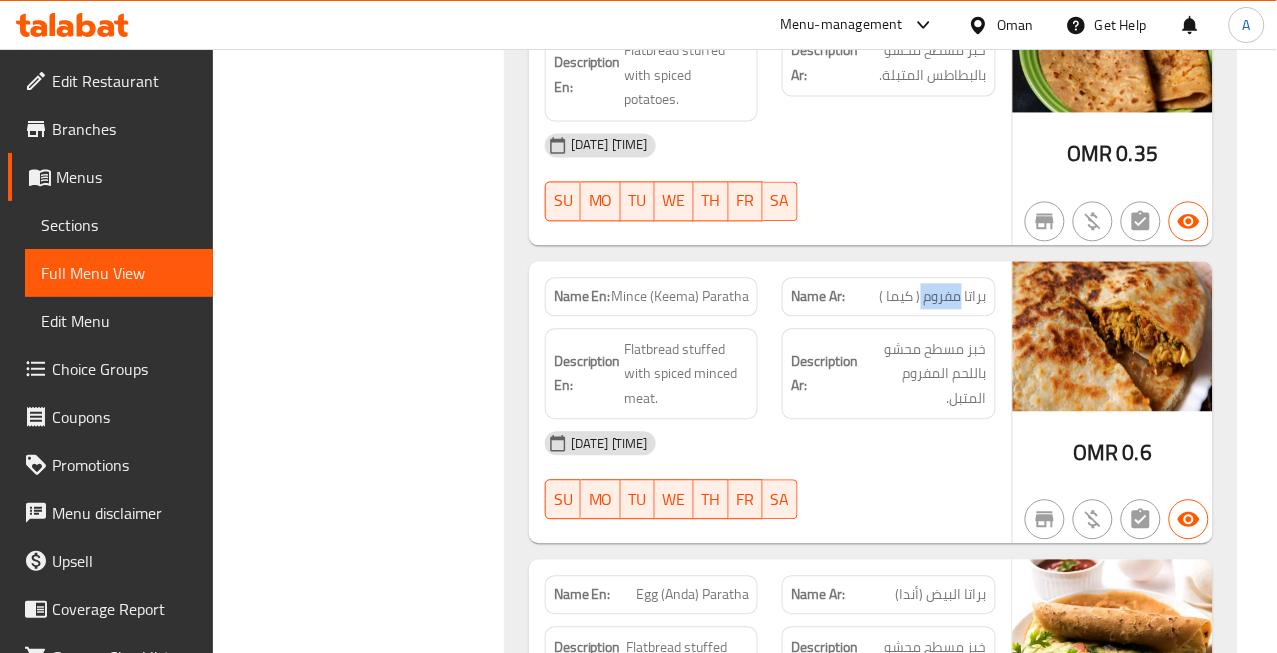 click on "براتا مفروم ( كيما )" at bounding box center (975, -9398) 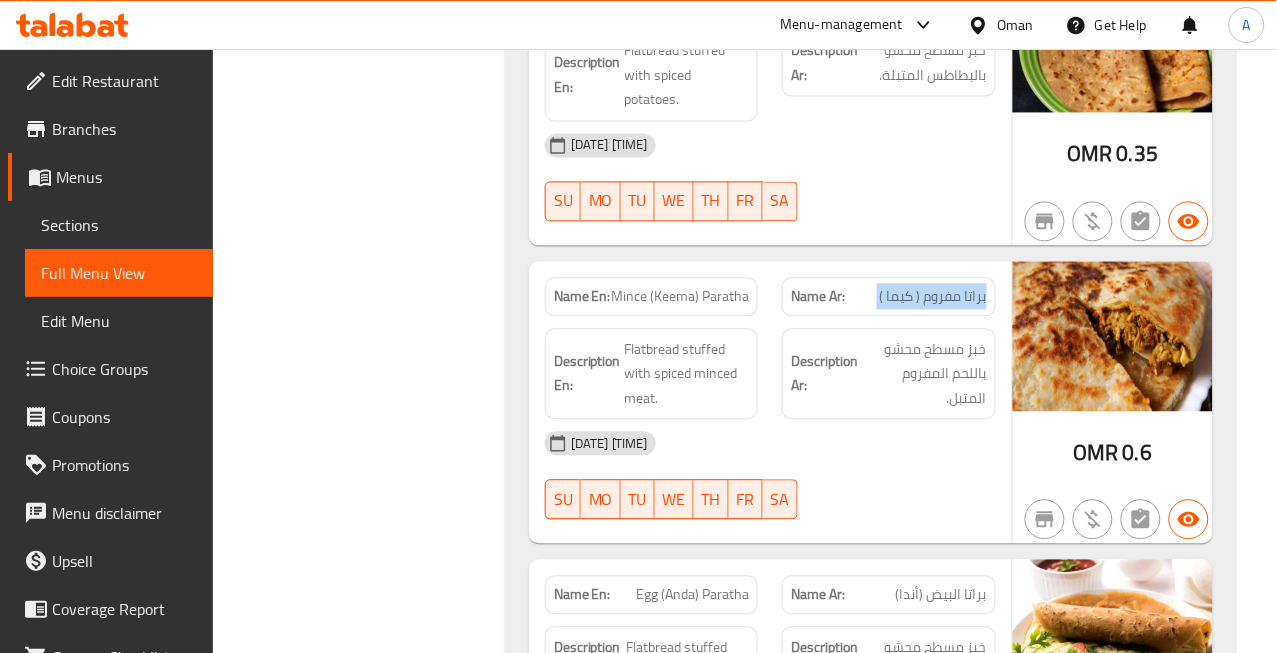 click on "براتا مفروم ( كيما )" at bounding box center (975, -9398) 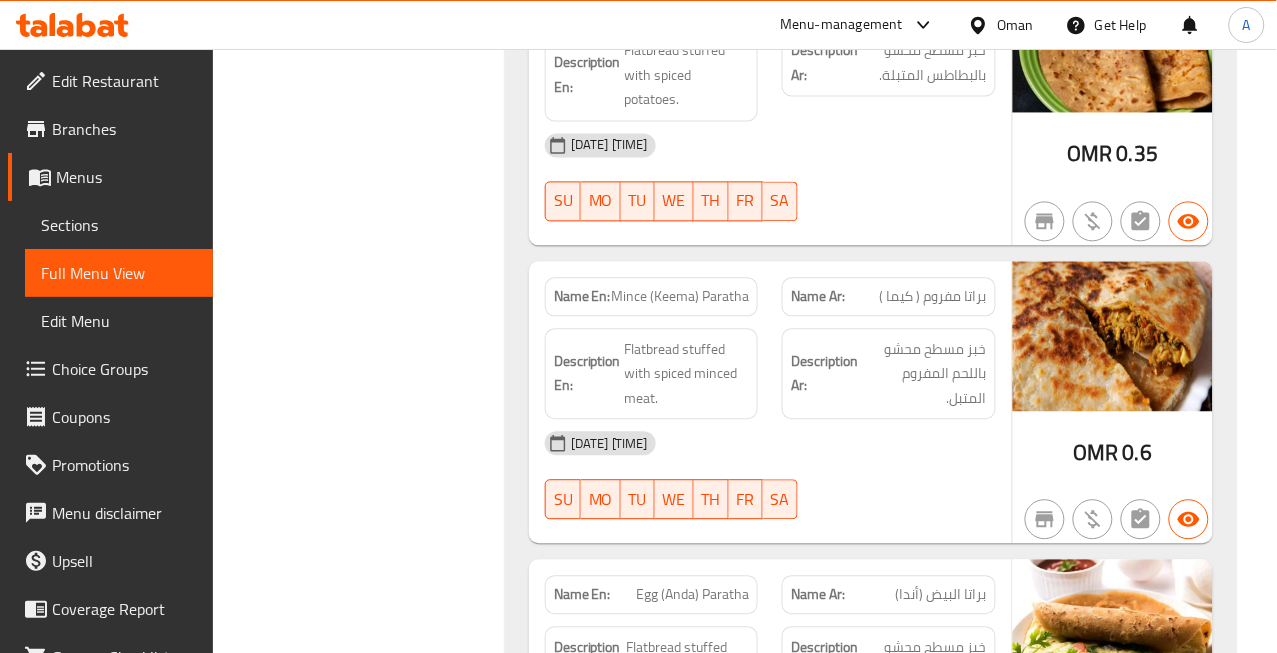click on "Mince (Keema) Paratha" at bounding box center [730, -9398] 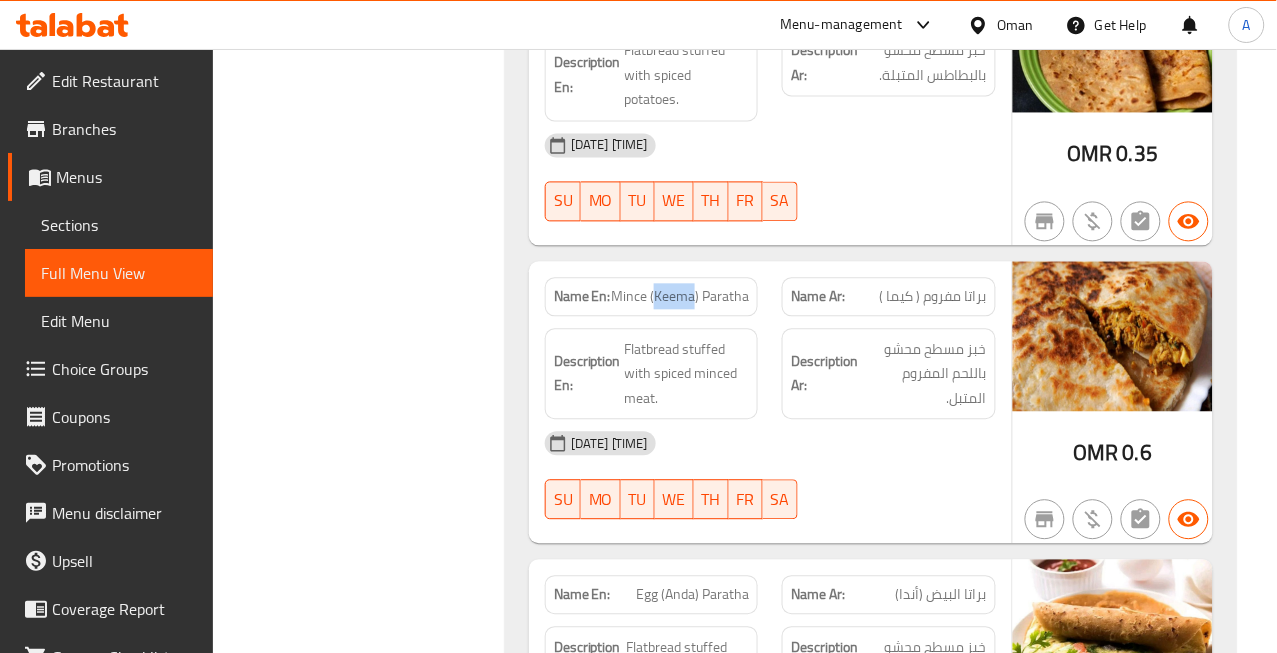 click on "Mince (Keema) Paratha" at bounding box center [730, -9398] 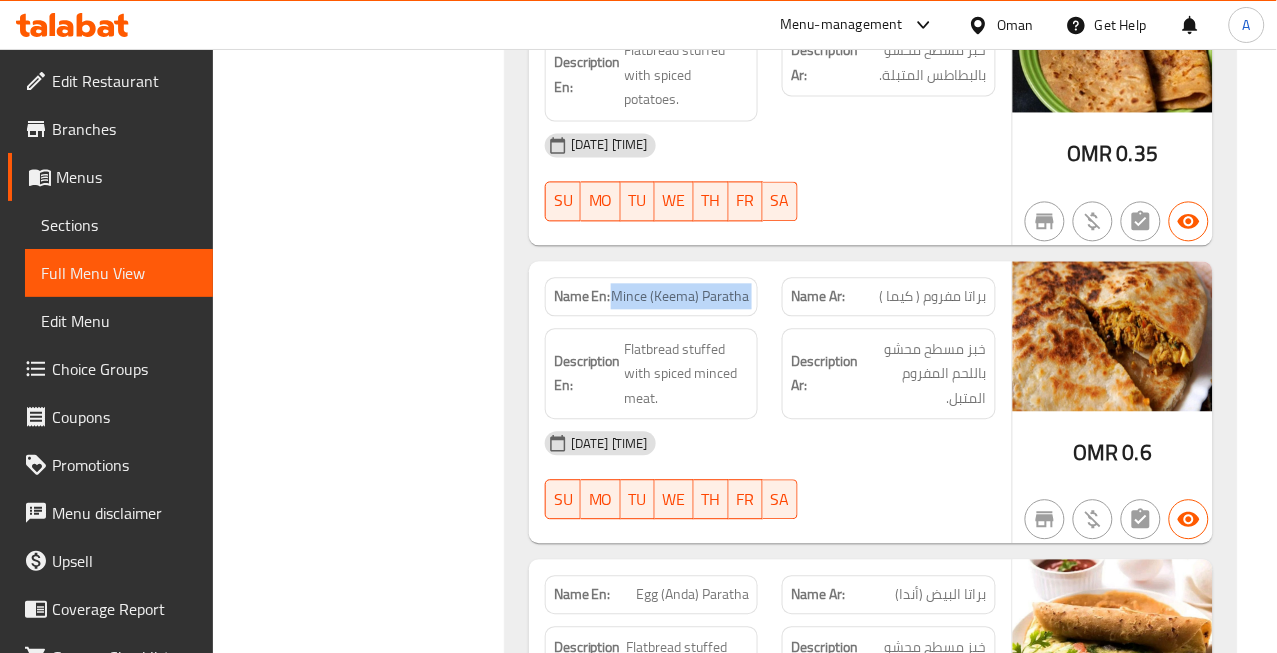 click on "Mince (Keema) Paratha" at bounding box center (730, -9398) 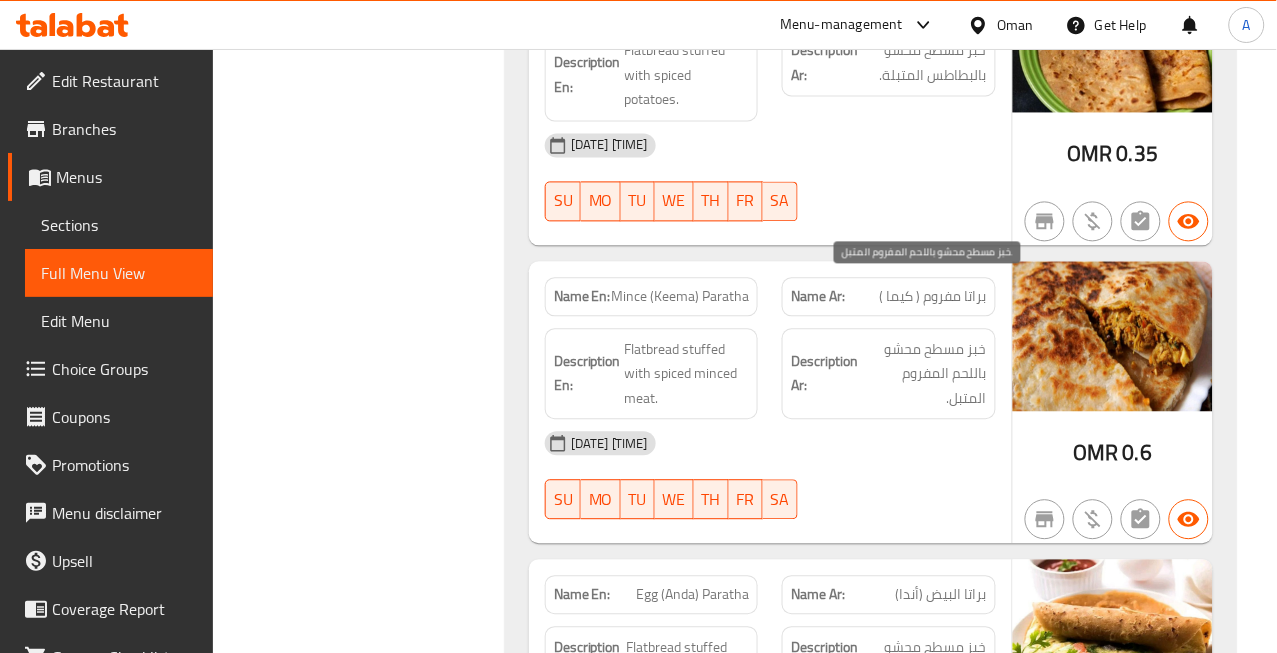 click on "خبز مسطح محشو باللحم المفروم المتبل." at bounding box center (924, 375) 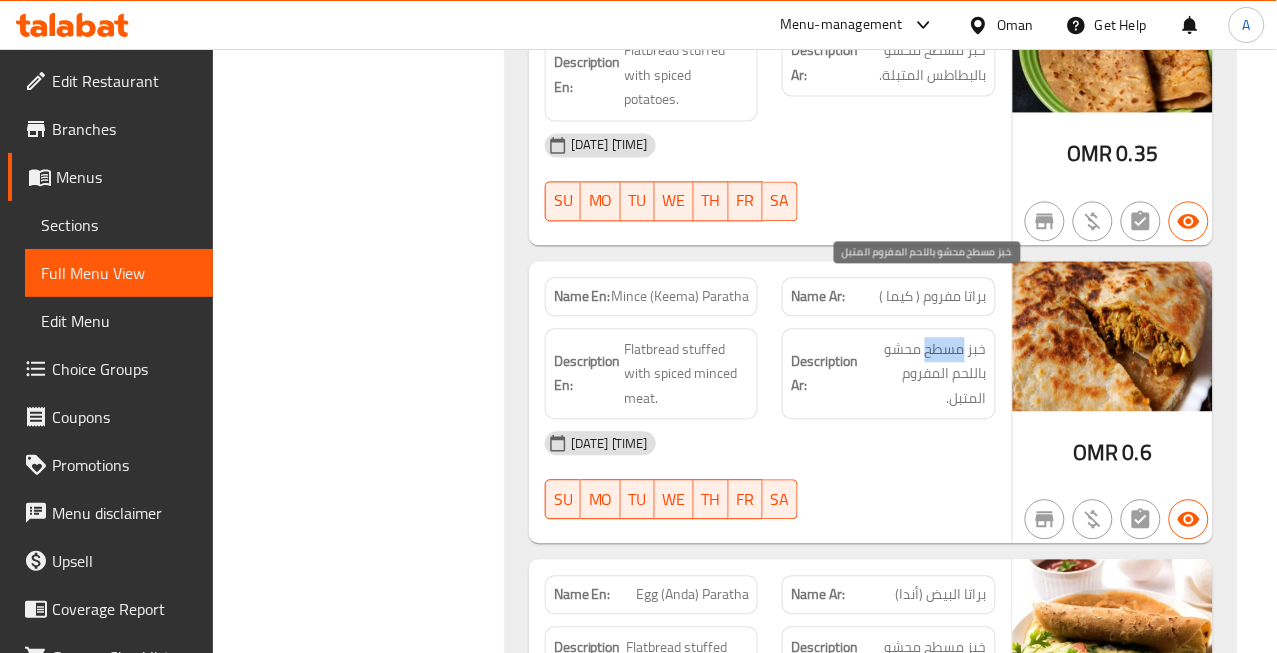 click on "خبز مسطح محشو باللحم المفروم المتبل." at bounding box center (924, 375) 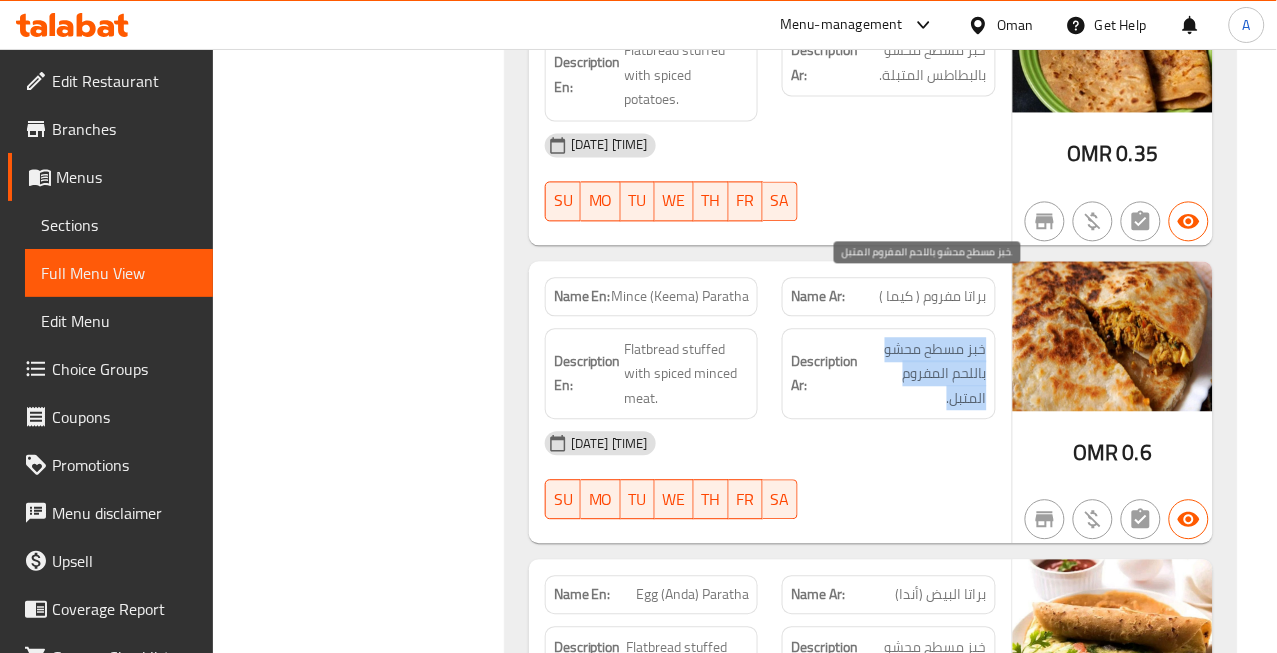 click on "خبز مسطح محشو باللحم المفروم المتبل." at bounding box center [924, 375] 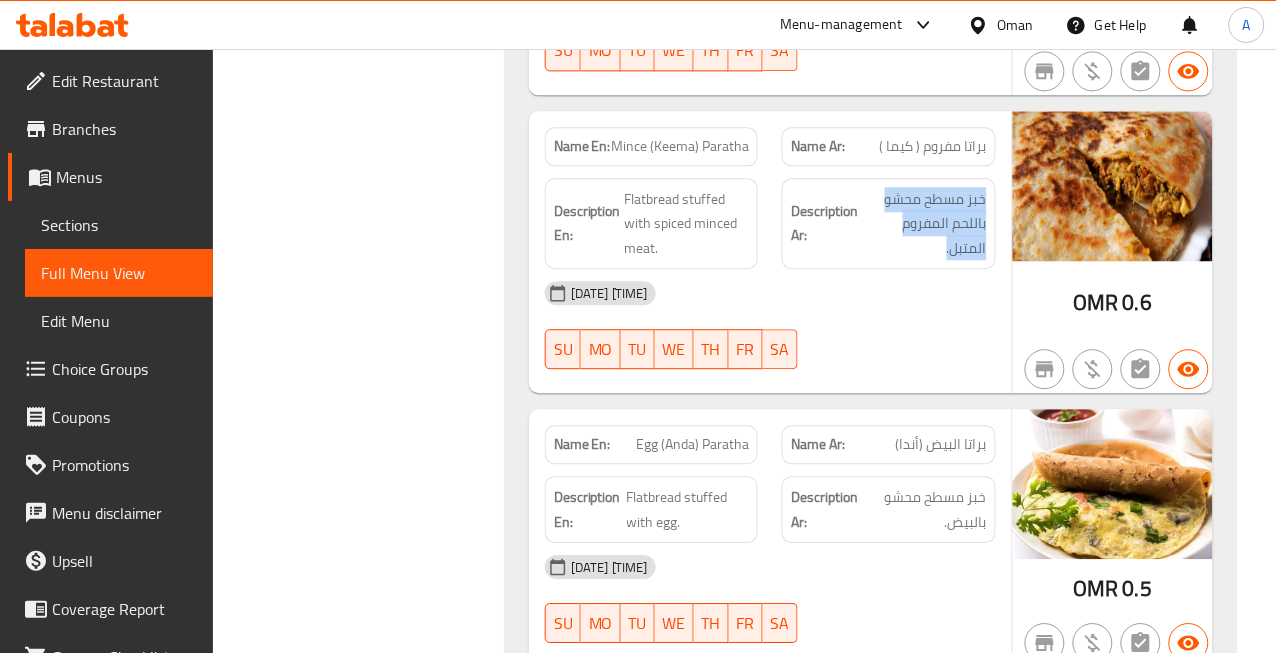 scroll, scrollTop: 11000, scrollLeft: 0, axis: vertical 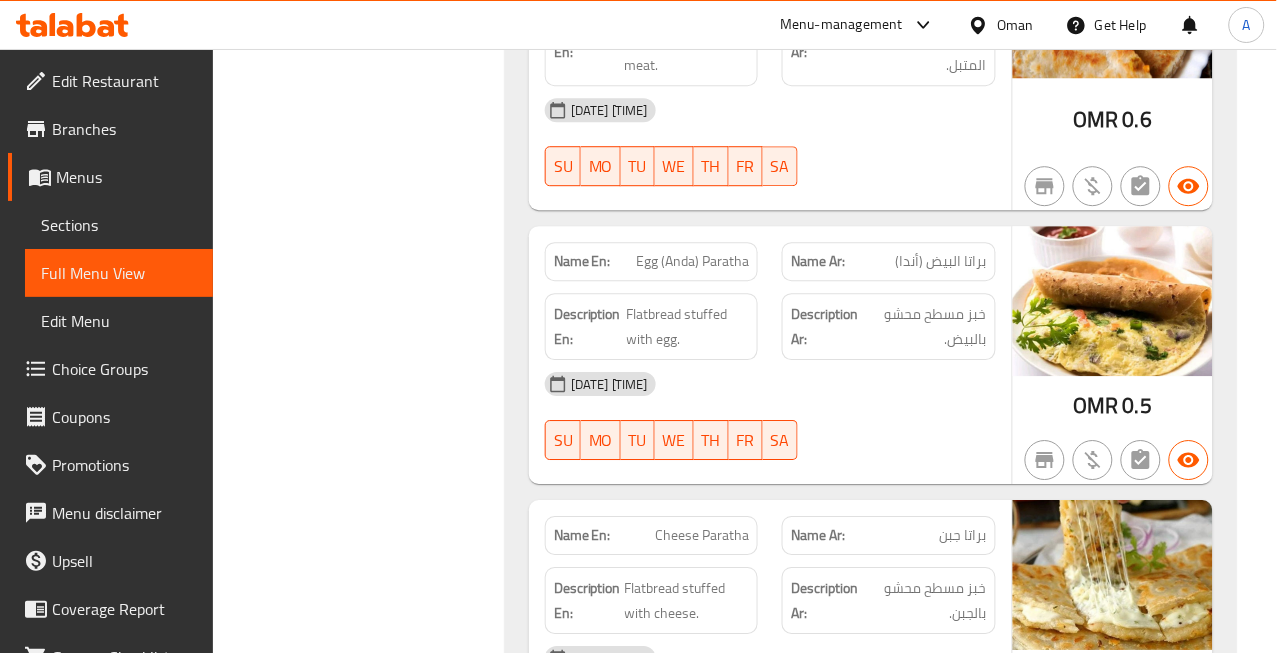 click on "Egg (Anda) Paratha" at bounding box center (698, -9482) 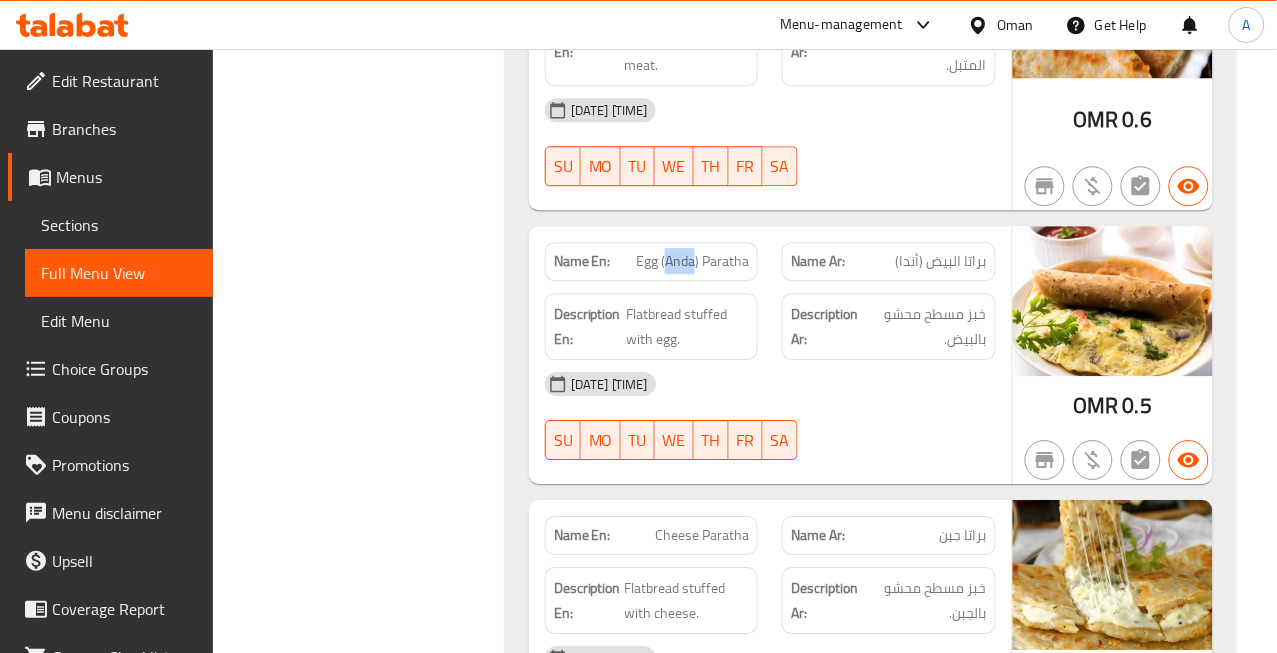 click on "Egg (Anda) Paratha" at bounding box center (698, -9482) 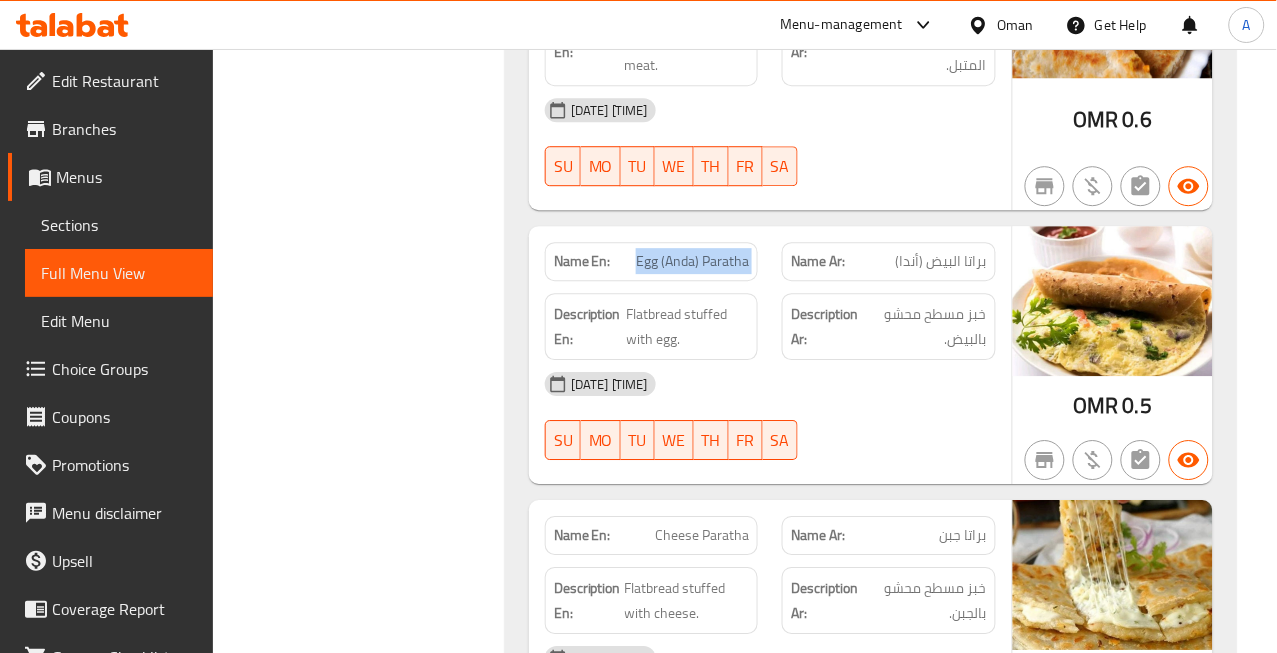 click on "Egg (Anda) Paratha" at bounding box center (698, -9482) 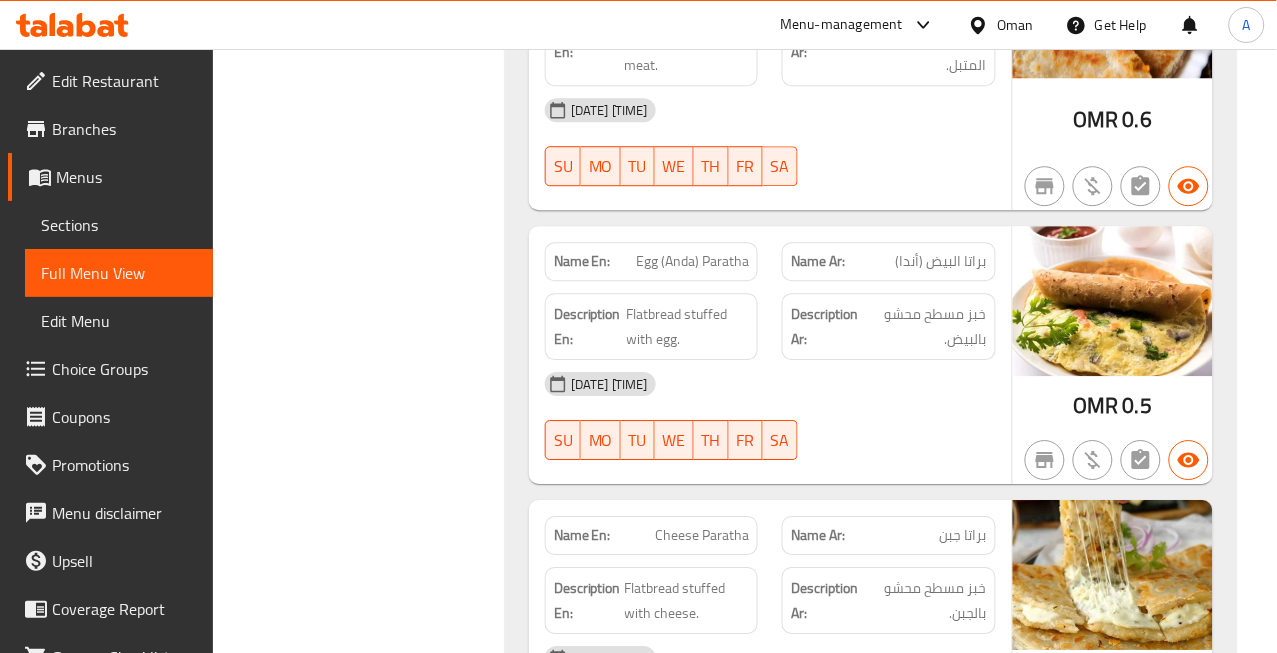 click on "براتا البيض (أندا)" at bounding box center (938, -9482) 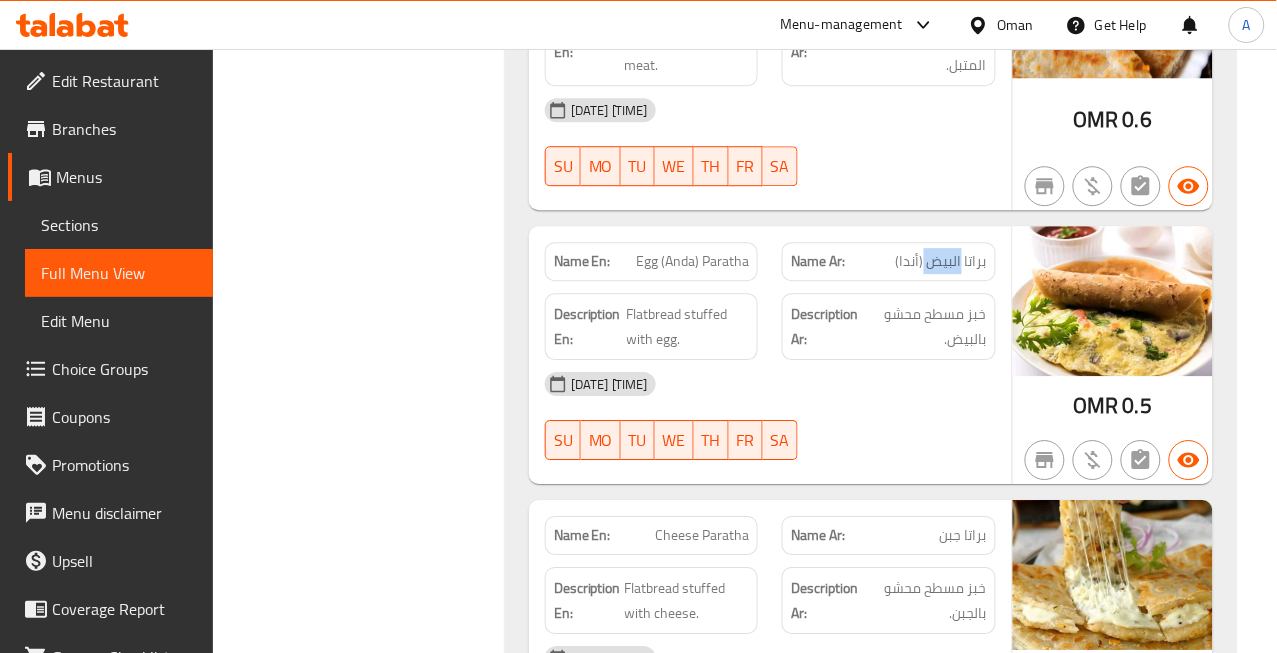 click on "براتا البيض (أندا)" at bounding box center (938, -9482) 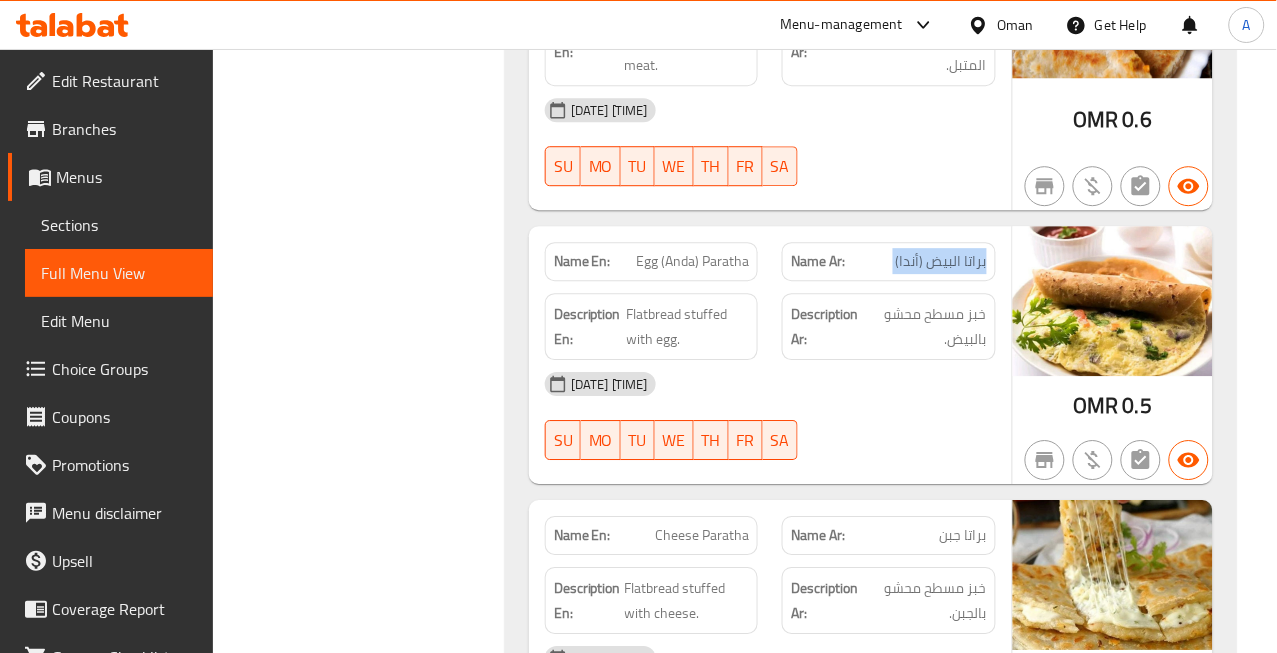 click on "براتا البيض (أندا)" at bounding box center (938, -9482) 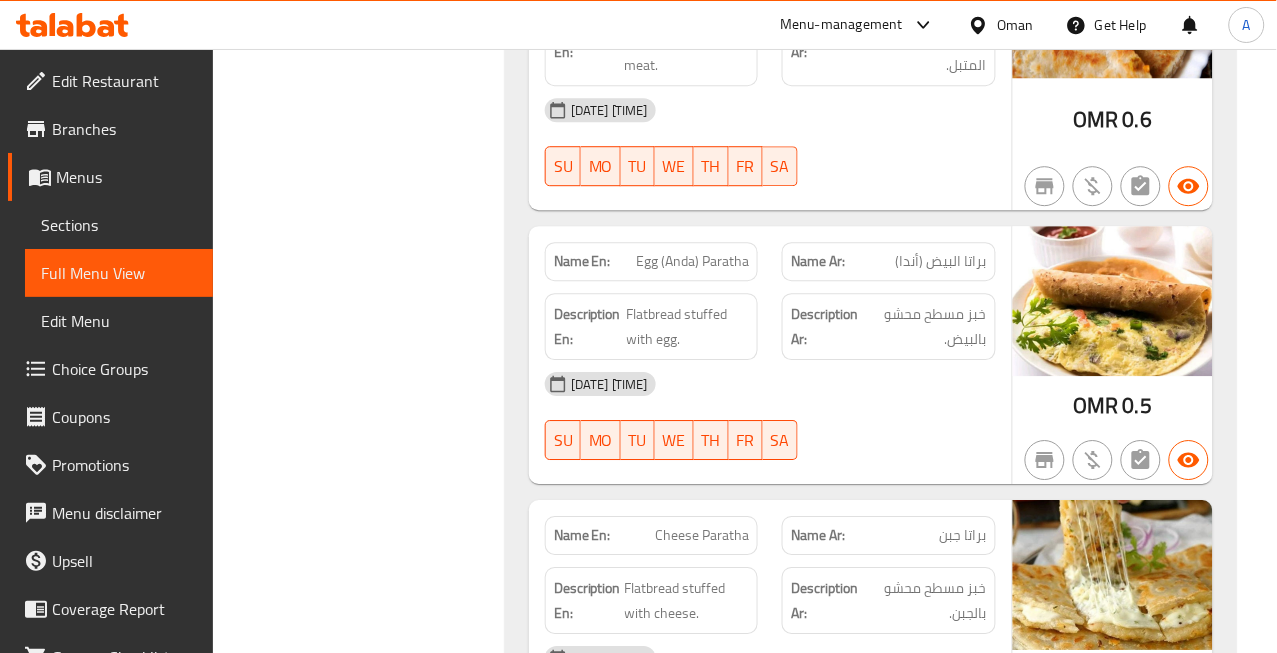click on "Egg (Anda) Paratha" at bounding box center [698, -9482] 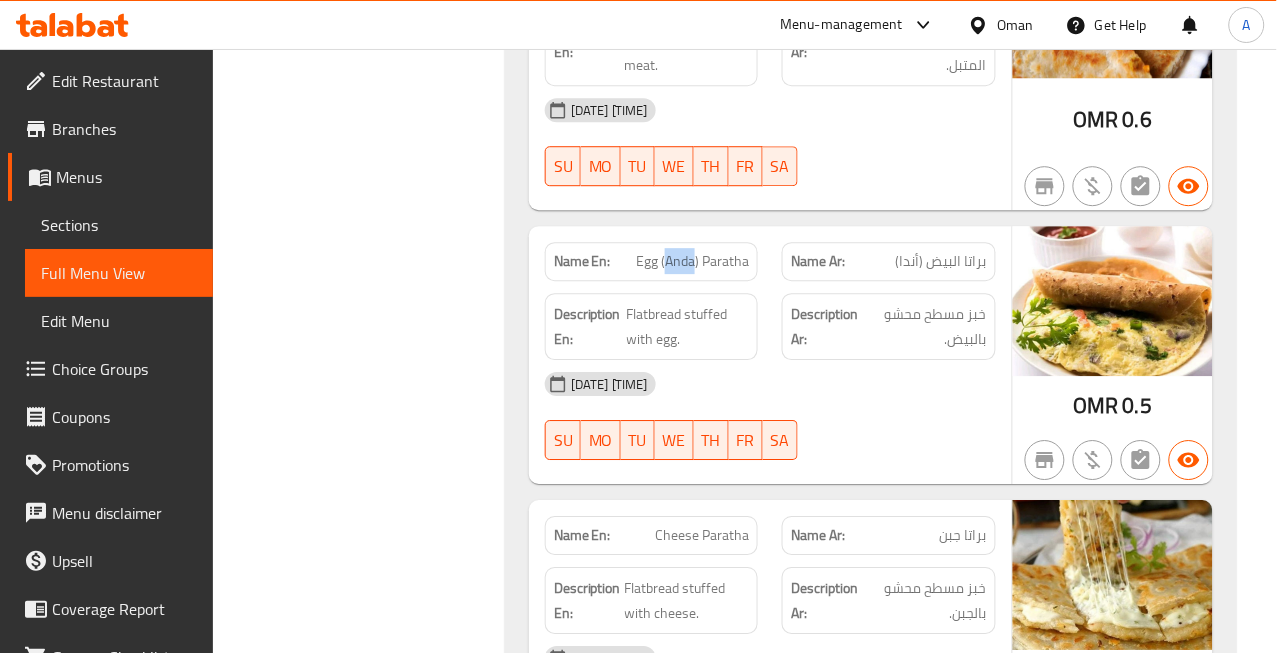 click on "Egg (Anda) Paratha" at bounding box center (698, -9482) 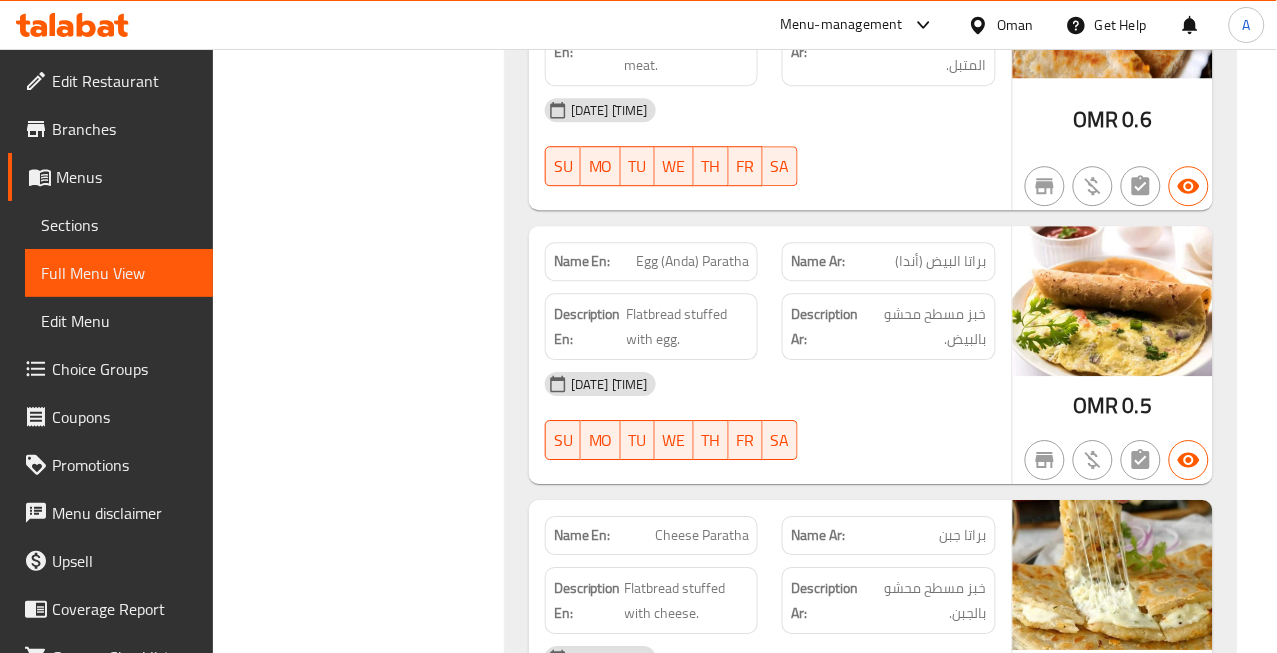 click at bounding box center [889, -9558] 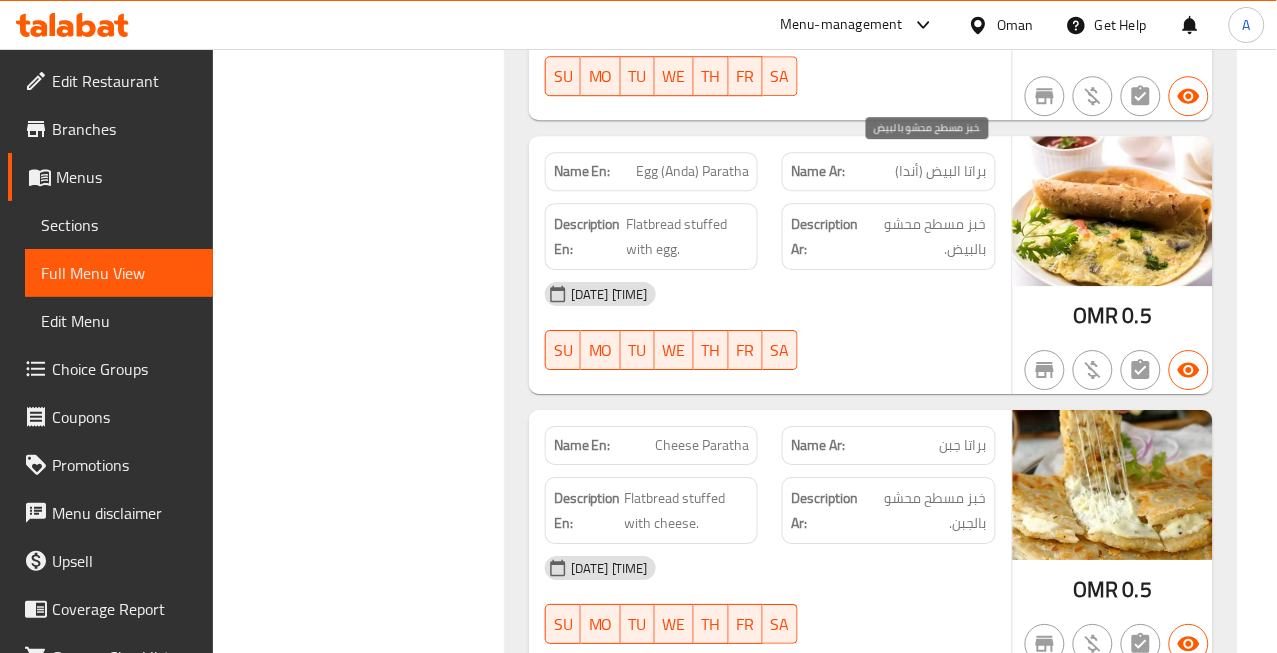 scroll, scrollTop: 11096, scrollLeft: 0, axis: vertical 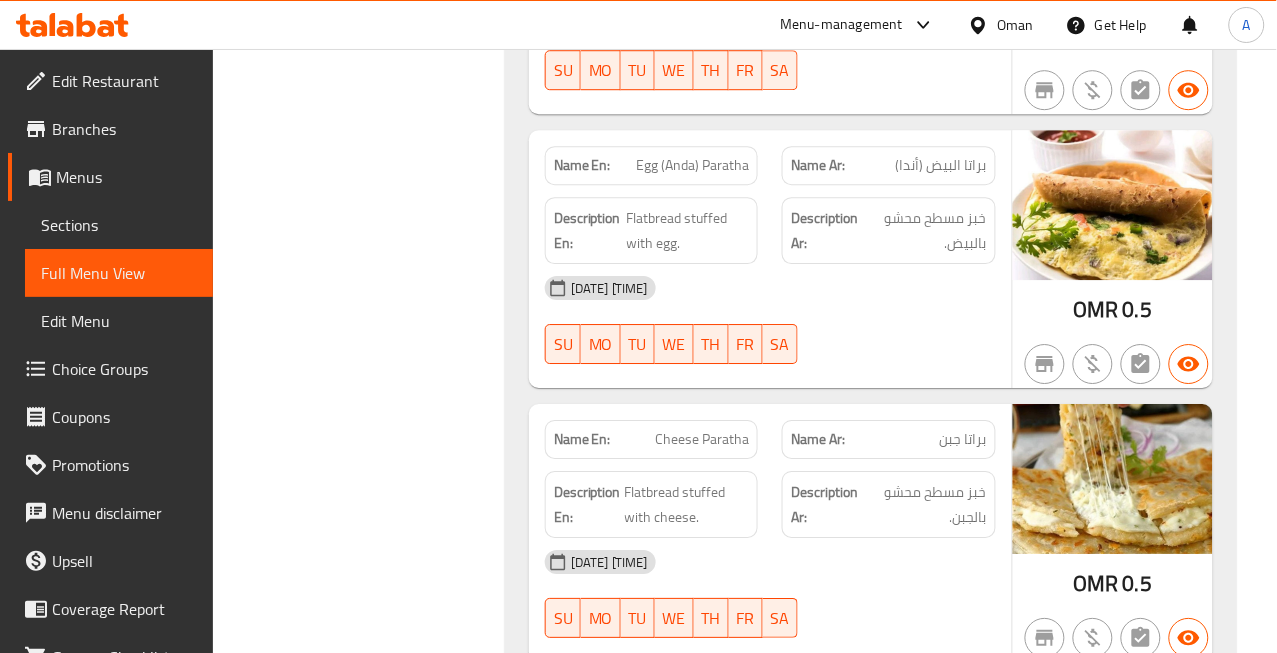 click on "Name En: Cheese Paratha" at bounding box center [652, -9279] 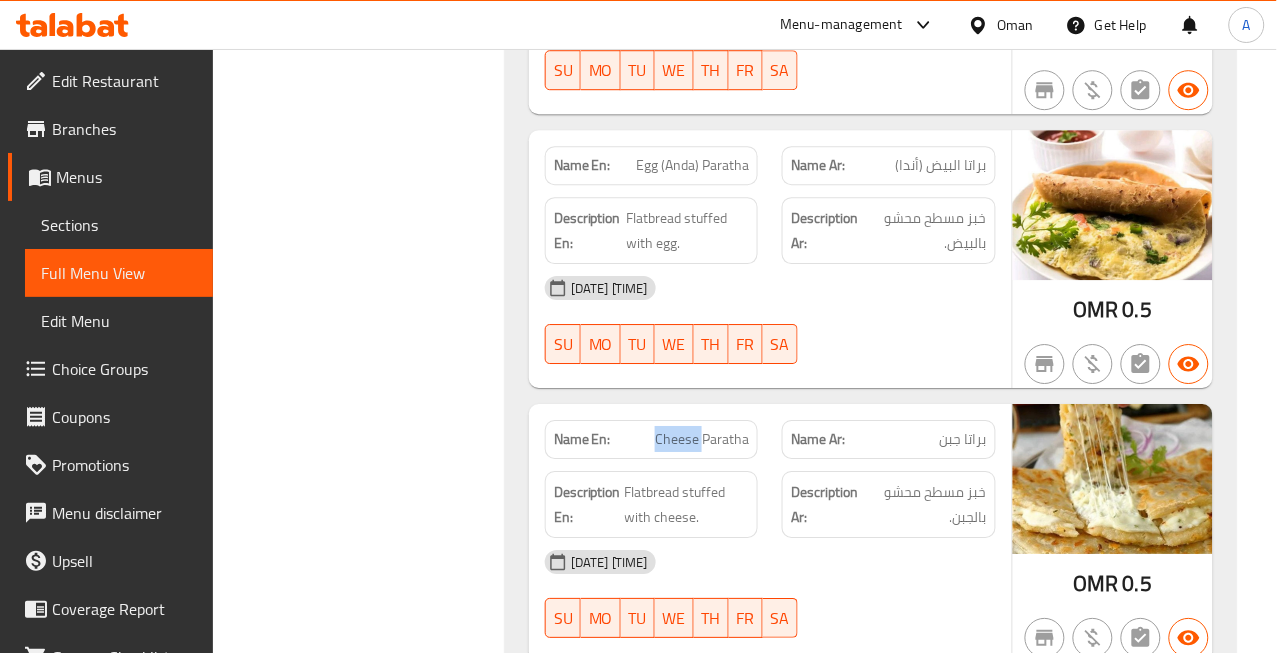 click on "Cheese Paratha" at bounding box center (720, -9279) 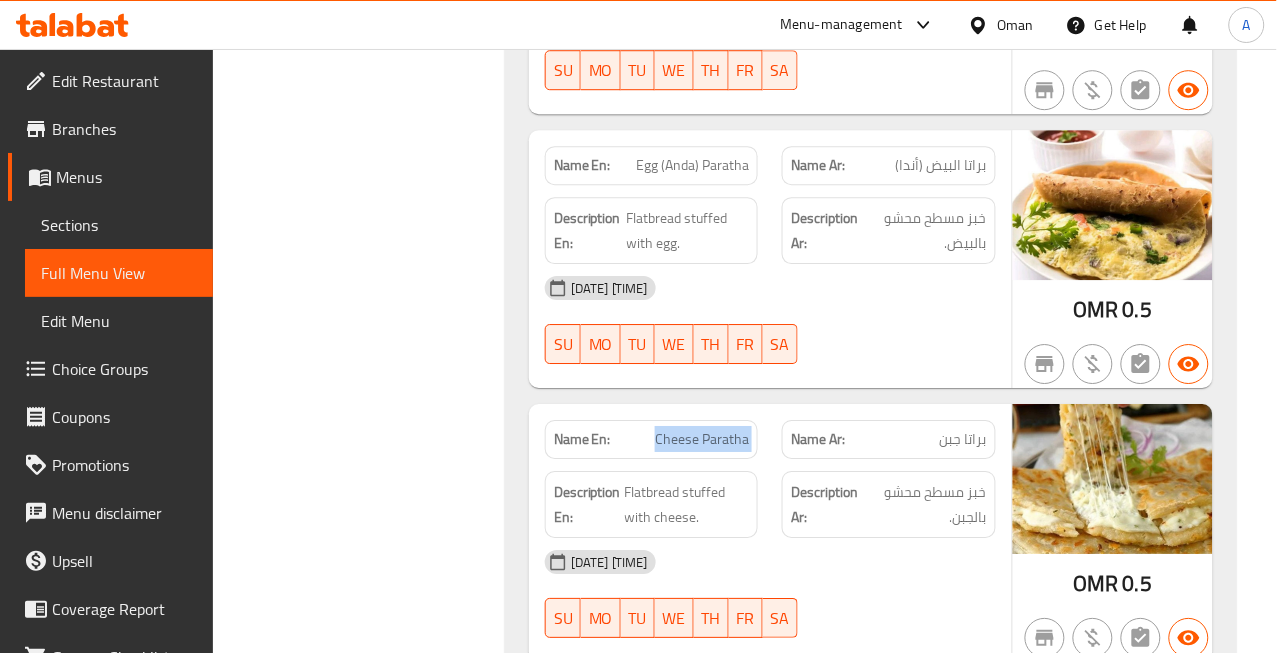 click on "Cheese Paratha" at bounding box center [720, -9279] 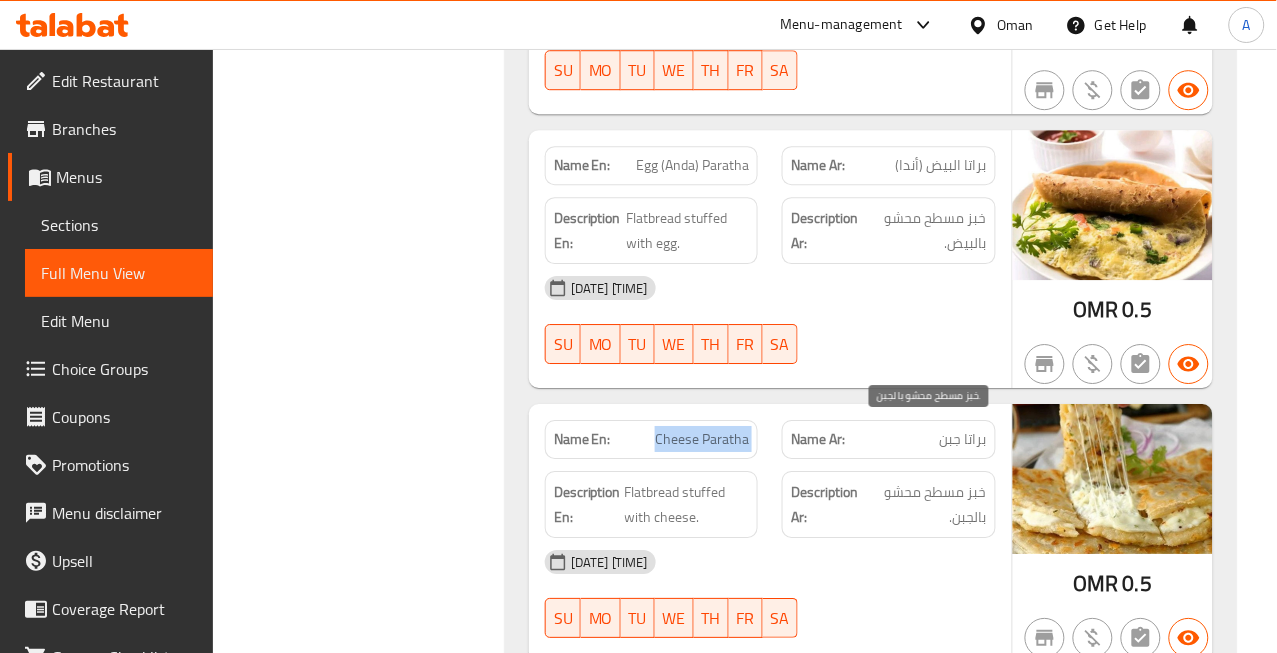 click on "خبز مسطح محشو بالجبن." at bounding box center [927, 504] 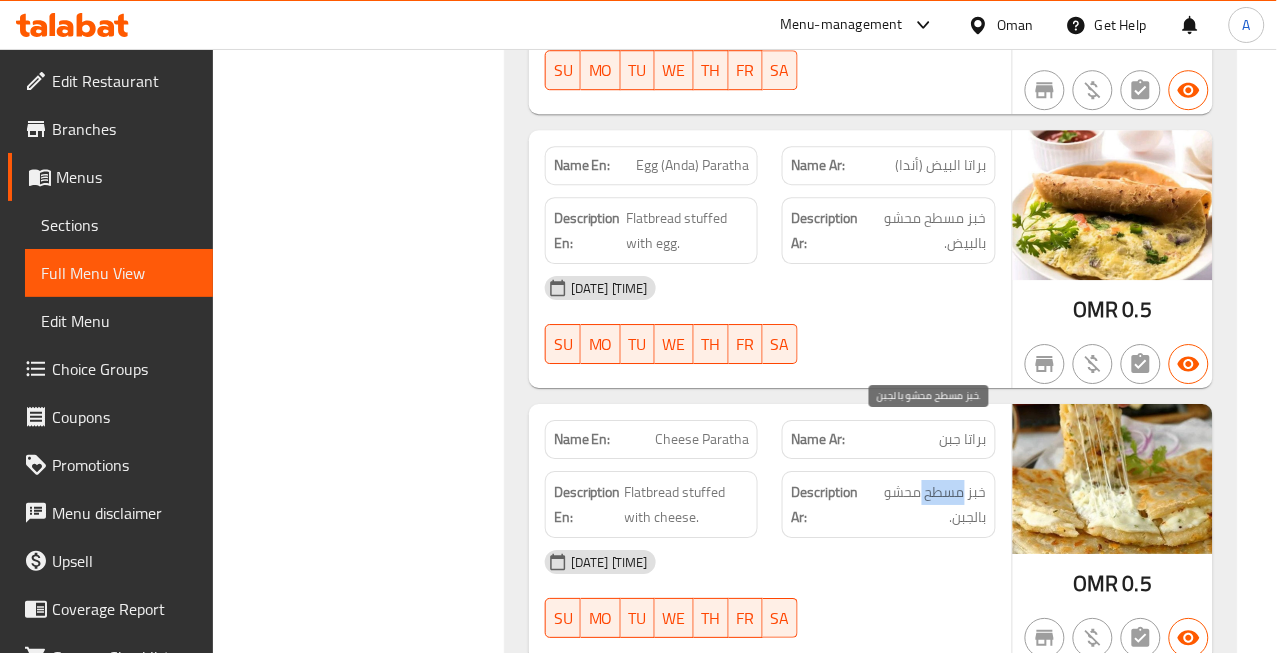 click on "خبز مسطح محشو بالجبن." at bounding box center (927, 504) 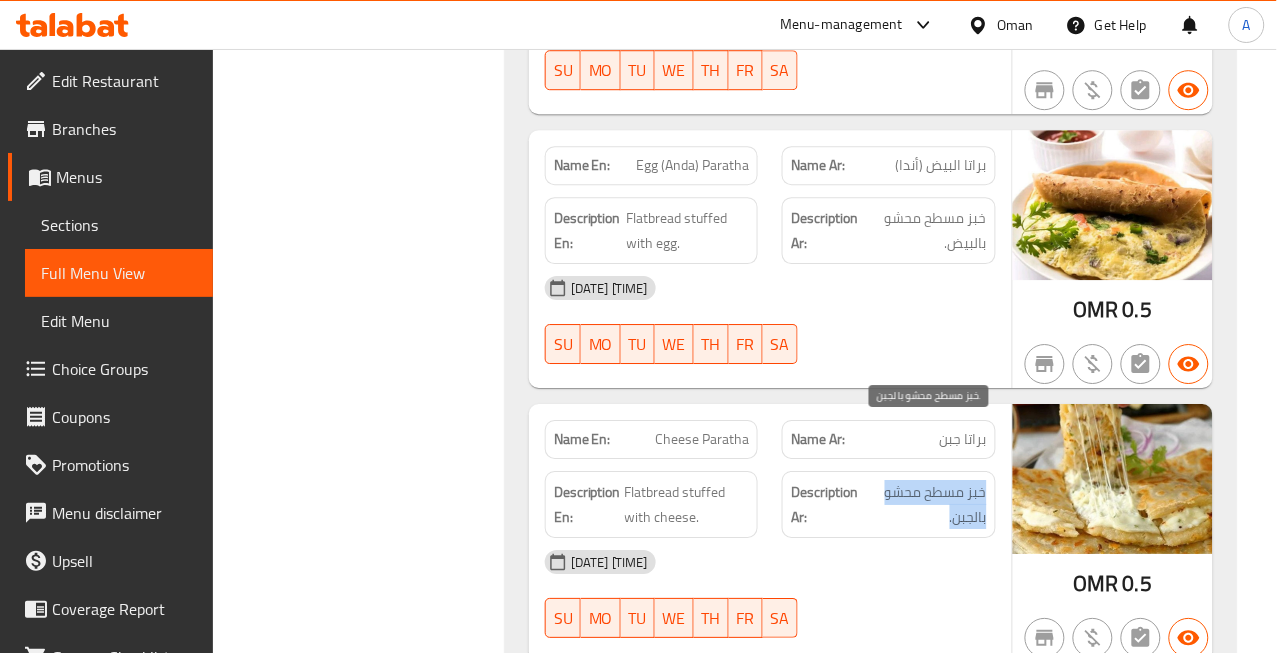 click on "خبز مسطح محشو بالجبن." at bounding box center (927, 504) 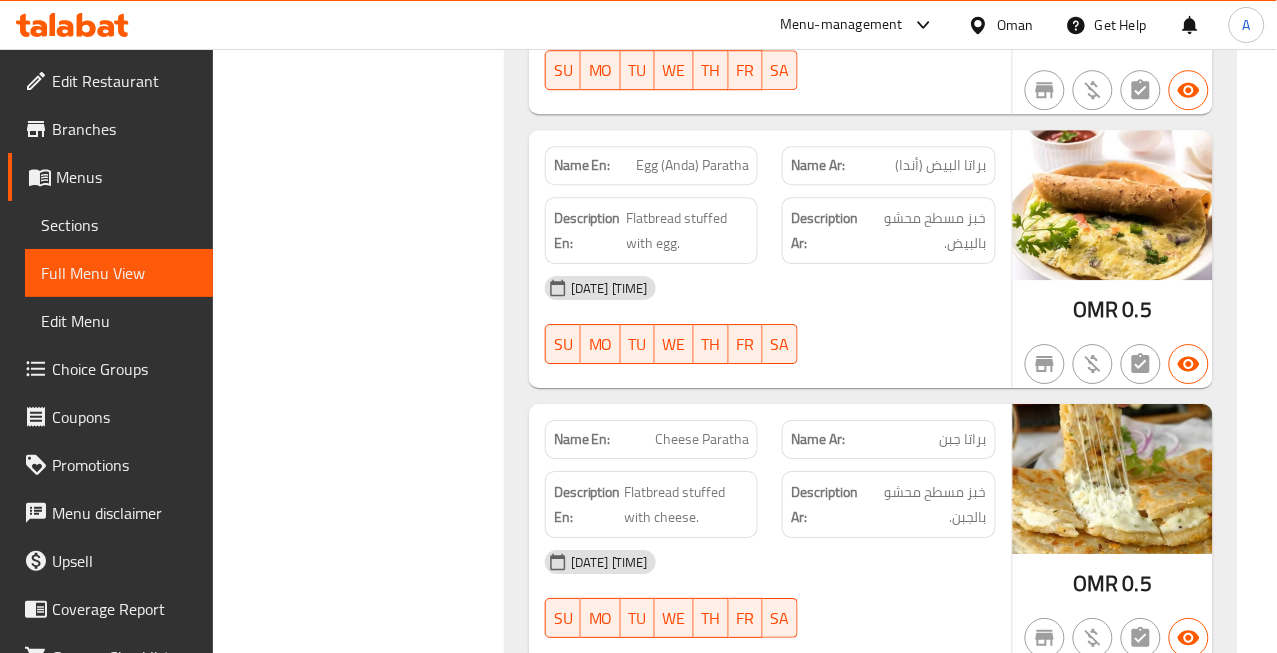 click on "Cheese Paratha" at bounding box center (720, -9279) 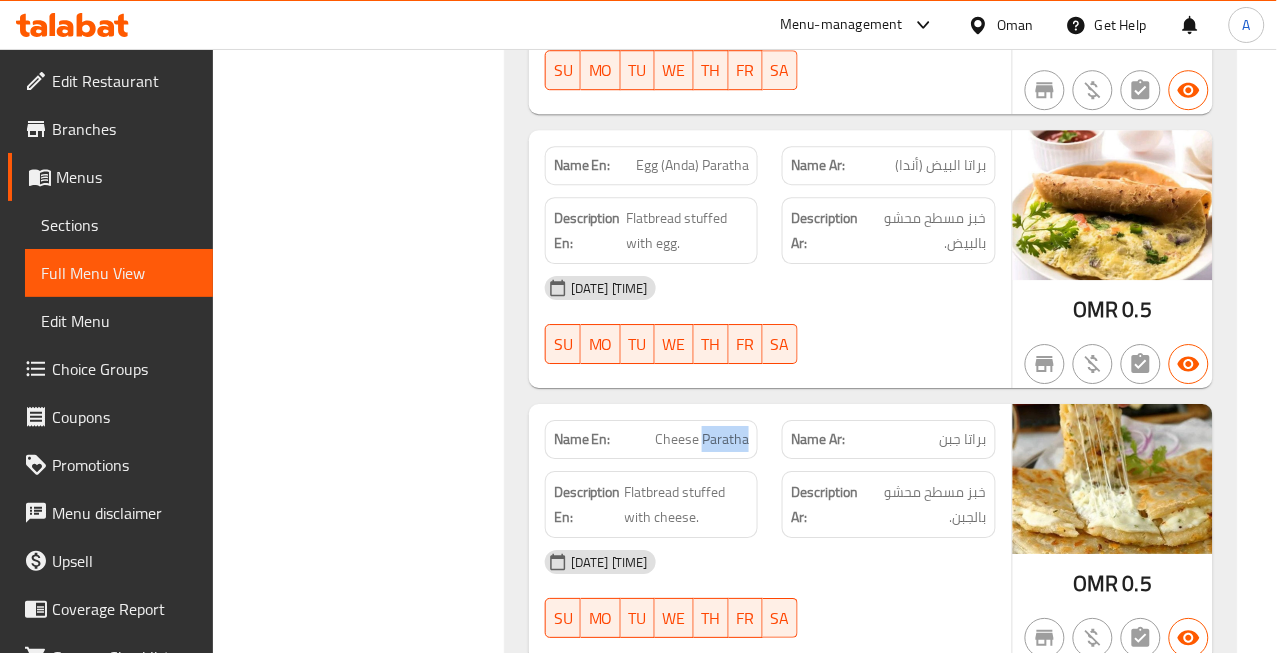 click on "Cheese Paratha" at bounding box center [720, -9279] 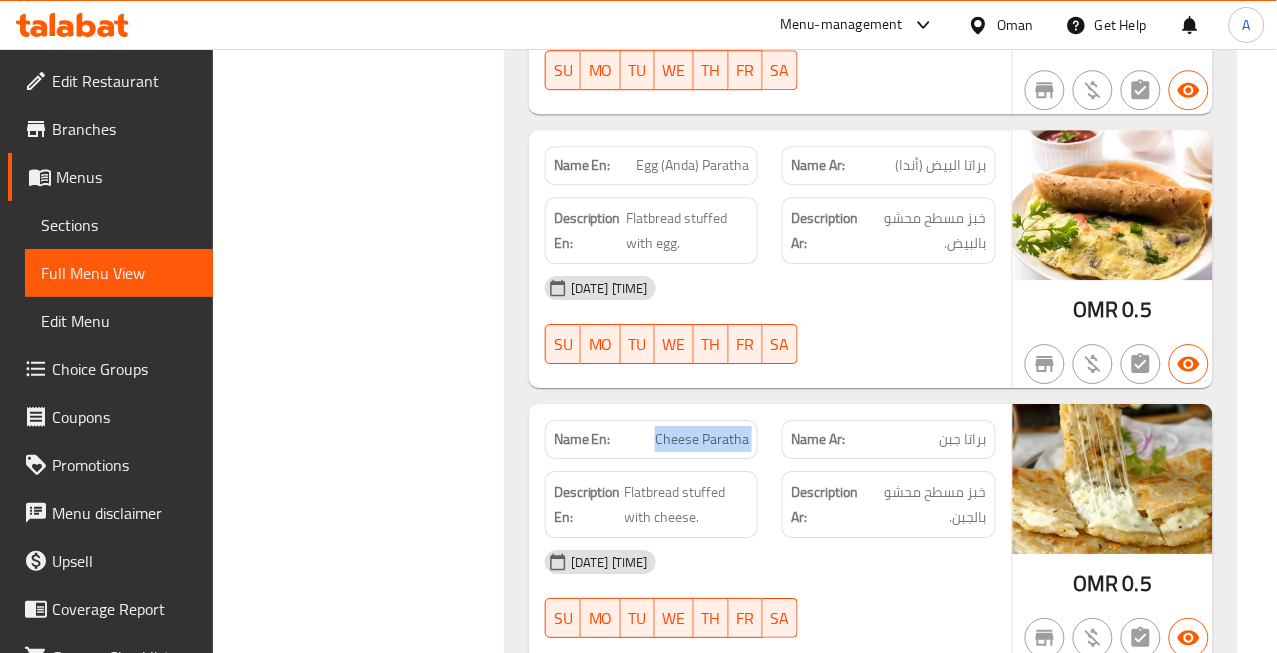 click on "Cheese Paratha" at bounding box center [720, -9279] 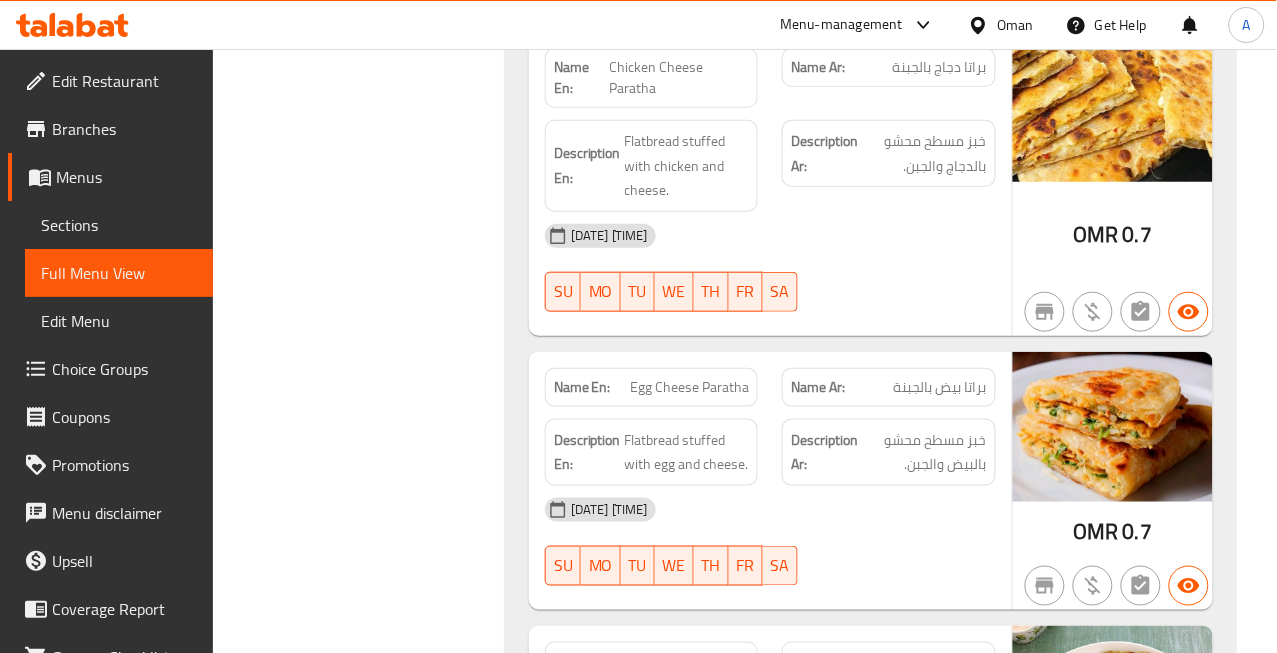 scroll, scrollTop: 11148, scrollLeft: 0, axis: vertical 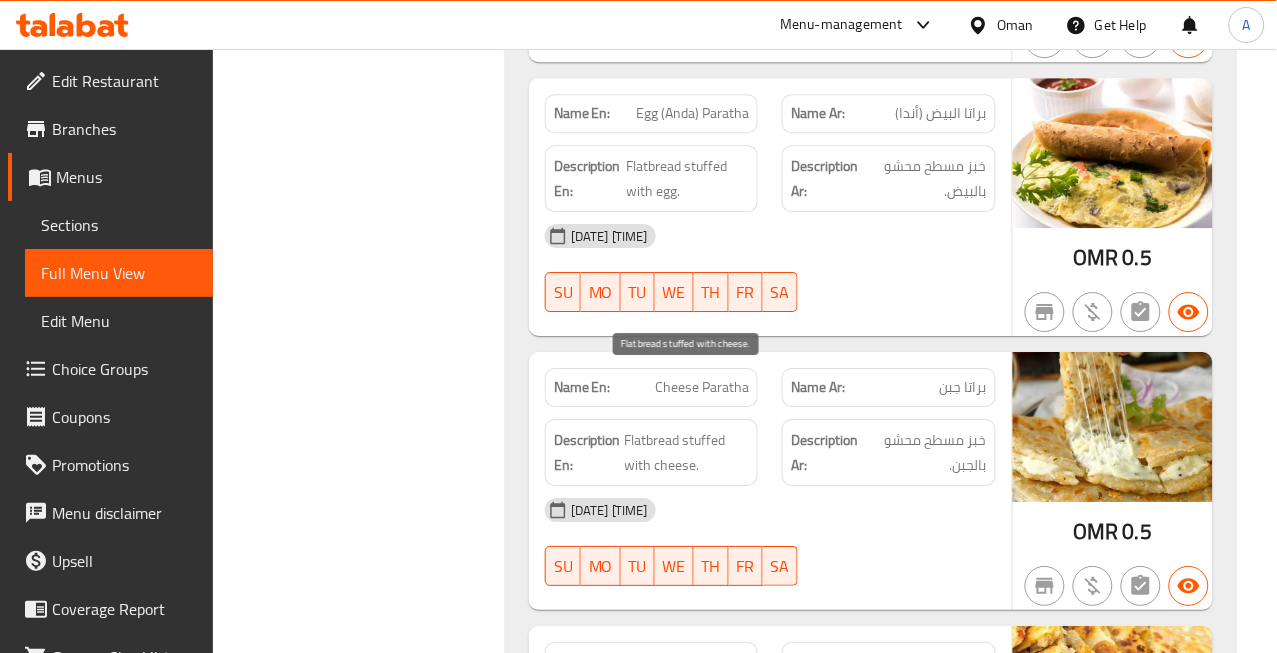 click on "Flatbread stuffed with cheese." at bounding box center [687, 452] 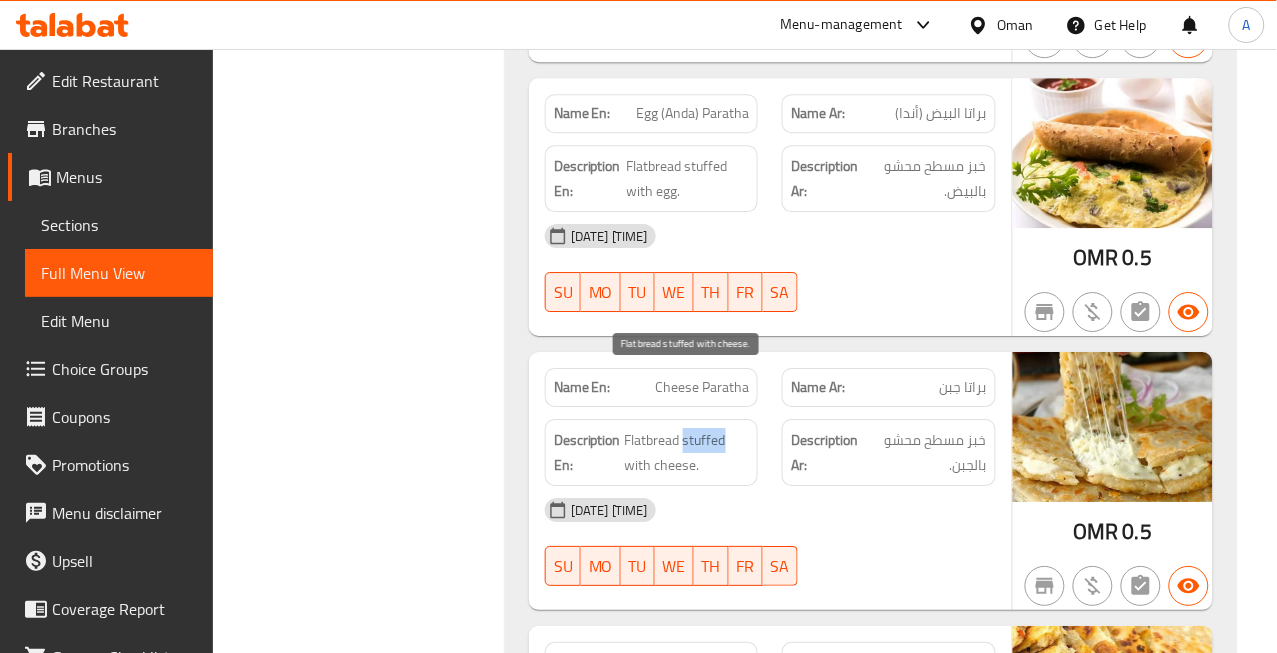 click on "Flatbread stuffed with cheese." at bounding box center [687, 452] 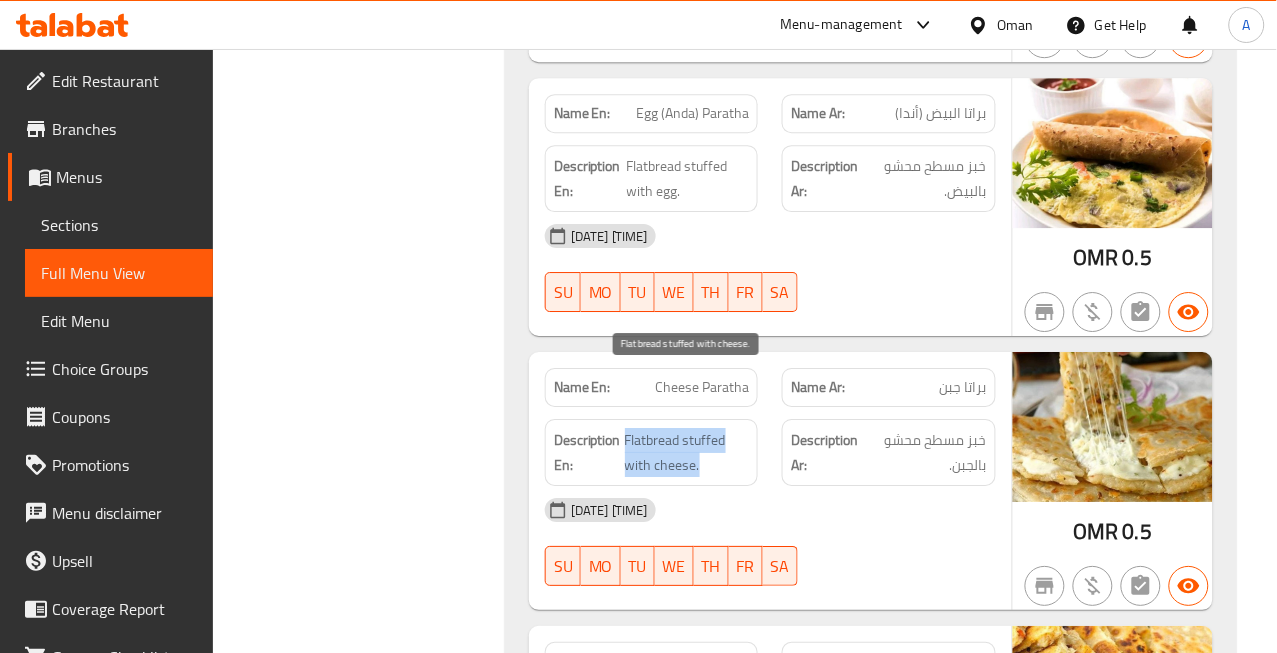 click on "Flatbread stuffed with cheese." at bounding box center (687, 452) 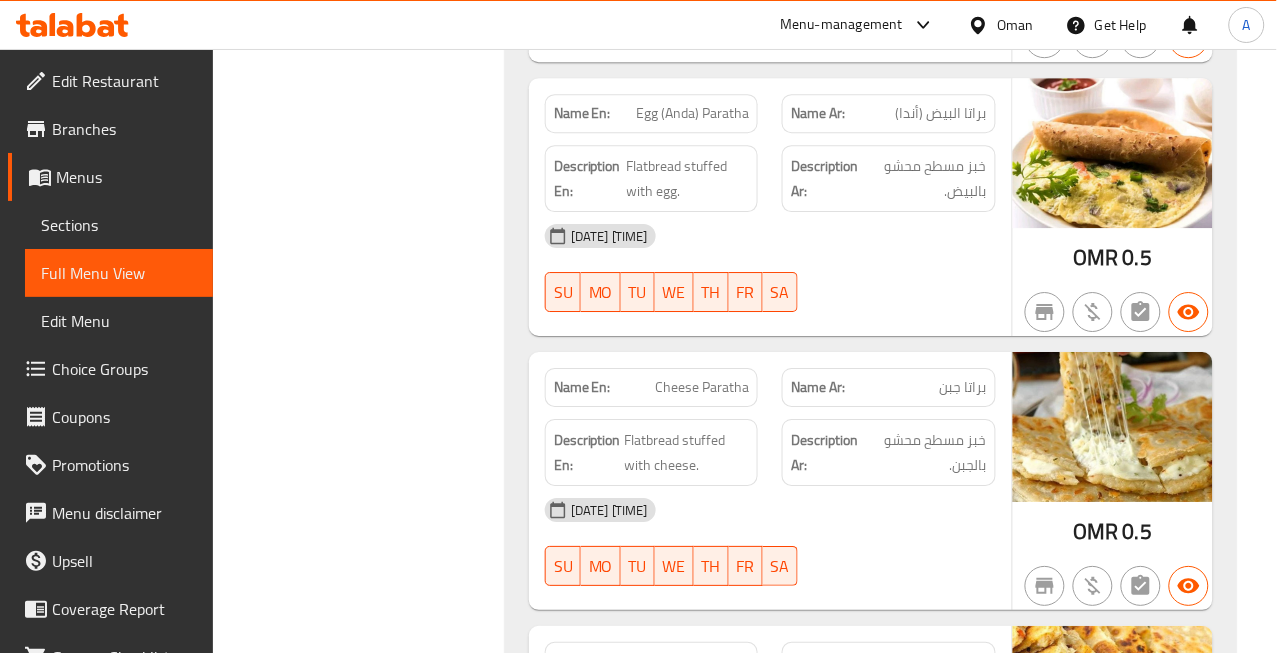 click on "Cheese Paratha" at bounding box center (720, -9331) 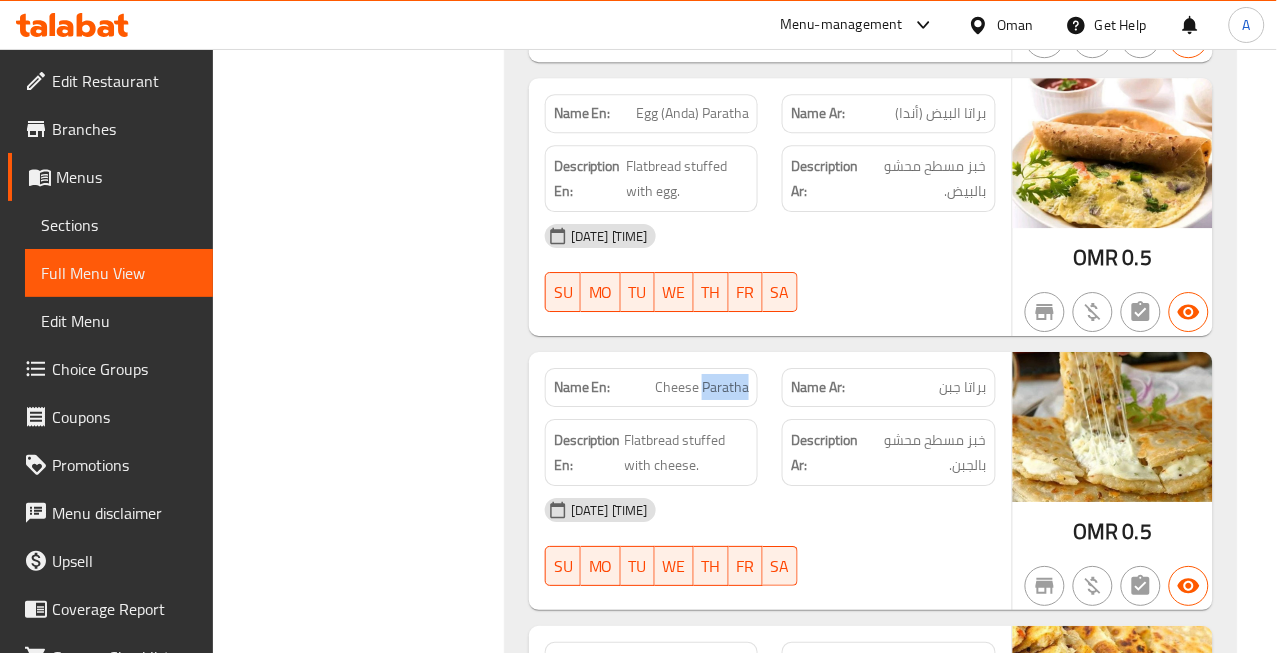 click on "Cheese Paratha" at bounding box center (720, -9331) 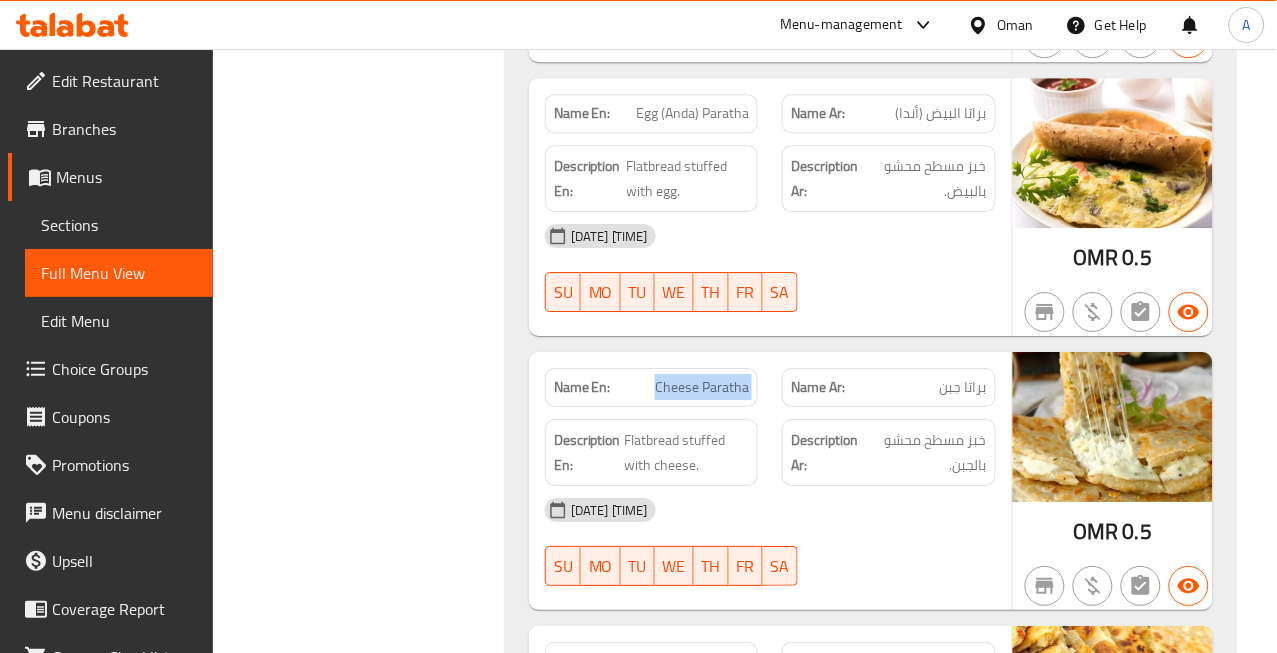 click on "Cheese Paratha" at bounding box center (720, -9331) 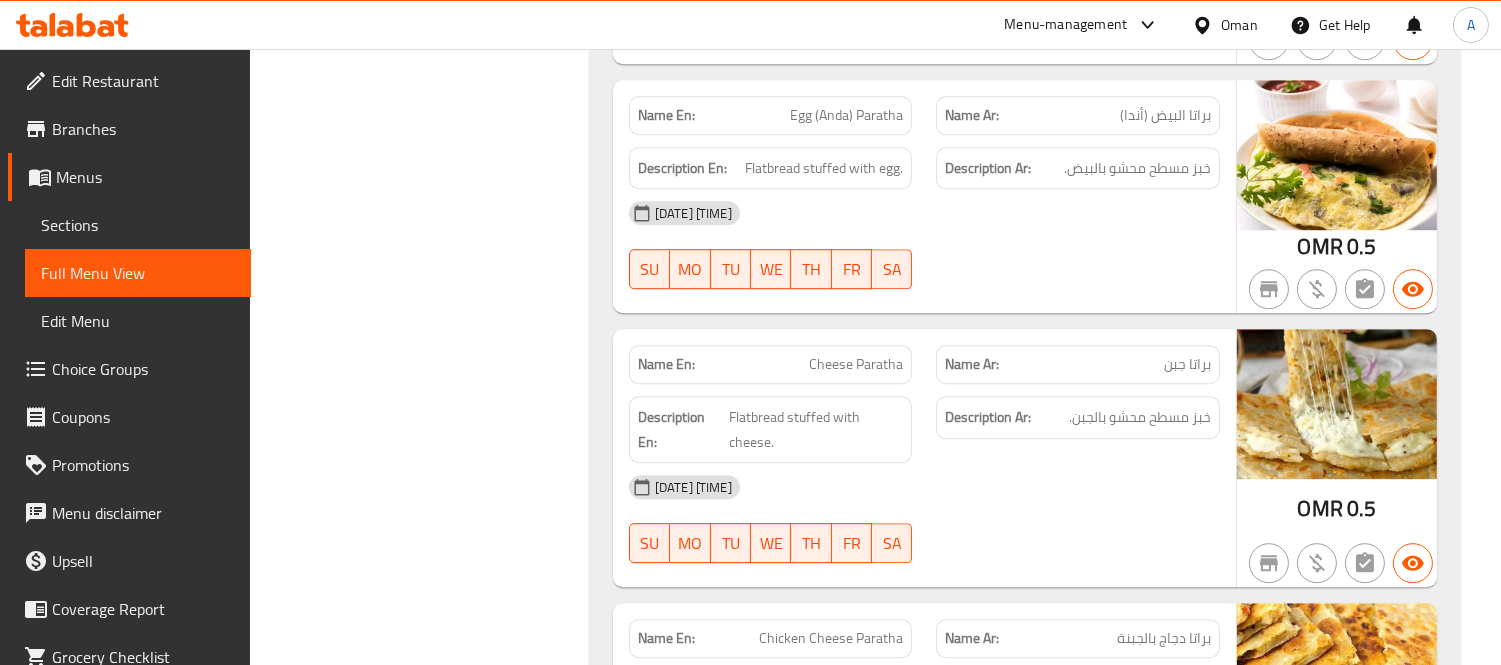 scroll, scrollTop: 10417, scrollLeft: 0, axis: vertical 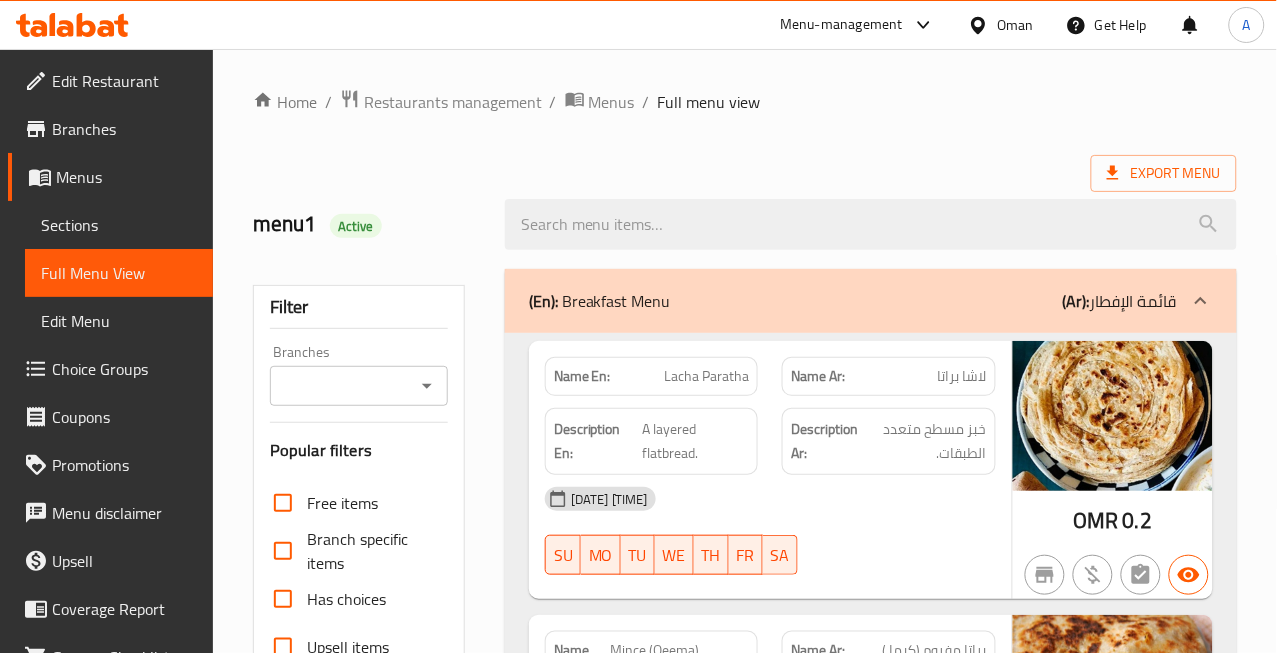 click on "Home / Restaurants management / Menus / Full menu view Export Menu menu1   Active Filter Branches Branches Popular filters Free items Branch specific items Has choices Upsell items Availability filters Available Not available View filters Collapse sections Collapse categories Collapse Choices (En):   Breakfast Menu (Ar): قائمة الإفطار Name En: Lacha Paratha Name Ar: لاشا براتا Description En: A layered flatbread. Description Ar: خبز مسطح متعدد الطبقات. [DATE] [TIME] SU MO TU WE TH FR SA OMR 0.2 Name En: Mince (Qeema) Paratha Name Ar: براتا  مفروم (كيما ) Description En: Flatbread stuffed with spiced minced meat. Description Ar: خبز مسطح محشو باللحم المفروم المتبل. [DATE] [TIME] SU MO TU WE TH FR SA OMR 0.6 Name En: Chana Name Ar: شانا Description En: Chickpea curry. Description Ar: كاري الحمص. [DATE] [TIME] SU MO TU WE TH FR SA OMR 0.85 Name En: Egg (Anda) Bhurji Name Ar: Description En: SU MO TU" at bounding box center (745, 16216) 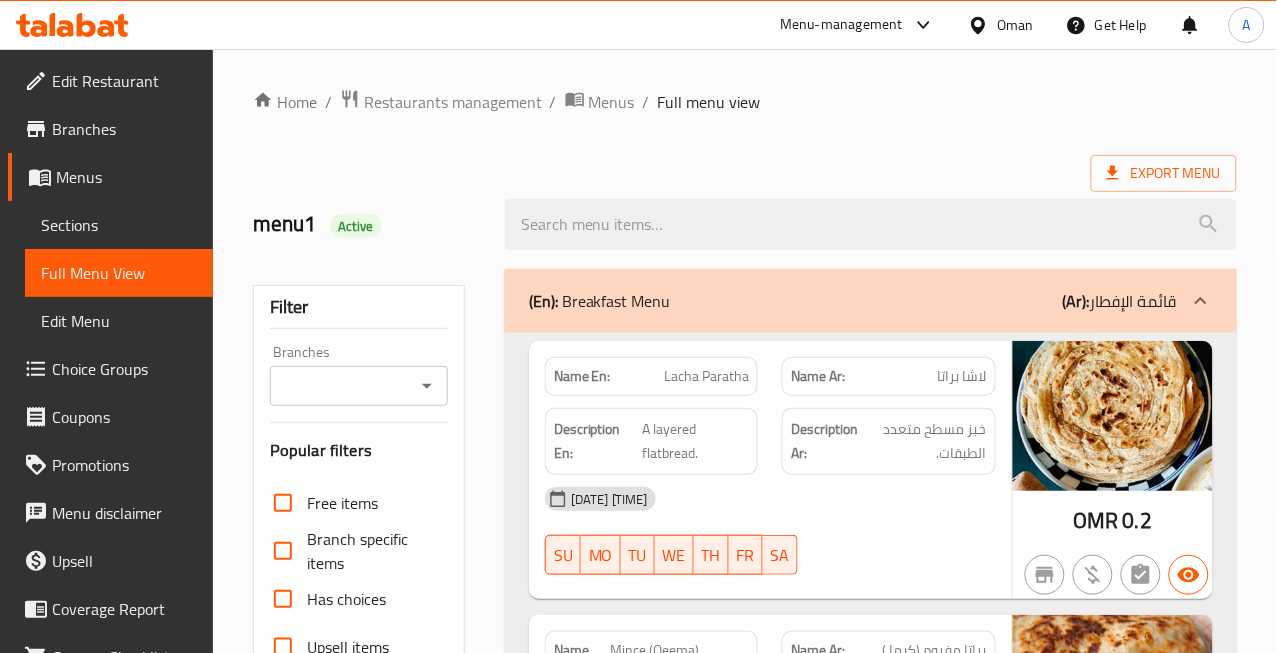 scroll, scrollTop: 10550, scrollLeft: 0, axis: vertical 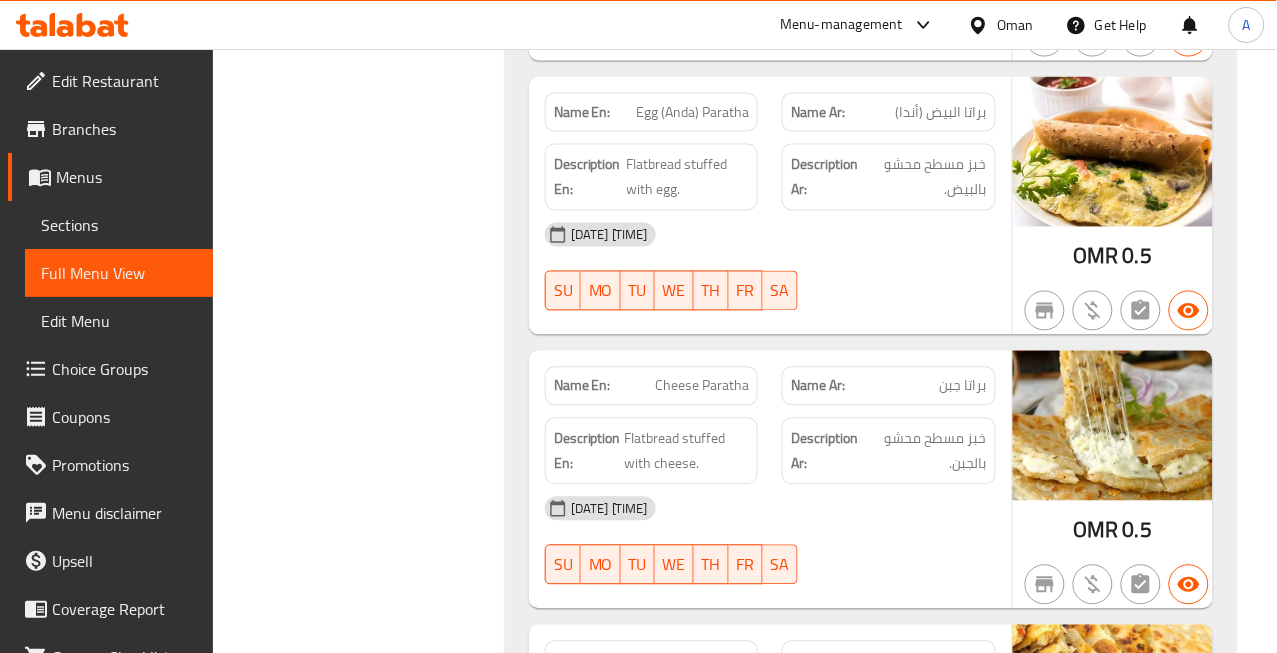 click on "خبز مسطح محشو بالبيض." at bounding box center [924, -9266] 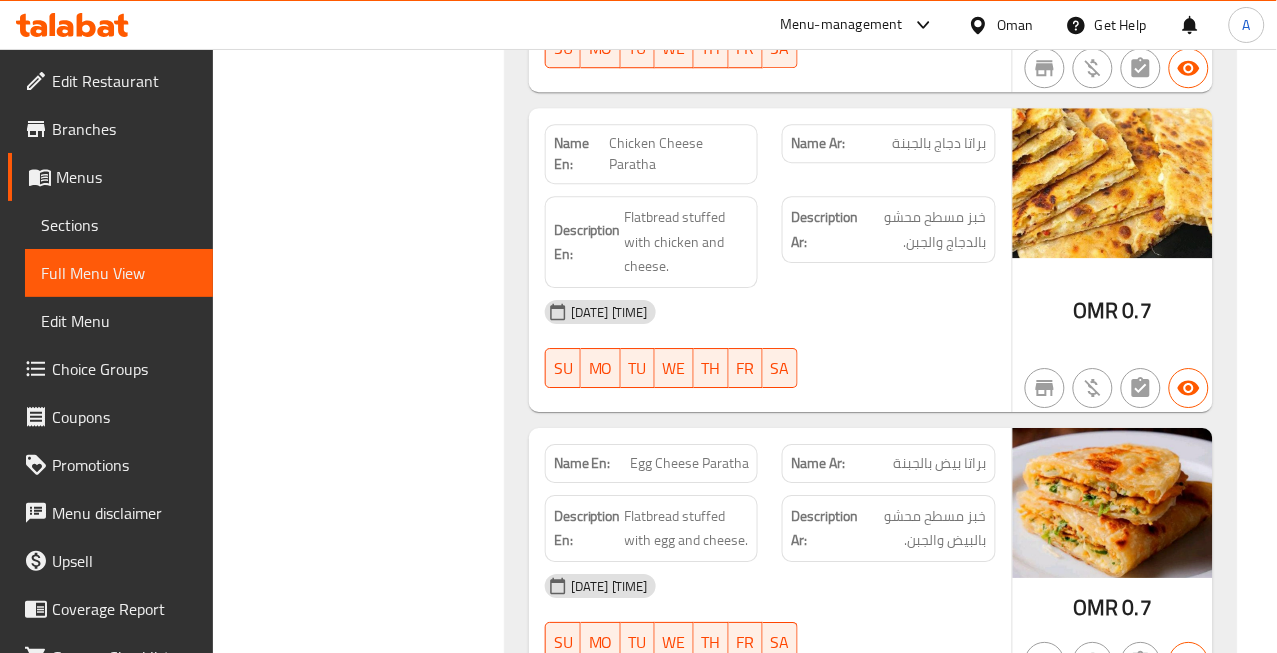 scroll, scrollTop: 11216, scrollLeft: 0, axis: vertical 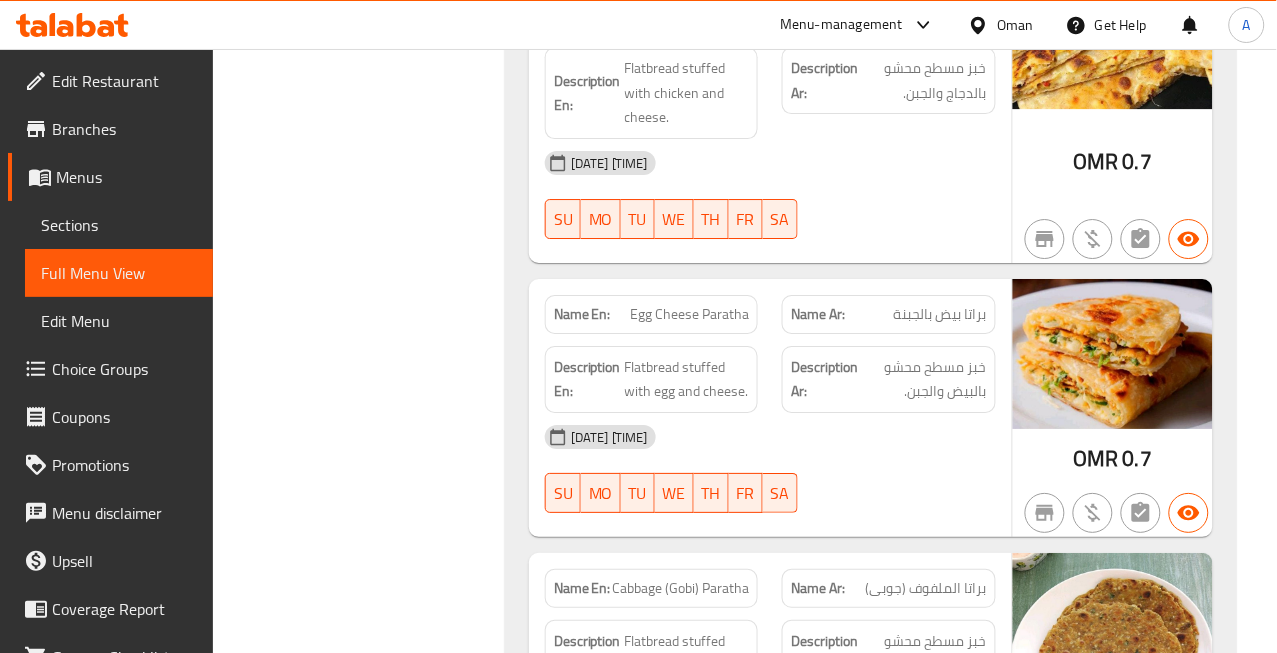 click on "Egg Cheese Paratha" at bounding box center (674, -9164) 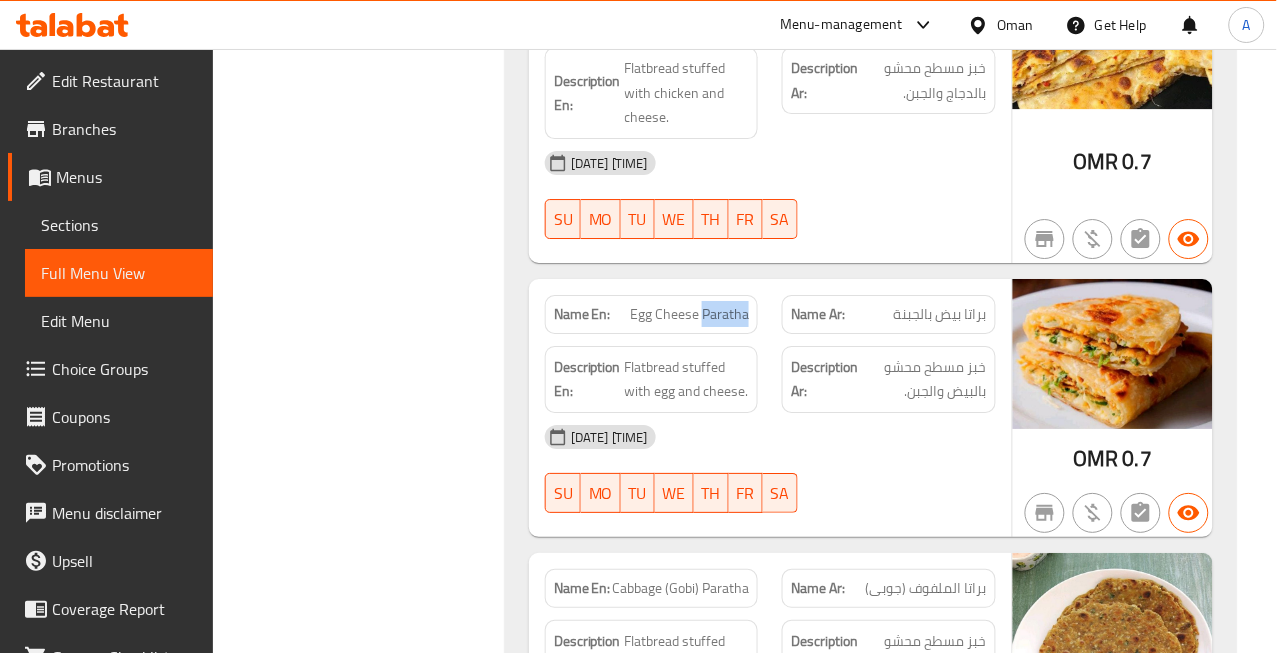 click on "Egg Cheese Paratha" at bounding box center (674, -9164) 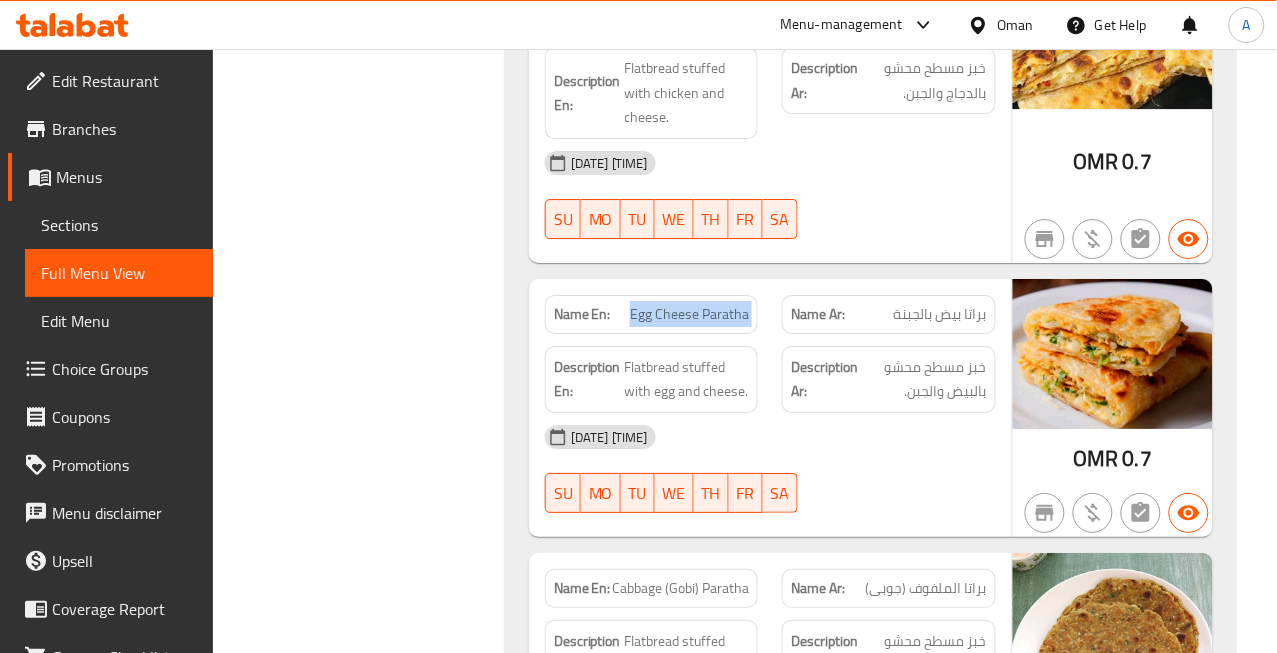 click on "Egg Cheese Paratha" at bounding box center (674, -9164) 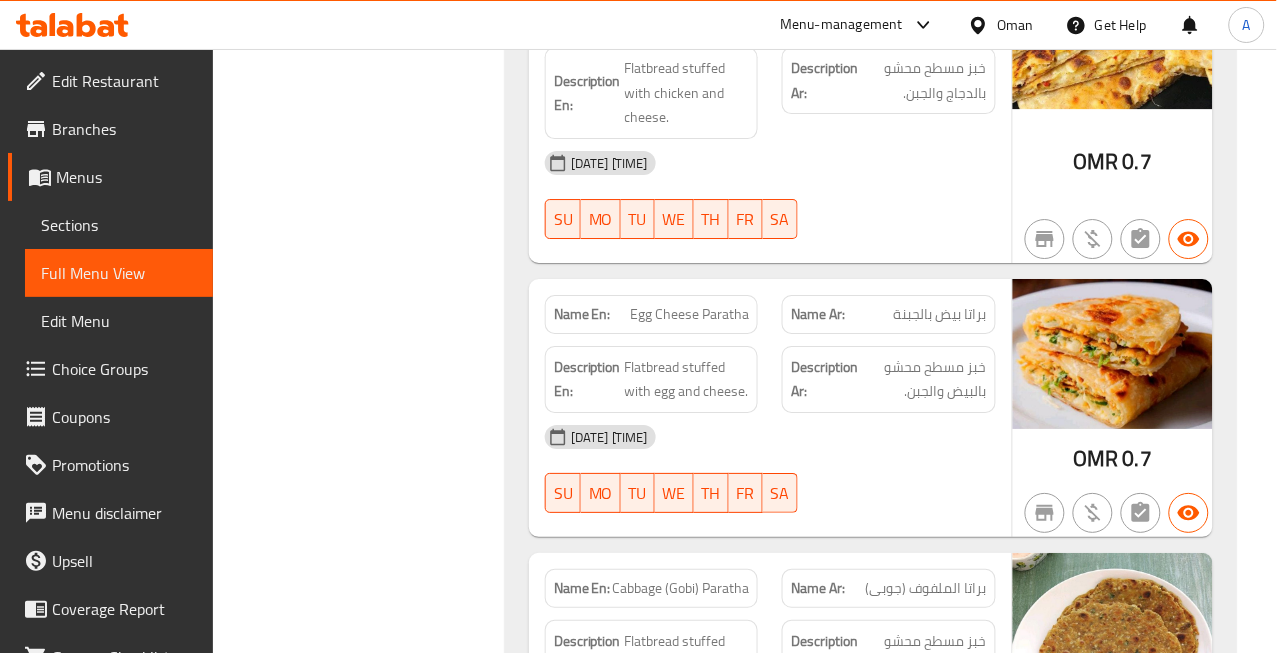 click on "Egg Cheese Paratha" at bounding box center (674, -9164) 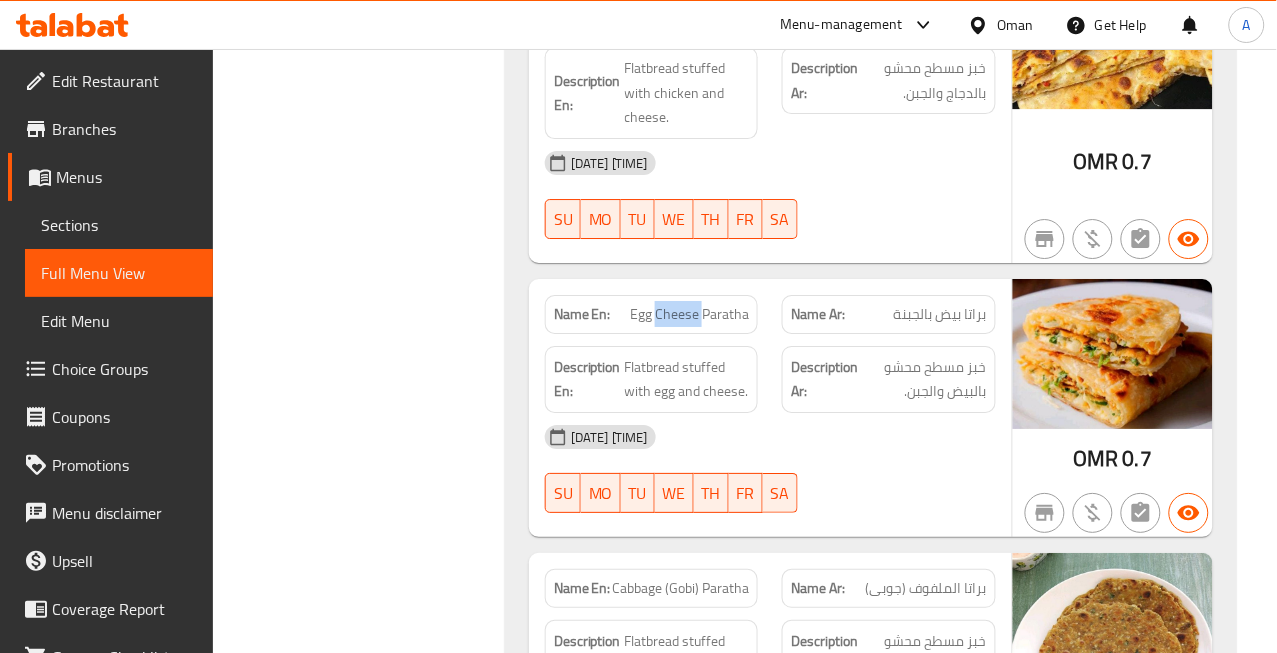 click on "Egg Cheese Paratha" at bounding box center [674, -9164] 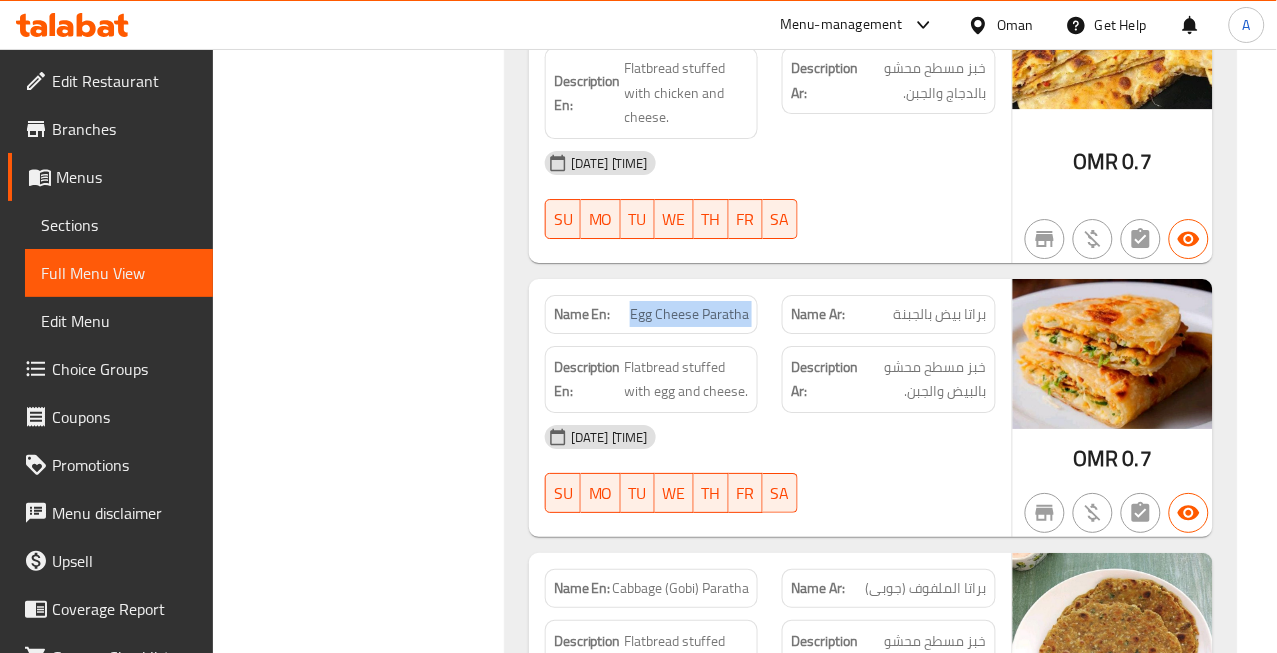 click on "Egg Cheese Paratha" at bounding box center [674, -9164] 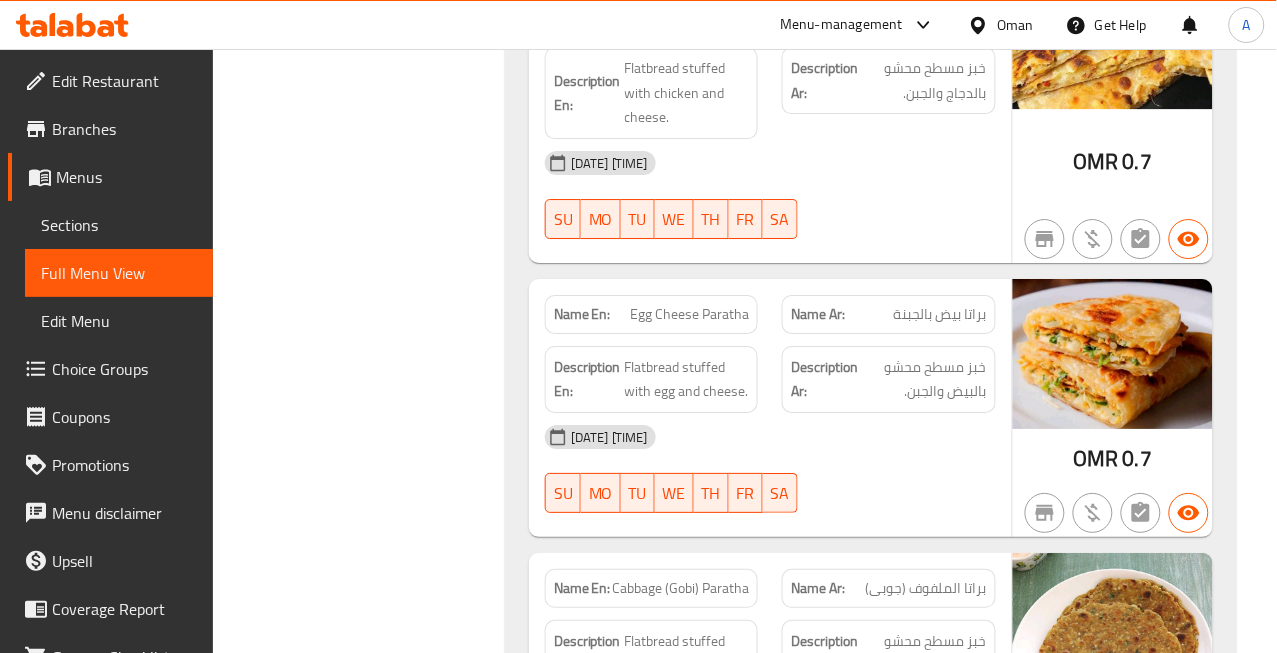 click on "Egg Cheese Paratha" at bounding box center (674, -9164) 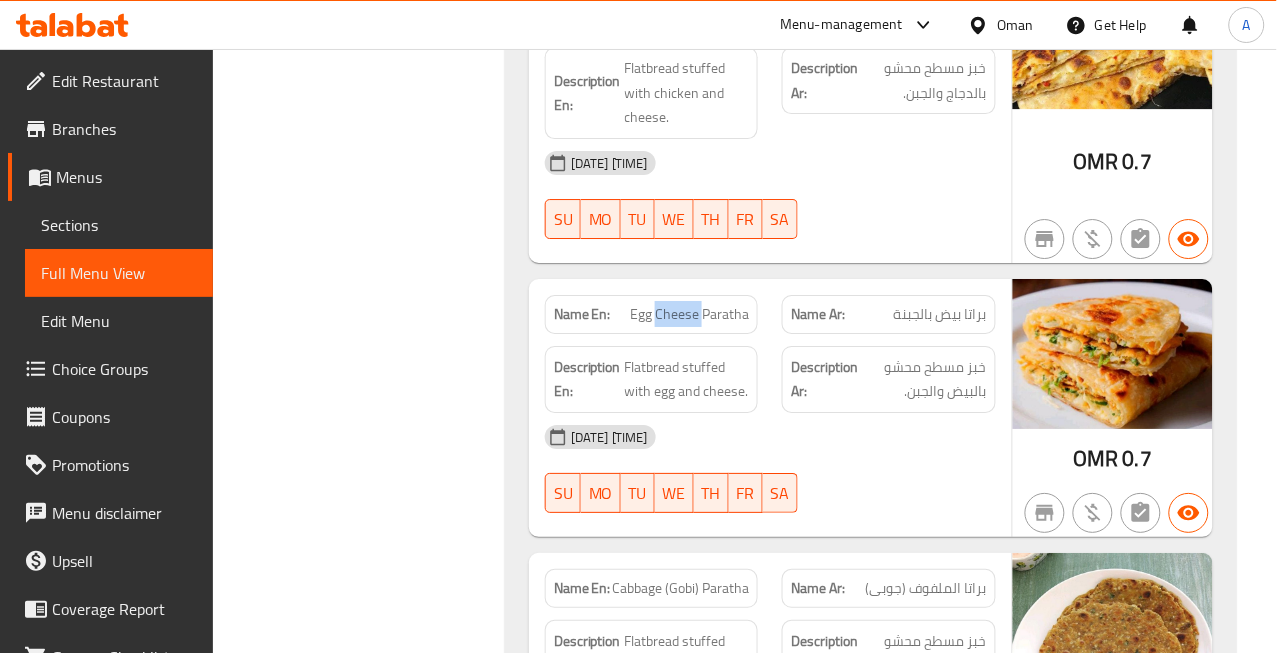 click on "Egg Cheese Paratha" at bounding box center [674, -9164] 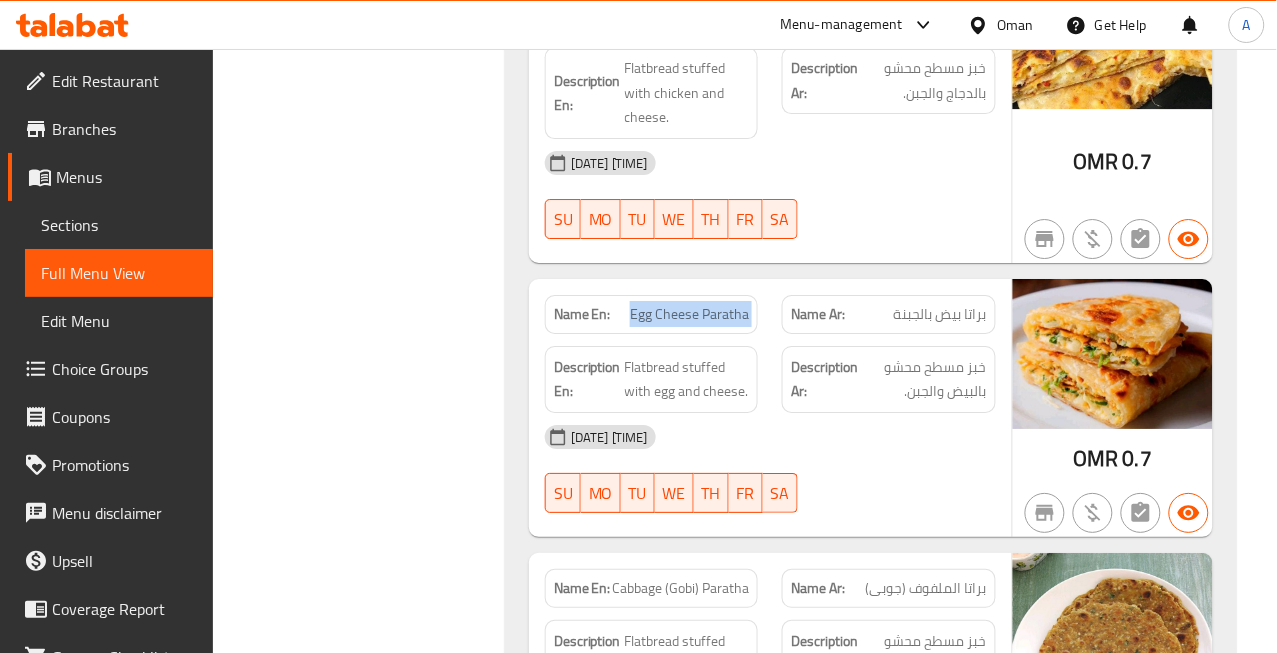 click on "Egg Cheese Paratha" at bounding box center [674, -9164] 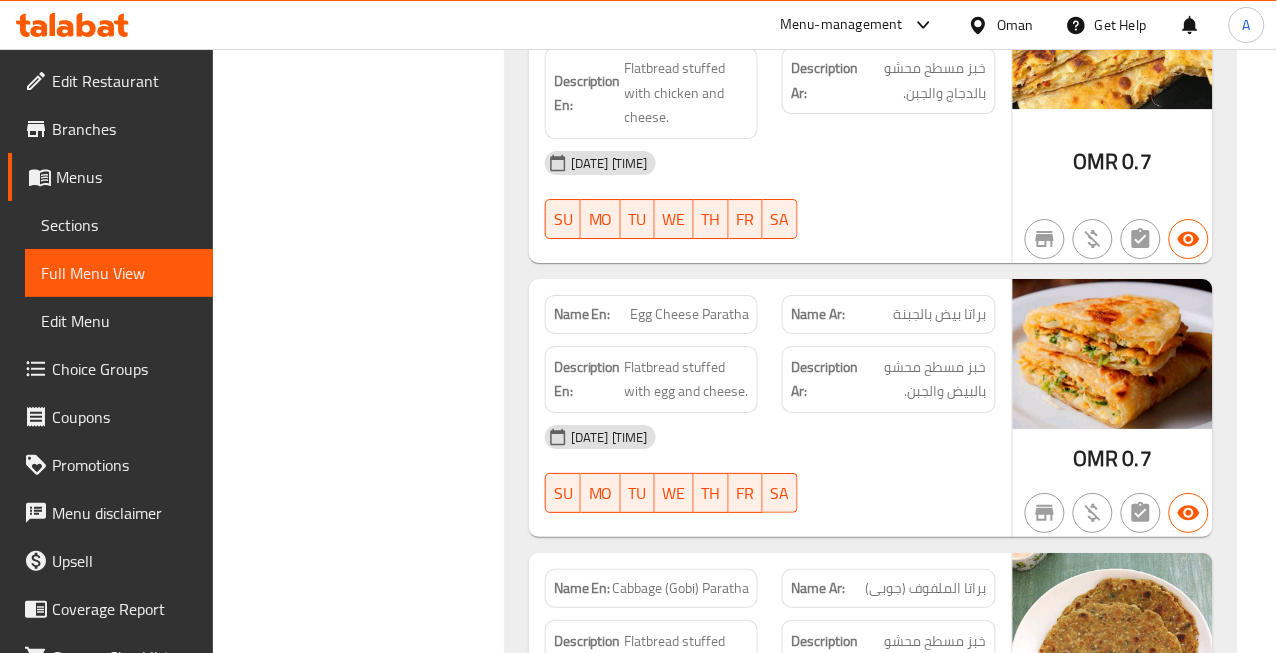 click on "براتا بيض بالجبنة" at bounding box center (912, -9164) 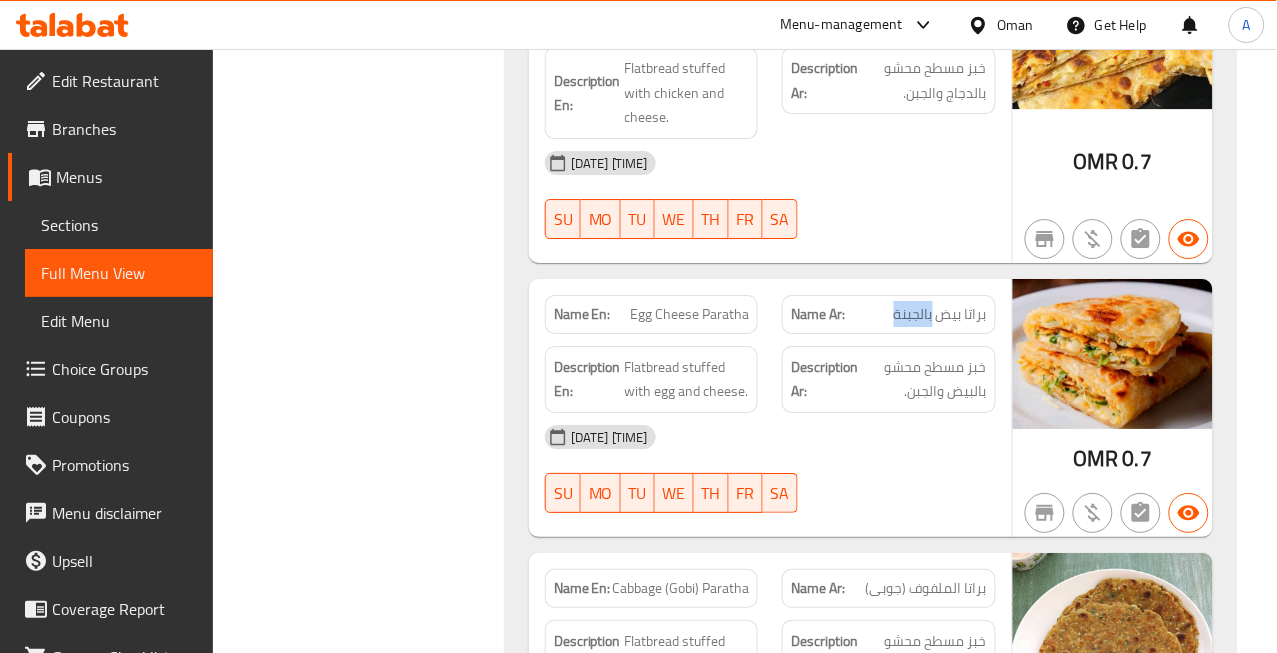 click on "براتا بيض بالجبنة" at bounding box center [912, -9164] 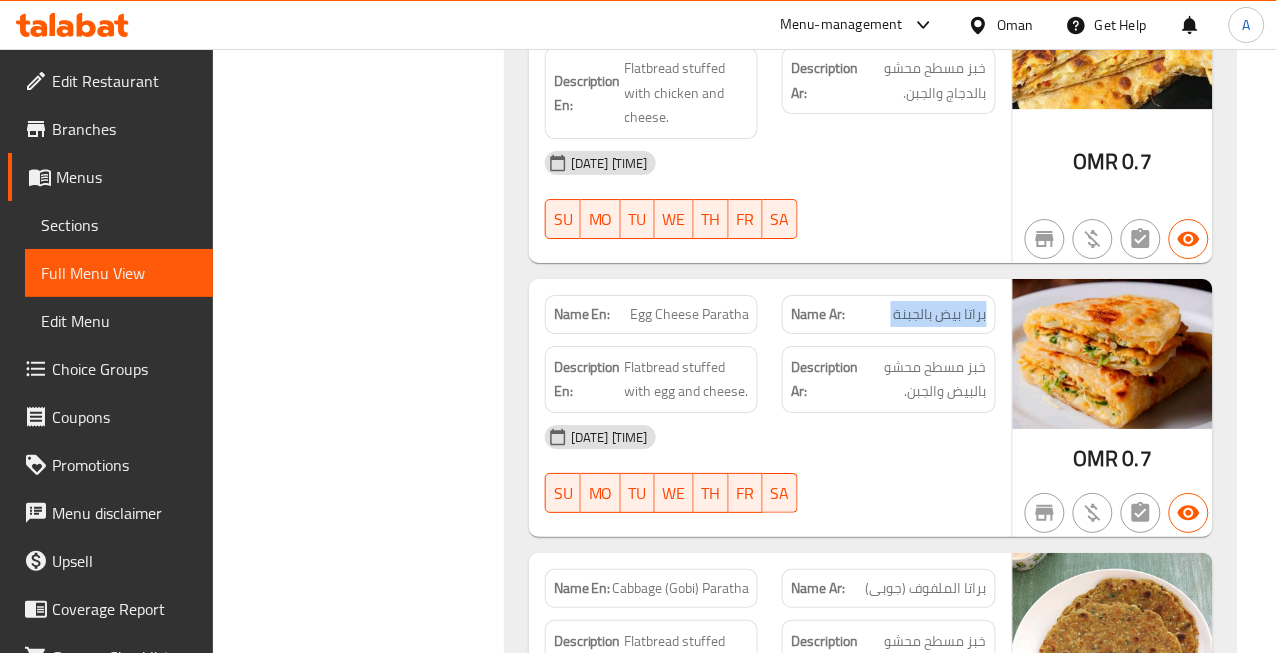 click on "براتا بيض بالجبنة" at bounding box center (912, -9164) 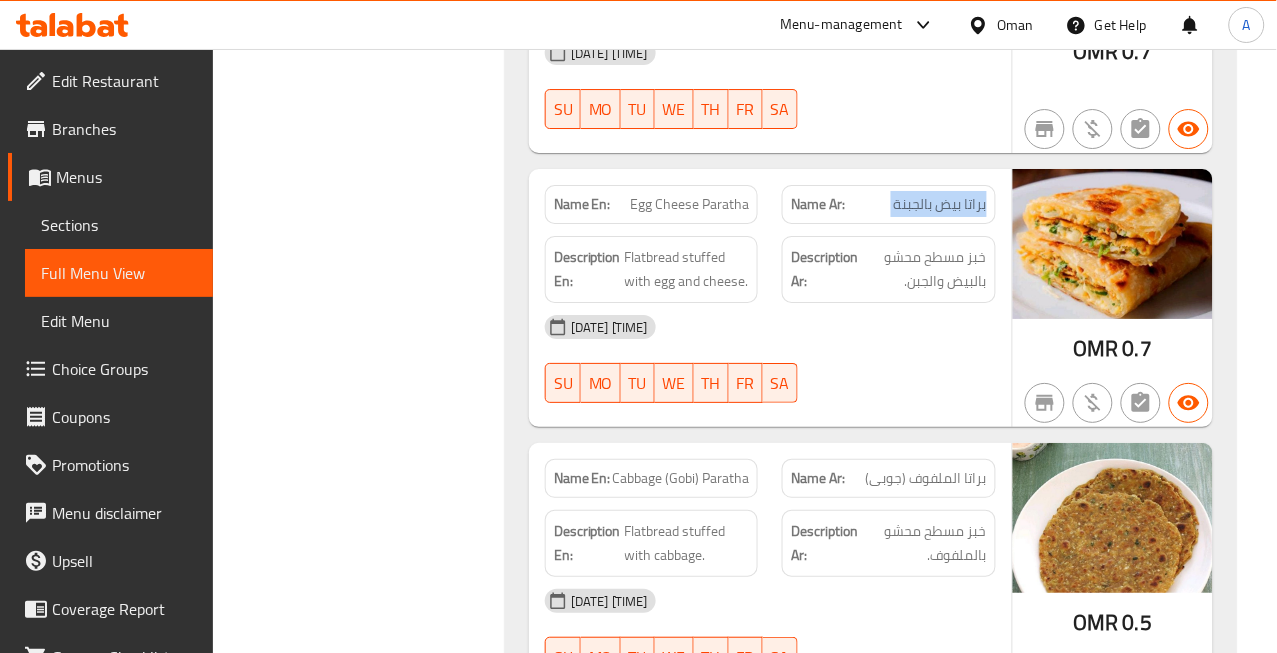 scroll, scrollTop: 11327, scrollLeft: 0, axis: vertical 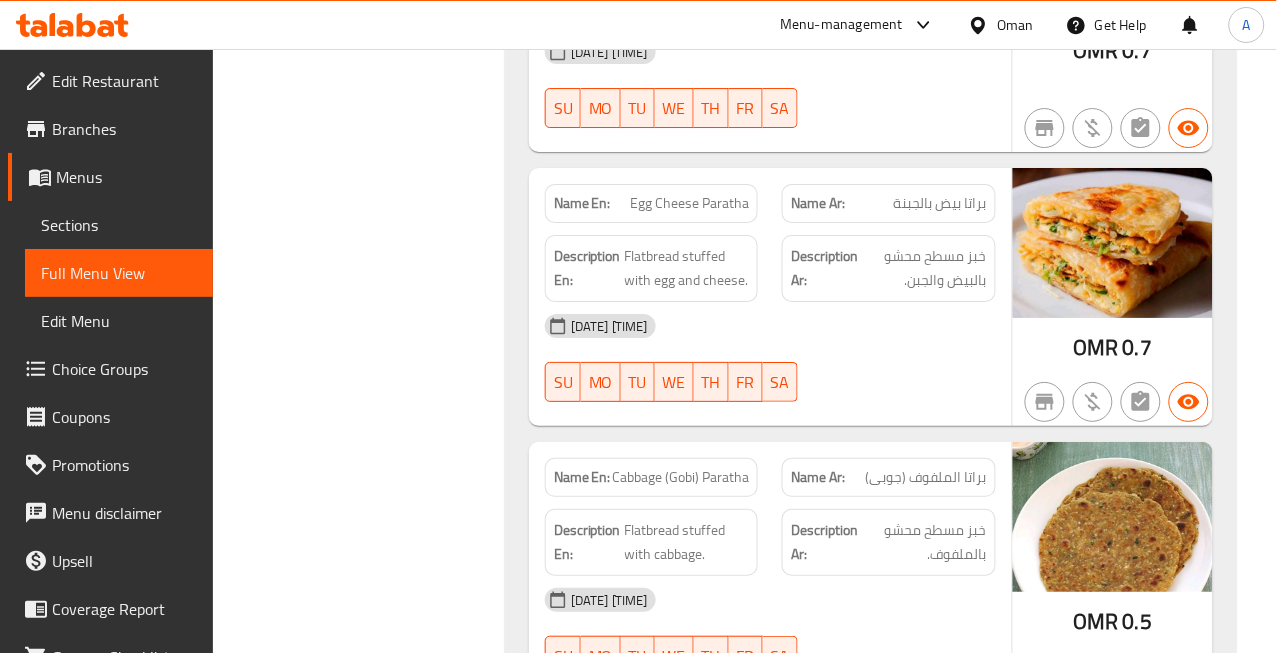 click on "Cabbage (Gobi) Paratha" at bounding box center (727, -8991) 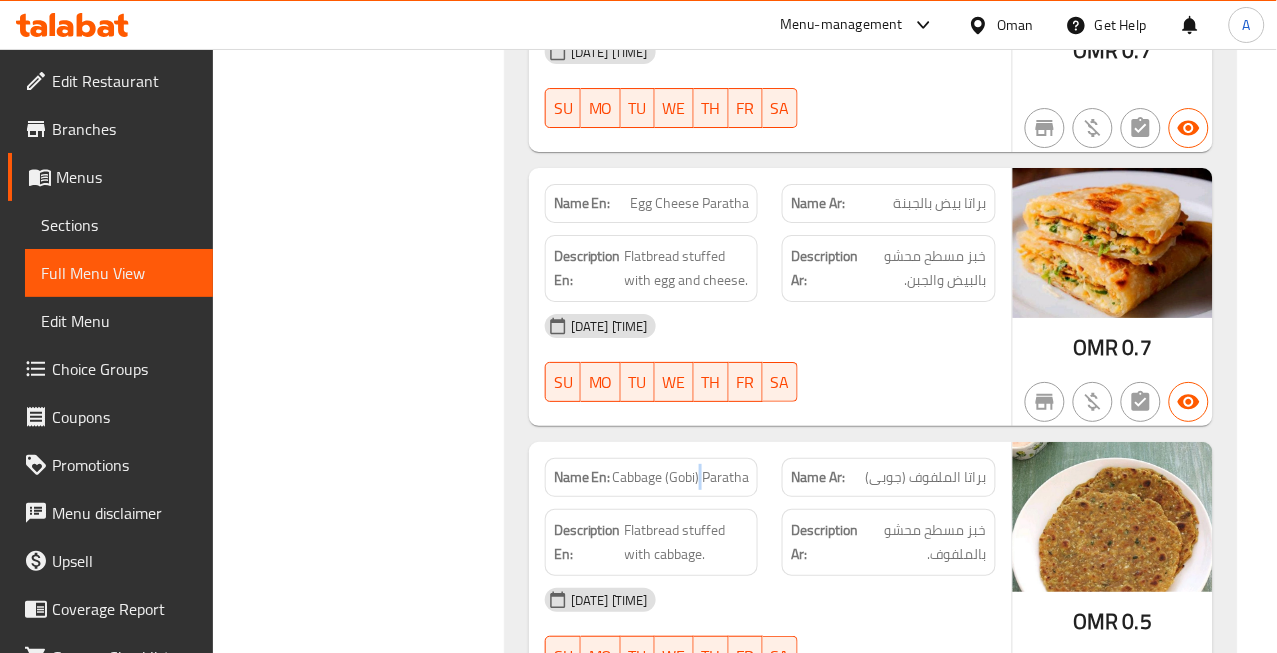 click on "Cabbage (Gobi) Paratha" at bounding box center (727, -8991) 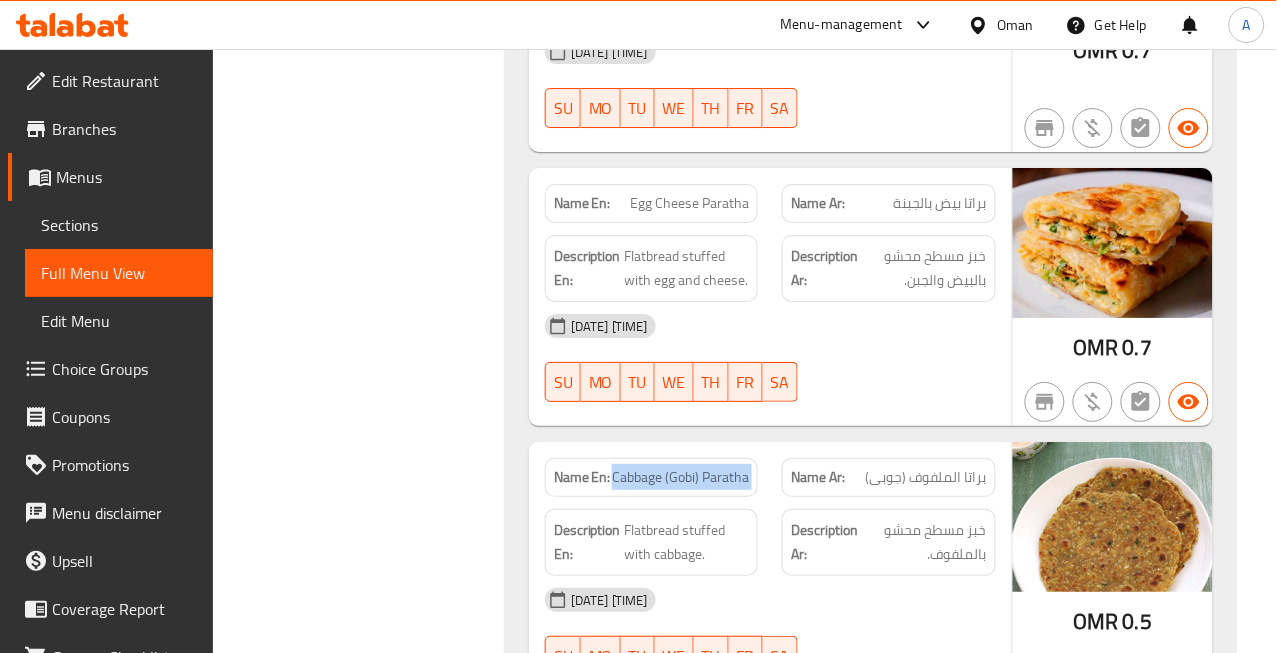 click on "Cabbage (Gobi) Paratha" at bounding box center (727, -8991) 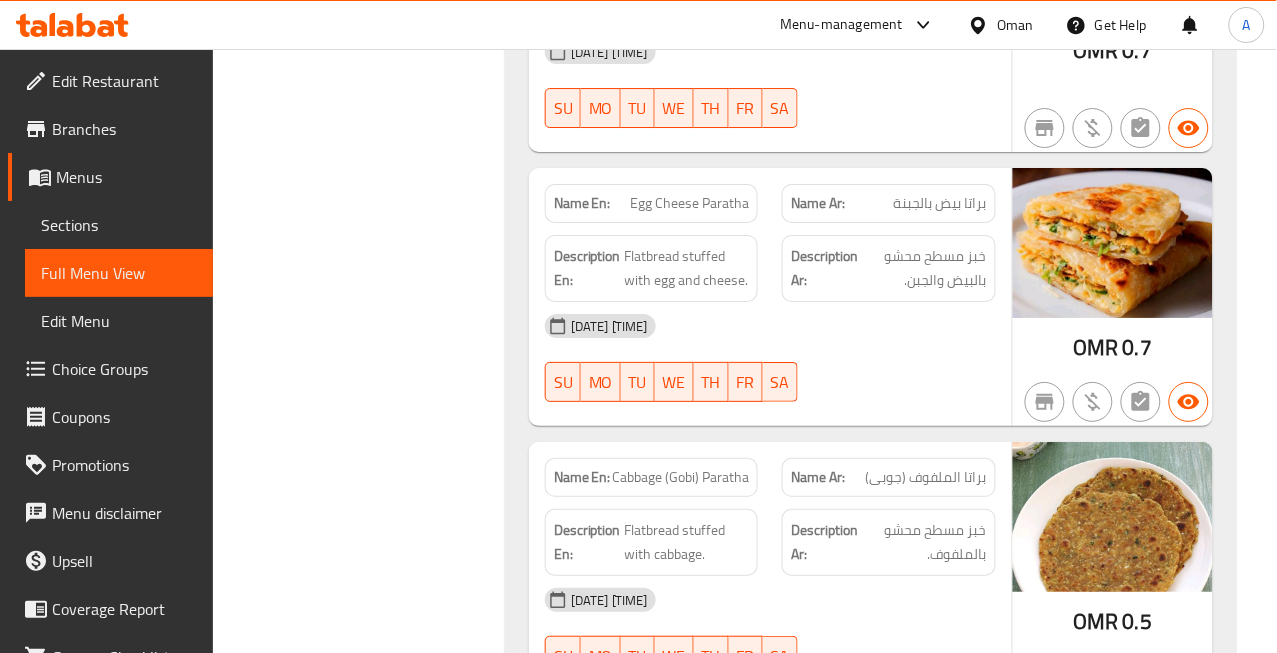 click on "Cabbage (Gobi) Paratha" at bounding box center (727, -8991) 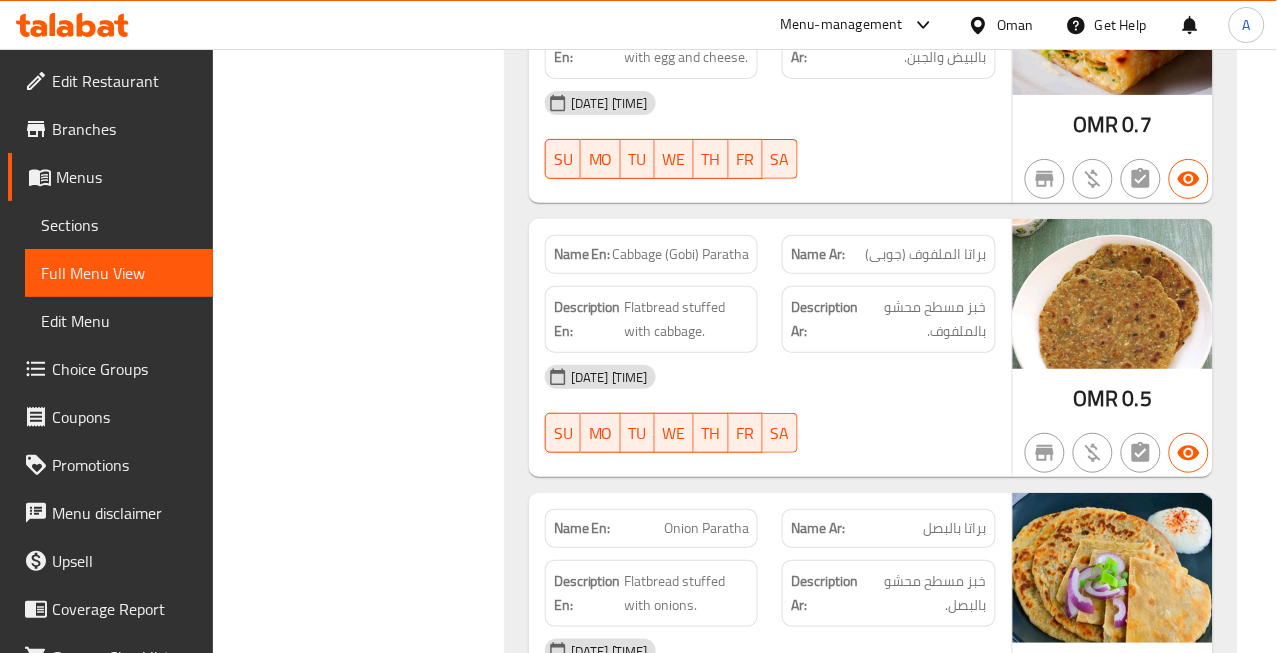 scroll, scrollTop: 11772, scrollLeft: 0, axis: vertical 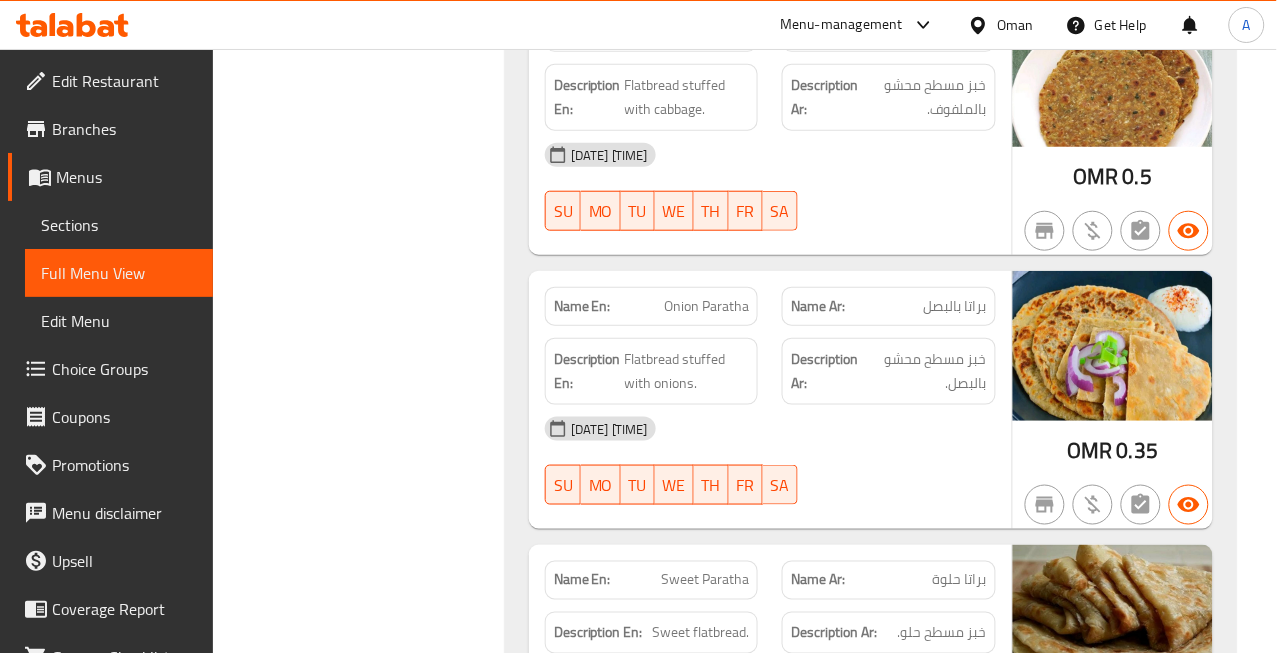 click on "براتا بالبصل" at bounding box center [954, -9162] 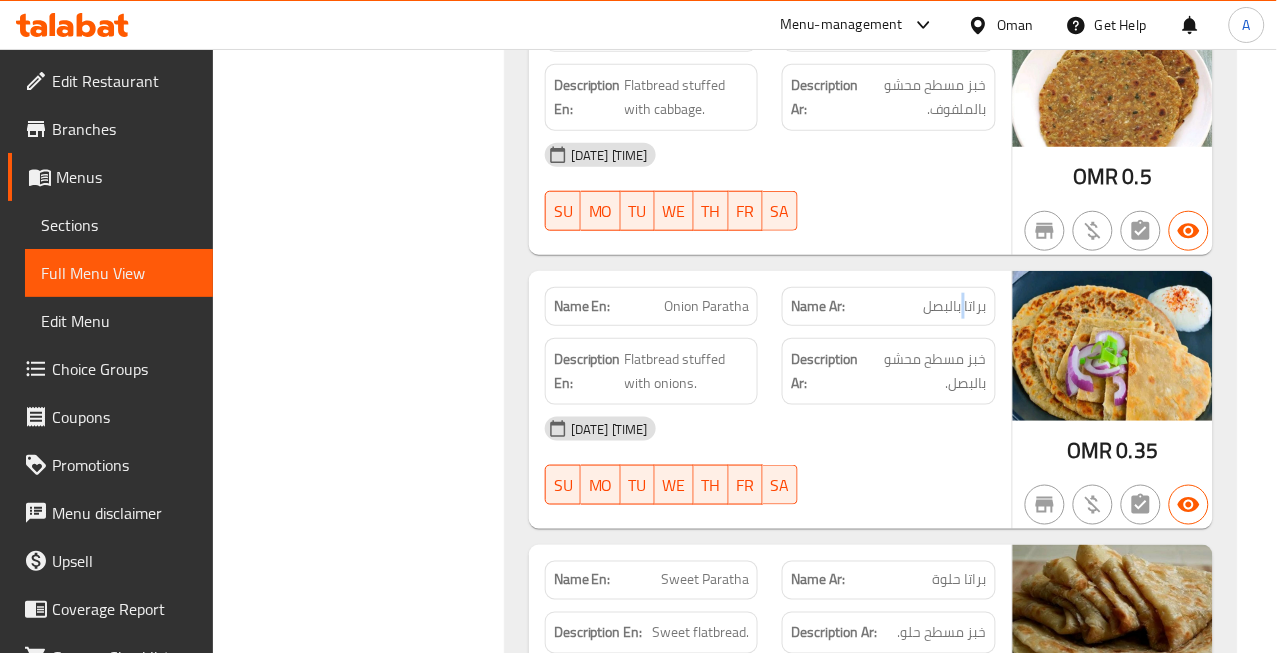 click on "براتا بالبصل" at bounding box center [954, -9162] 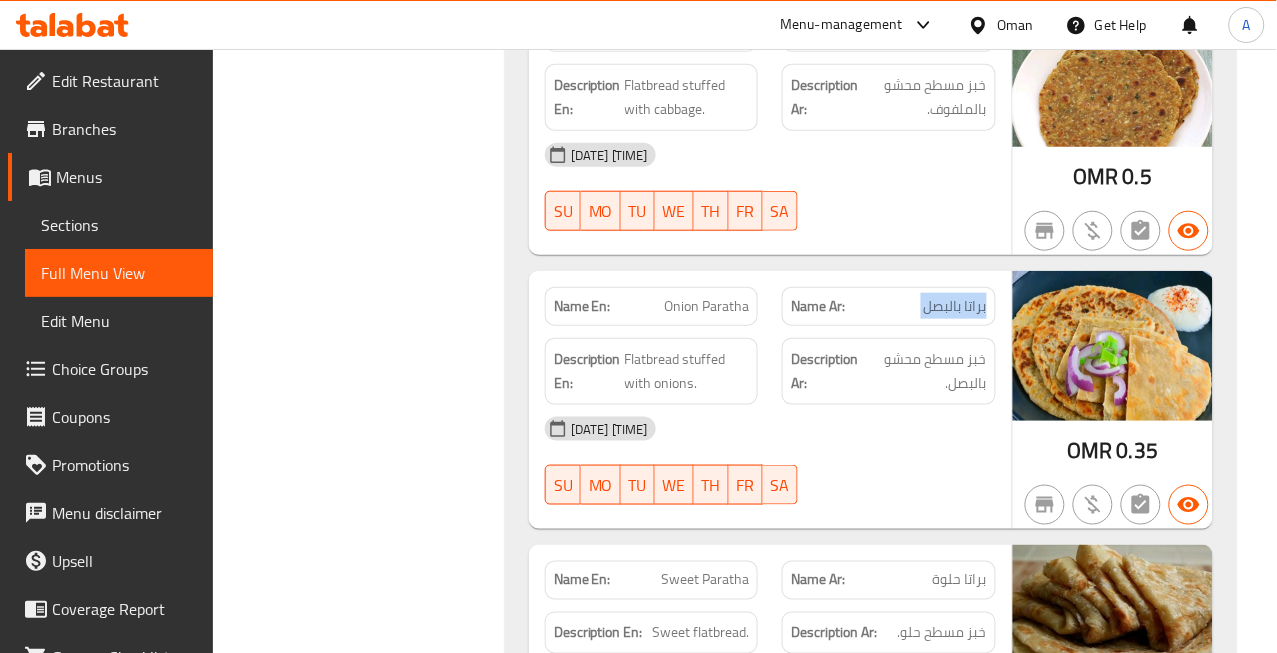 click on "براتا بالبصل" at bounding box center (954, -9162) 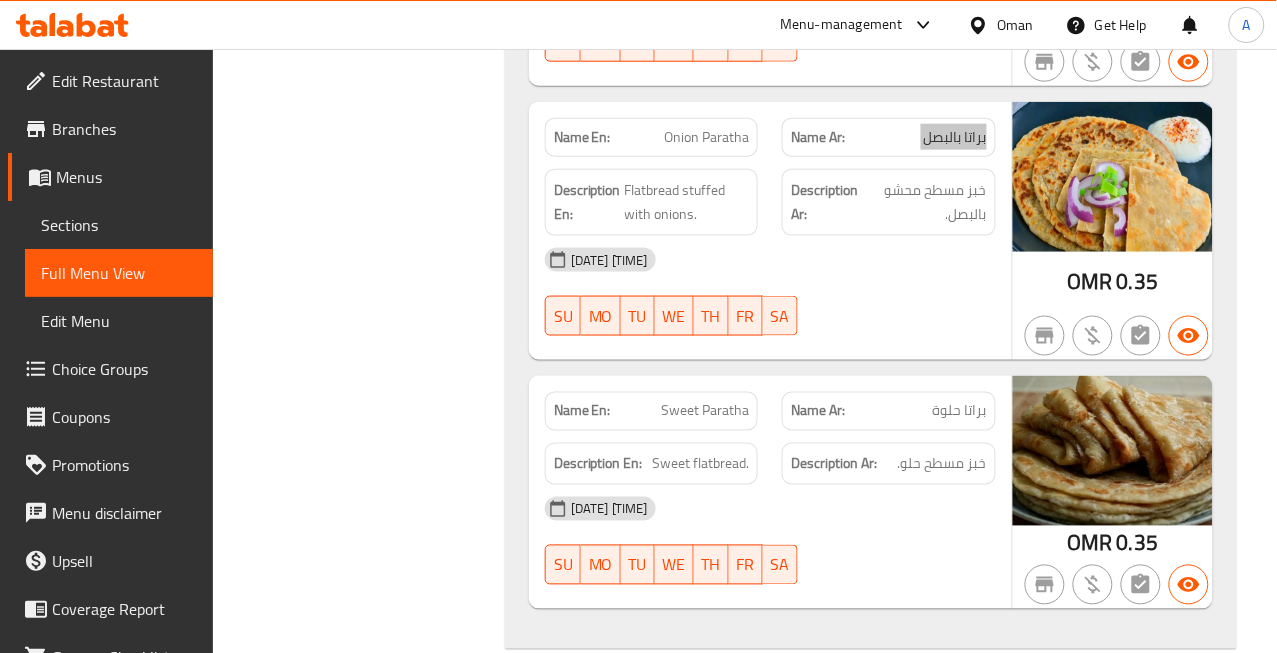 scroll, scrollTop: 11994, scrollLeft: 0, axis: vertical 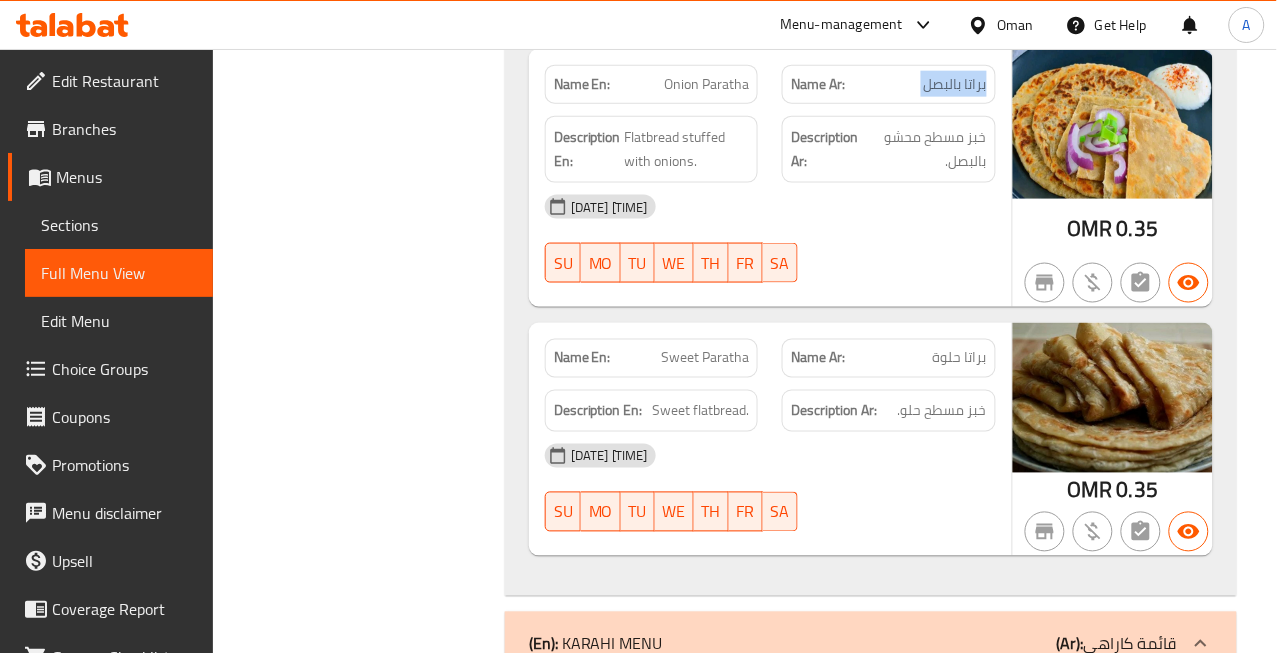 click on "0.35" at bounding box center [1137, -9017] 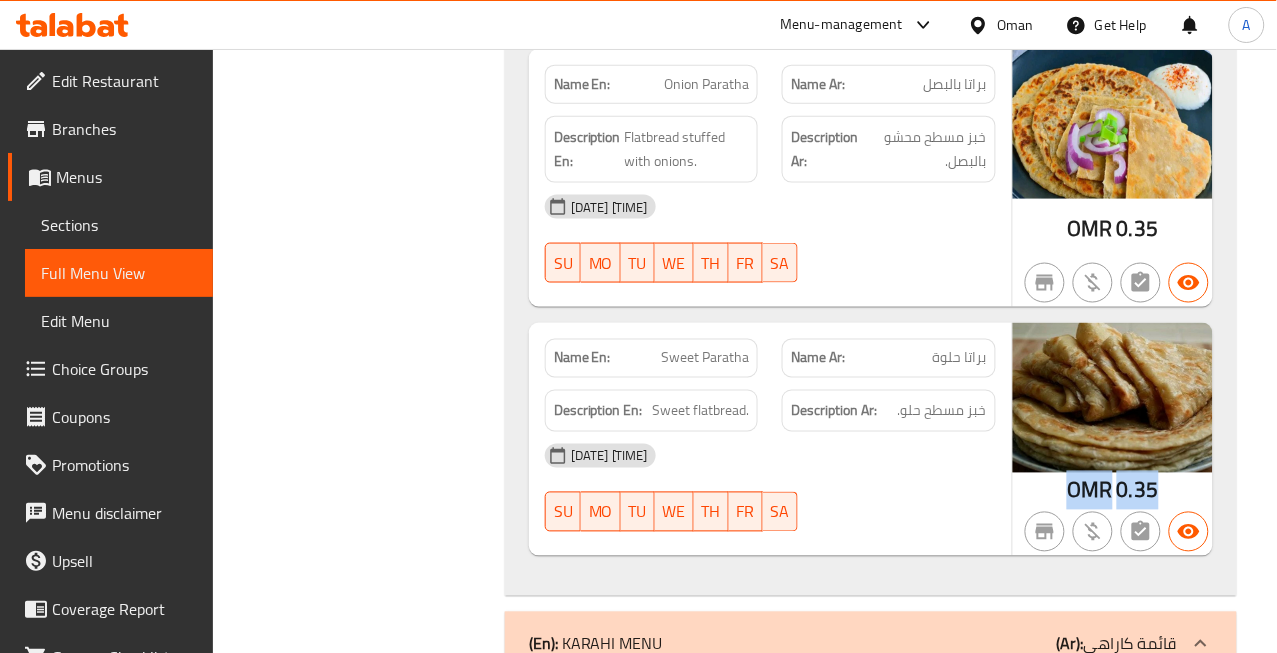 click on "0.35" at bounding box center (1137, -9017) 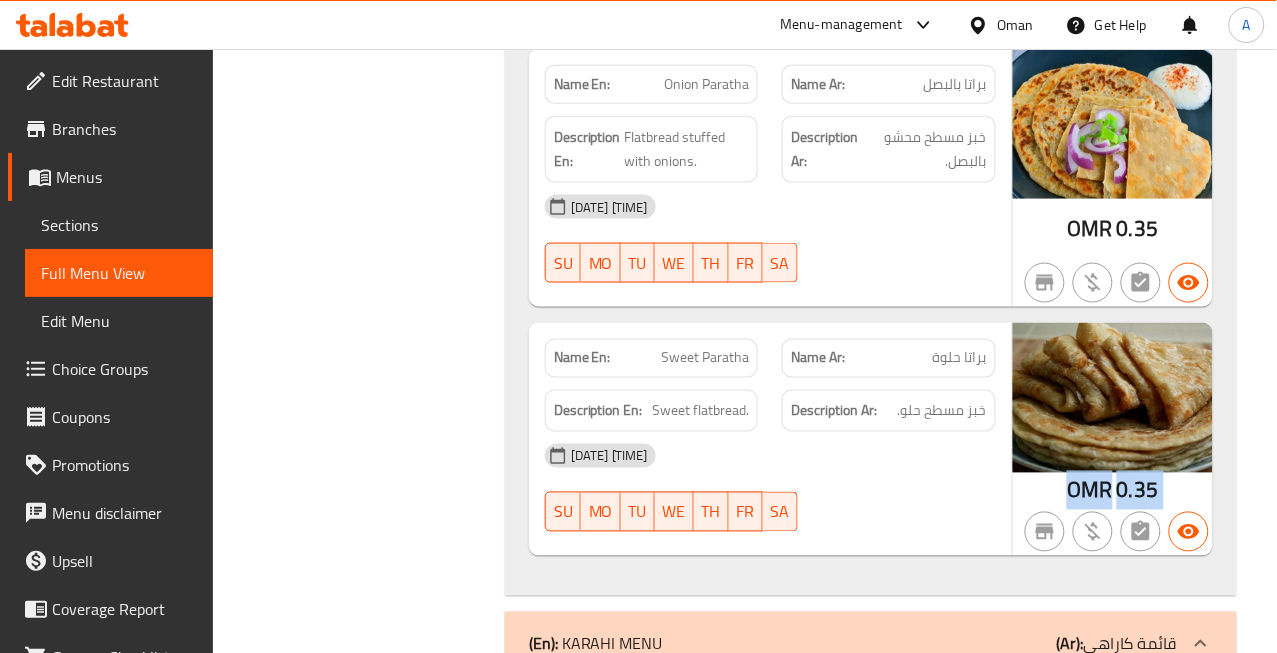 click on "0.35" at bounding box center [1137, -9017] 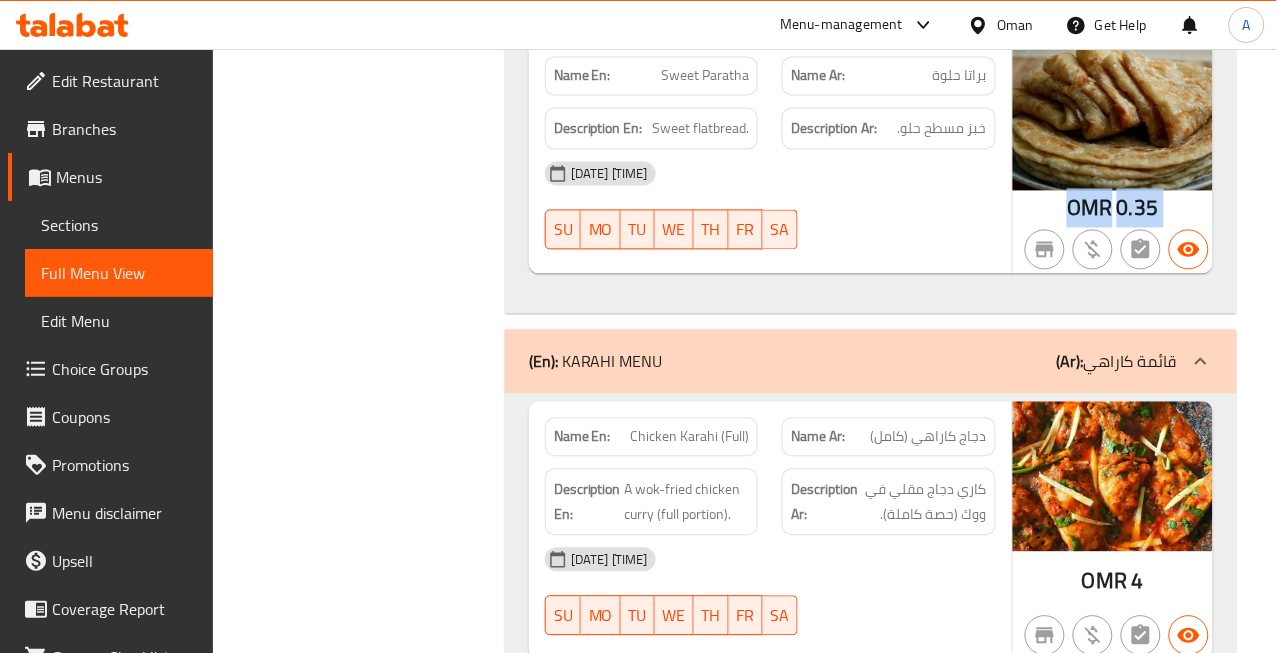 scroll, scrollTop: 12327, scrollLeft: 0, axis: vertical 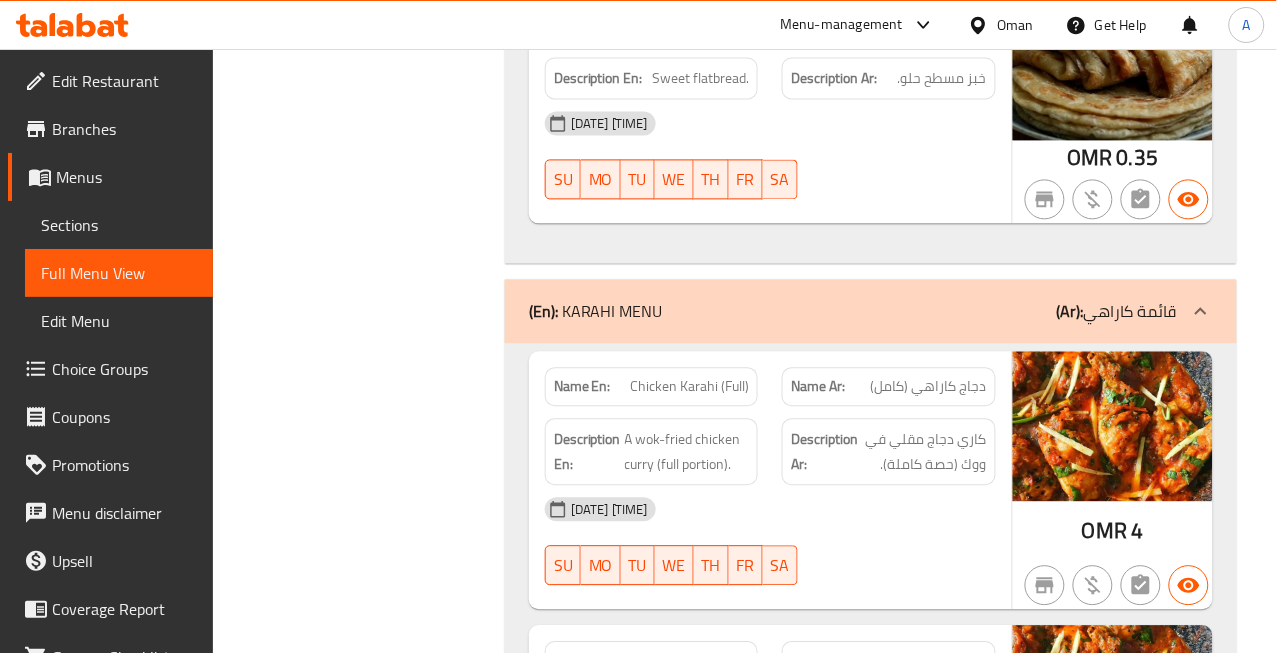 click on "Chicken Karahi (Full)" at bounding box center (706, -11951) 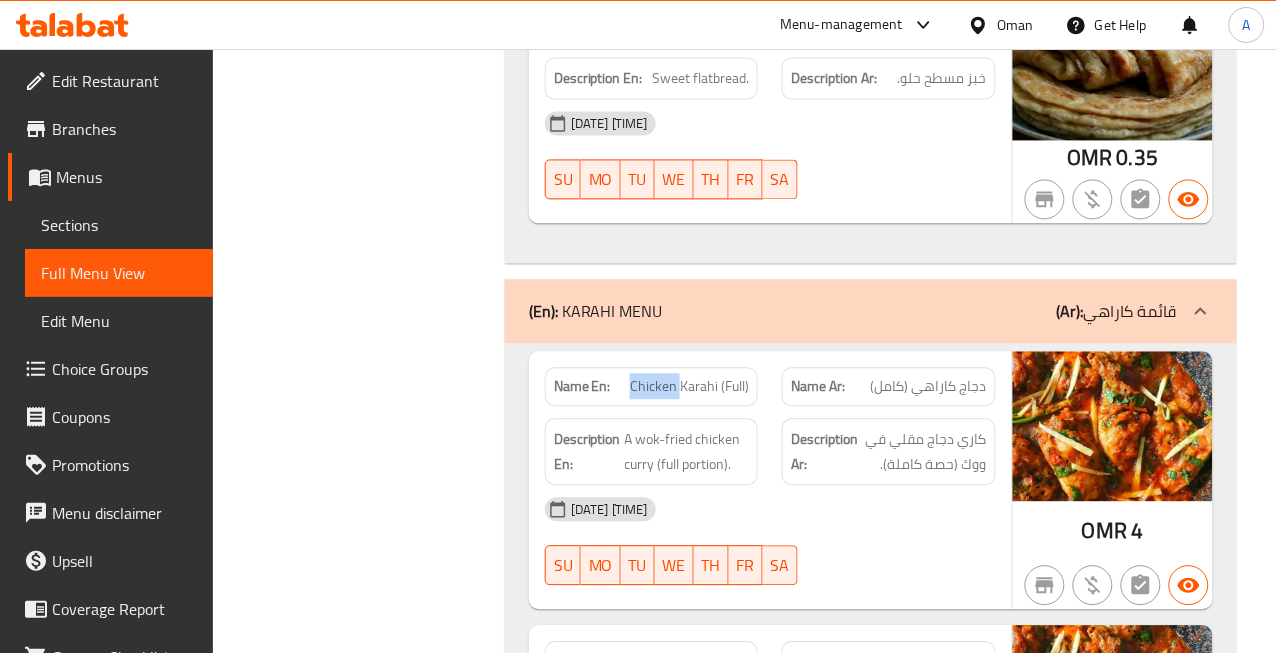 click on "Chicken Karahi (Full)" at bounding box center (706, -11951) 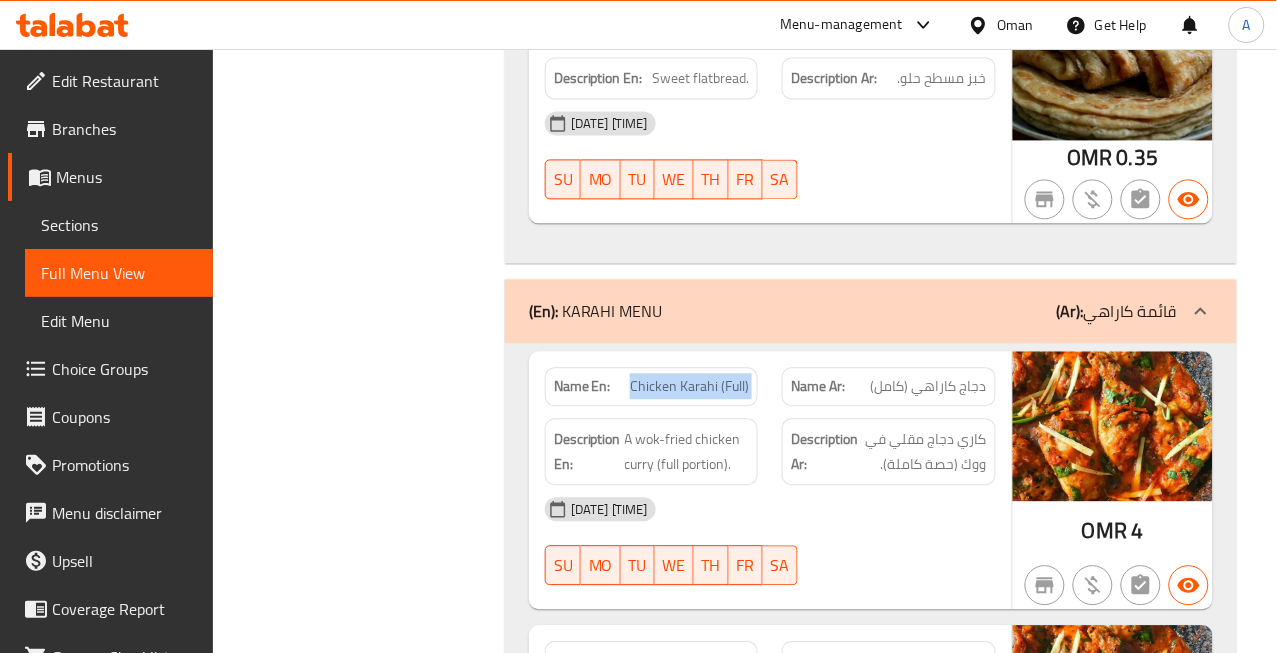 click on "Chicken Karahi (Full)" at bounding box center [706, -11951] 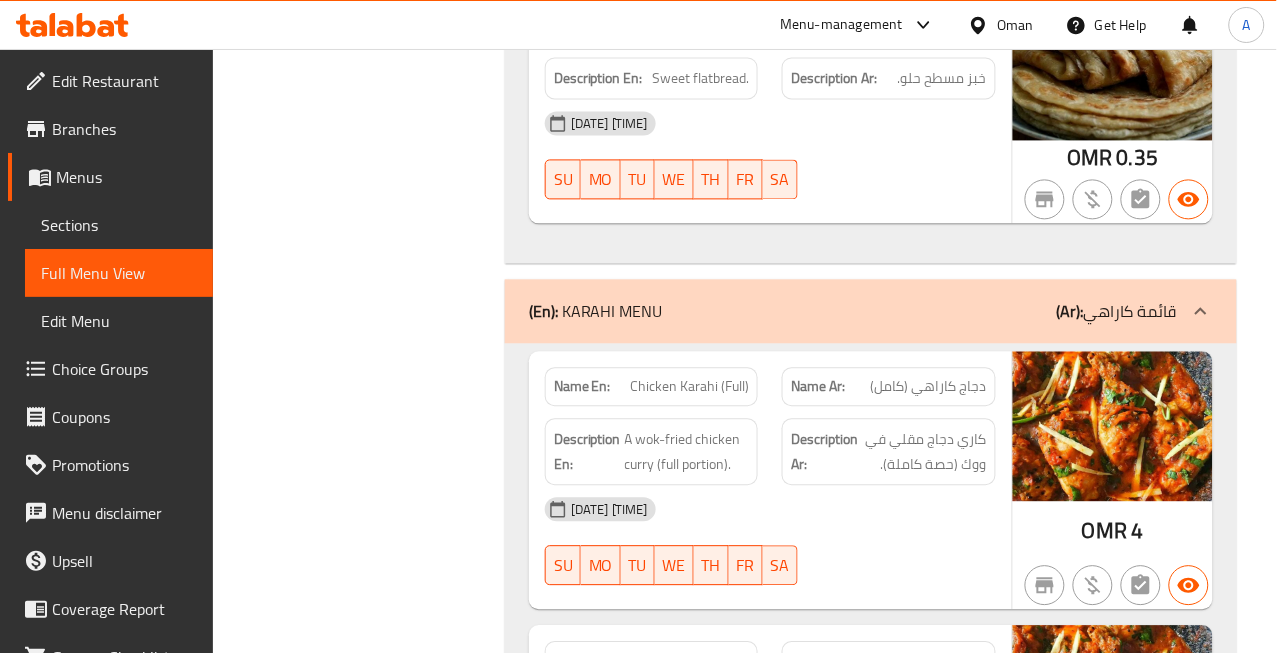 click on "دجاج كاراهي (كامل)" at bounding box center [962, -11951] 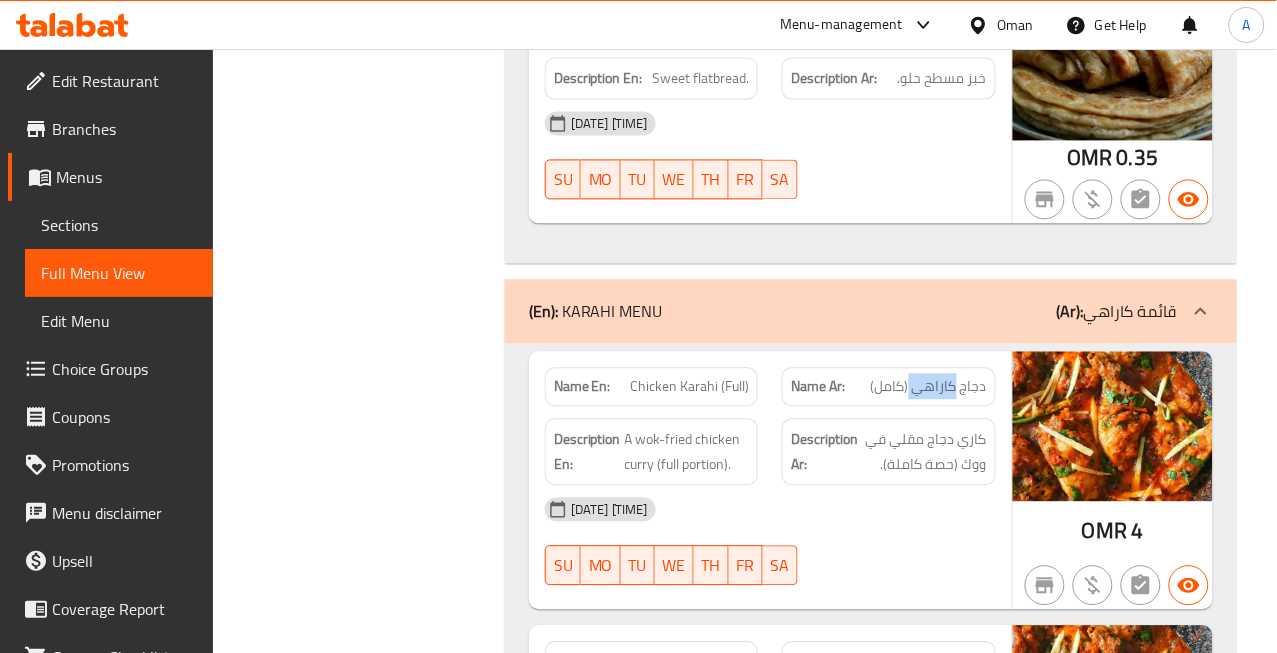 click on "دجاج كاراهي (كامل)" at bounding box center (962, -11951) 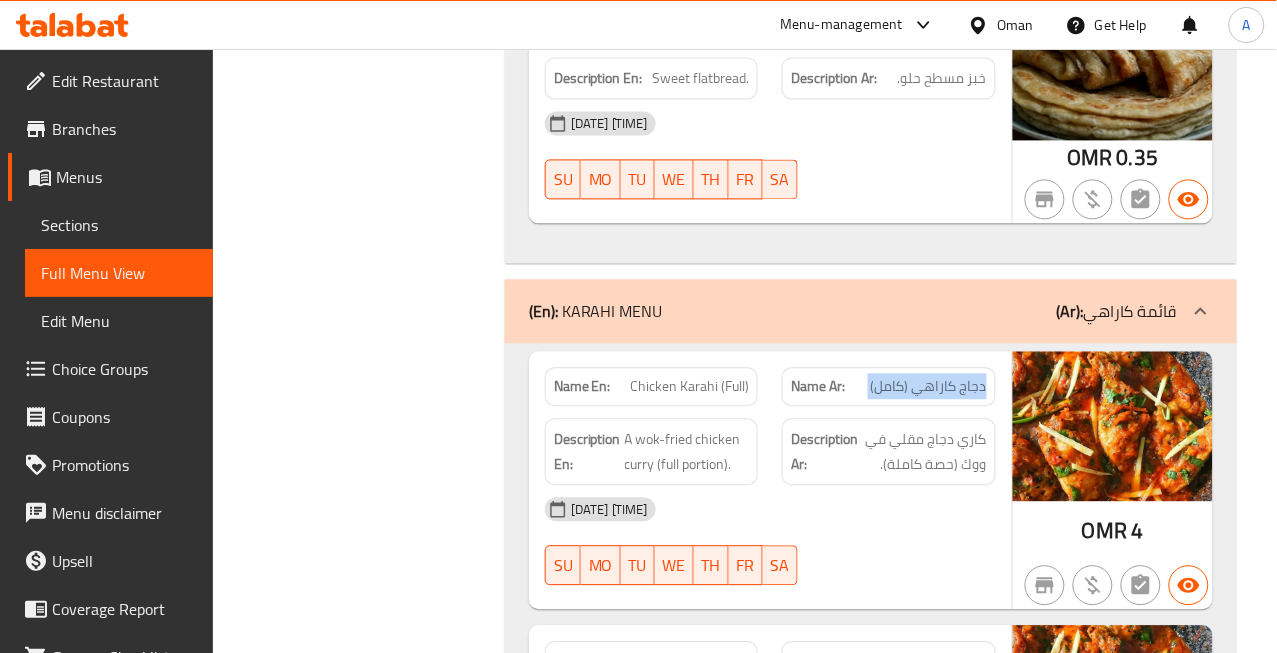 click on "دجاج كاراهي (كامل)" at bounding box center [962, -11951] 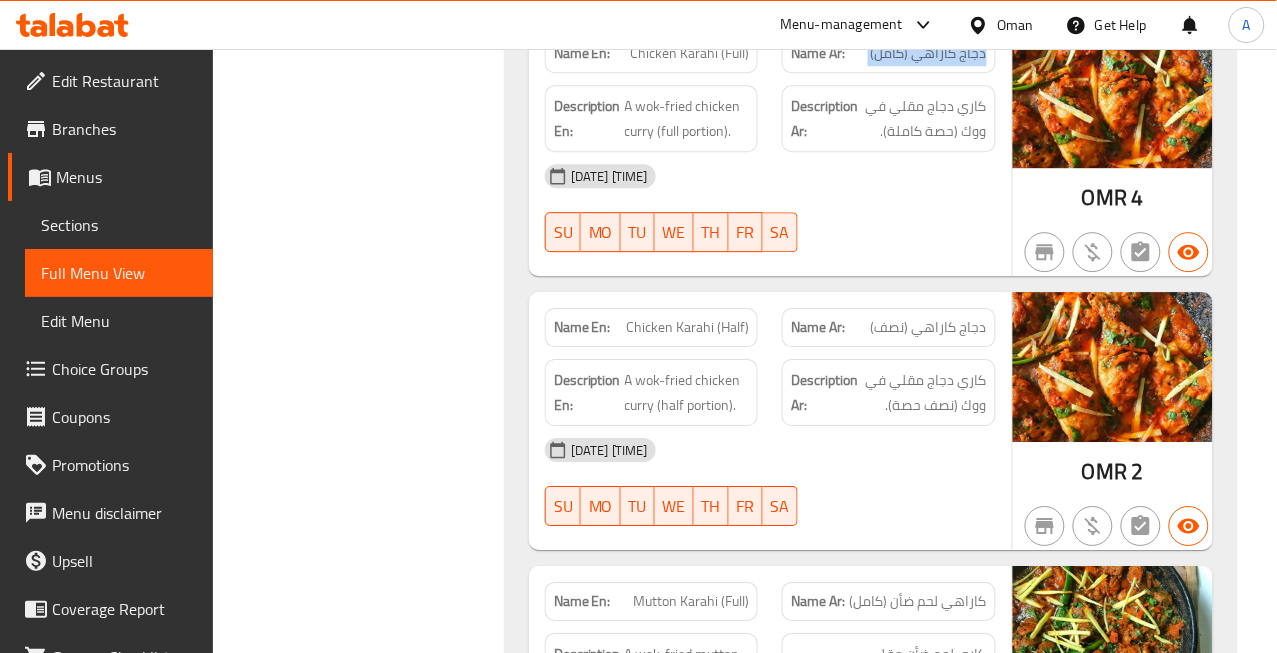 scroll, scrollTop: 12661, scrollLeft: 0, axis: vertical 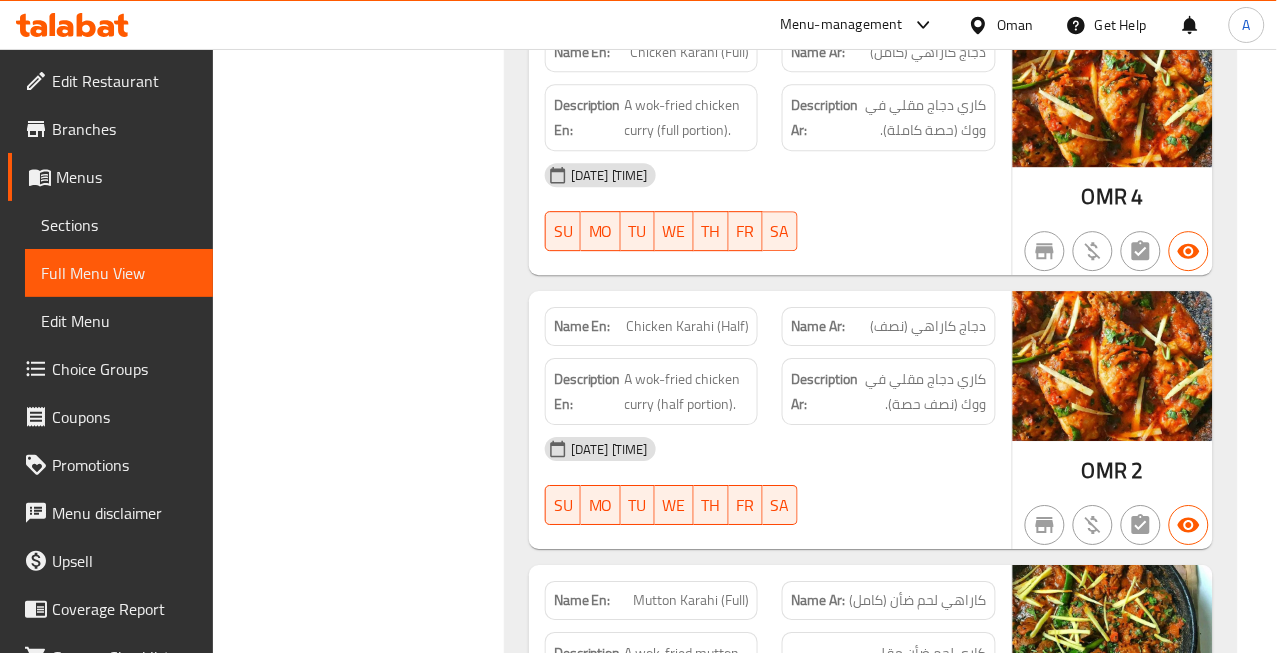 click on "دجاج كاراهي (نصف)" at bounding box center [935, -12011] 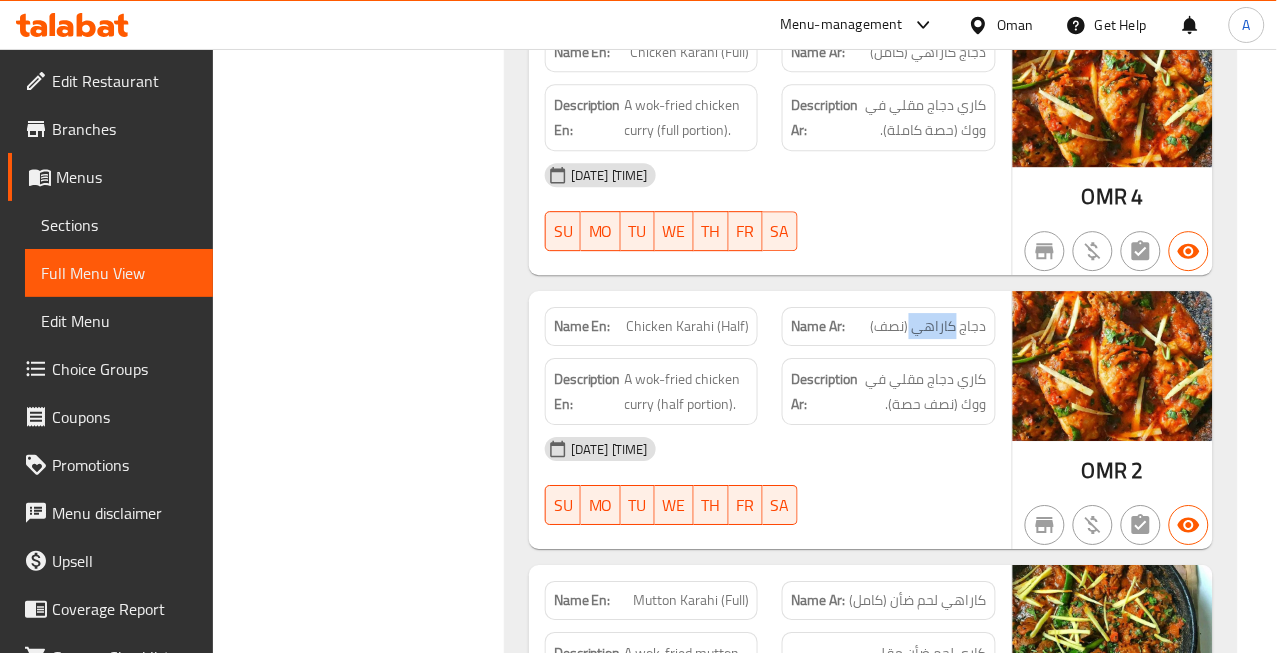 click on "دجاج كاراهي (نصف)" at bounding box center [935, -12011] 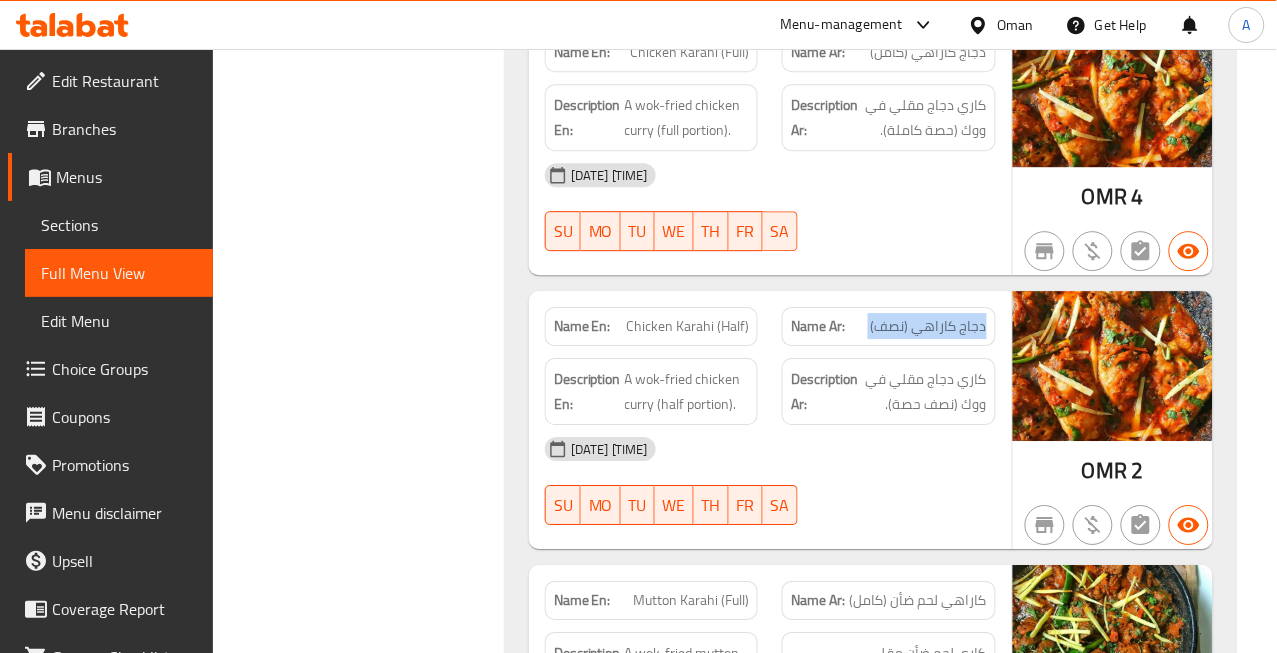 click on "دجاج كاراهي (نصف)" at bounding box center (935, -12011) 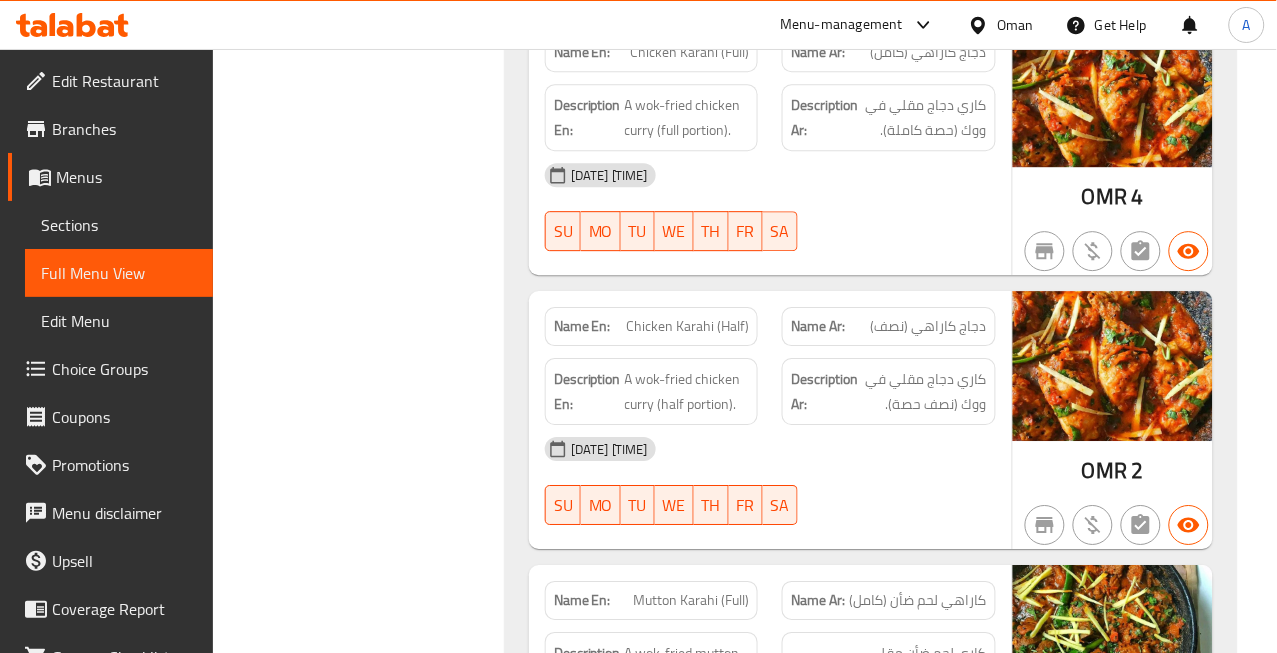click on "Chicken Karahi (Half)" at bounding box center [680, -12000] 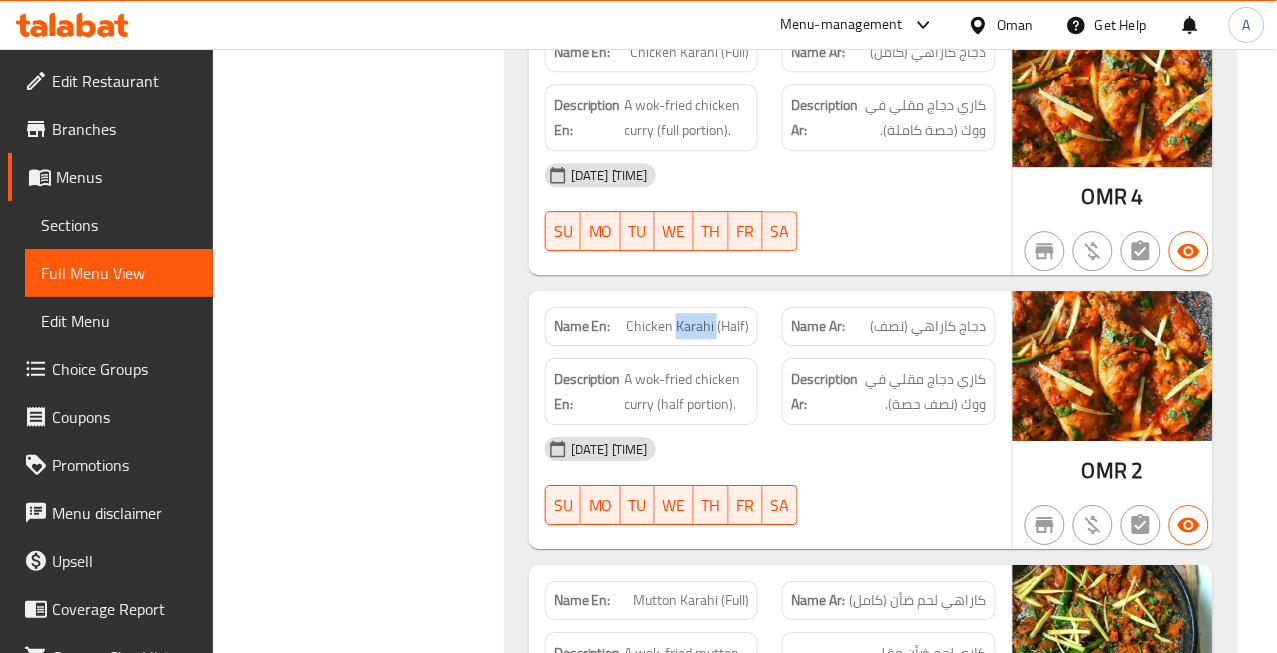 click on "Chicken Karahi (Half)" at bounding box center [680, -12000] 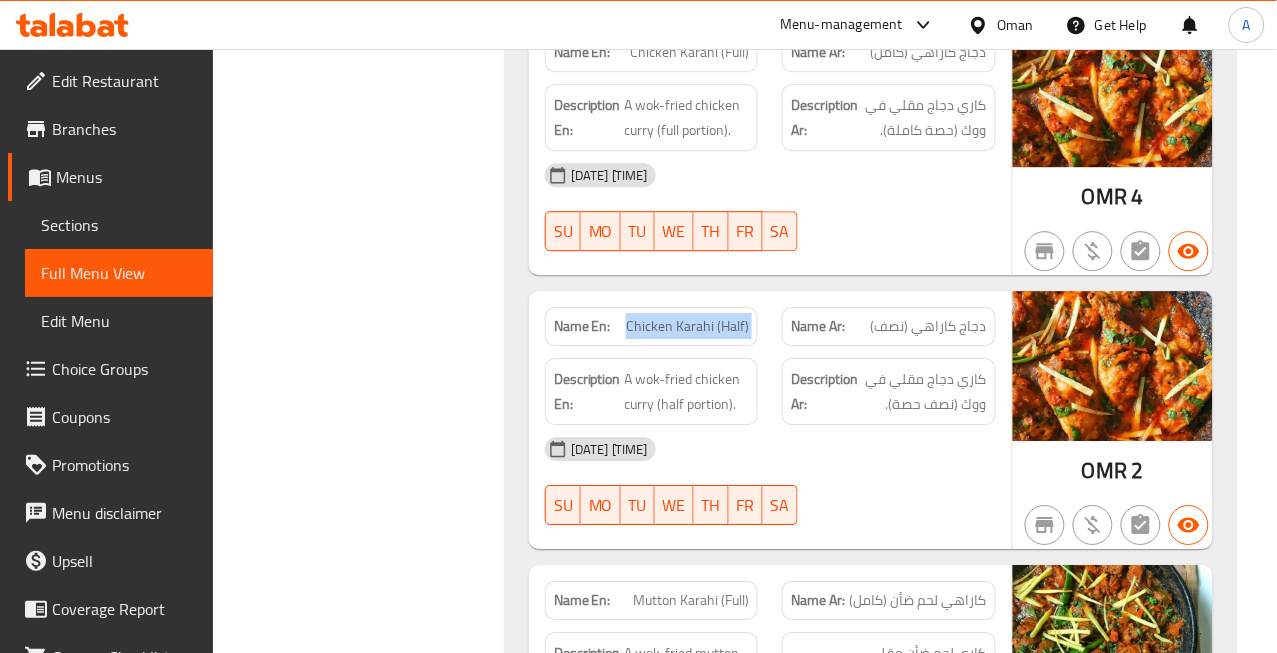 click on "Chicken Karahi (Half)" at bounding box center (680, -12000) 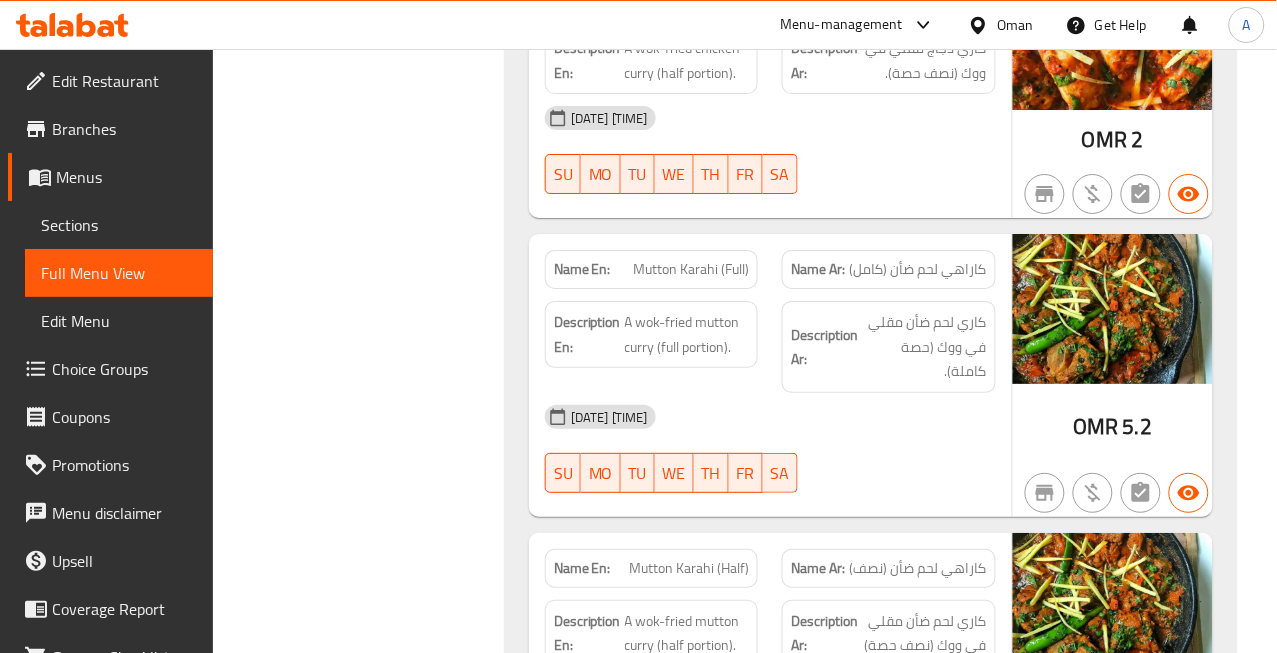scroll, scrollTop: 12994, scrollLeft: 0, axis: vertical 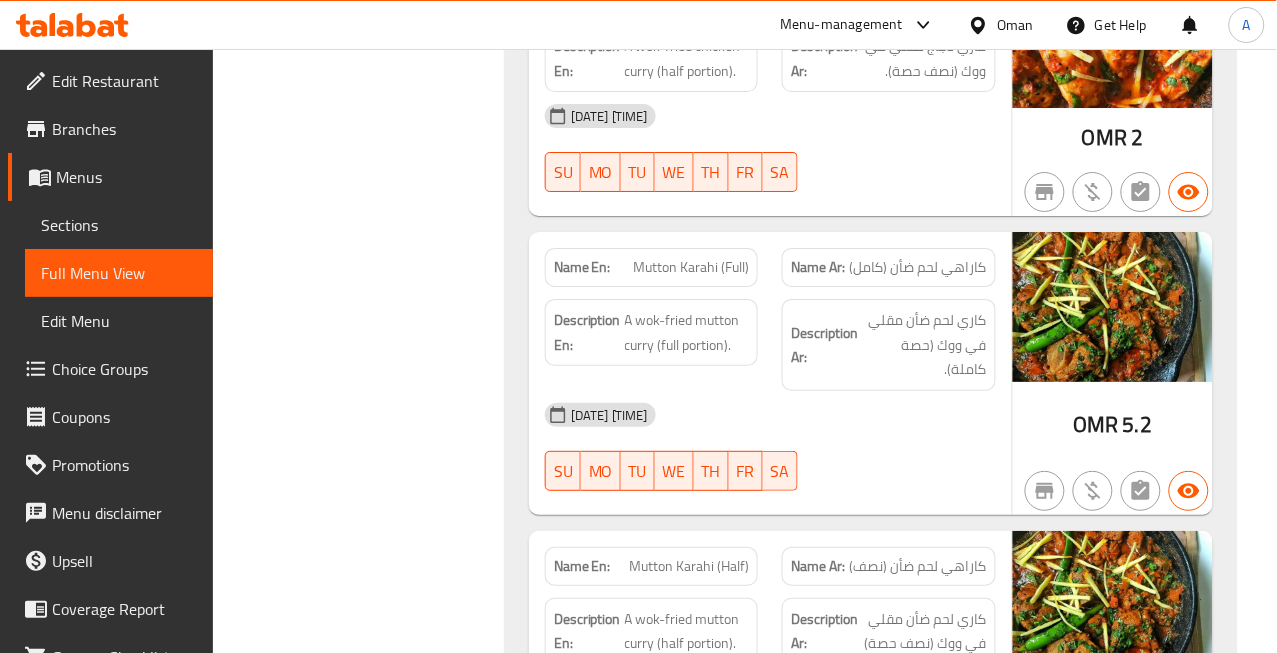 click on "كاراهي لحم ضأن (كامل)" at bounding box center [975, -12025] 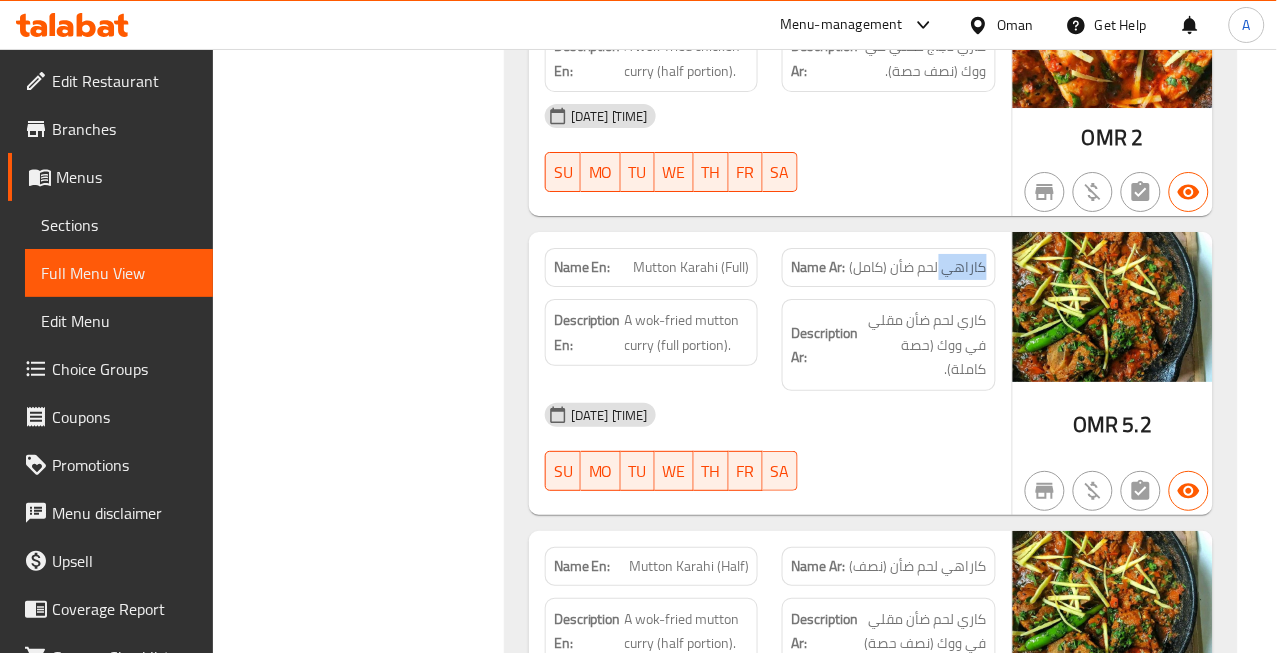 click on "كاراهي لحم ضأن (كامل)" at bounding box center [975, -12025] 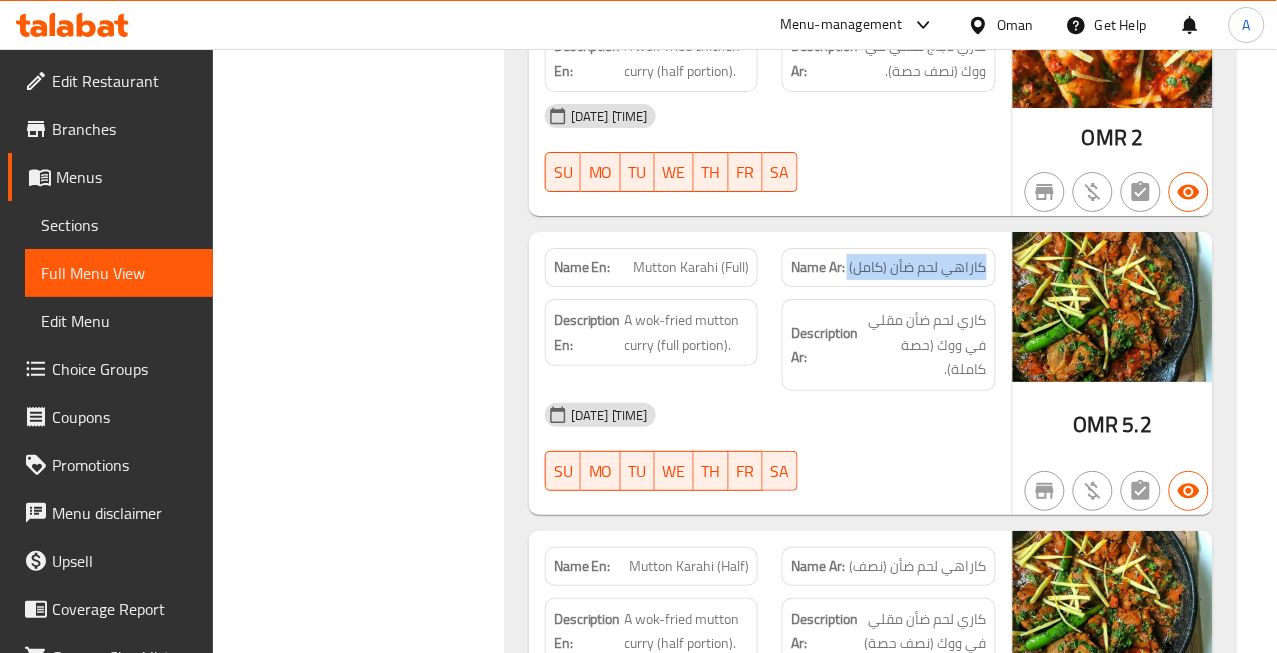 click on "كاراهي لحم ضأن (كامل)" at bounding box center [975, -12025] 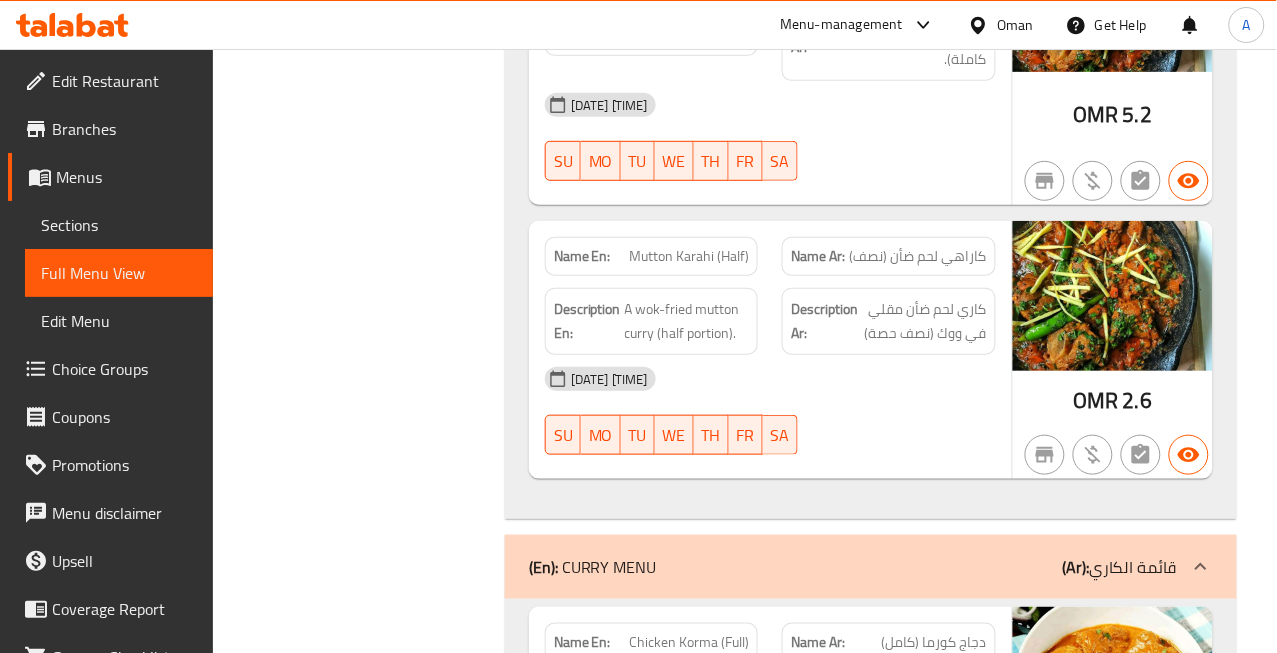 scroll, scrollTop: 13327, scrollLeft: 0, axis: vertical 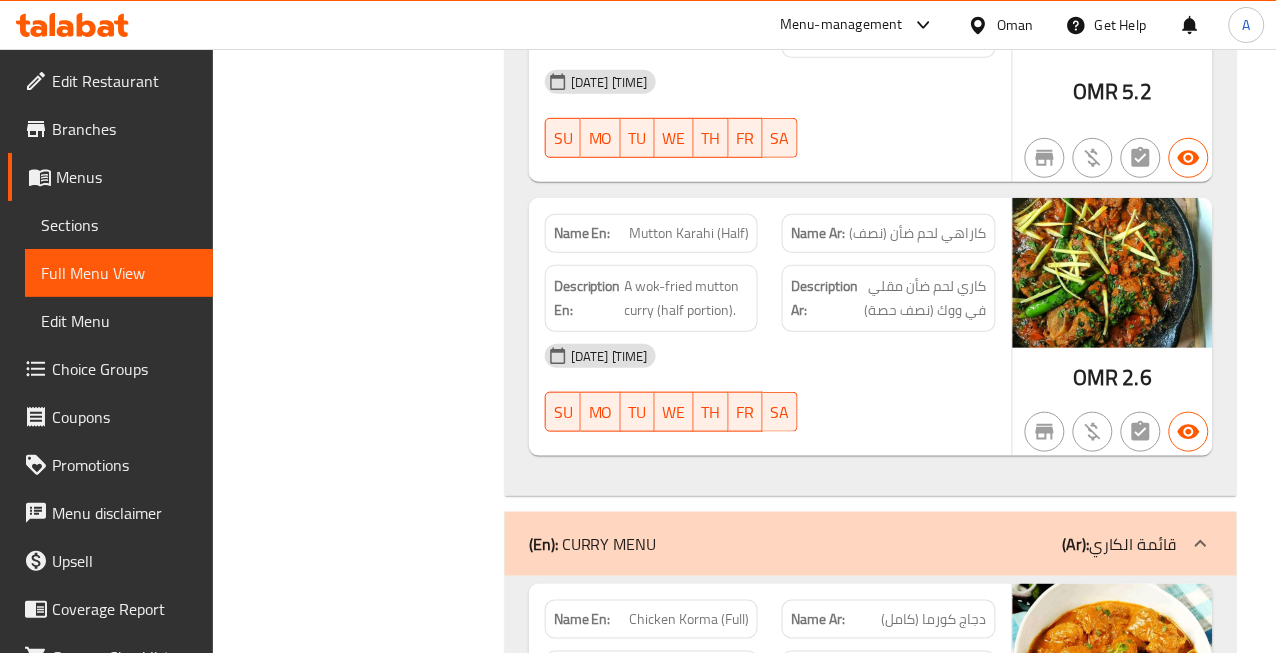 click on "كاراهي لحم ضأن (نصف)" at bounding box center [938, -12108] 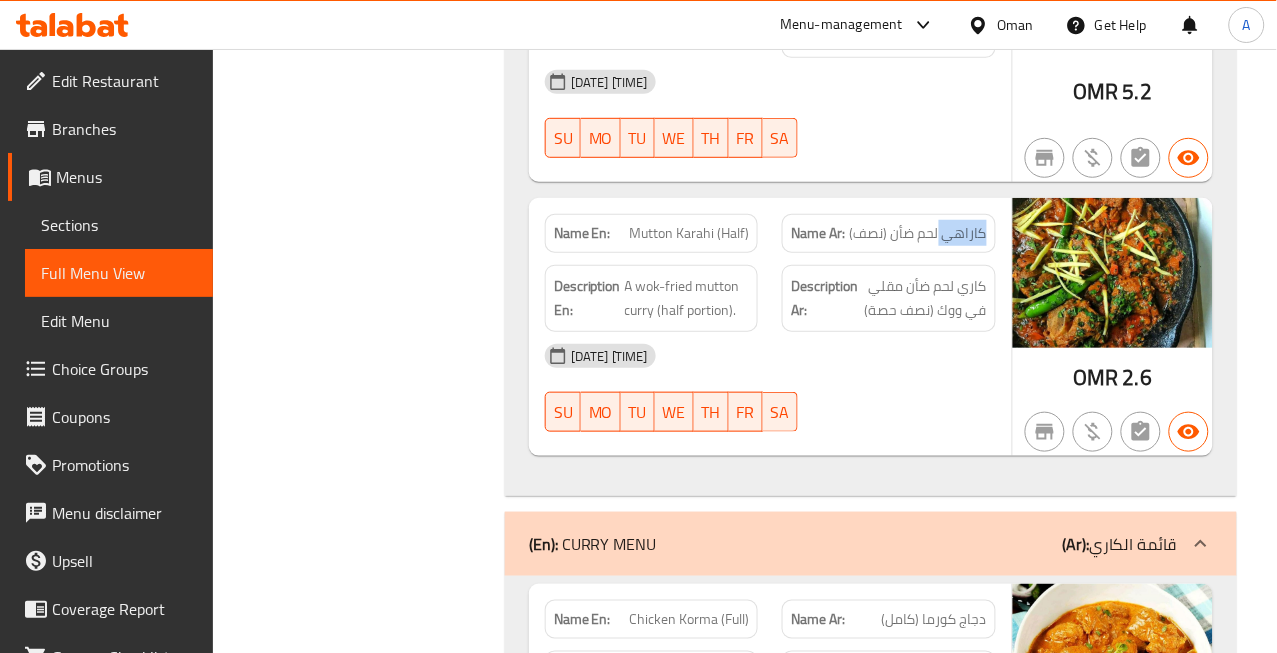 click on "كاراهي لحم ضأن (نصف)" at bounding box center [938, -12108] 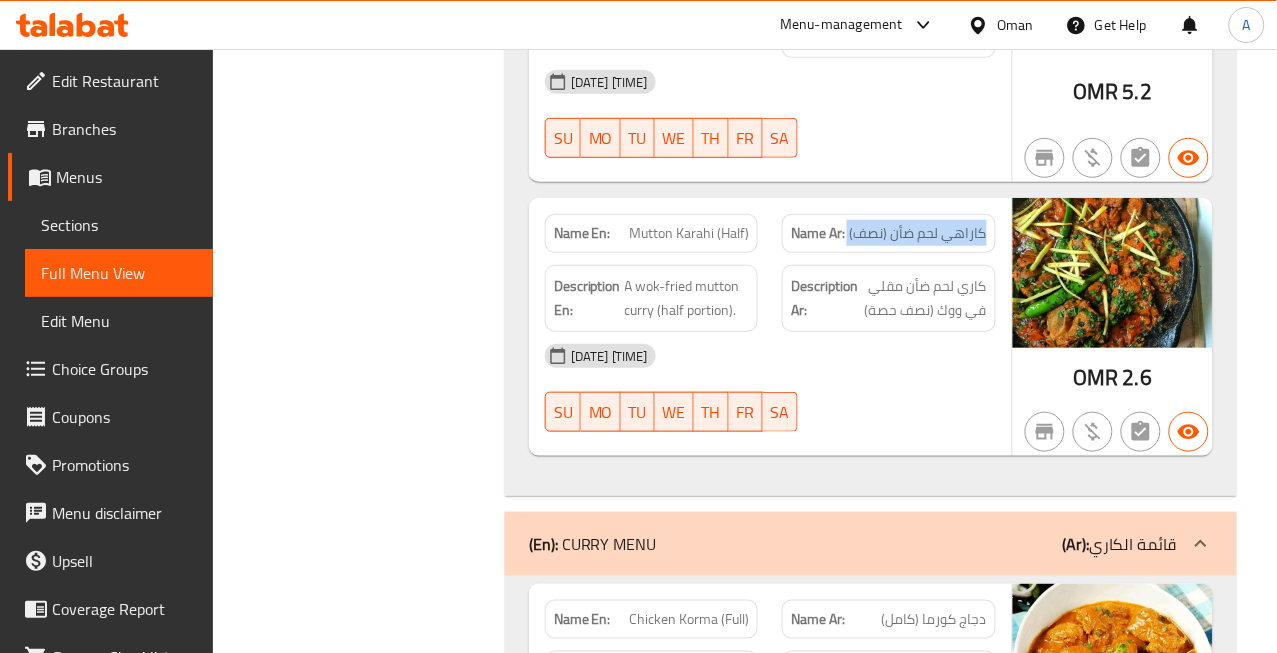 click on "كاراهي لحم ضأن (نصف)" at bounding box center [938, -12108] 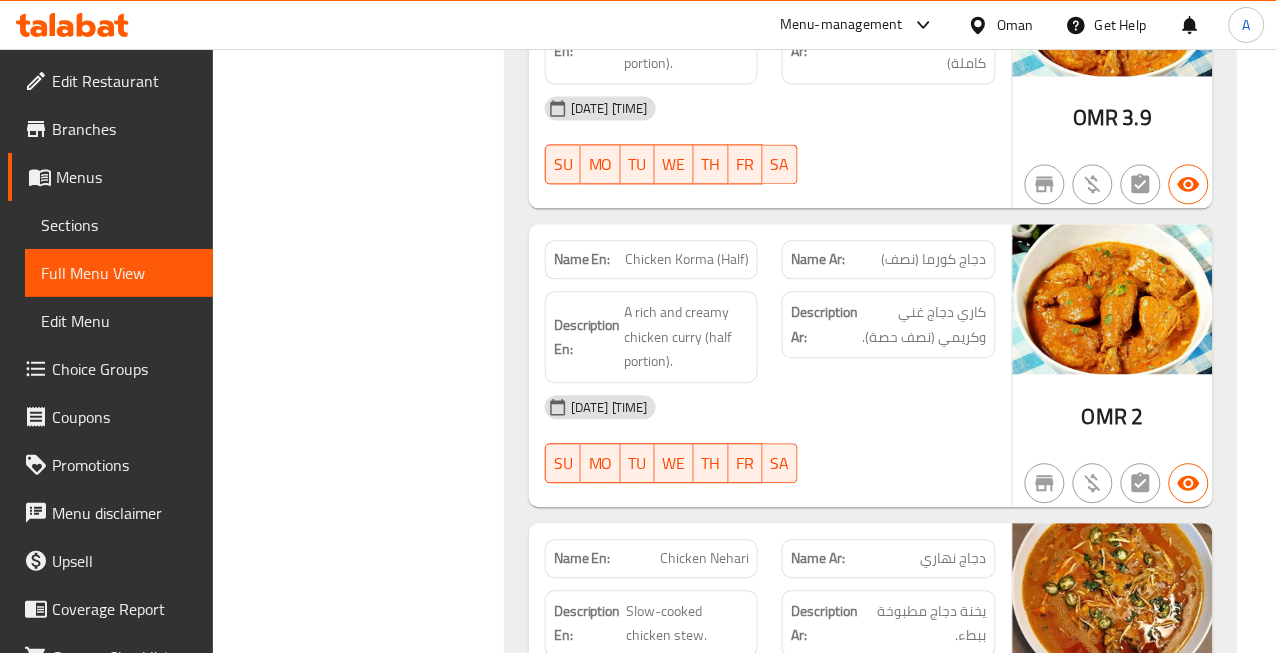 scroll, scrollTop: 13994, scrollLeft: 0, axis: vertical 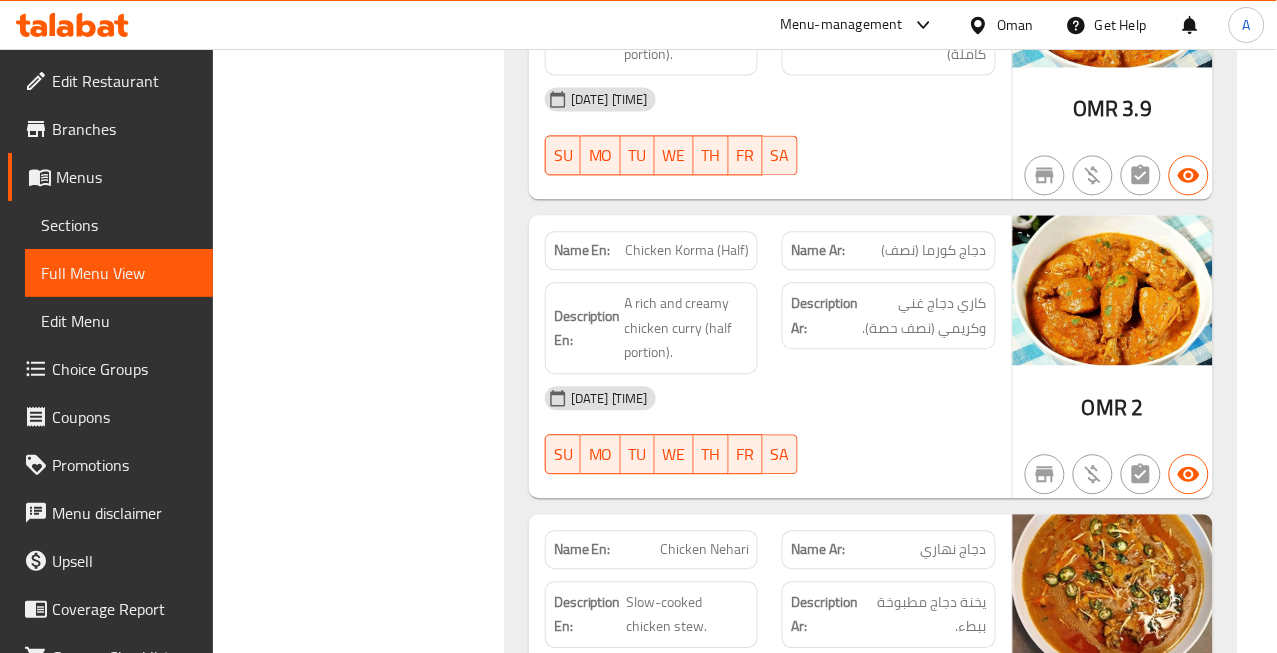 click on "دجاج كورما (نصف)" at bounding box center (935, -13344) 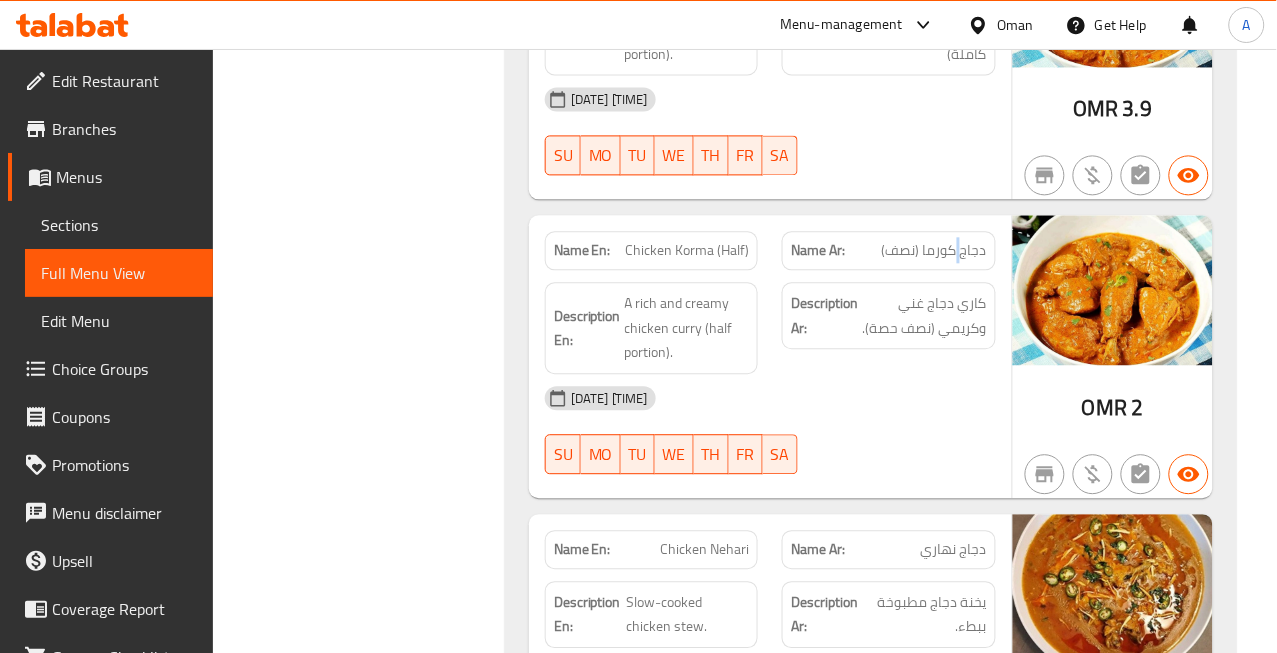 click on "دجاج كورما (نصف)" at bounding box center (935, -13344) 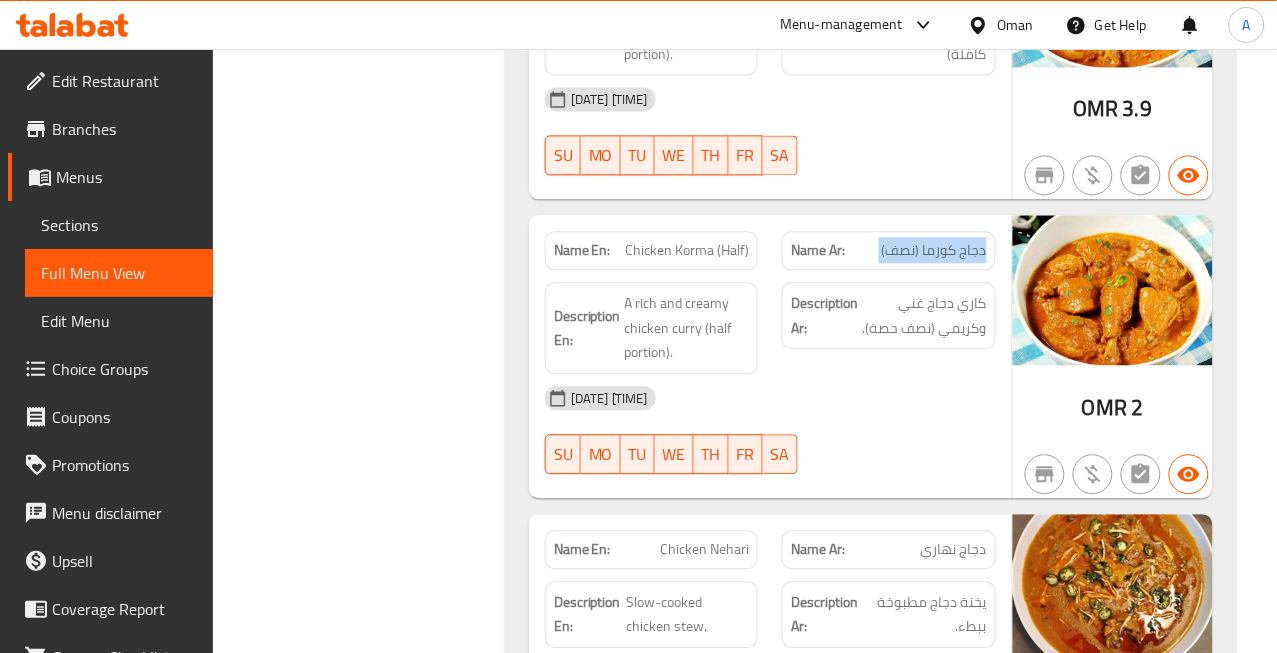 click on "دجاج كورما (نصف)" at bounding box center [935, -13344] 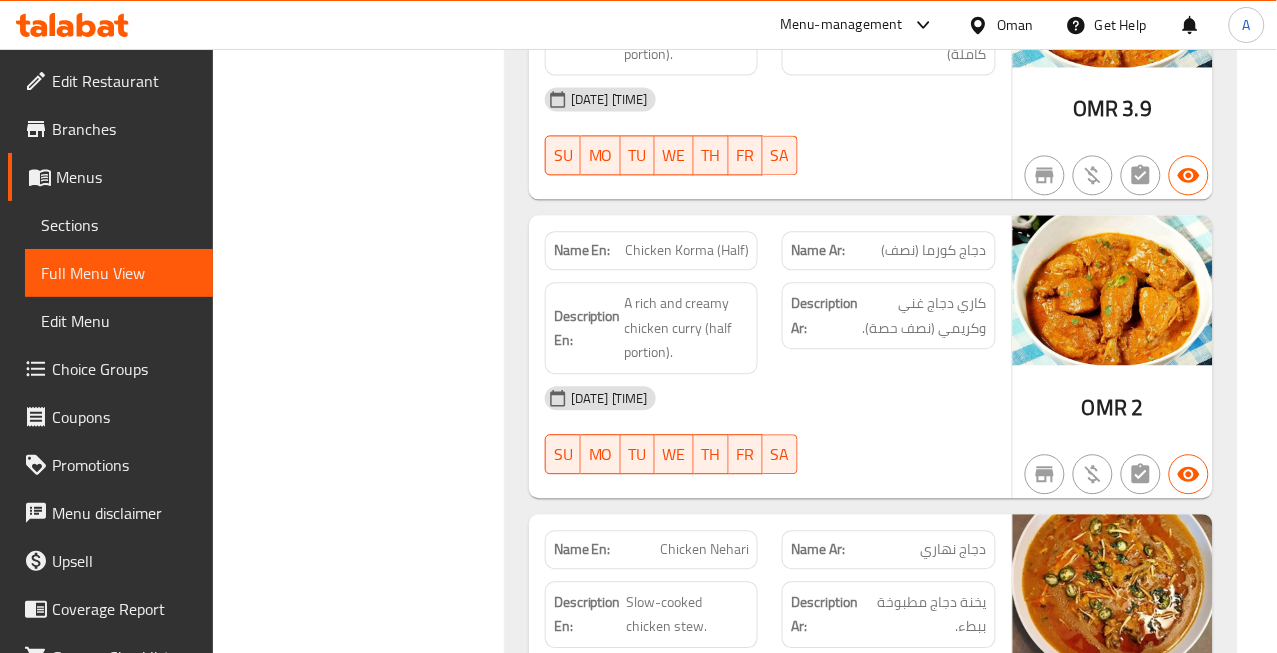 click on "Chicken Korma (Half)" at bounding box center [680, -13333] 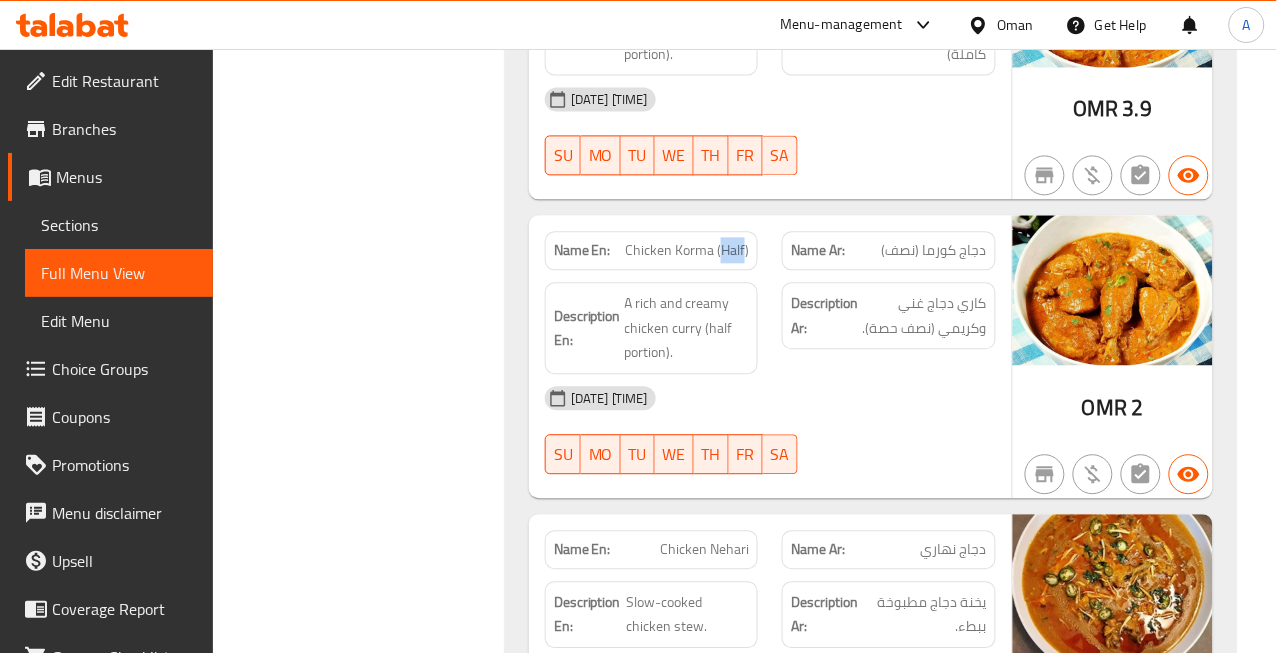 click on "Chicken Korma (Half)" at bounding box center (680, -13333) 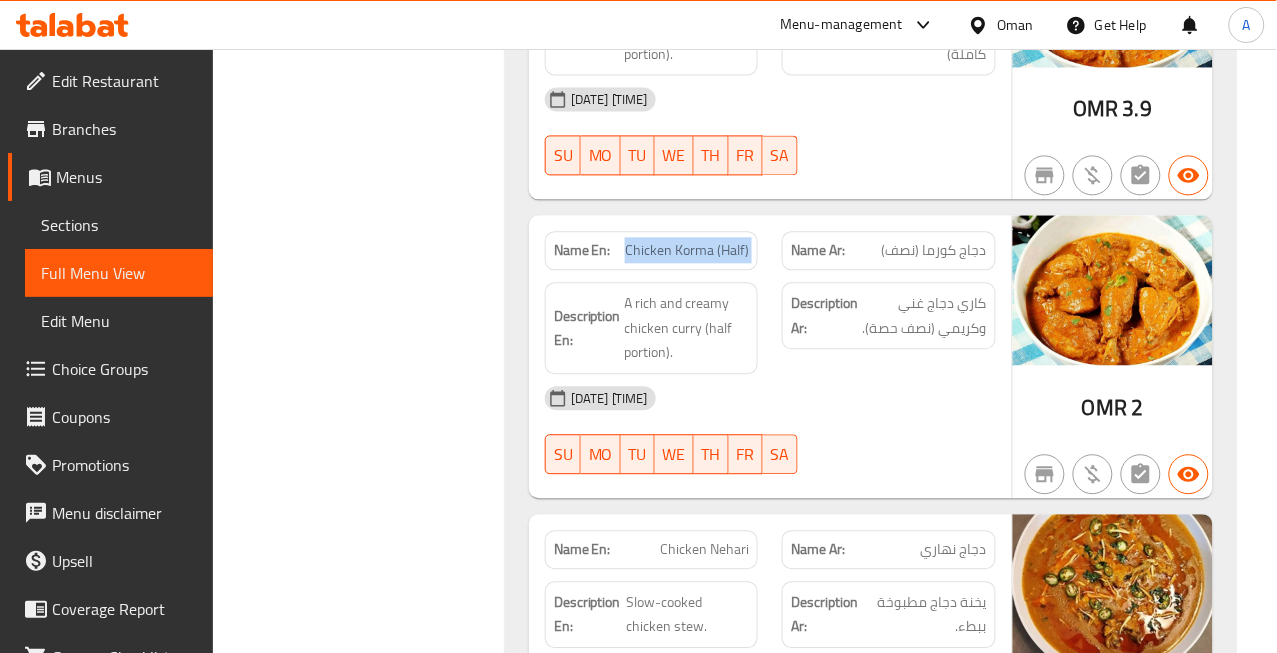 click on "Chicken Korma (Half)" at bounding box center [680, -13333] 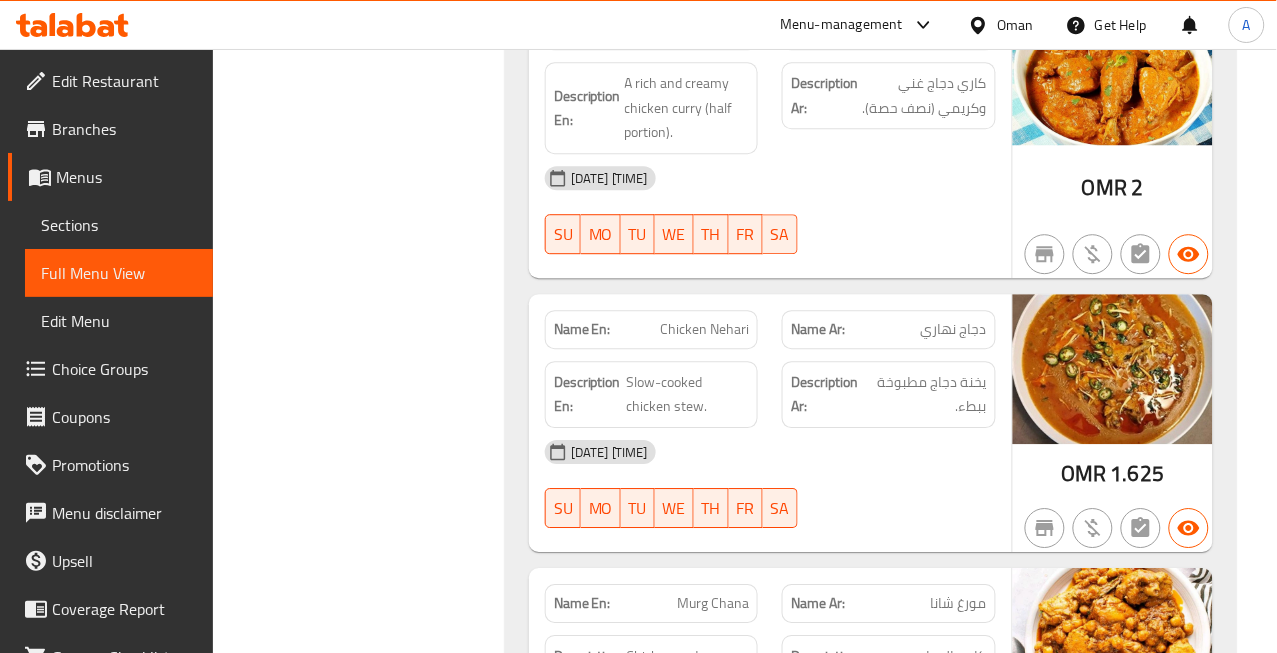 scroll, scrollTop: 14216, scrollLeft: 0, axis: vertical 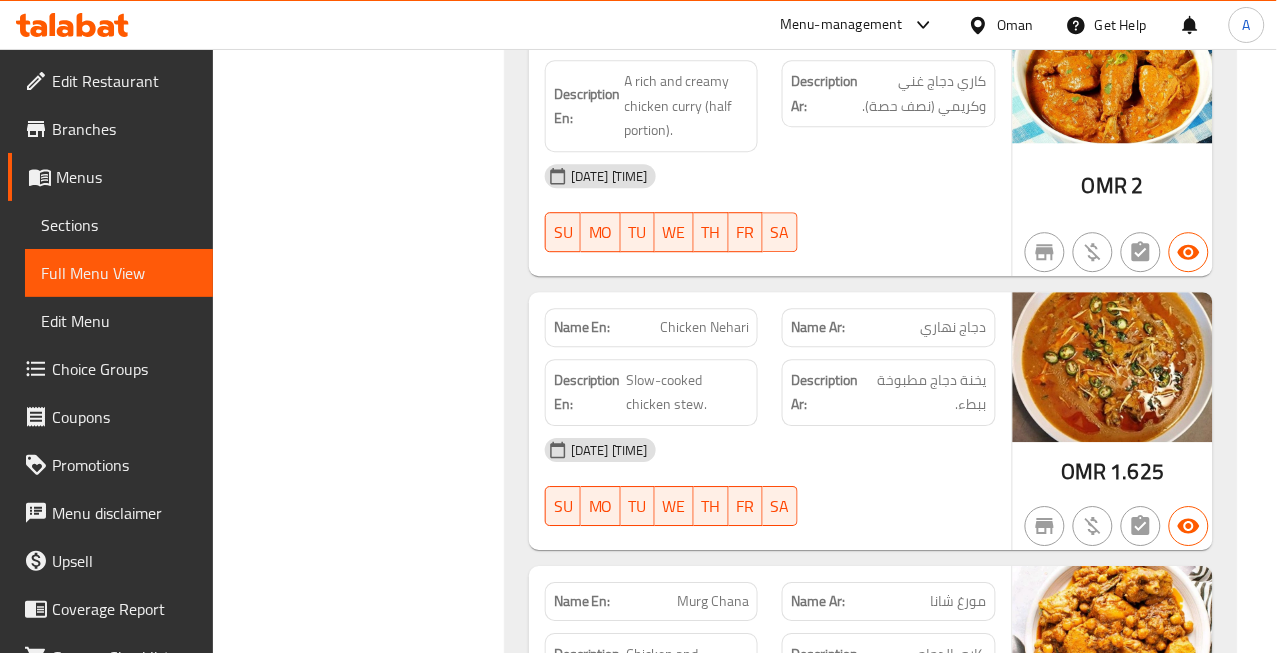 click on "Chicken Nehari" at bounding box center [730, -13247] 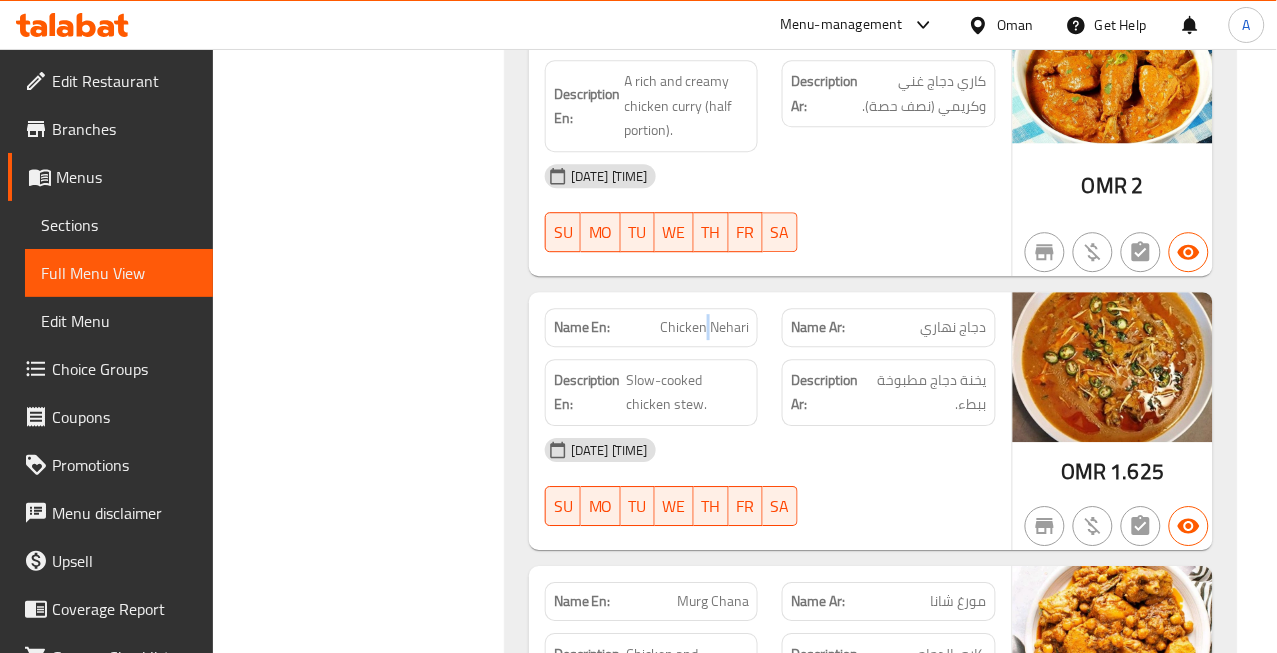 click on "Chicken Nehari" at bounding box center [730, -13247] 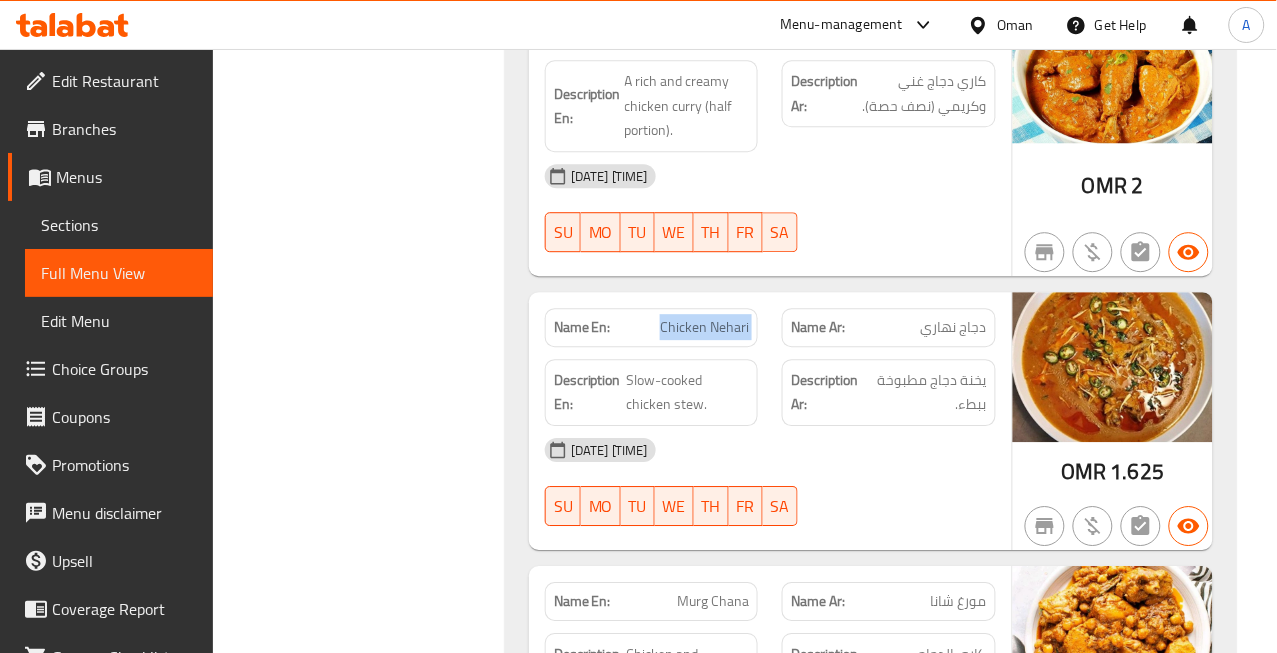 click on "Chicken Nehari" at bounding box center [730, -13247] 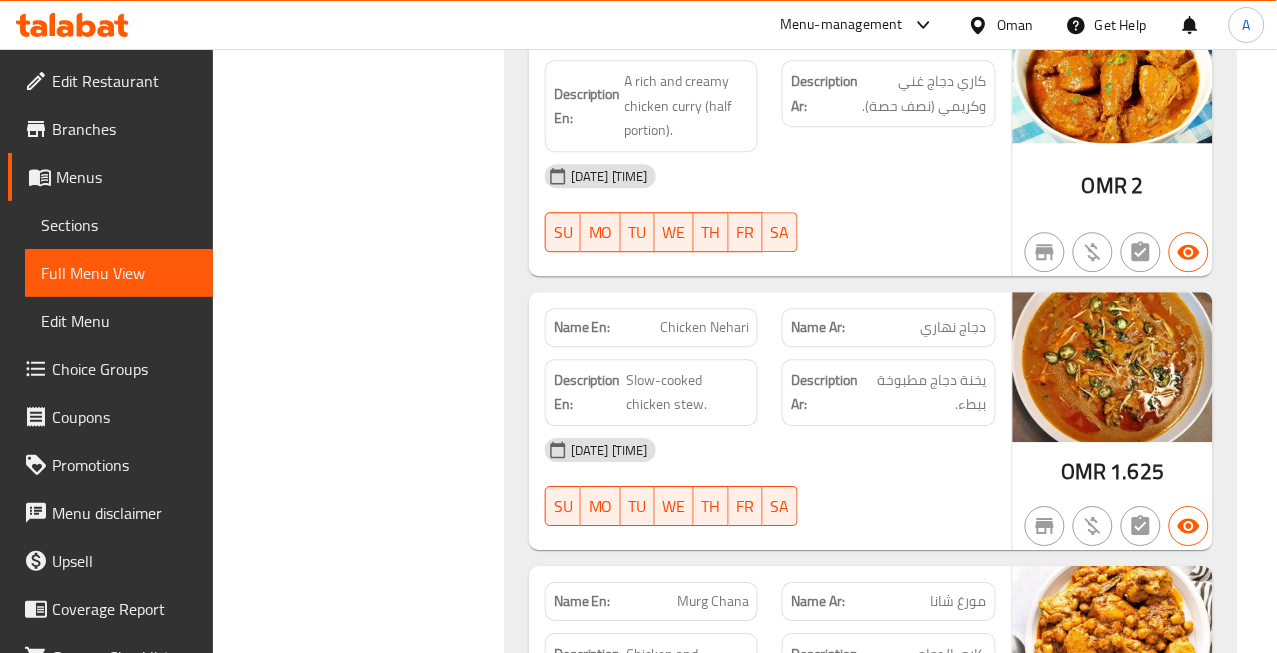 click on "دجاج نهاري" at bounding box center [975, -13247] 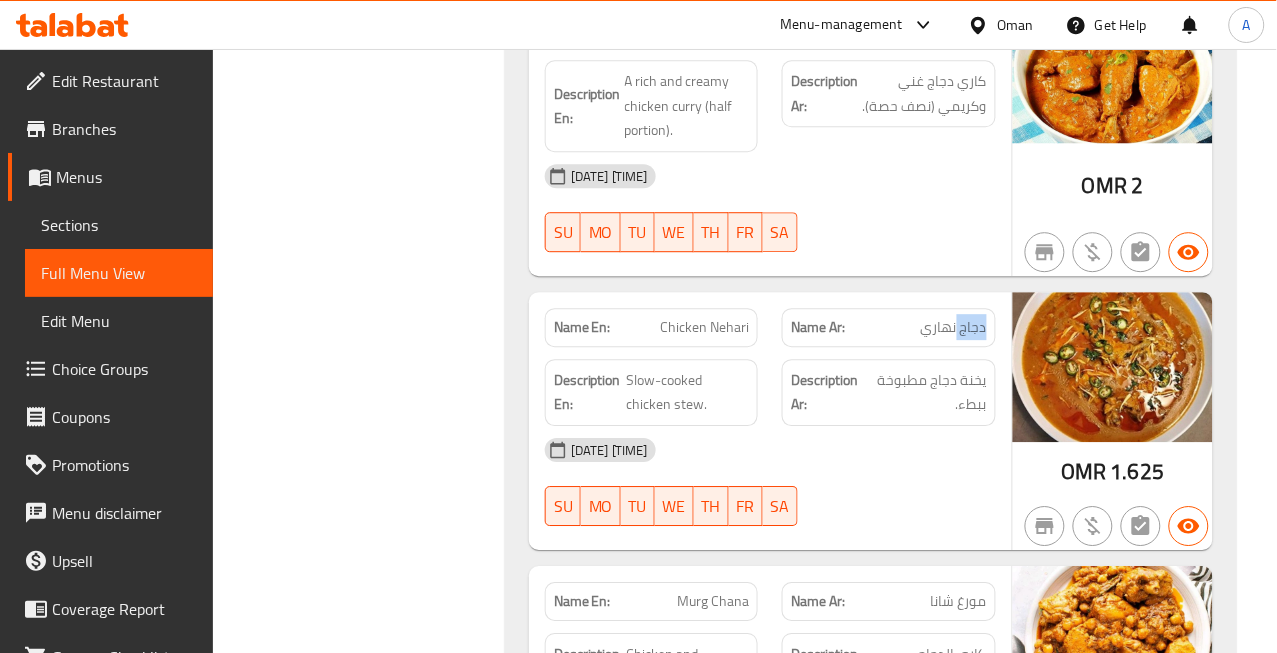click on "دجاج نهاري" at bounding box center (975, -13247) 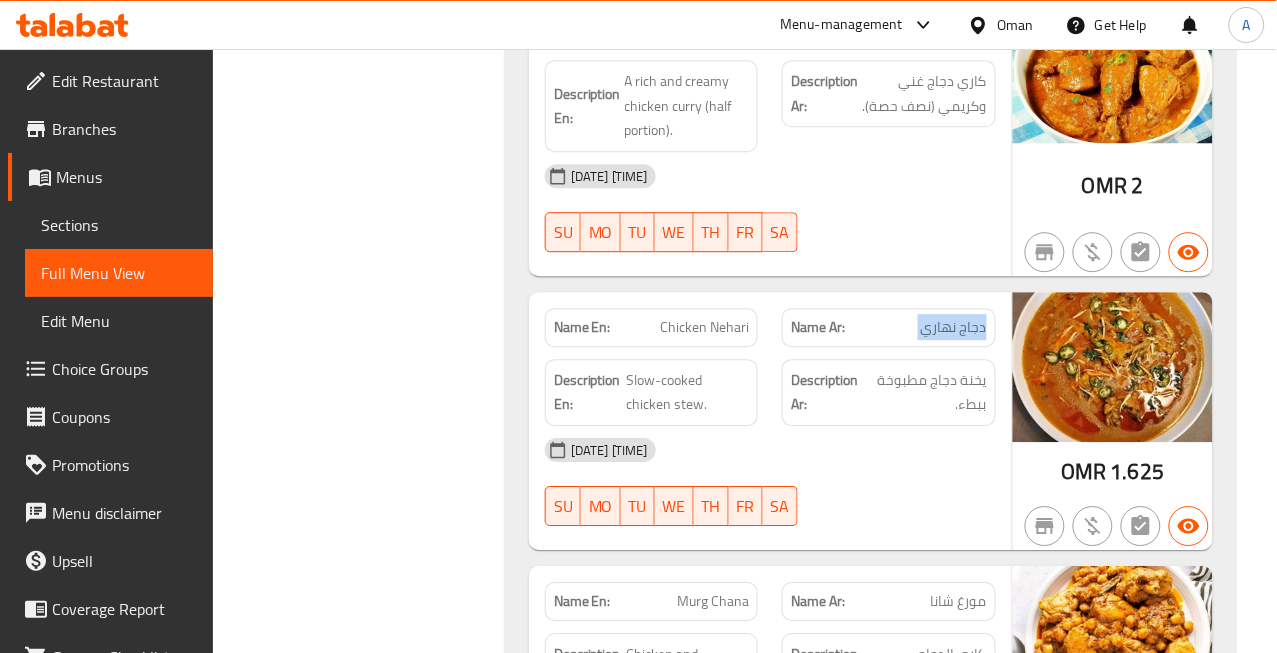 click on "دجاج نهاري" at bounding box center [975, -13247] 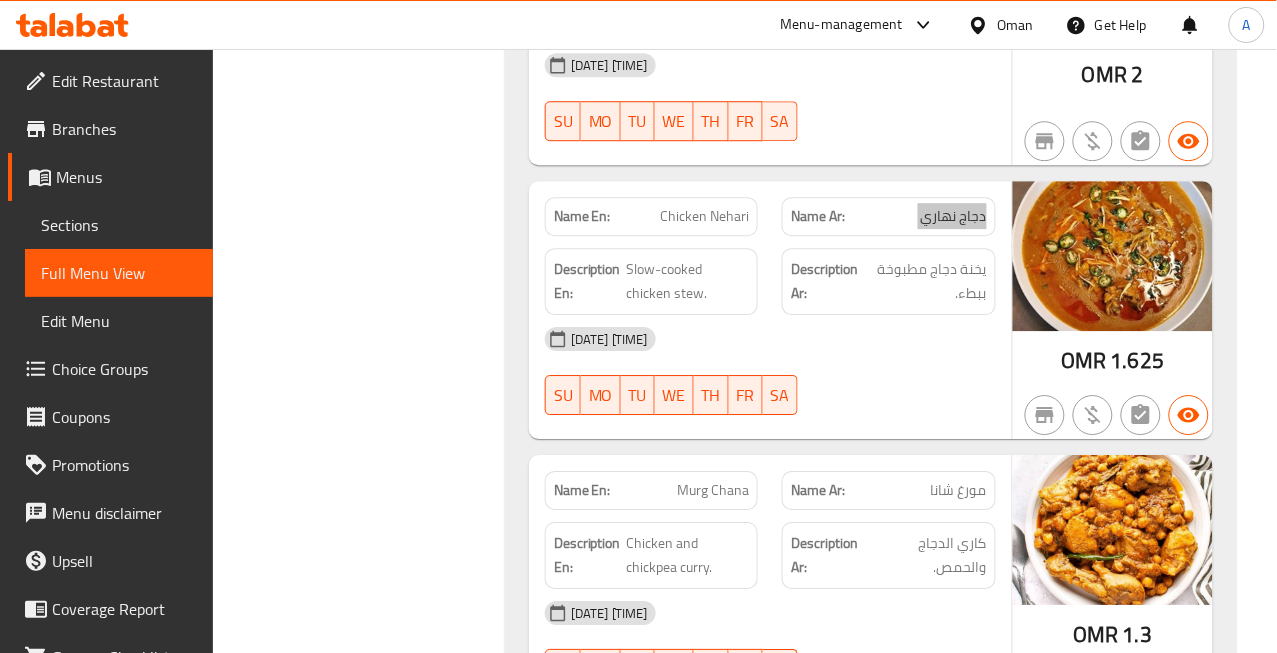 scroll, scrollTop: 14550, scrollLeft: 0, axis: vertical 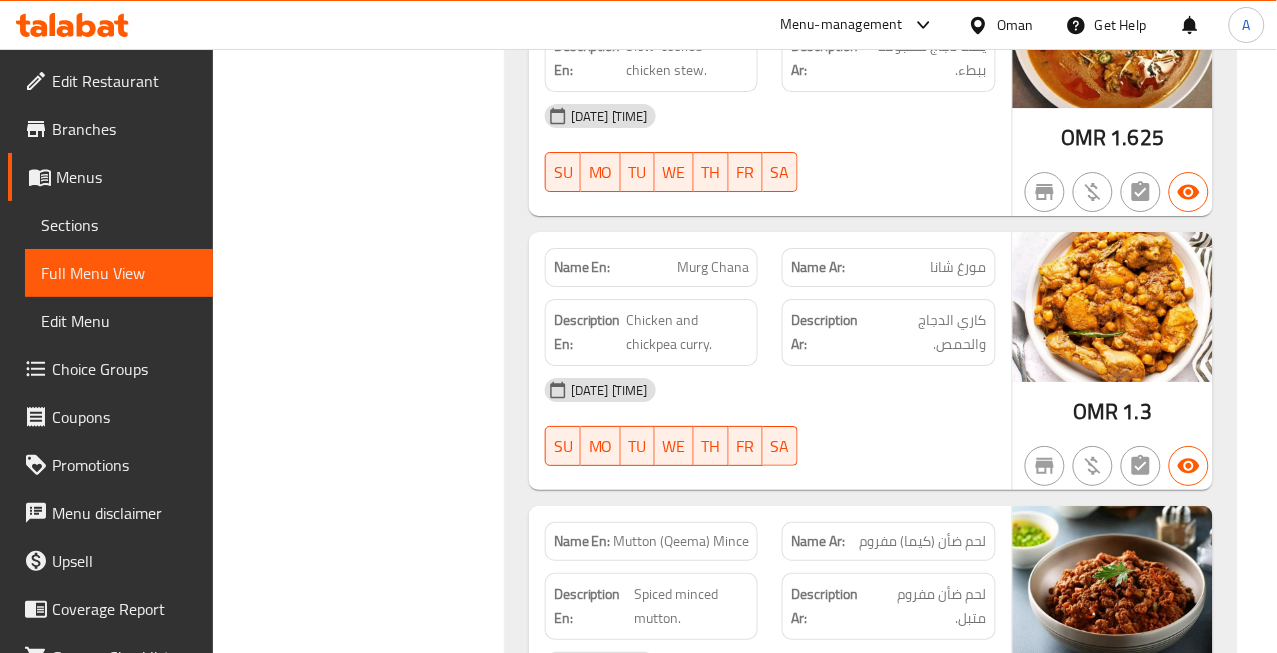 click on "مورغ شانا" at bounding box center (938, -13331) 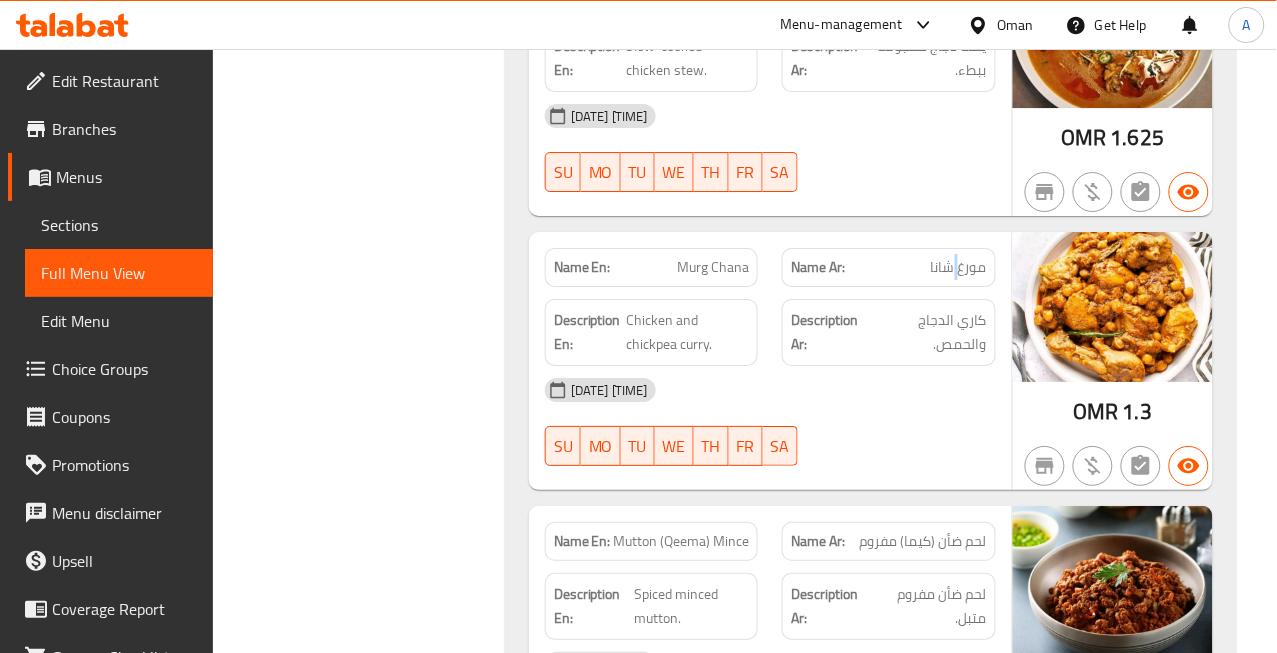 click on "مورغ شانا" at bounding box center (938, -13331) 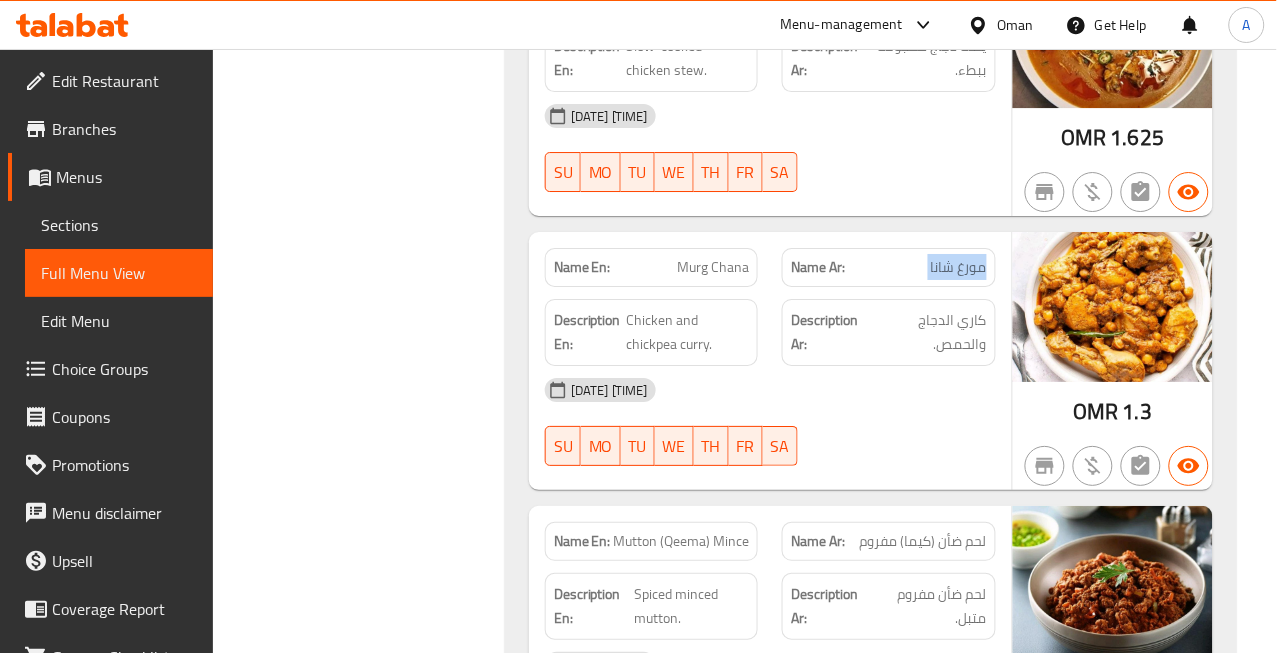 click on "مورغ شانا" at bounding box center [938, -13331] 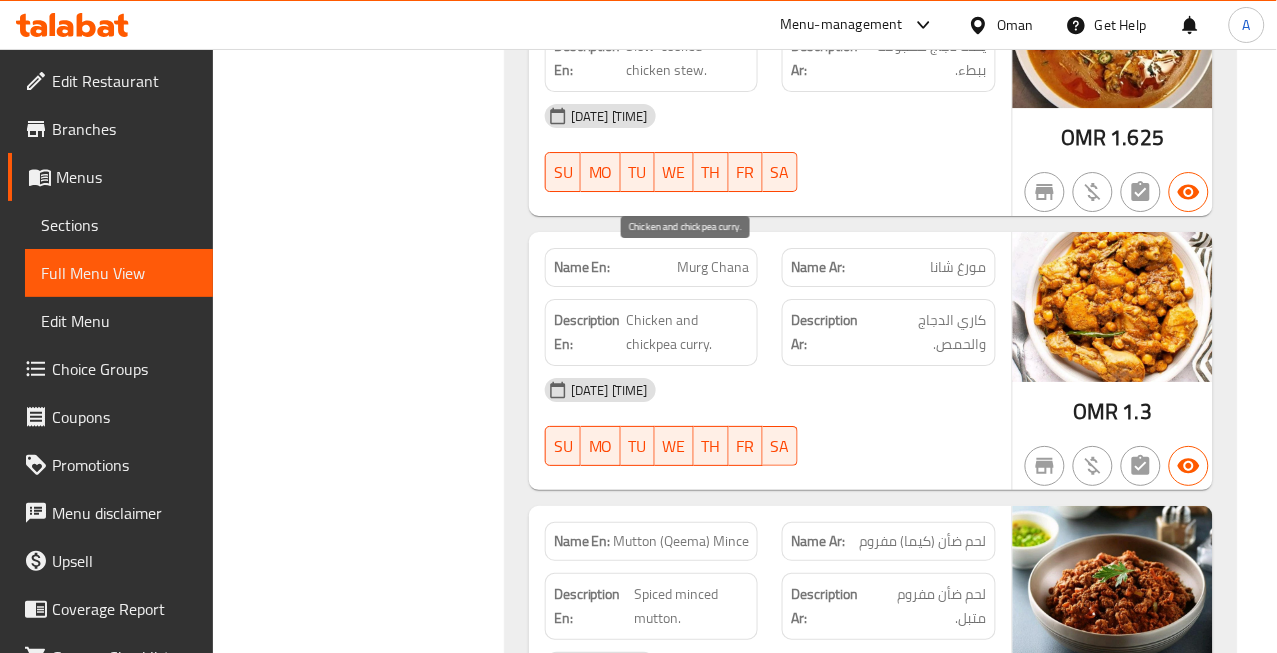 click on "Chicken and chickpea curry." at bounding box center (687, 332) 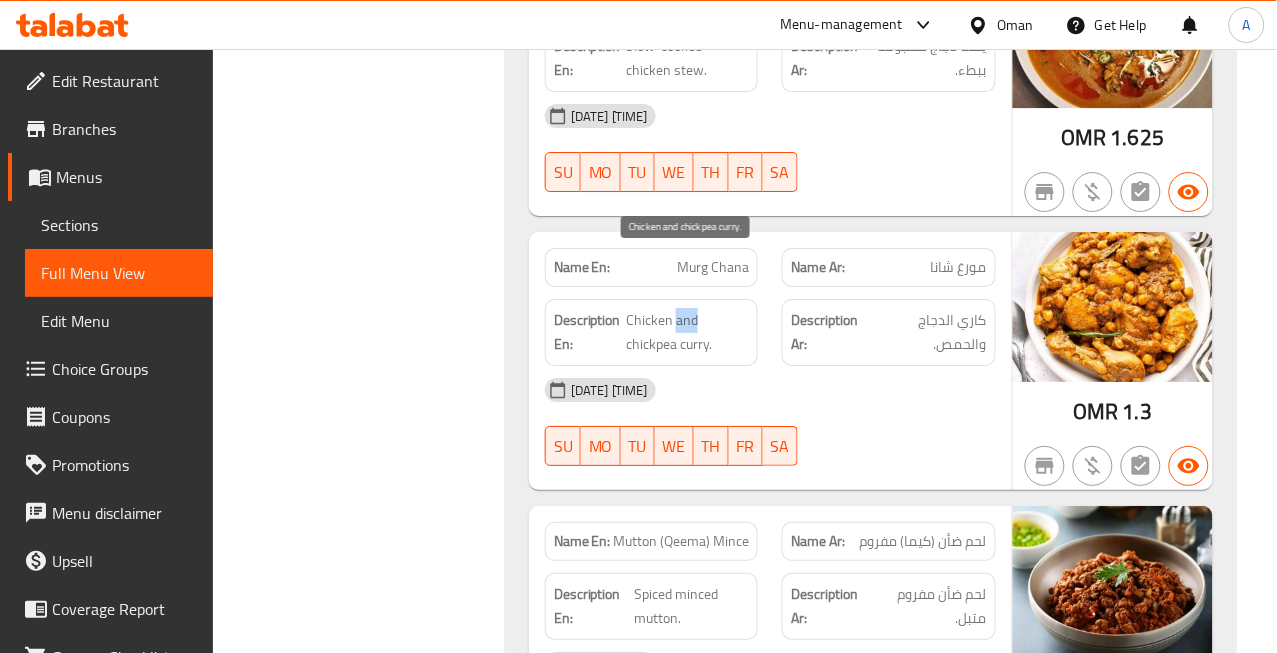 click on "Chicken and chickpea curry." at bounding box center [687, 332] 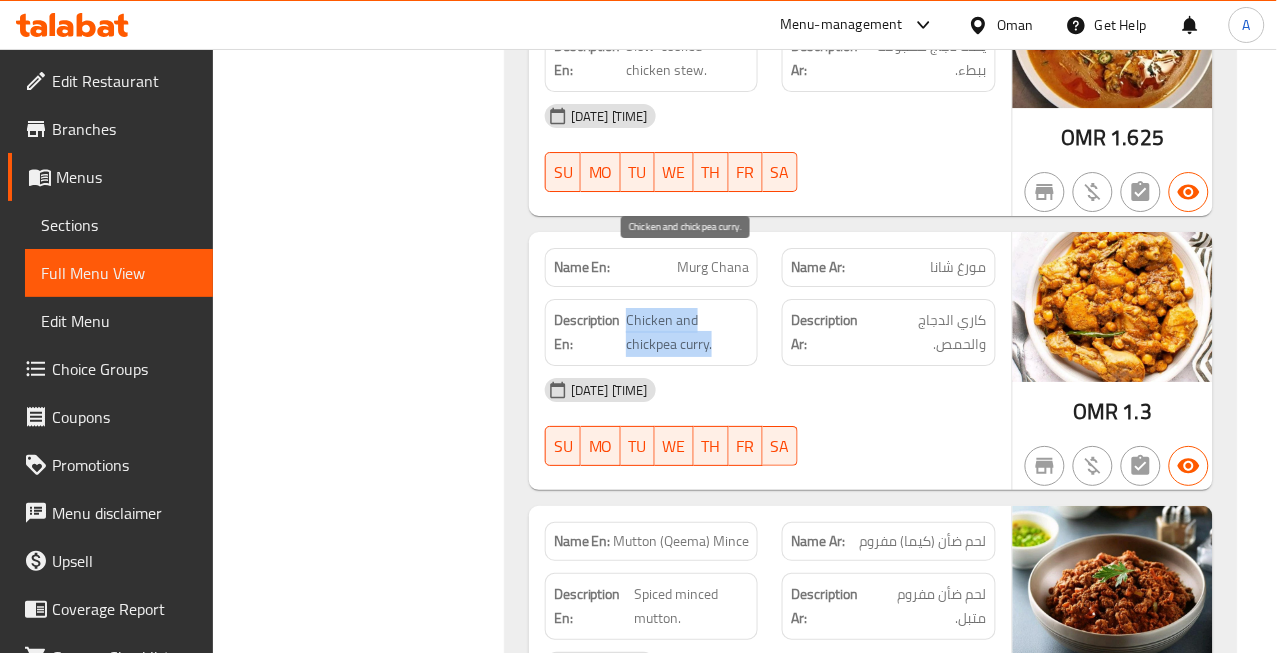 click on "Chicken and chickpea curry." at bounding box center (687, 332) 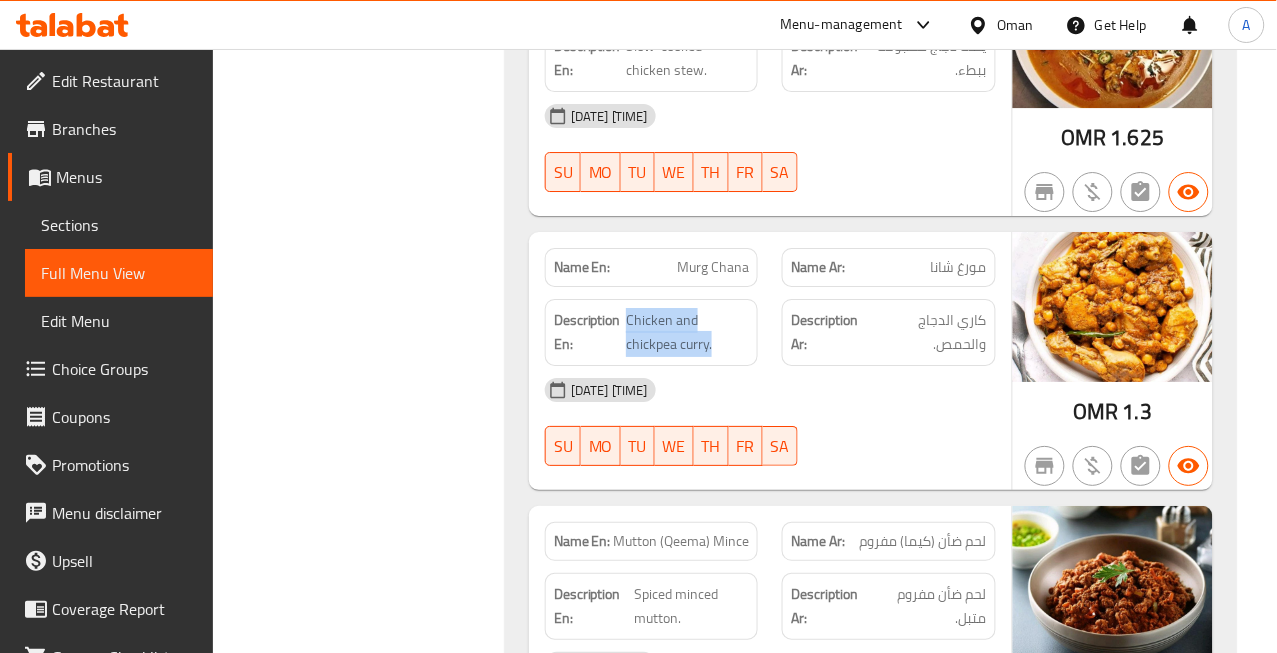 click on "Murg Chana" at bounding box center [698, -13331] 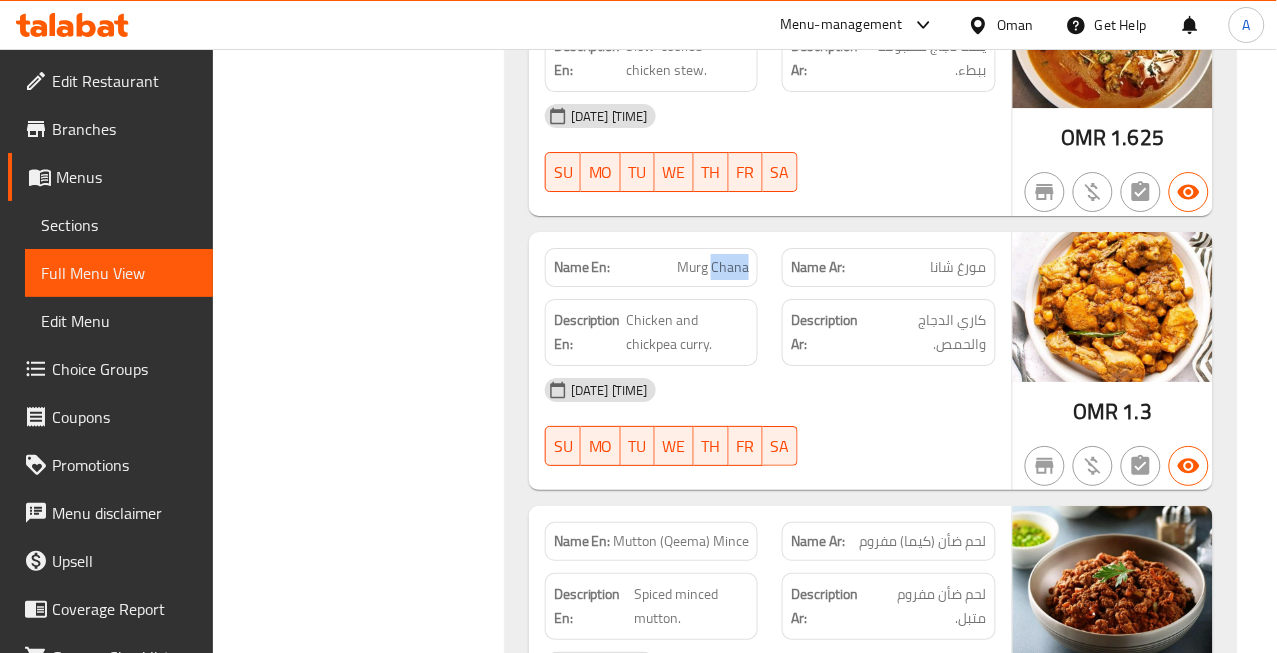 click on "Murg Chana" at bounding box center (698, -13331) 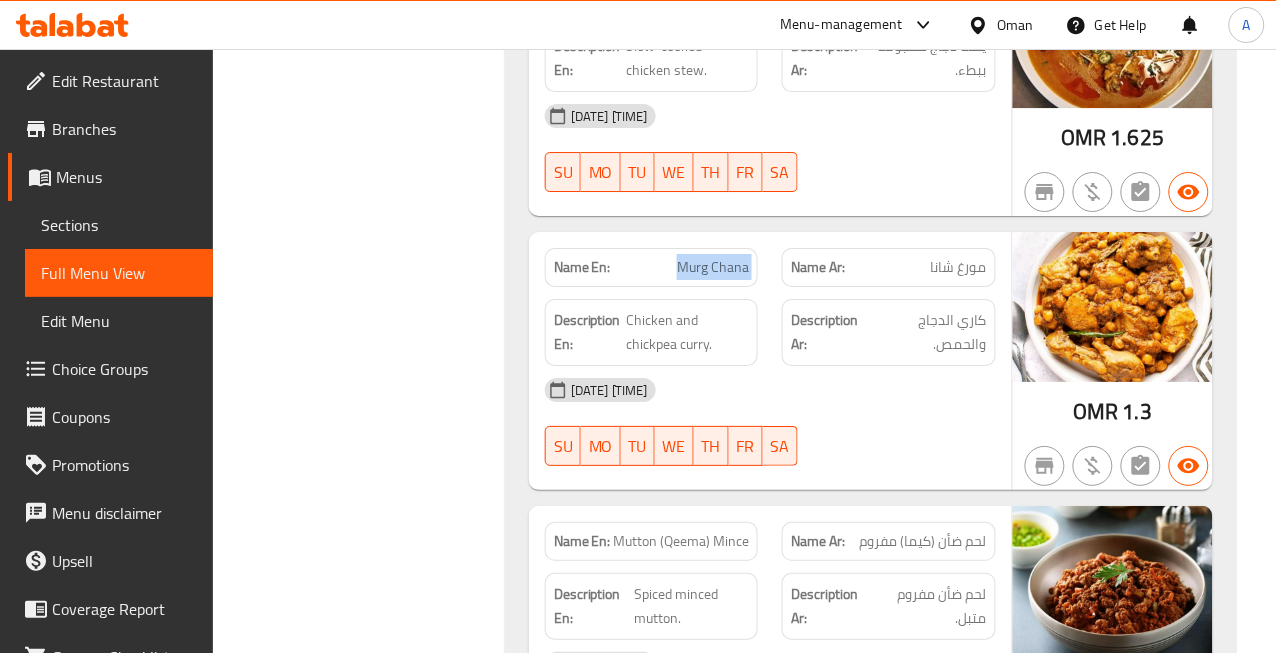 click on "Murg Chana" at bounding box center (698, -13331) 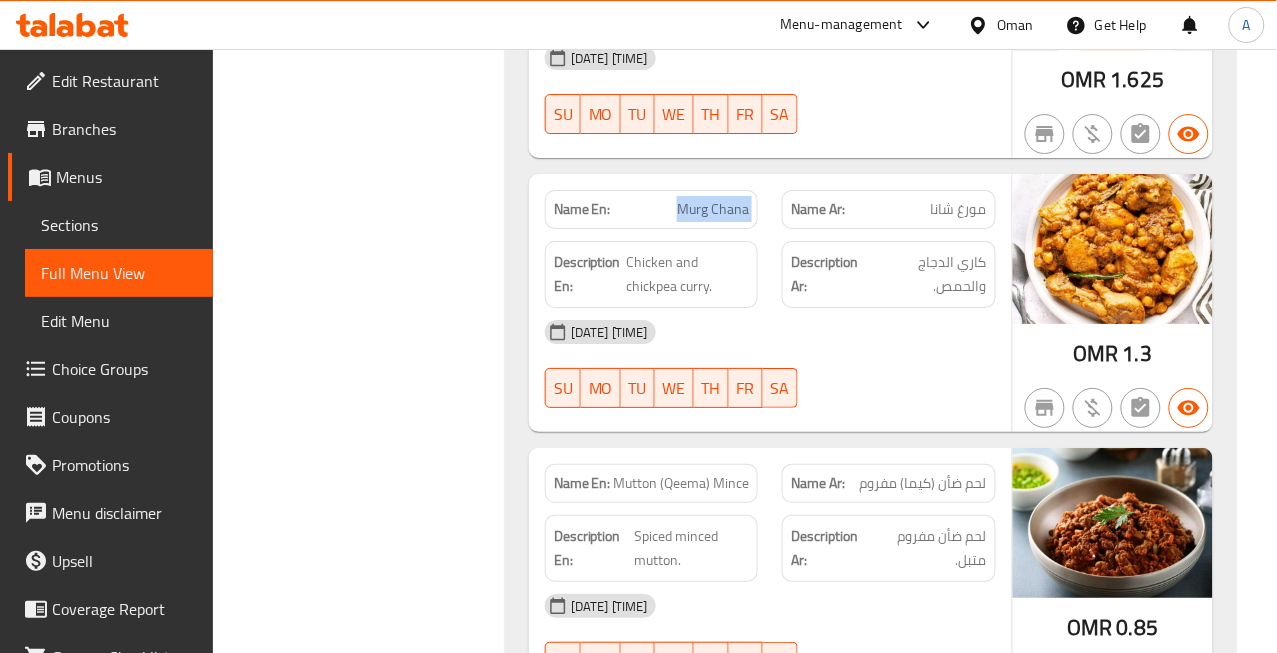 scroll, scrollTop: 14772, scrollLeft: 0, axis: vertical 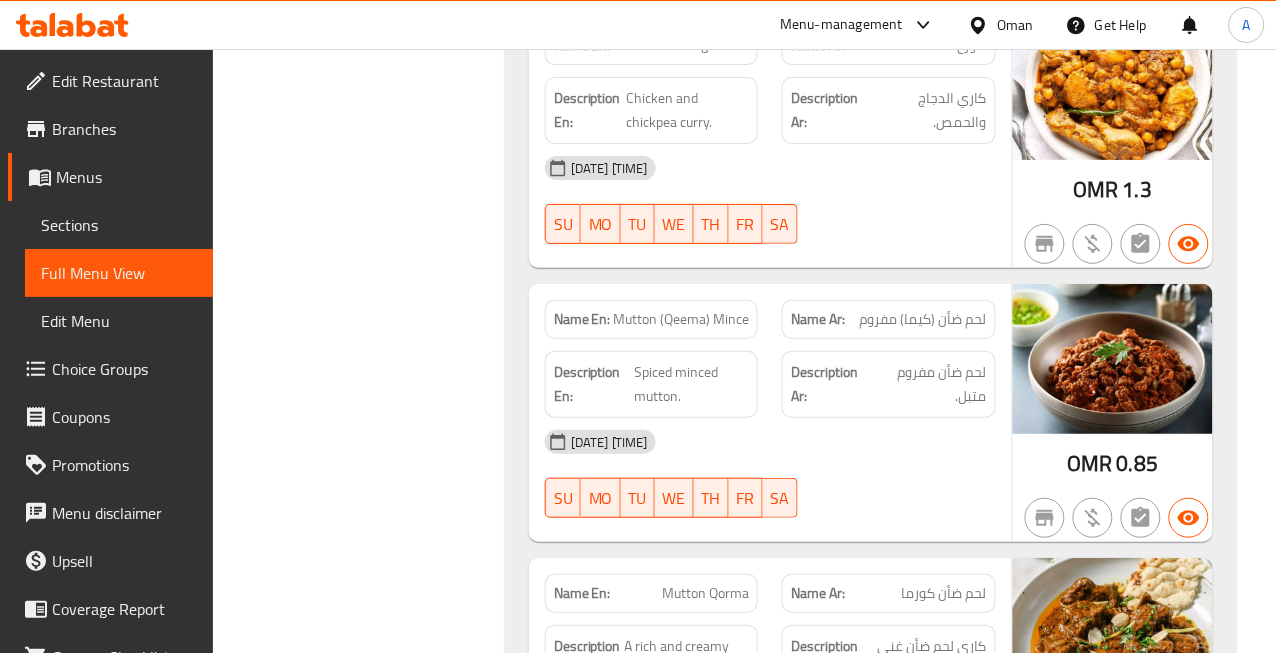 click on "لحم ضأن (كيما) مفروم" at bounding box center [972, -13255] 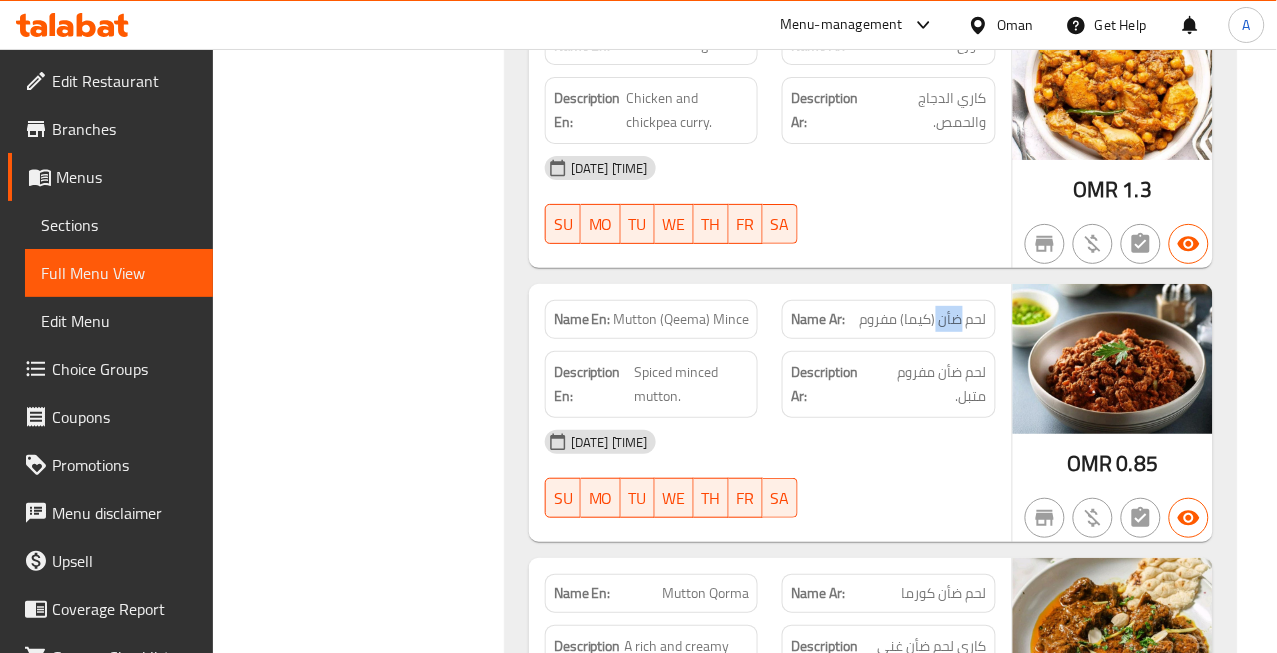 click on "لحم ضأن (كيما) مفروم" at bounding box center (972, -13255) 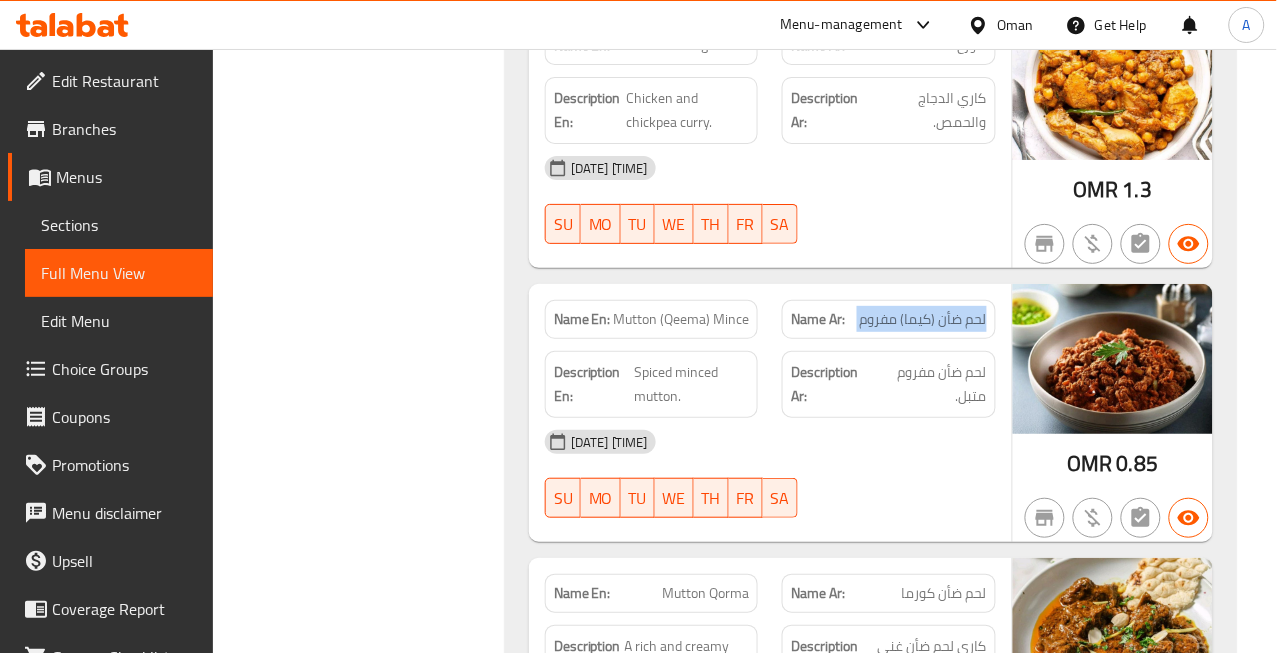 click on "لحم ضأن (كيما) مفروم" at bounding box center (972, -13255) 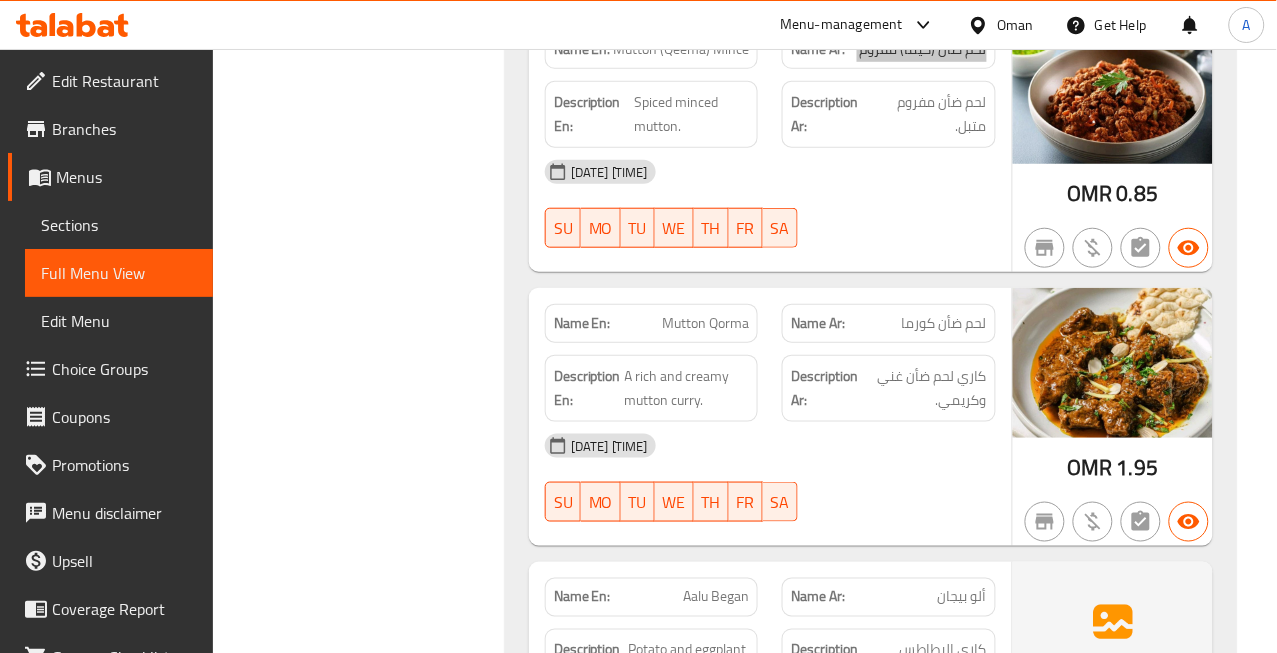 scroll, scrollTop: 14994, scrollLeft: 0, axis: vertical 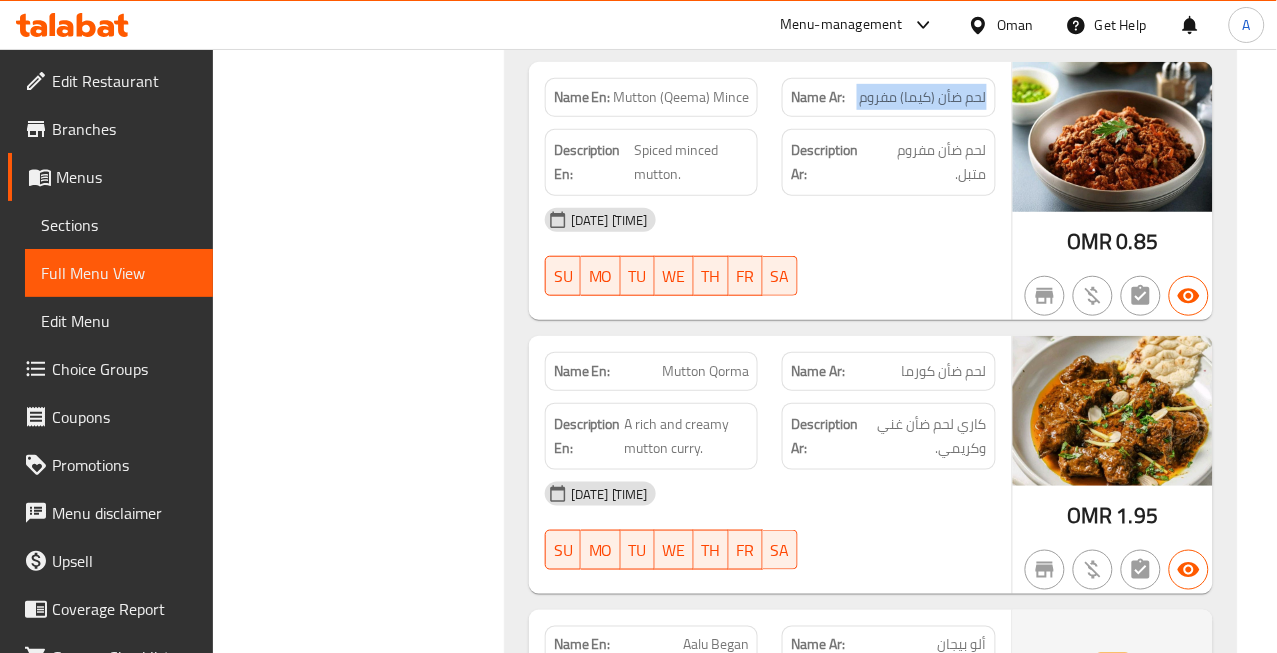 click on "Mutton Qorma" at bounding box center (736, -13203) 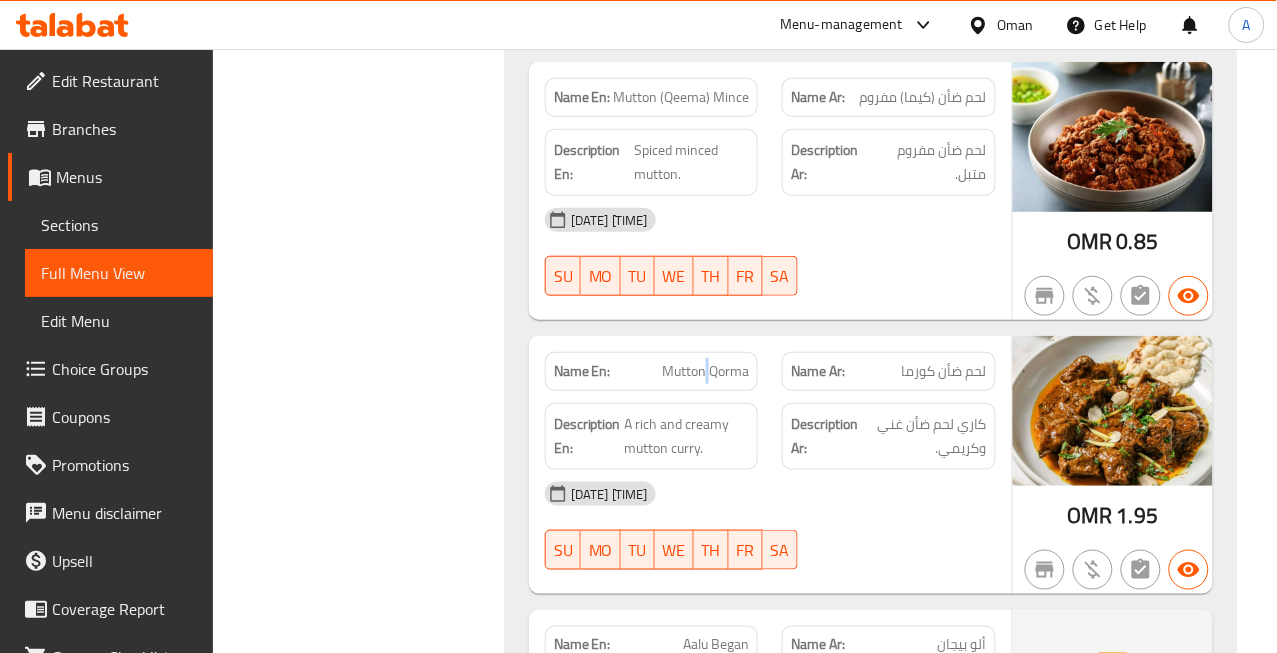 click on "Mutton Qorma" at bounding box center (736, -13203) 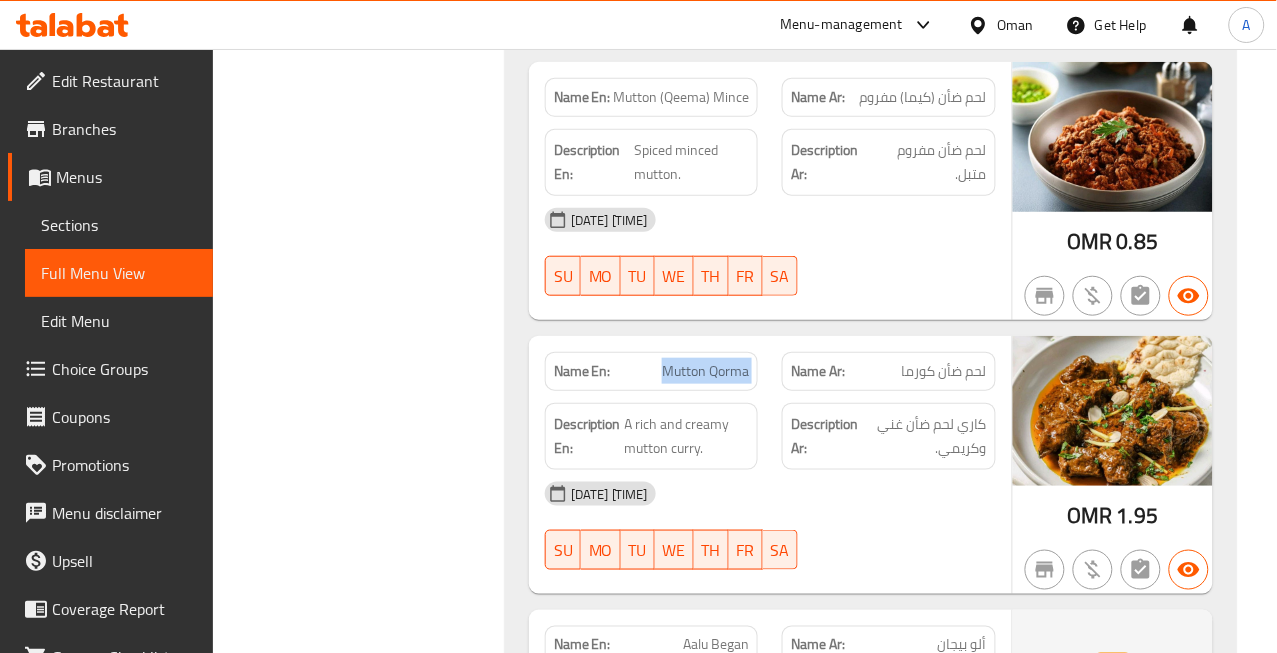 click on "Mutton Qorma" at bounding box center (736, -13203) 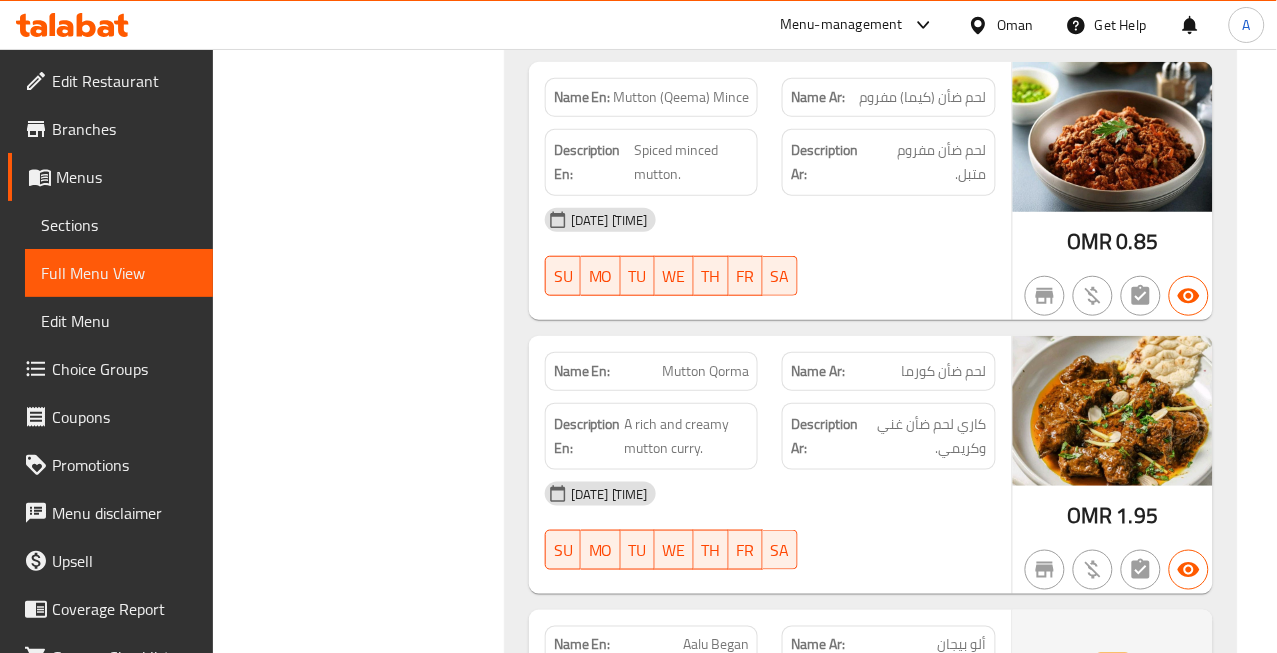 click on "لحم ضأن كورما" at bounding box center (977, -13203) 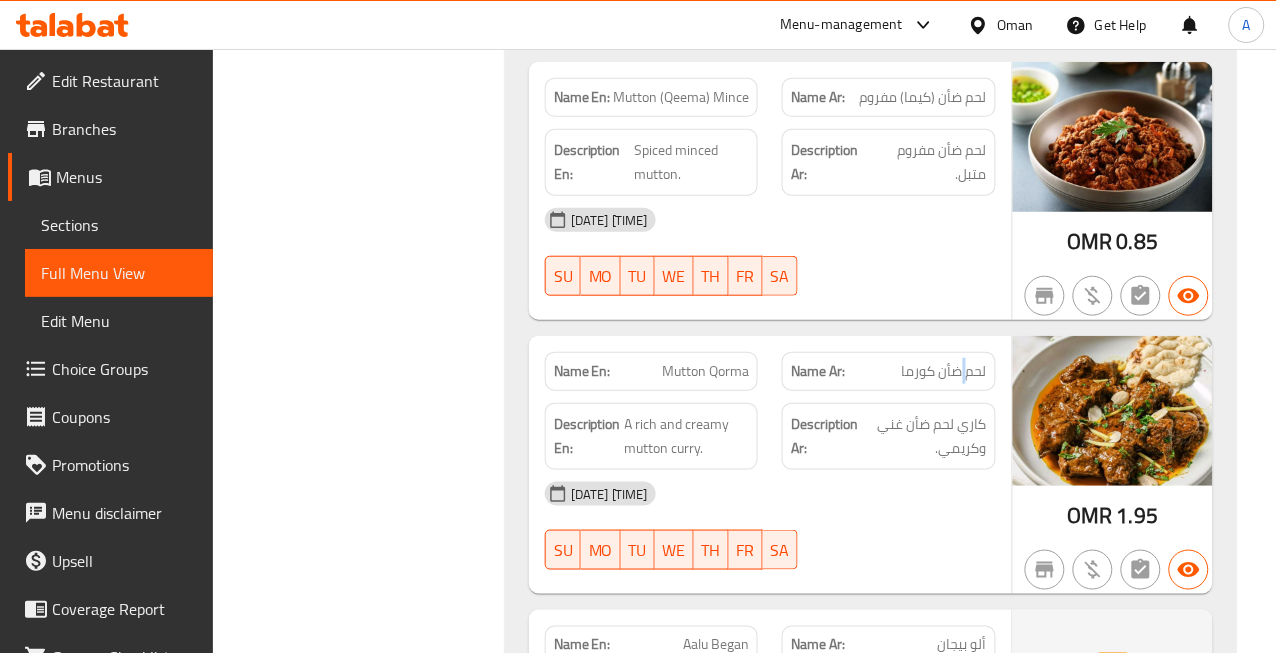 click on "لحم ضأن كورما" at bounding box center [977, -13203] 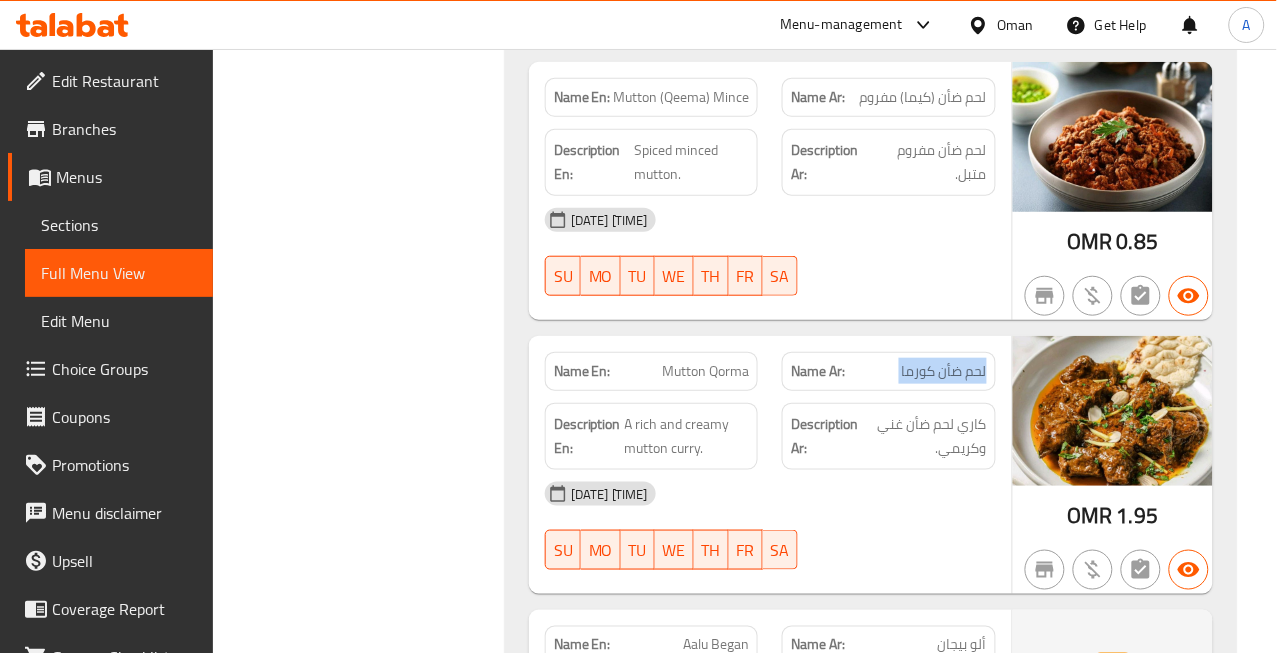 click on "لحم ضأن كورما" at bounding box center [977, -13203] 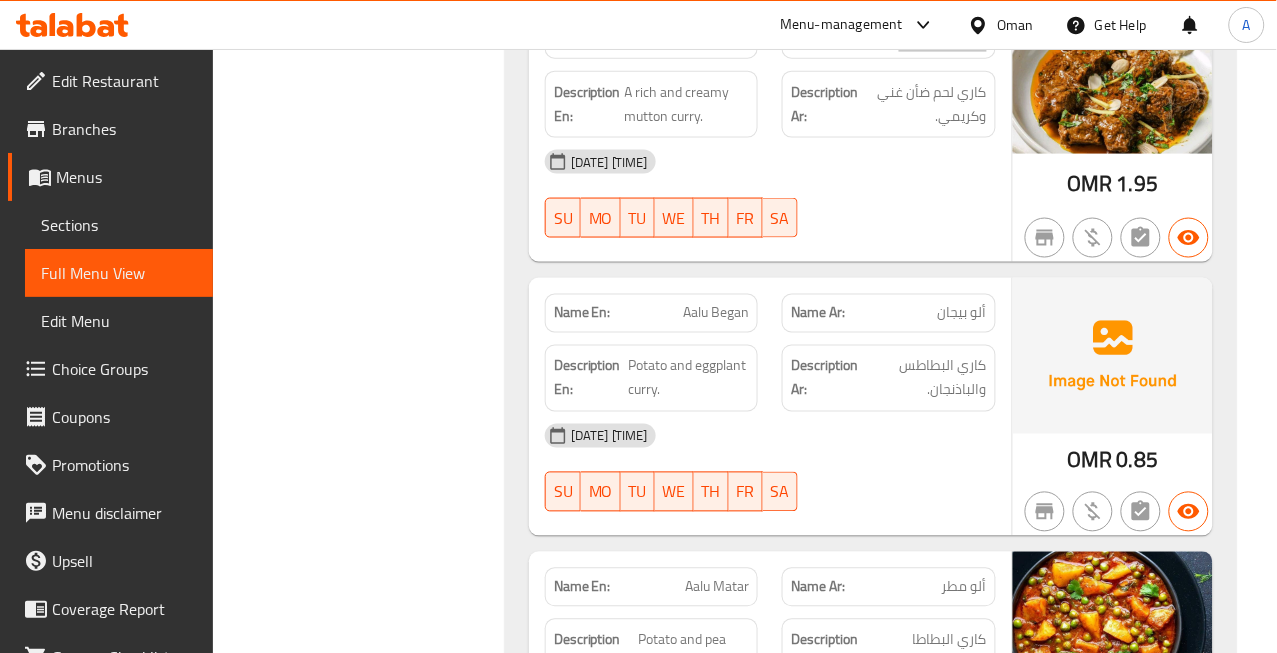 scroll, scrollTop: 15327, scrollLeft: 0, axis: vertical 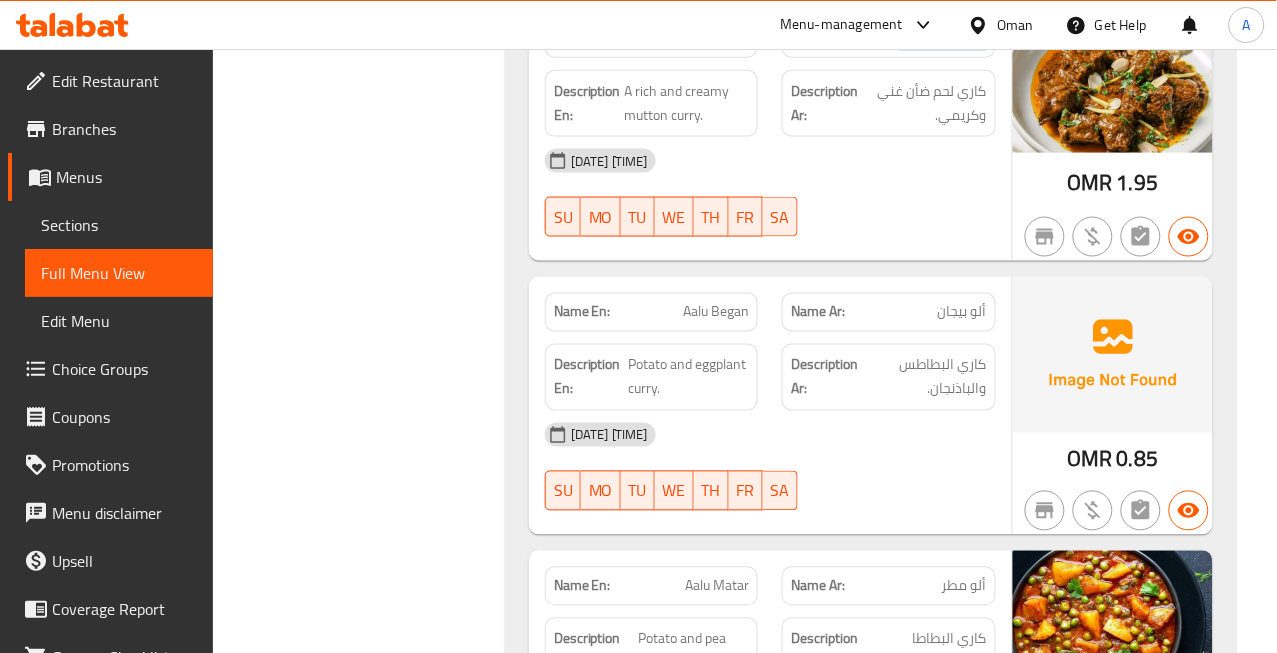 click on "Aalu Began" at bounding box center (674, -13275) 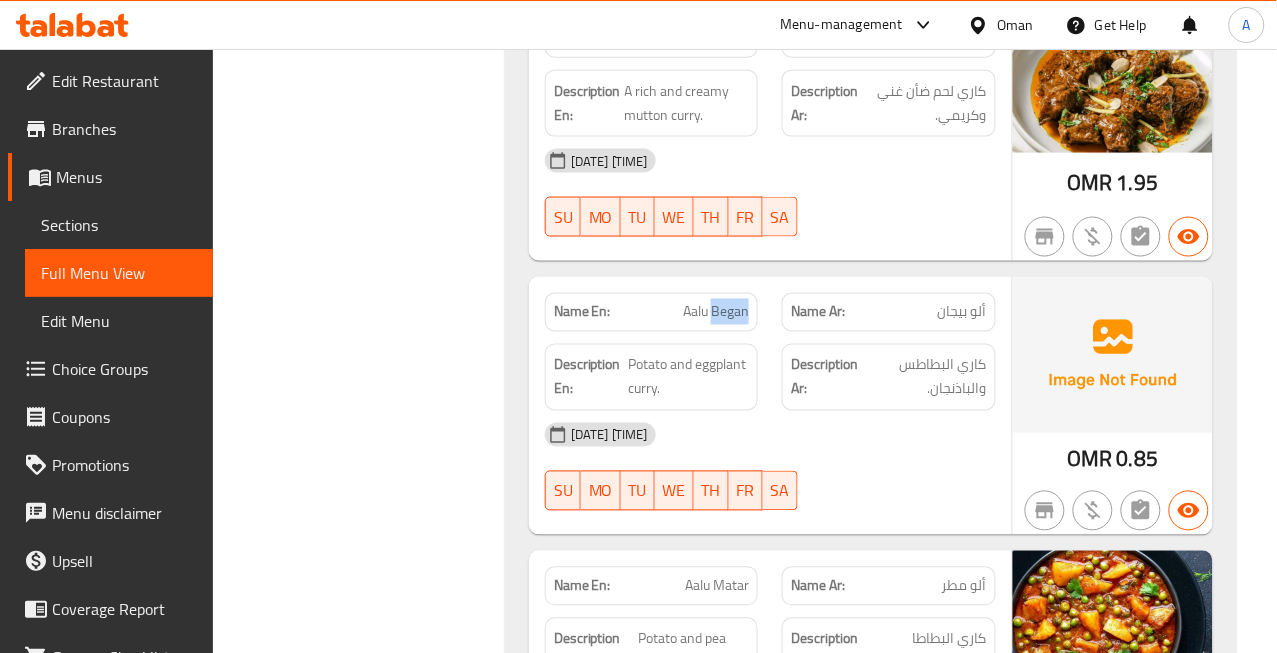 click on "Aalu Began" at bounding box center [674, -13275] 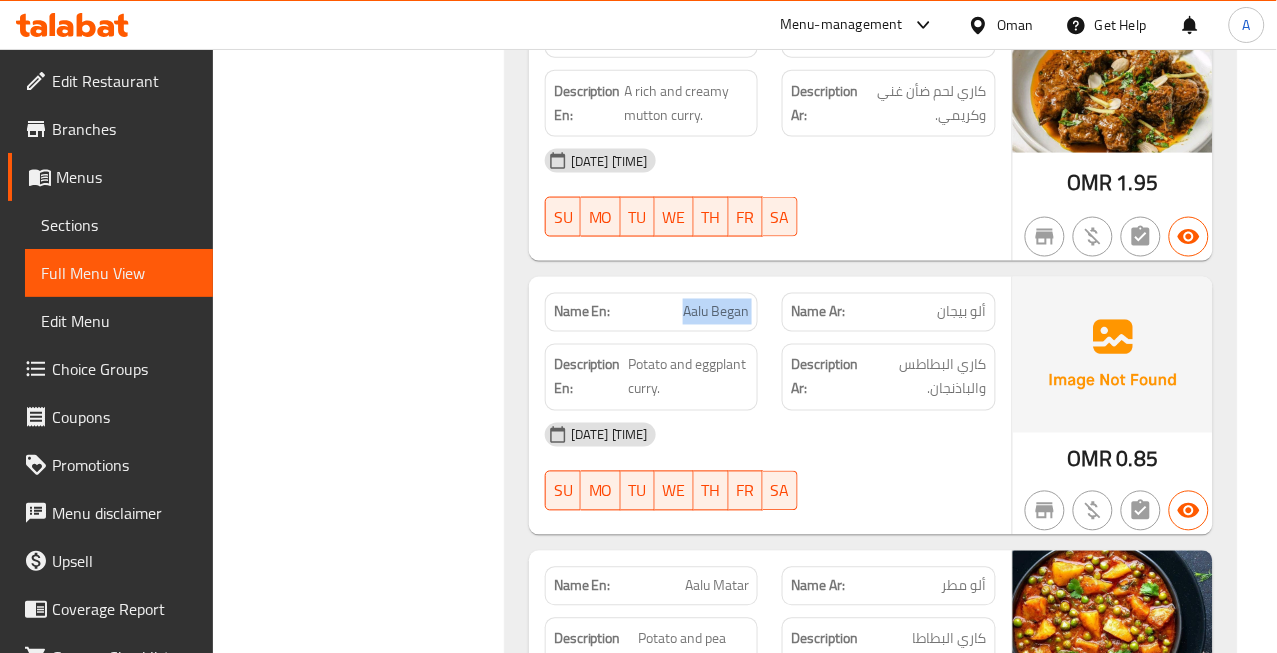 click on "Aalu Began" at bounding box center (674, -13275) 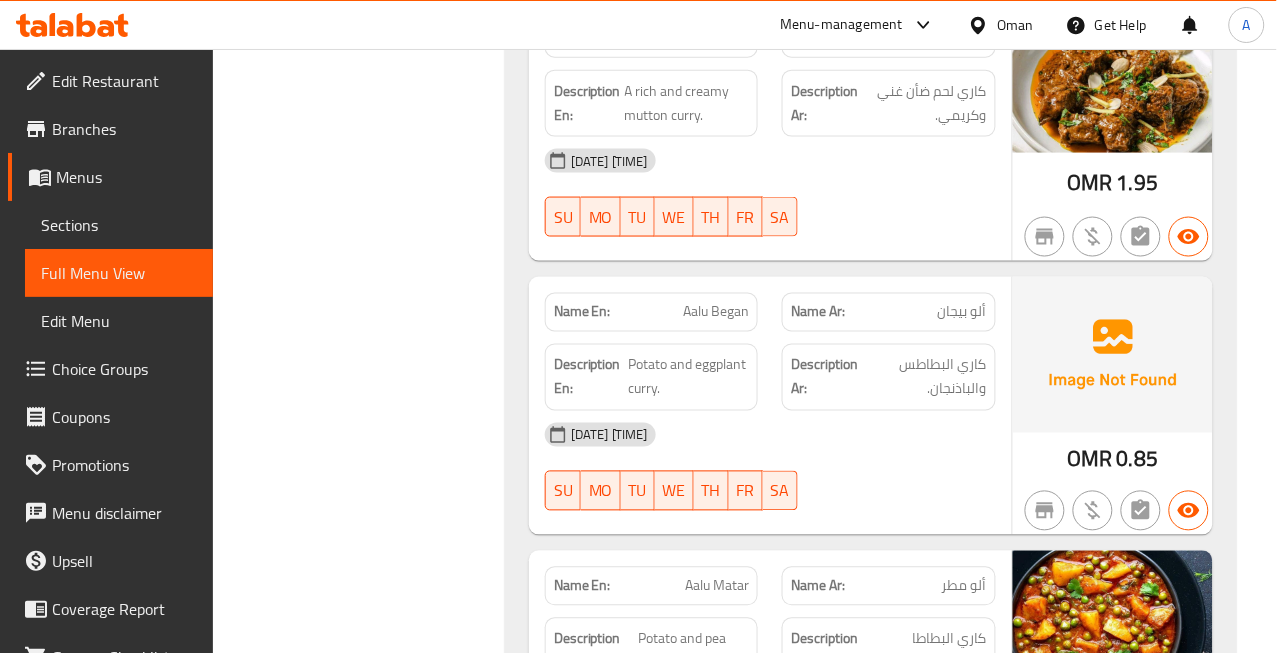click on "ألو بيجان" at bounding box center [912, -13275] 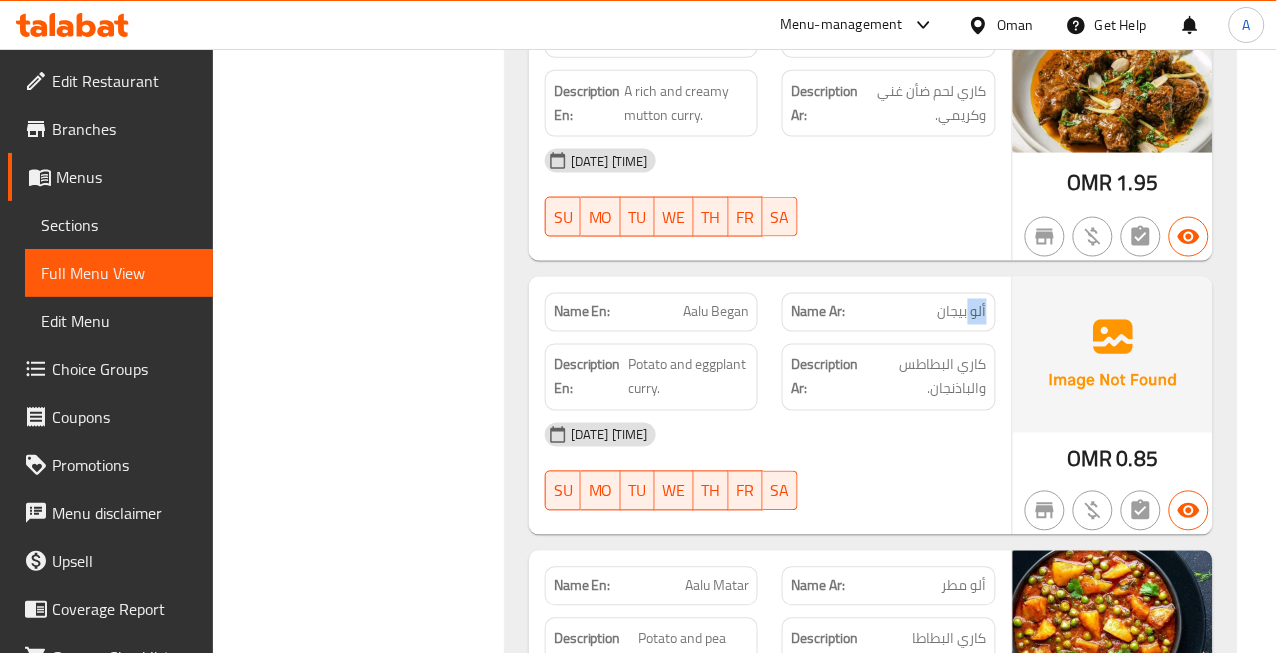 click on "ألو بيجان" at bounding box center (912, -13275) 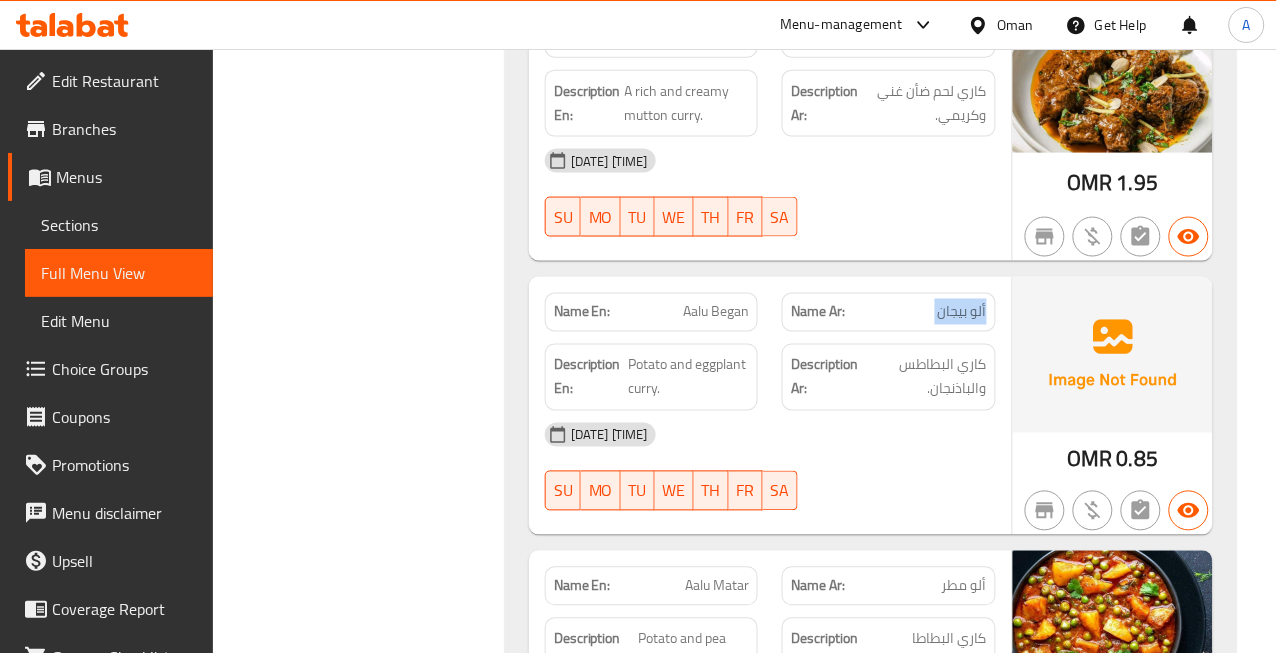 click on "ألو بيجان" at bounding box center (912, -13275) 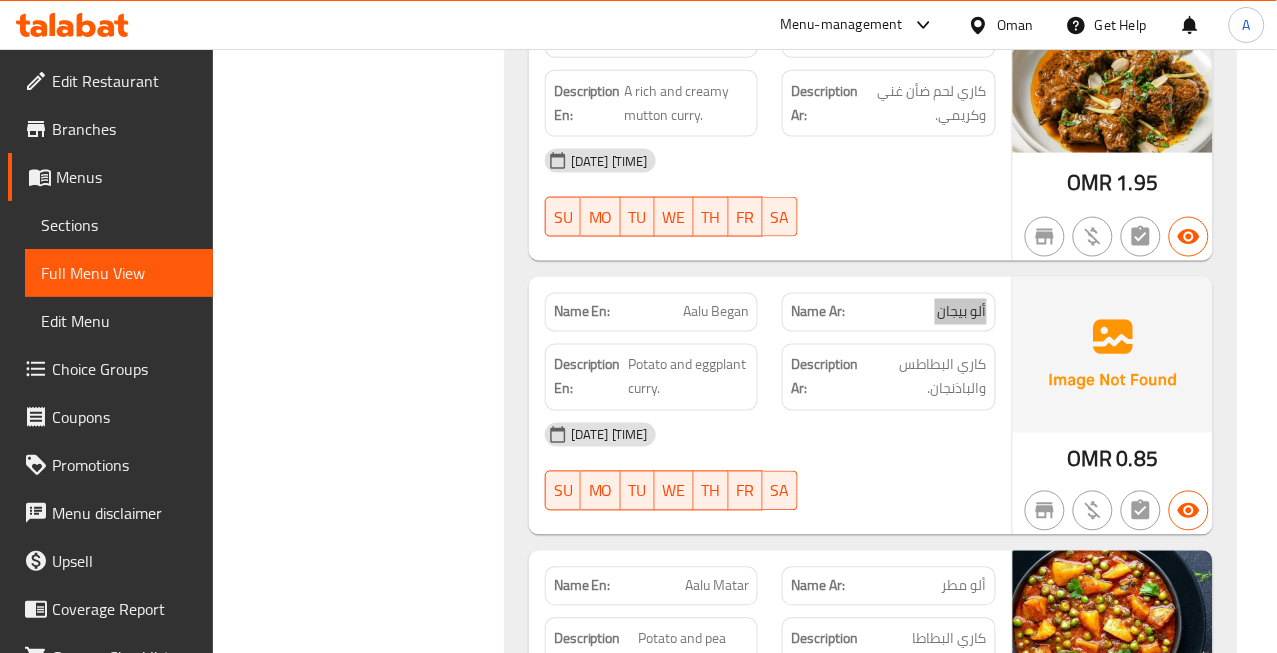scroll, scrollTop: 15550, scrollLeft: 0, axis: vertical 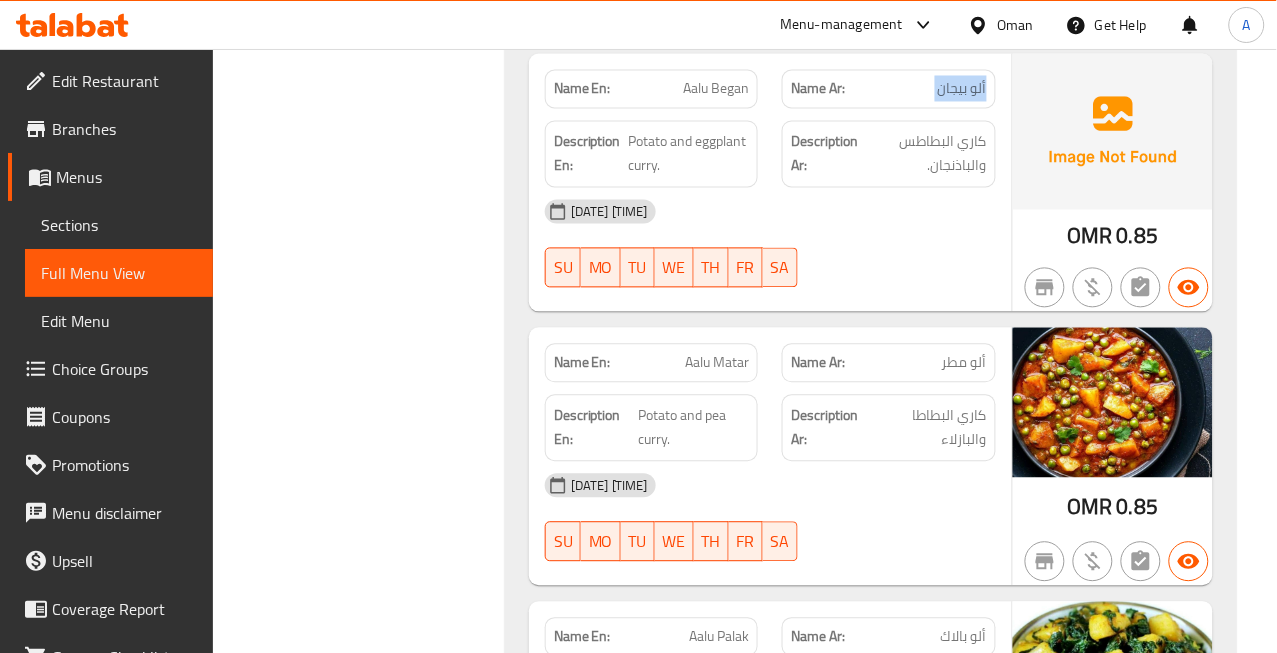 click on "Aalu Matar" at bounding box center [727, -13214] 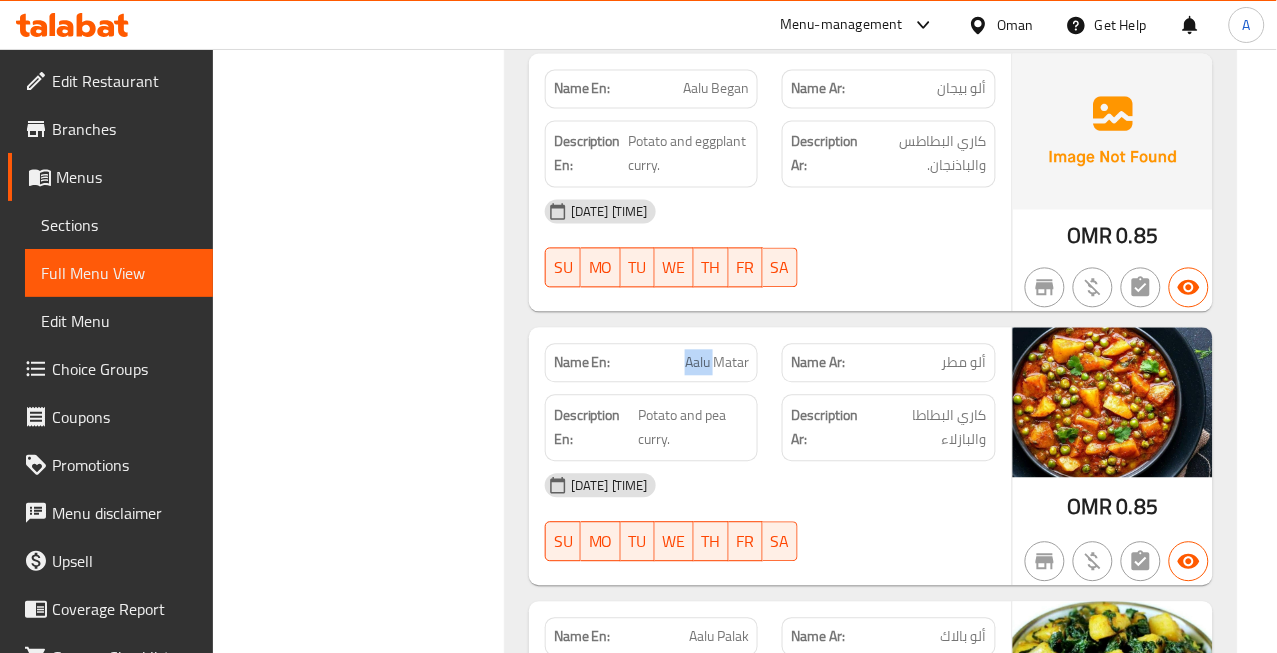click on "Aalu Matar" at bounding box center (727, -13214) 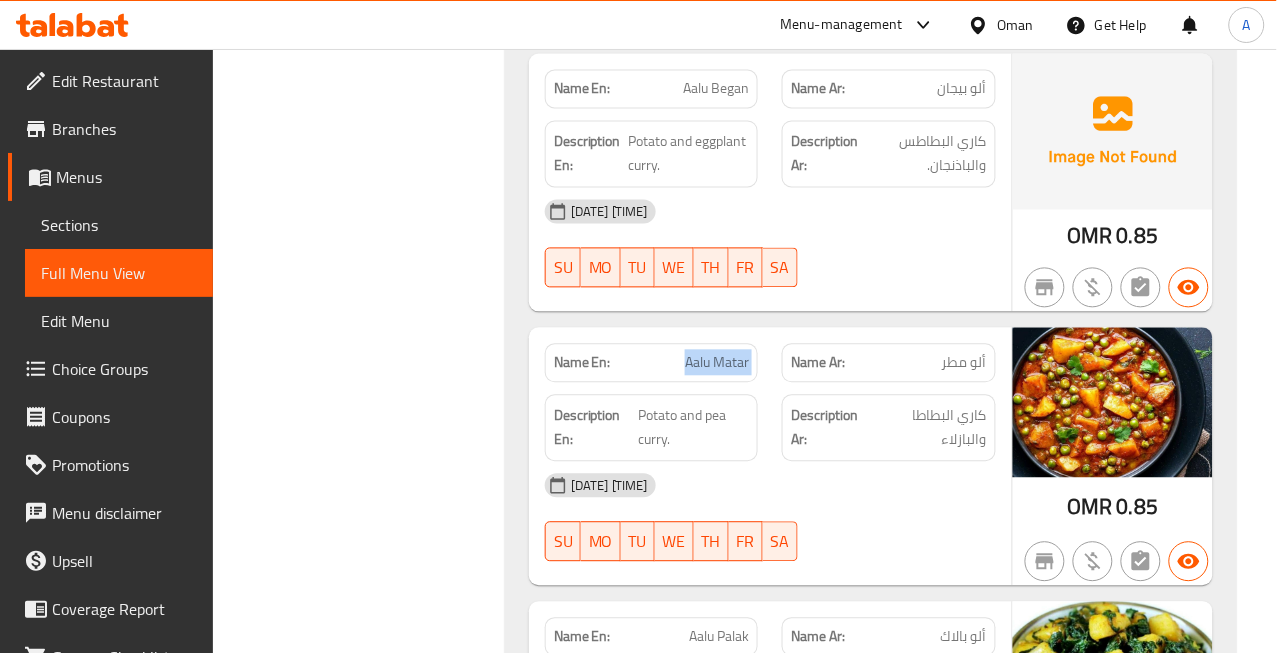 click on "Aalu Matar" at bounding box center [727, -13214] 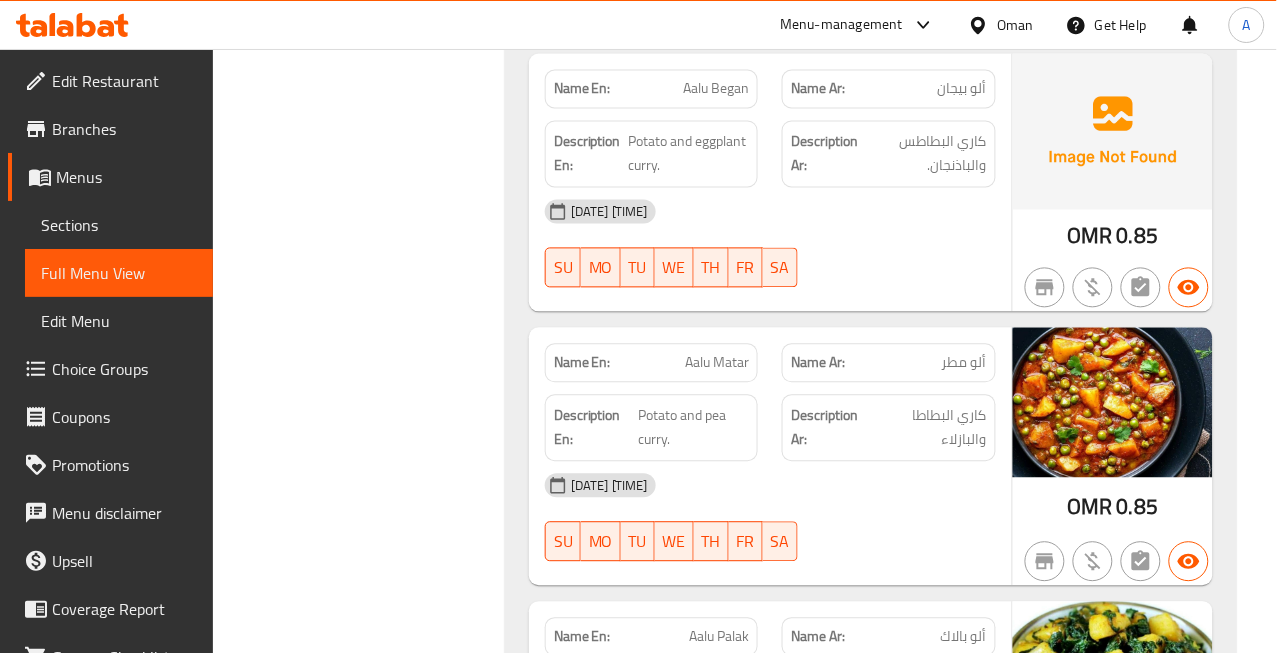 click on "ألو مطر" at bounding box center (966, -13214) 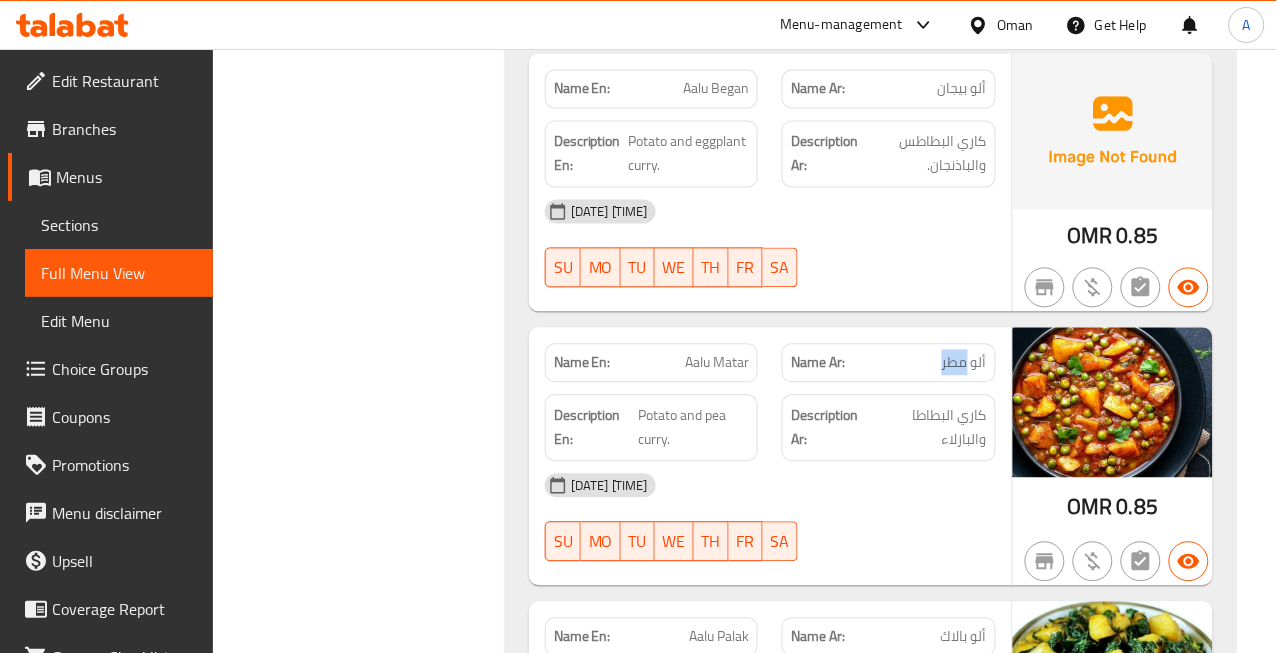 click on "ألو مطر" at bounding box center [966, -13214] 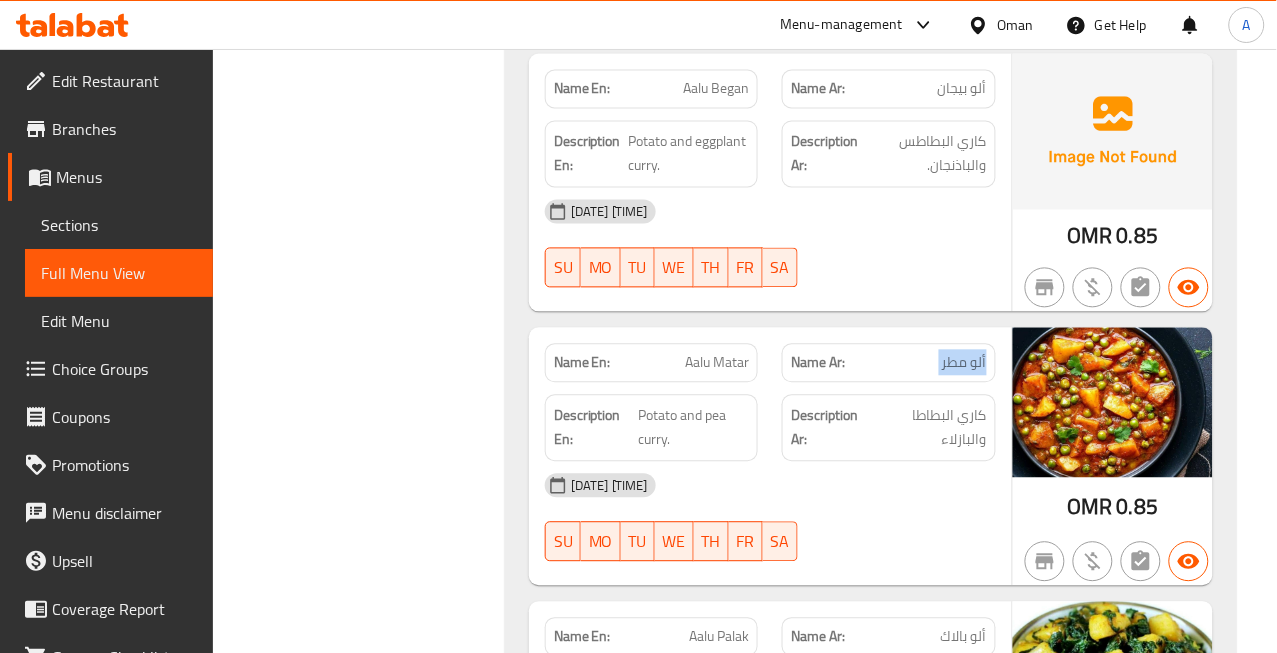 click on "ألو مطر" at bounding box center [966, -13214] 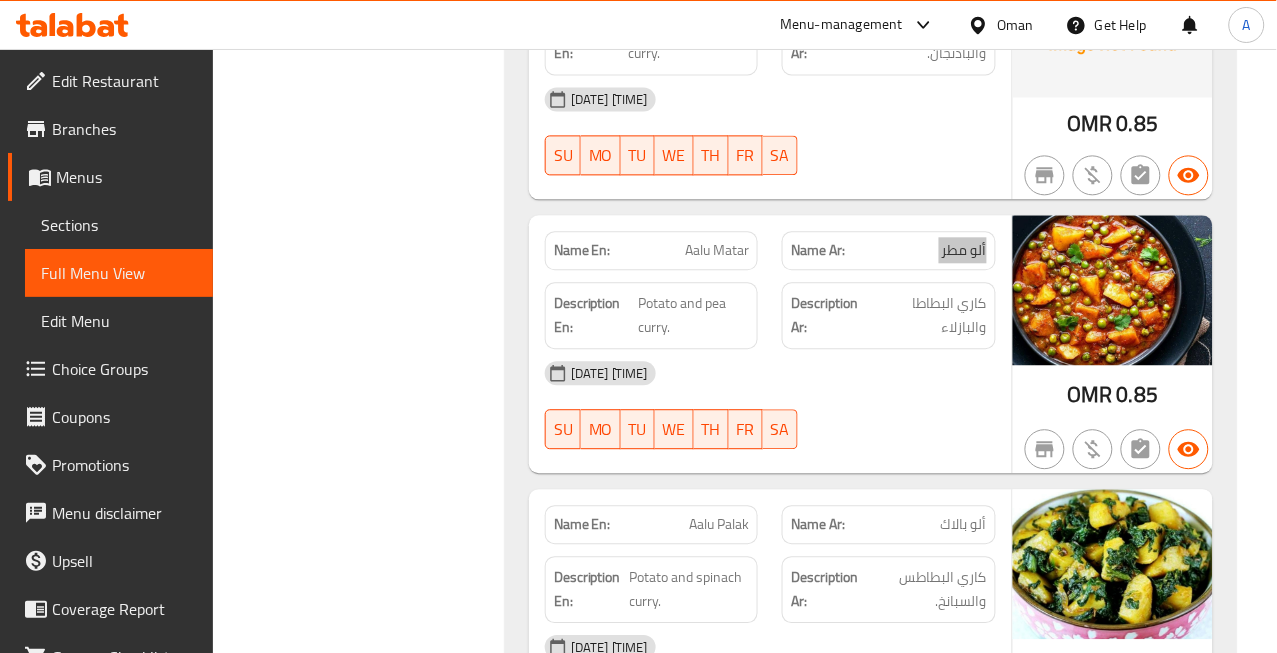 scroll, scrollTop: 15883, scrollLeft: 0, axis: vertical 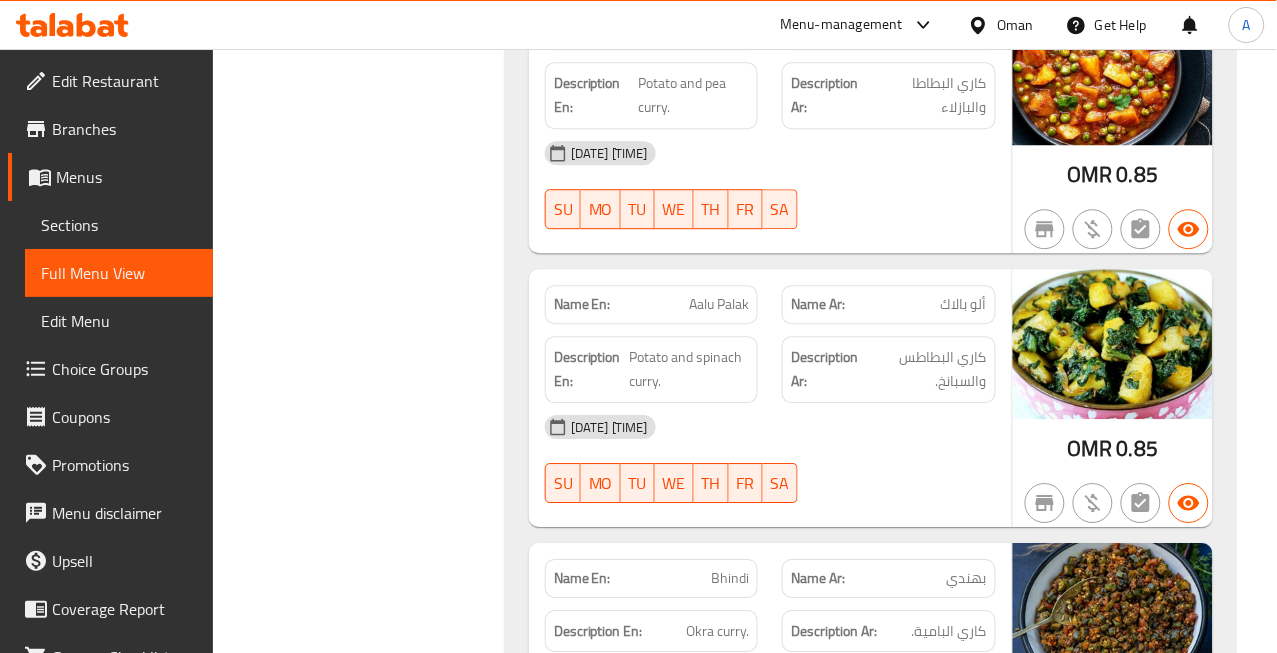 click on "ألو بالاك" at bounding box center [954, -13273] 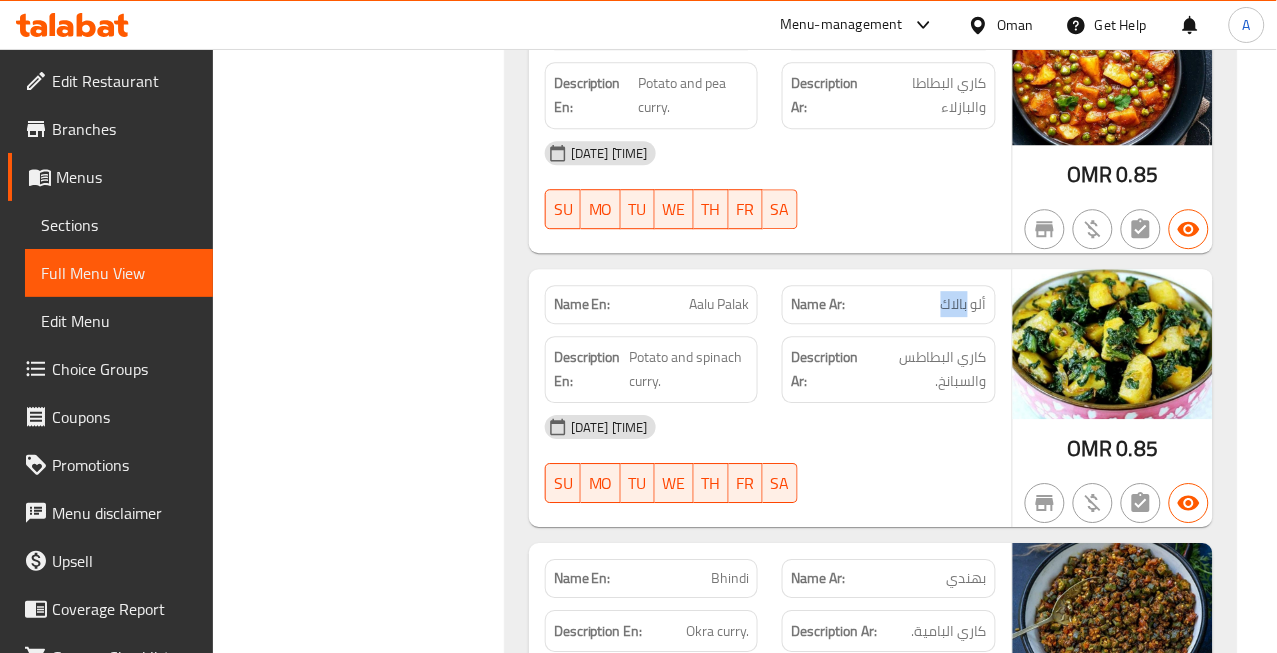 click on "ألو بالاك" at bounding box center (954, -13273) 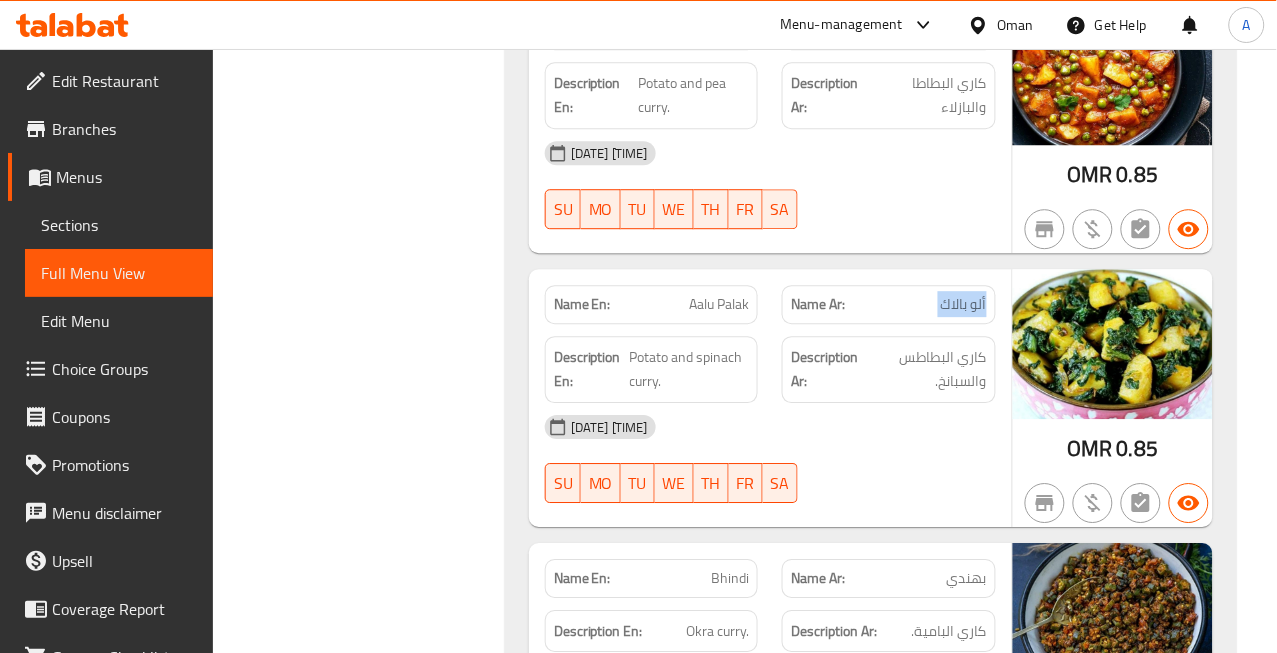 click on "ألو بالاك" at bounding box center (954, -13273) 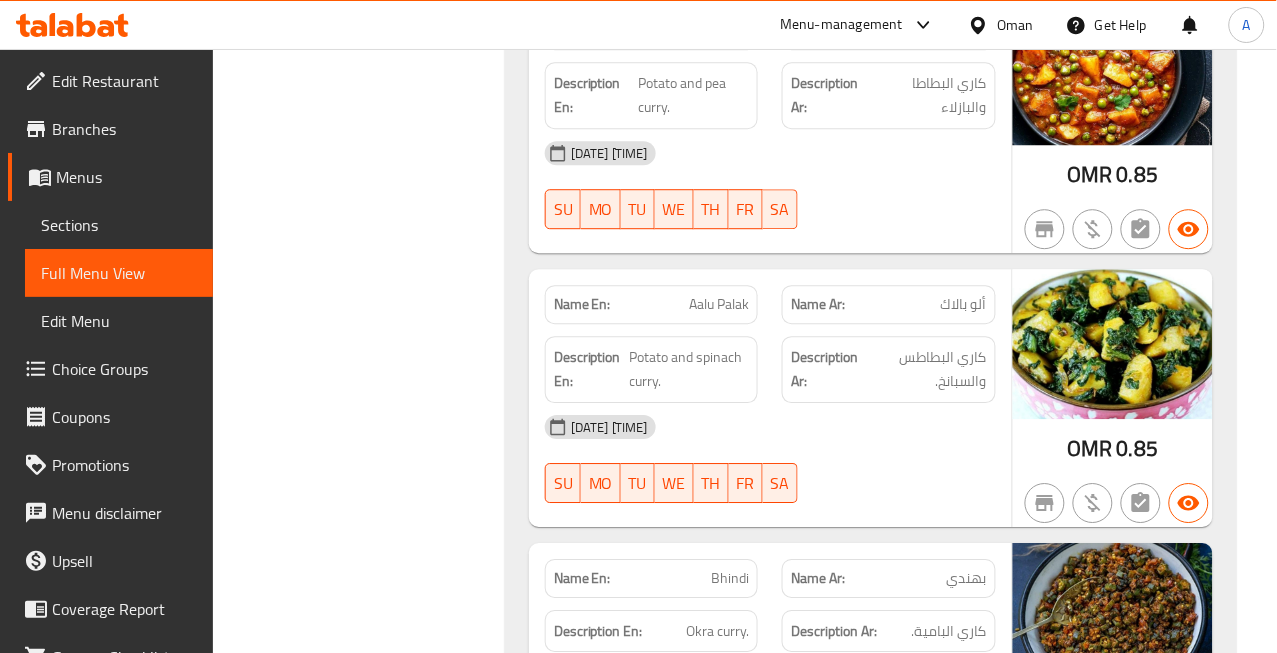 click on "Aalu Palak" at bounding box center (714, -13273) 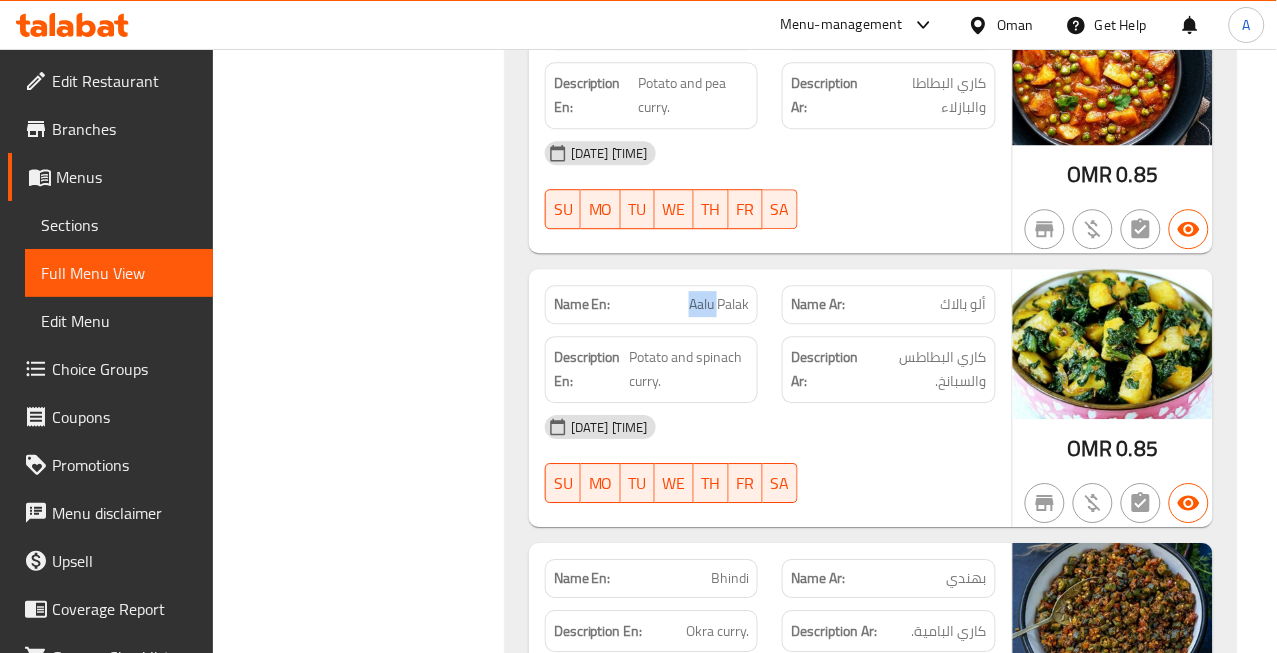 click on "Aalu Palak" at bounding box center (714, -13273) 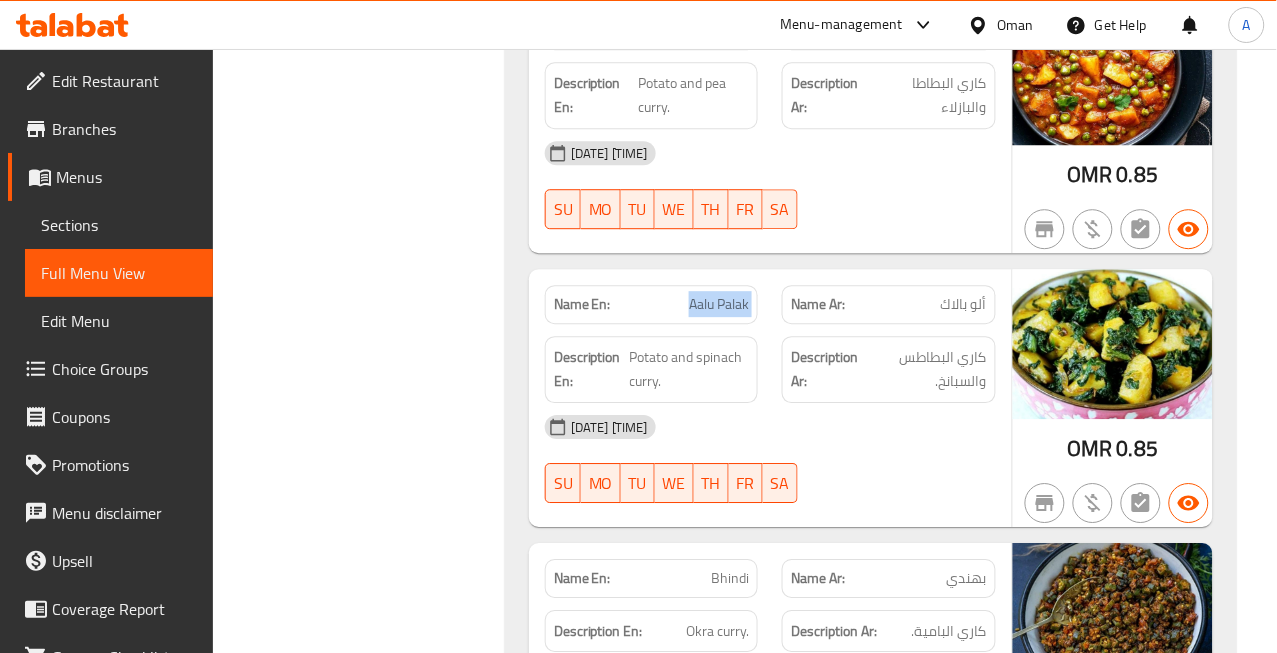 click on "Aalu Palak" at bounding box center [714, -13273] 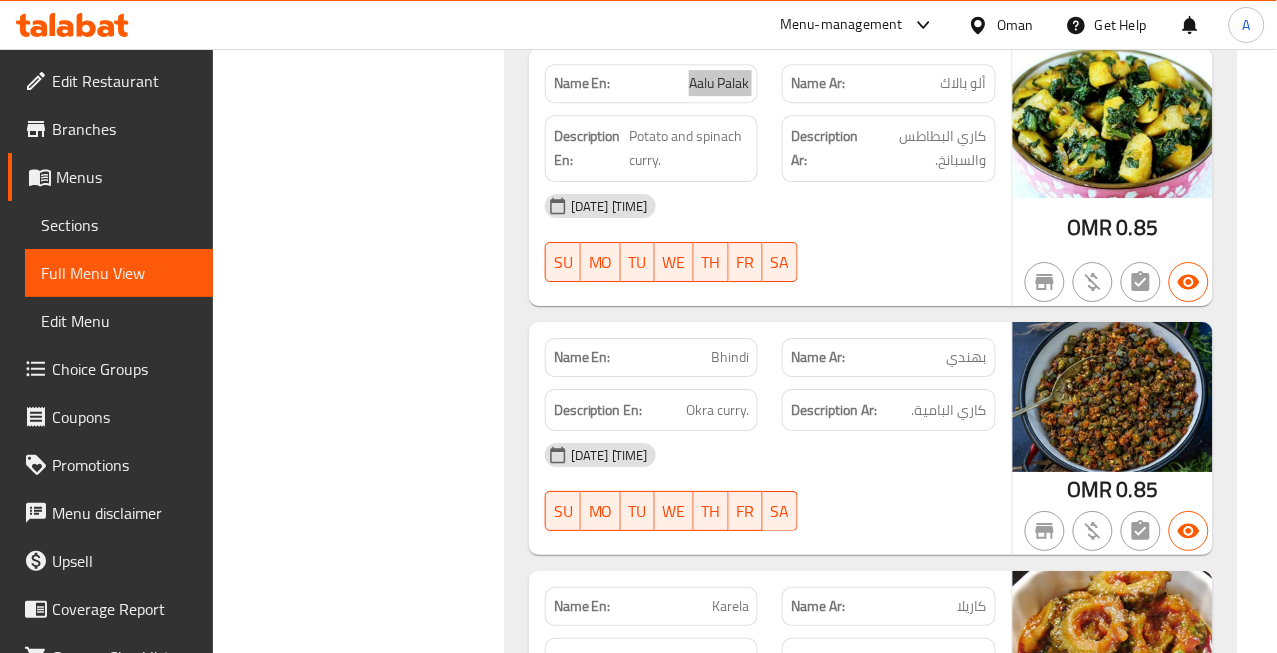scroll, scrollTop: 16105, scrollLeft: 0, axis: vertical 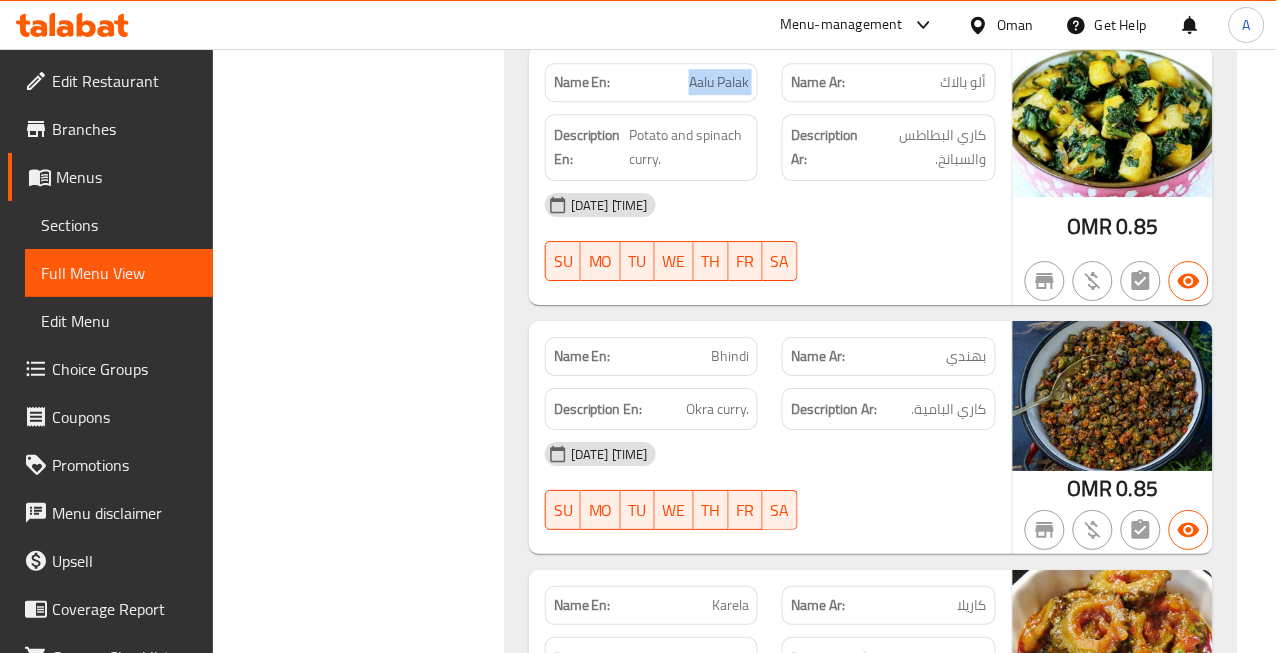 click on "Bhindi" at bounding box center [734, -13197] 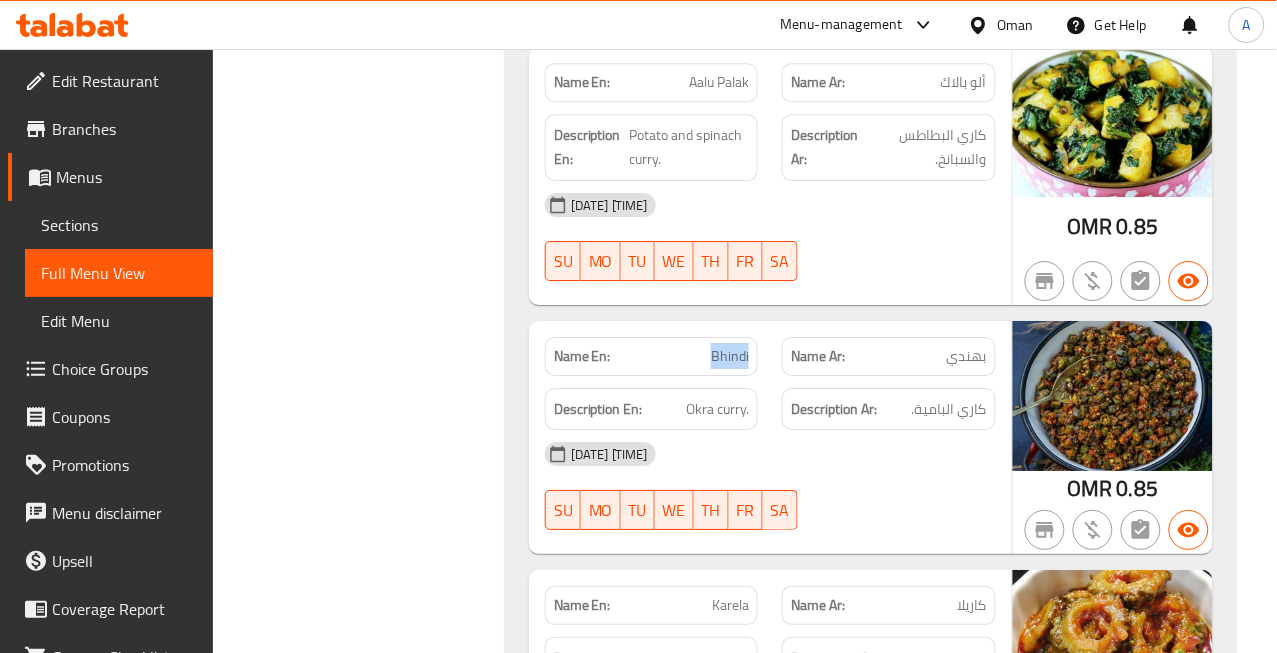 click on "Bhindi" at bounding box center (734, -13197) 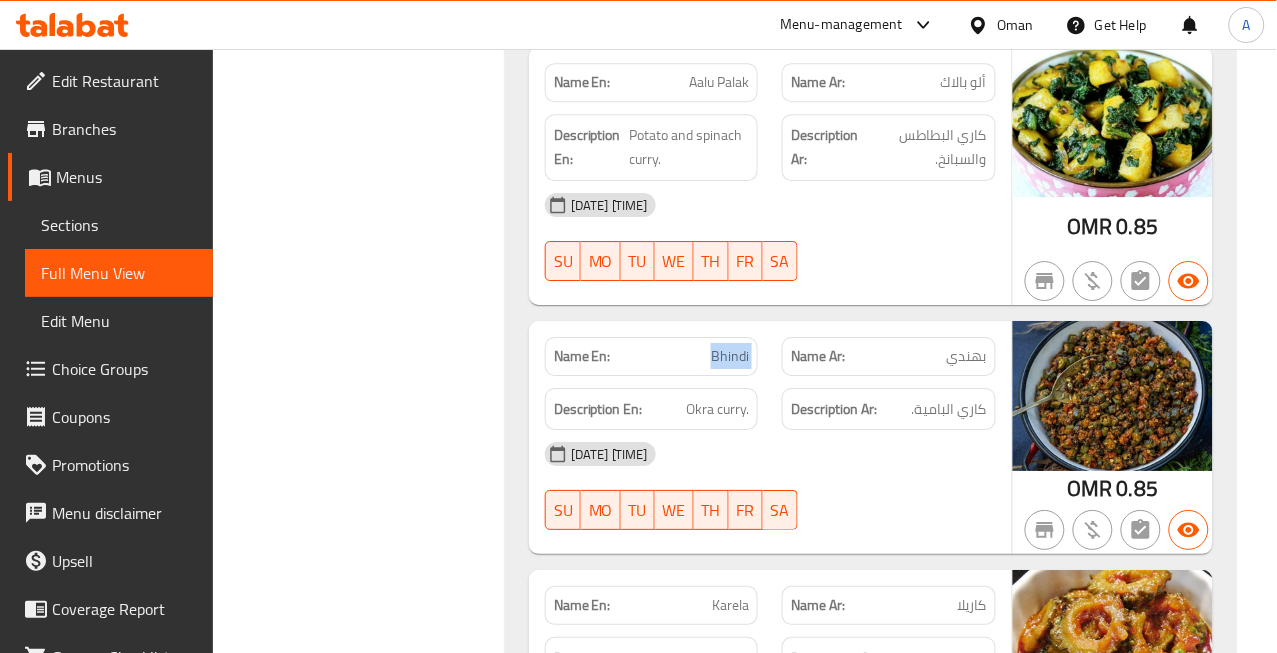 click on "Bhindi" at bounding box center [734, -13197] 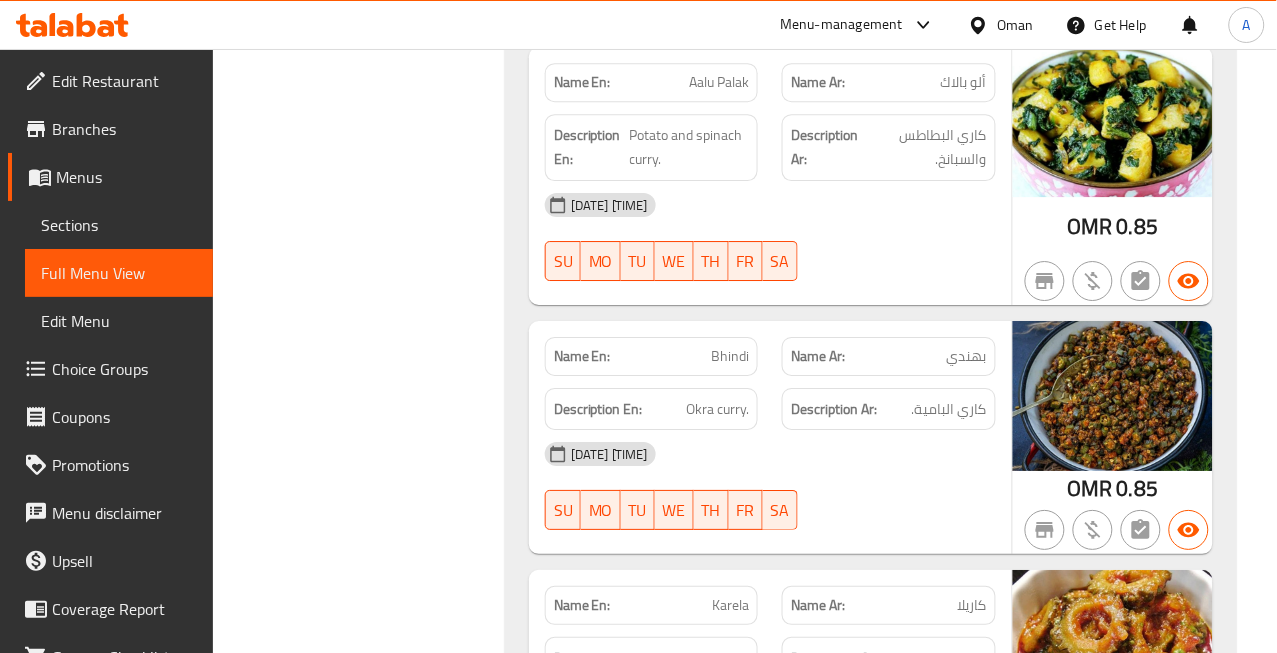 click on "بهندي" at bounding box center (979, -13197) 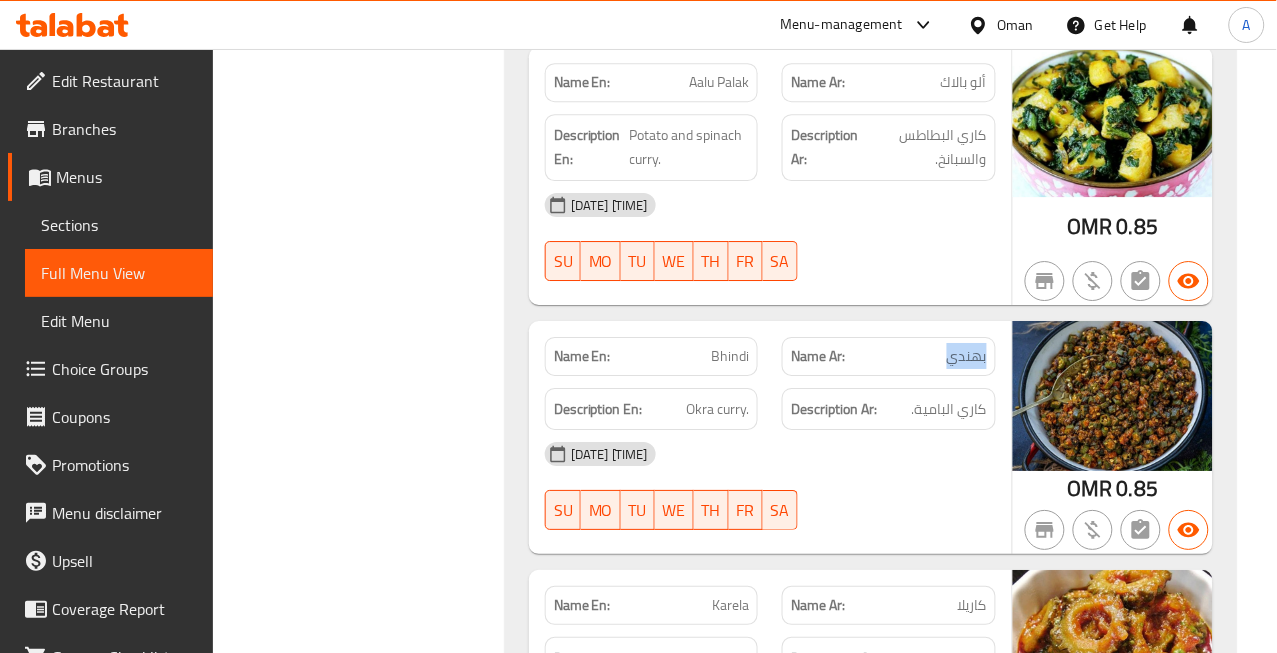 click on "بهندي" at bounding box center [979, -13197] 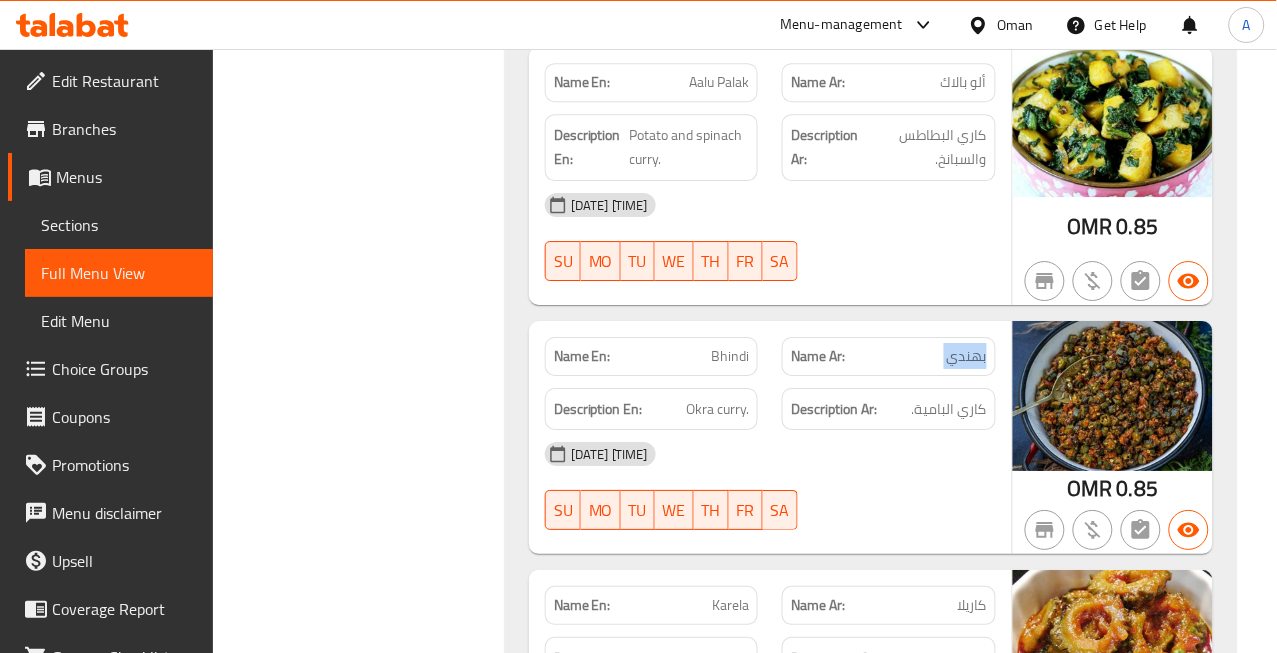 click on "بهندي" at bounding box center [979, -13197] 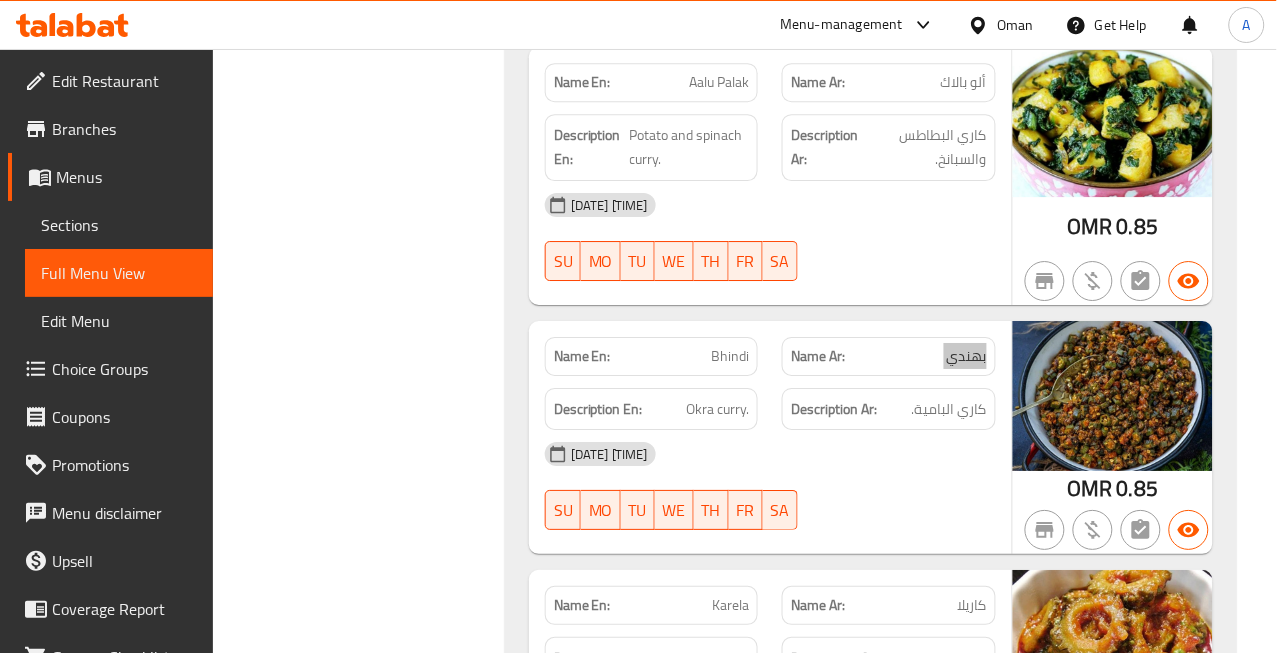 scroll, scrollTop: 16438, scrollLeft: 0, axis: vertical 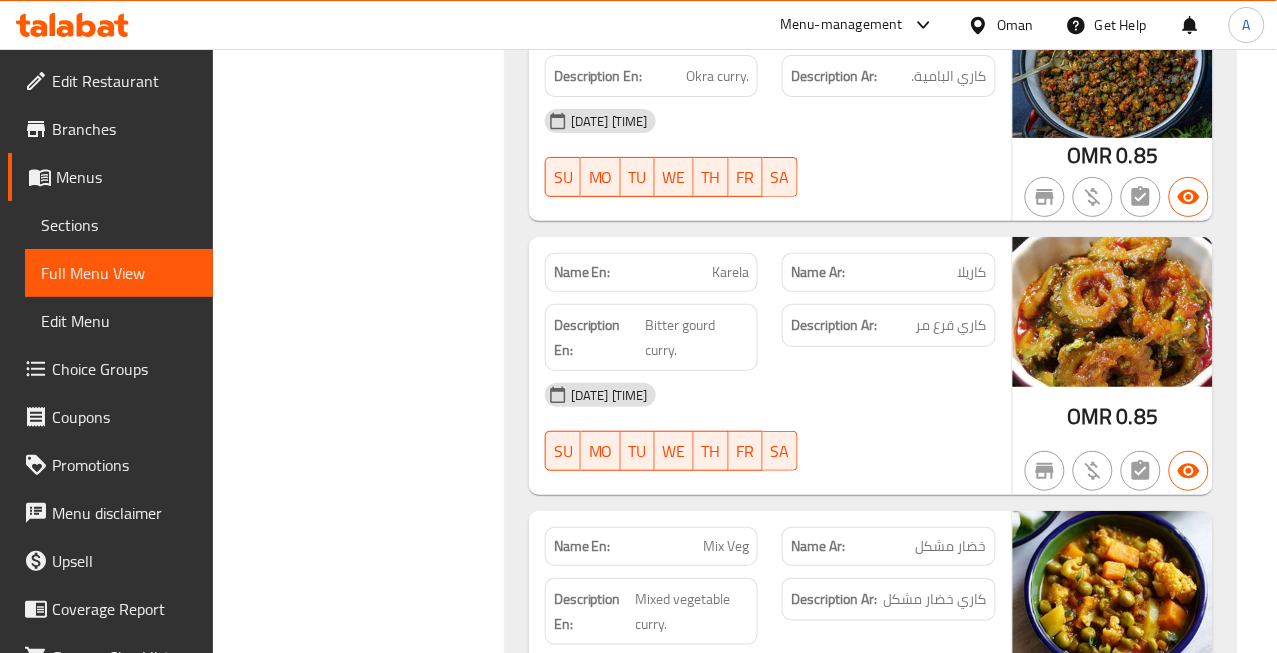 click on "كاريلا" at bounding box center (955, -9723) 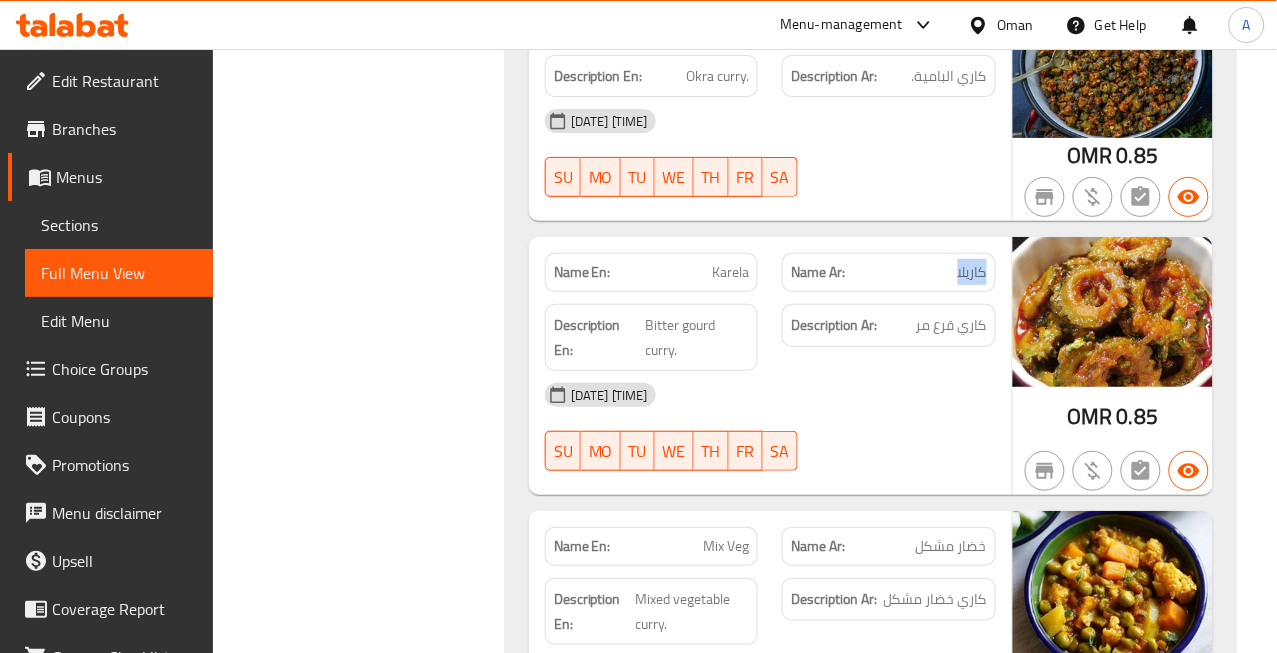 click on "كاريلا" at bounding box center (955, -9723) 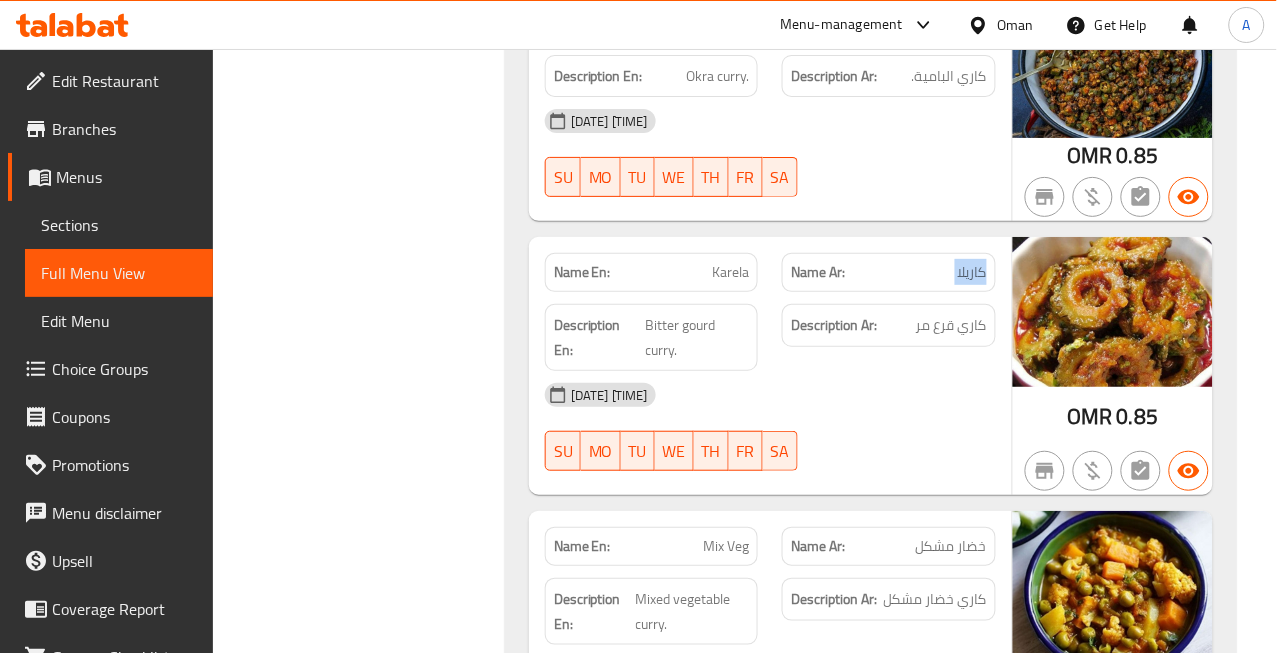click on "كاريلا" at bounding box center [955, -9723] 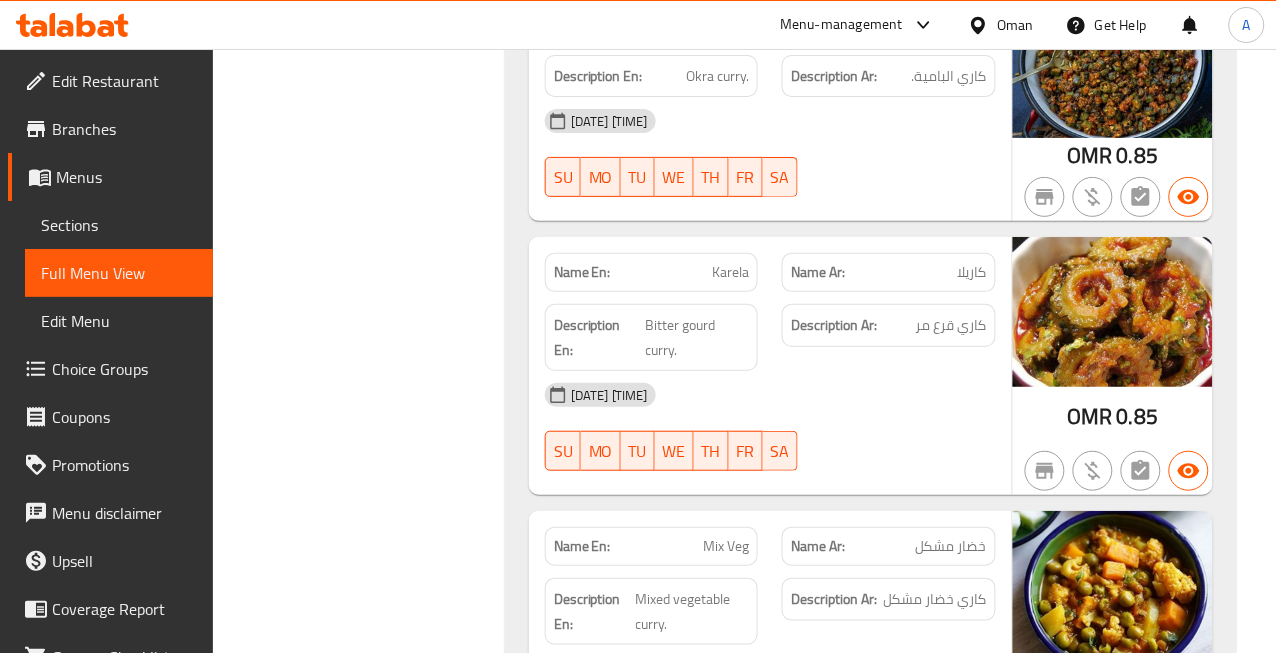 click on "Karela" at bounding box center [706, -9723] 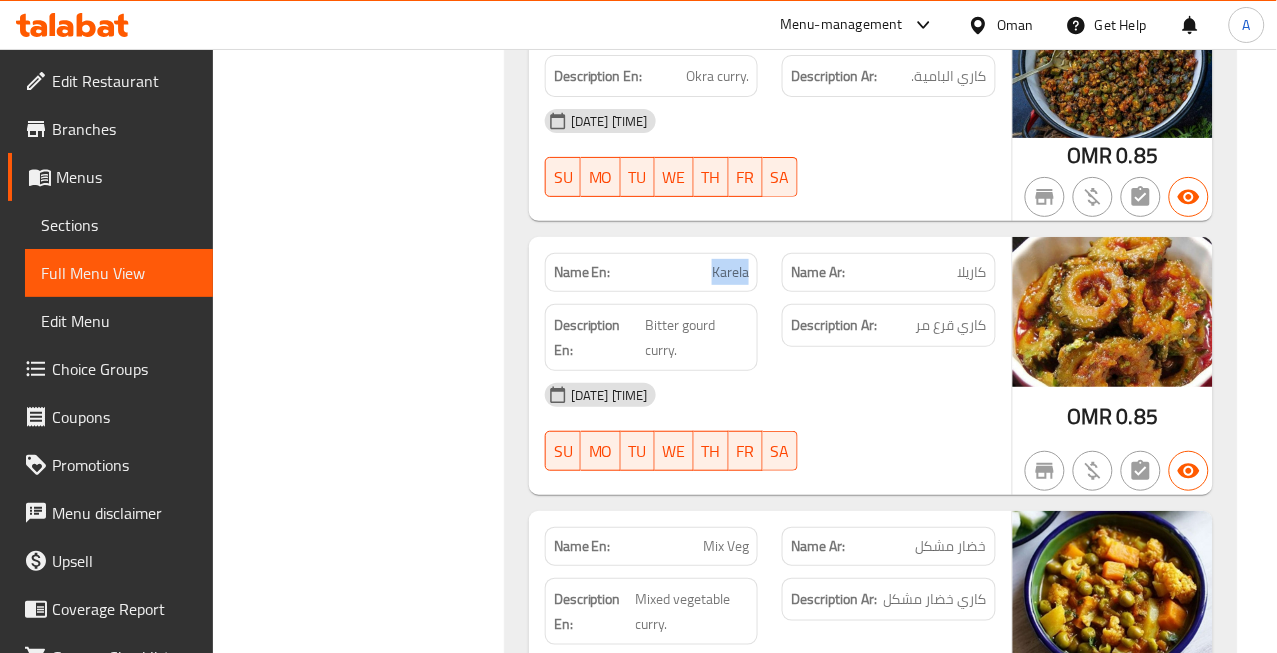 click on "Karela" at bounding box center [706, -9723] 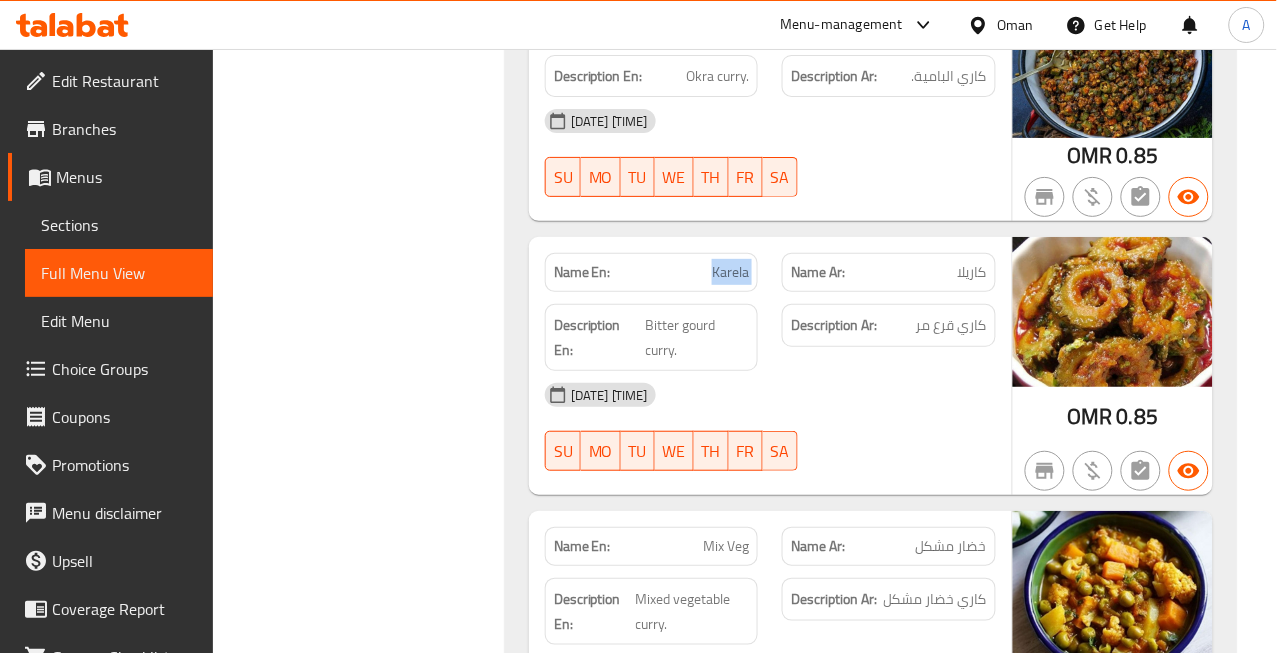 click on "Karela" at bounding box center [706, -9723] 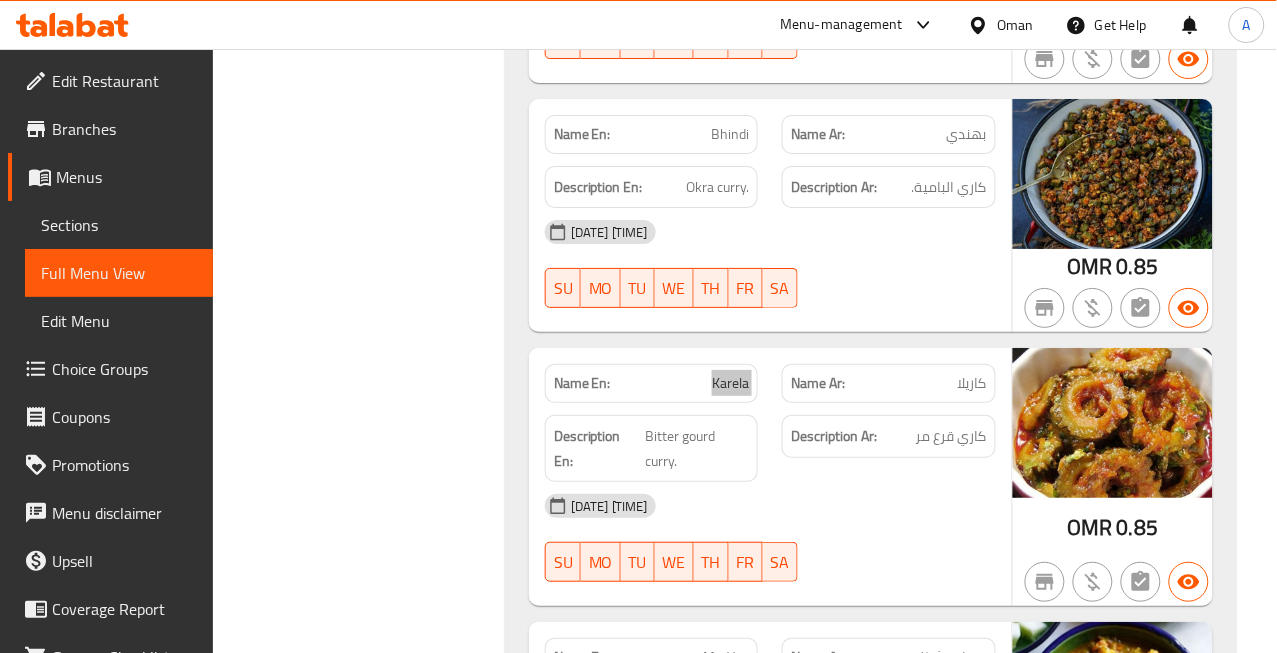 scroll, scrollTop: 16661, scrollLeft: 0, axis: vertical 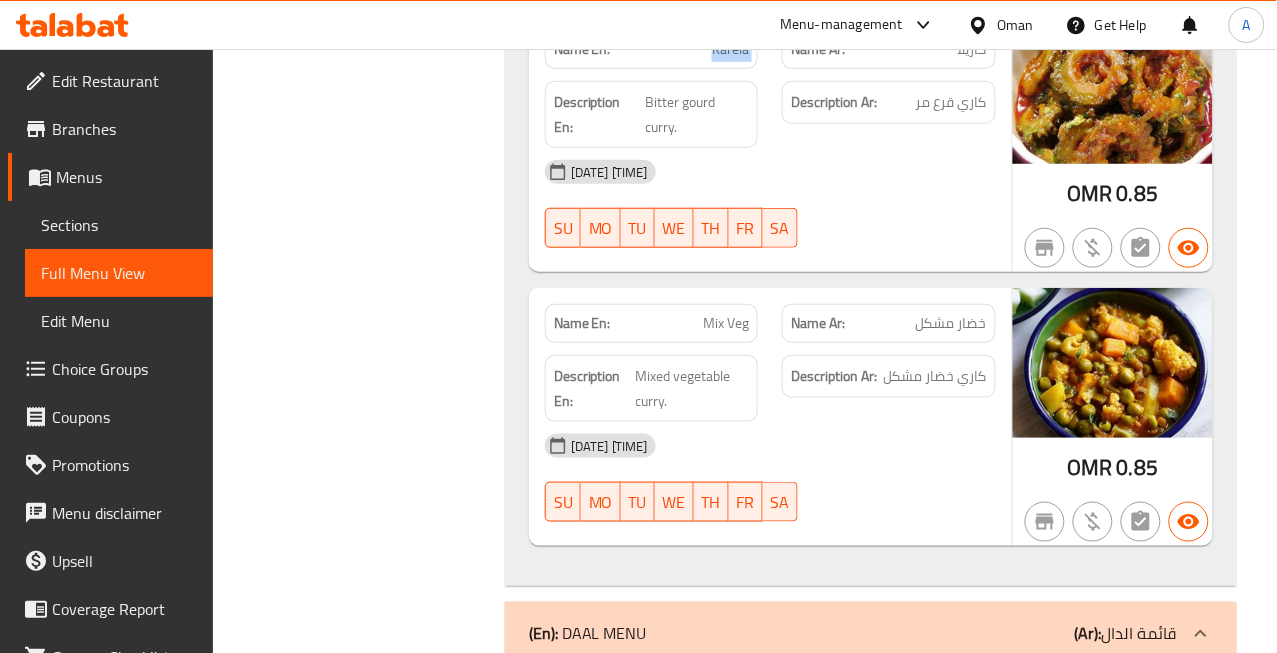 click on "Name En: Mix Veg" at bounding box center [652, -9647] 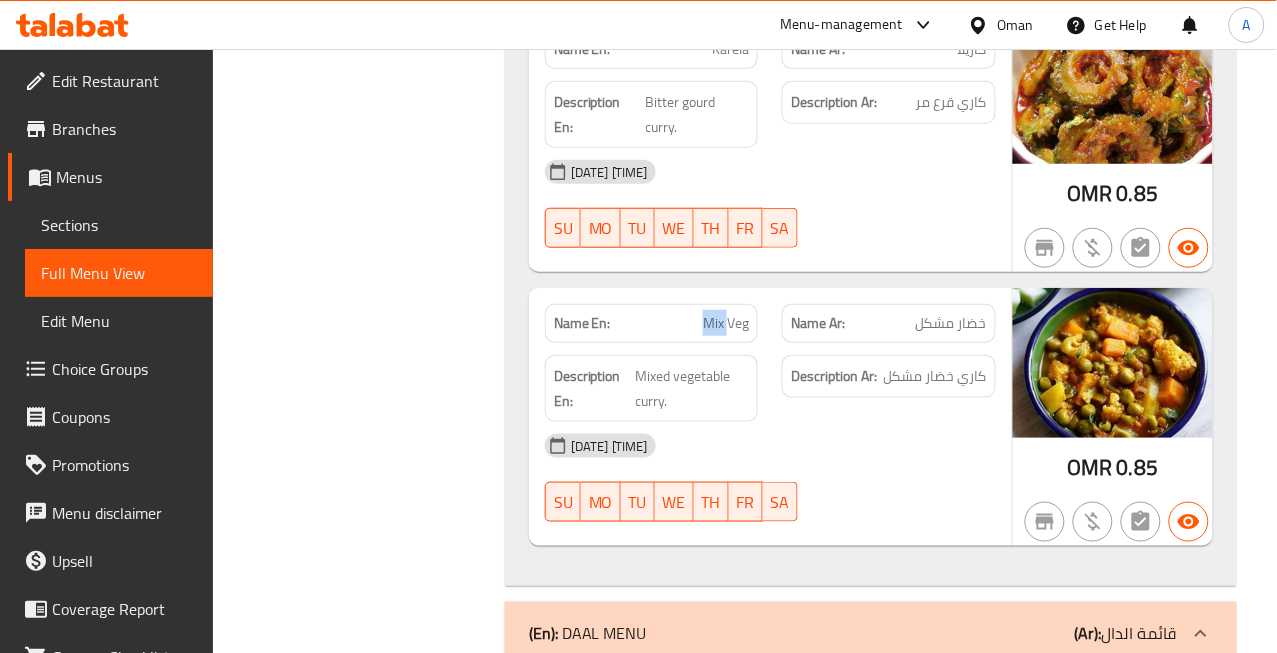click on "Name En: Mix Veg" at bounding box center (652, -9647) 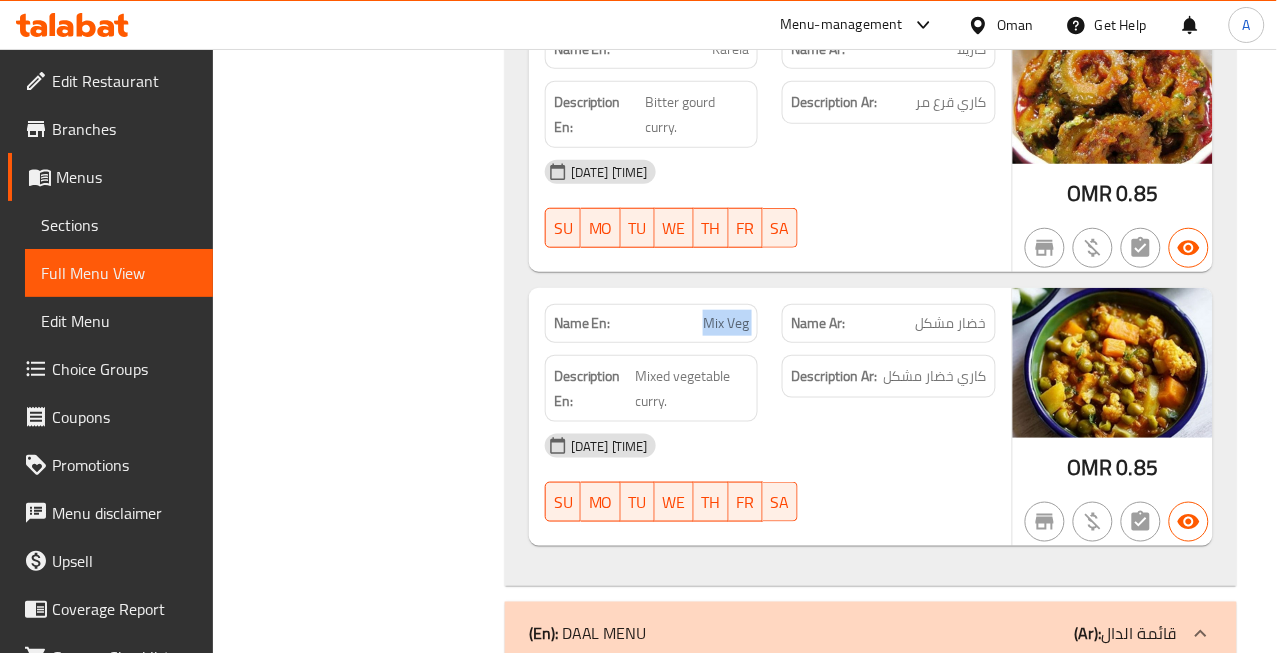 click on "Name En: Mix Veg" at bounding box center (652, -9647) 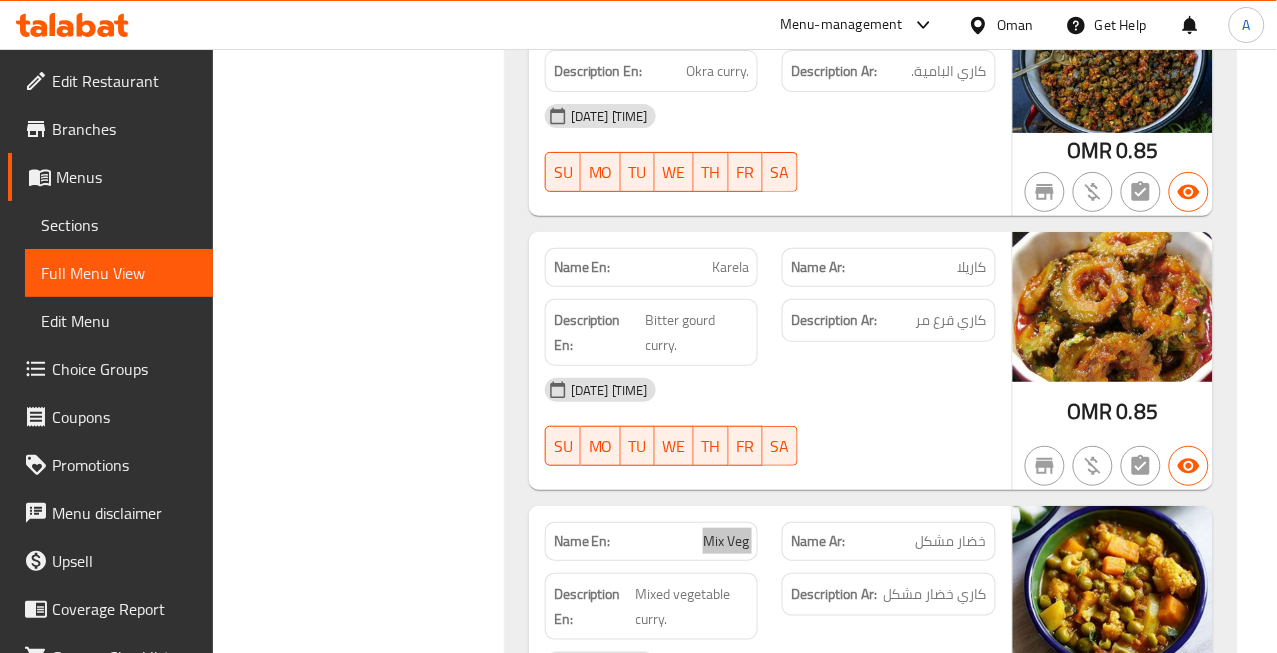 scroll, scrollTop: 16661, scrollLeft: 0, axis: vertical 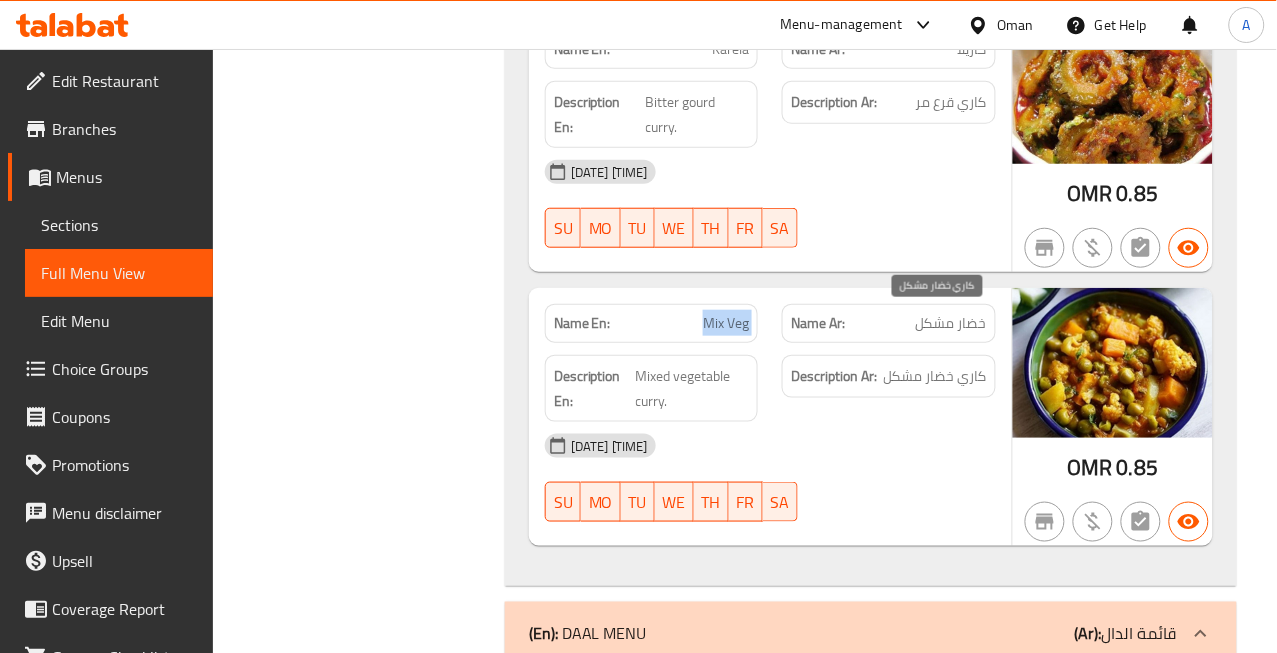 click on "كاري خضار مشكل" at bounding box center (935, 376) 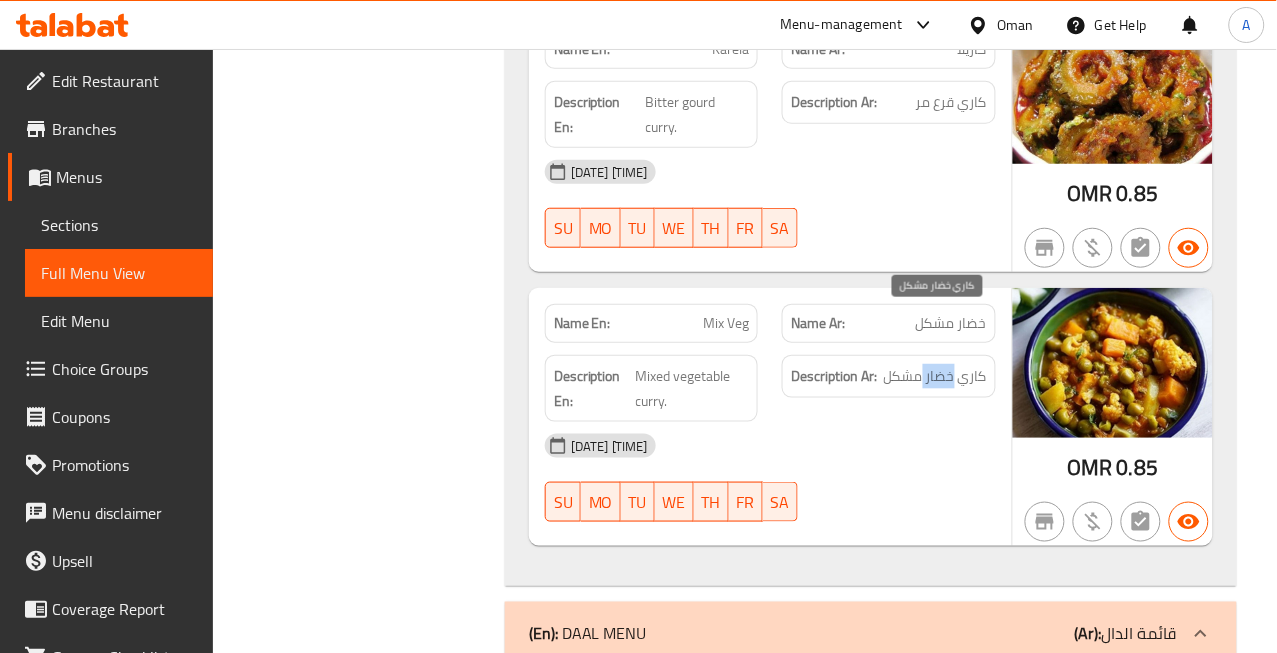 click on "كاري خضار مشكل" at bounding box center (935, 376) 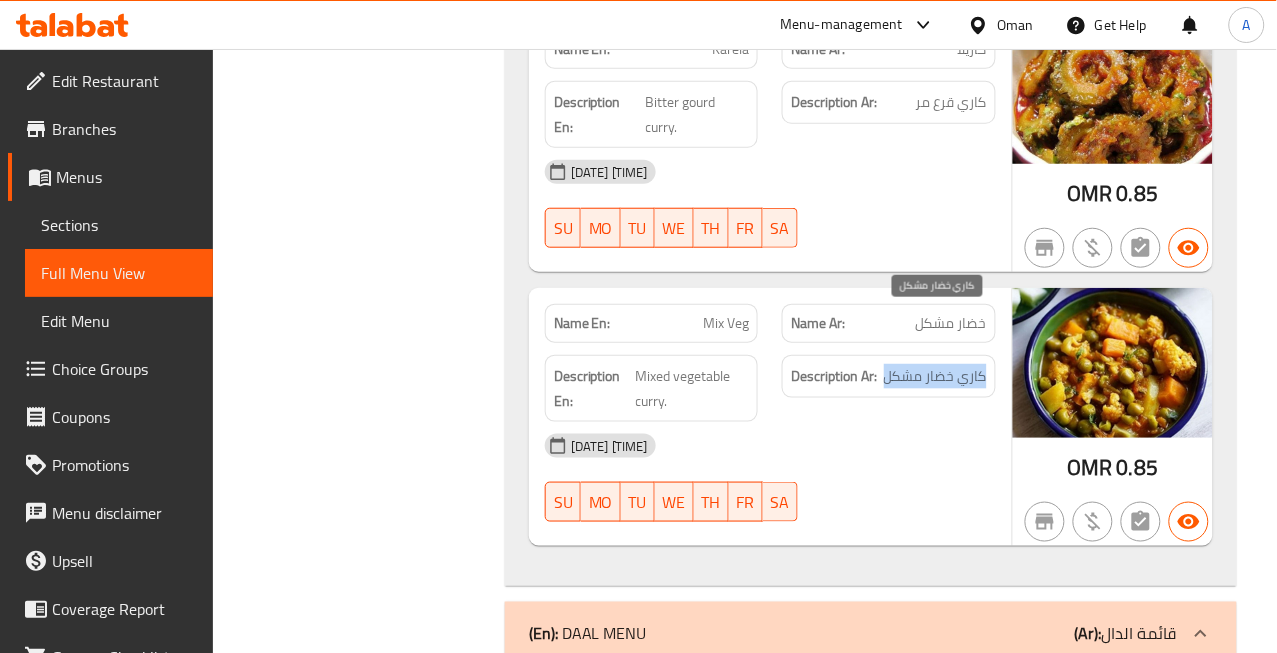 click on "كاري خضار مشكل" at bounding box center (935, 376) 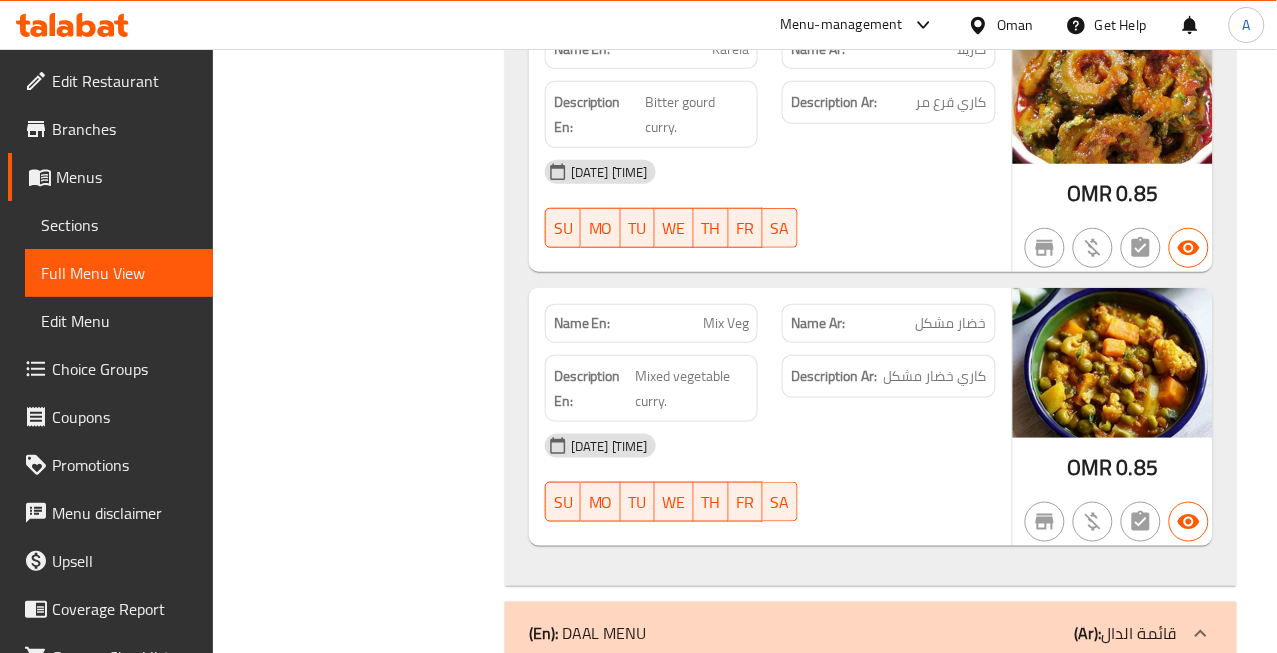 click on "[DATE] [TIME]" at bounding box center (770, -9524) 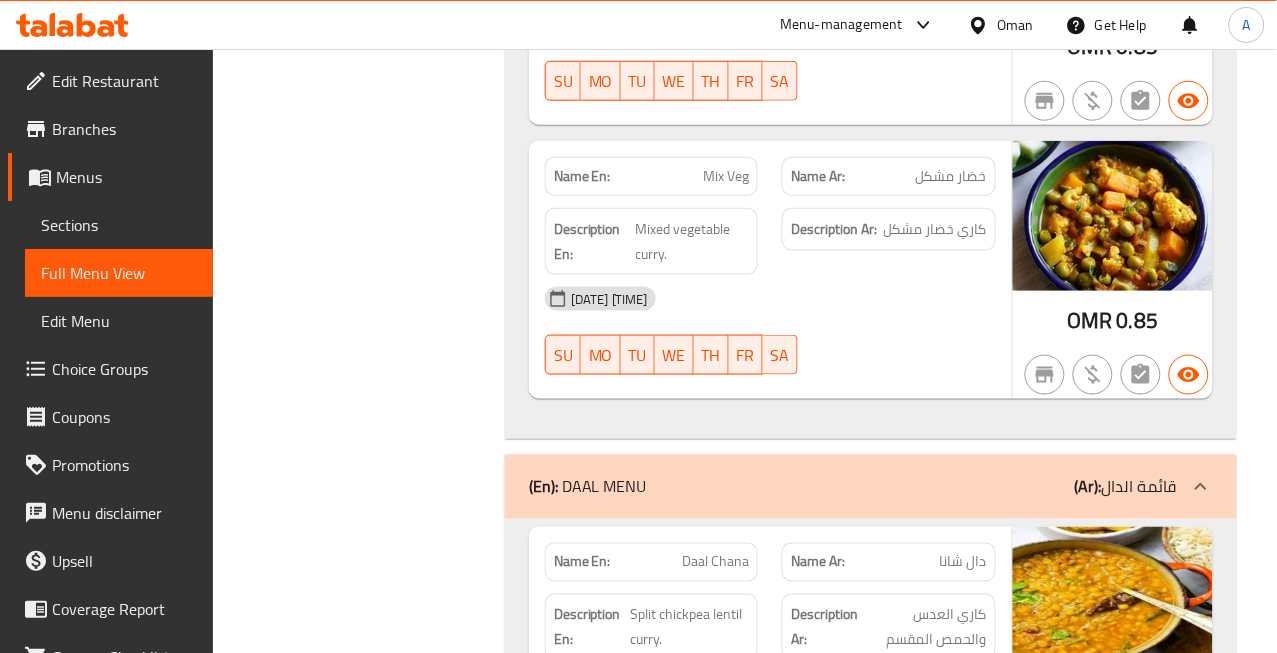 scroll, scrollTop: 16772, scrollLeft: 0, axis: vertical 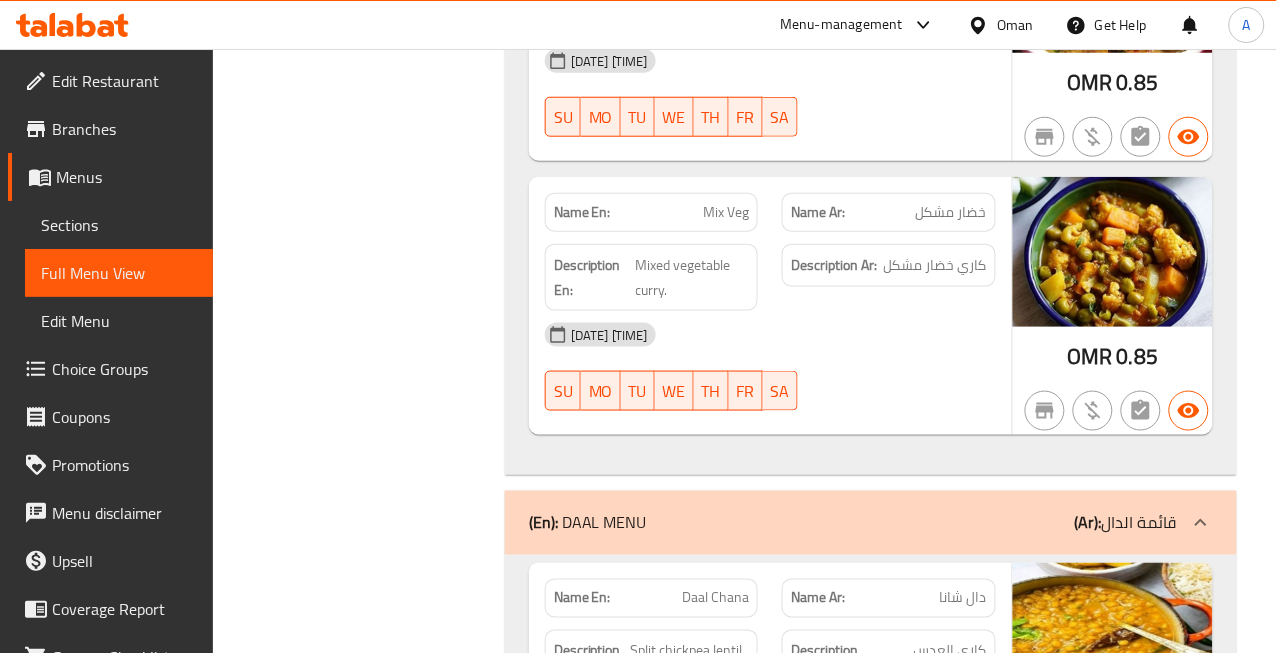 click on "Mix Veg" at bounding box center [720, -9758] 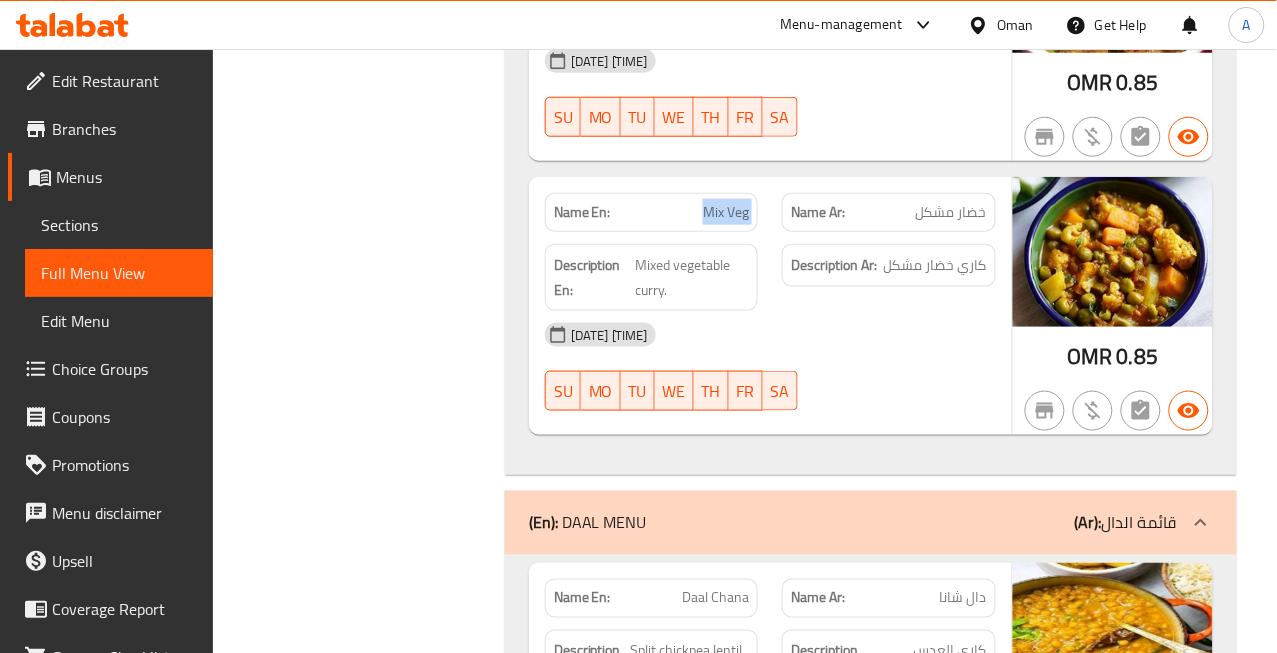 click on "Mix Veg" at bounding box center (720, -9758) 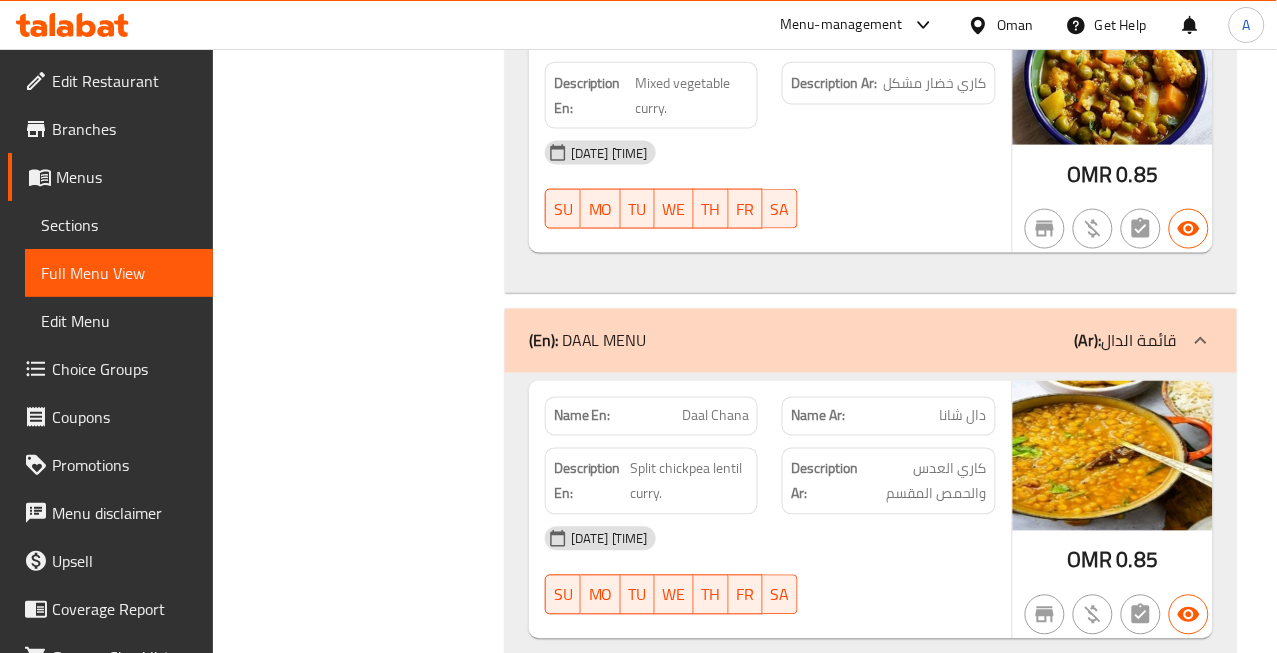 scroll, scrollTop: 16994, scrollLeft: 0, axis: vertical 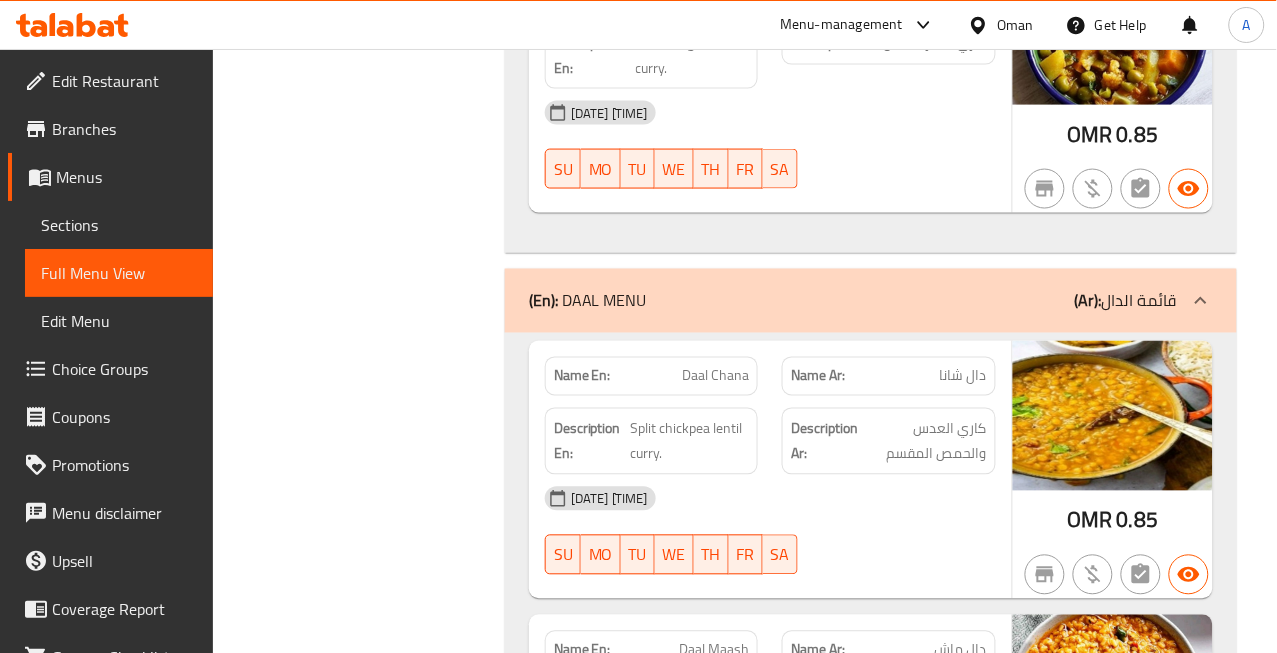 click on "دال شانا" at bounding box center [962, -16618] 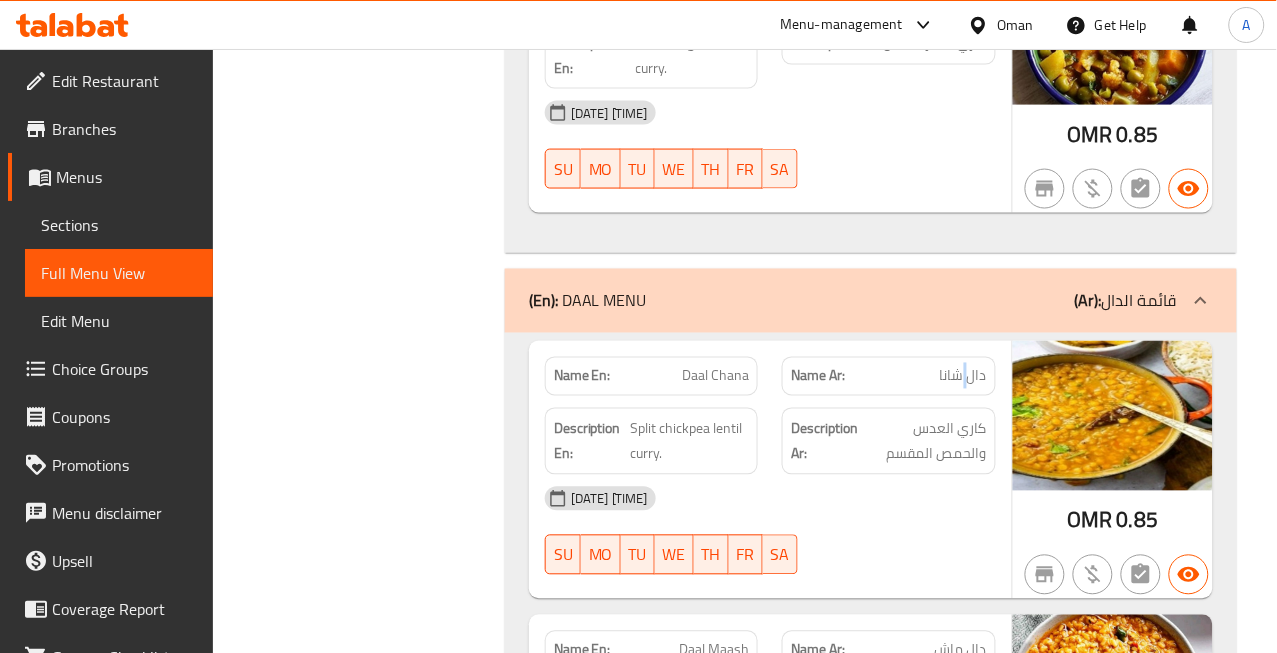 click on "دال شانا" at bounding box center [962, -16618] 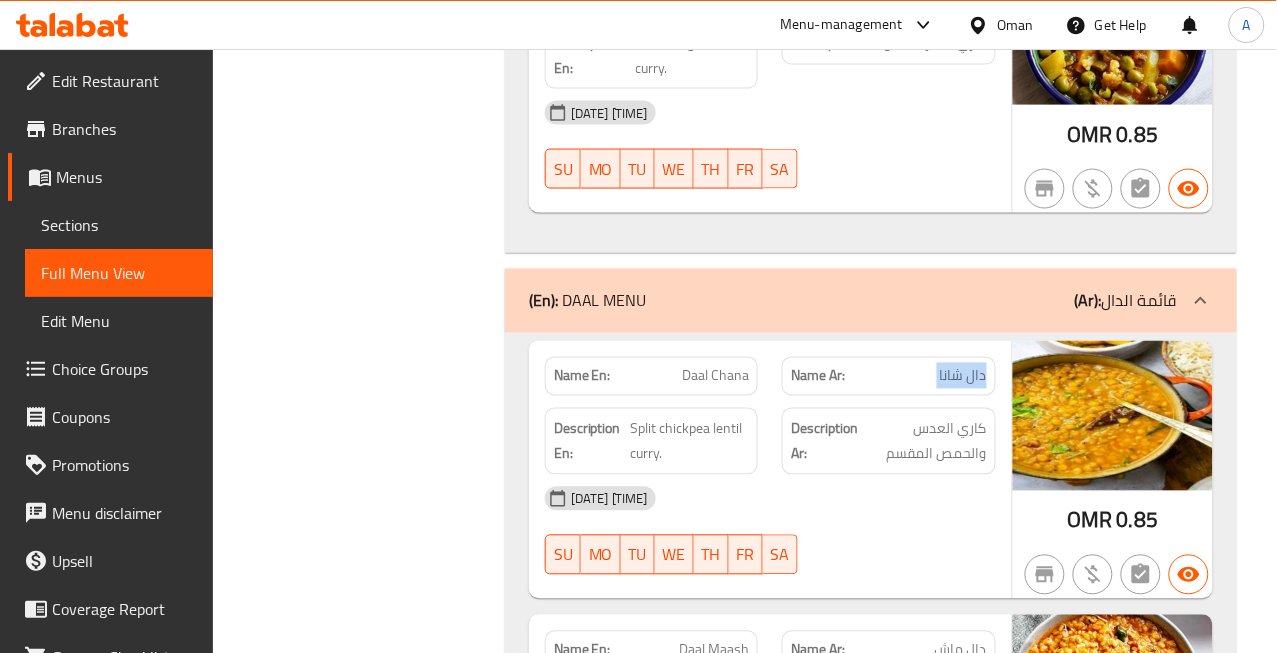 click on "دال شانا" at bounding box center (962, -16618) 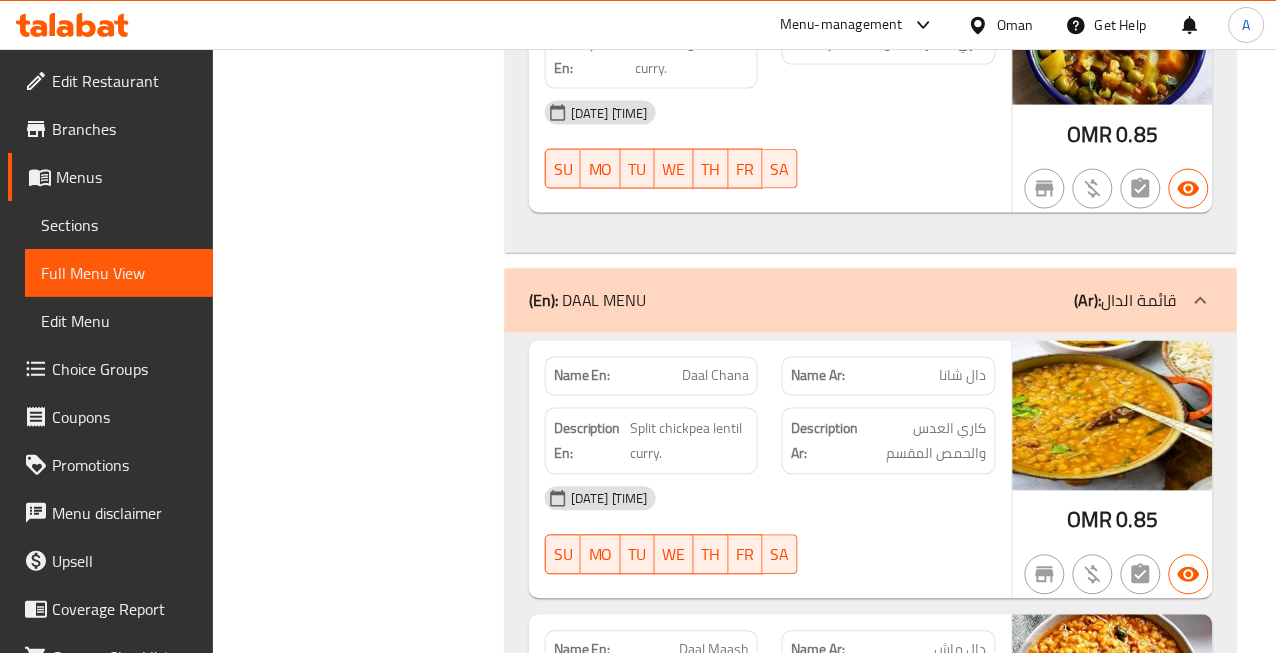 click on "Daal Chana" at bounding box center [706, -16618] 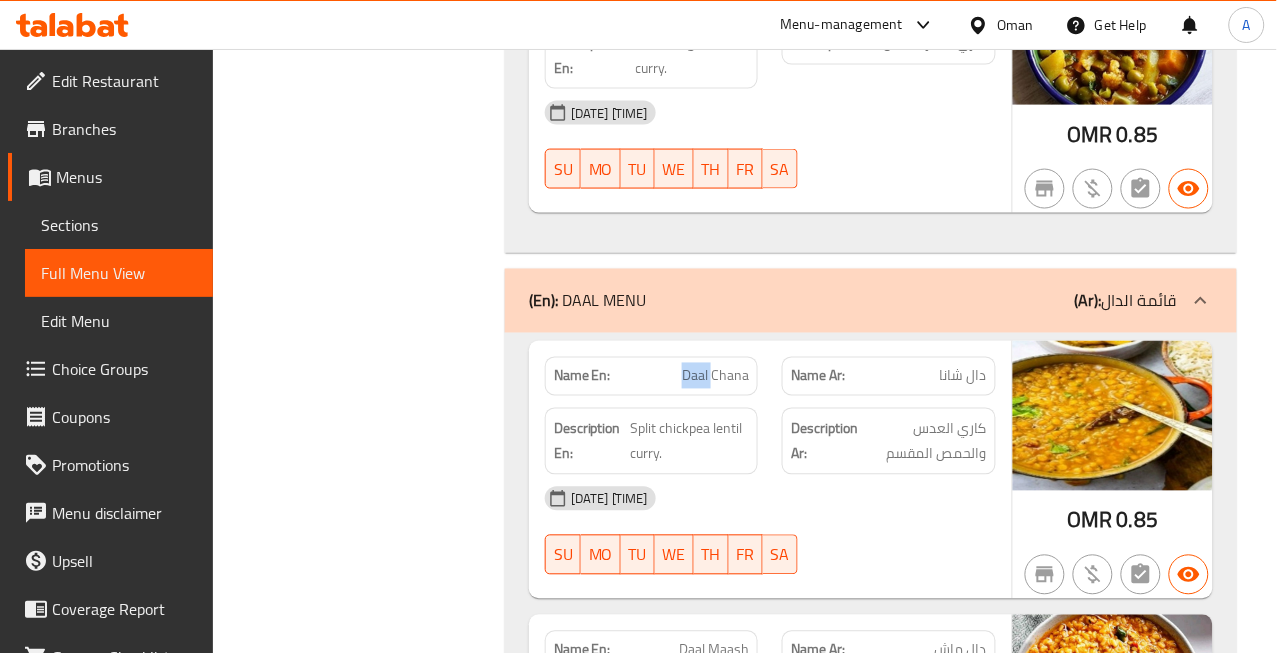 click on "Daal Chana" at bounding box center (706, -16618) 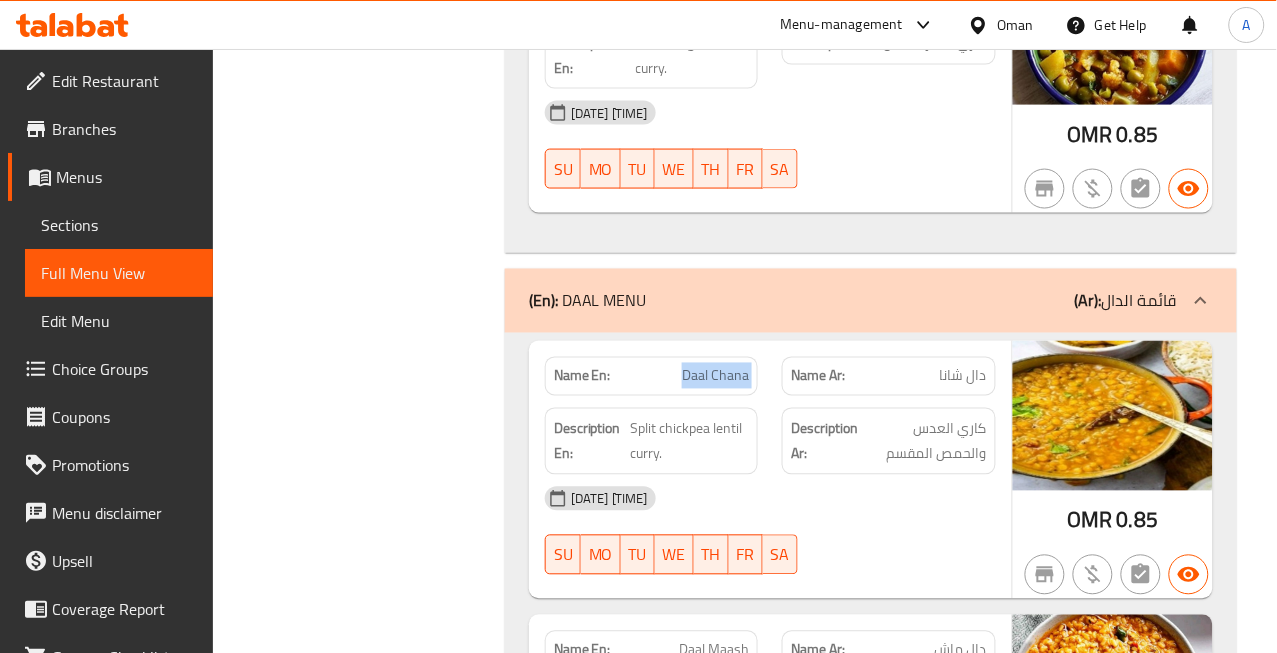 click on "Daal Chana" at bounding box center (706, -16618) 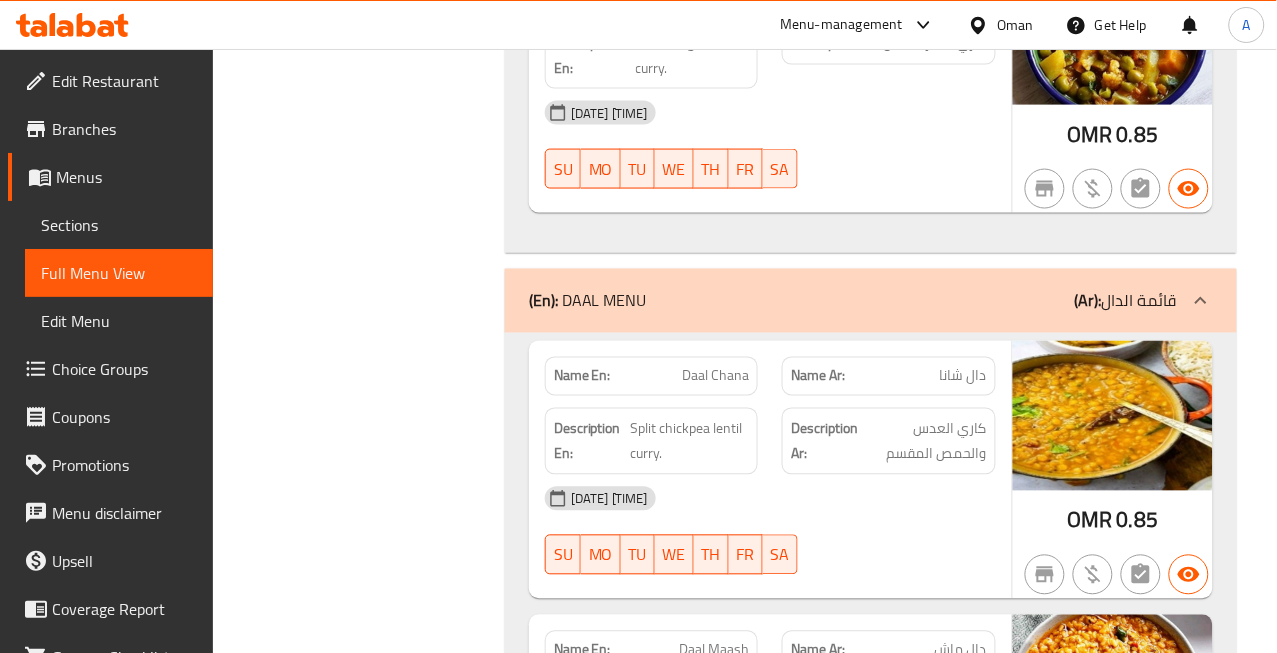 click on "دال شانا" at bounding box center (962, -16618) 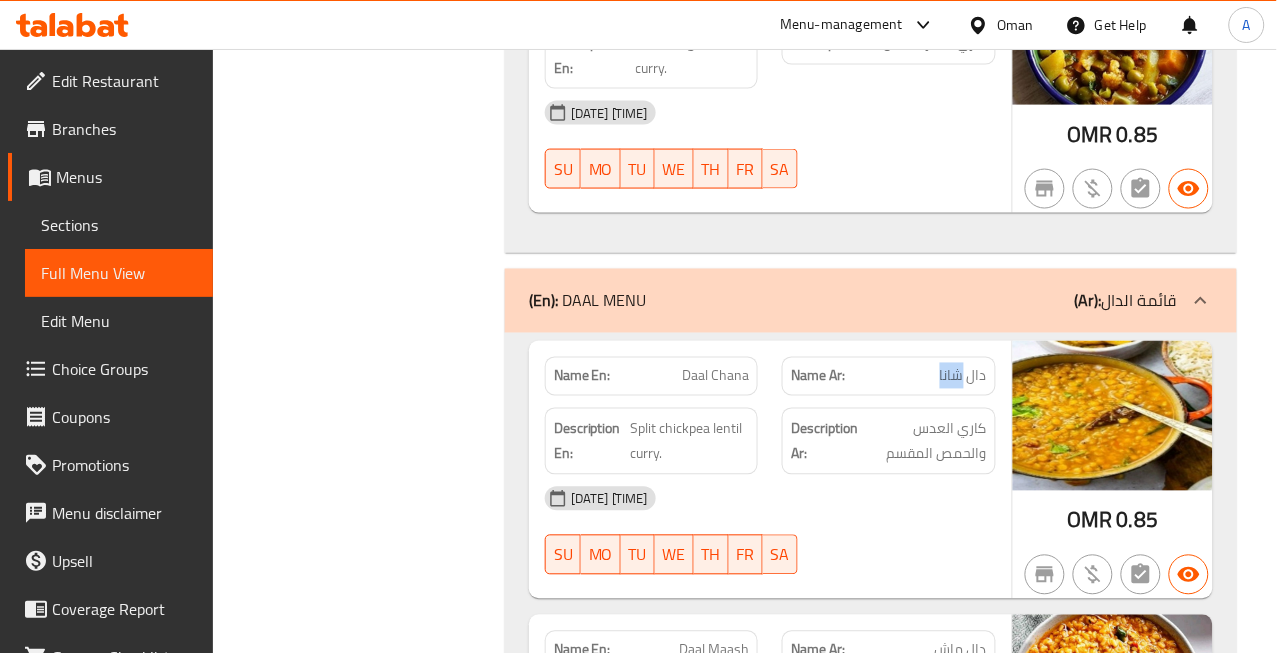 click on "دال شانا" at bounding box center [962, -16618] 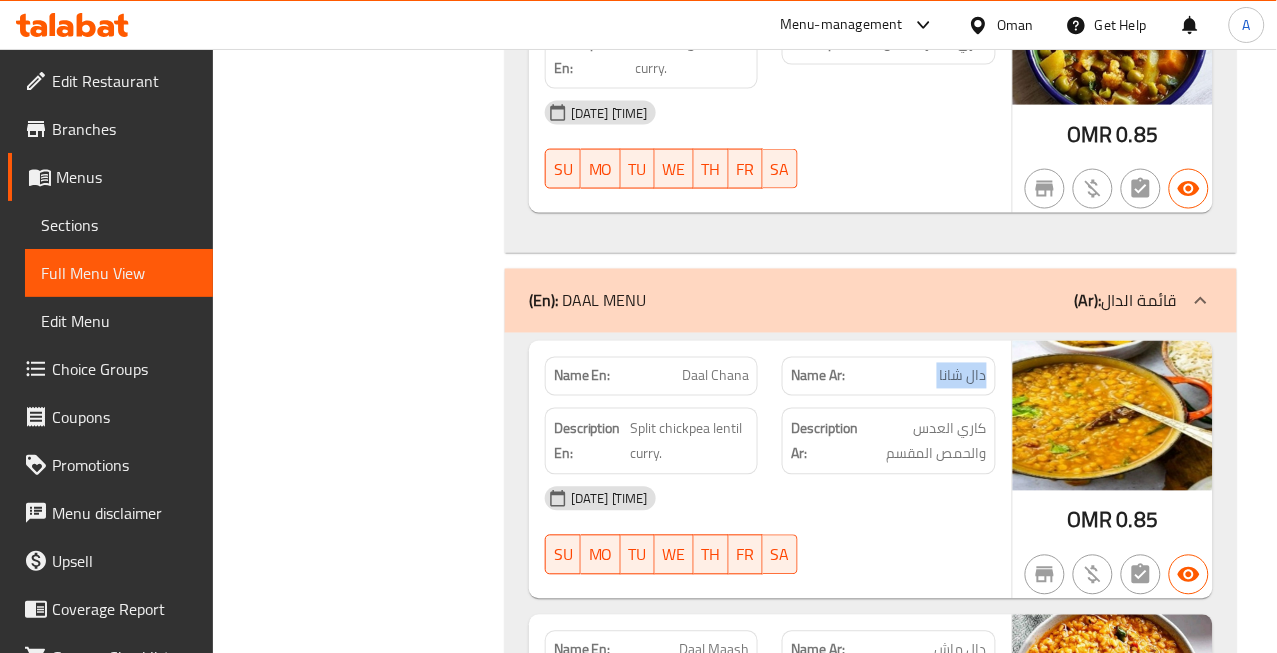 click on "دال شانا" at bounding box center [962, -16618] 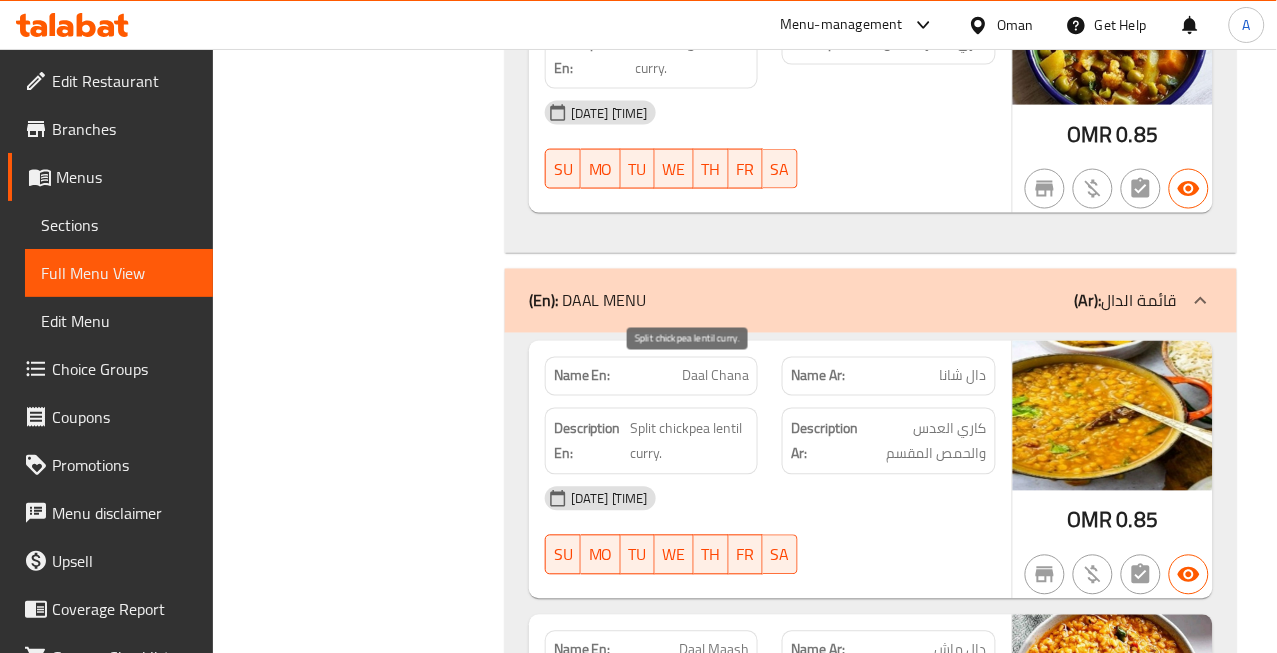 click on "Split chickpea lentil curry." at bounding box center (689, 441) 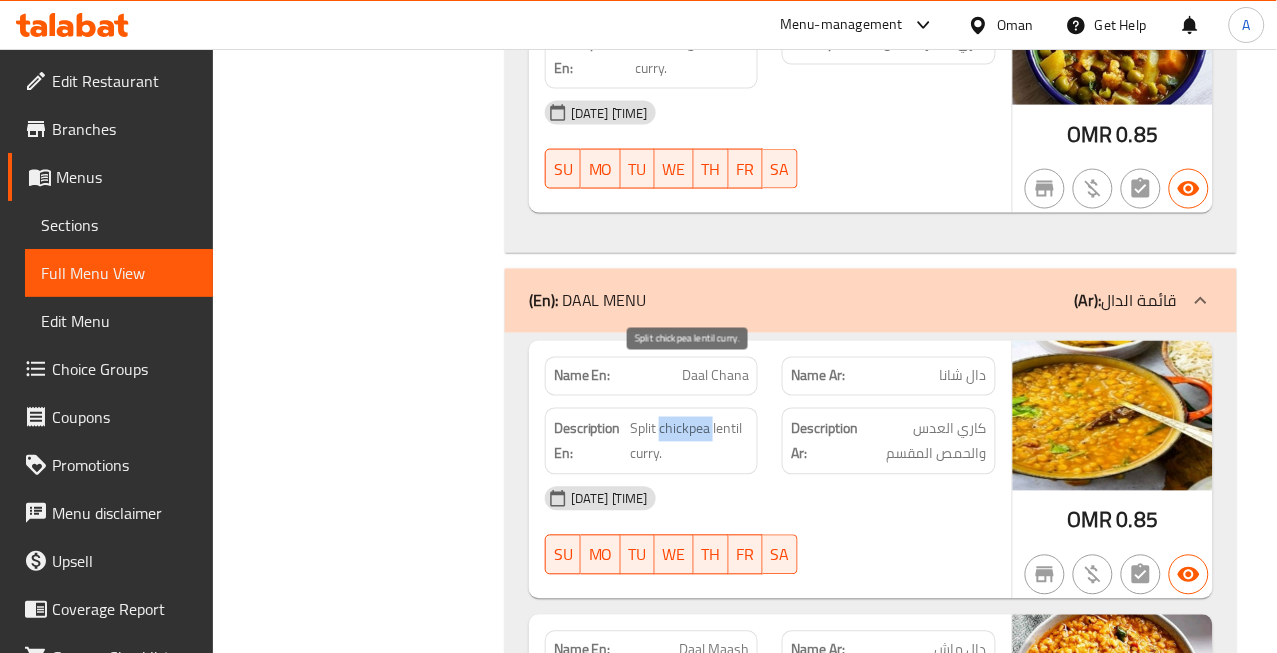 click on "Split chickpea lentil curry." at bounding box center [689, 441] 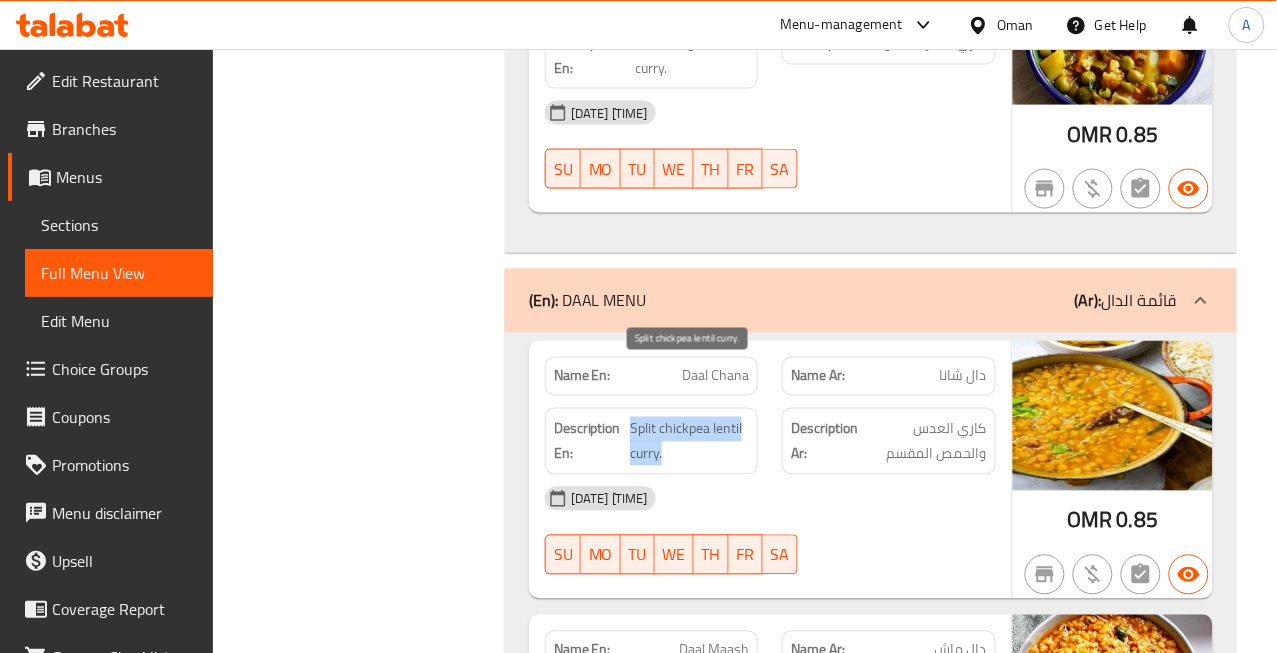 click on "Split chickpea lentil curry." at bounding box center (689, 441) 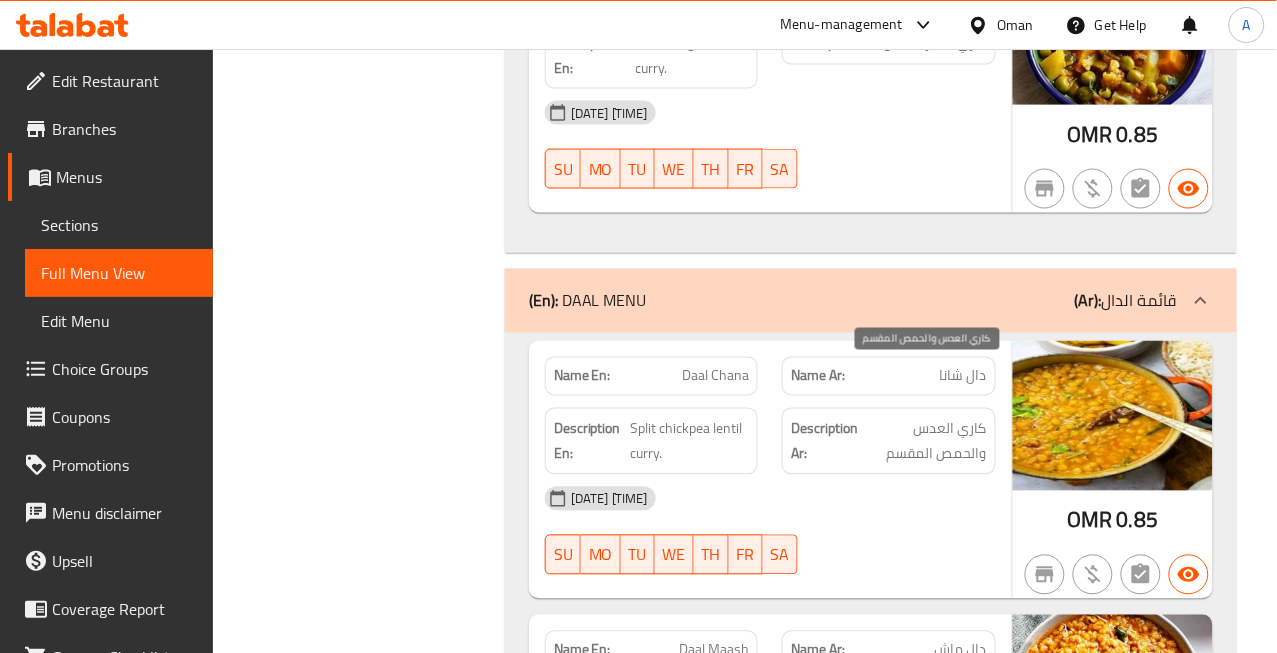 click on "كاري العدس والحمص المقسم" at bounding box center [924, 441] 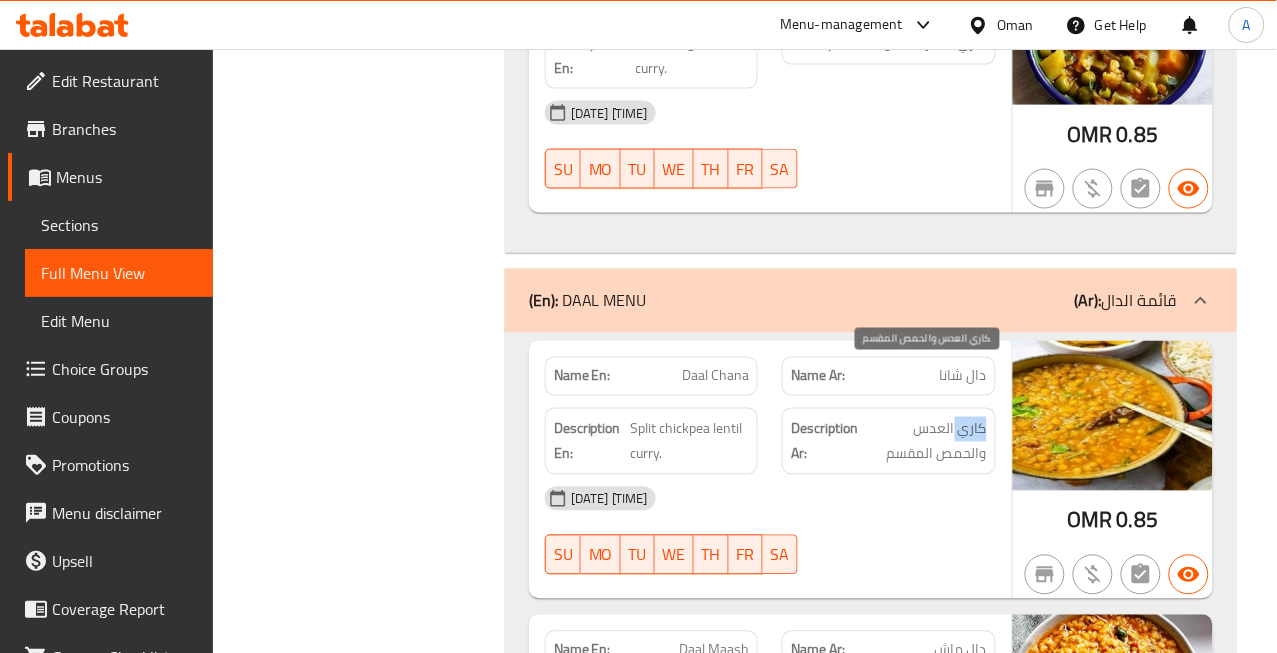 click on "كاري العدس والحمص المقسم" at bounding box center [924, 441] 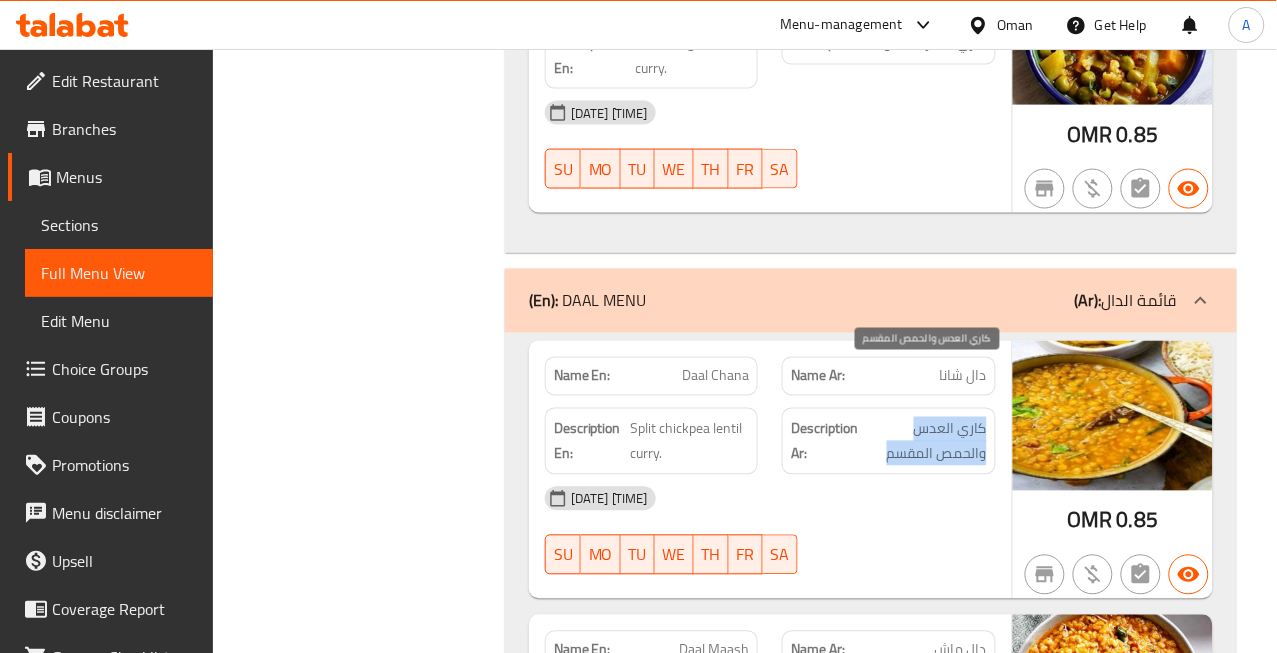click on "كاري العدس والحمص المقسم" at bounding box center [924, 441] 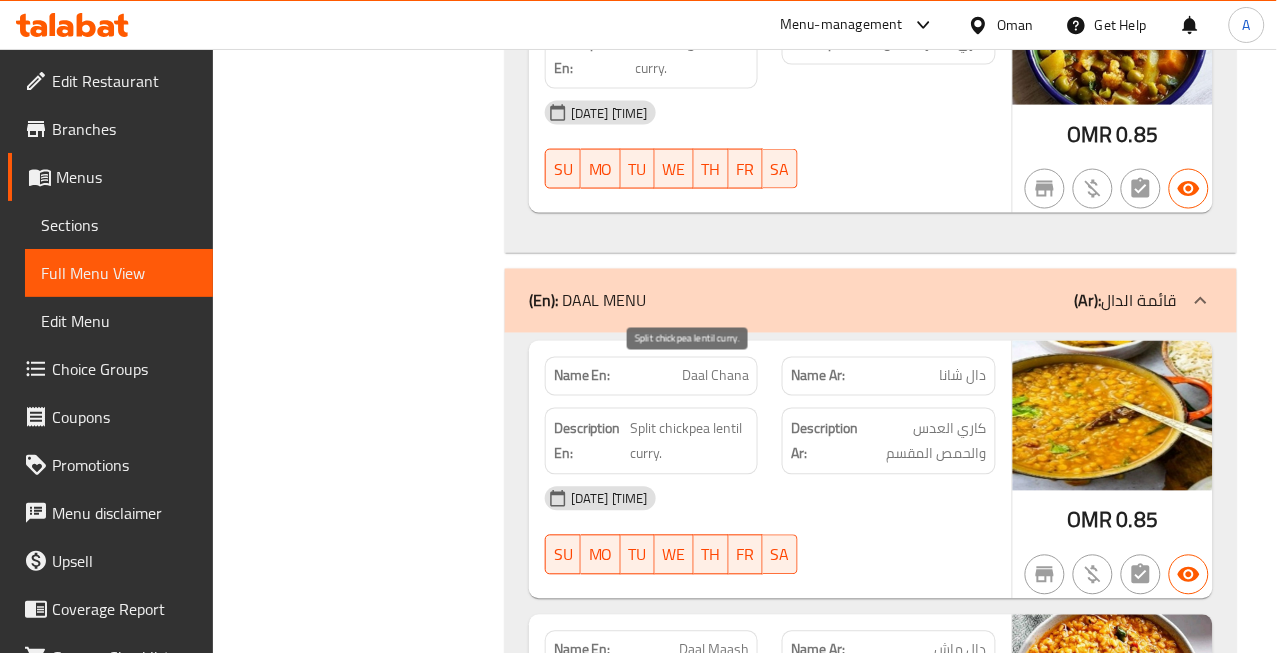 click on "Split chickpea lentil curry." at bounding box center (689, 441) 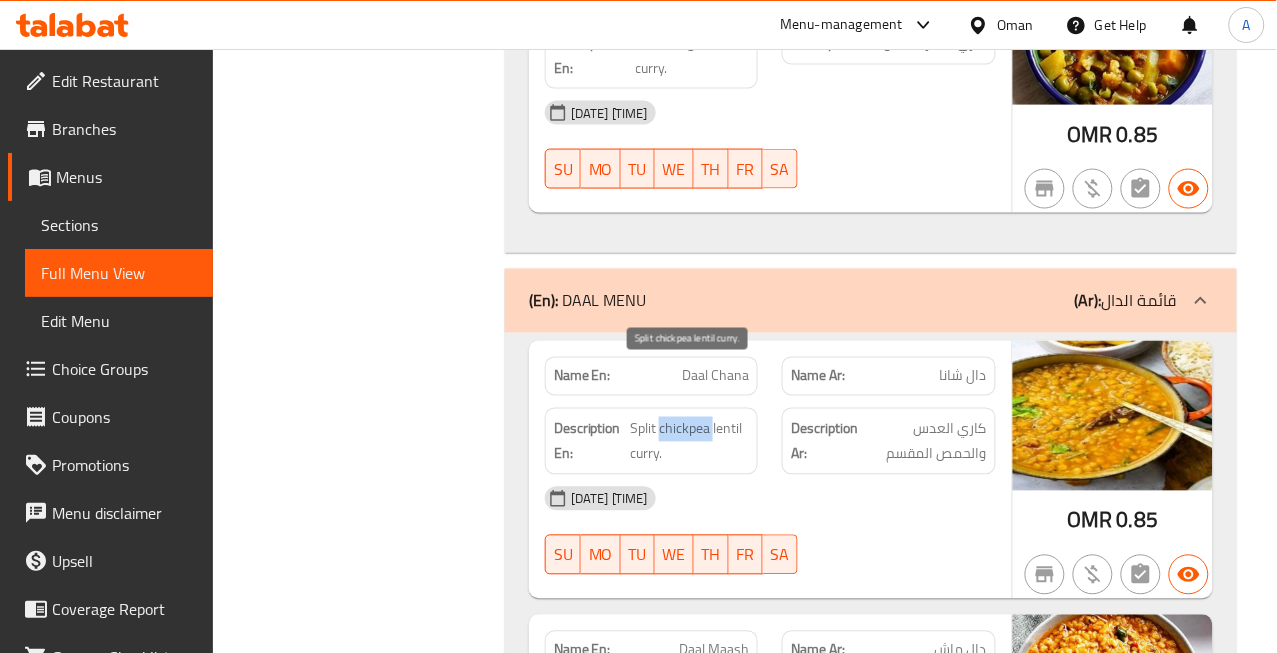 click on "Split chickpea lentil curry." at bounding box center [689, 441] 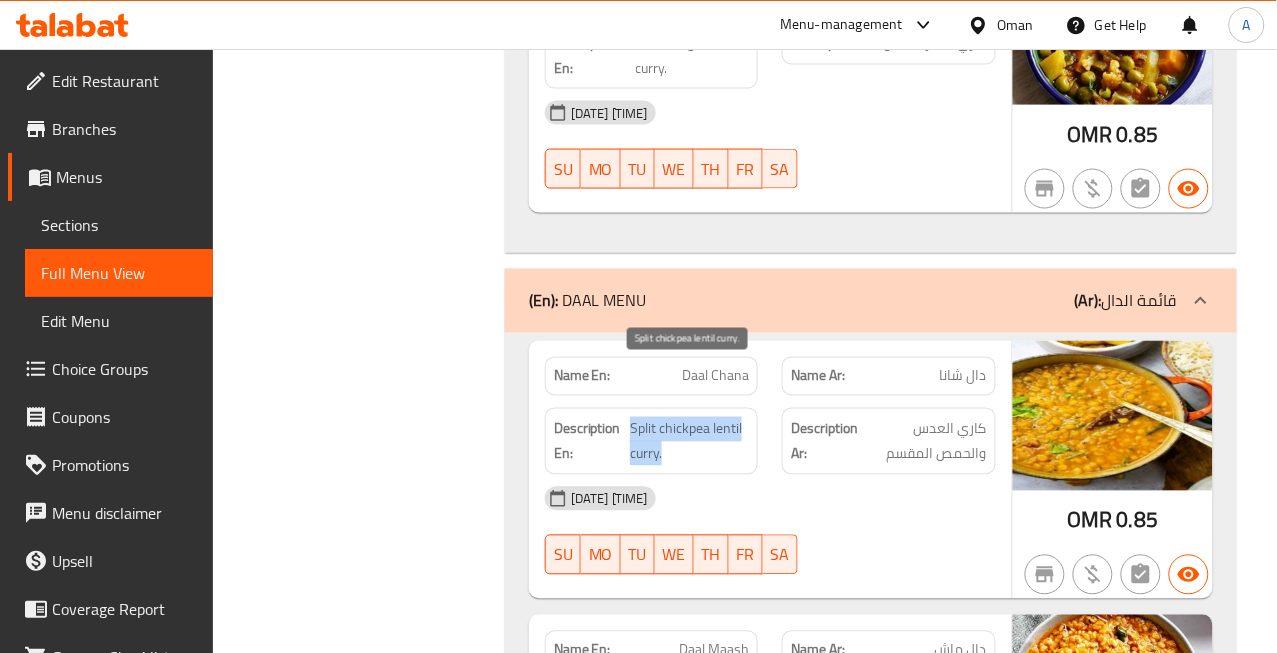 click on "Split chickpea lentil curry." at bounding box center (689, 441) 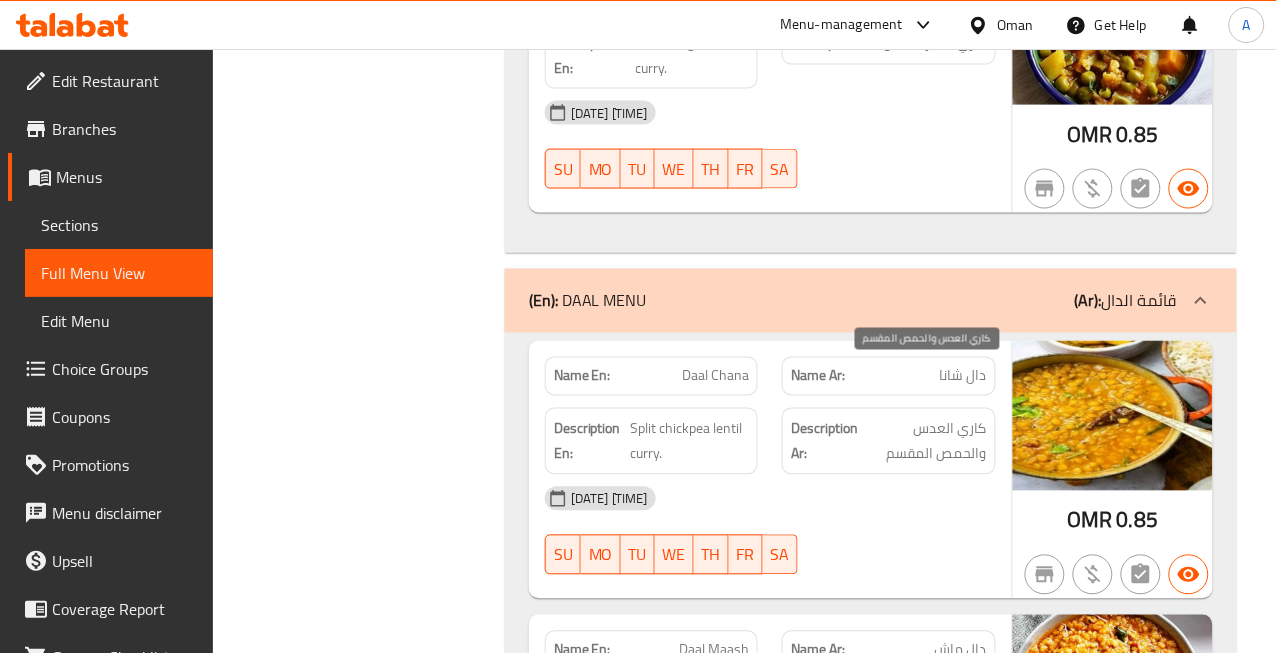click on "كاري العدس والحمص المقسم" at bounding box center (924, 441) 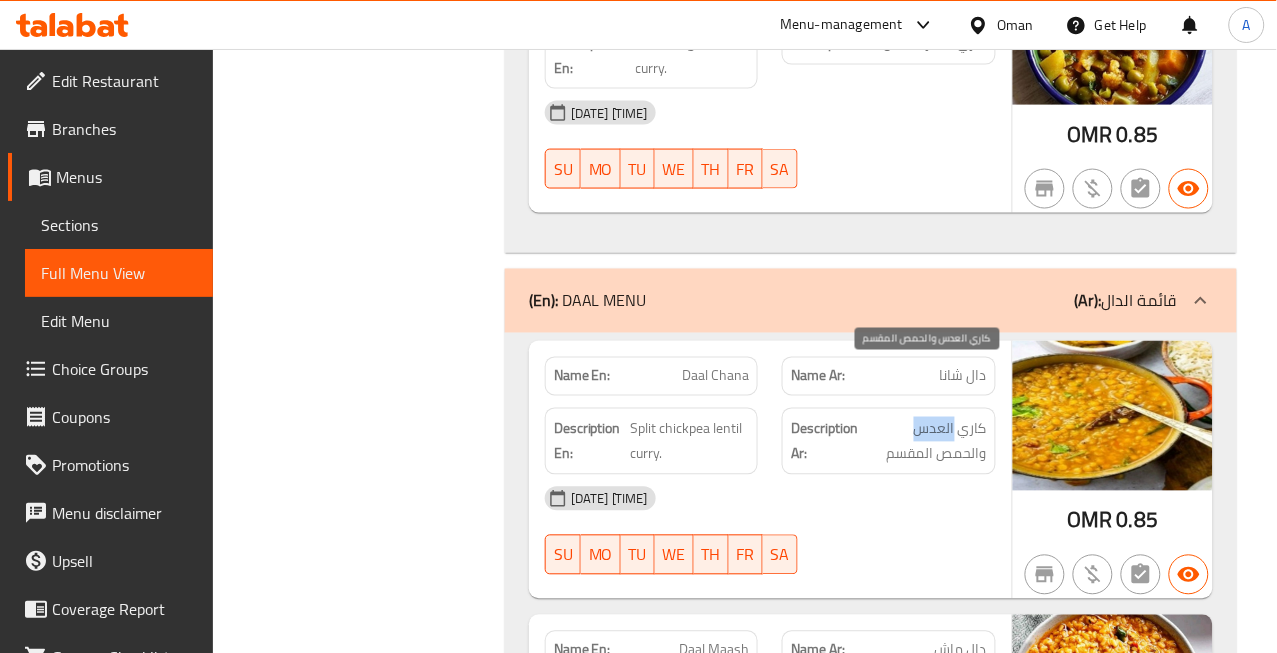 click on "كاري العدس والحمص المقسم" at bounding box center [924, 441] 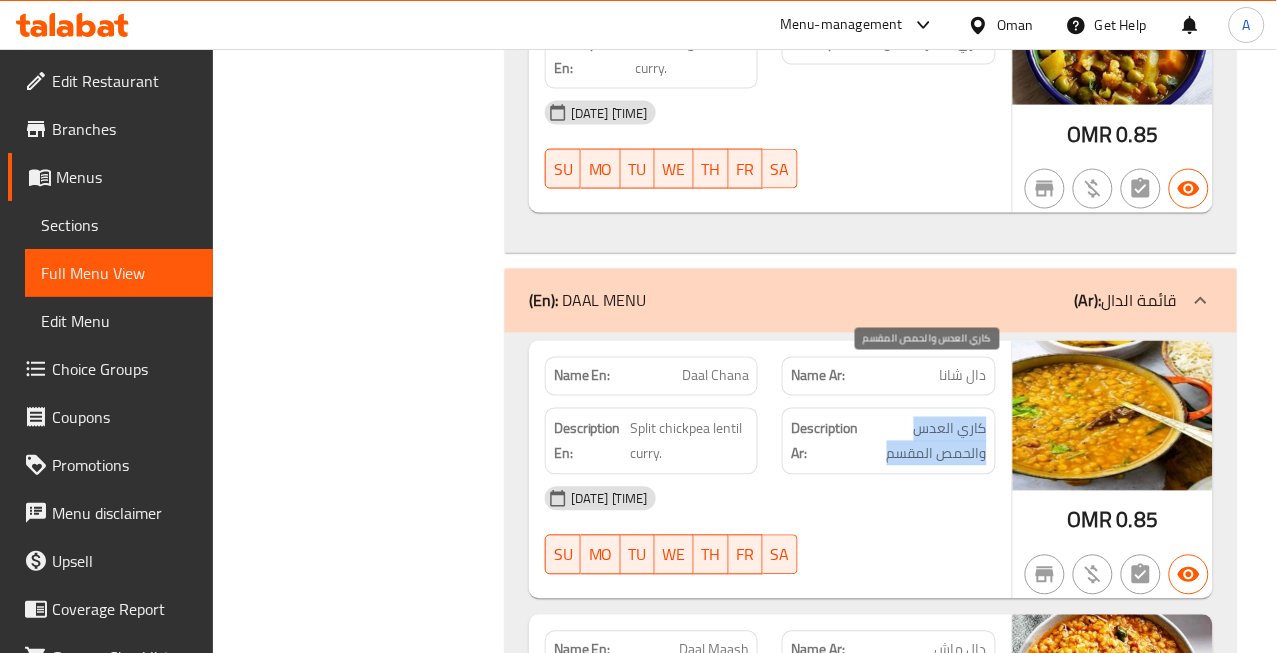click on "كاري العدس والحمص المقسم" at bounding box center (924, 441) 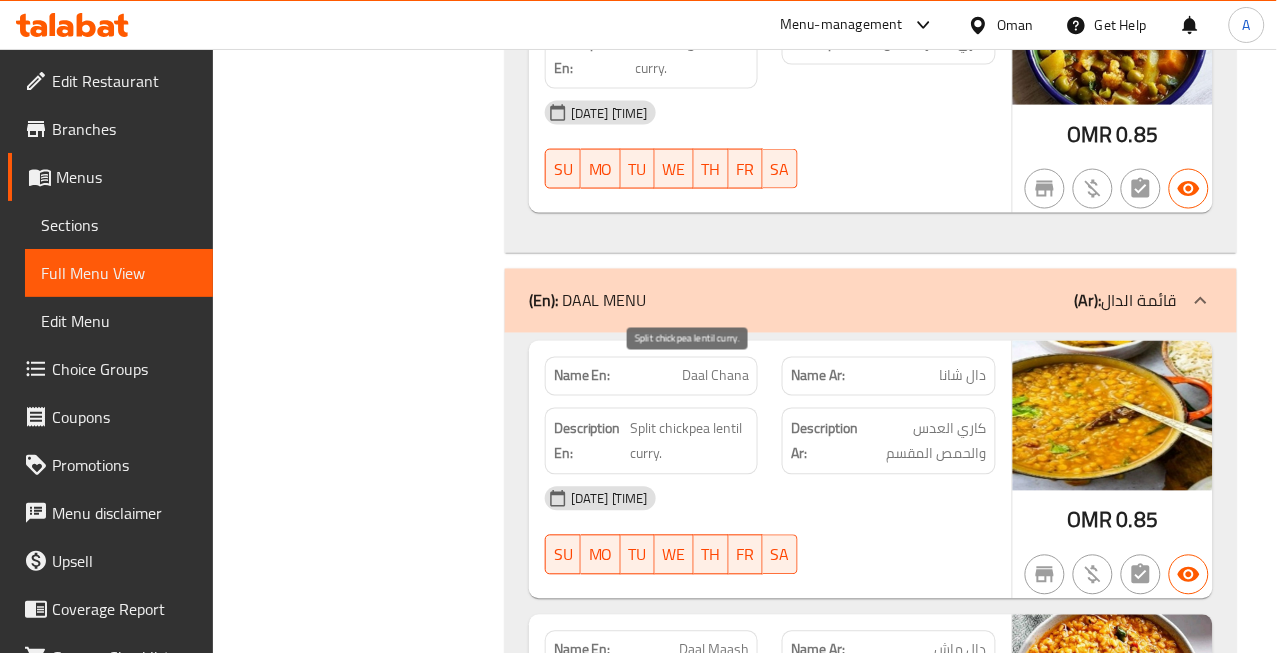 click on "Split chickpea lentil curry." at bounding box center [689, 441] 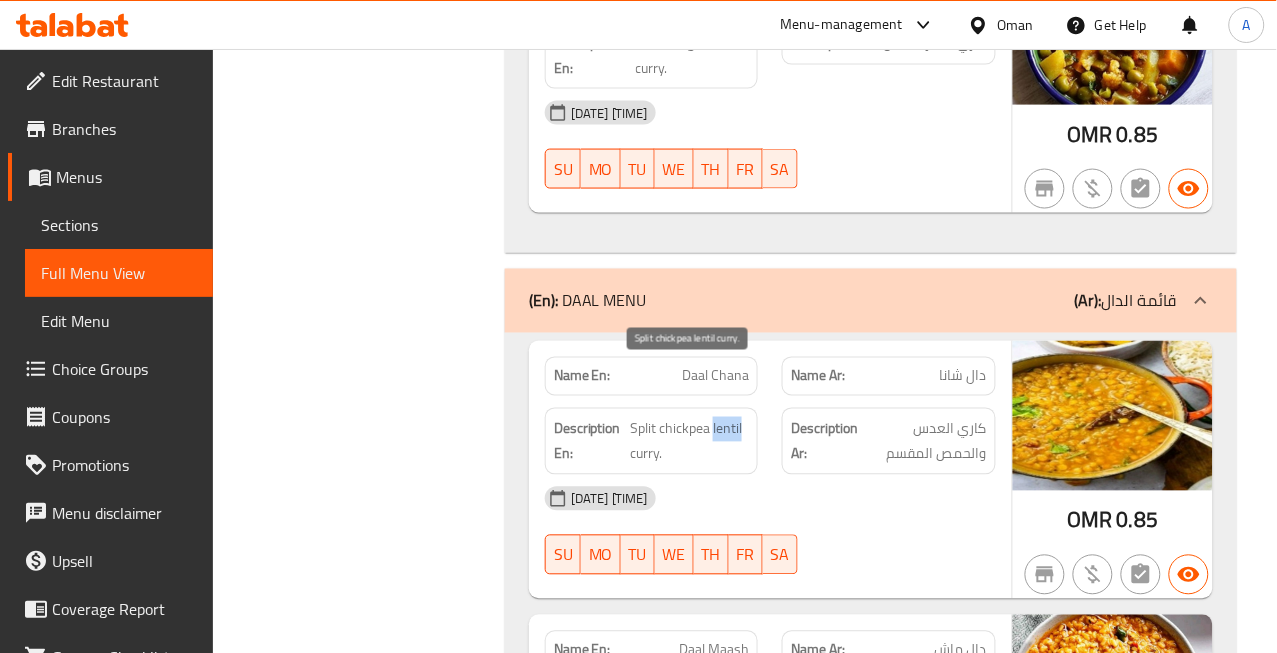 click on "Split chickpea lentil curry." at bounding box center [689, 441] 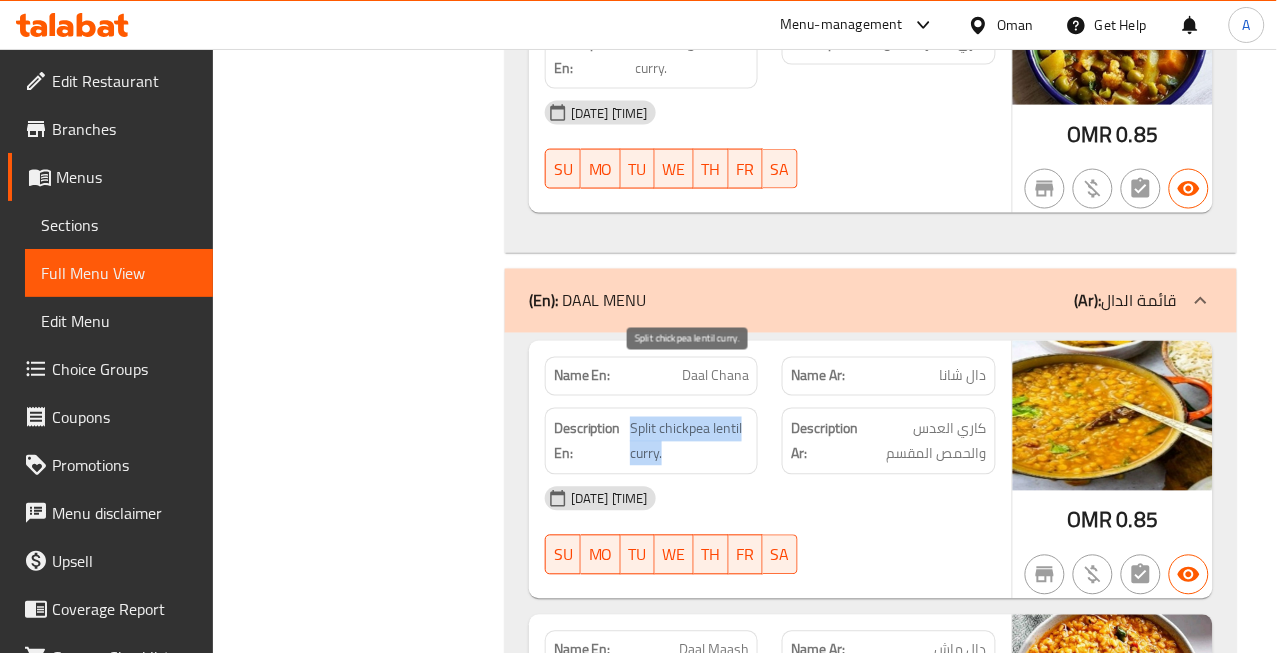 click on "Split chickpea lentil curry." at bounding box center [689, 441] 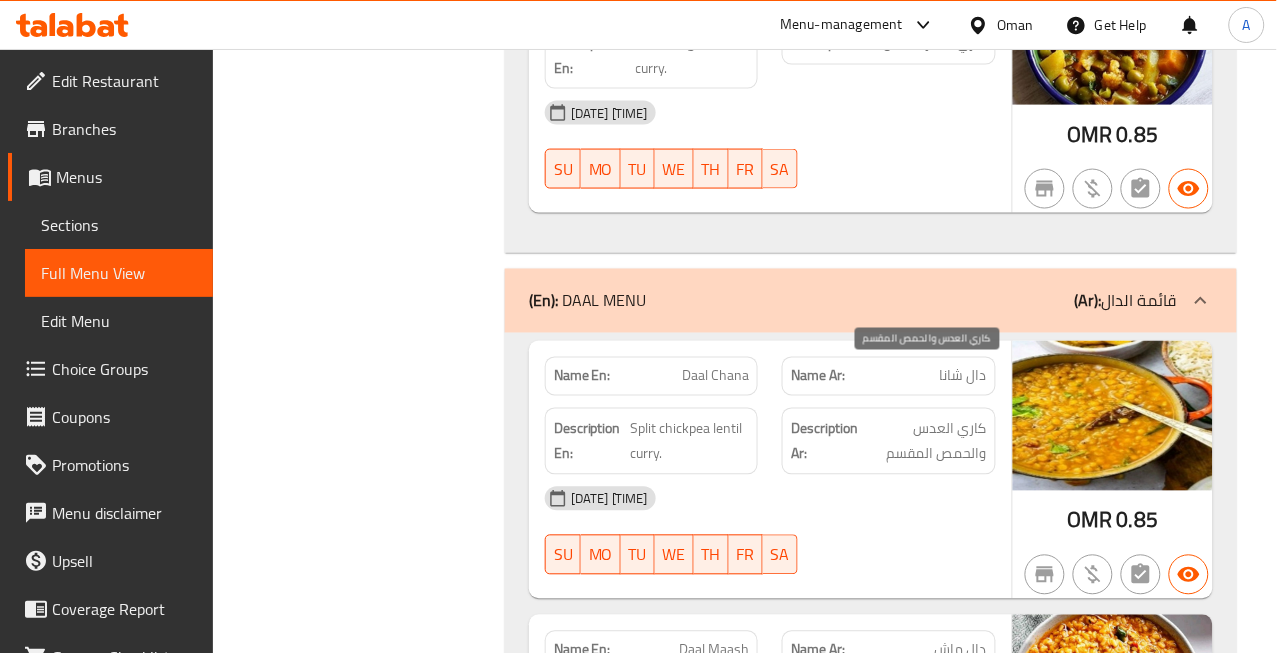 click on "كاري العدس والحمص المقسم" at bounding box center [924, 441] 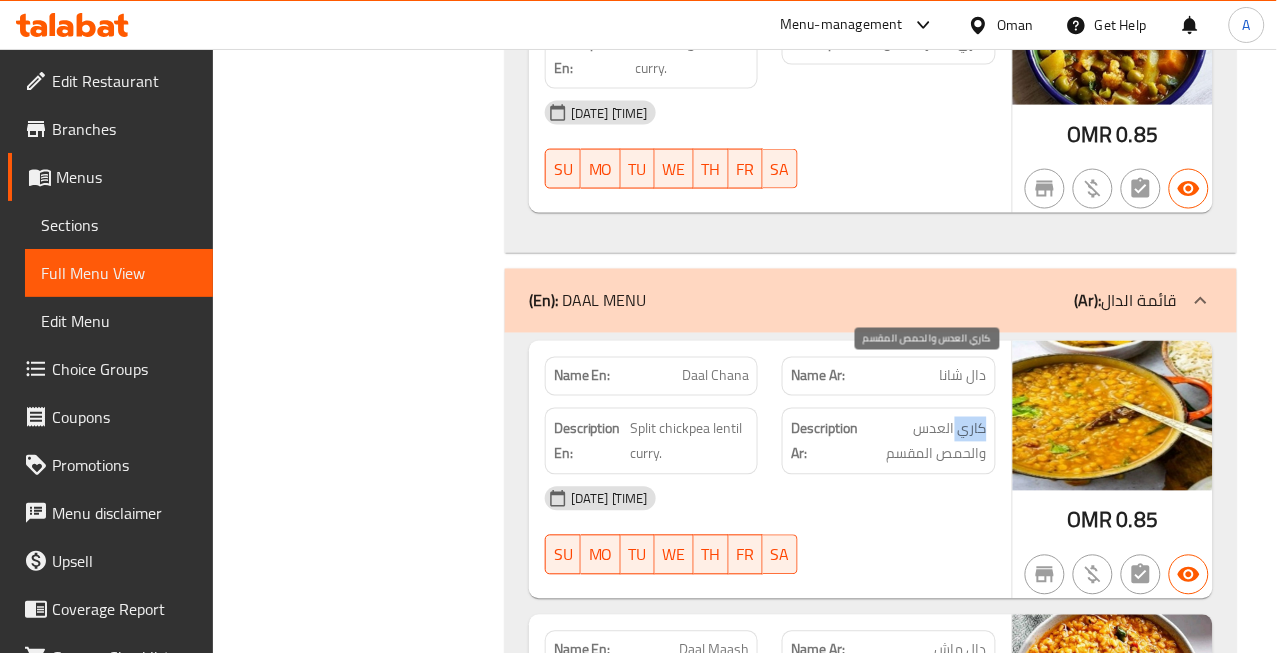click on "كاري العدس والحمص المقسم" at bounding box center [924, 441] 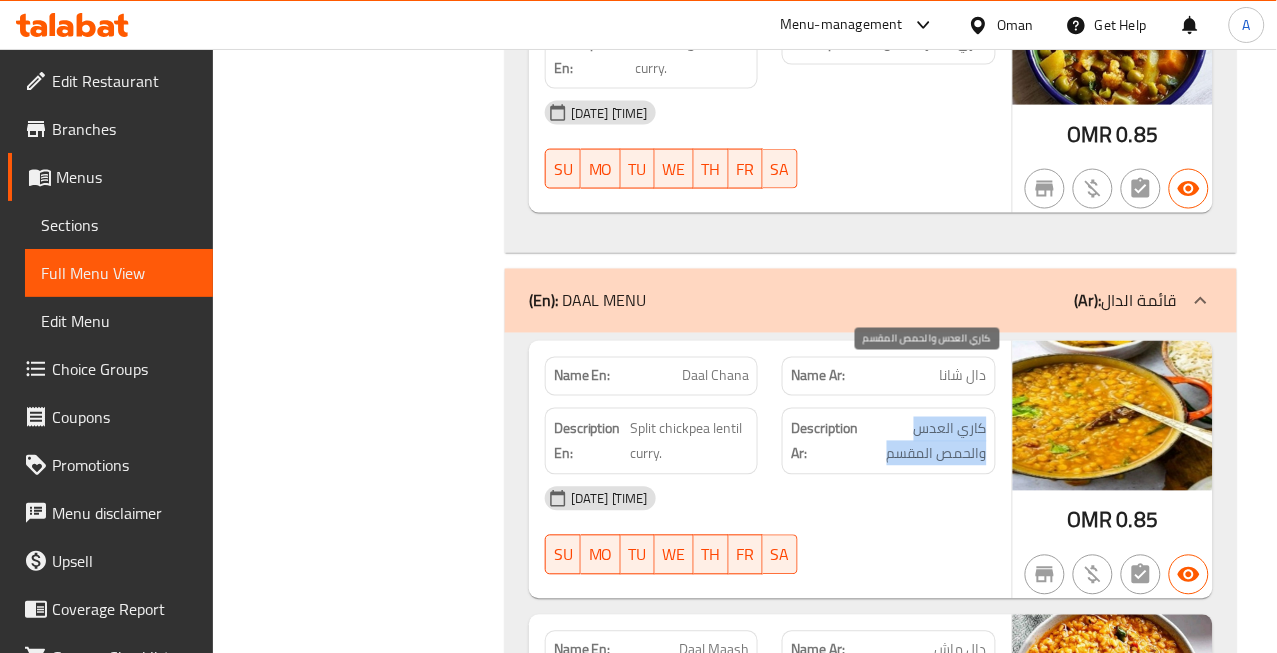 click on "كاري العدس والحمص المقسم" at bounding box center [924, 441] 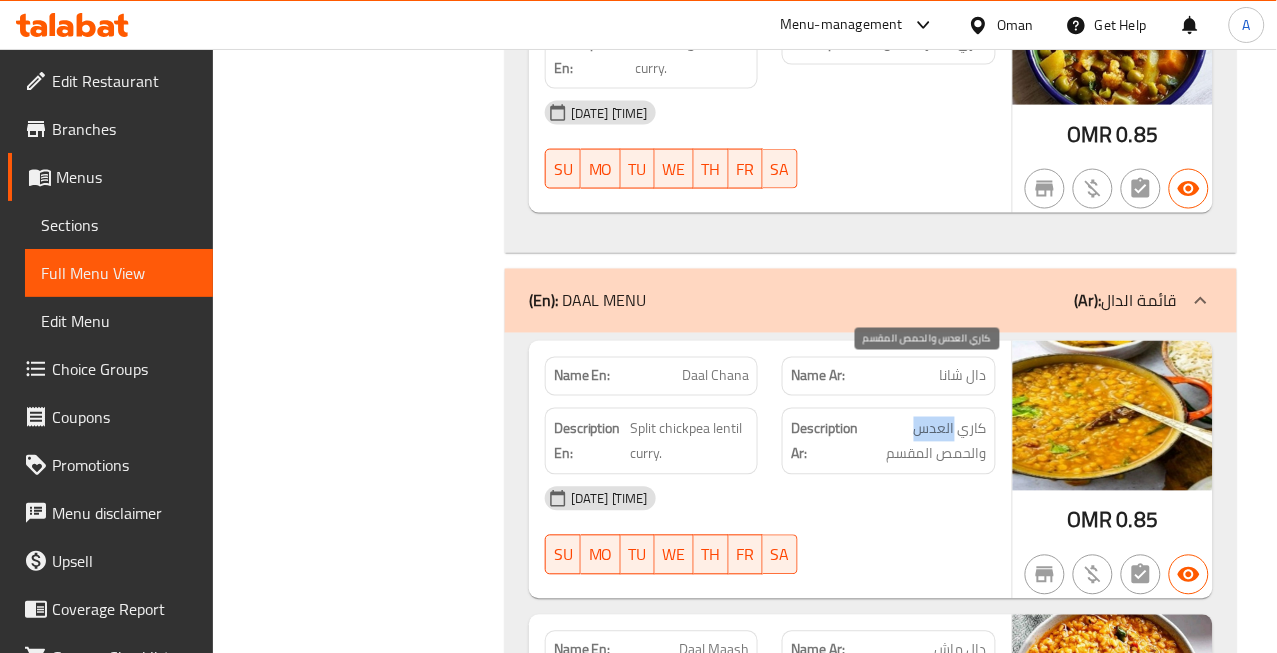 click on "كاري العدس والحمص المقسم" at bounding box center [924, 441] 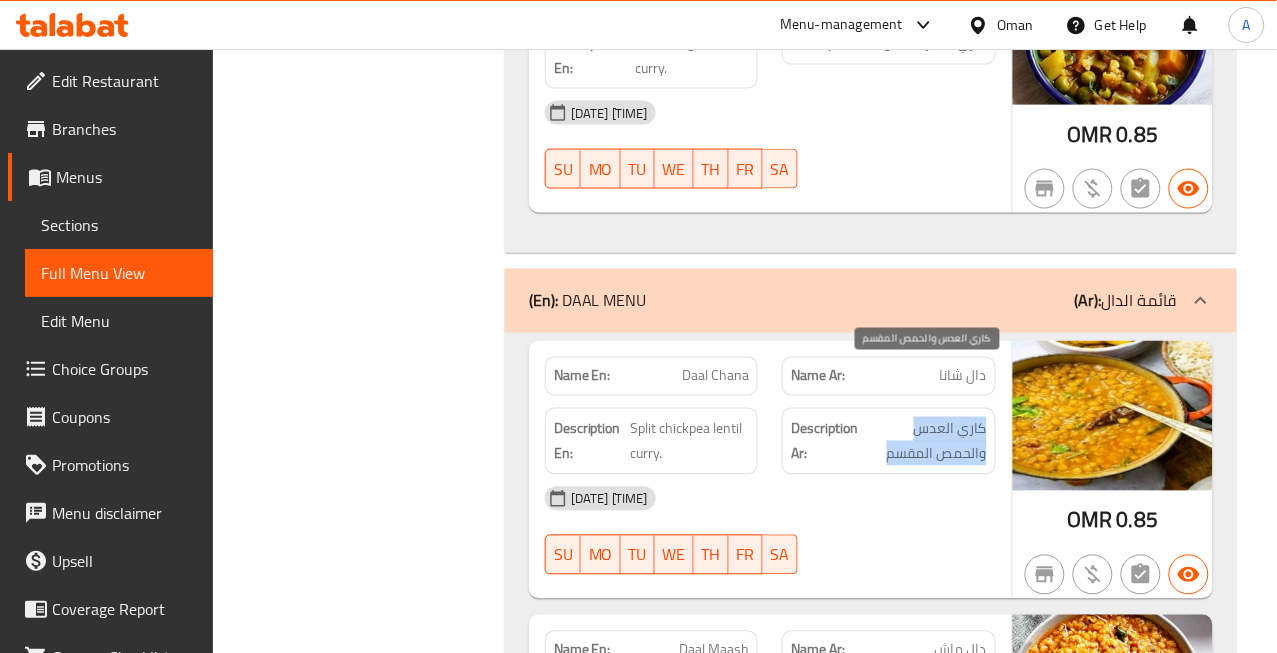 click on "كاري العدس والحمص المقسم" at bounding box center [924, 441] 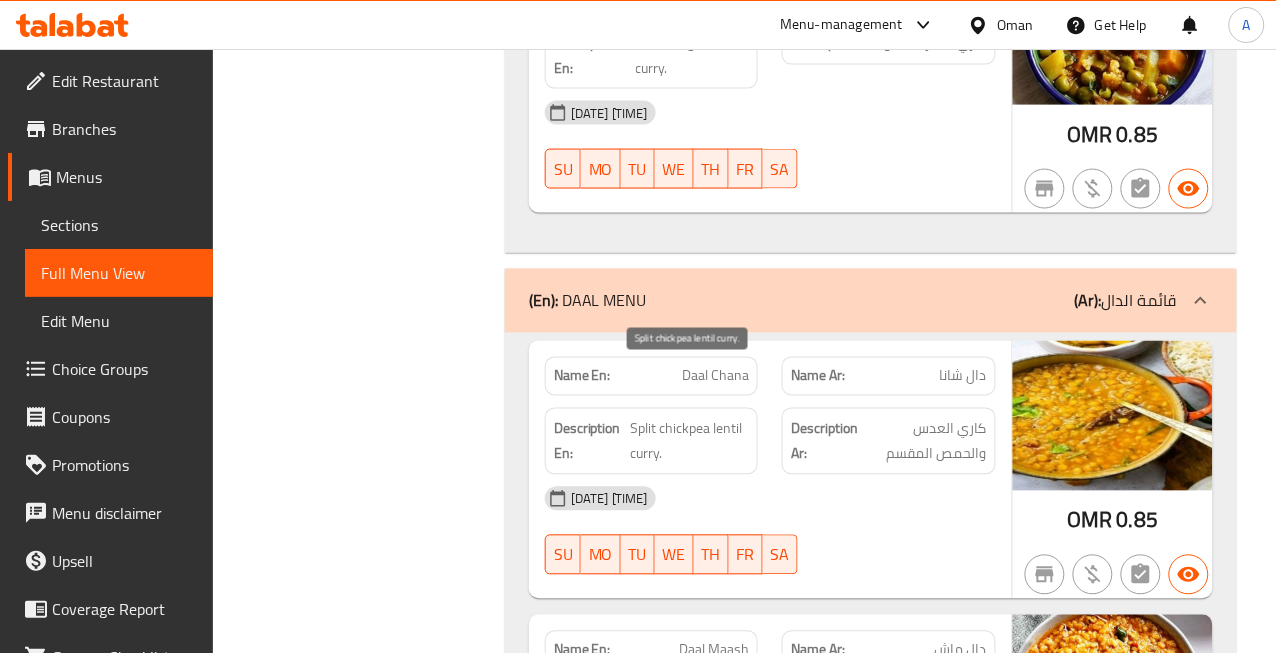 click on "Split chickpea lentil curry." at bounding box center [689, 441] 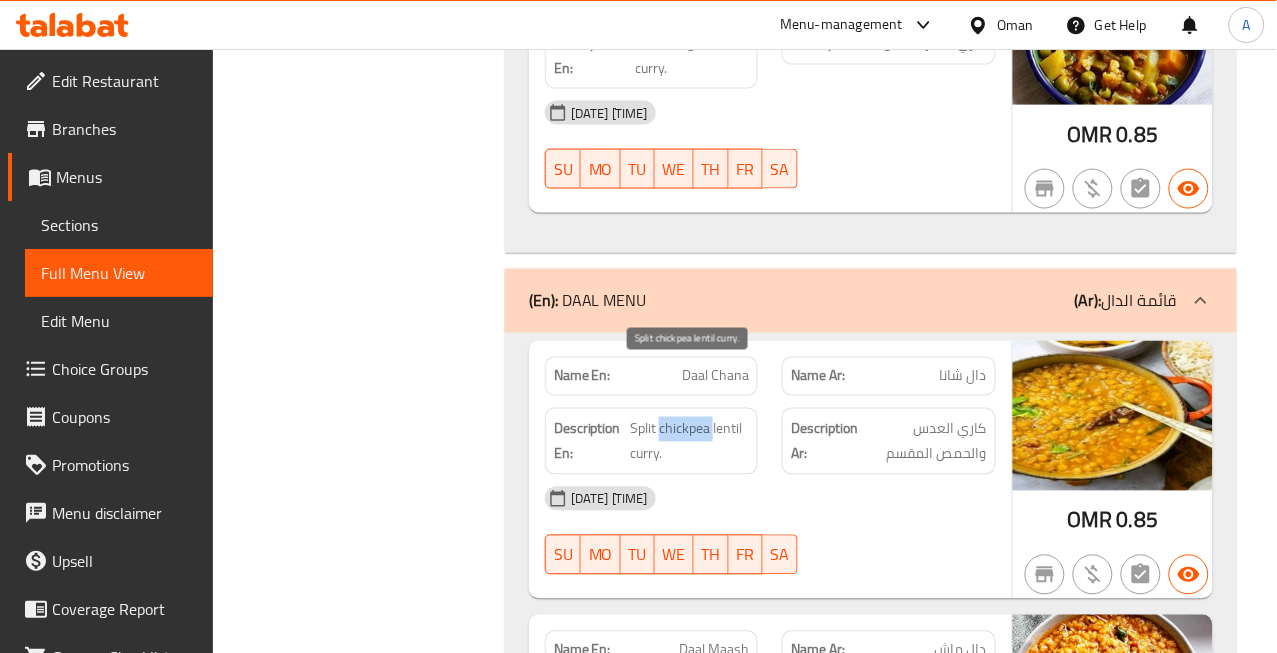 click on "Split chickpea lentil curry." at bounding box center [689, 441] 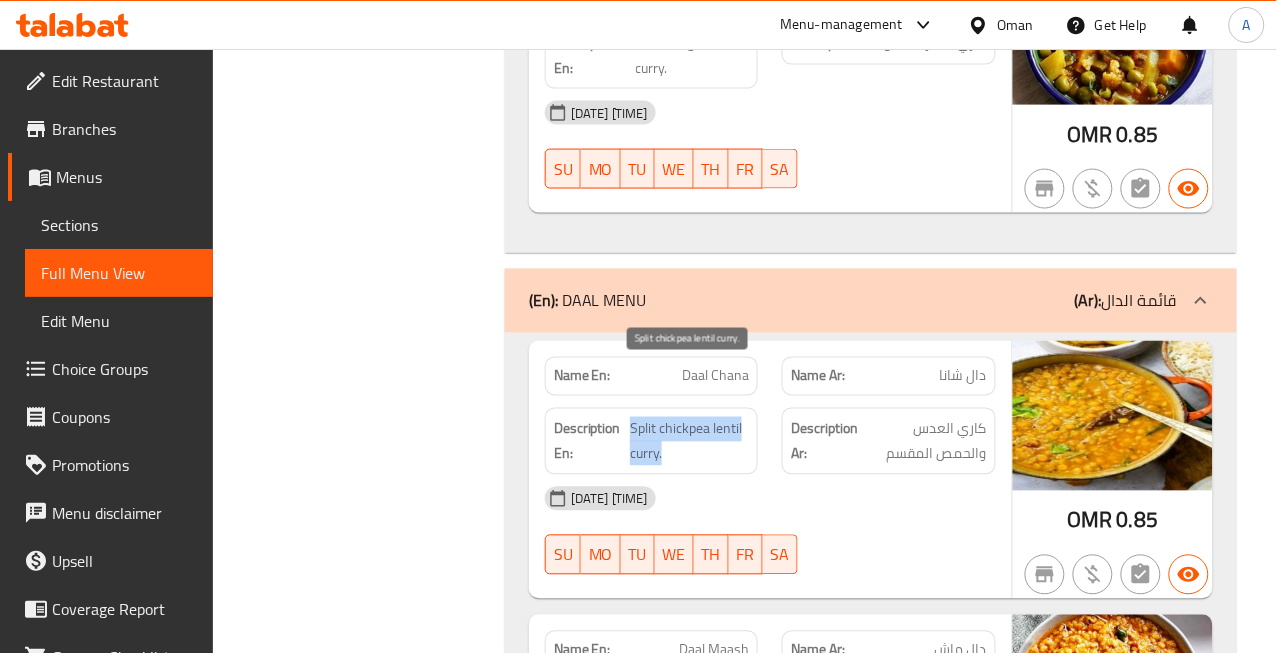 click on "Split chickpea lentil curry." at bounding box center (689, 441) 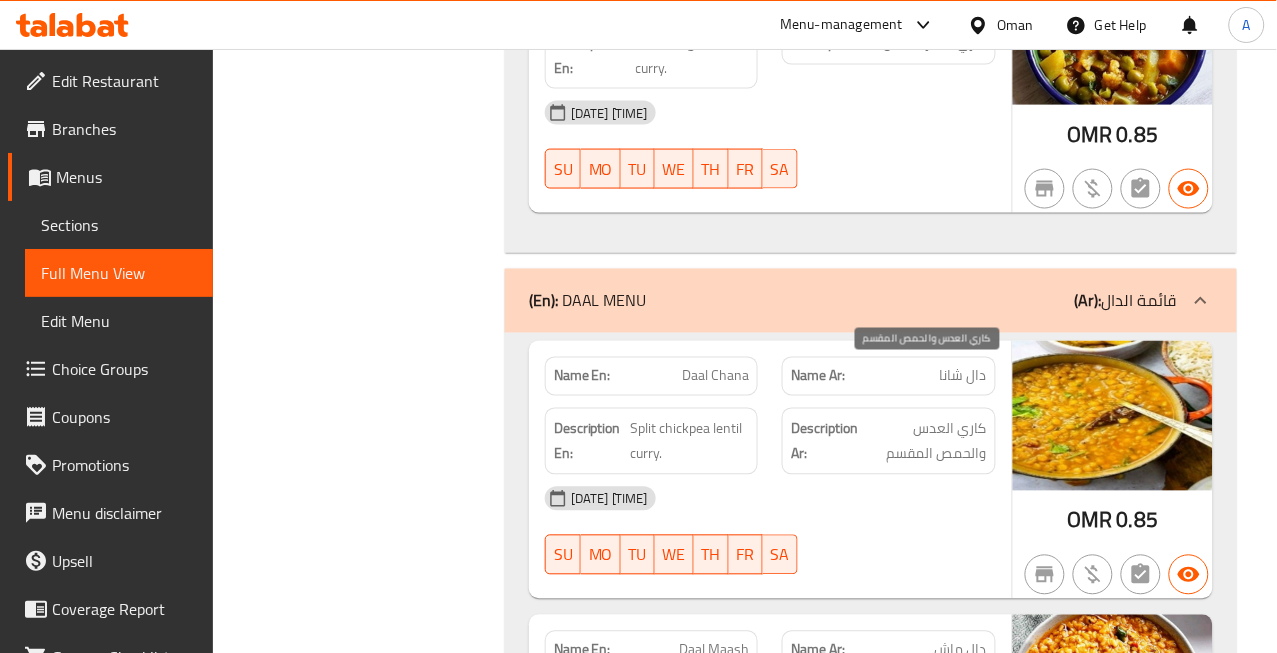 click on "كاري العدس والحمص المقسم" at bounding box center (924, 441) 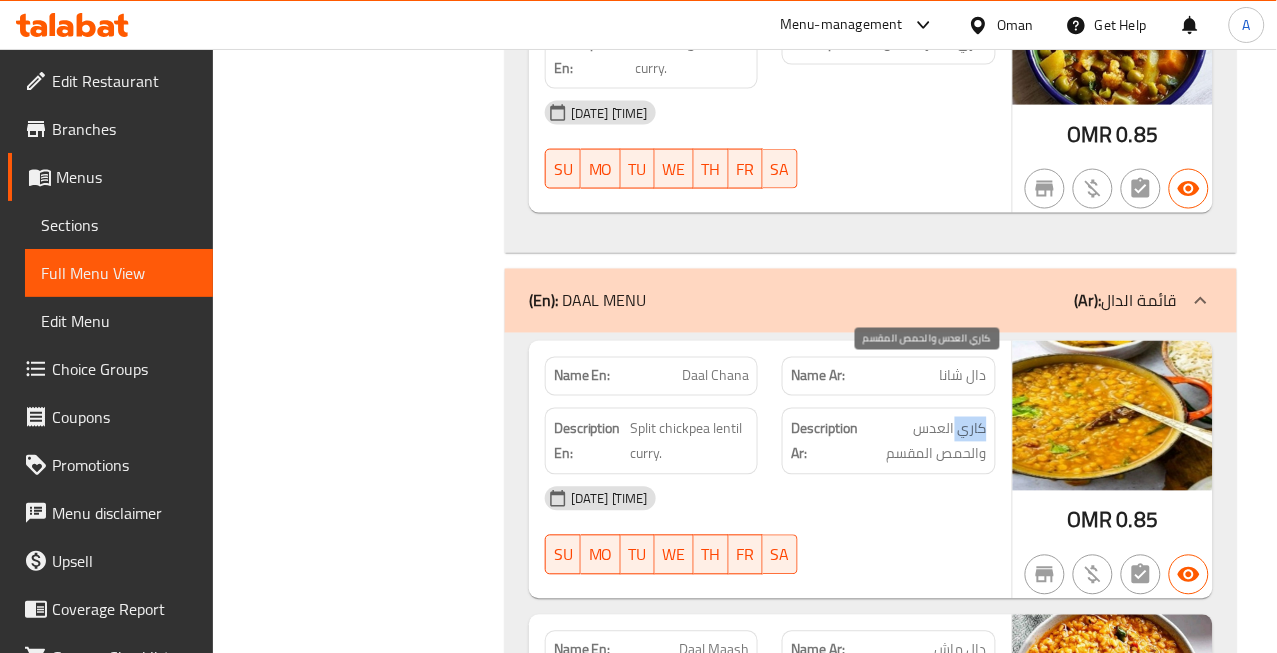 click on "كاري العدس والحمص المقسم" at bounding box center [924, 441] 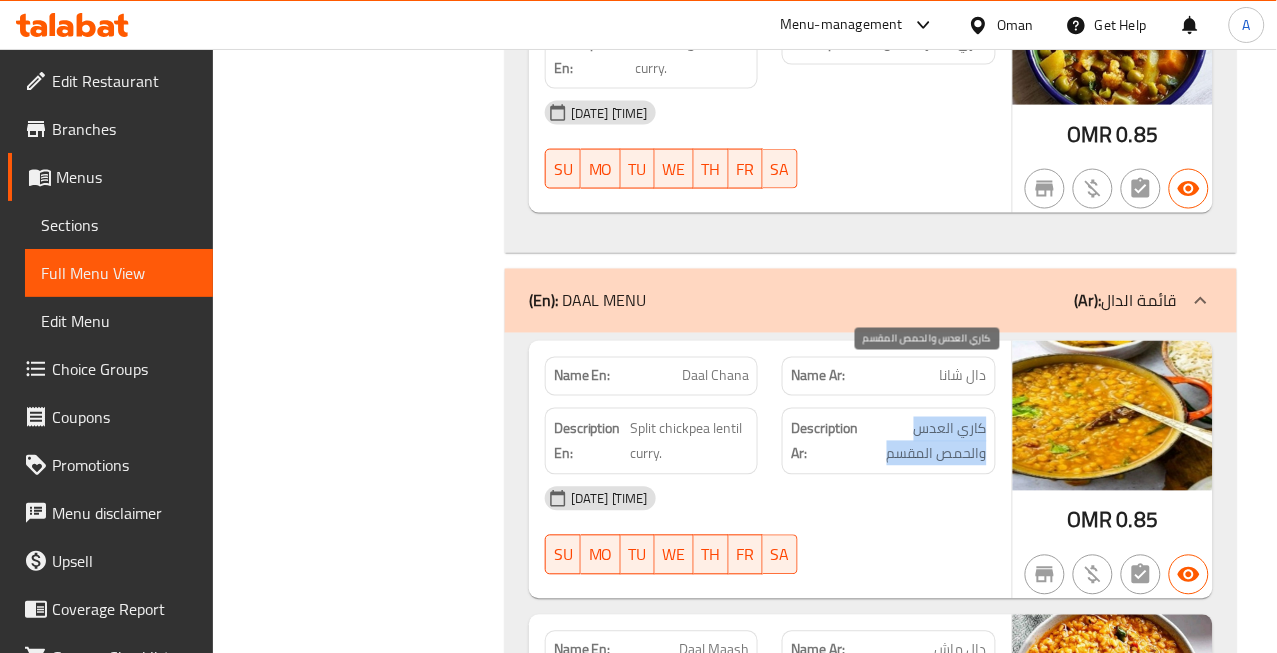 click on "كاري العدس والحمص المقسم" at bounding box center [924, 441] 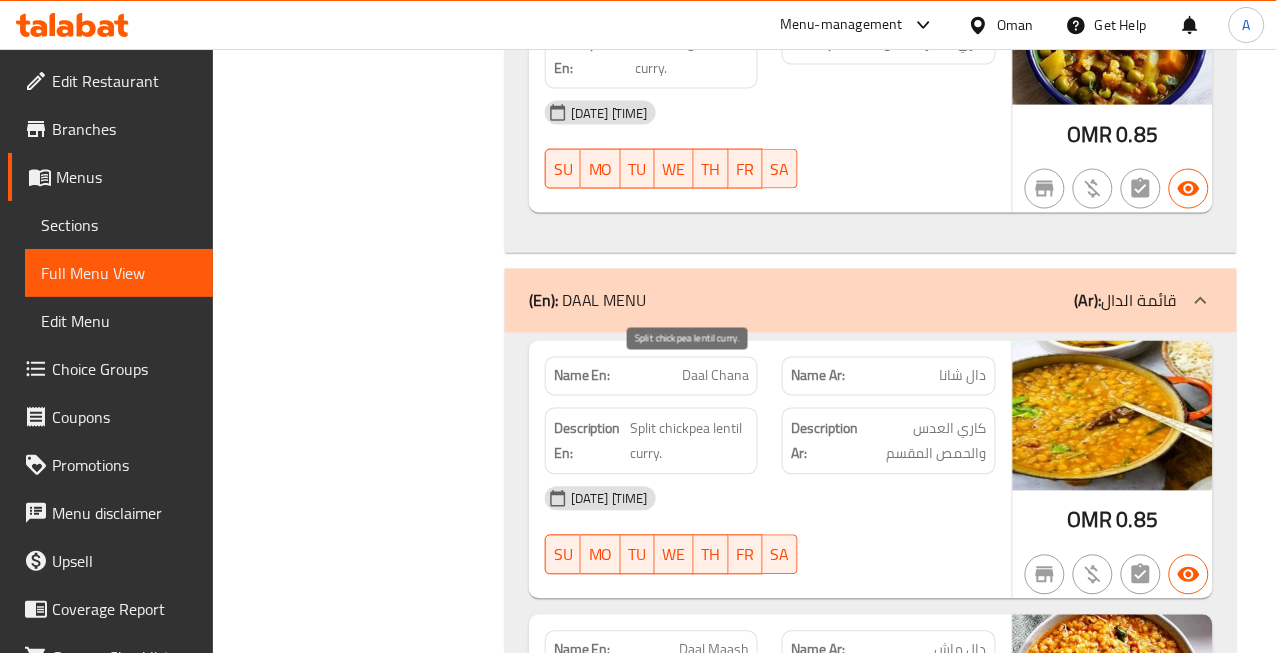 click on "Split chickpea lentil curry." at bounding box center [689, 441] 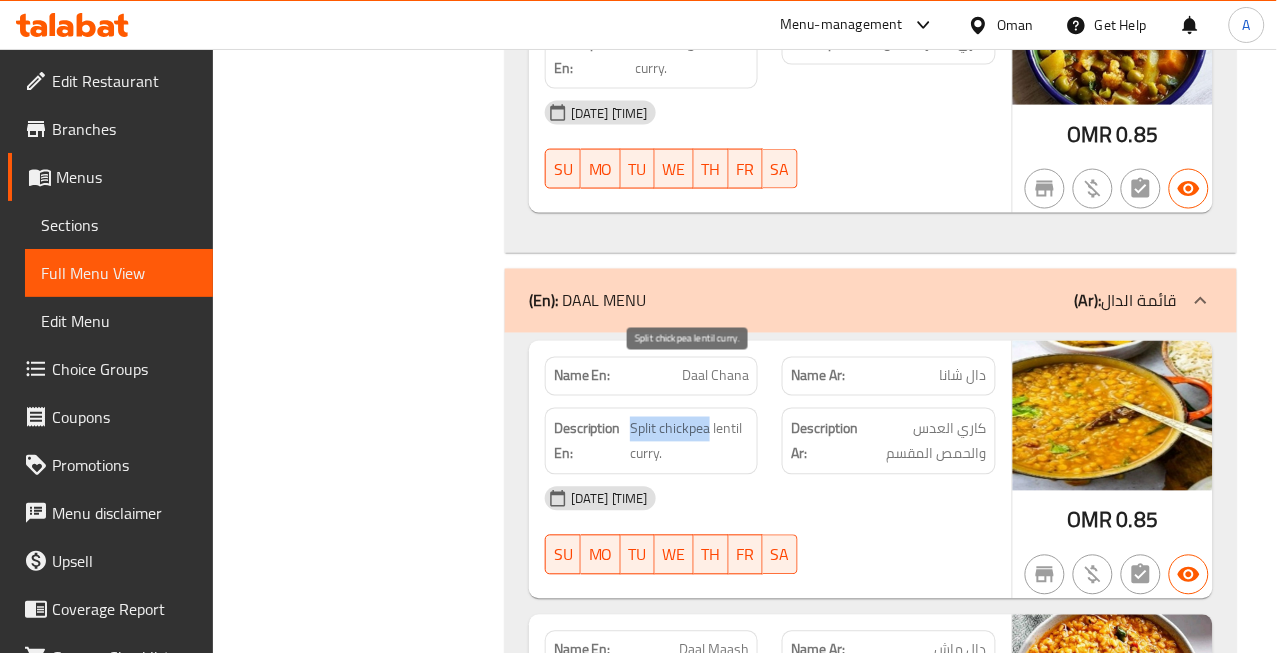 click on "Split chickpea lentil curry." at bounding box center [689, 441] 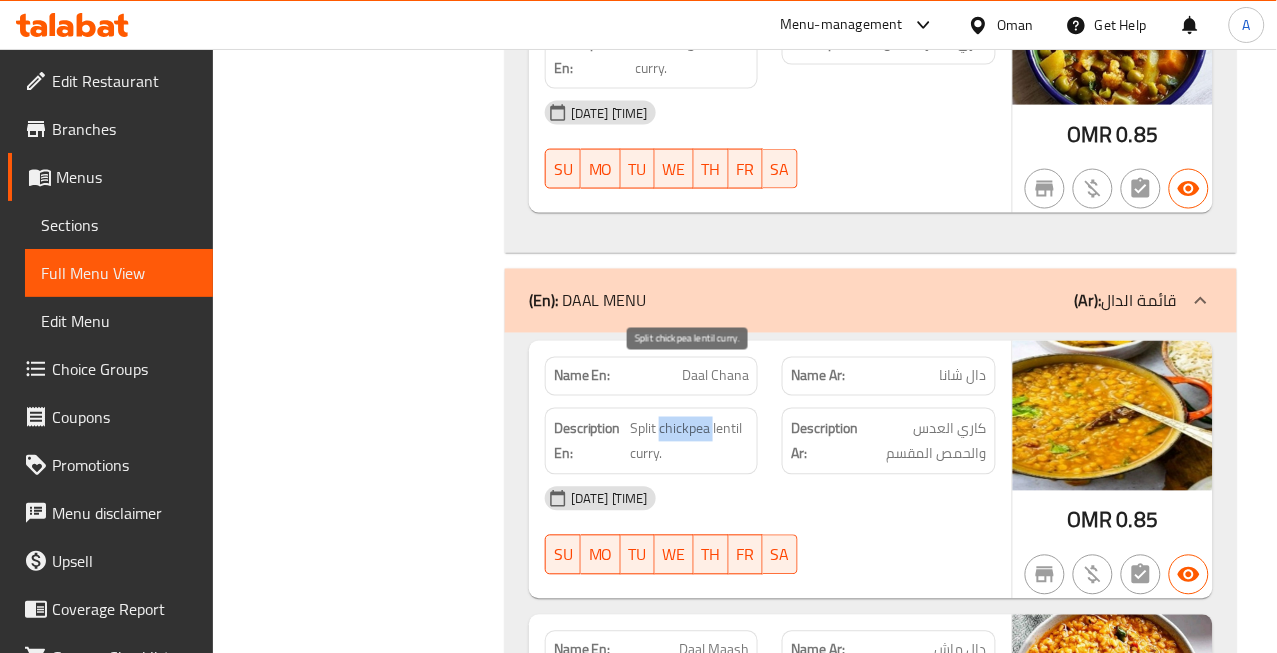 click on "Split chickpea lentil curry." at bounding box center [689, 441] 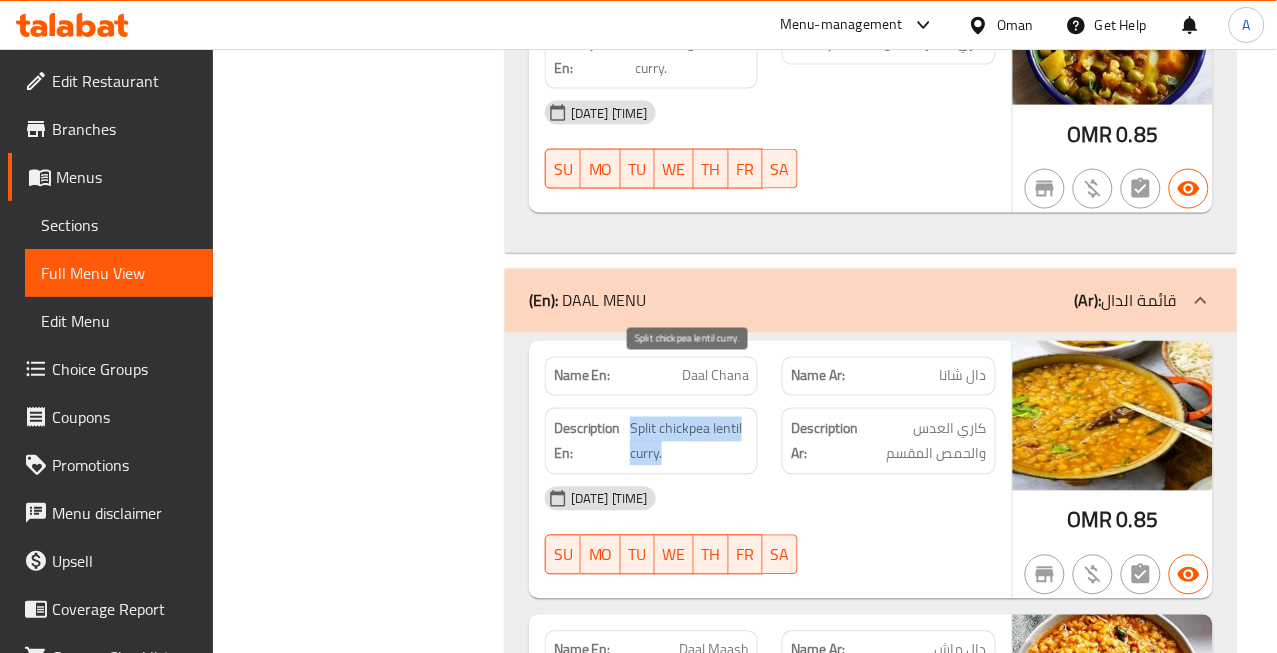 click on "Split chickpea lentil curry." at bounding box center (689, 441) 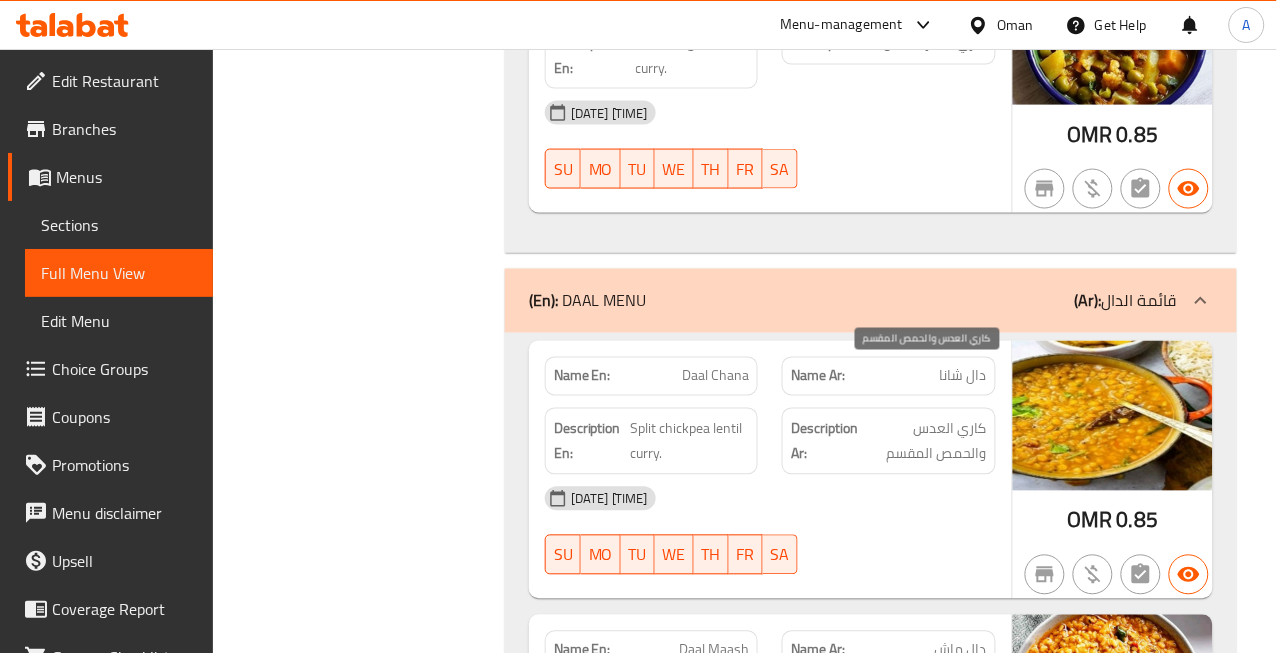 click on "كاري العدس والحمص المقسم" at bounding box center (924, 441) 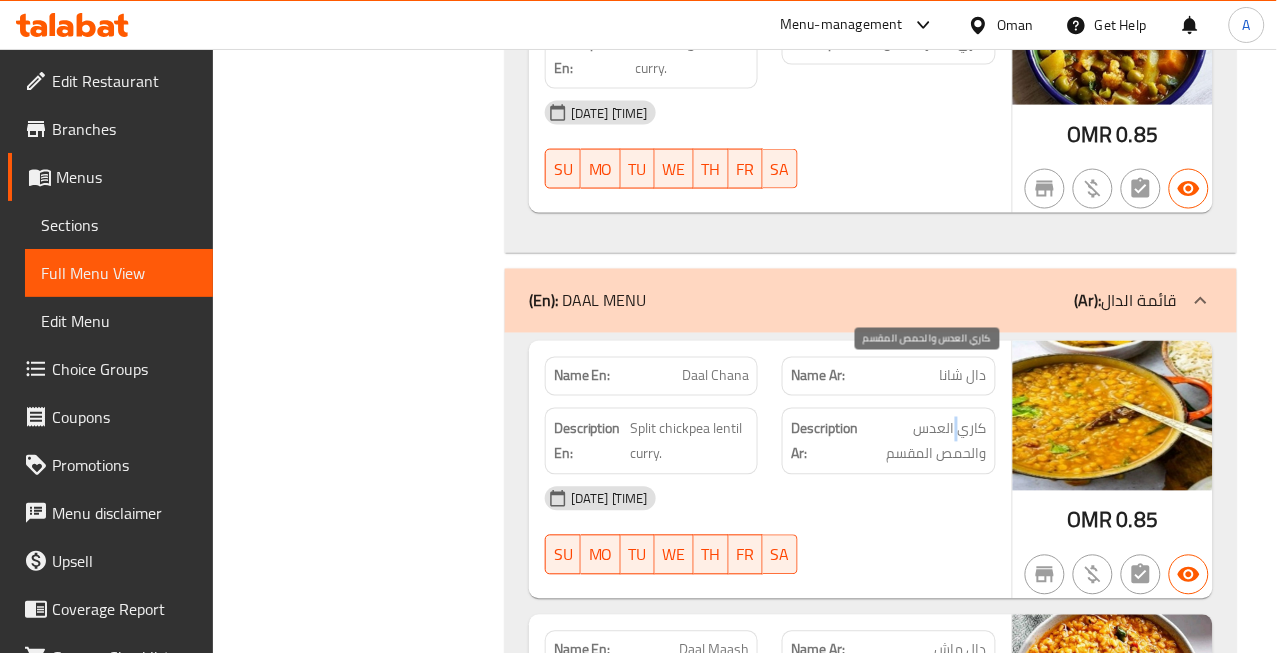 click on "كاري العدس والحمص المقسم" at bounding box center [924, 441] 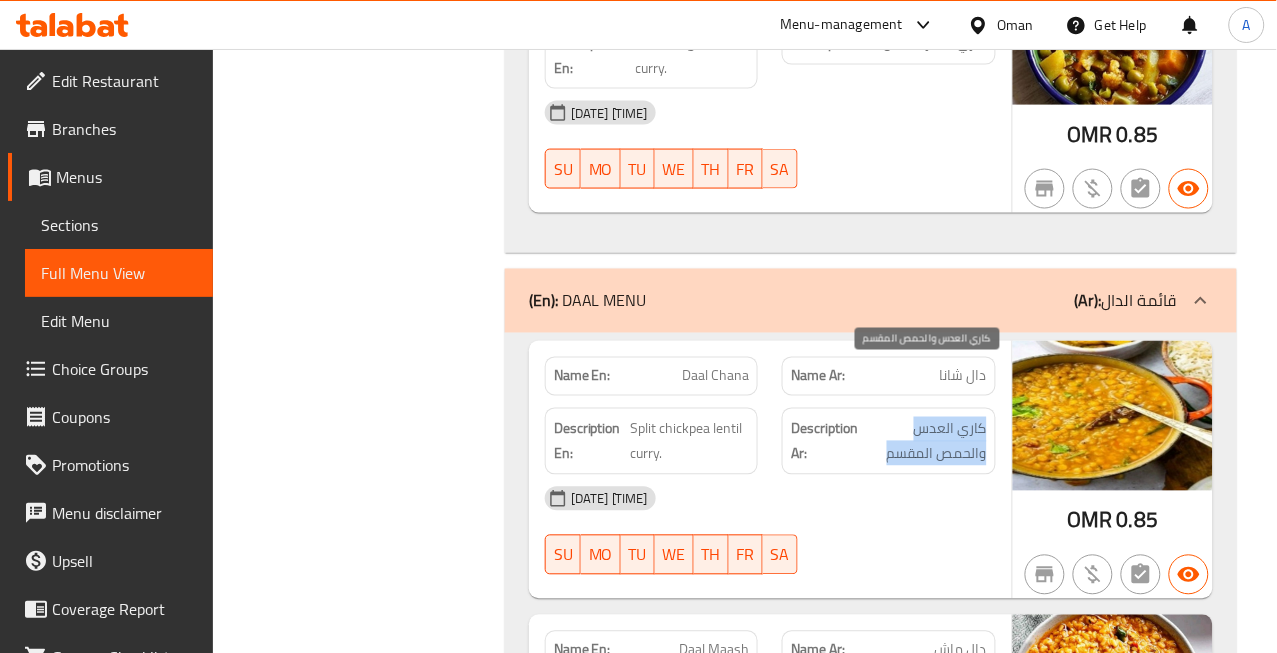 click on "كاري العدس والحمص المقسم" at bounding box center [924, 441] 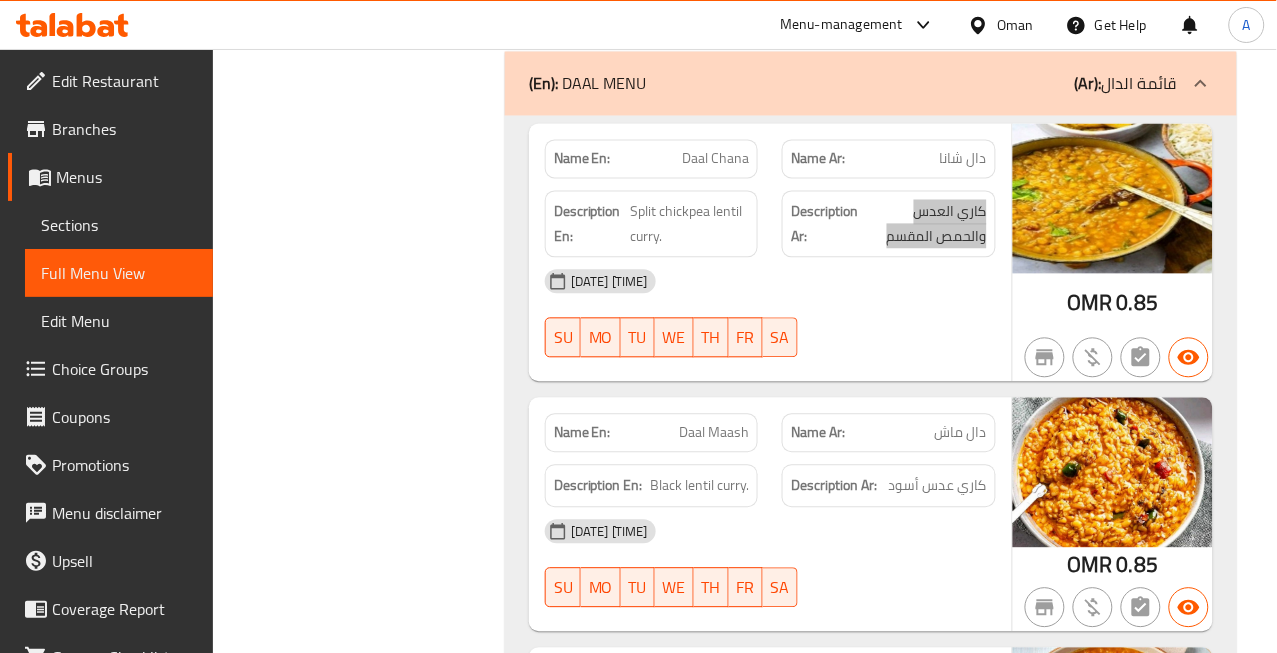 scroll, scrollTop: 17216, scrollLeft: 0, axis: vertical 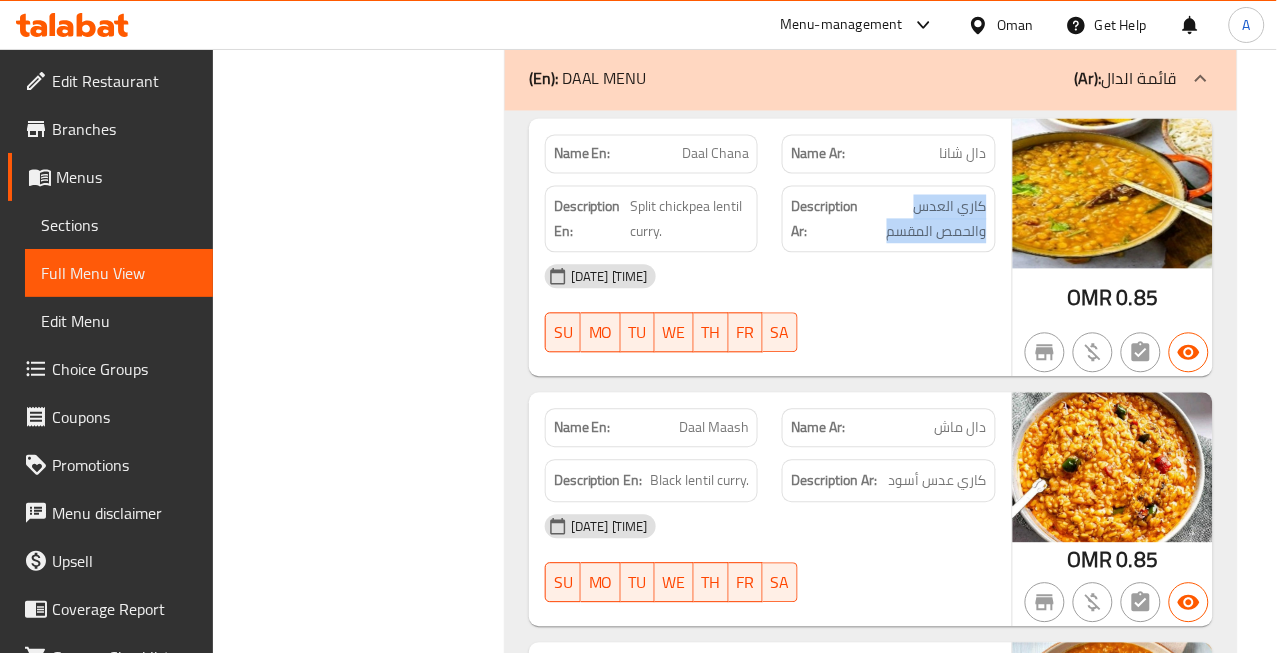 click on "Daal Maash" at bounding box center [680, -16555] 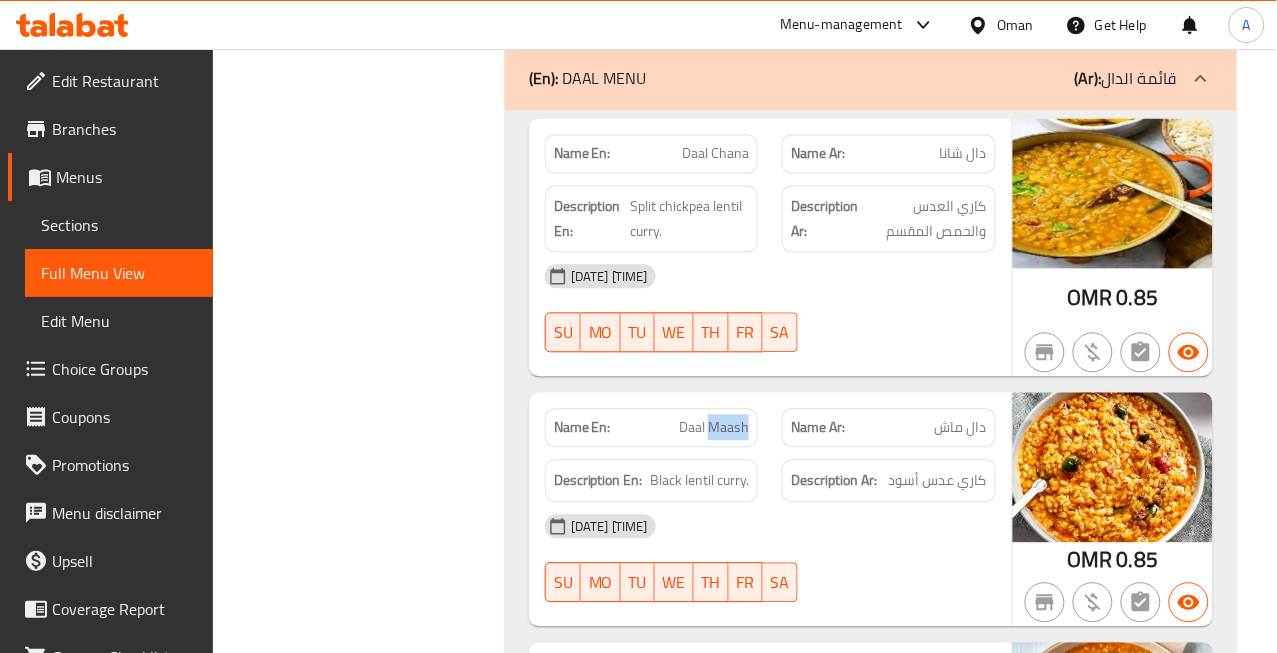 click on "Daal Maash" at bounding box center [680, -16555] 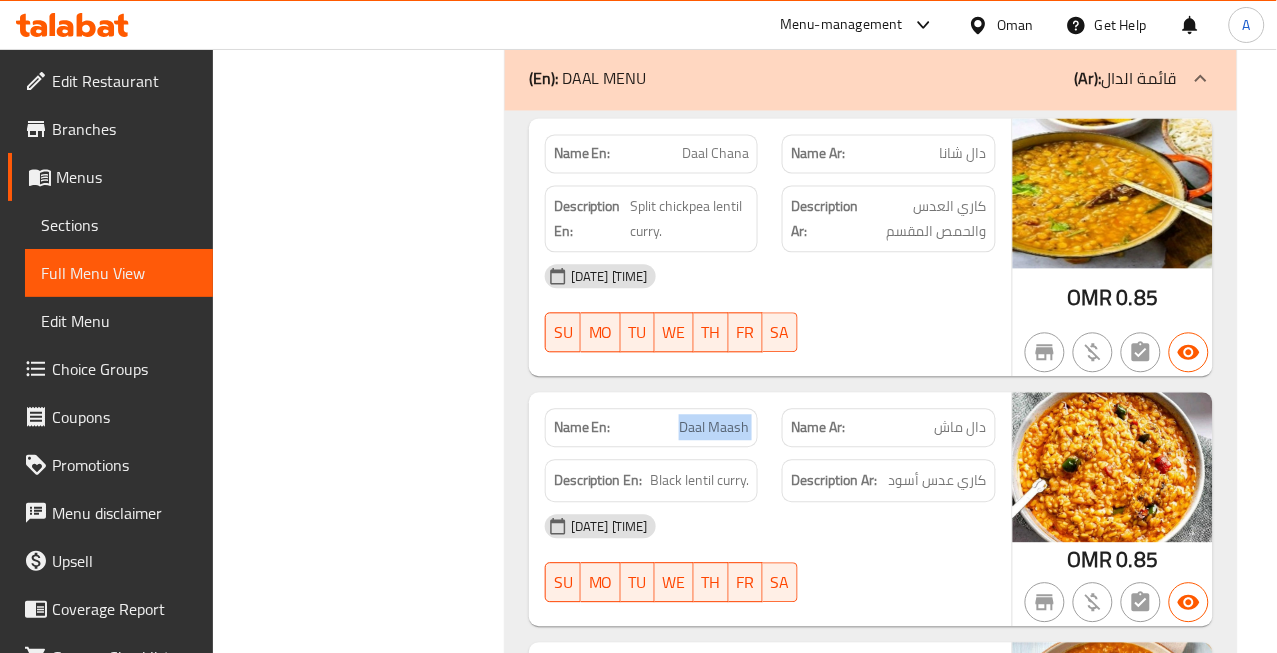 click on "Daal Maash" at bounding box center [680, -16555] 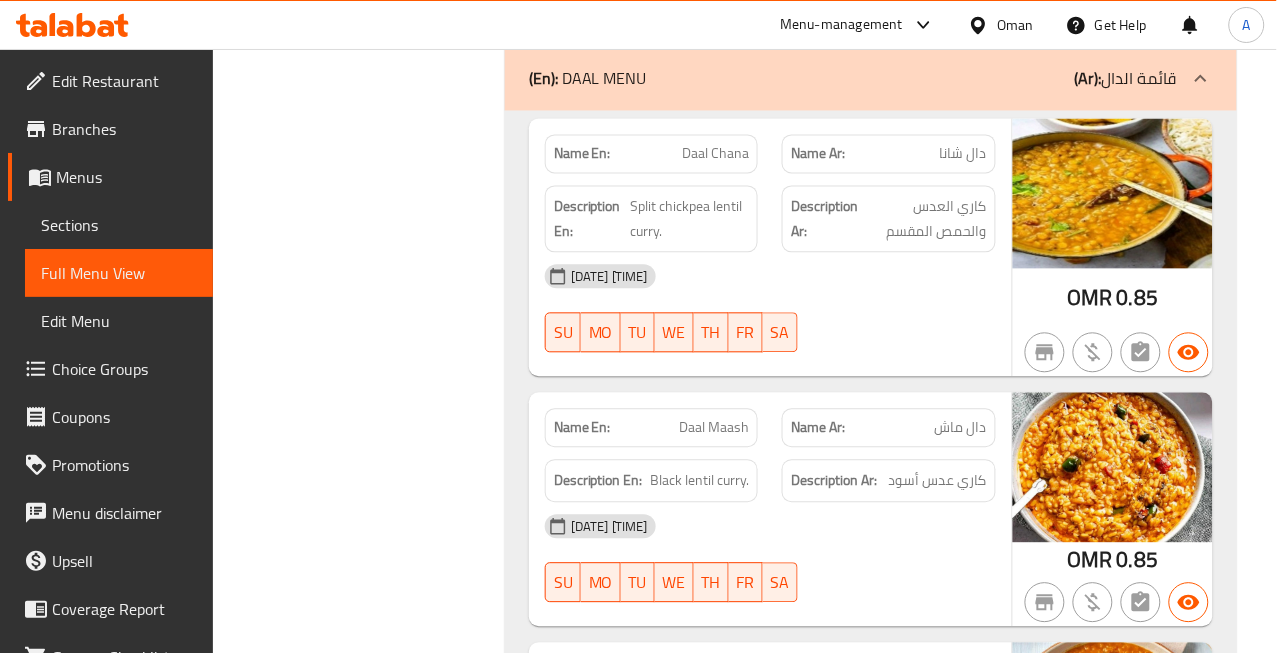 click on "دال ماش" at bounding box center [935, -16566] 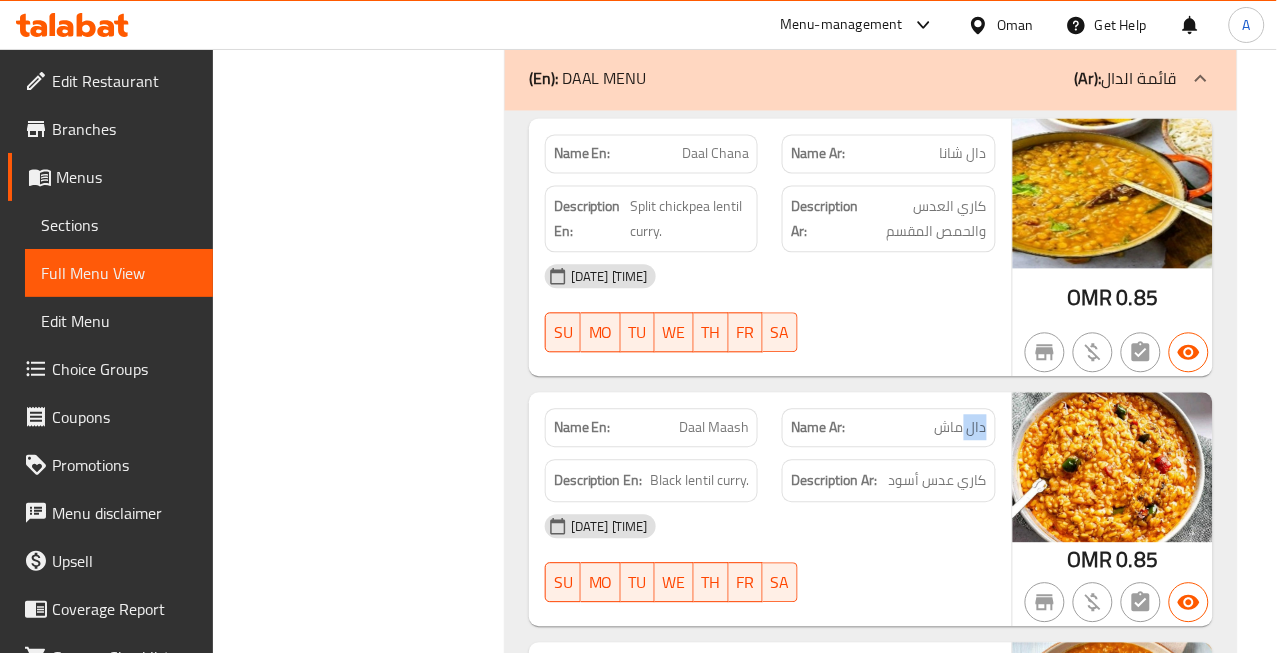 click on "دال ماش" at bounding box center (935, -16566) 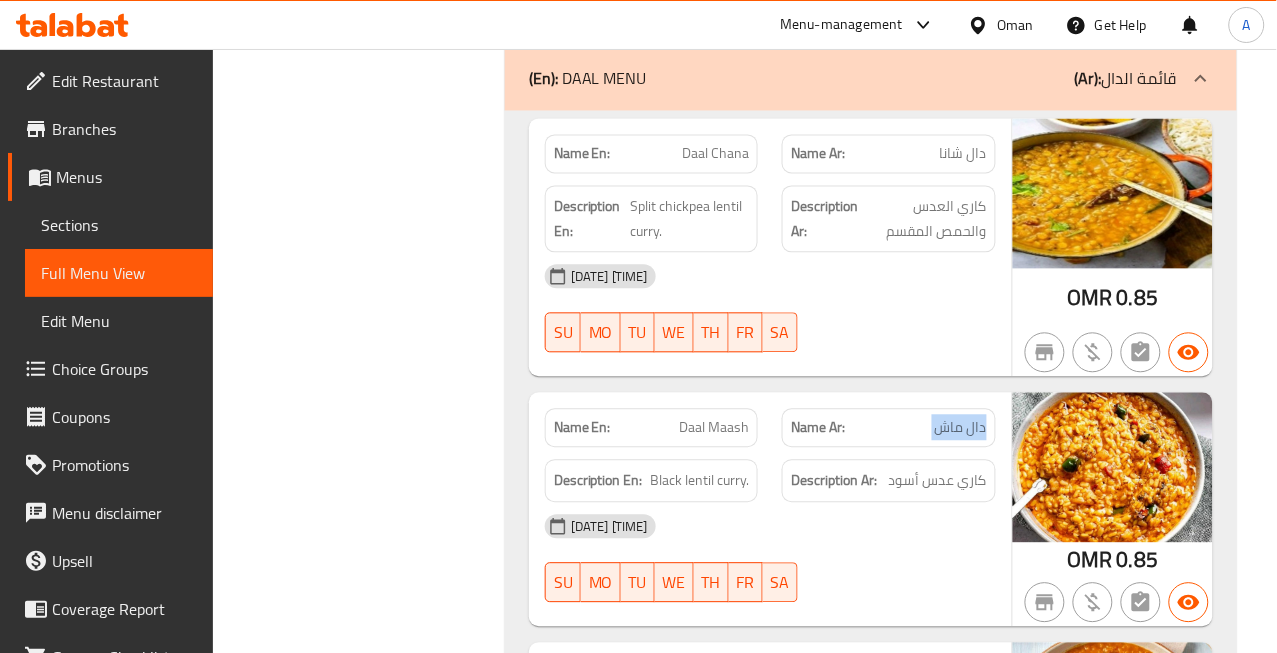 click on "دال ماش" at bounding box center [935, -16566] 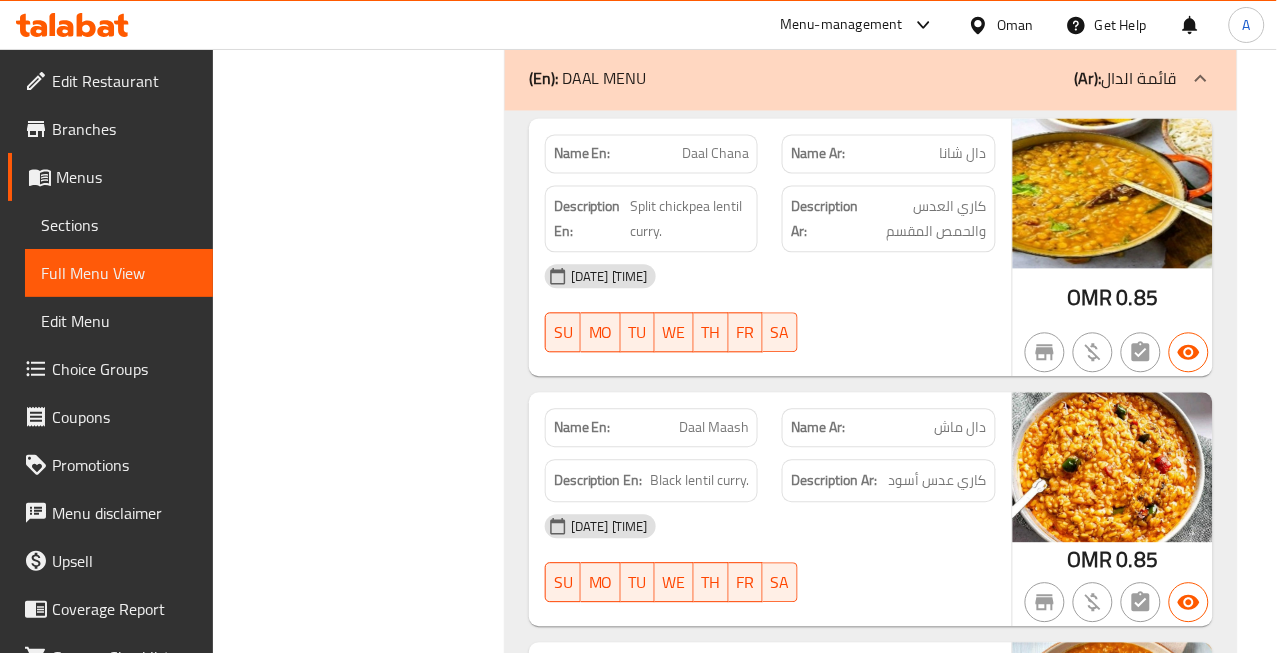 click on "كاري عدس أسود" at bounding box center [924, -16467] 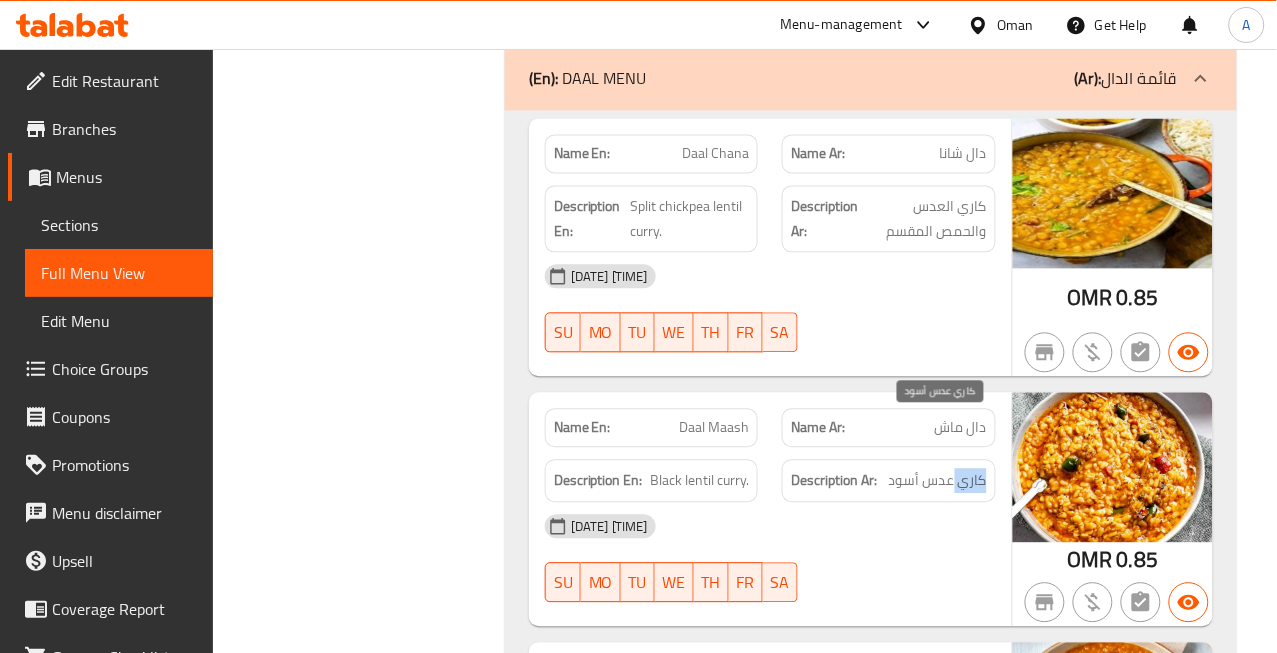 click on "كاري عدس أسود" at bounding box center [938, 481] 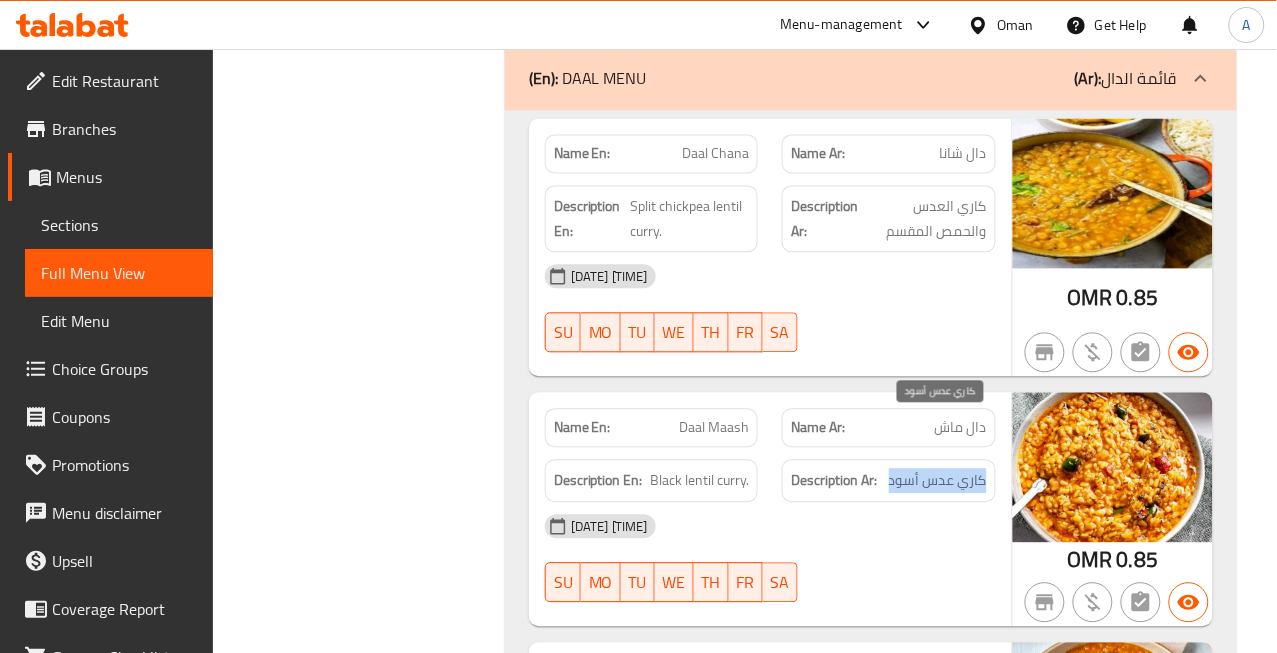 click on "كاري عدس أسود" at bounding box center [938, 481] 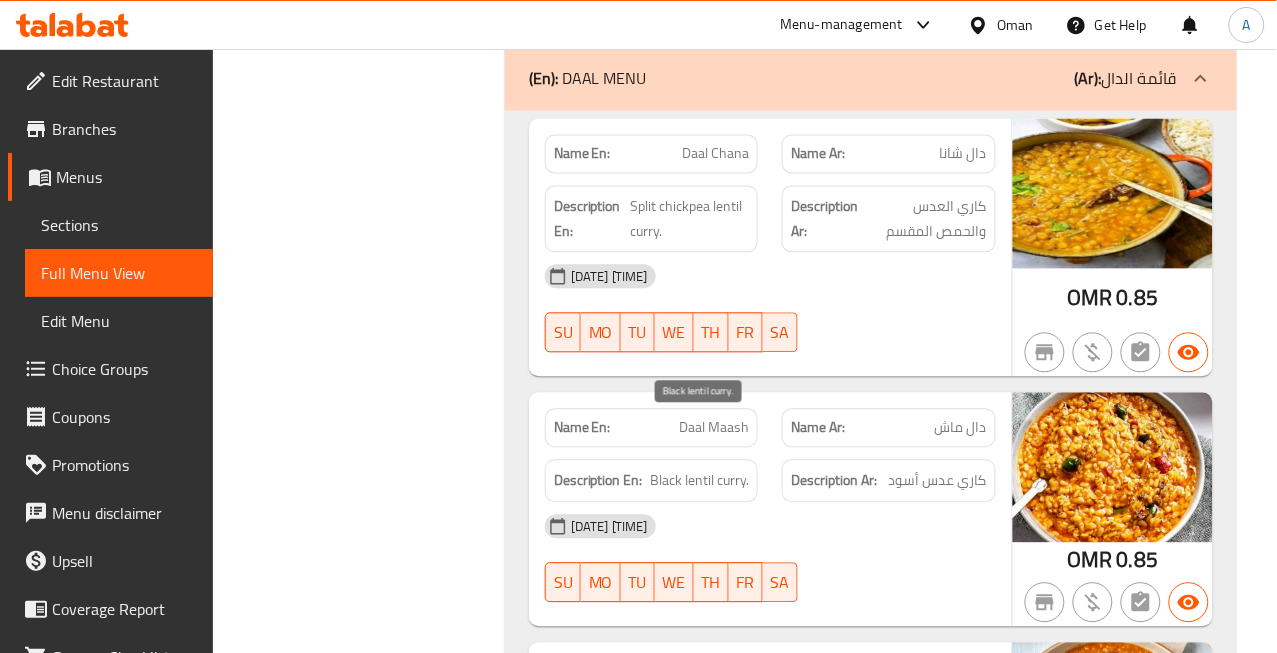 click on "Black lentil curry." at bounding box center [699, 481] 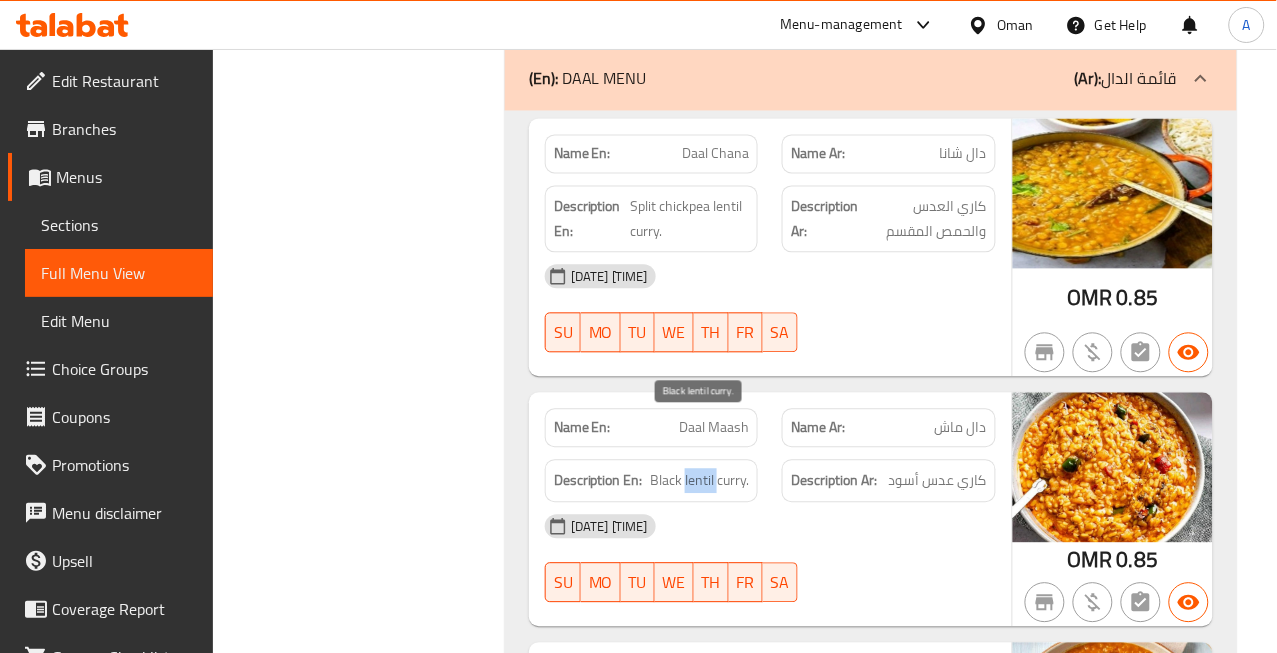 click on "Black lentil curry." at bounding box center (699, 481) 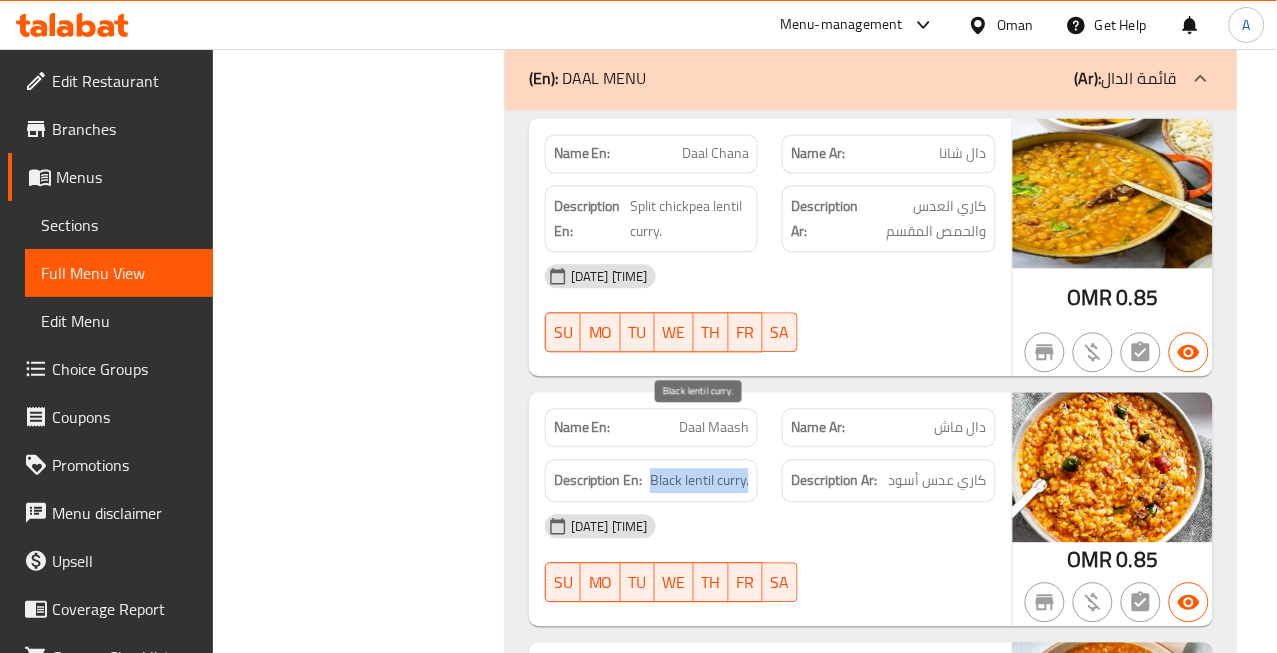 click on "Black lentil curry." at bounding box center [699, 481] 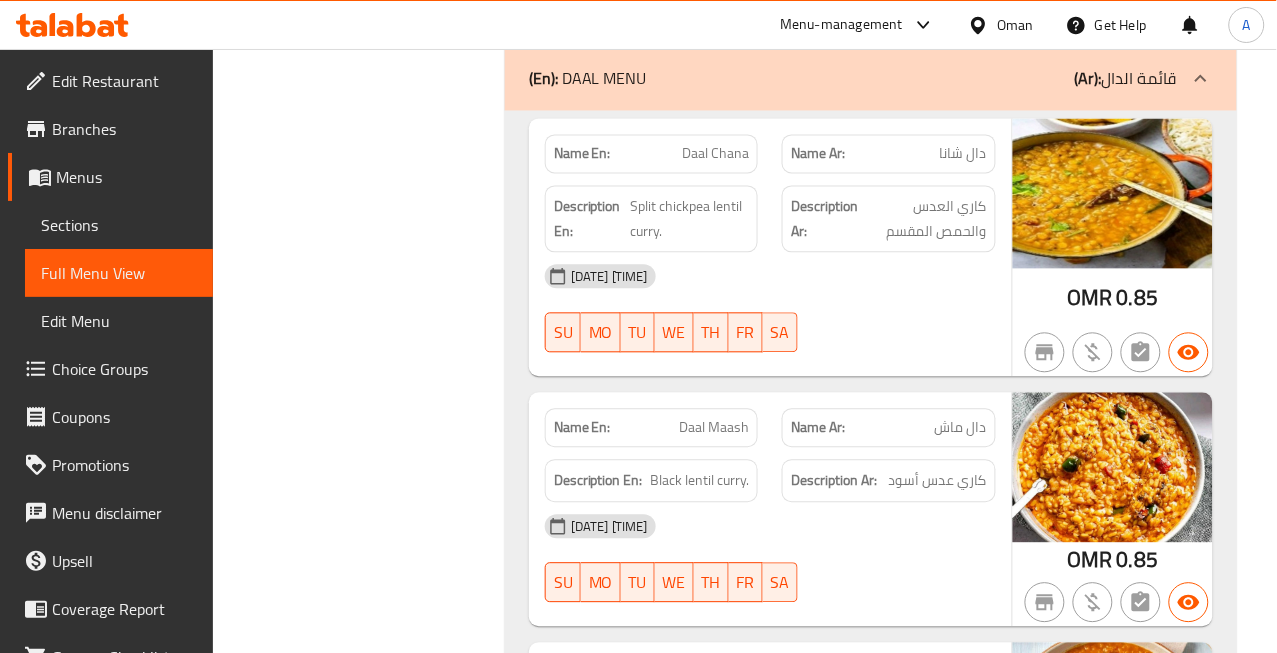 click on "دال ماش" at bounding box center (935, -16566) 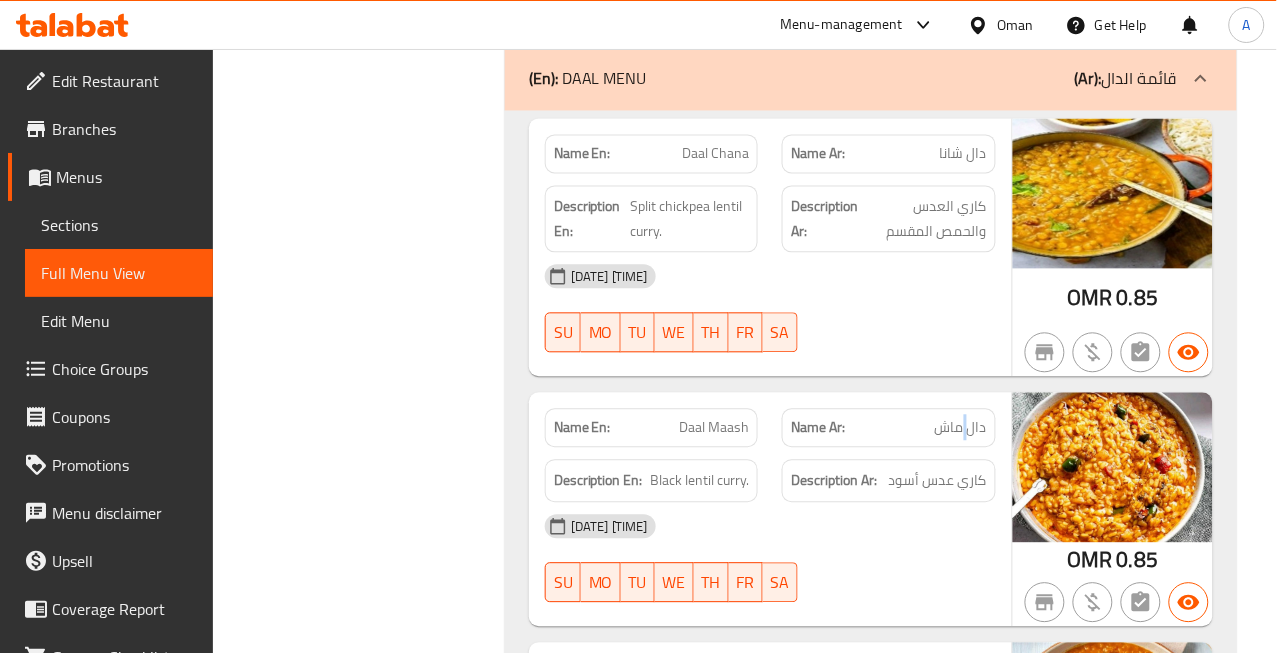 click on "دال ماش" at bounding box center [935, -16566] 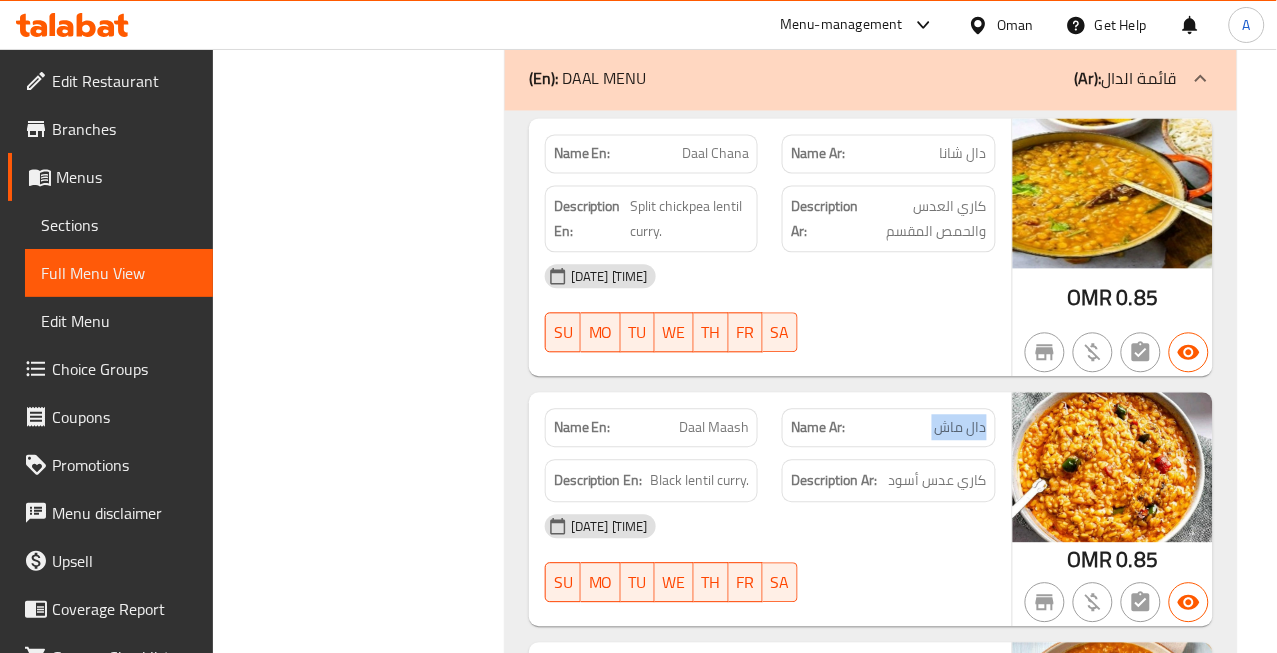 click on "دال ماش" at bounding box center [935, -16566] 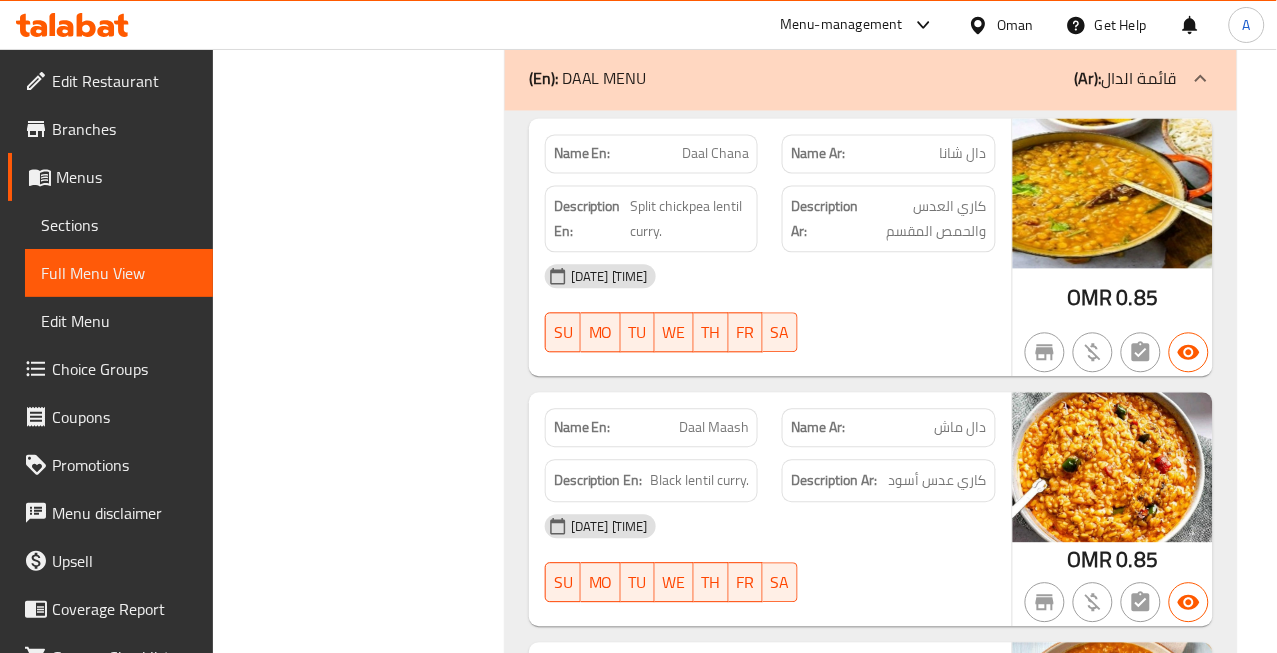 click on "Daal Maash" at bounding box center (680, -16555) 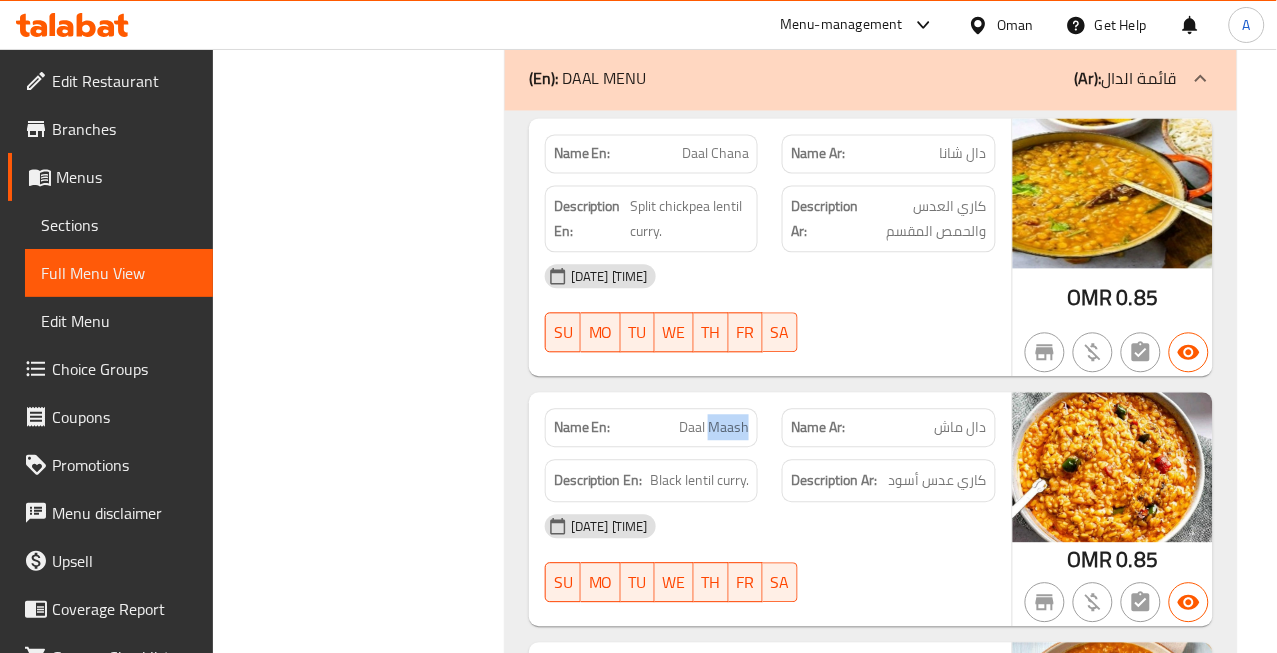 click on "Daal Maash" at bounding box center (680, -16555) 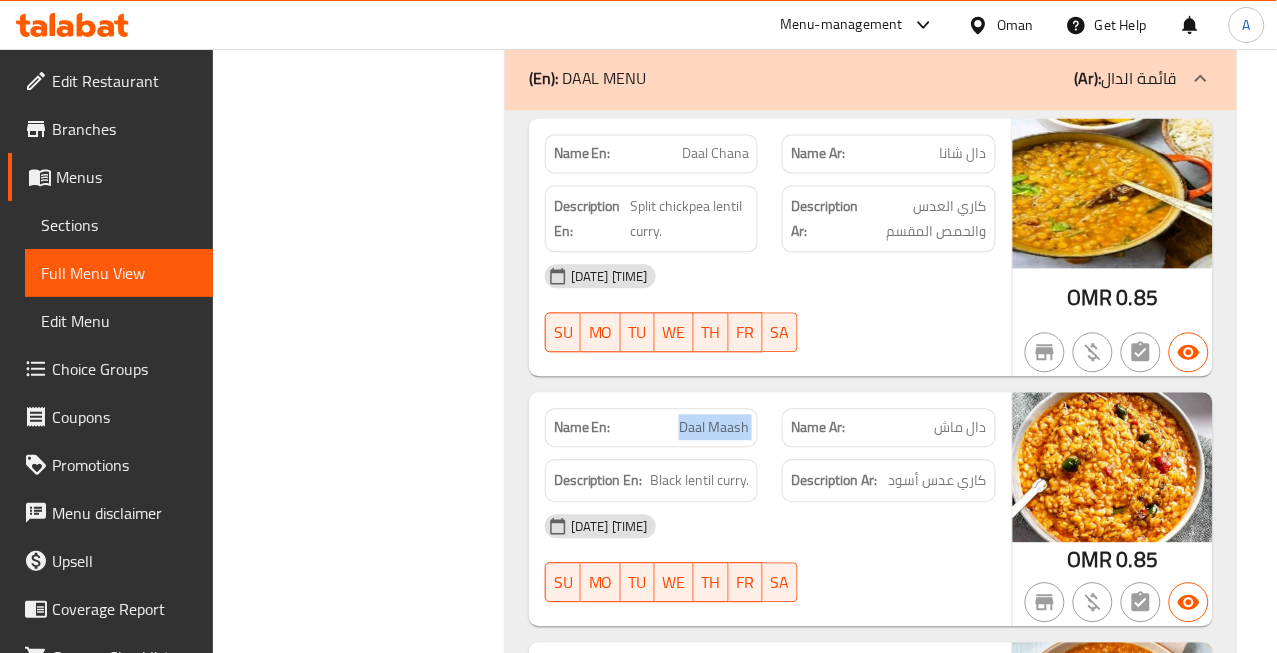 click on "Daal Maash" at bounding box center (680, -16555) 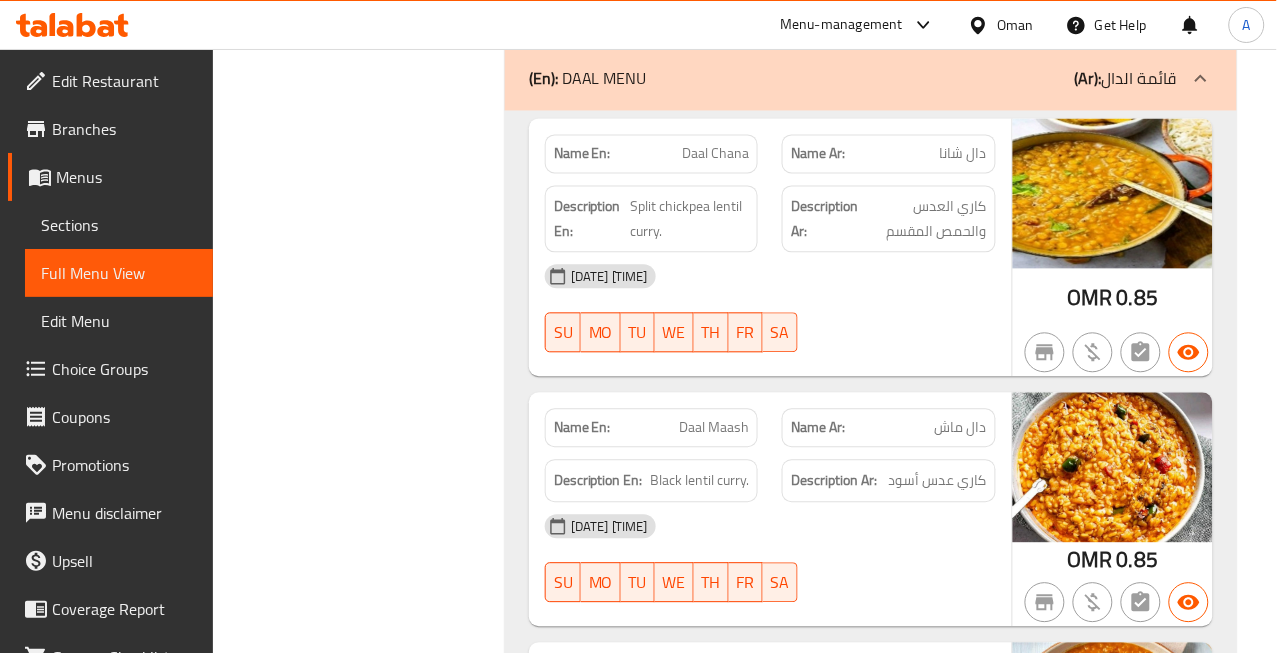 click on "دال ماش" at bounding box center [935, -16566] 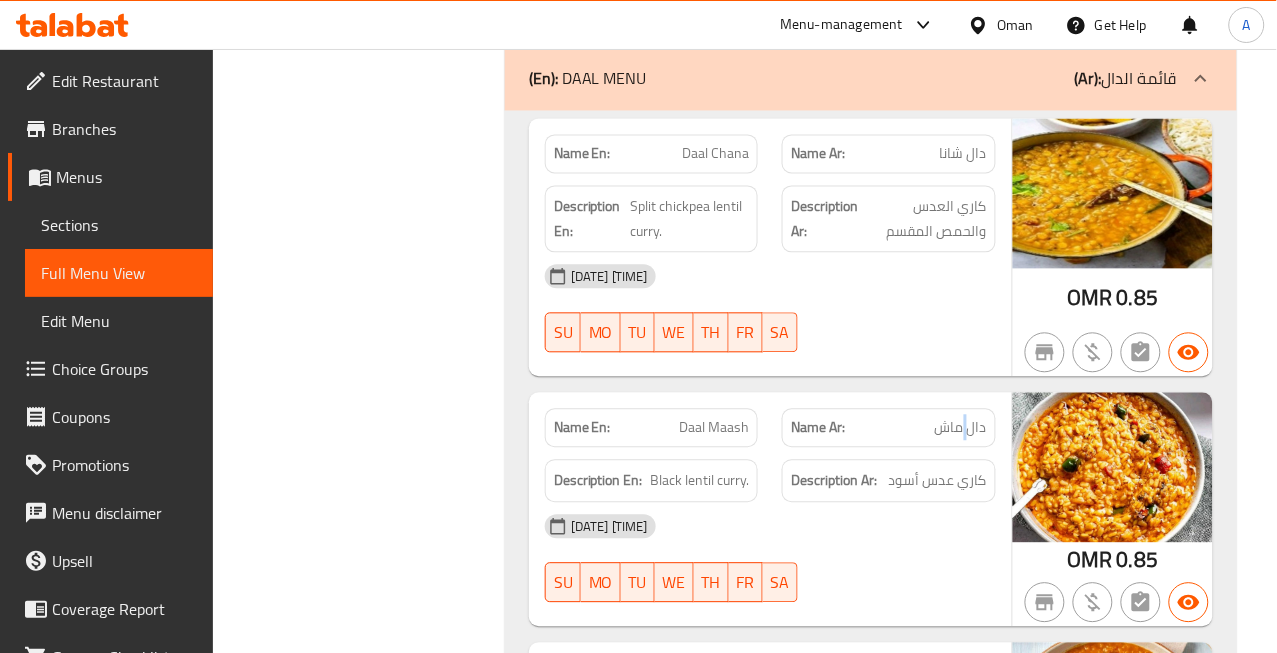click on "دال ماش" at bounding box center (935, -16566) 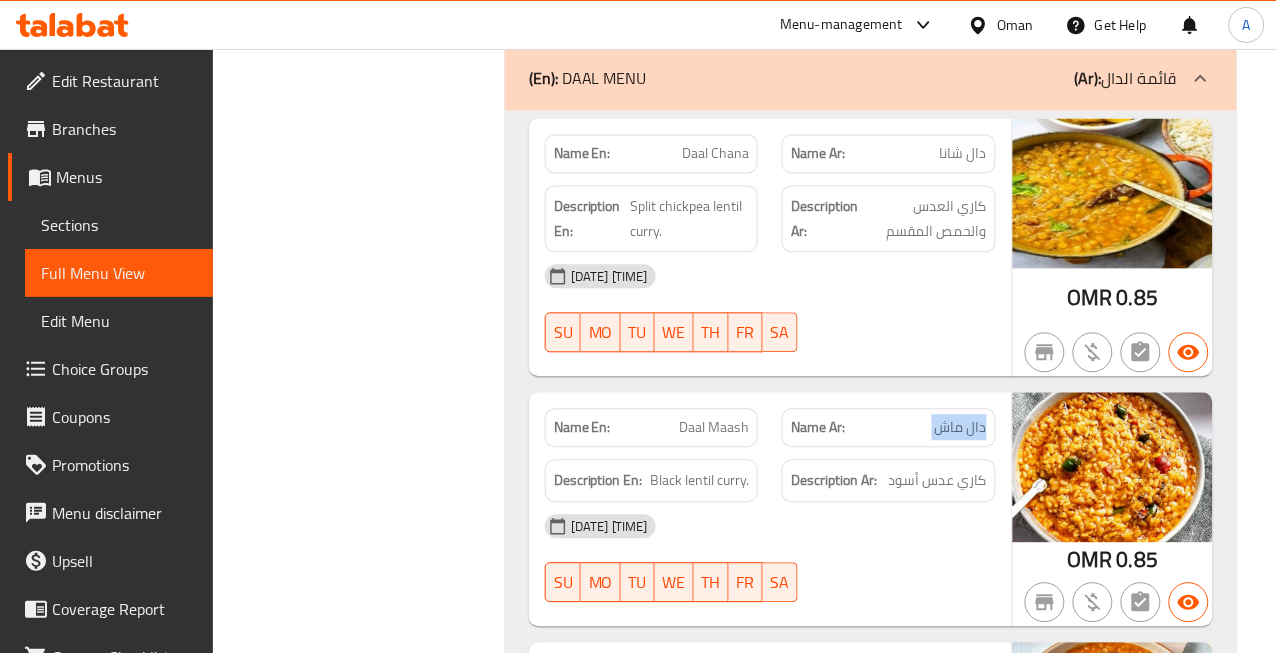 click on "دال ماش" at bounding box center [935, -16566] 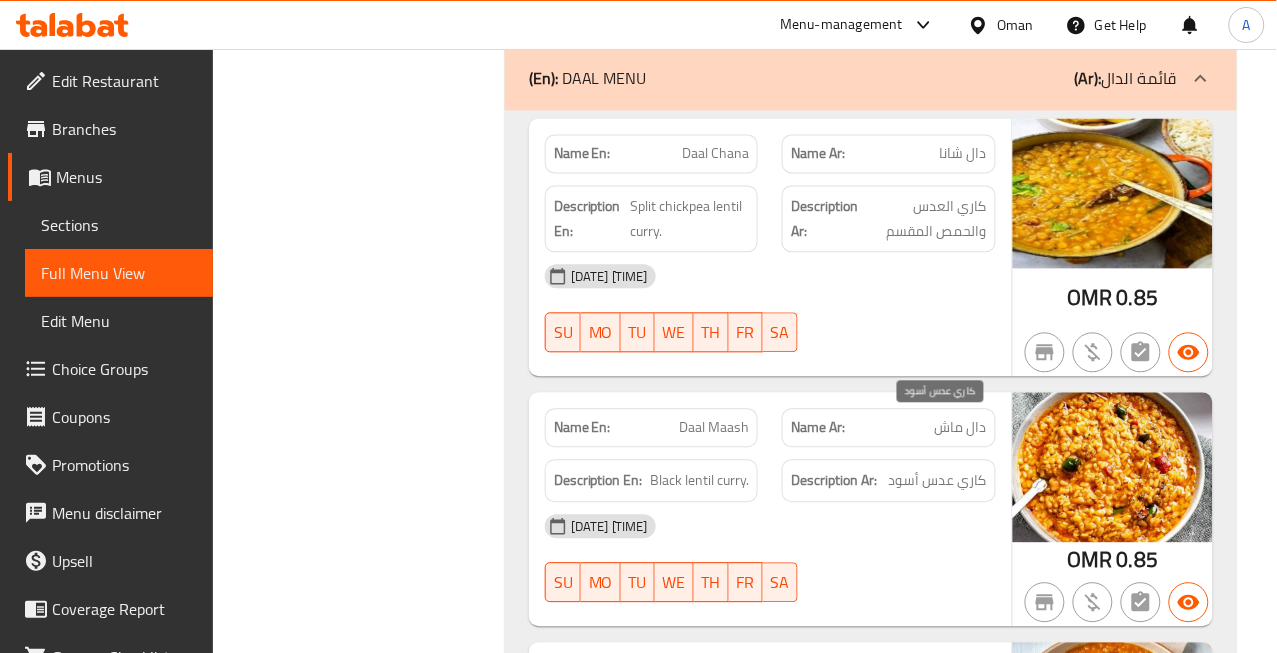 click on "كاري عدس أسود" at bounding box center (938, 481) 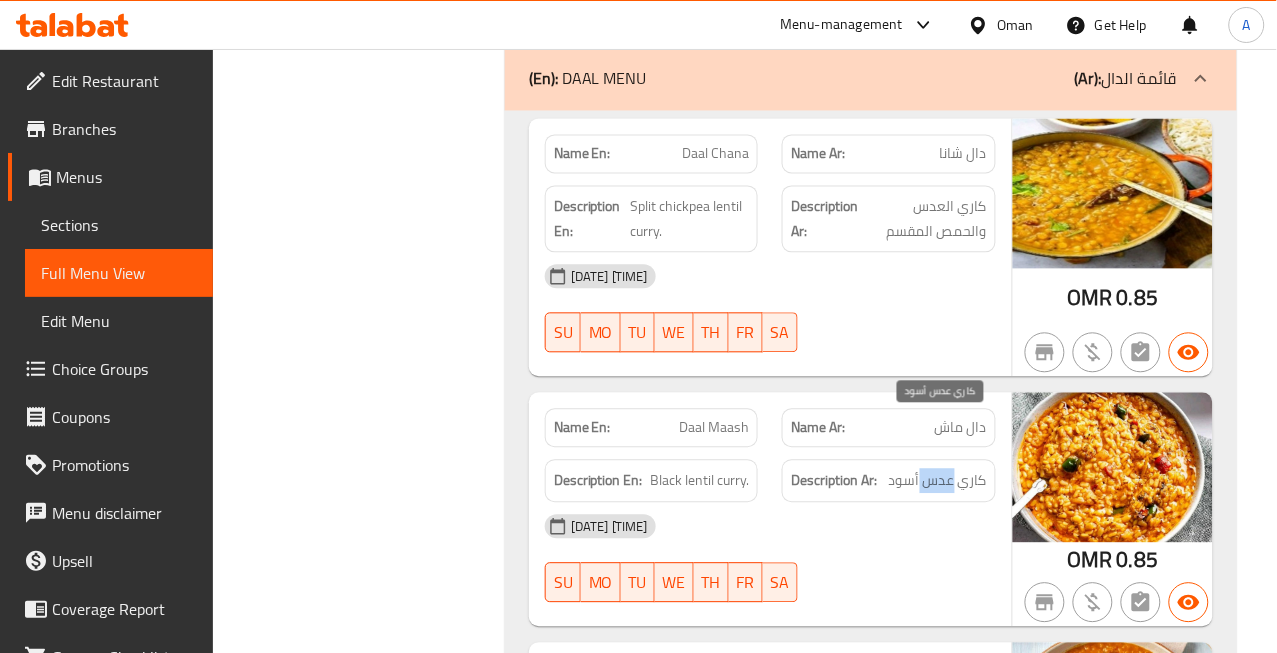 click on "كاري عدس أسود" at bounding box center (938, 481) 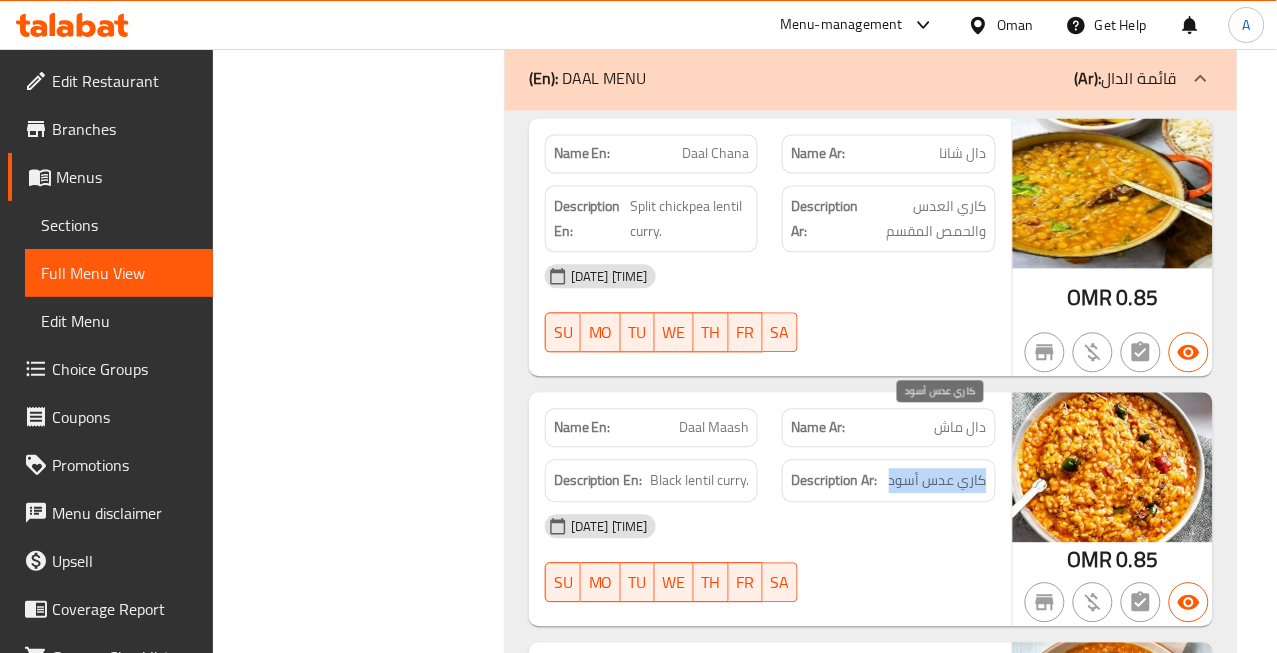 click on "كاري عدس أسود" at bounding box center [938, 481] 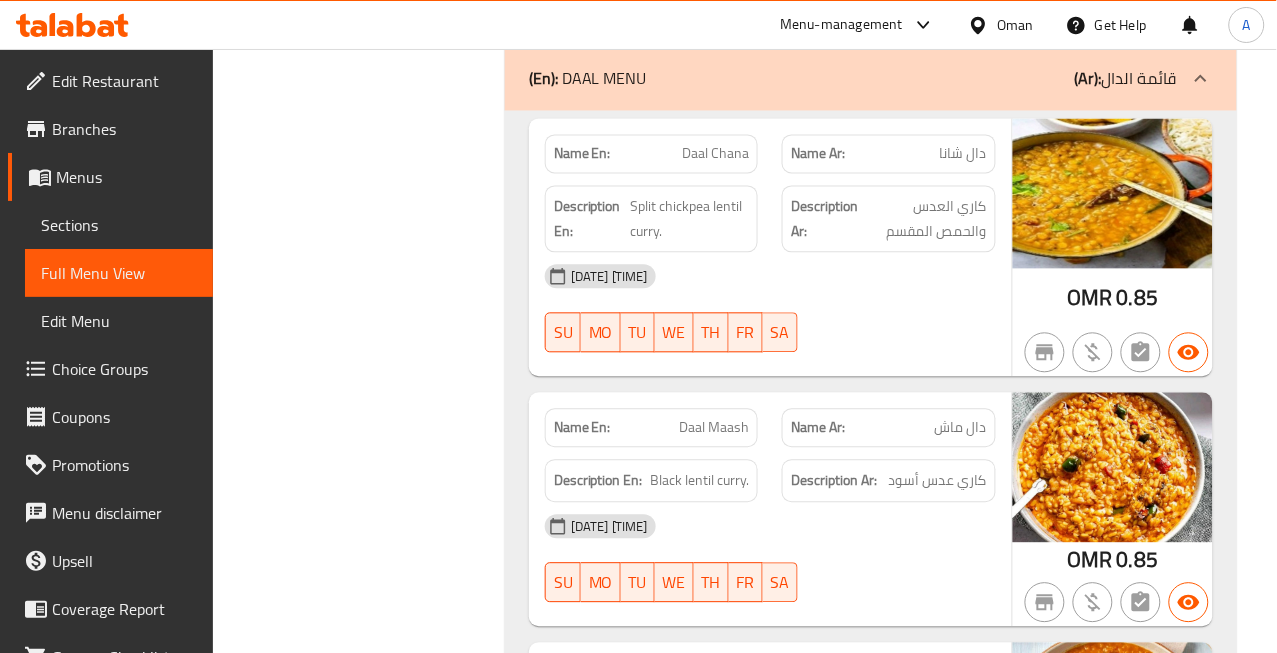 click on "Daal Maash" at bounding box center (680, -16555) 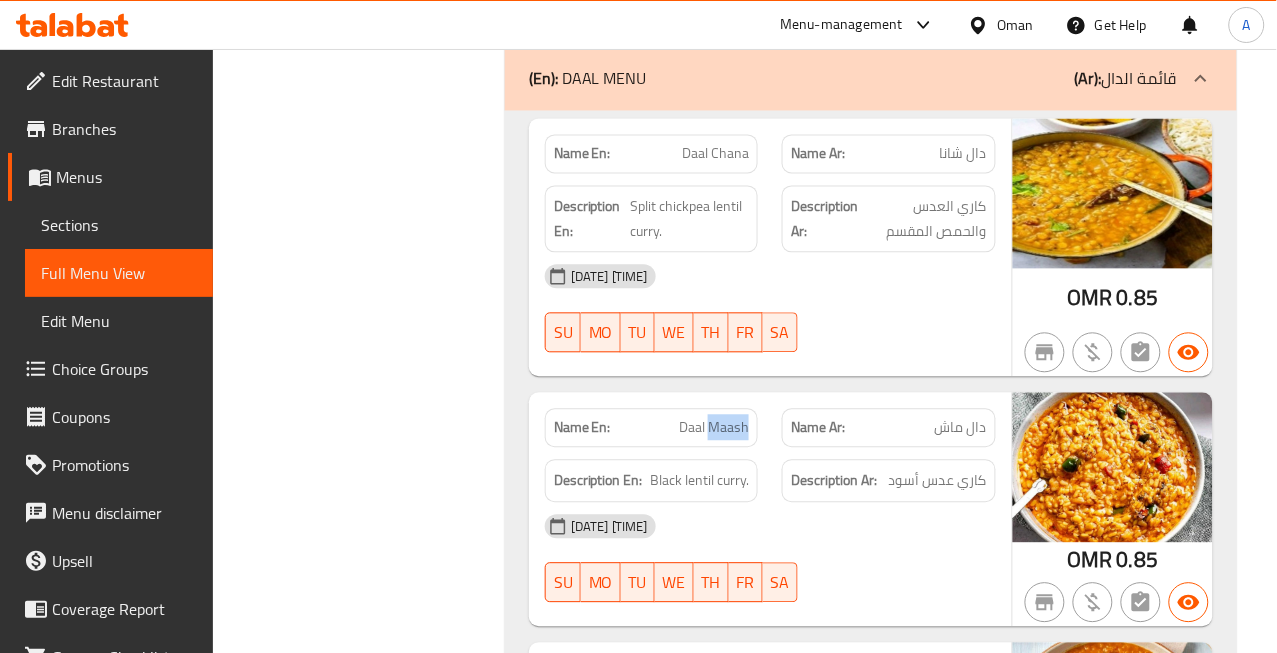 click on "Daal Maash" at bounding box center (680, -16555) 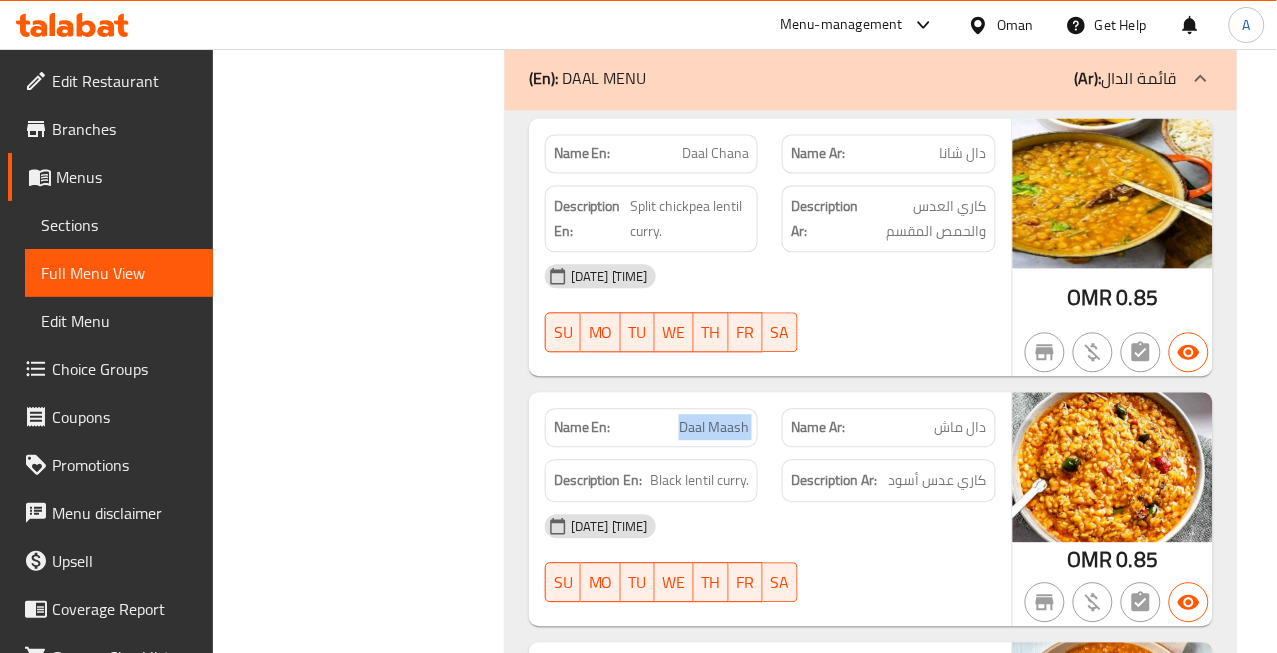 click on "Daal Maash" at bounding box center (680, -16555) 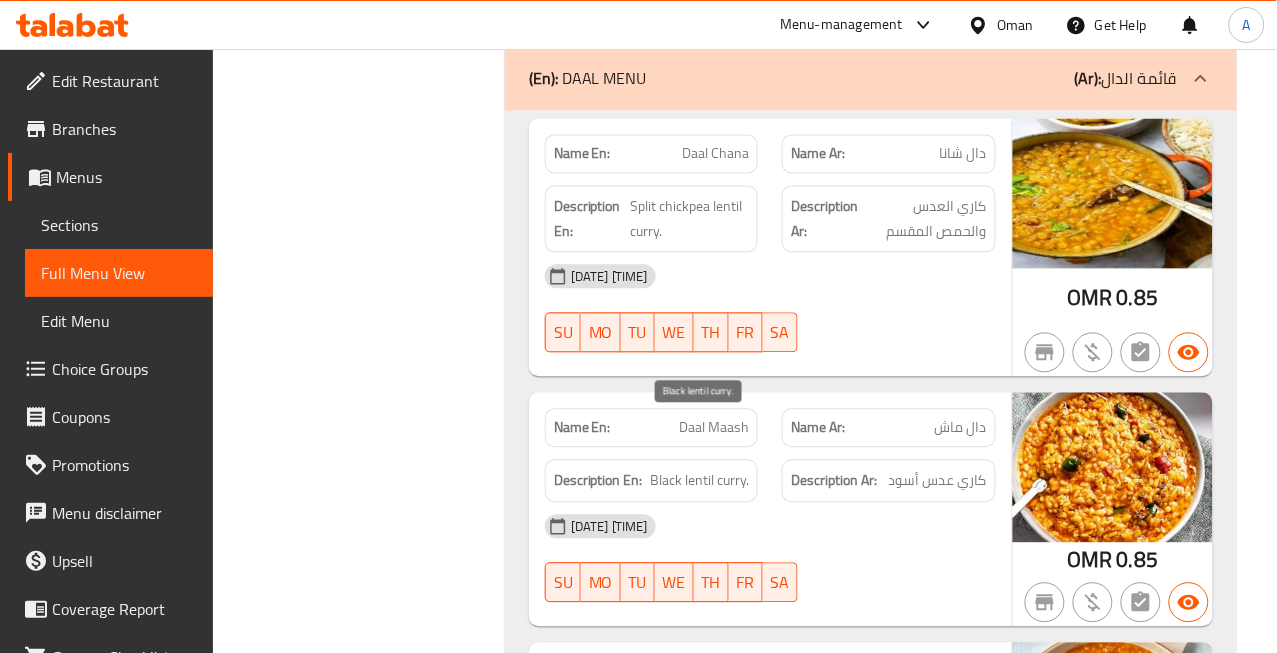 click on "Black lentil curry." at bounding box center (699, 481) 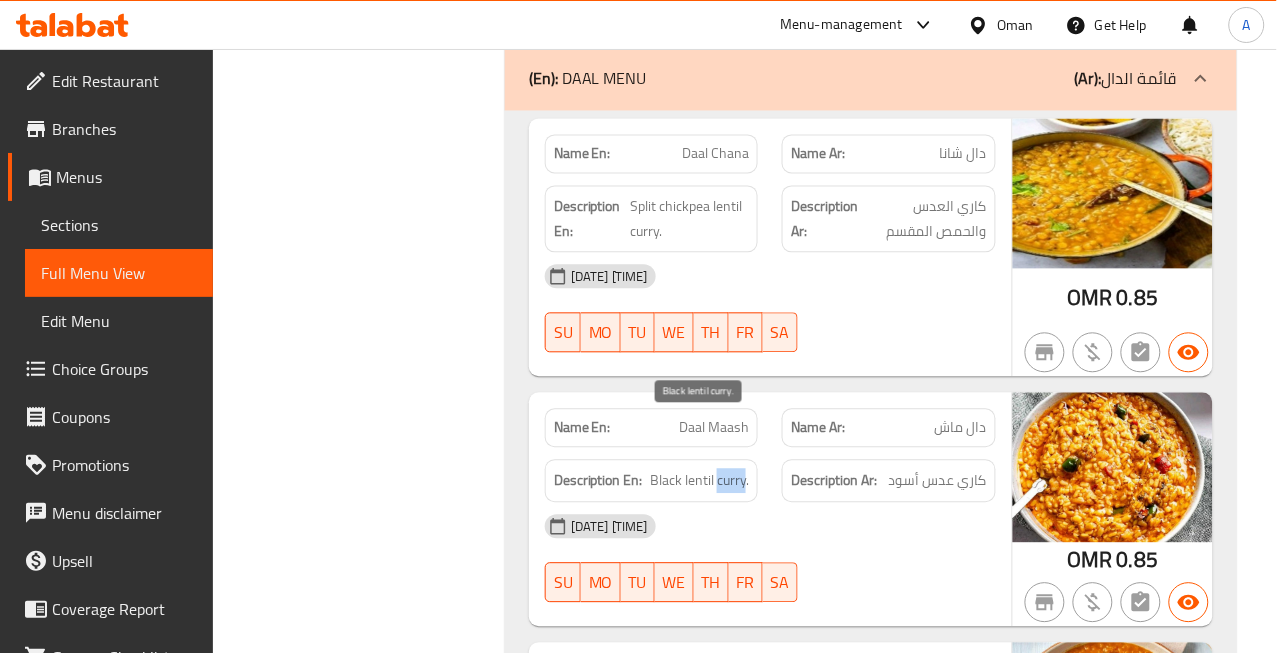 click on "Black lentil curry." at bounding box center [699, 481] 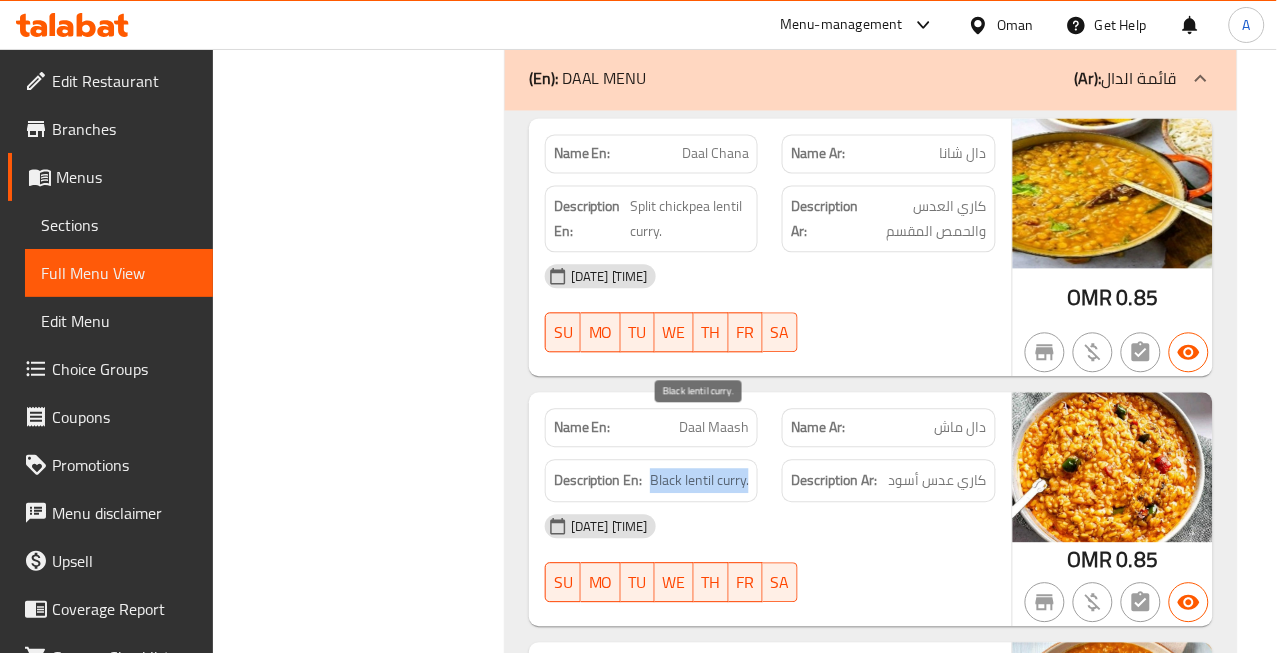 click on "Black lentil curry." at bounding box center (699, 481) 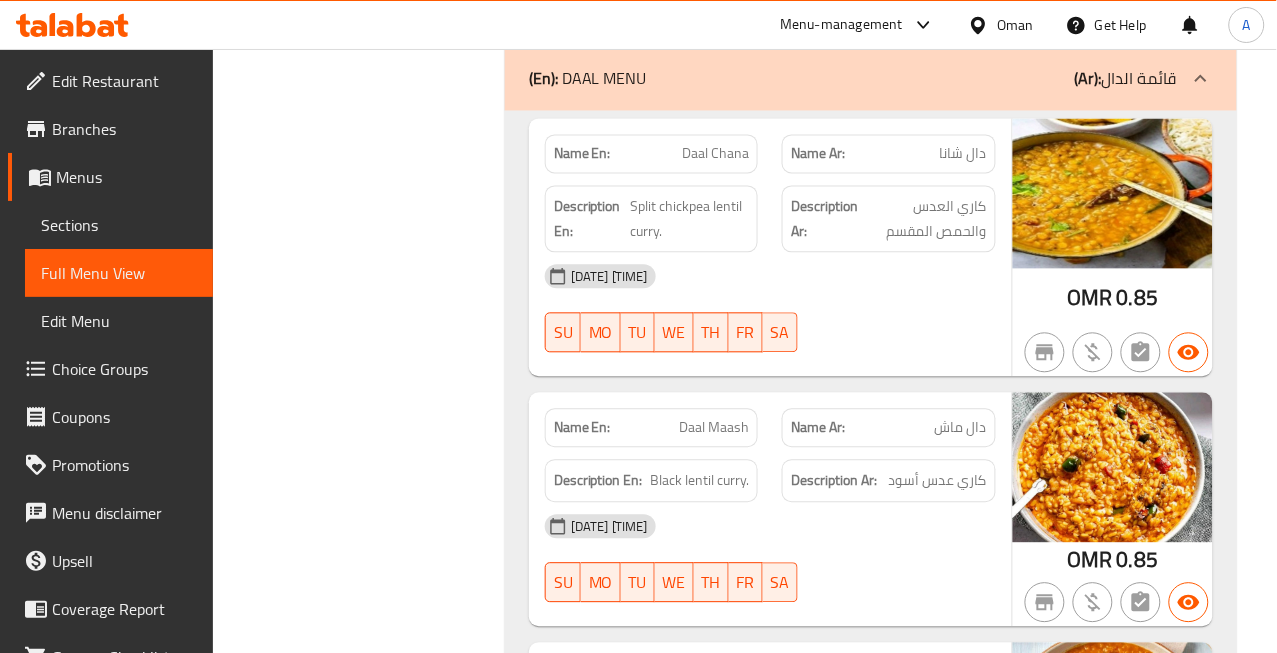 click on "دال ماش" at bounding box center (935, -16566) 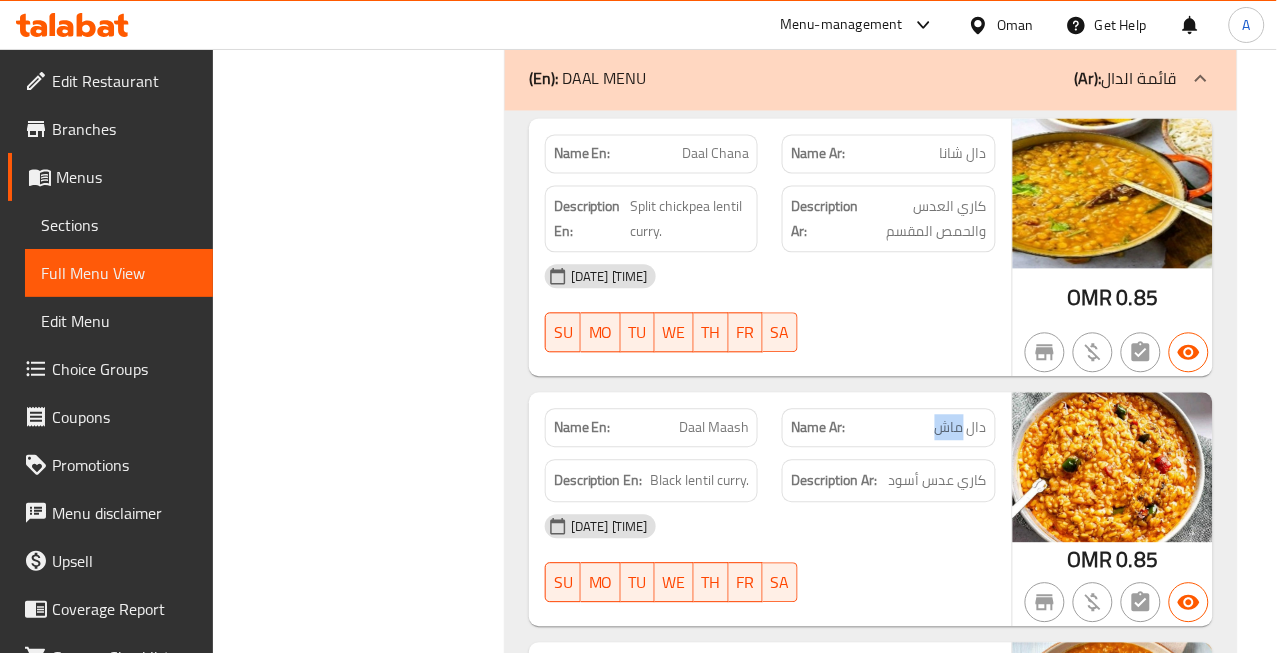 click on "دال ماش" at bounding box center (935, -16566) 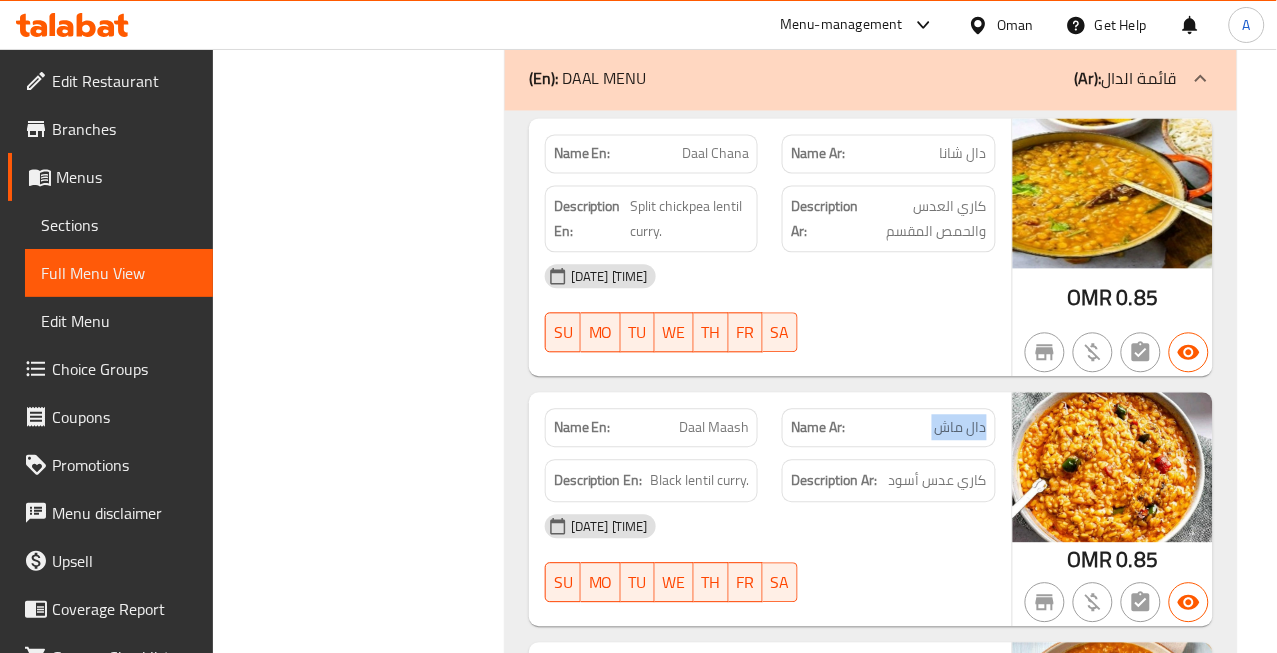 click on "دال ماش" at bounding box center (935, -16566) 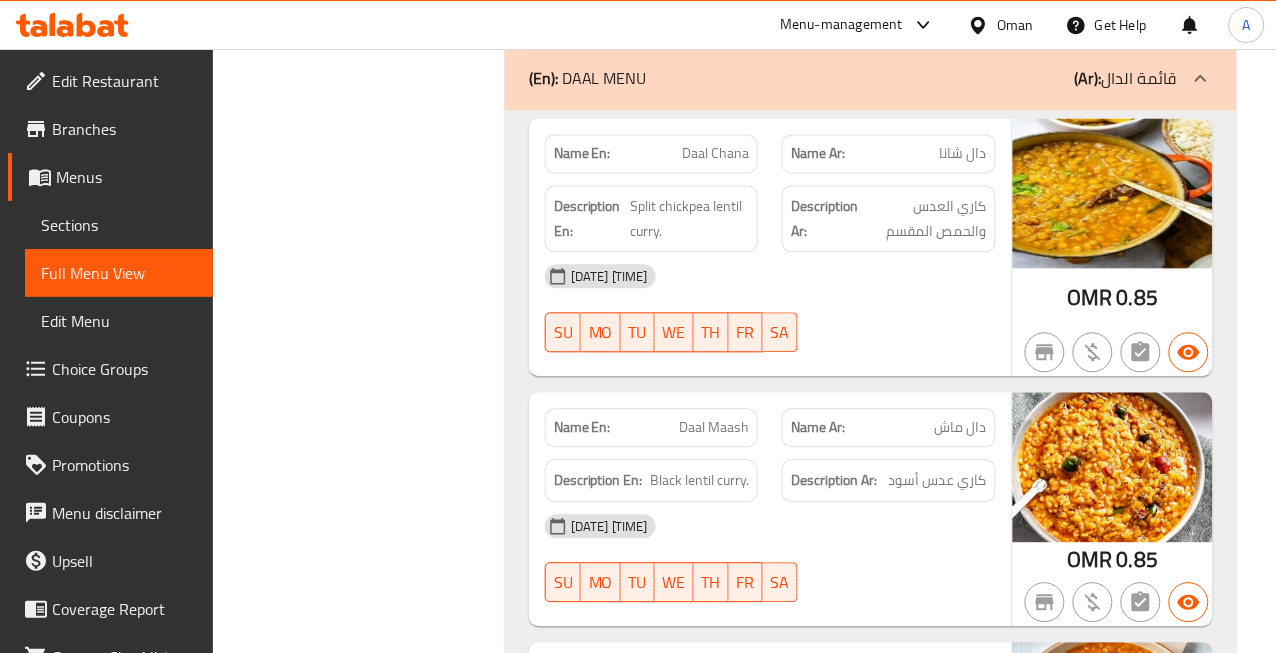click on "كاري عدس أسود" at bounding box center (924, -16467) 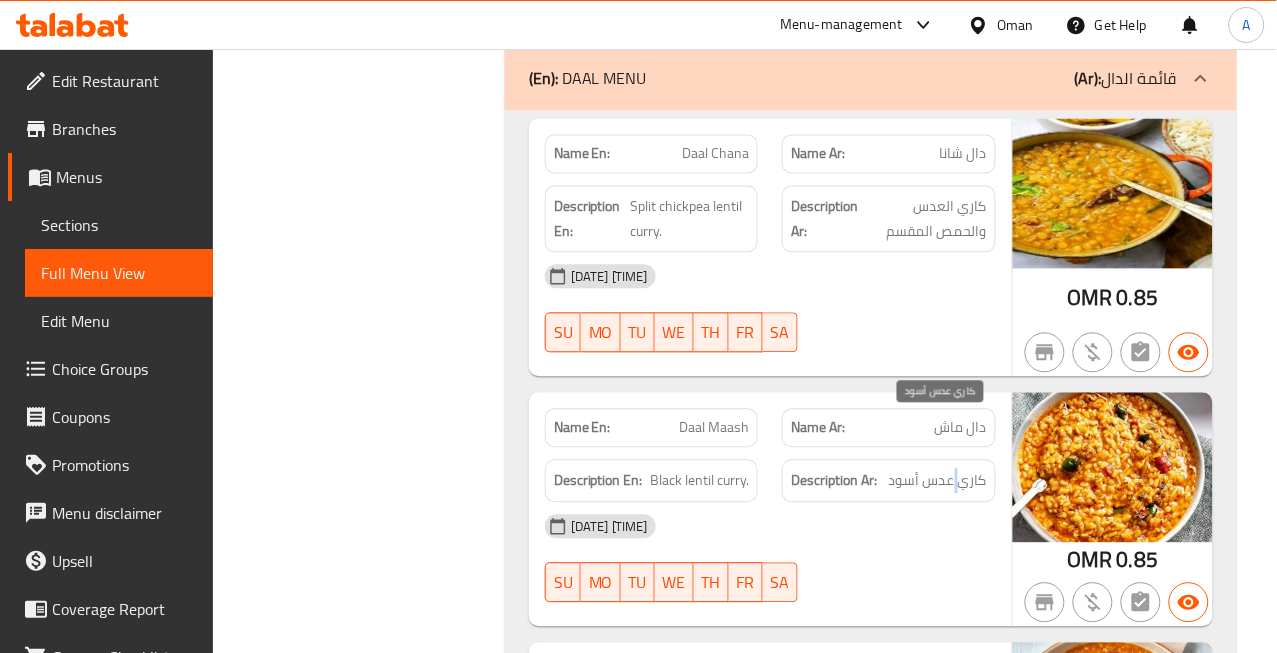click on "كاري عدس أسود" at bounding box center (938, 481) 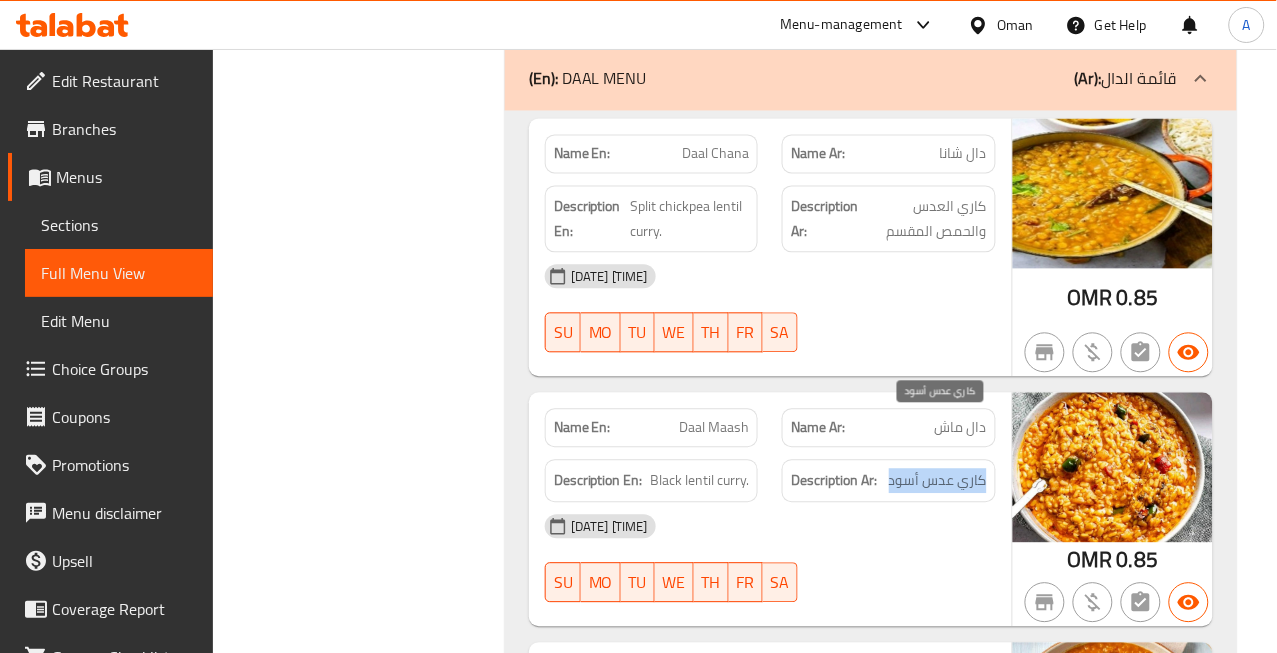 click on "كاري عدس أسود" at bounding box center (938, 481) 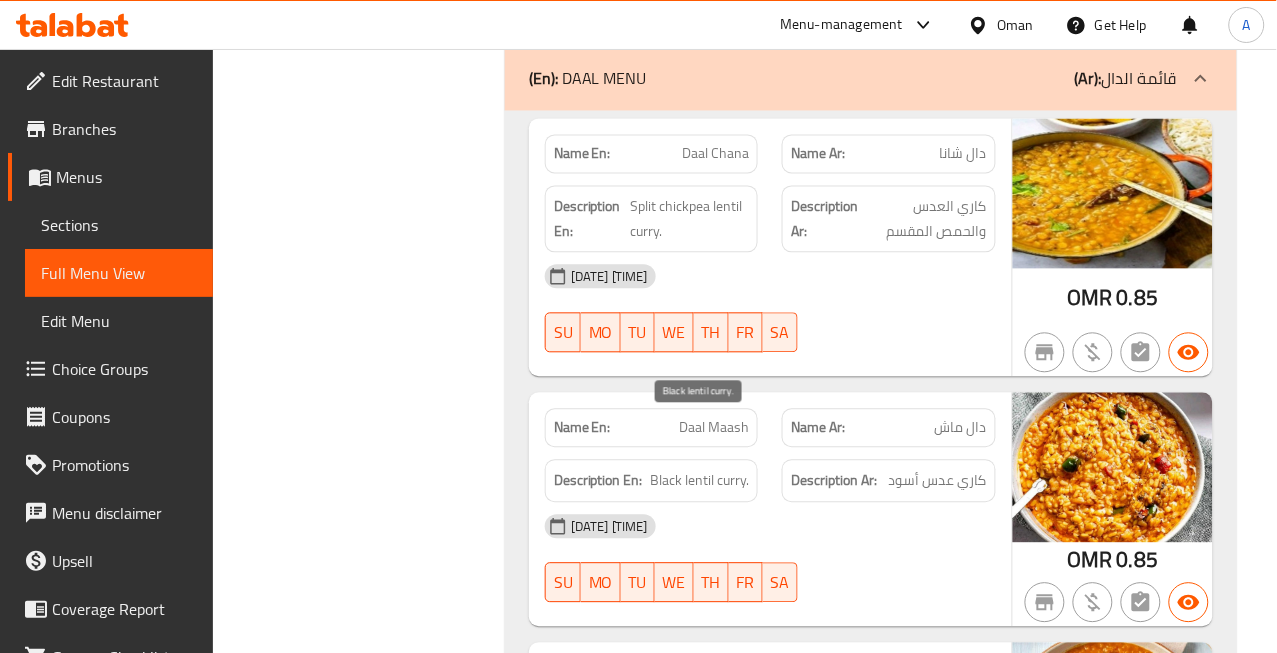 click on "Black lentil curry." at bounding box center [699, 481] 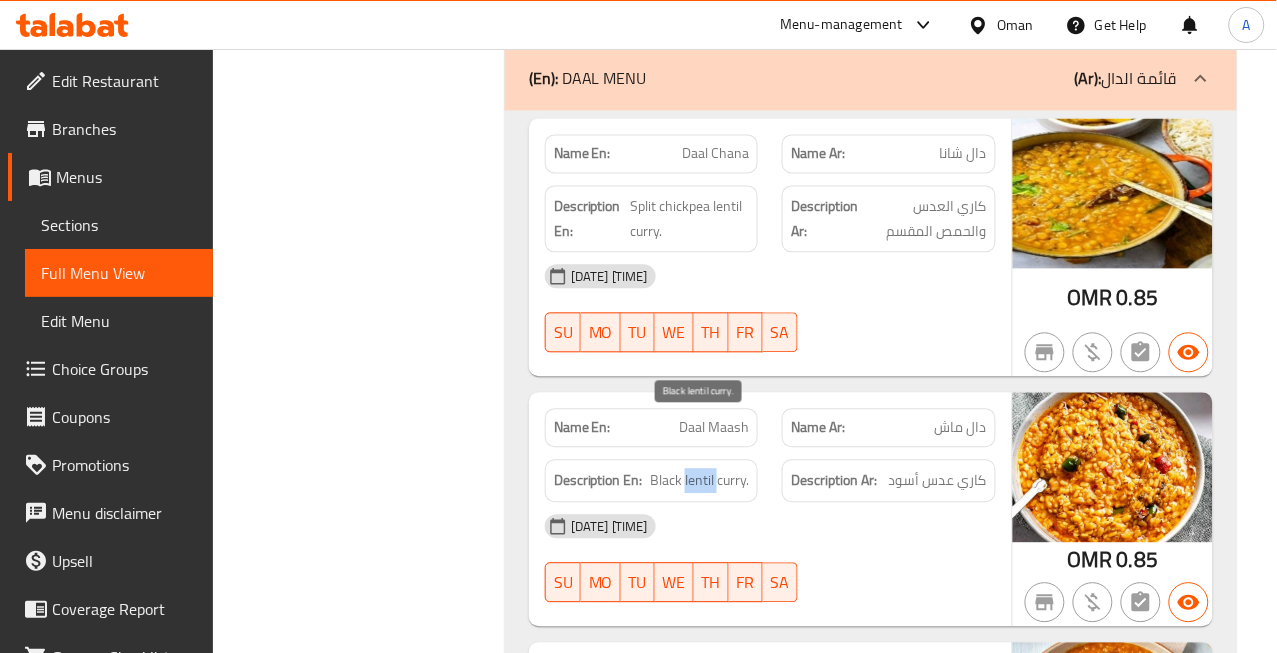 click on "Black lentil curry." at bounding box center [699, 481] 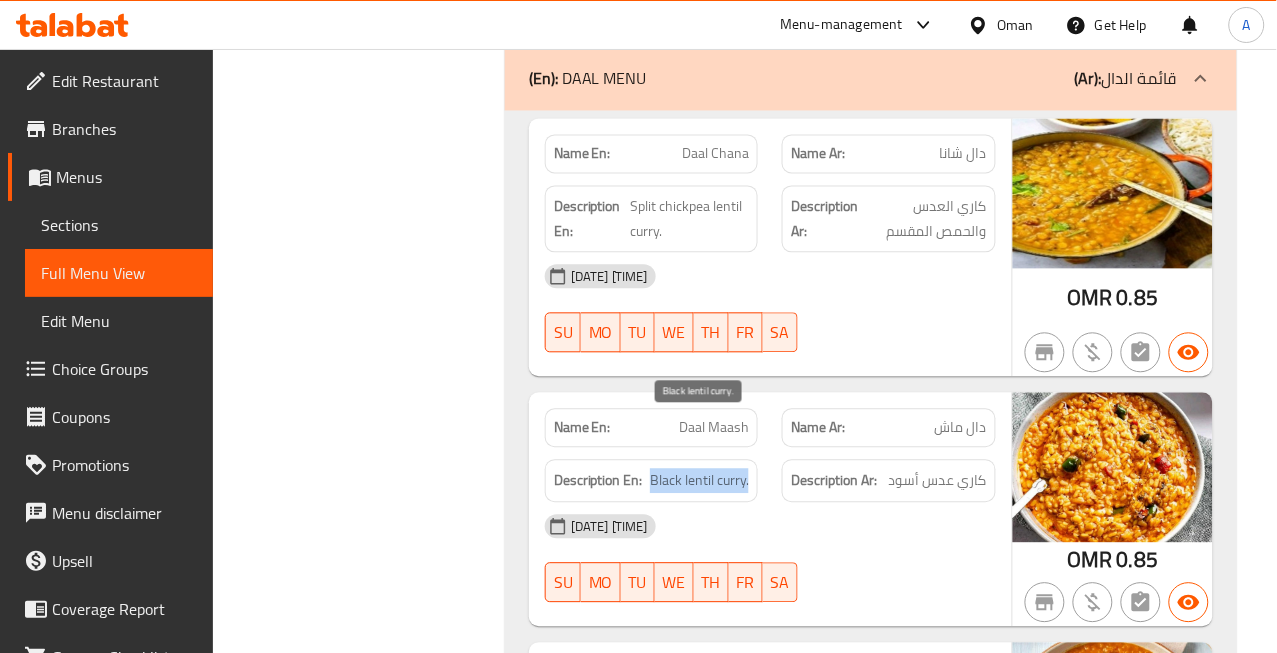 click on "Black lentil curry." at bounding box center (699, 481) 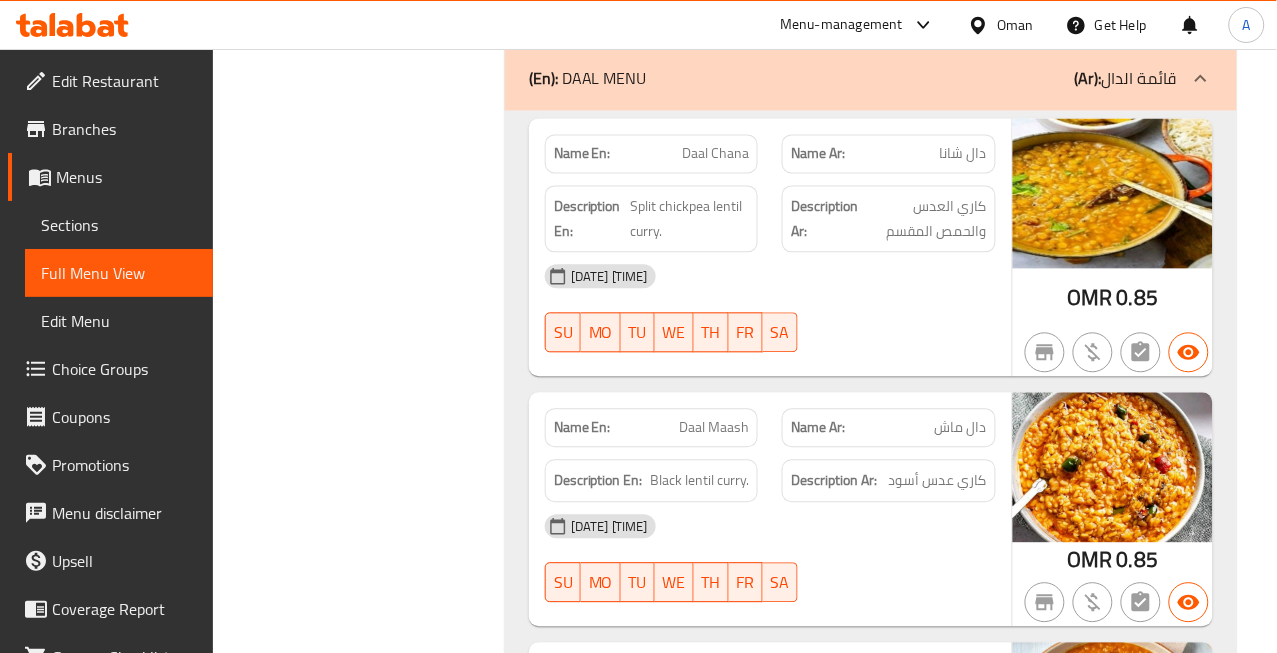 click on "Daal Maash" at bounding box center [680, -16555] 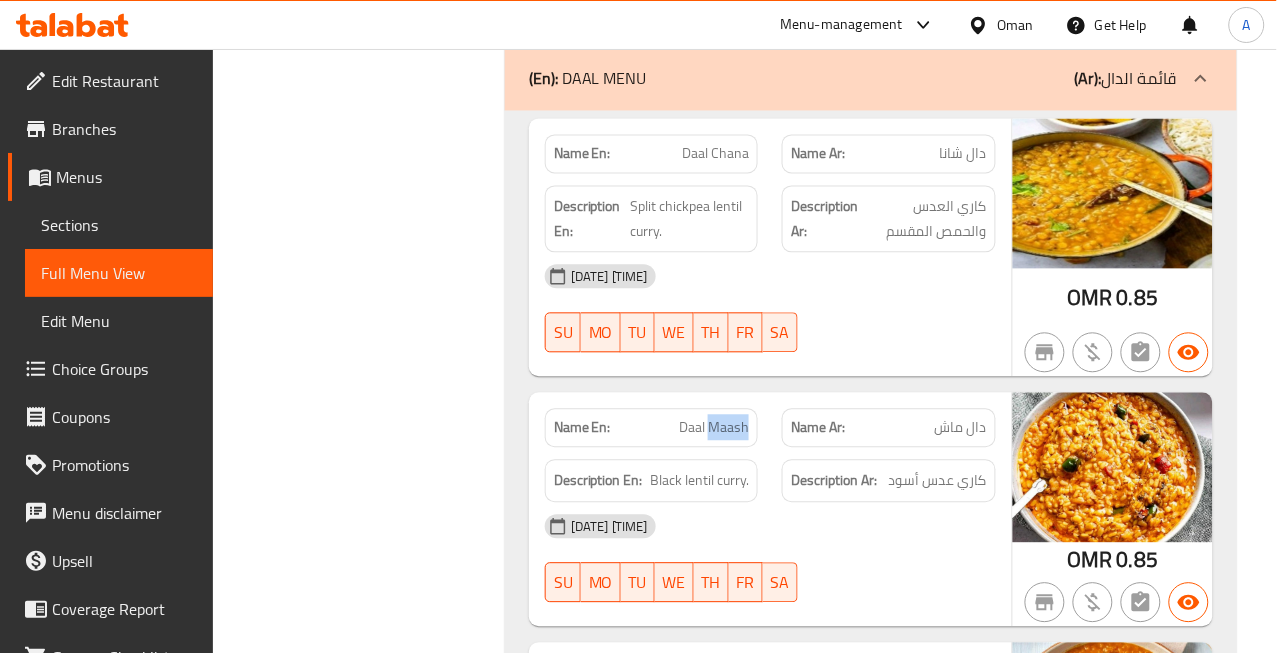 click on "Daal Maash" at bounding box center [680, -16555] 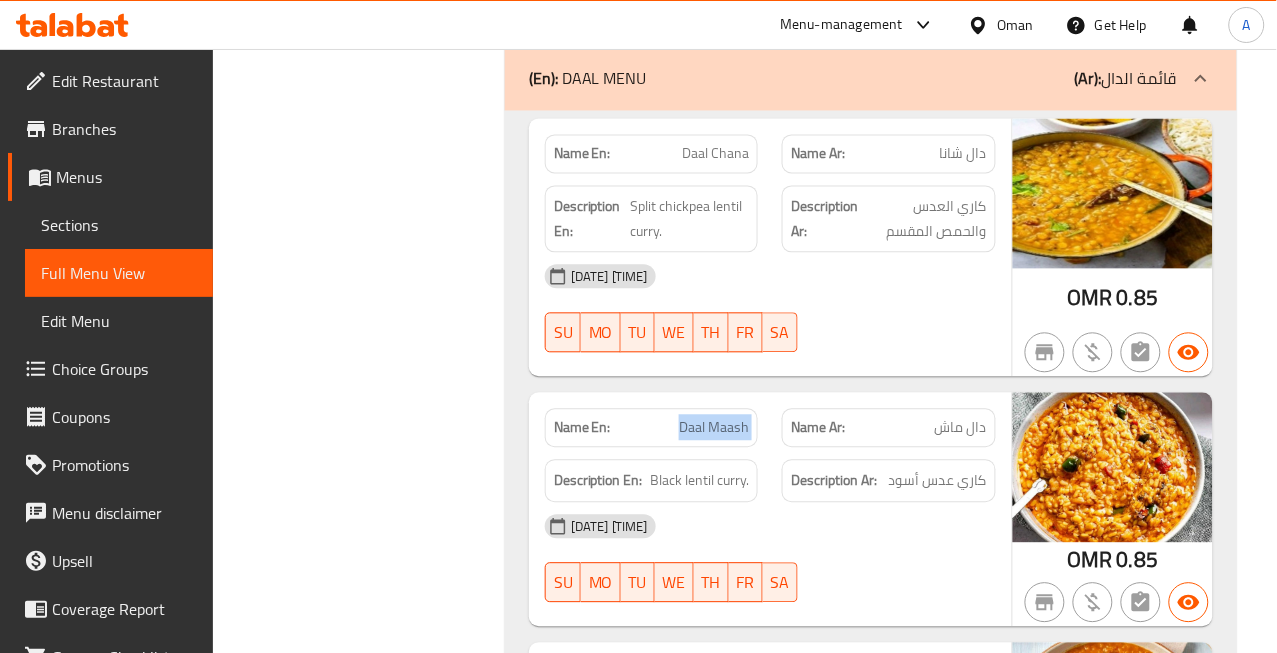 click on "Daal Maash" at bounding box center [680, -16555] 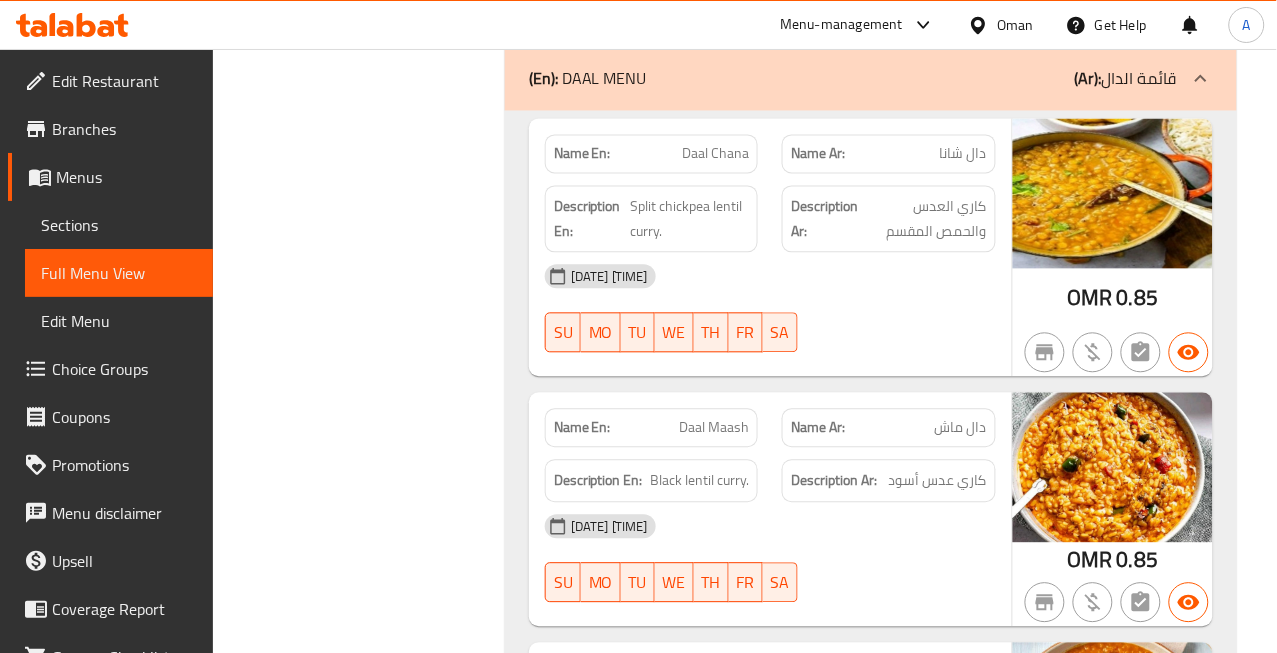click on "دال ماش" at bounding box center [935, -16566] 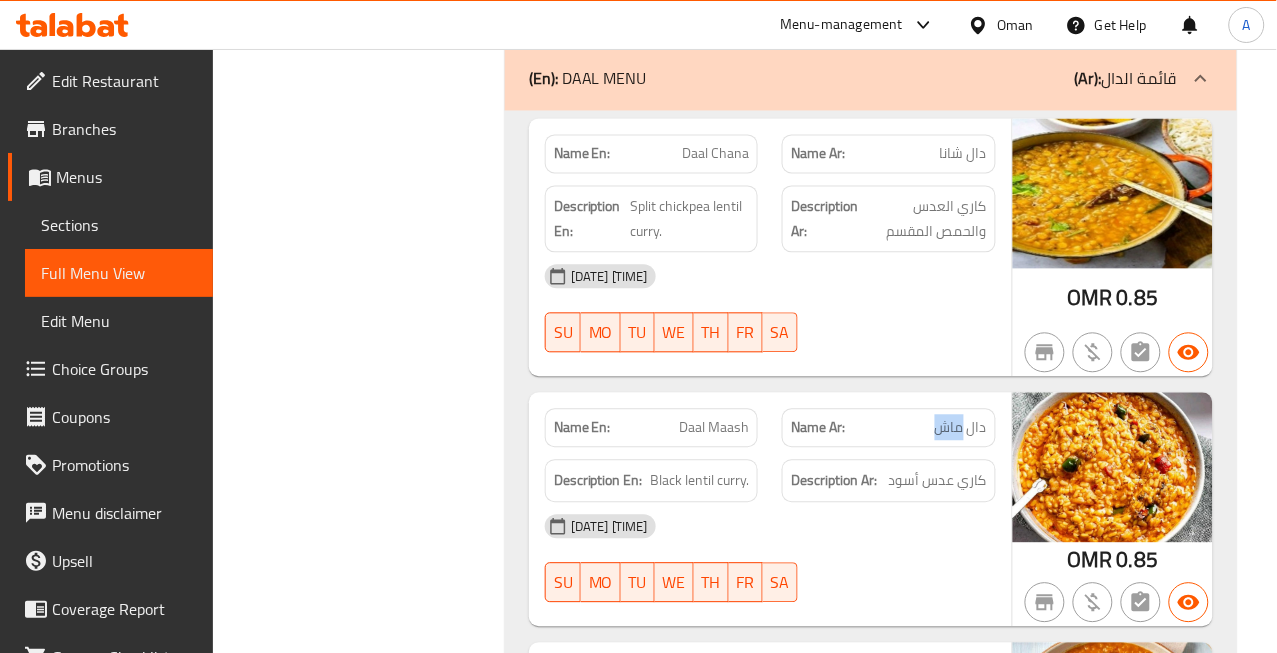 click on "دال ماش" at bounding box center [935, -16566] 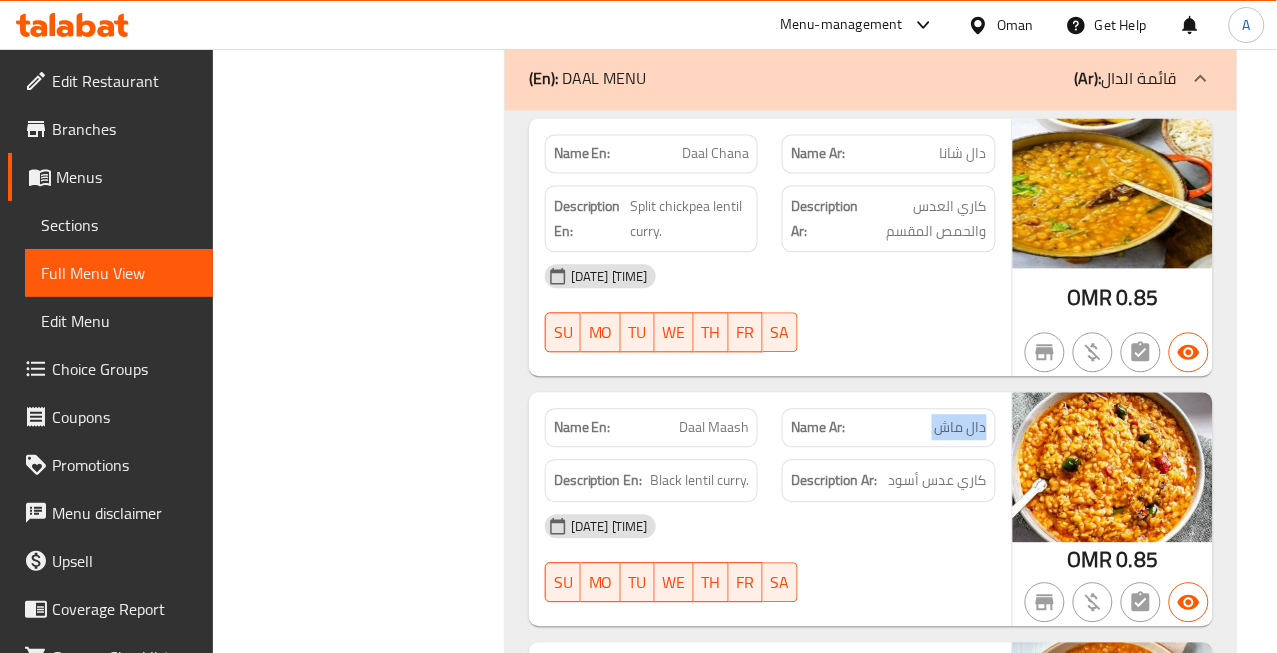 click on "دال ماش" at bounding box center (935, -16566) 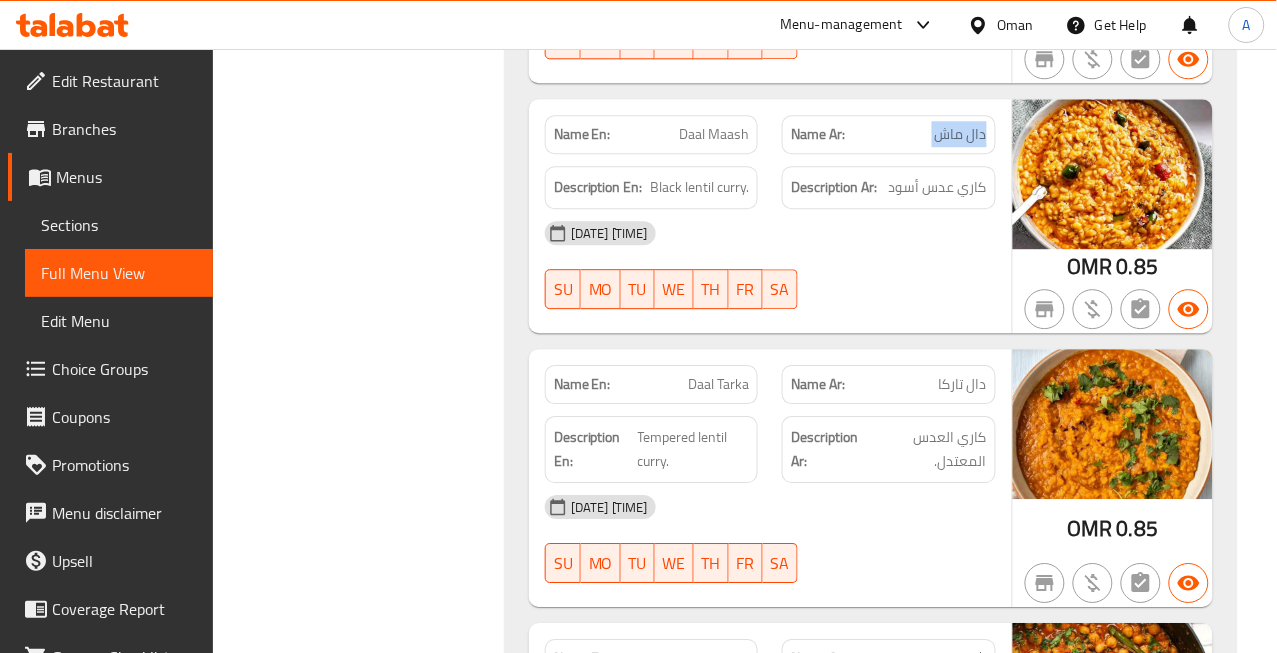 scroll, scrollTop: 17550, scrollLeft: 0, axis: vertical 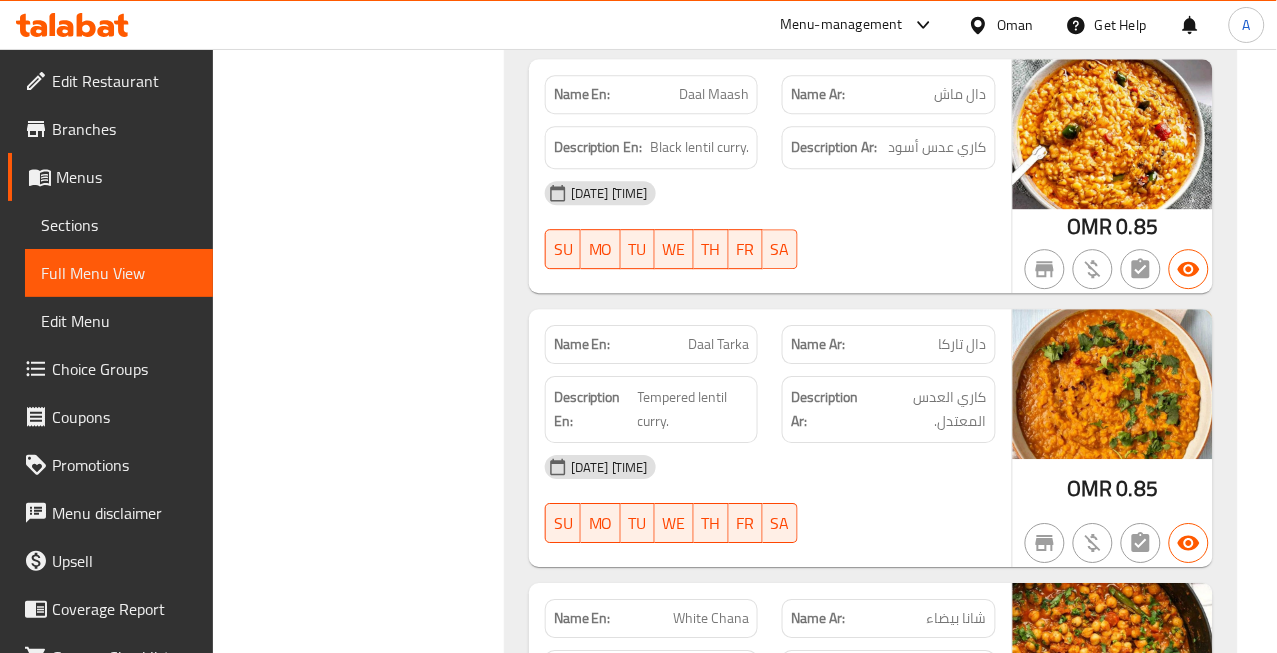 click on "Daal Tarka" at bounding box center [730, -16581] 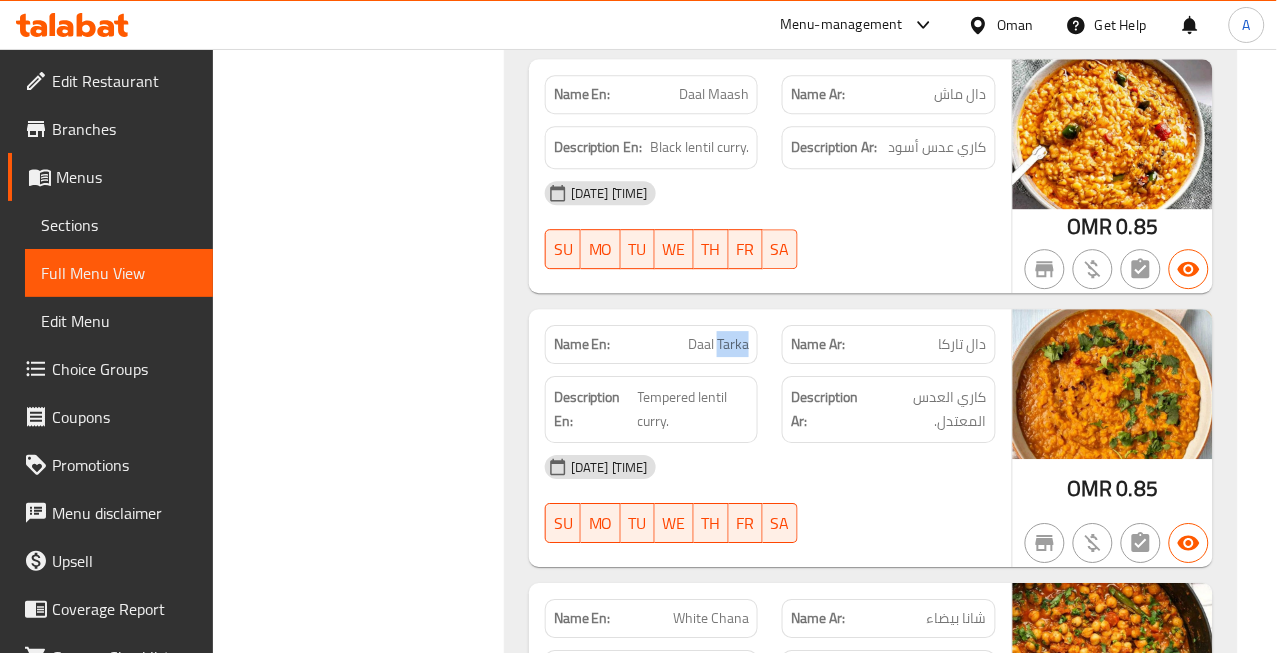 click on "Daal Tarka" at bounding box center (730, -16581) 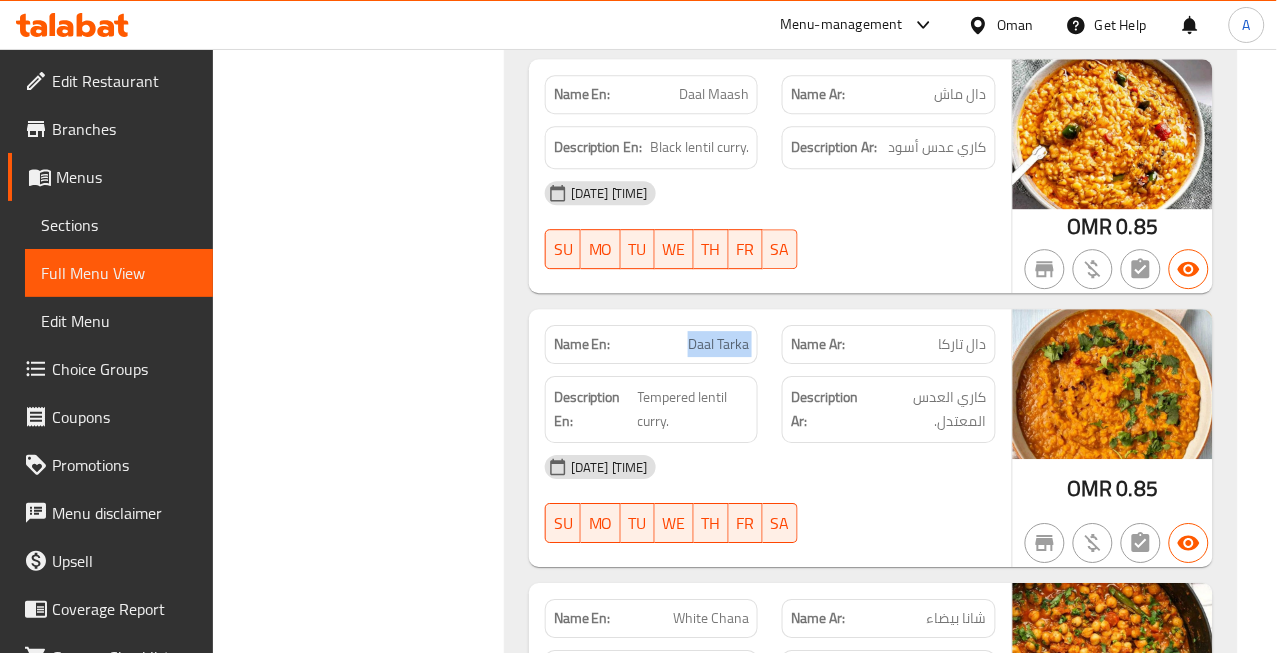 click on "Daal Tarka" at bounding box center (730, -16581) 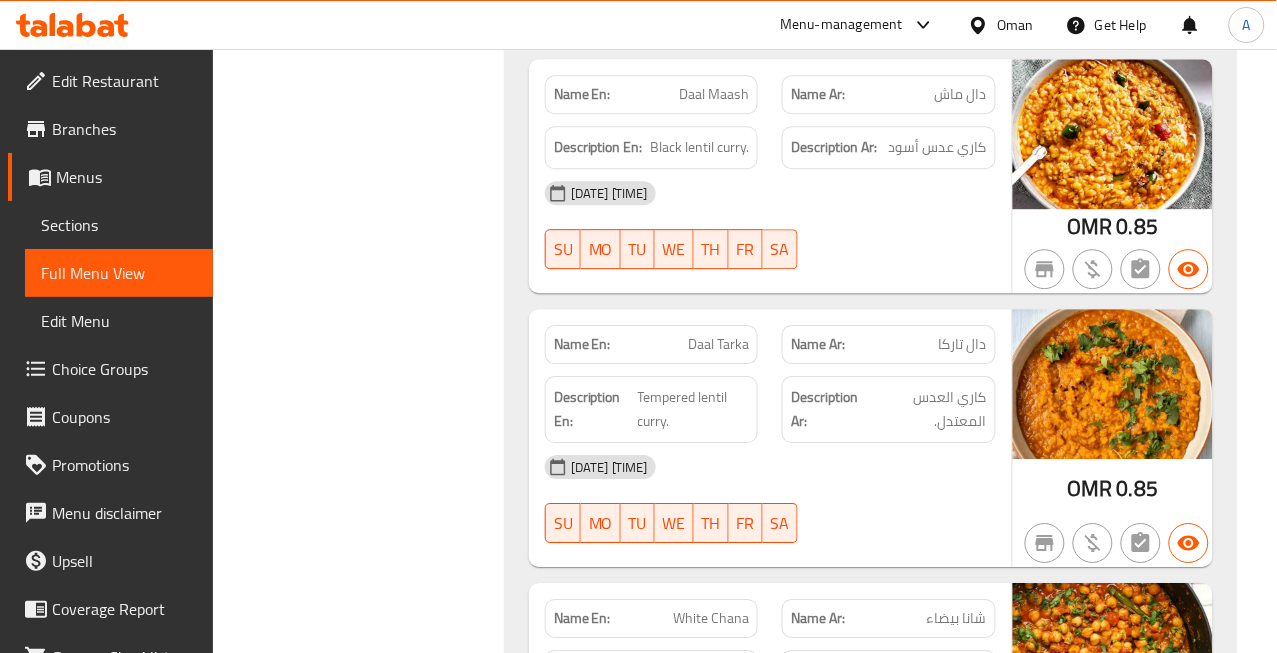 click on "دال تاركا" at bounding box center (975, -16581) 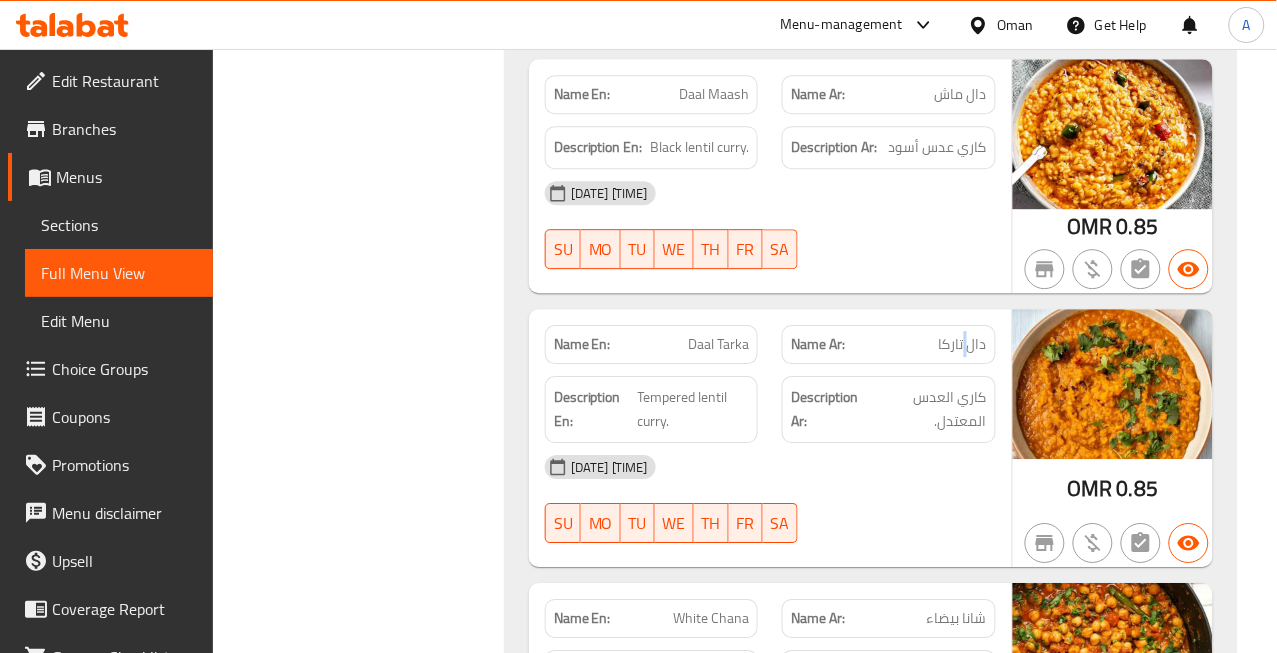 click on "دال تاركا" at bounding box center [975, -16581] 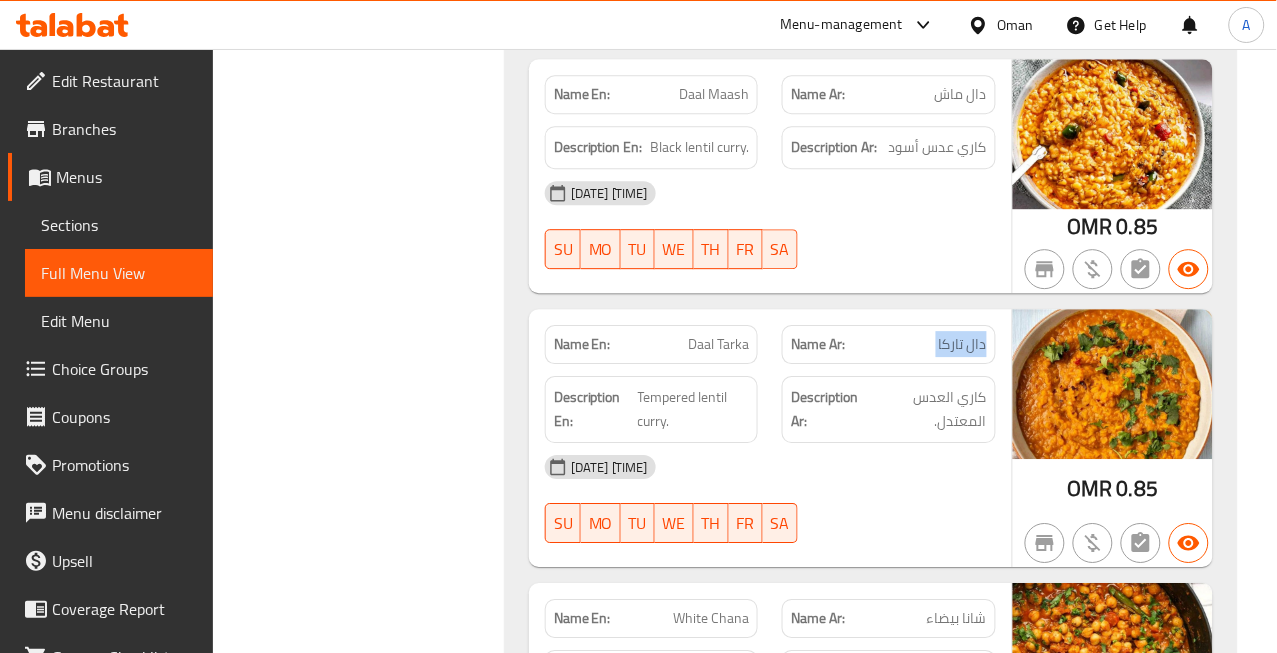 click on "دال تاركا" at bounding box center [975, -16581] 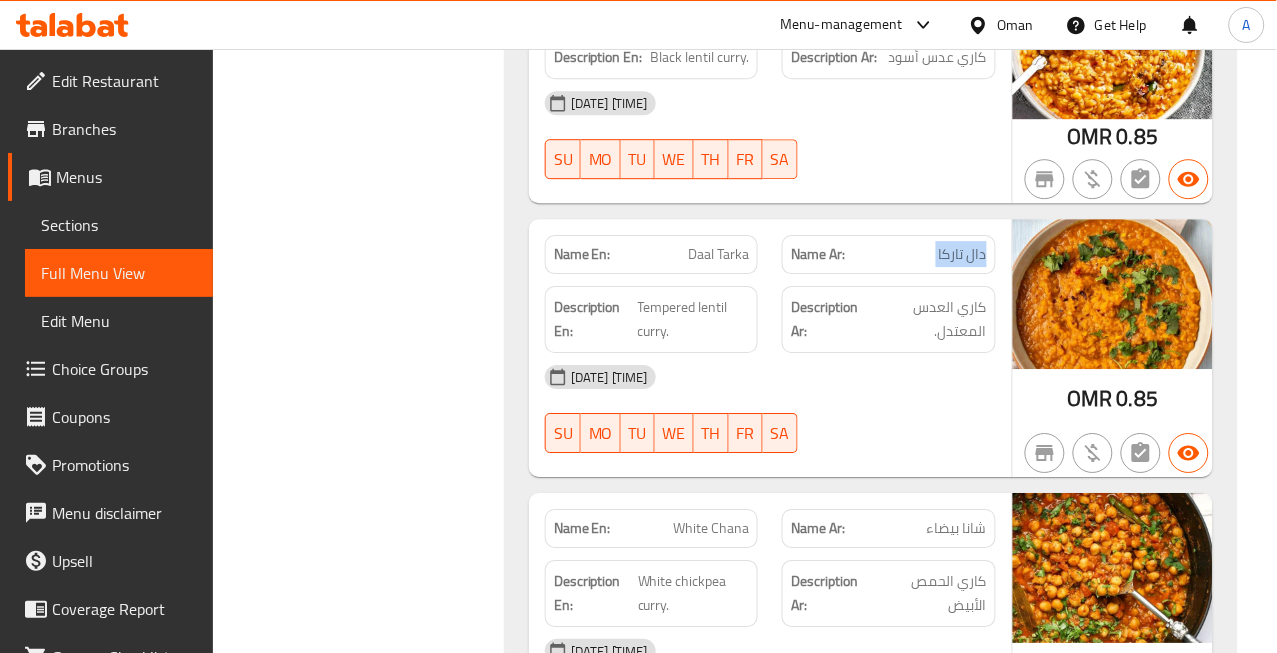 scroll, scrollTop: 17772, scrollLeft: 0, axis: vertical 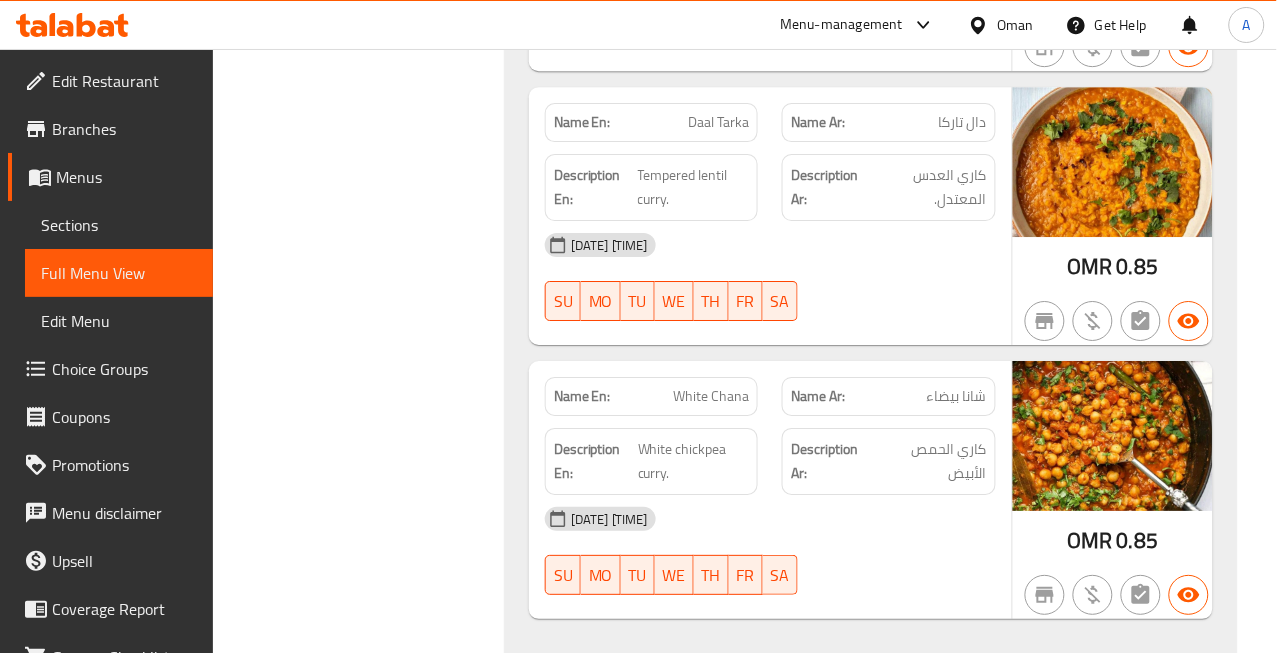 click on "شانا بيضاء" at bounding box center [938, -16553] 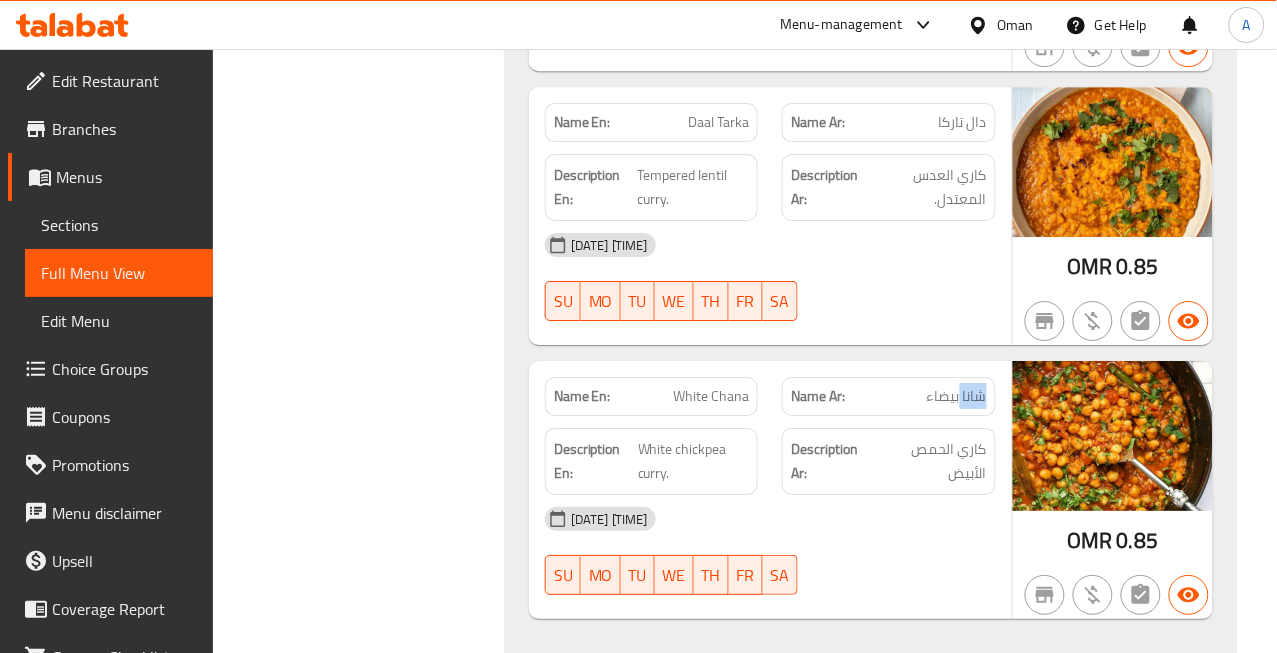 click on "شانا بيضاء" at bounding box center (938, -16553) 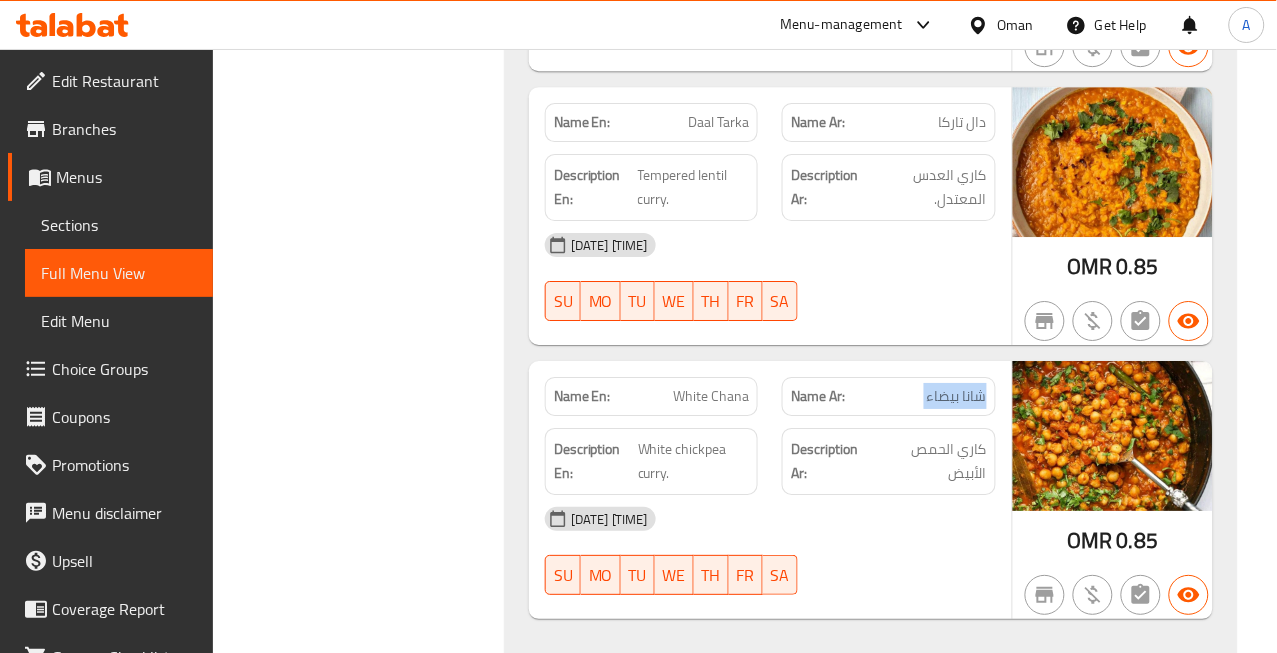 click on "شانا بيضاء" at bounding box center (938, -16553) 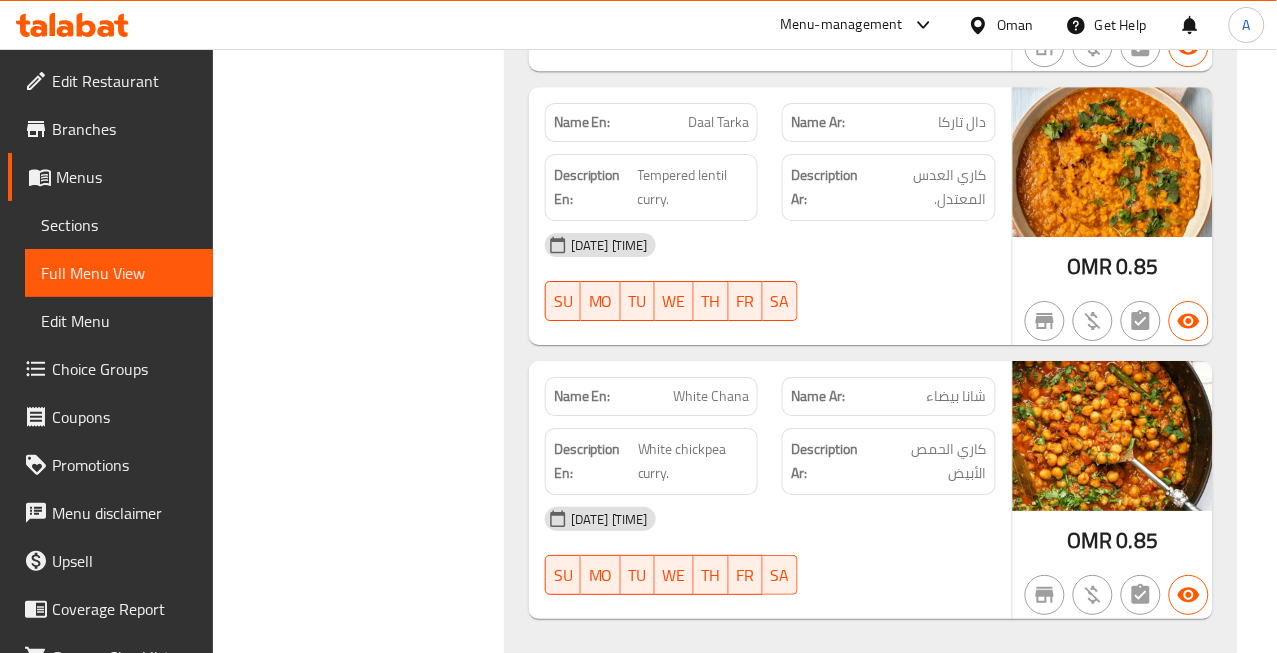 click on "White Chana" at bounding box center (698, -16553) 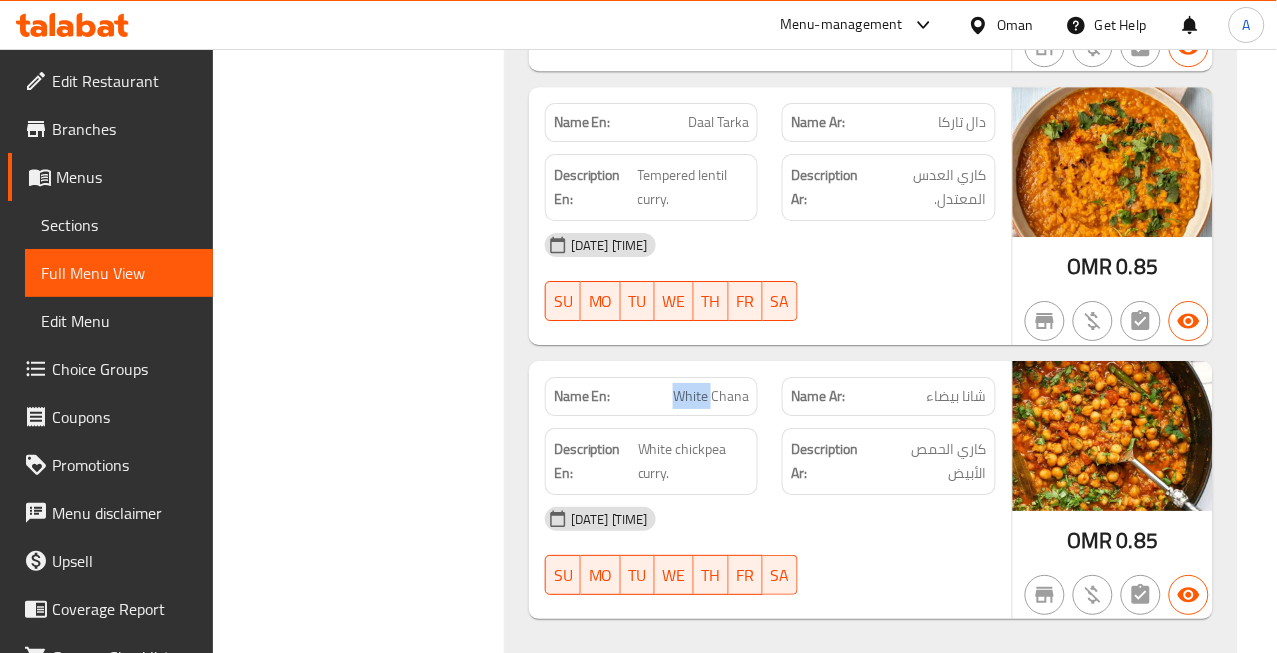 click on "White Chana" at bounding box center [698, -16553] 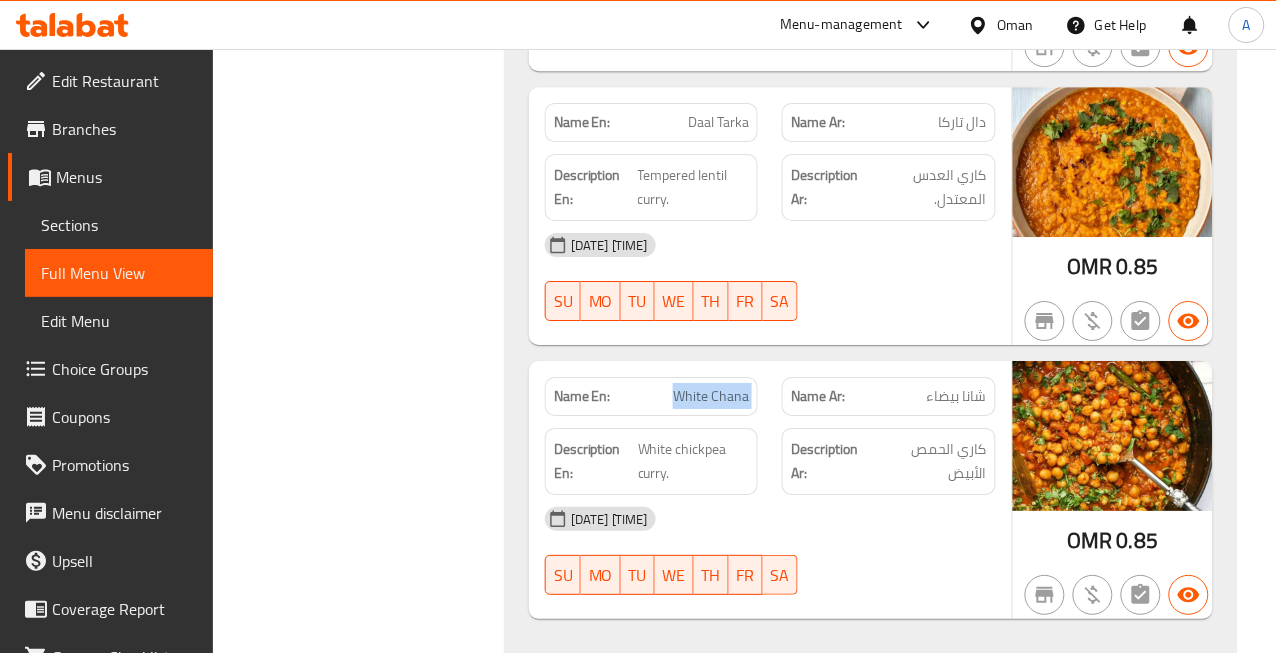 click on "White Chana" at bounding box center (698, -16553) 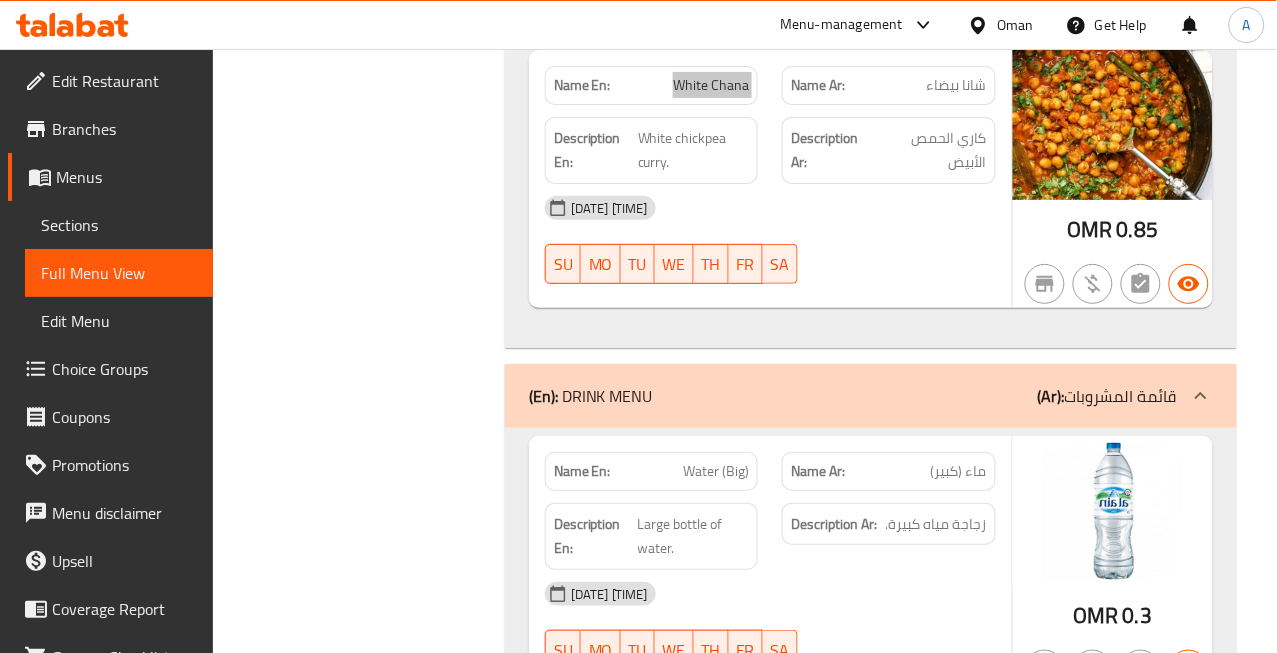 scroll, scrollTop: 18216, scrollLeft: 0, axis: vertical 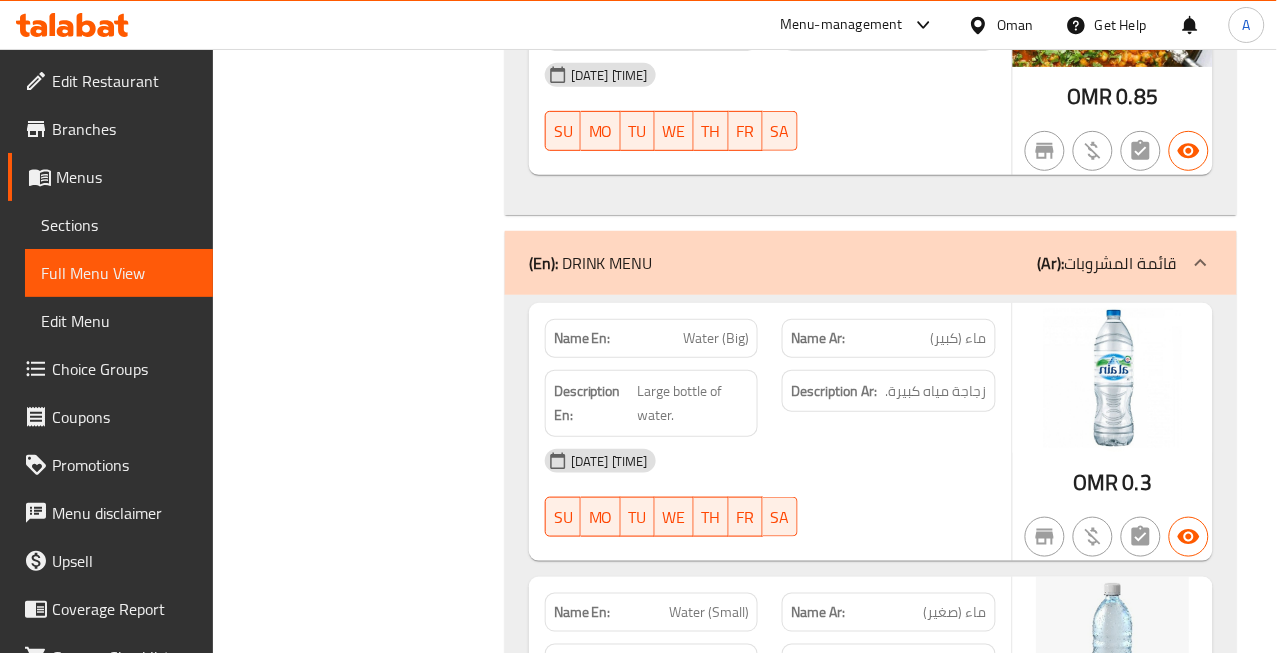 click on "Large bottle of water." at bounding box center [695, -17775] 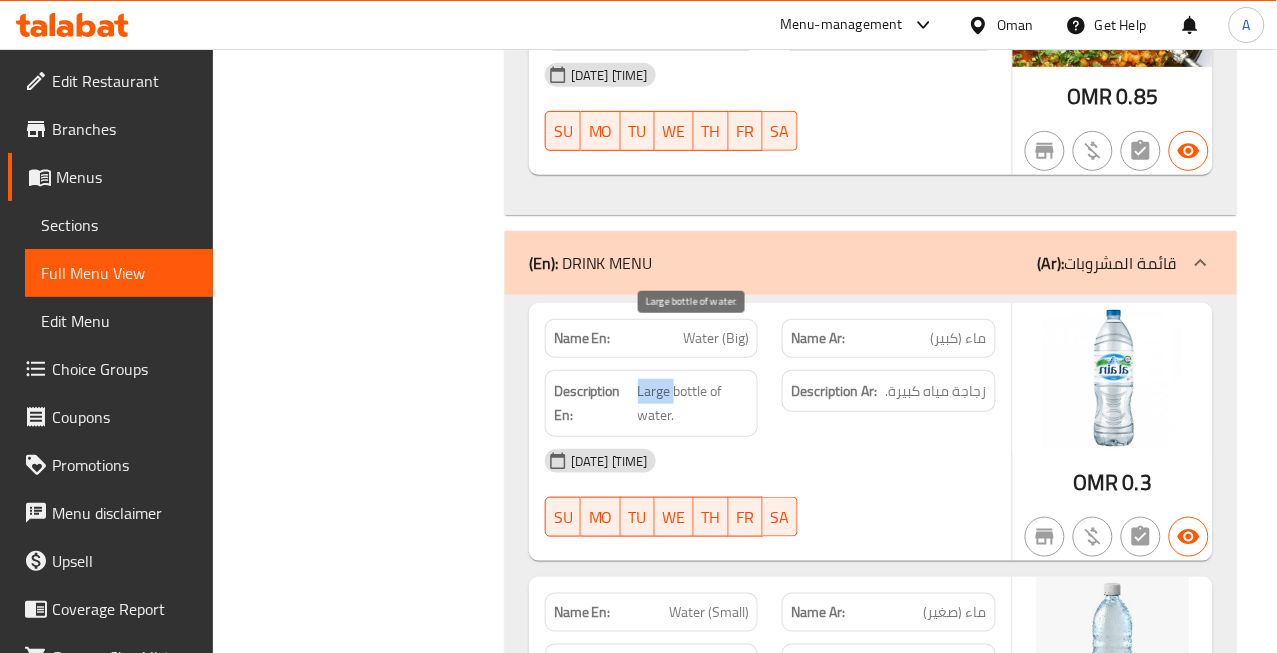 click on "Large bottle of water." at bounding box center (694, 403) 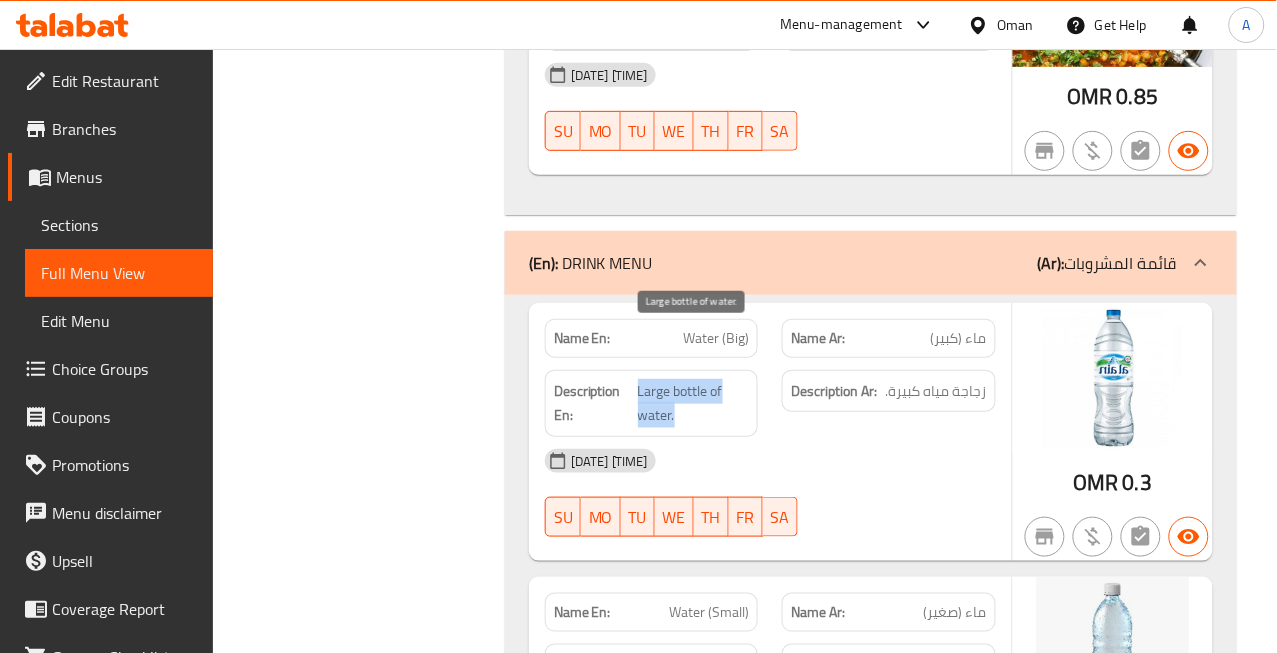 click on "Large bottle of water." at bounding box center [694, 403] 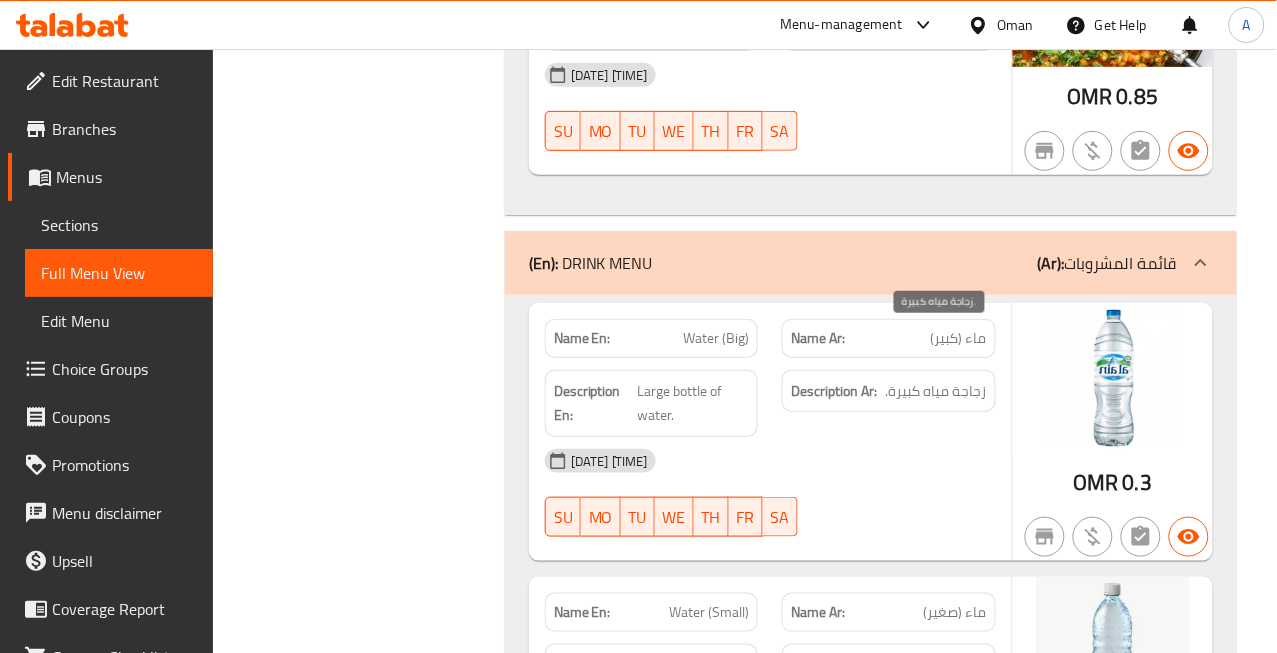 click on "زجاجة مياه كبيرة." at bounding box center [936, 391] 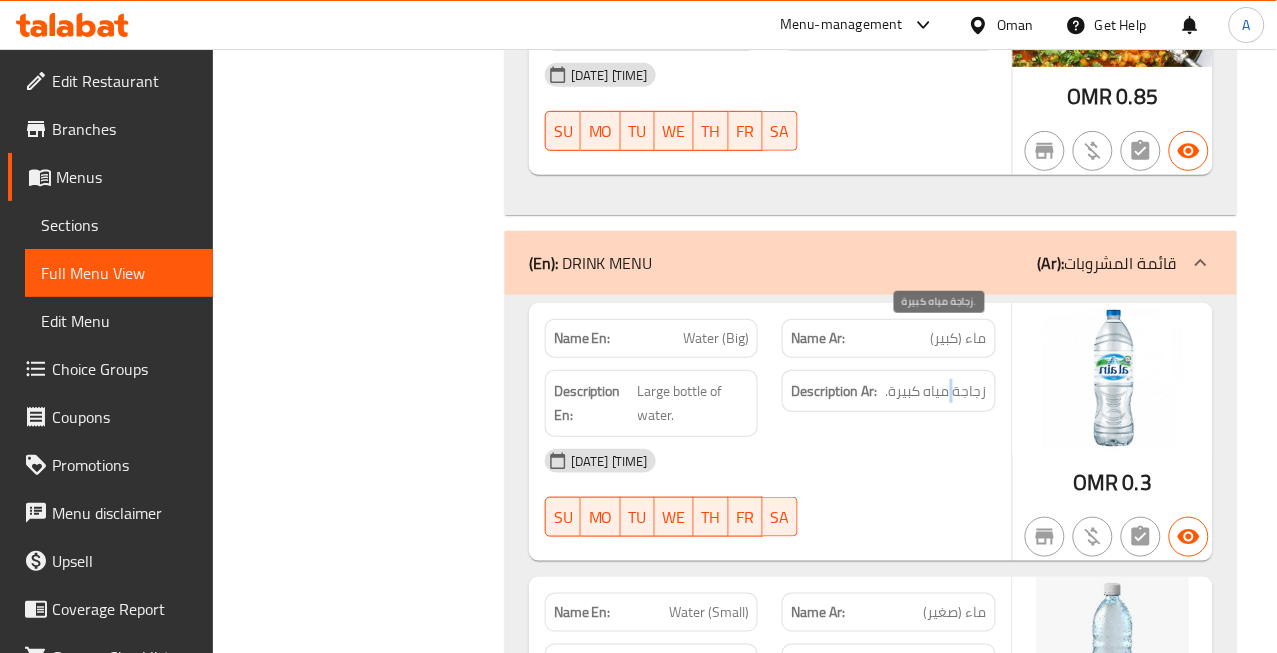 click on "زجاجة مياه كبيرة." at bounding box center (936, 391) 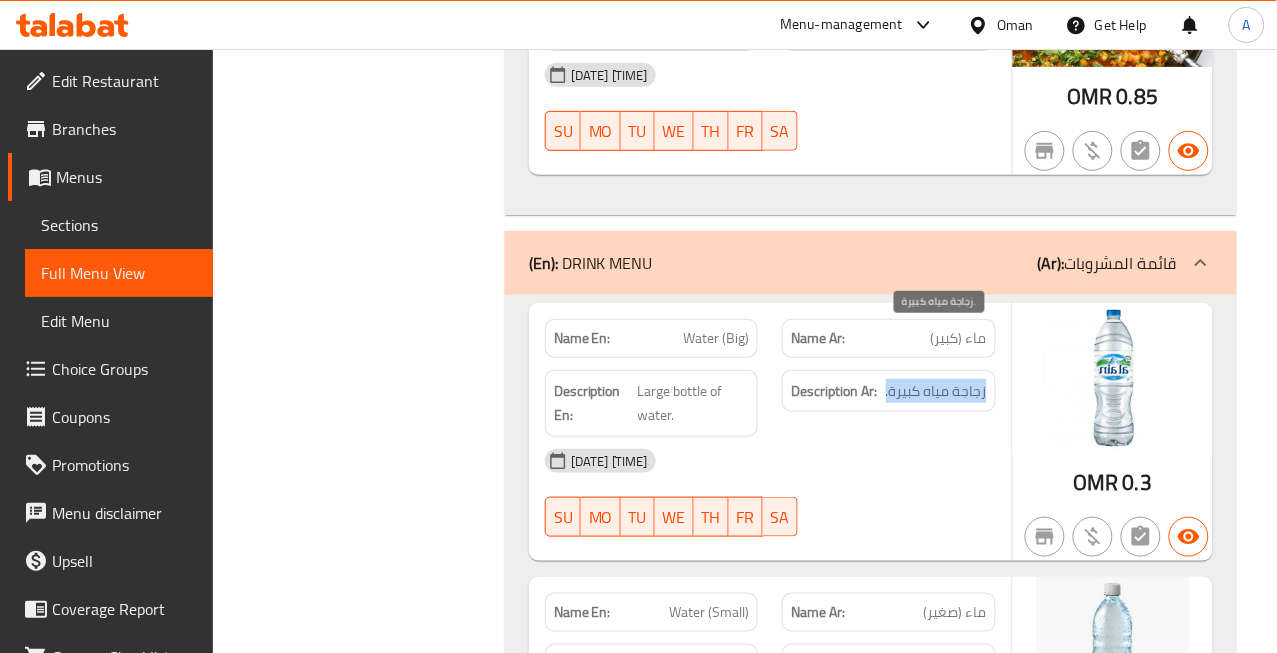 click on "زجاجة مياه كبيرة." at bounding box center [936, 391] 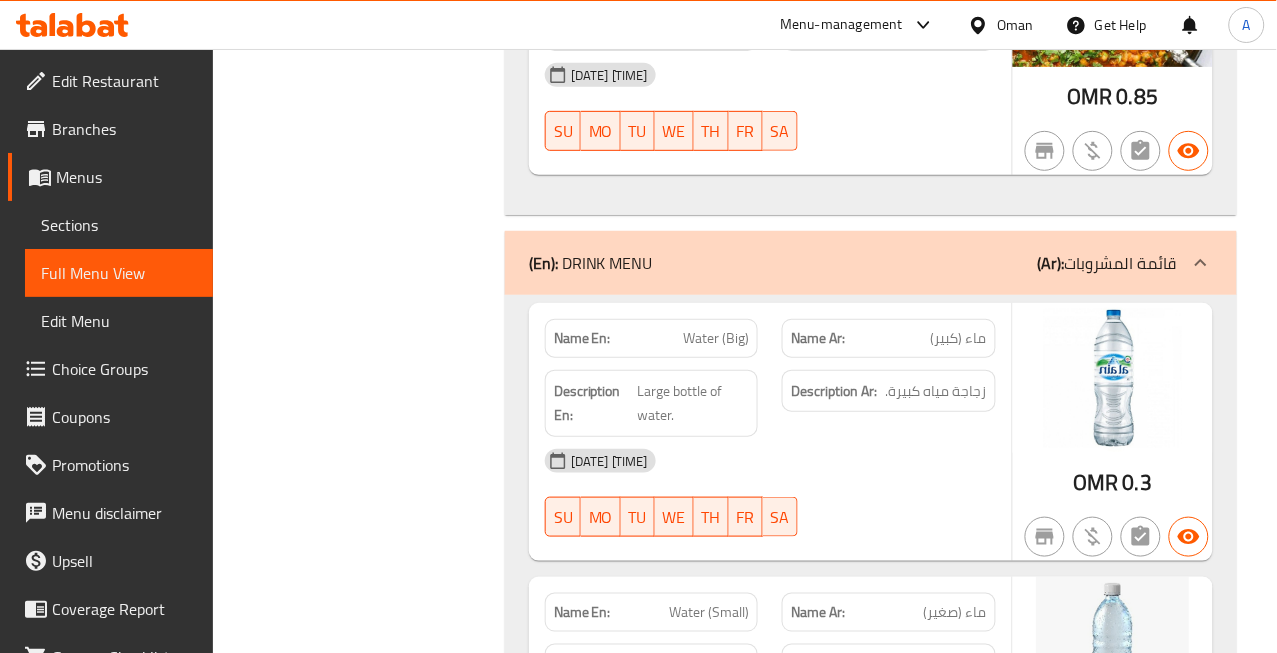 click on "Water (Small)" at bounding box center [680, -17555] 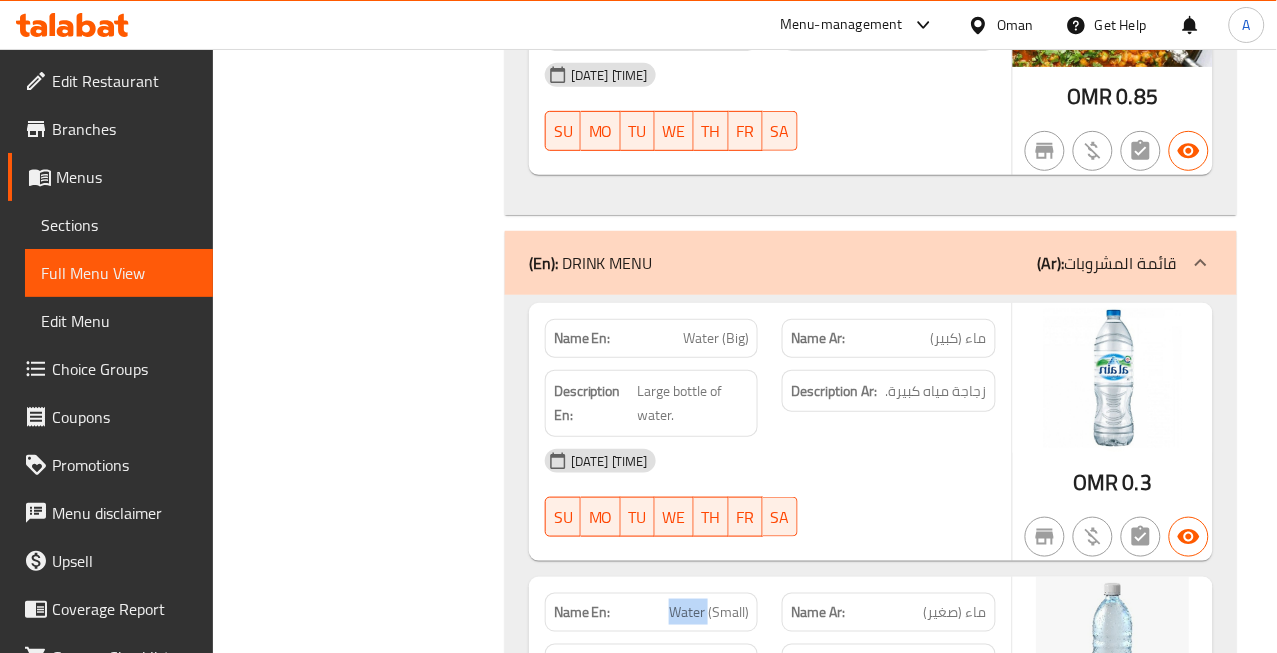 click on "Water (Small)" at bounding box center [680, -17555] 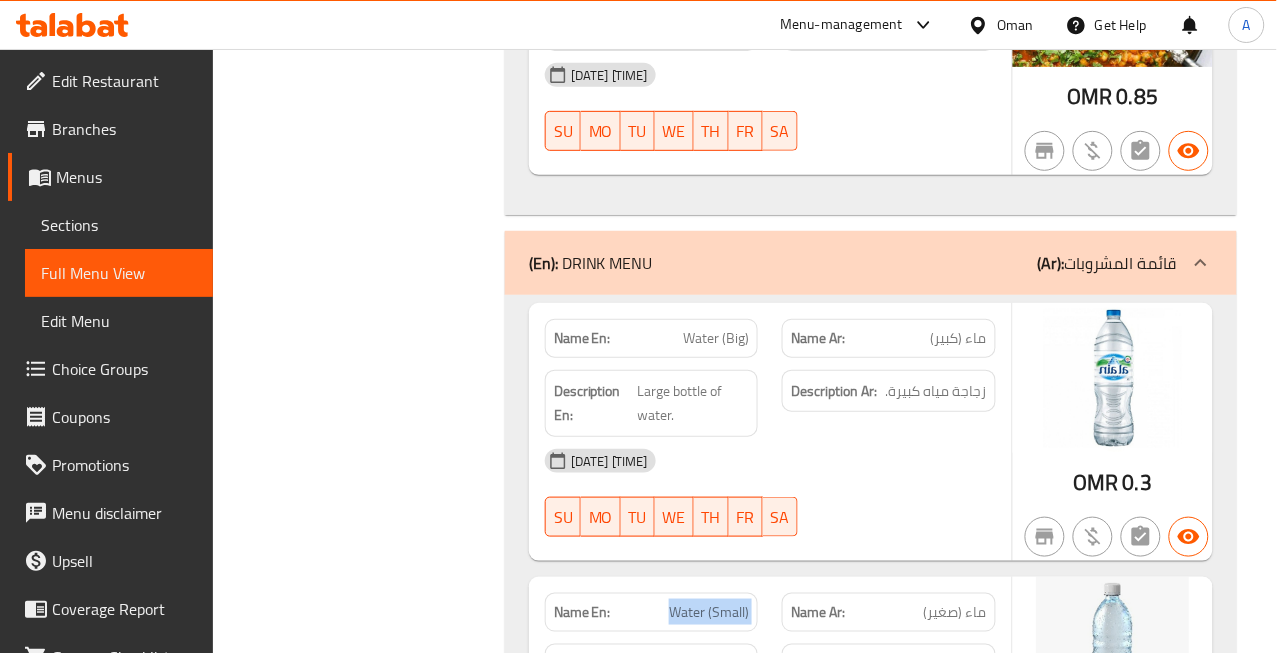 click on "Water (Small)" at bounding box center (680, -17555) 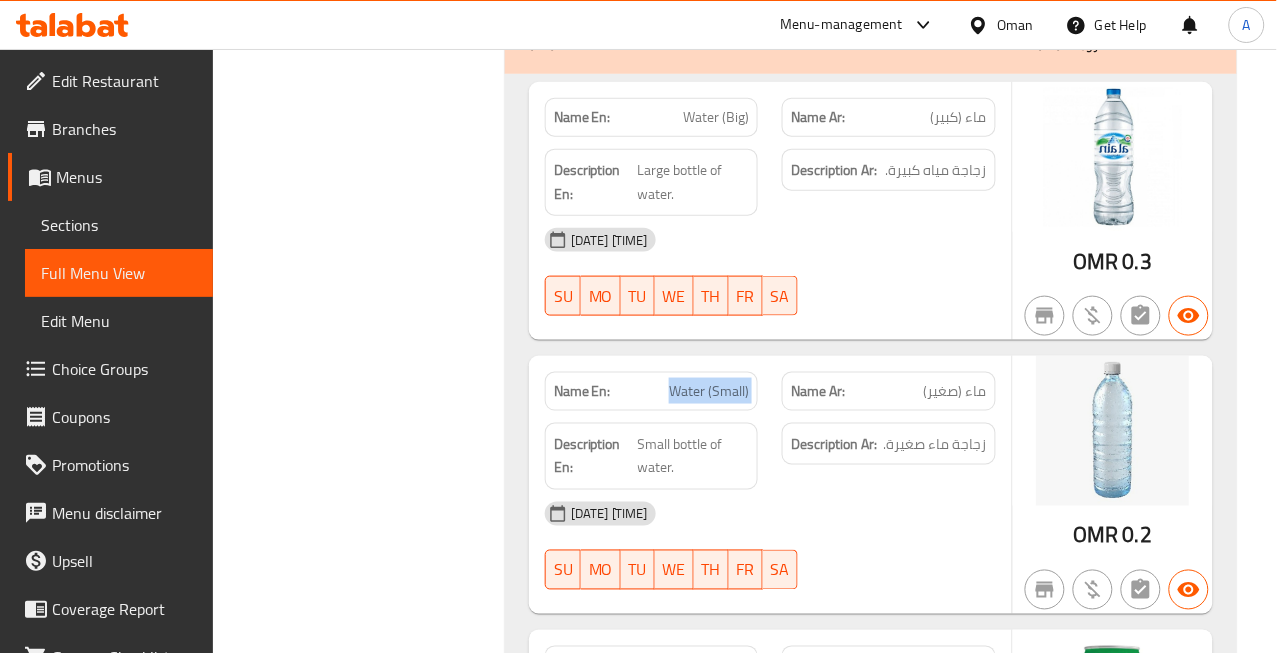 scroll, scrollTop: 18438, scrollLeft: 0, axis: vertical 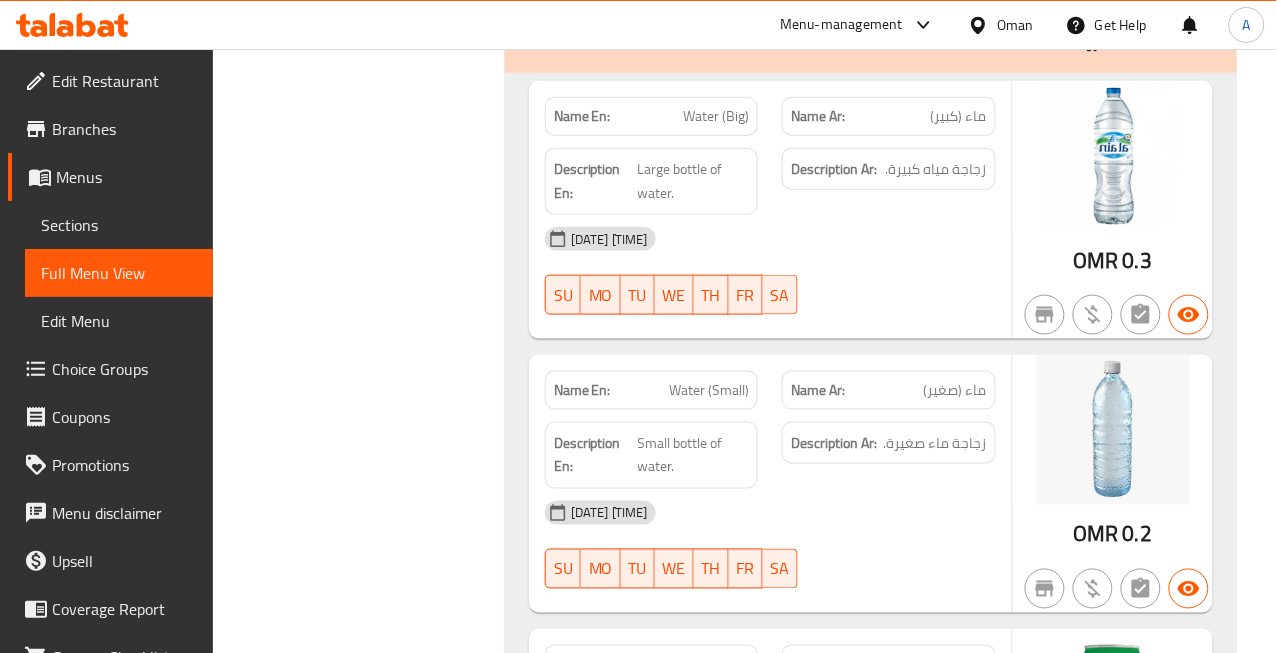 click on "ماء (صغير)" at bounding box center (935, -17788) 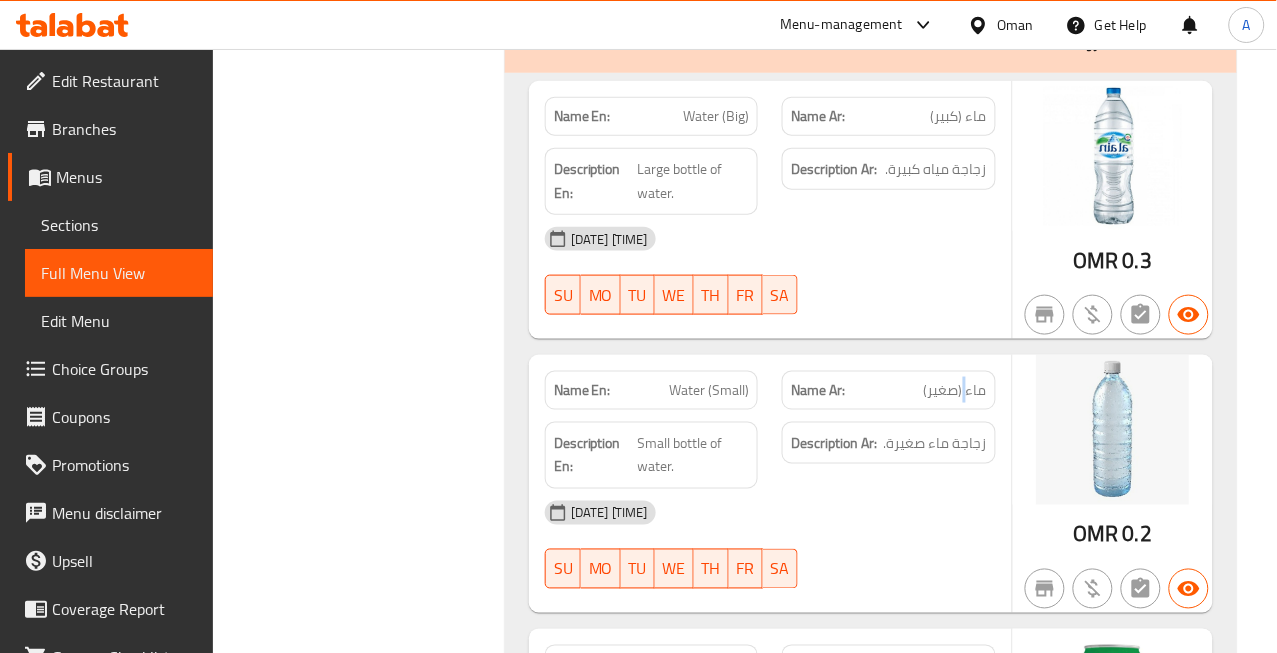 click on "ماء (صغير)" at bounding box center [935, -17788] 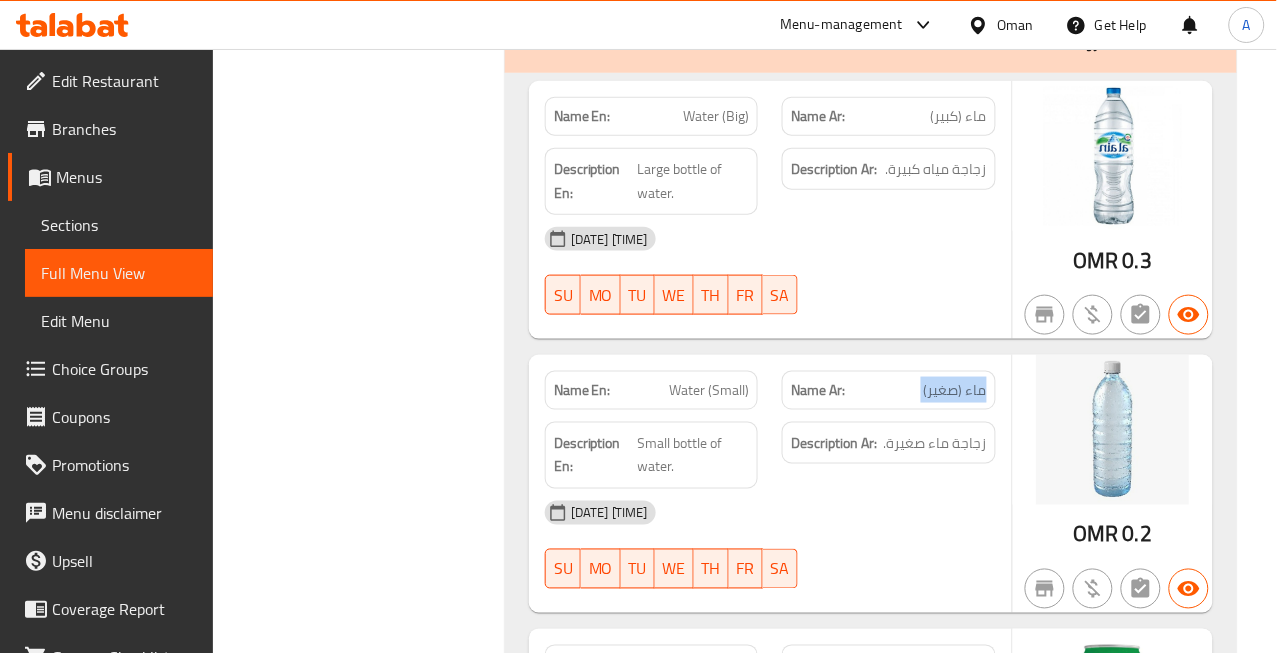 click on "ماء (صغير)" at bounding box center (935, -17788) 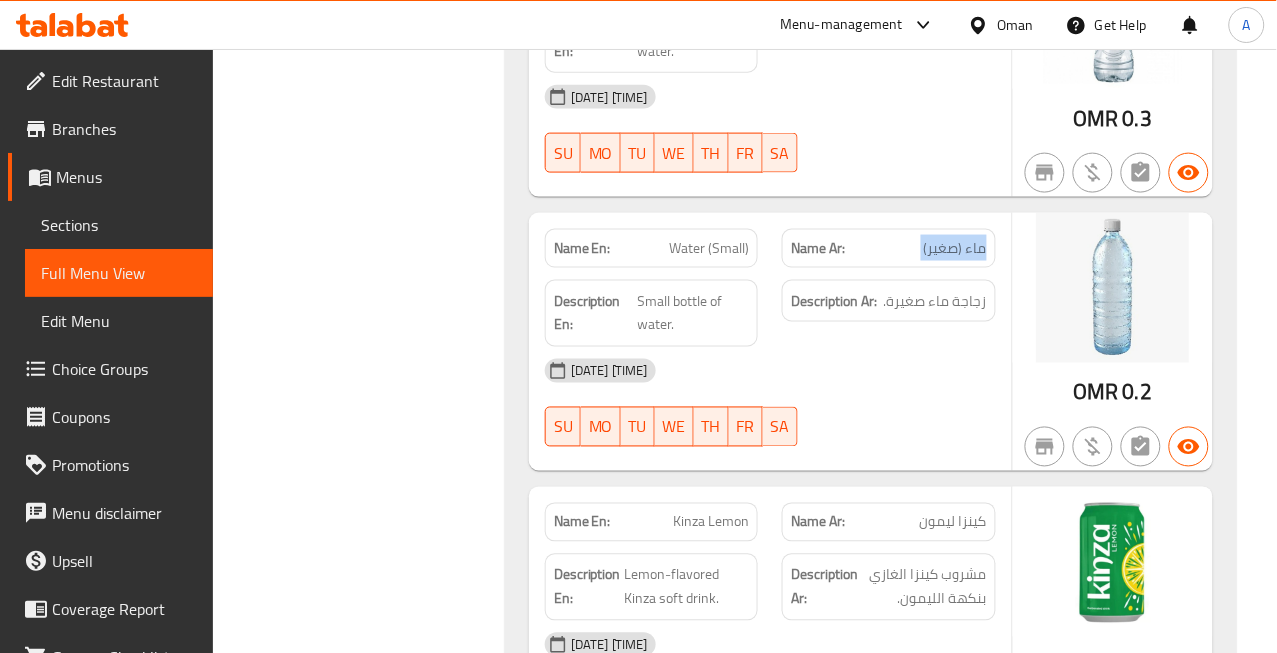 scroll, scrollTop: 18661, scrollLeft: 0, axis: vertical 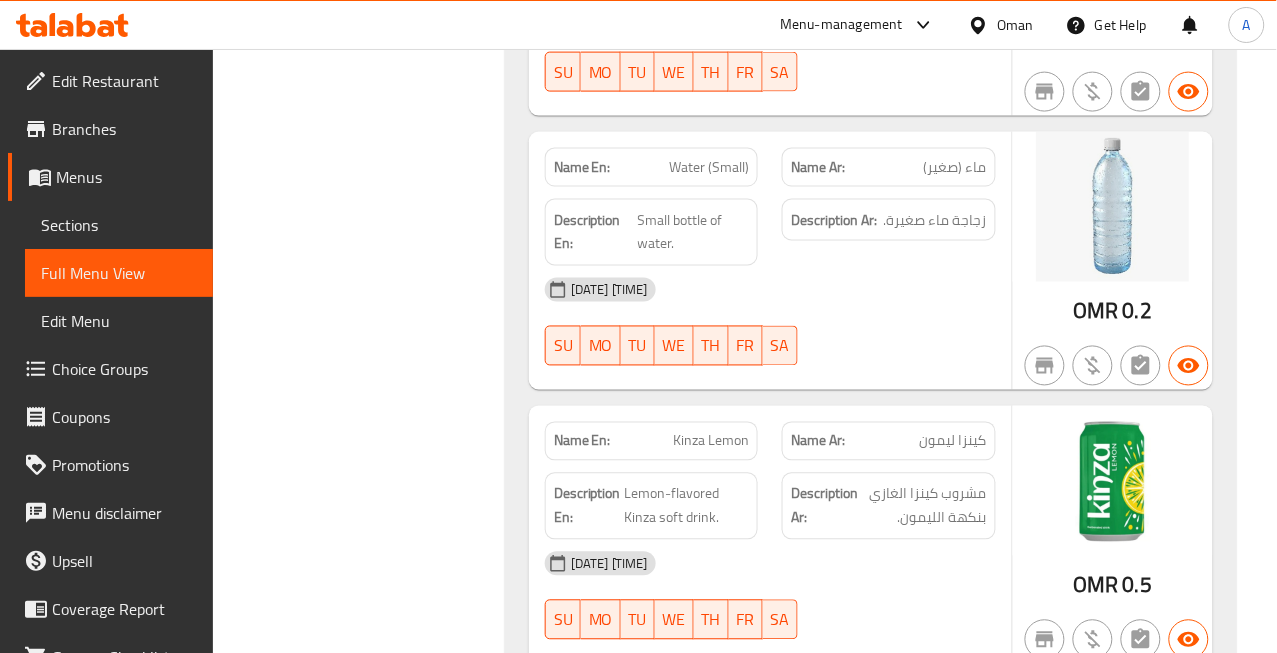 click on "كينزا ليمون" at bounding box center [975, -17692] 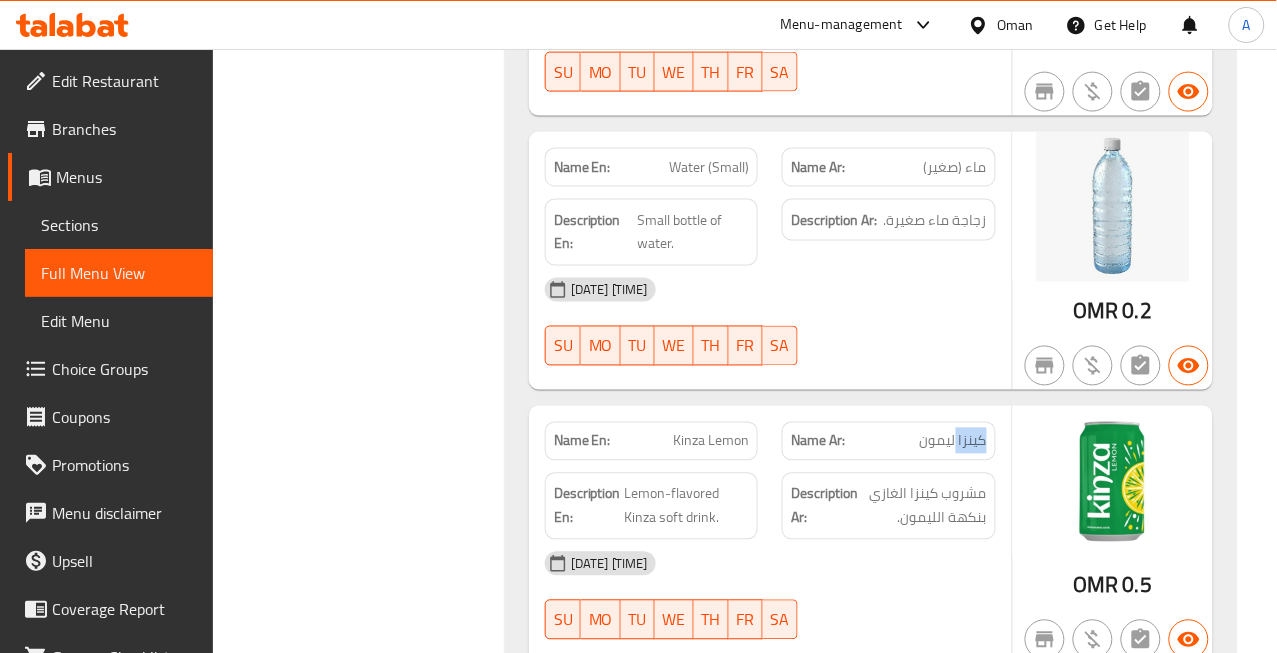 click on "كينزا ليمون" at bounding box center [975, -17692] 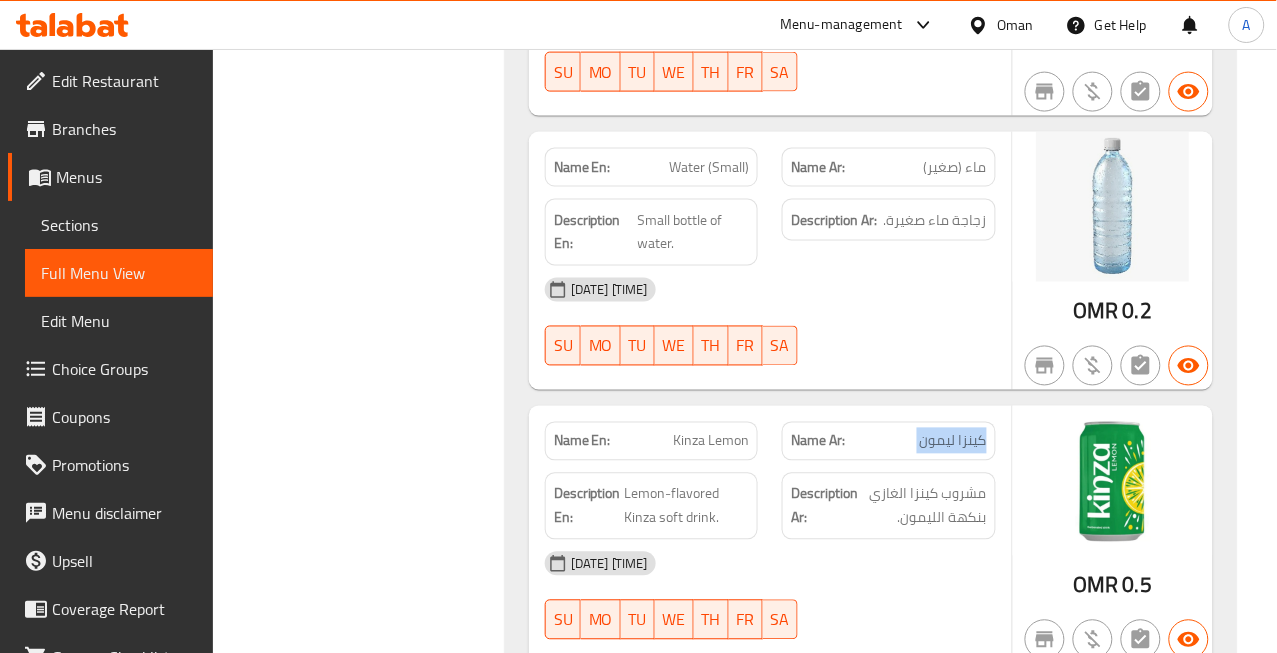 click on "كينزا ليمون" at bounding box center (975, -17692) 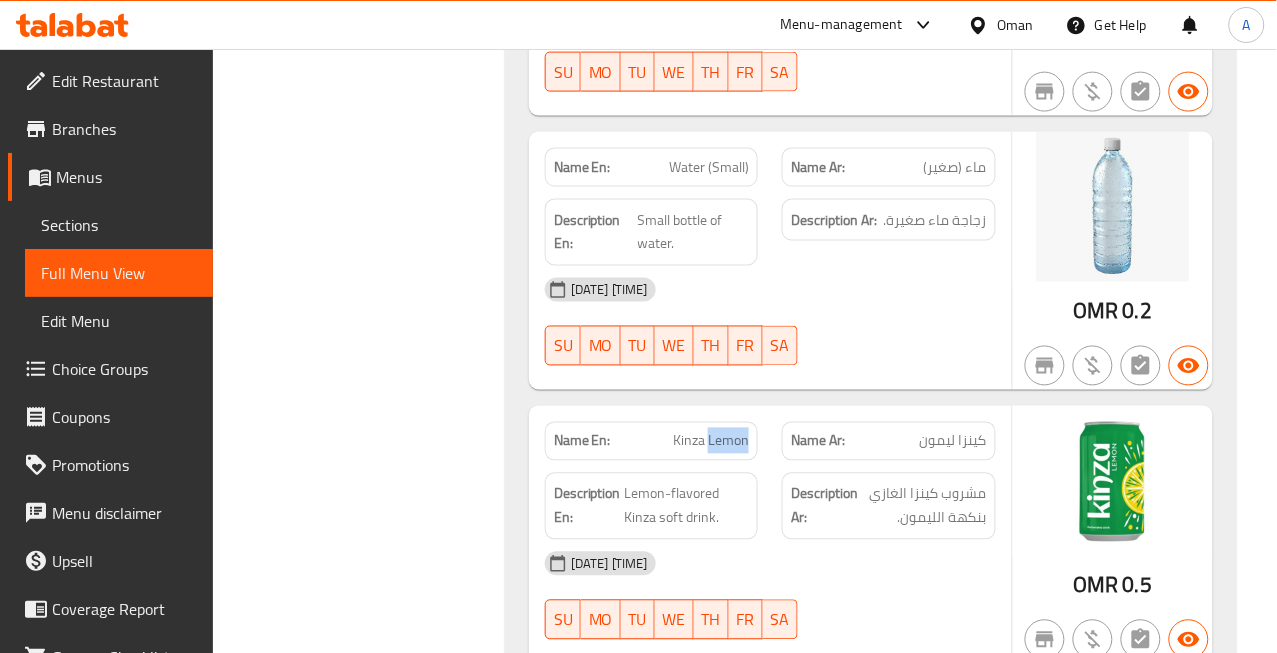 click on "Kinza Lemon" at bounding box center [730, -17692] 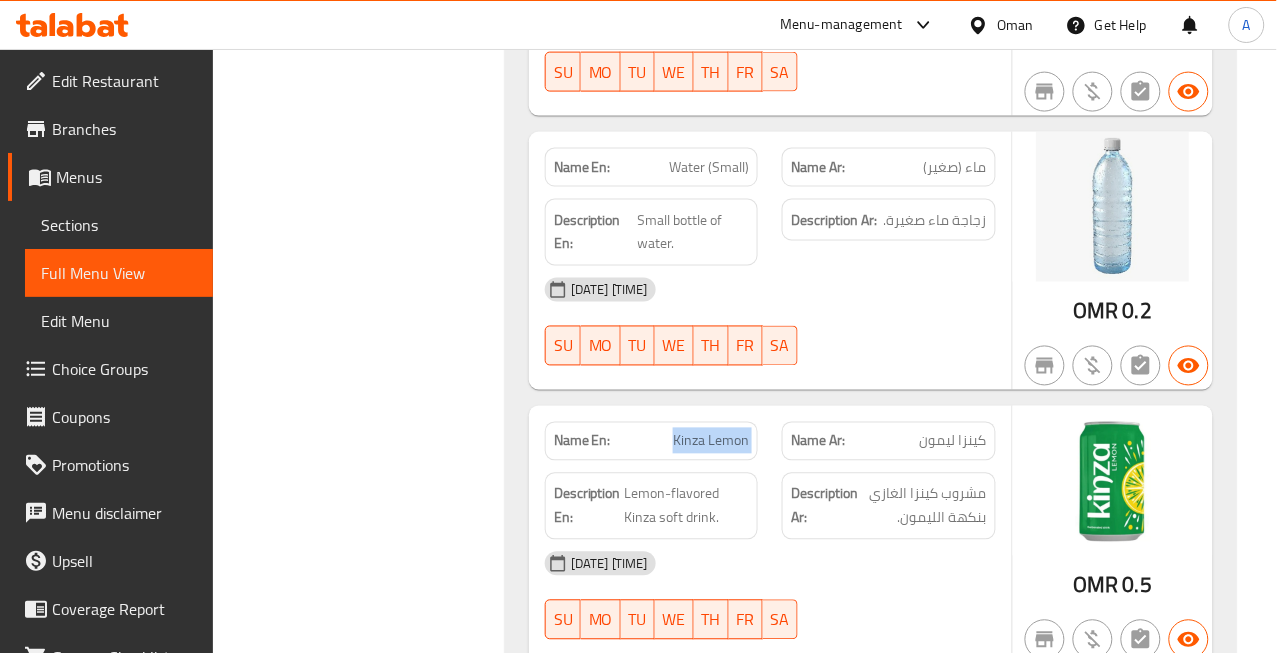 click on "Kinza Lemon" at bounding box center [730, -17692] 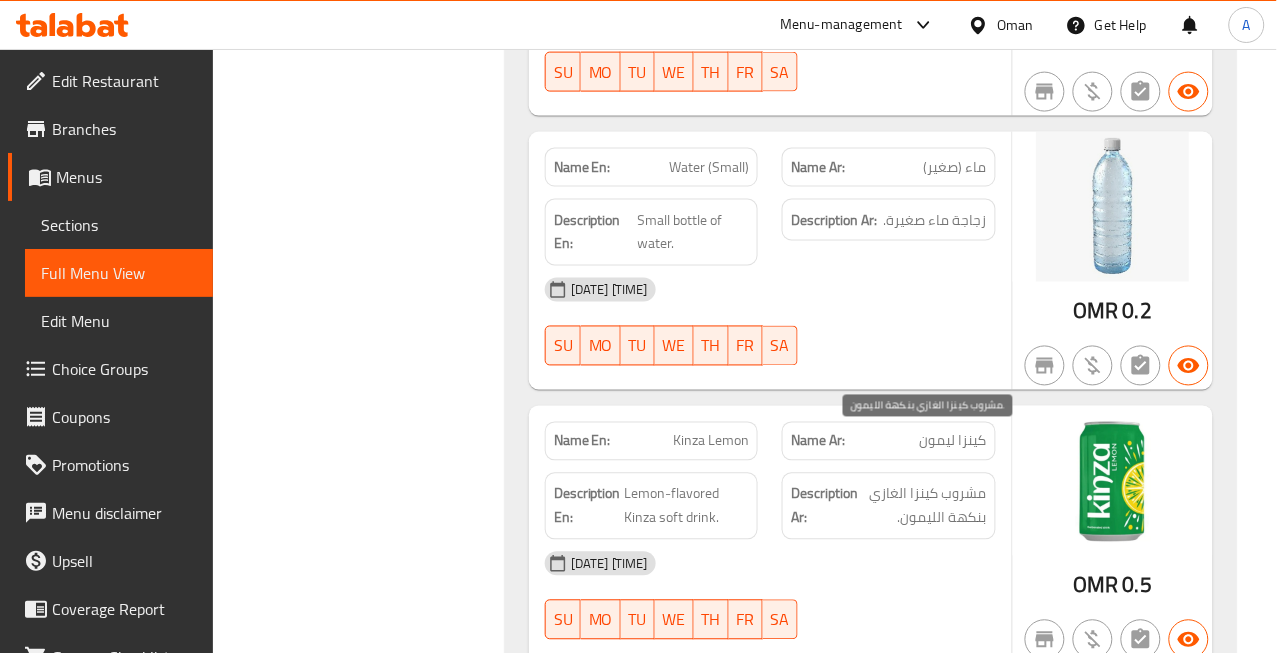 click on "مشروب كينزا الغازي بنكهة الليمون." at bounding box center [924, 506] 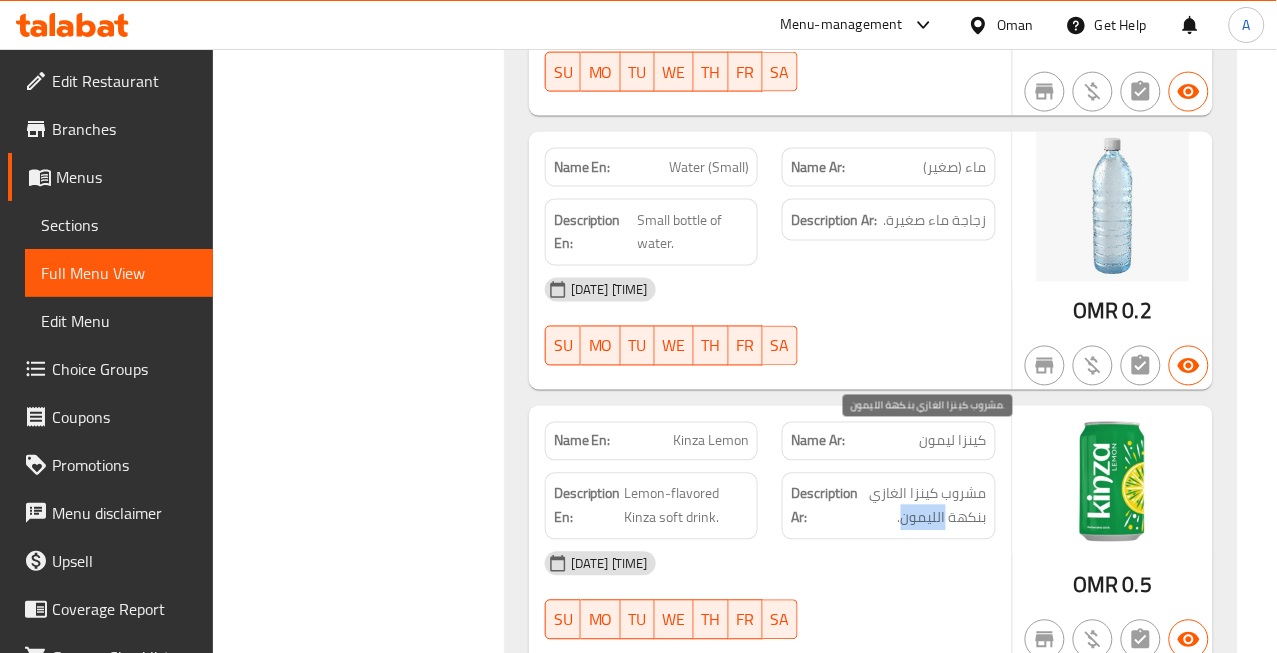 click on "مشروب كينزا الغازي بنكهة الليمون." at bounding box center (924, 506) 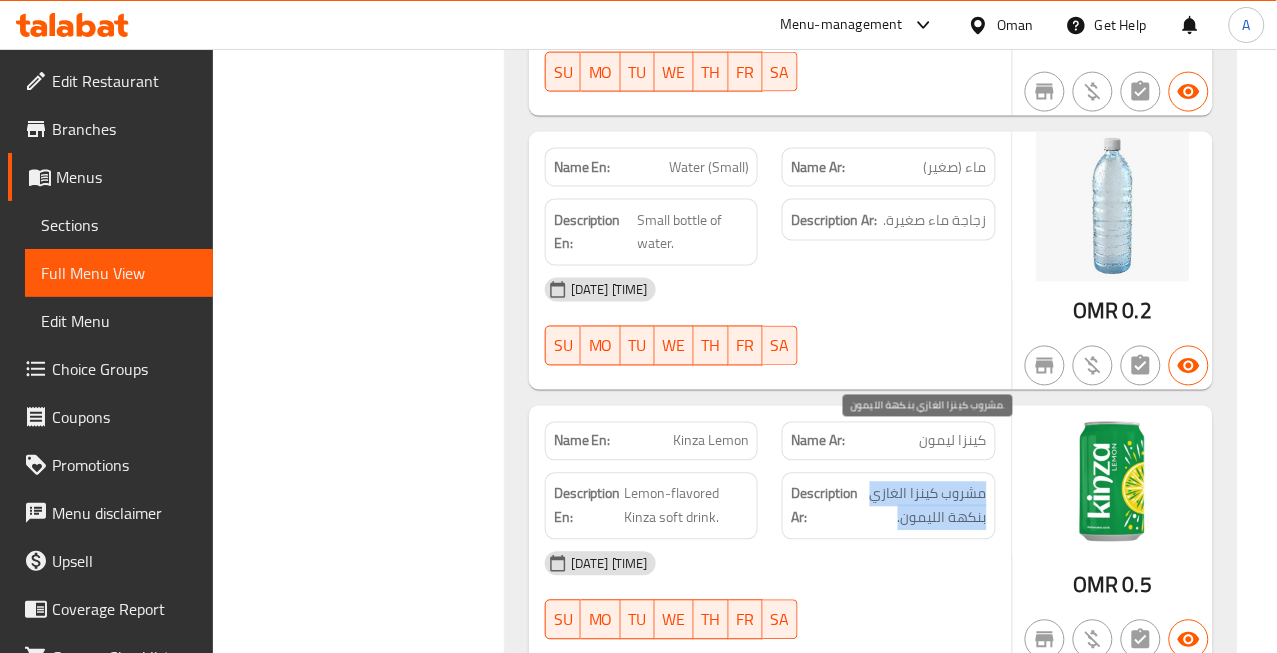 click on "مشروب كينزا الغازي بنكهة الليمون." at bounding box center (924, 506) 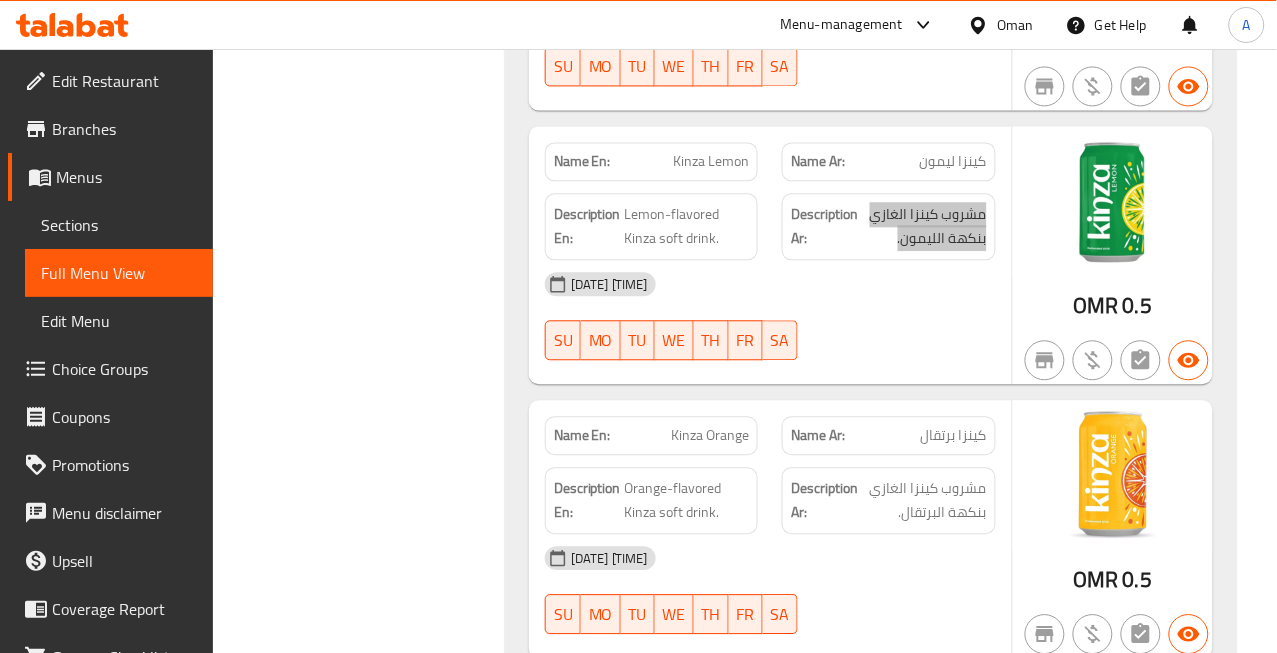 scroll, scrollTop: 18994, scrollLeft: 0, axis: vertical 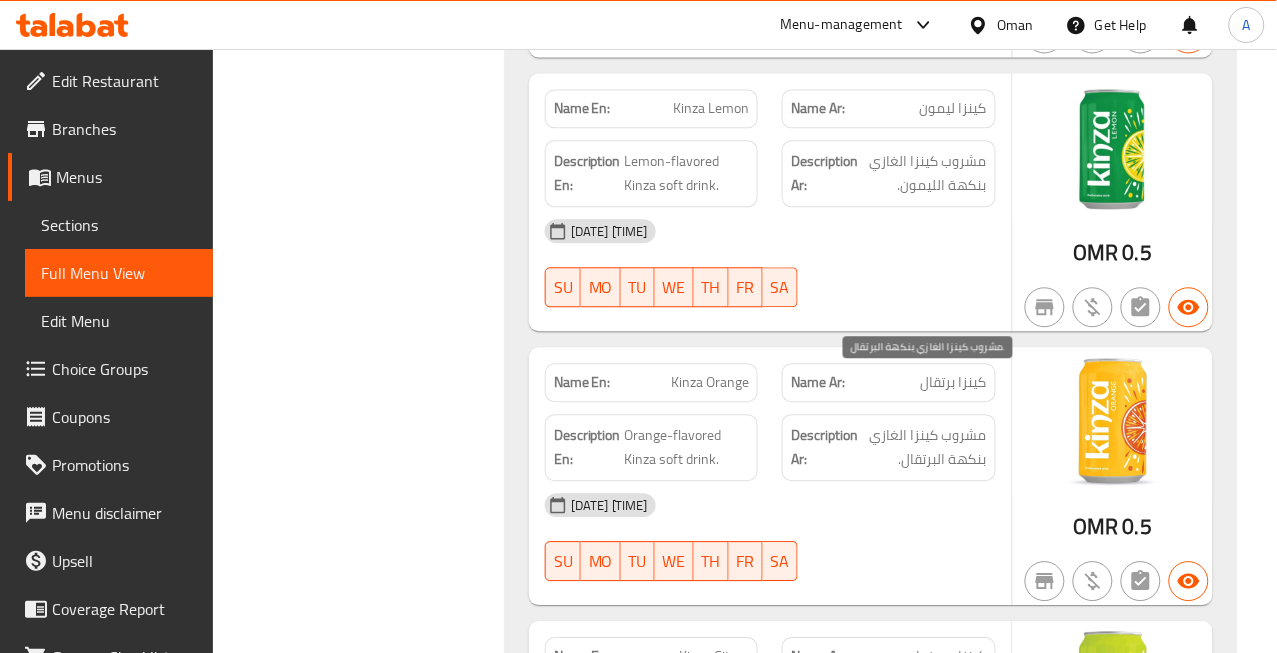 click on "مشروب كينزا الغازي بنكهة البرتقال." at bounding box center (924, 447) 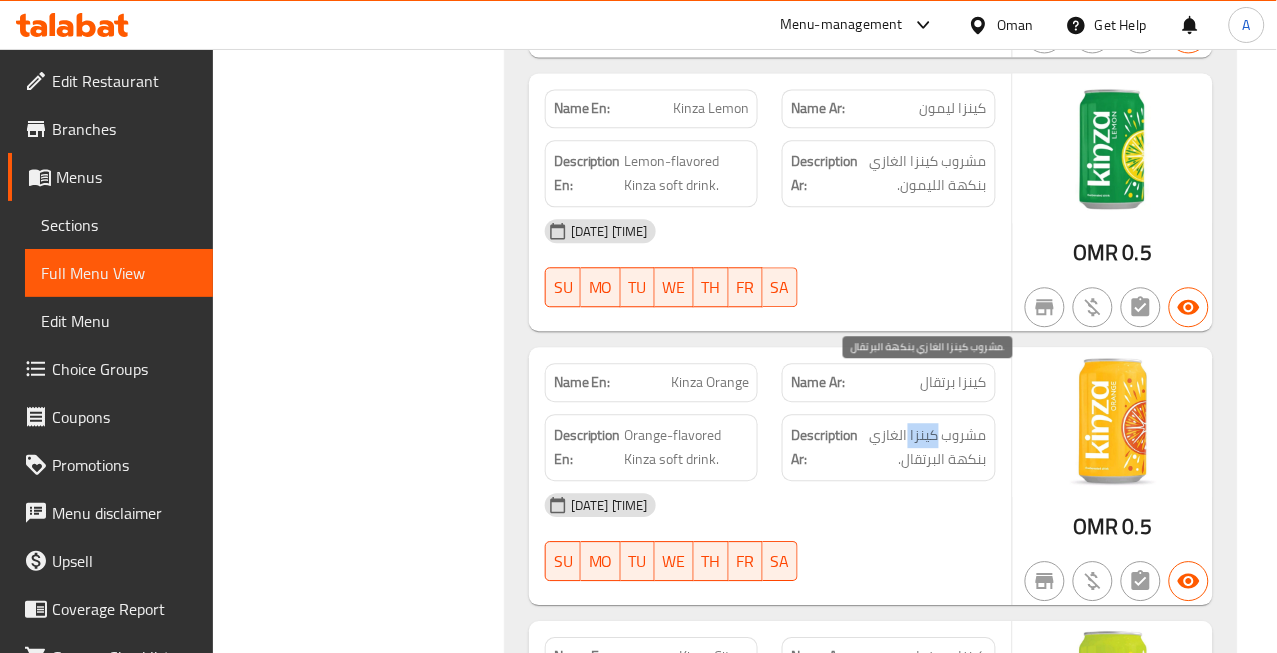 click on "مشروب كينزا الغازي بنكهة البرتقال." at bounding box center (924, 447) 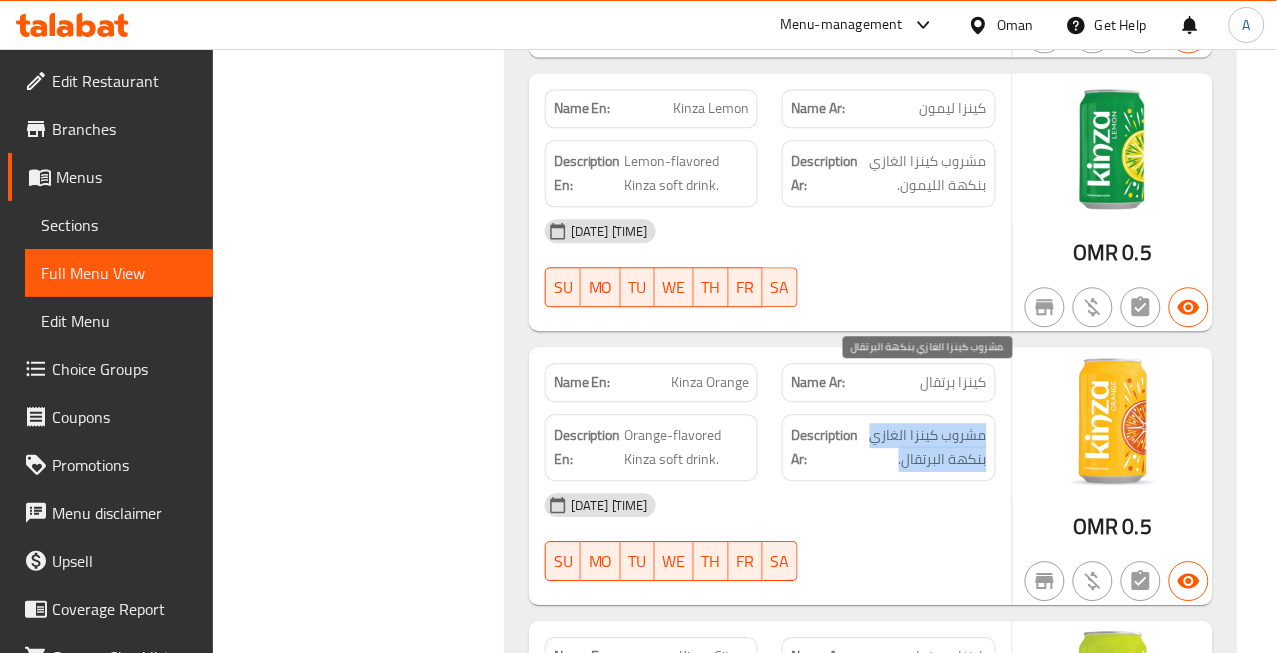 click on "مشروب كينزا الغازي بنكهة البرتقال." at bounding box center (924, 447) 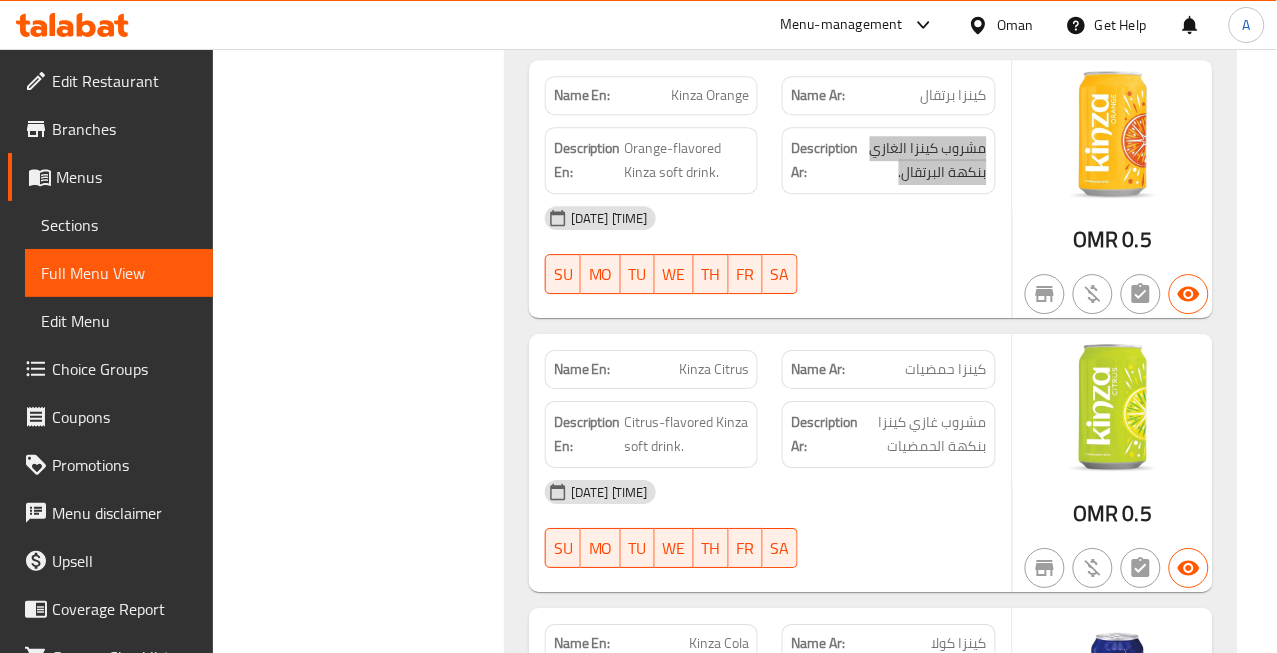 scroll, scrollTop: 19216, scrollLeft: 0, axis: vertical 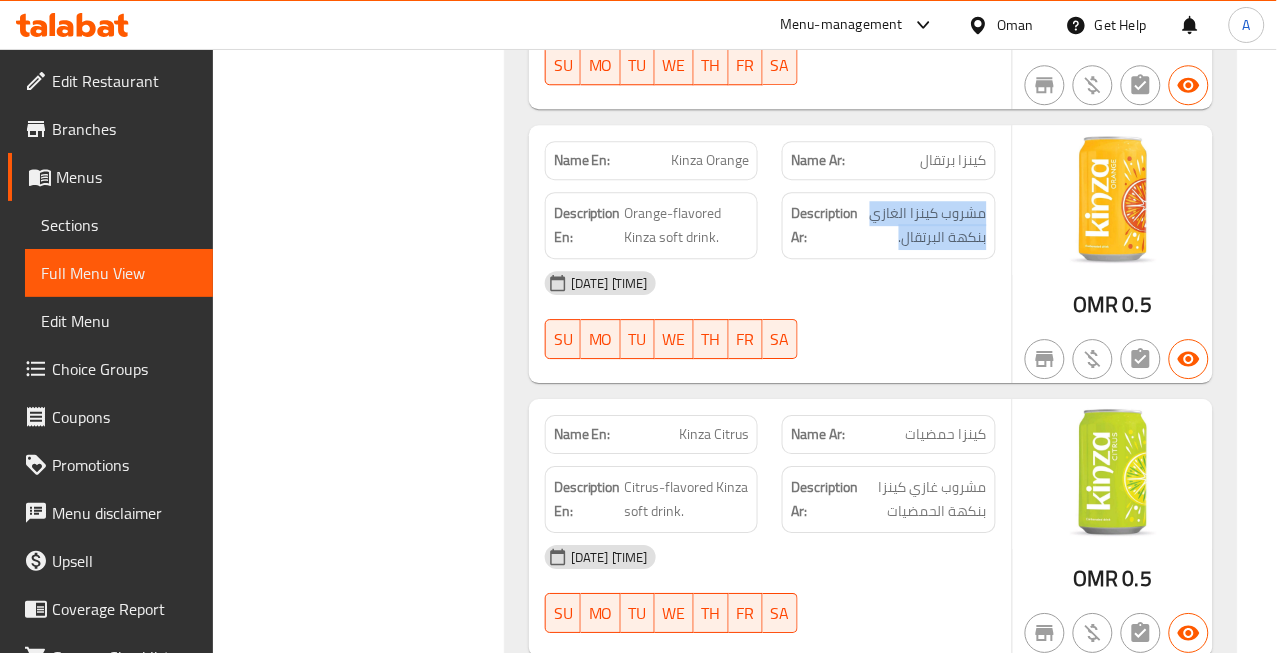 click on "Kinza Citrus" at bounding box center [720, -17699] 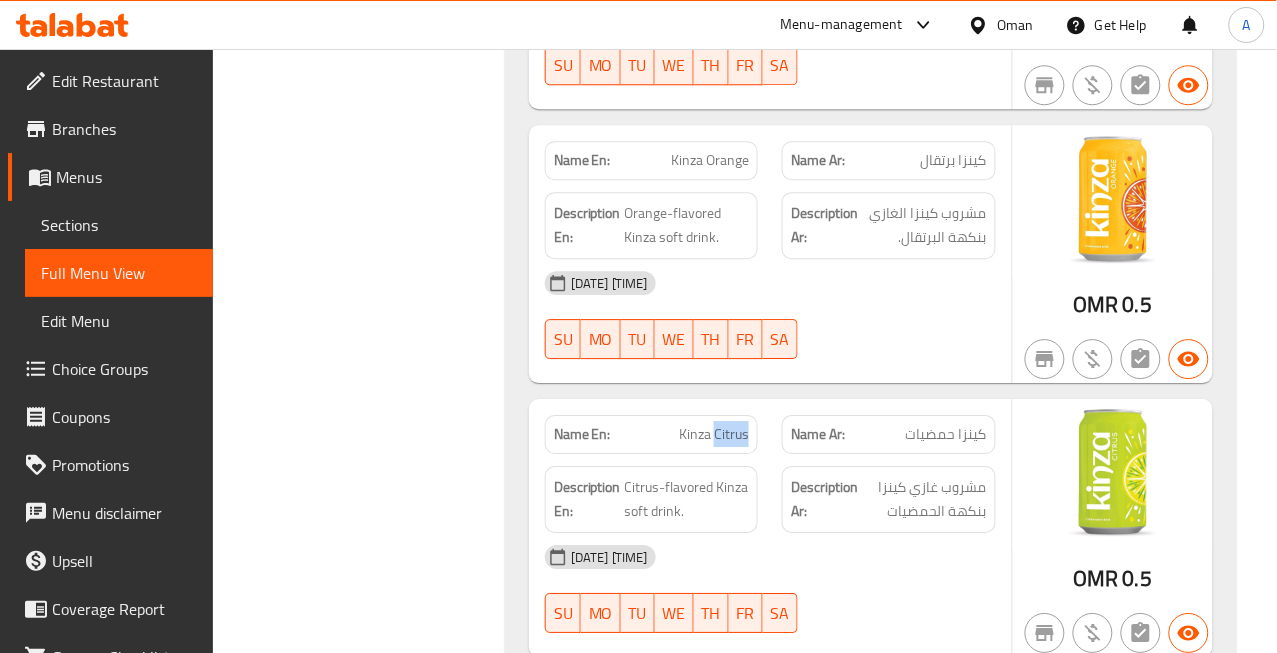click on "Kinza Citrus" at bounding box center (720, -17699) 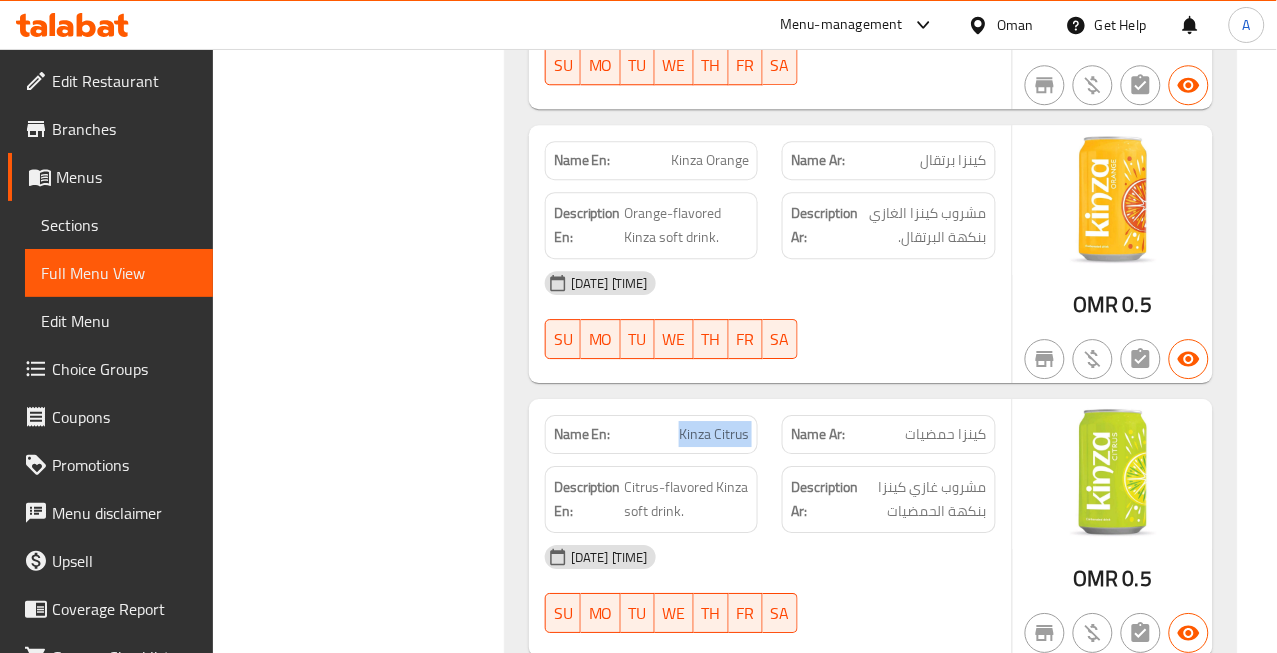 click on "Kinza Citrus" at bounding box center [720, -17699] 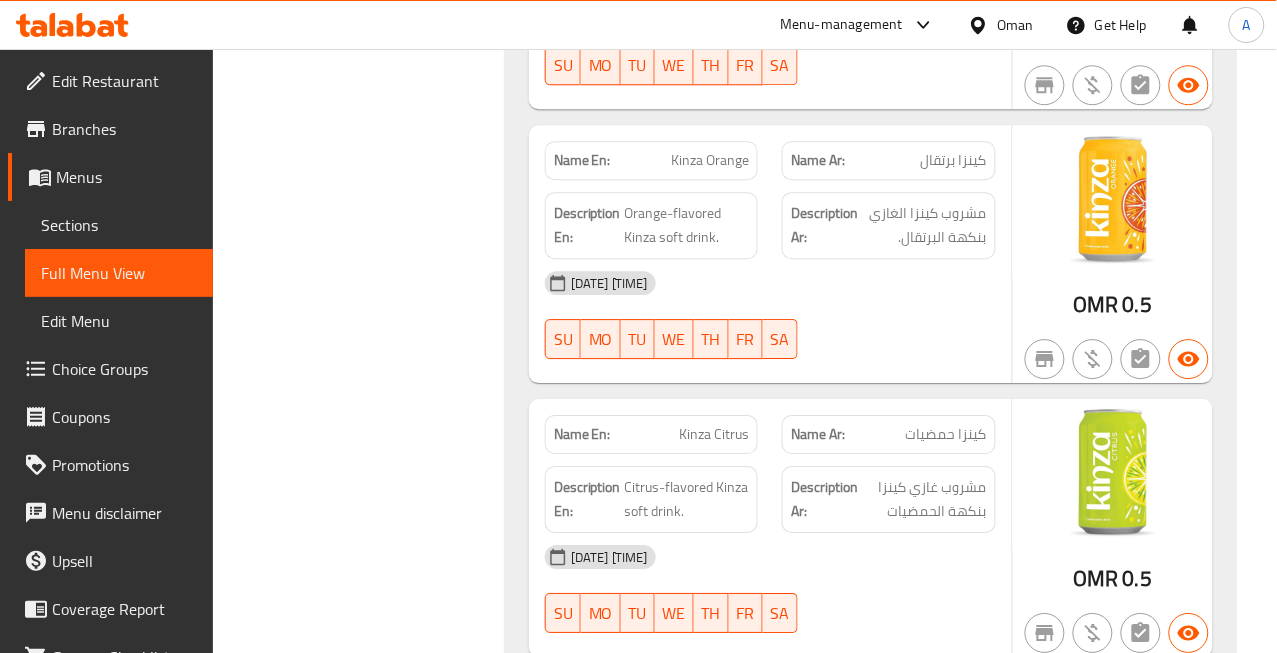 click on "كينزا حمضيات" at bounding box center [972, -17699] 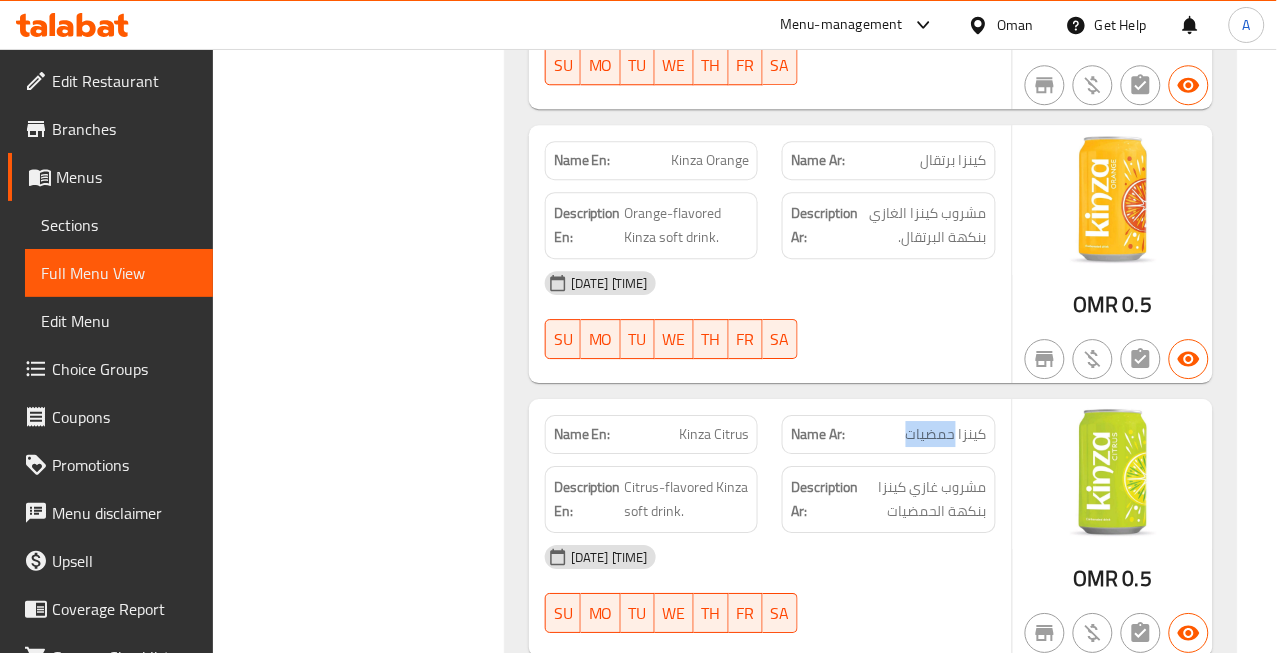 click on "كينزا حمضيات" at bounding box center [972, -17699] 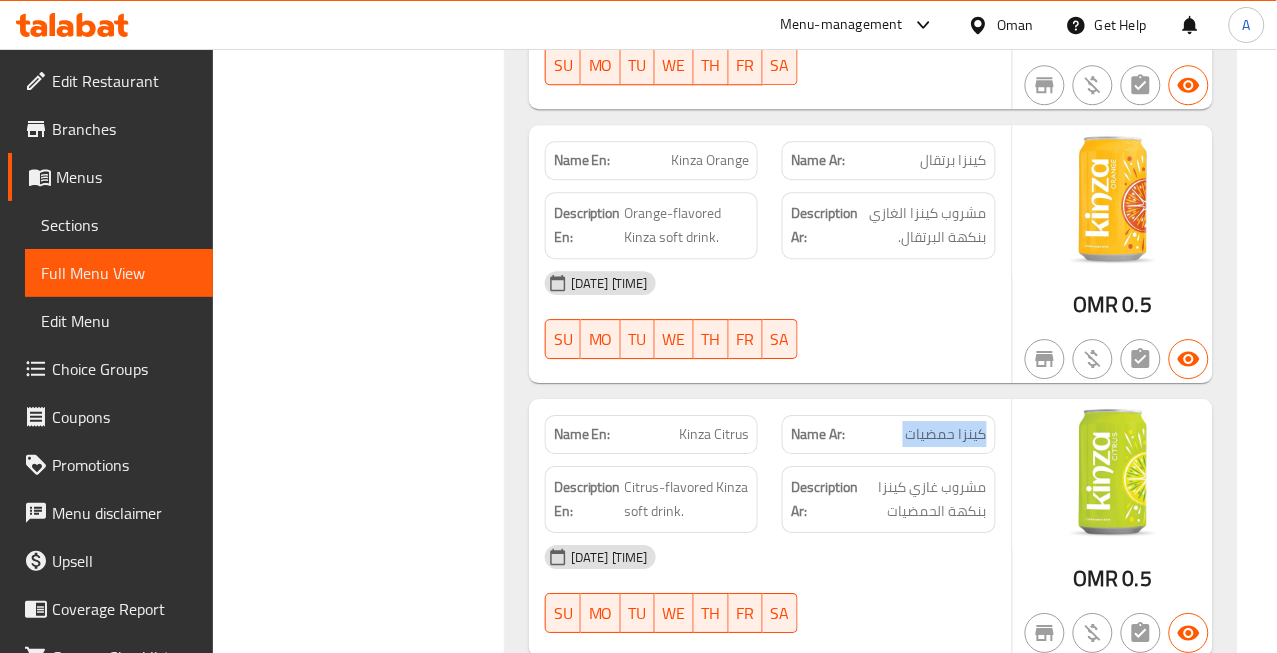 click on "كينزا حمضيات" at bounding box center [972, -17699] 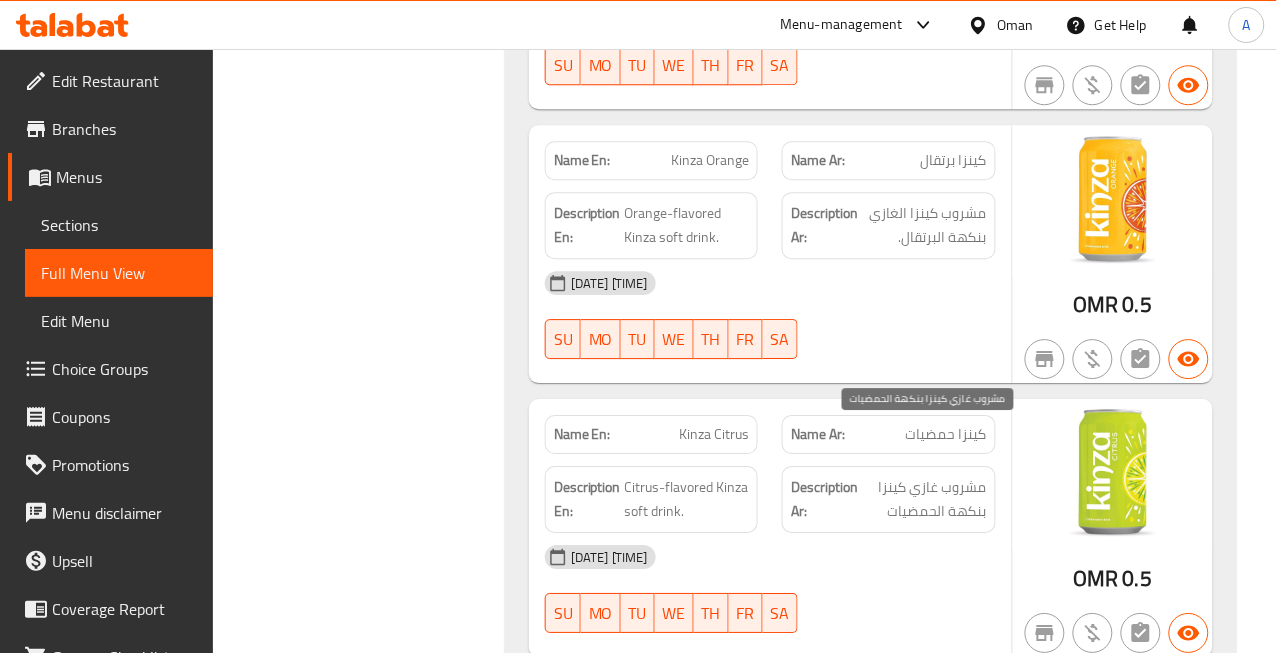 click on "مشروب غازي كينزا بنكهة الحمضيات" at bounding box center (924, 499) 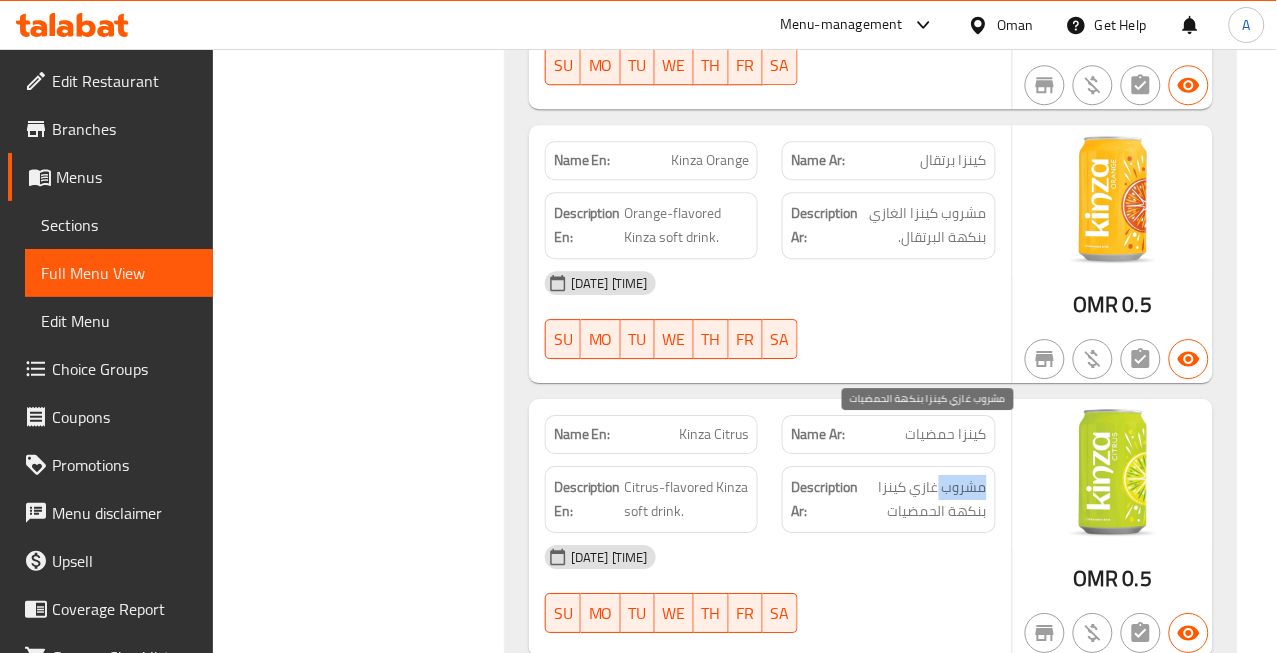 click on "مشروب غازي كينزا بنكهة الحمضيات" at bounding box center [924, 499] 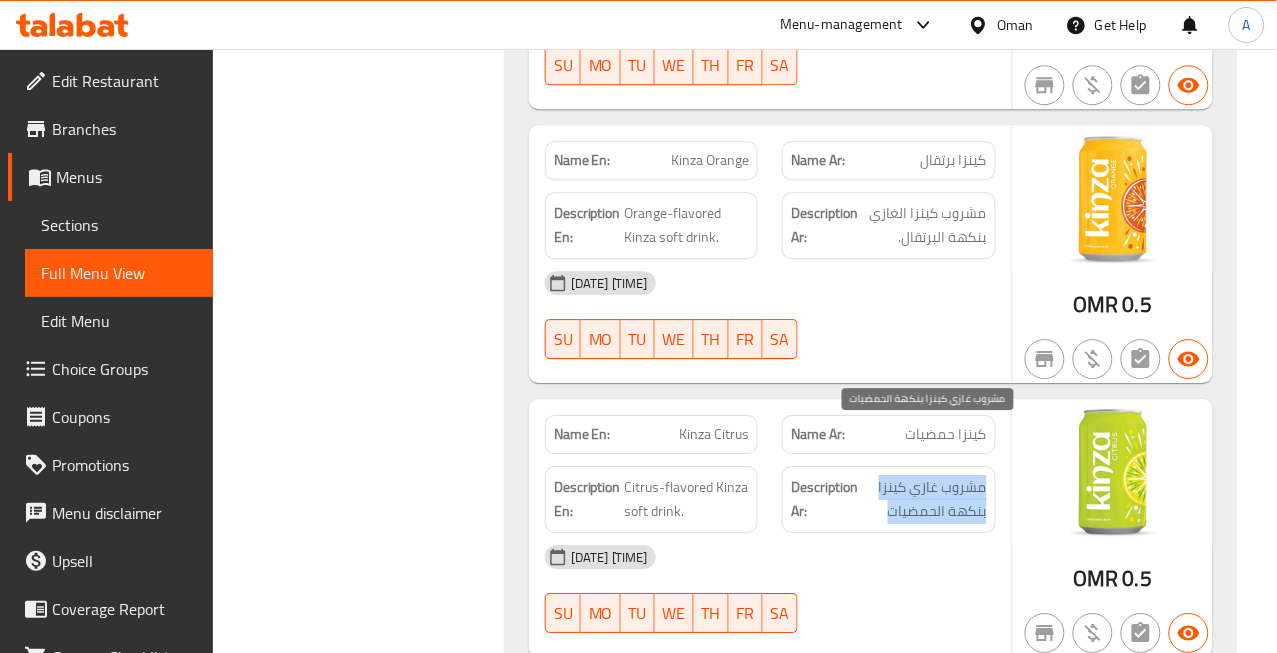 click on "مشروب غازي كينزا بنكهة الحمضيات" at bounding box center [924, 499] 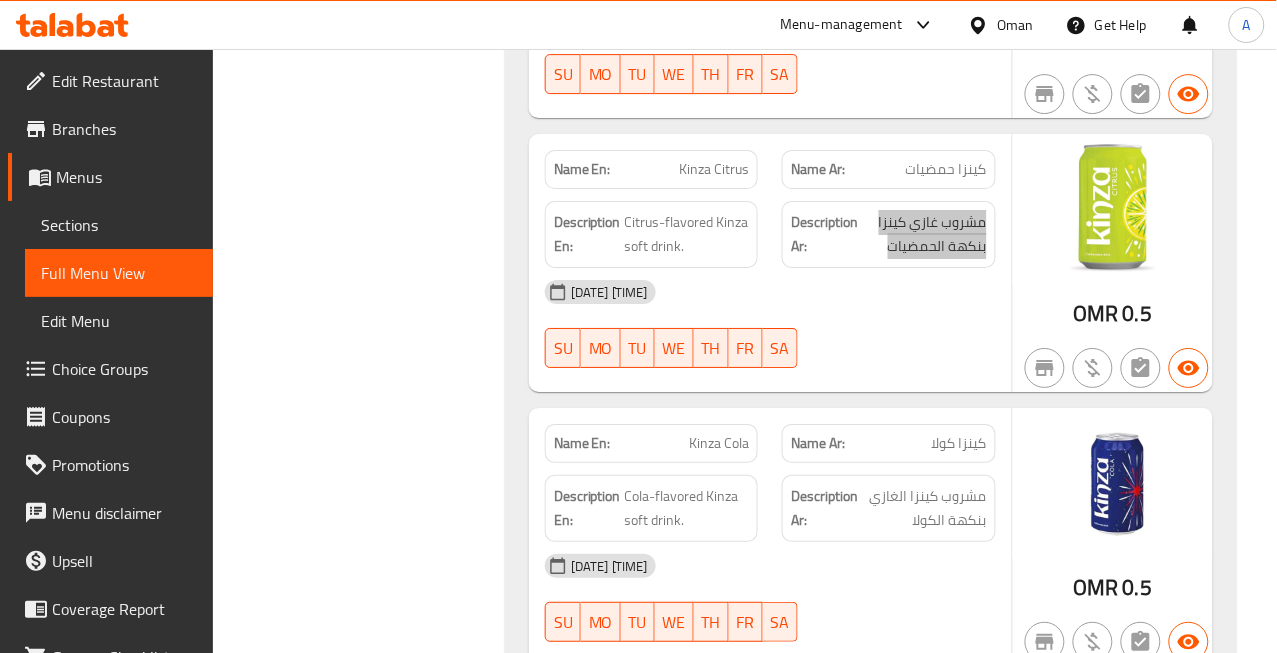 scroll, scrollTop: 19550, scrollLeft: 0, axis: vertical 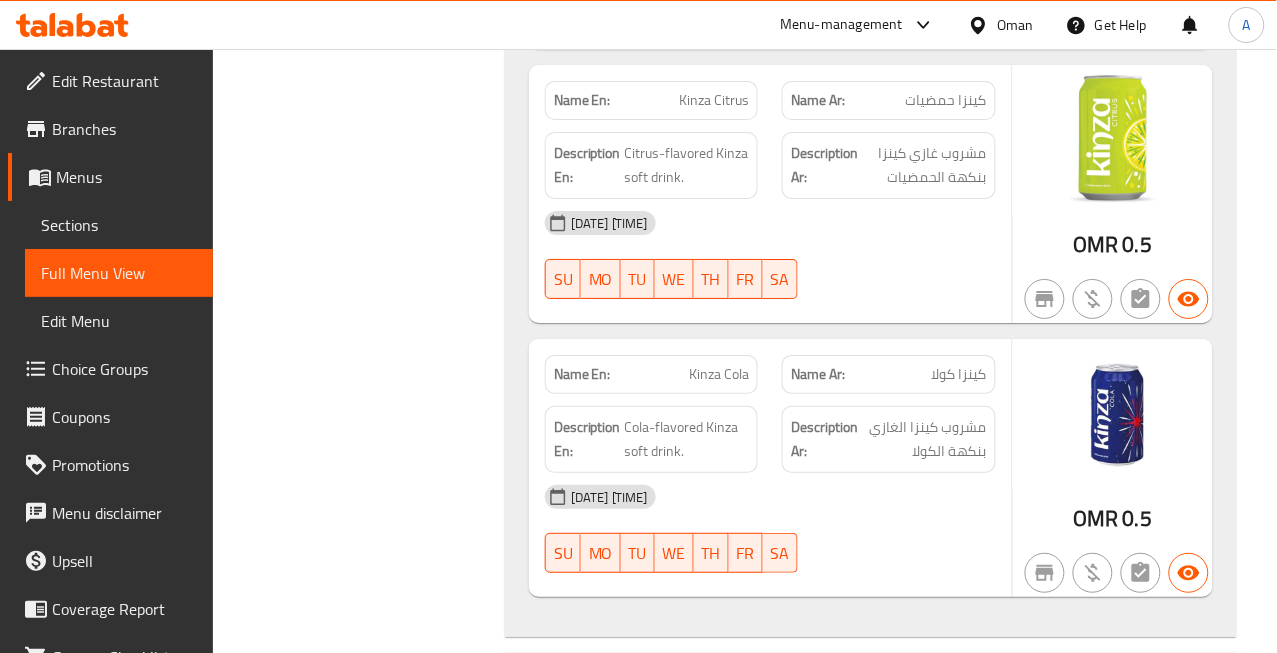 click on "Kinza Cola" at bounding box center [736, -17759] 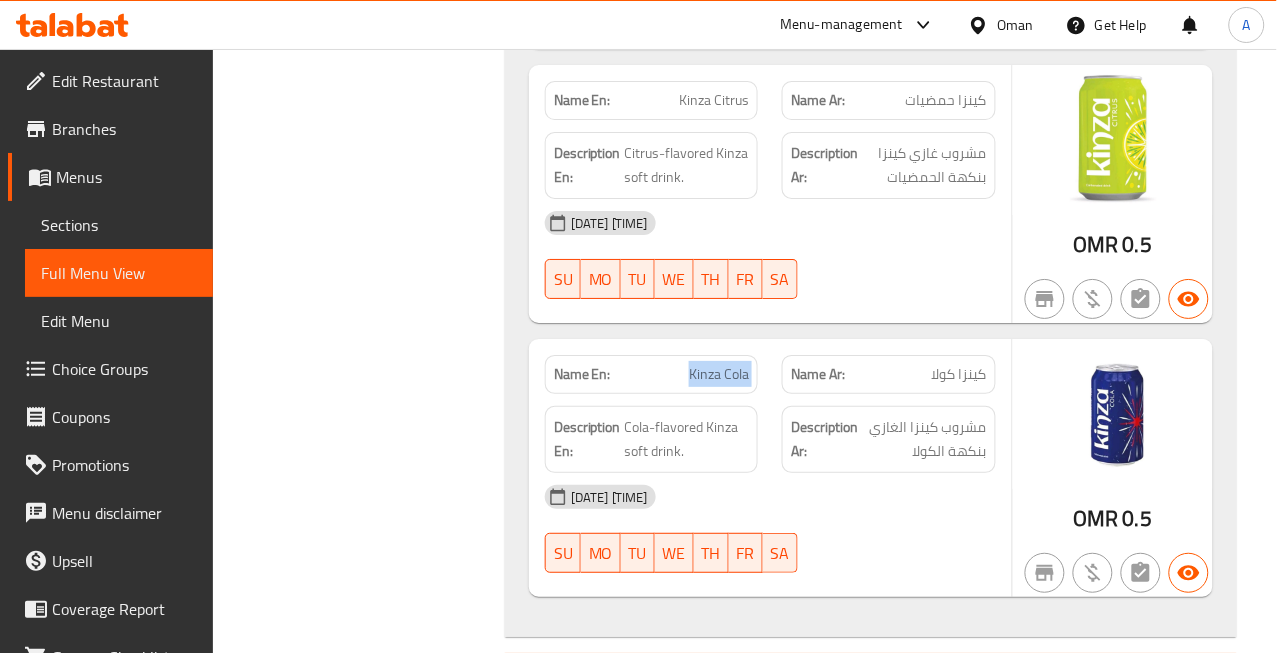 click on "Kinza Cola" at bounding box center (736, -17759) 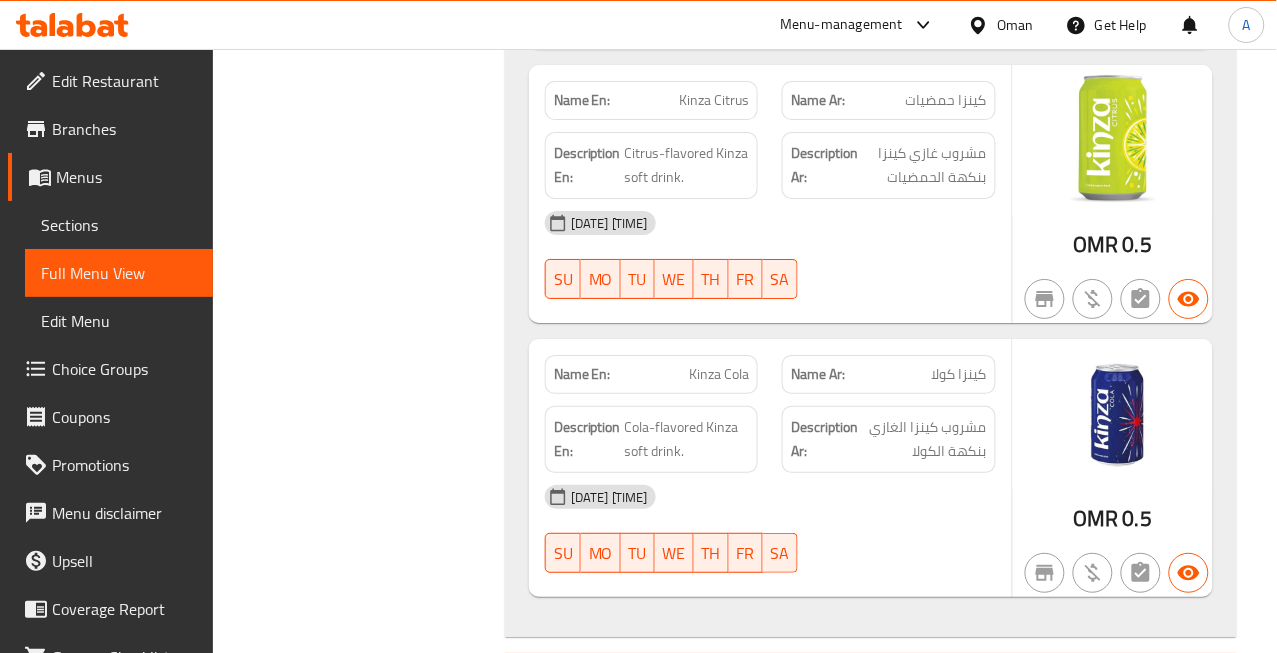 click on "كينزا كولا" at bounding box center (977, -17759) 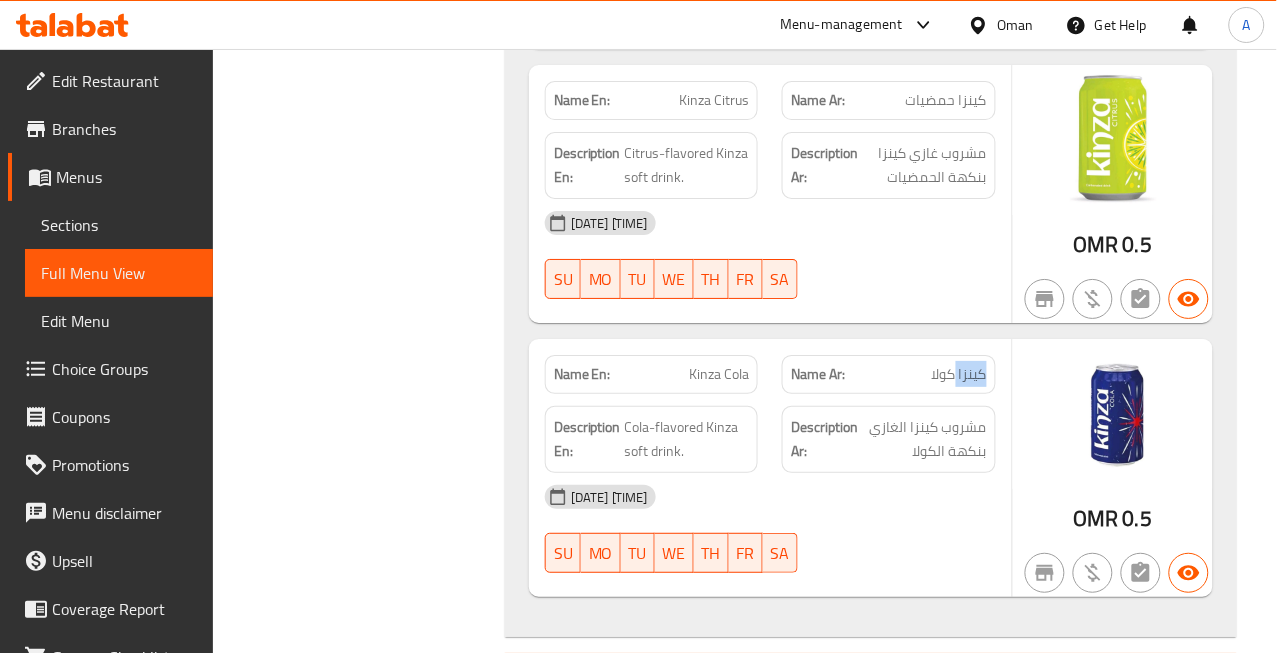 click on "كينزا كولا" at bounding box center (977, -17759) 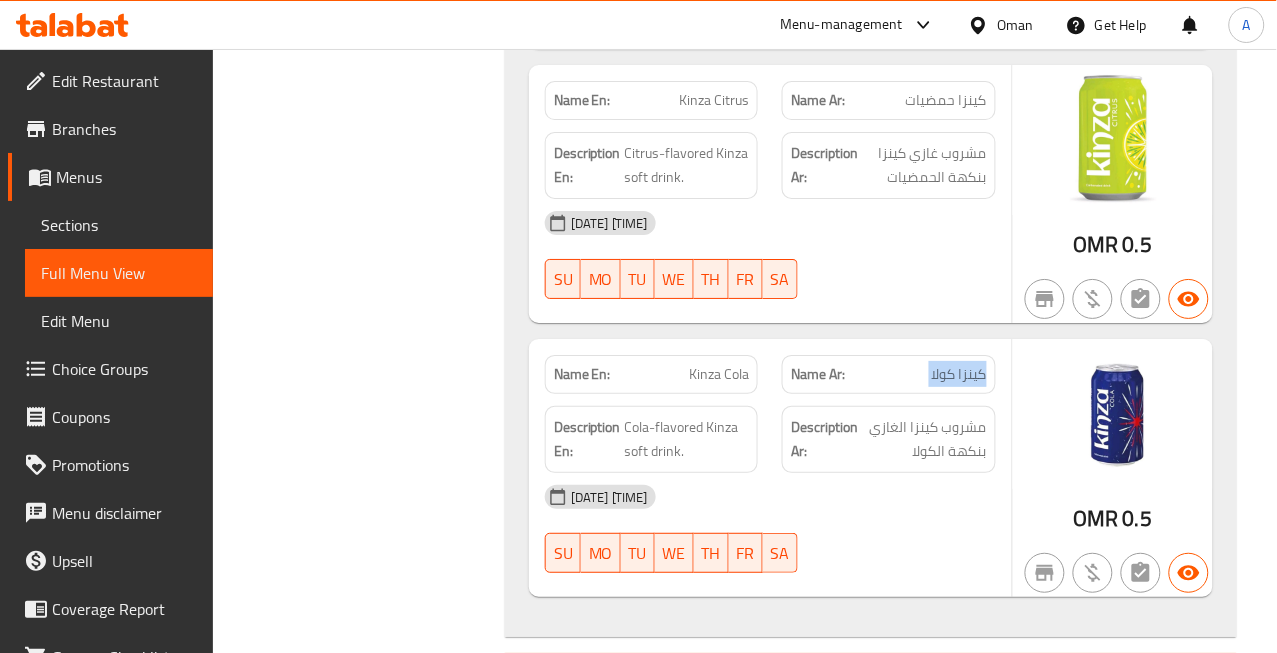 click on "كينزا كولا" at bounding box center (977, -17759) 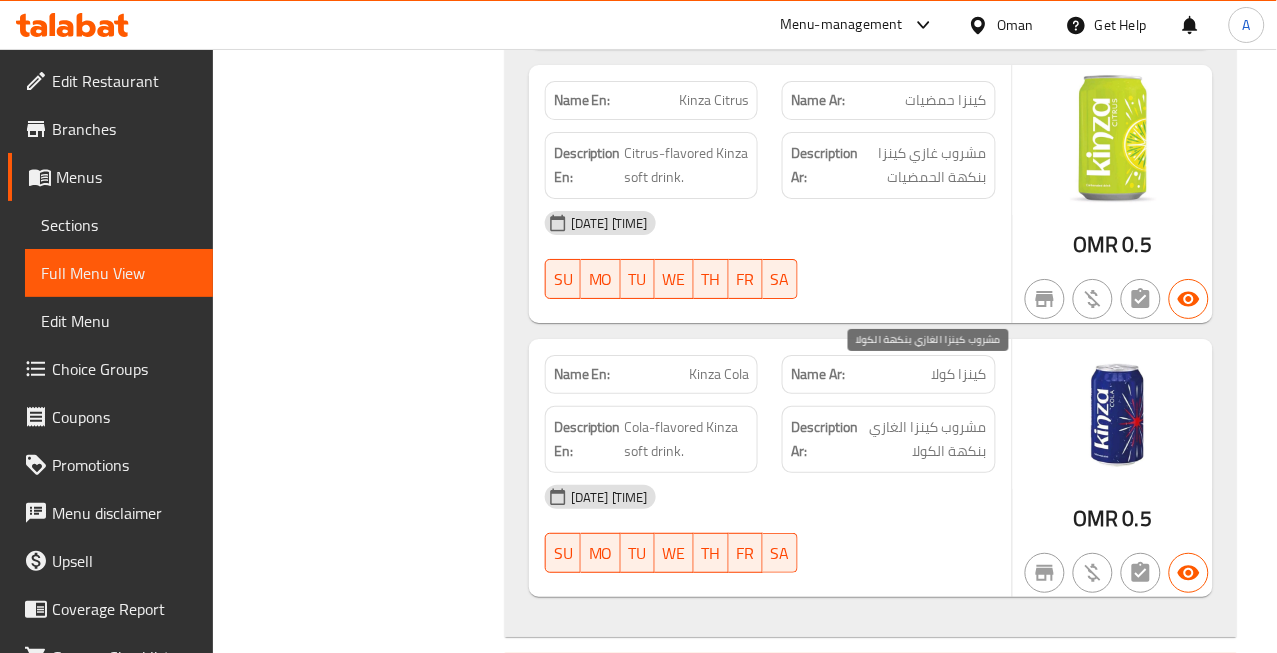 click on "مشروب كينزا الغازي بنكهة الكولا" at bounding box center [924, 439] 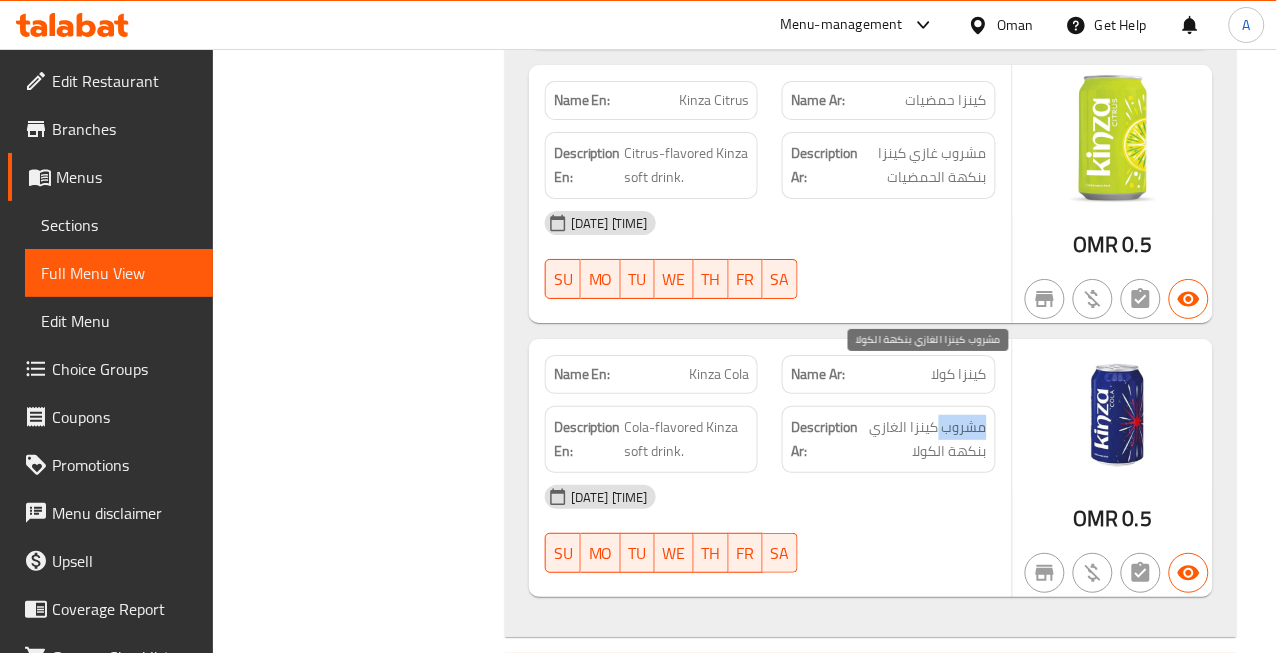 click on "مشروب كينزا الغازي بنكهة الكولا" at bounding box center (924, 439) 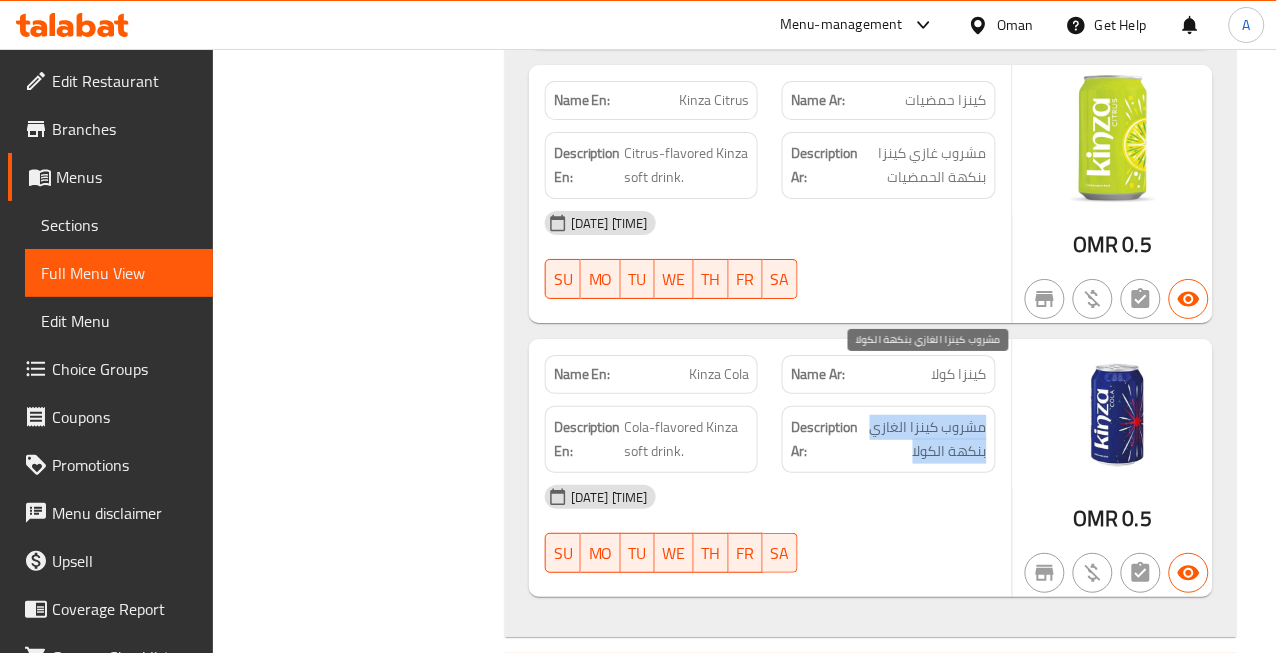 click on "مشروب كينزا الغازي بنكهة الكولا" at bounding box center [924, 439] 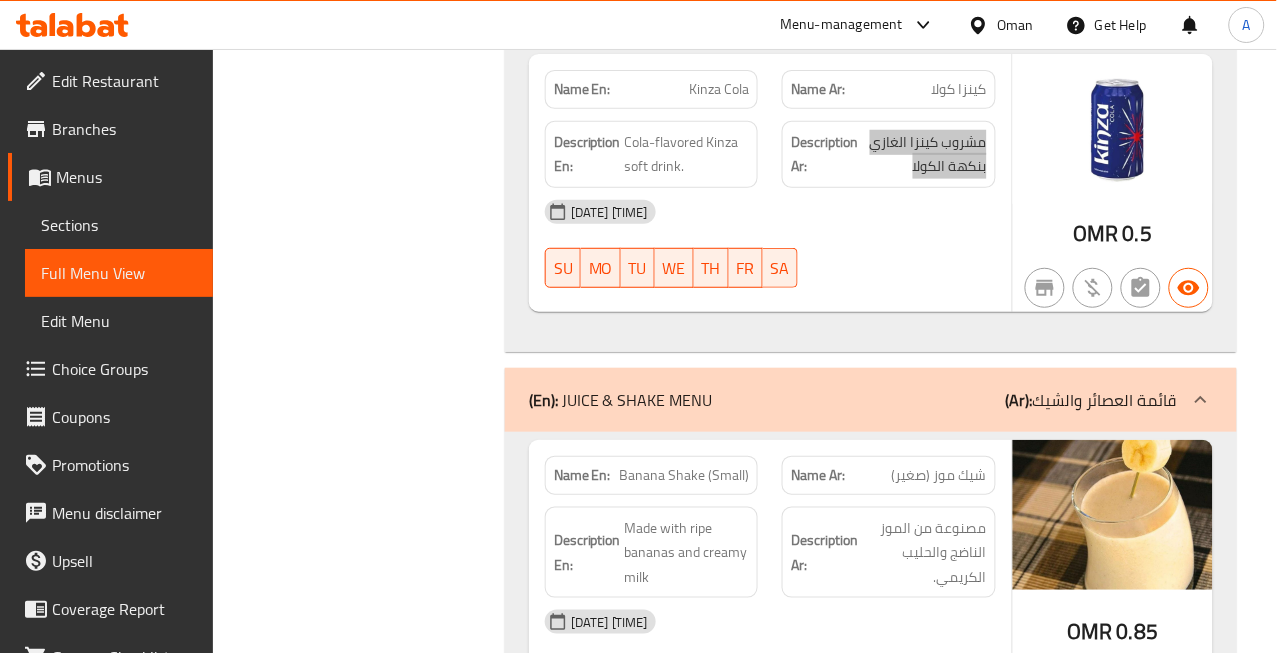 scroll, scrollTop: 19883, scrollLeft: 0, axis: vertical 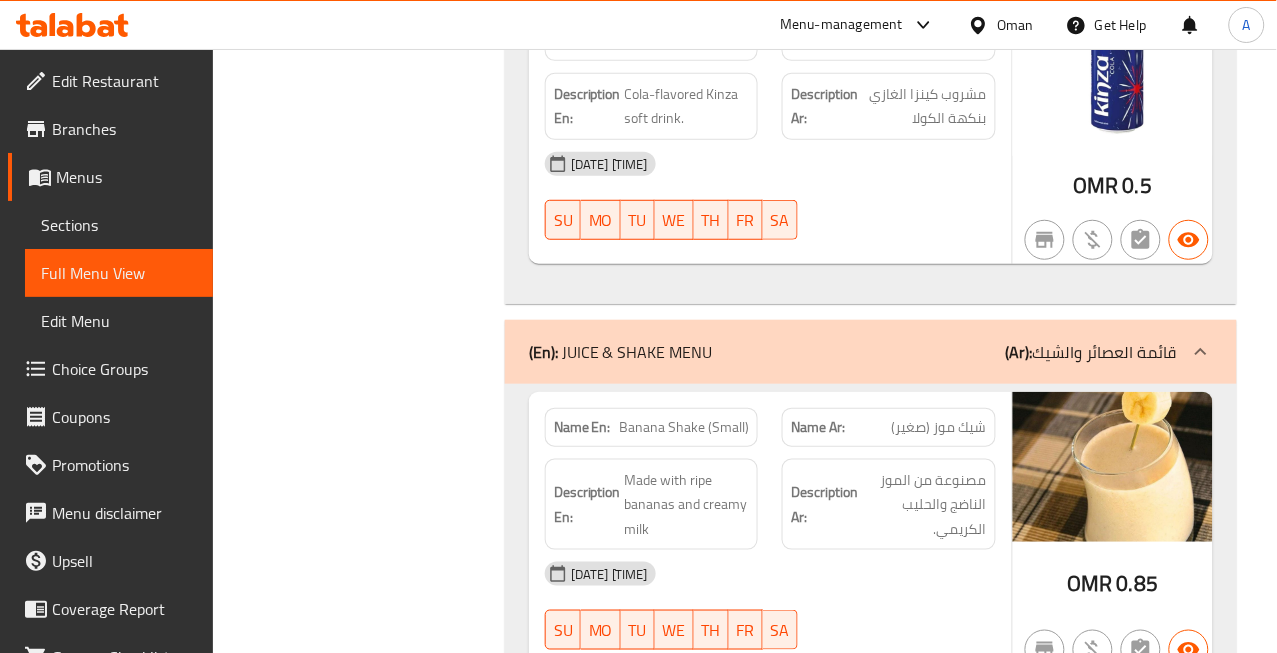 click on "Banana Shake (Small)" at bounding box center (706, -19507) 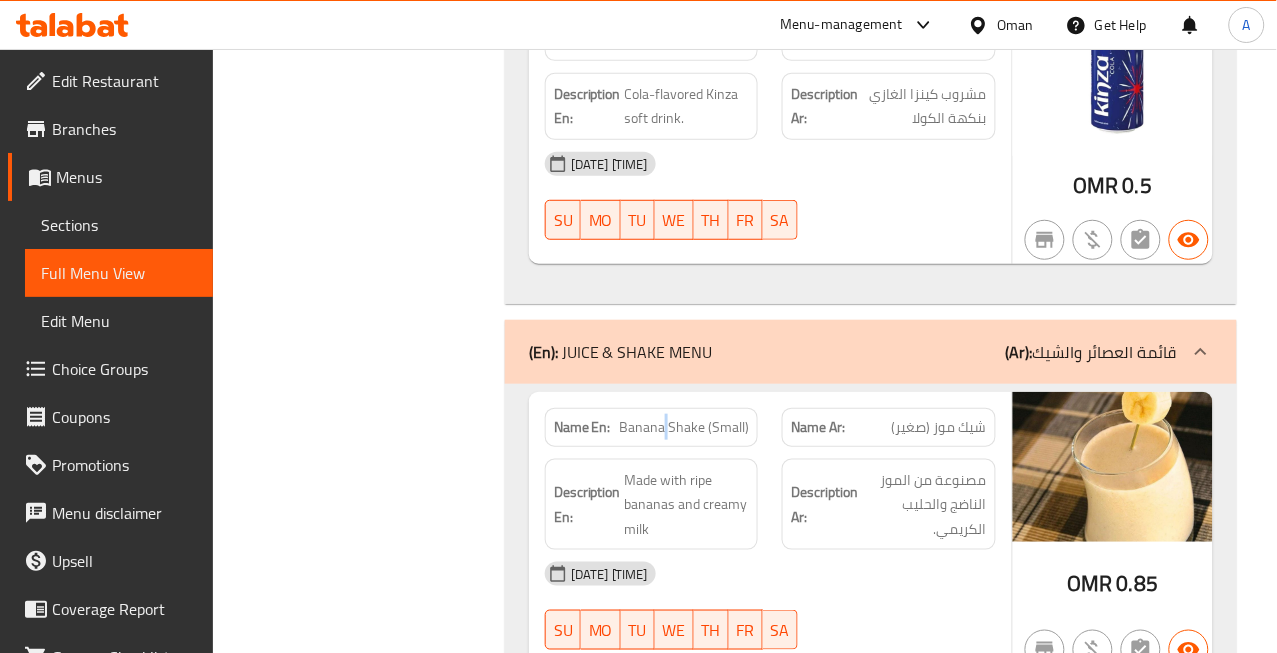 click on "Banana Shake (Small)" at bounding box center [706, -19507] 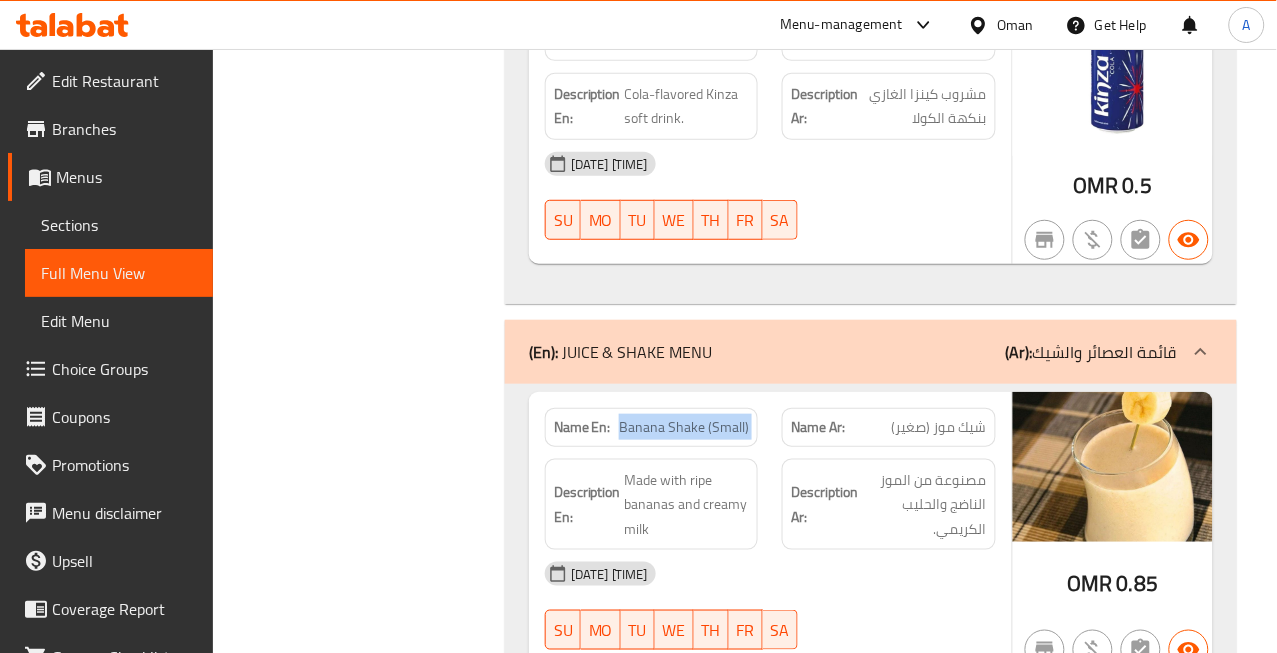 click on "Banana Shake (Small)" at bounding box center [706, -19507] 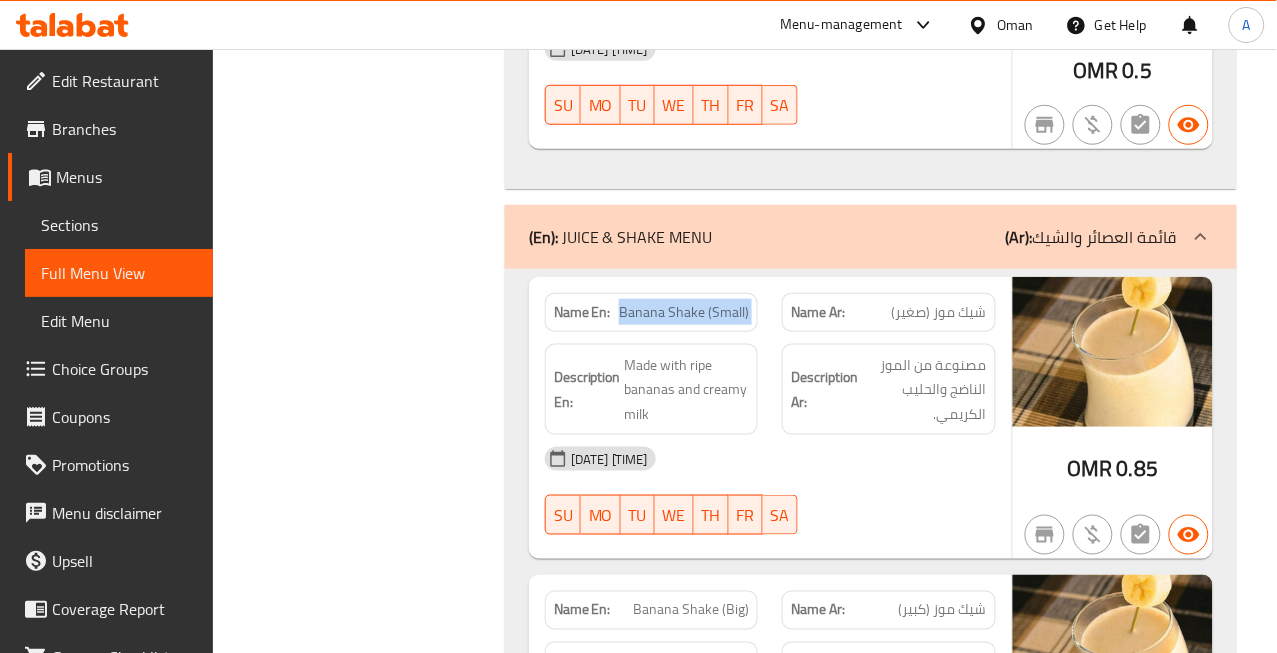 scroll, scrollTop: 20105, scrollLeft: 0, axis: vertical 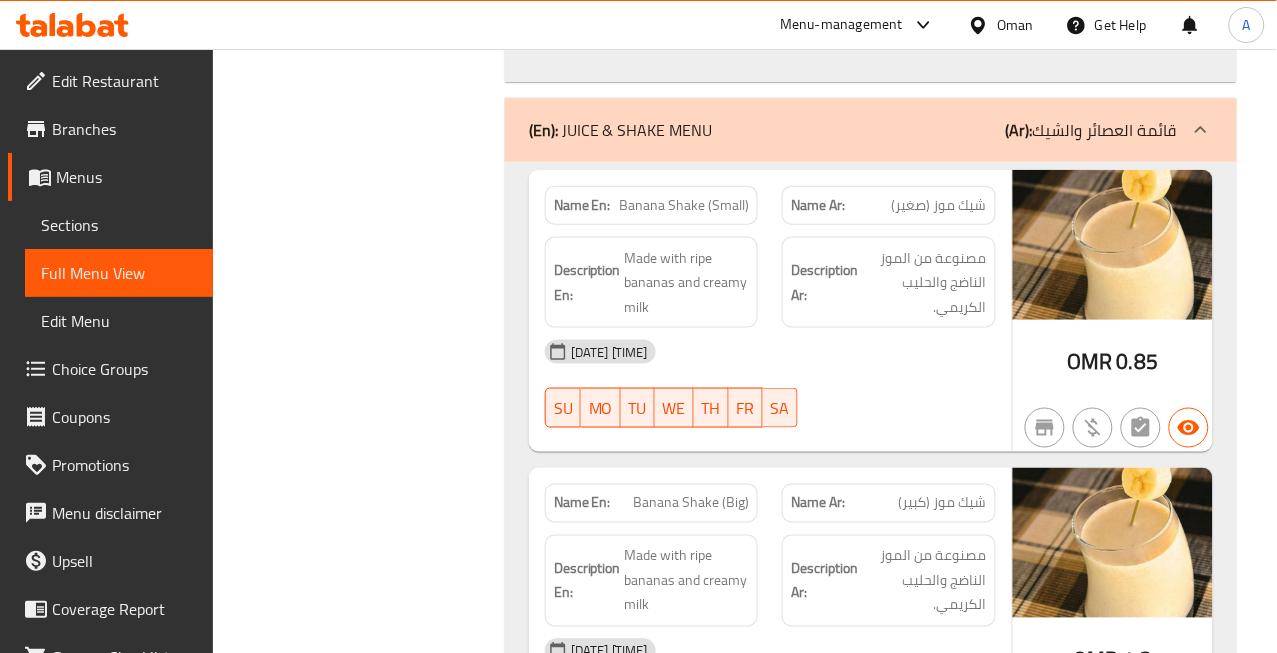 click on "مصنوعة من الموز الناضج والحليب الكريمي." at bounding box center [924, -19664] 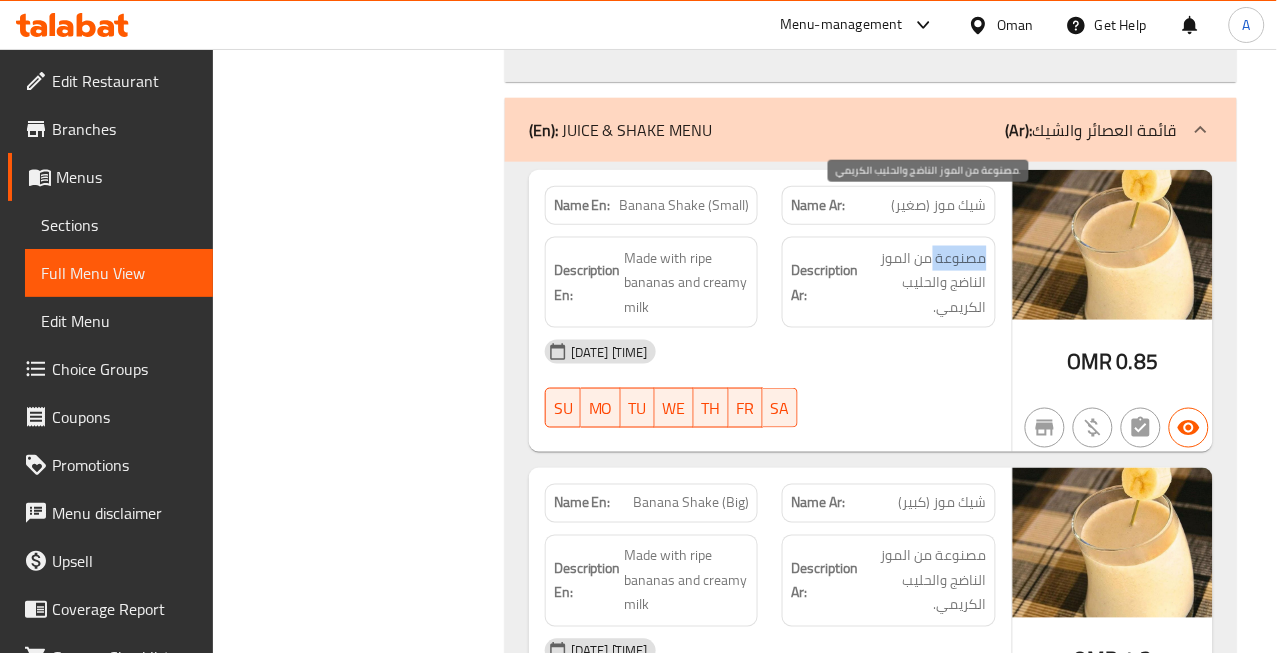 click on "مصنوعة من الموز الناضج والحليب الكريمي." at bounding box center [924, 283] 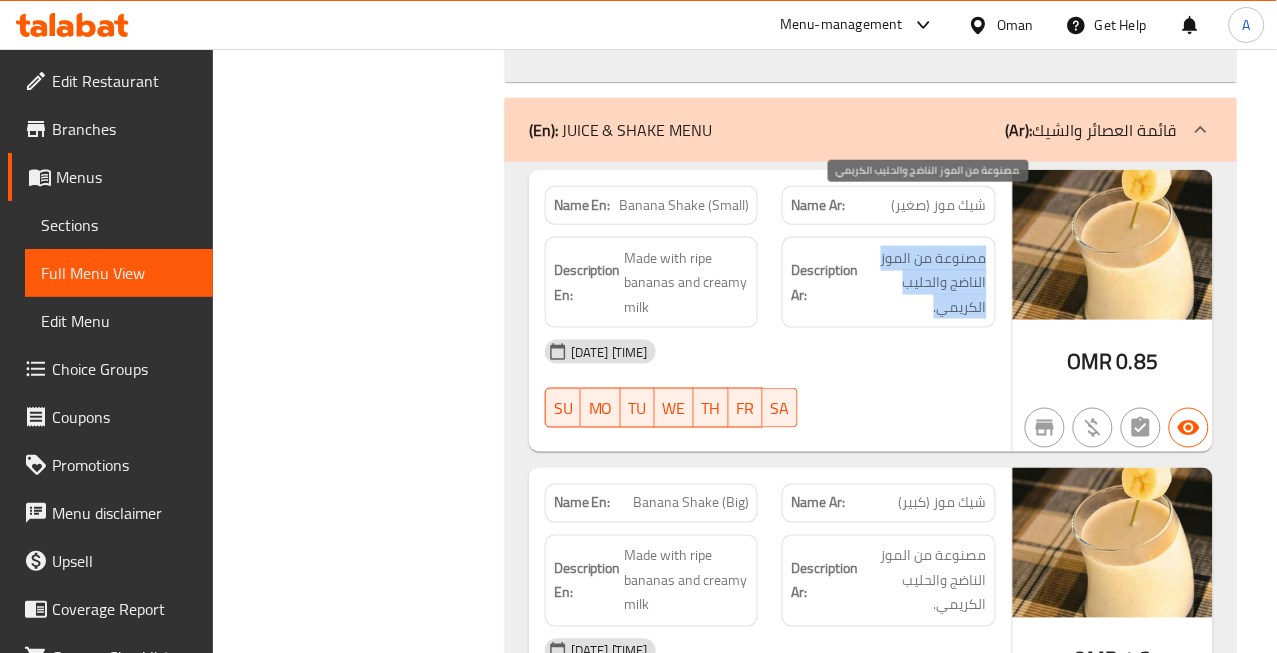 click on "مصنوعة من الموز الناضج والحليب الكريمي." at bounding box center (924, 283) 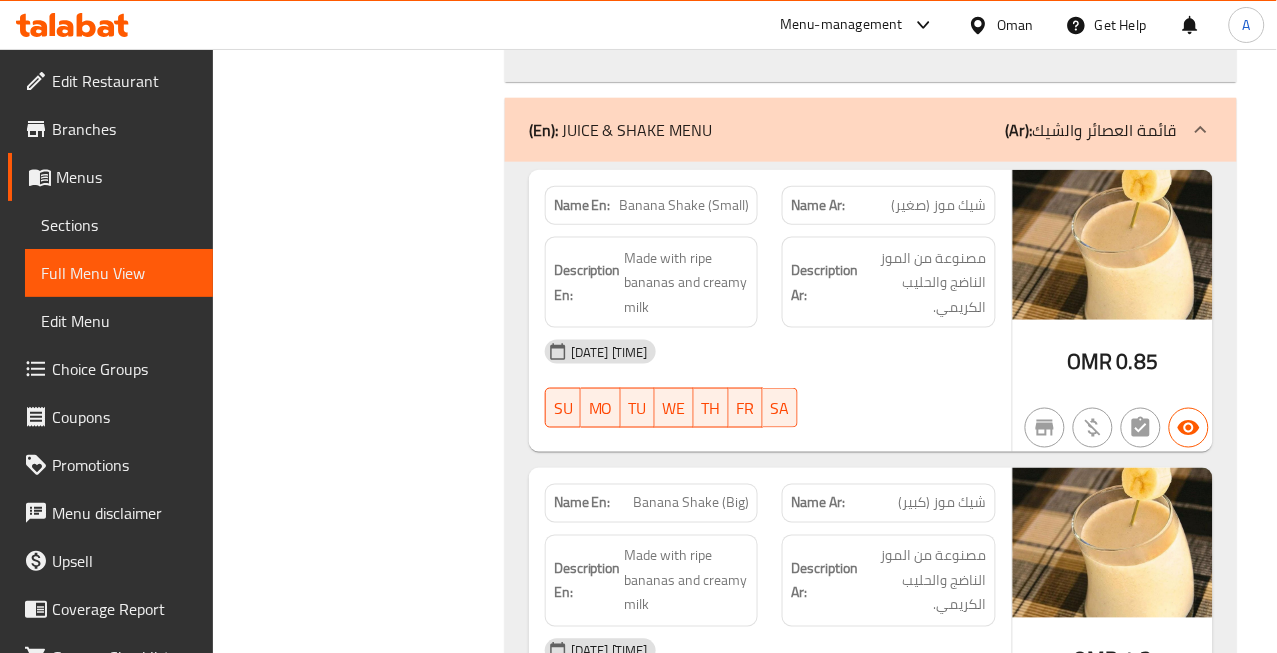 click on "شيك موز (صغير)" at bounding box center (962, -19729) 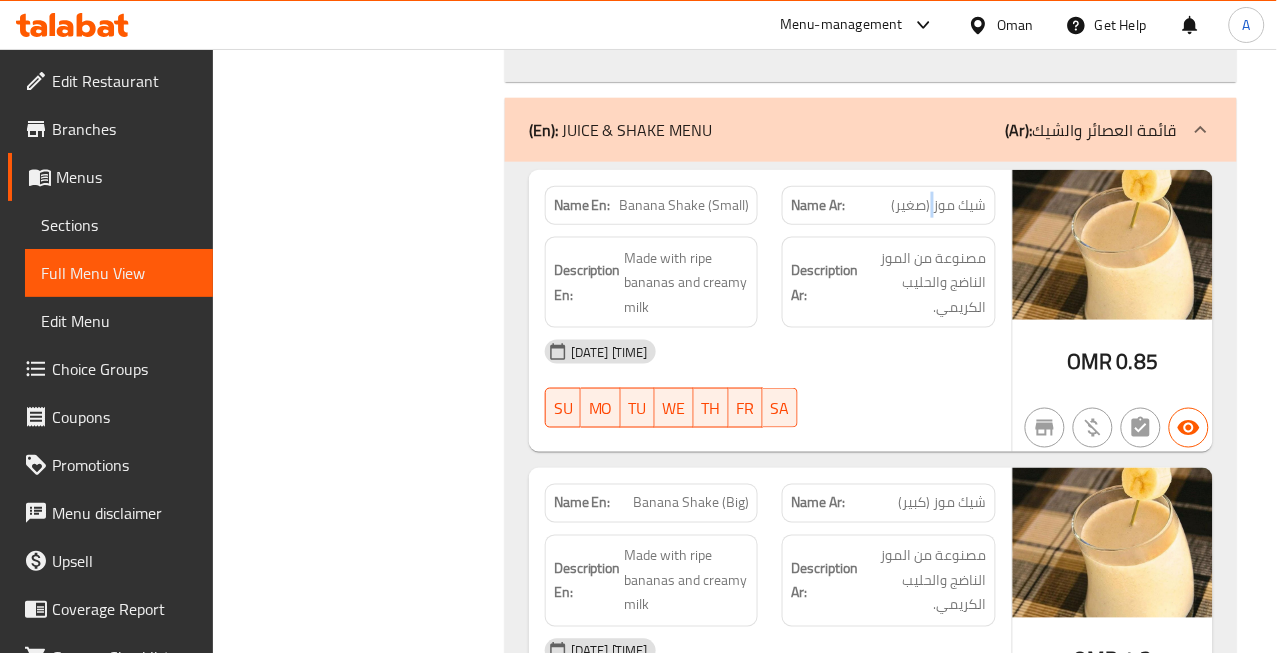 click on "شيك موز (صغير)" at bounding box center [962, -19729] 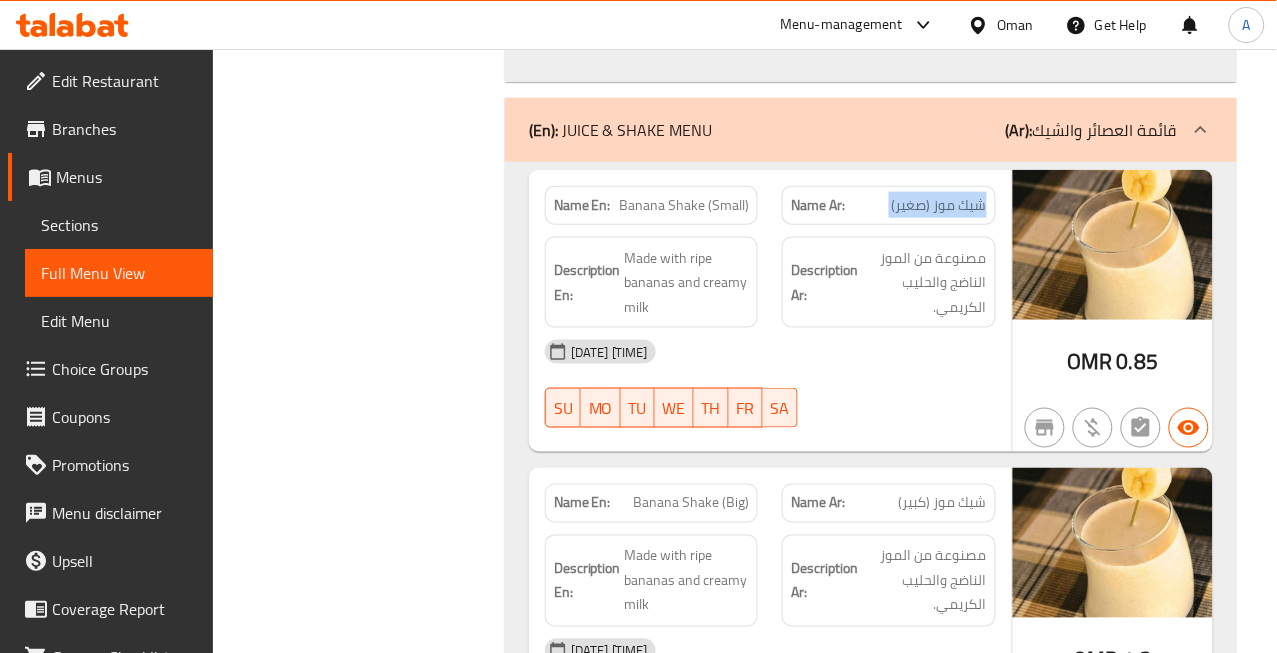 click on "شيك موز (صغير)" at bounding box center (962, -19729) 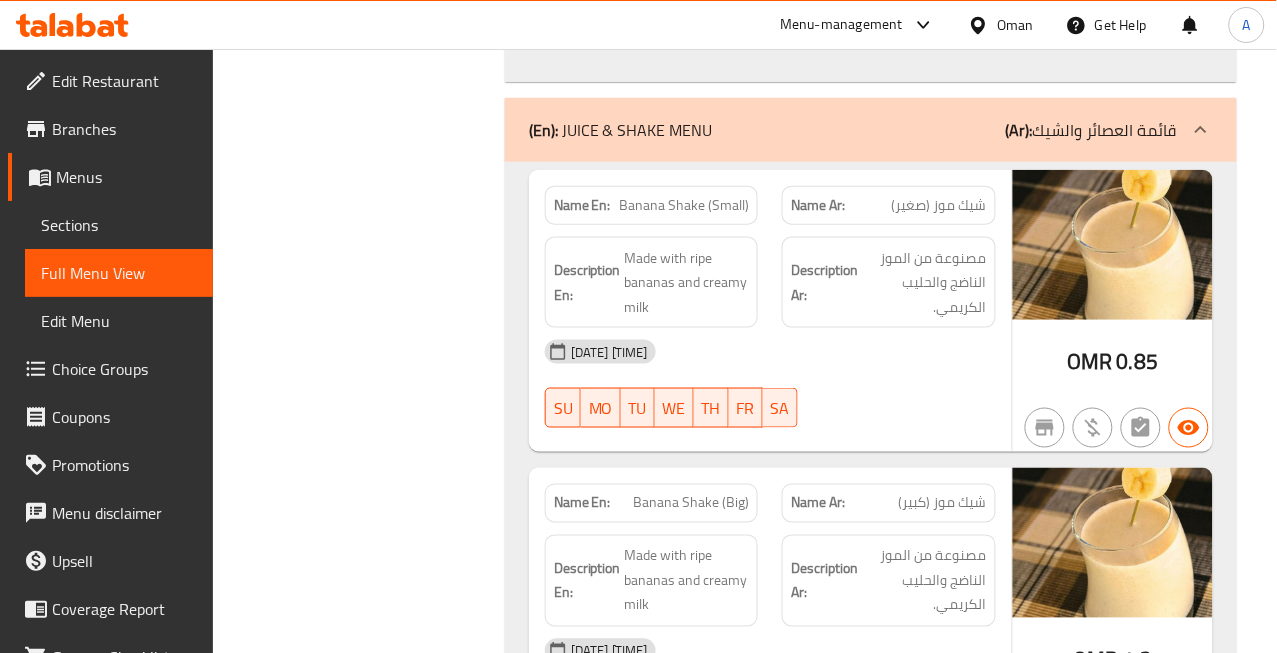 click on "Banana Shake (Small)" at bounding box center (706, -19729) 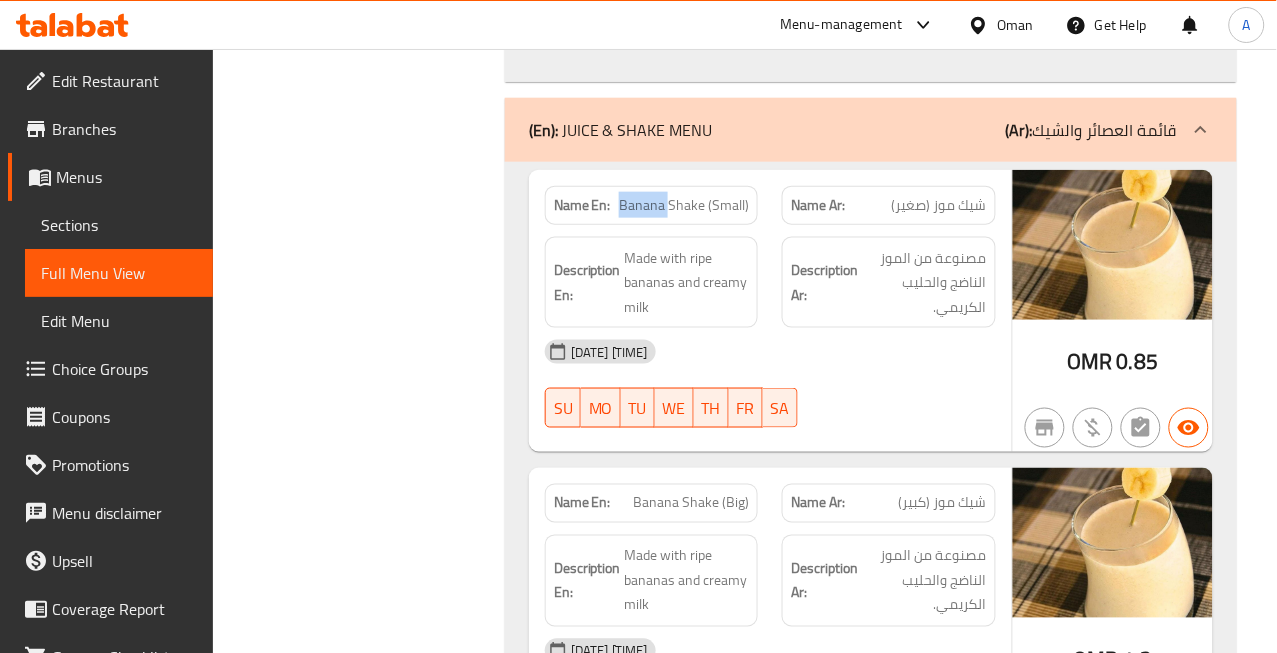 click on "Banana Shake (Small)" at bounding box center [706, -19729] 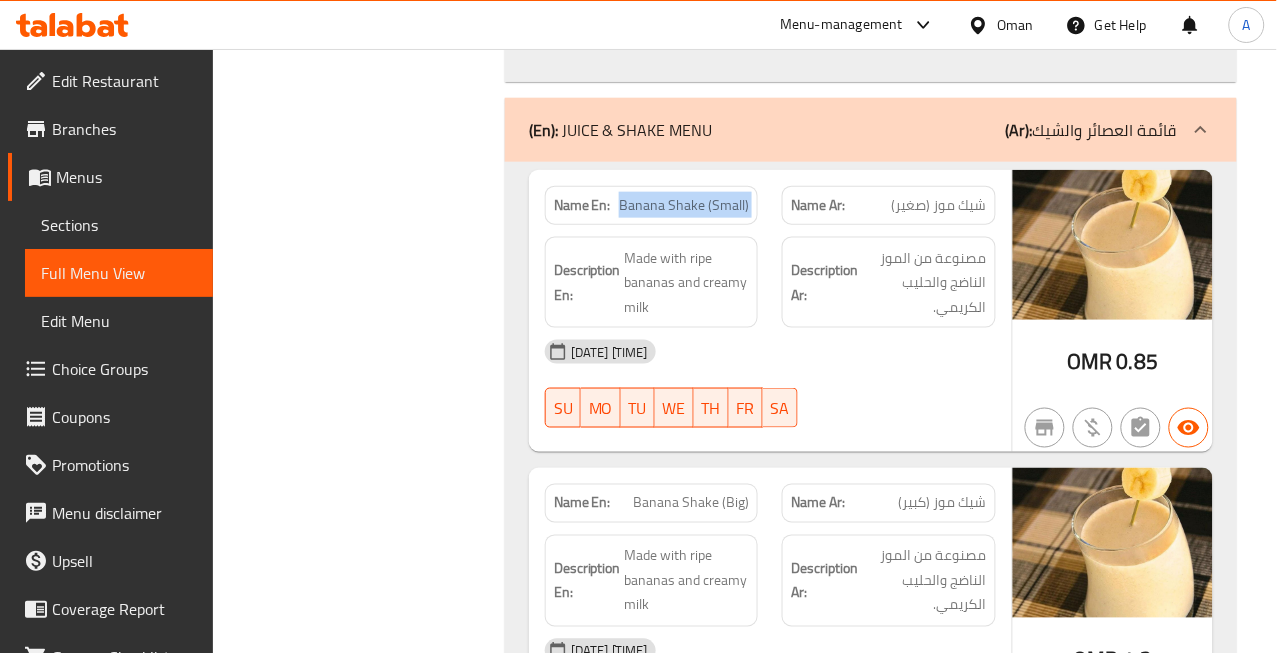click on "Banana Shake (Small)" at bounding box center (706, -19729) 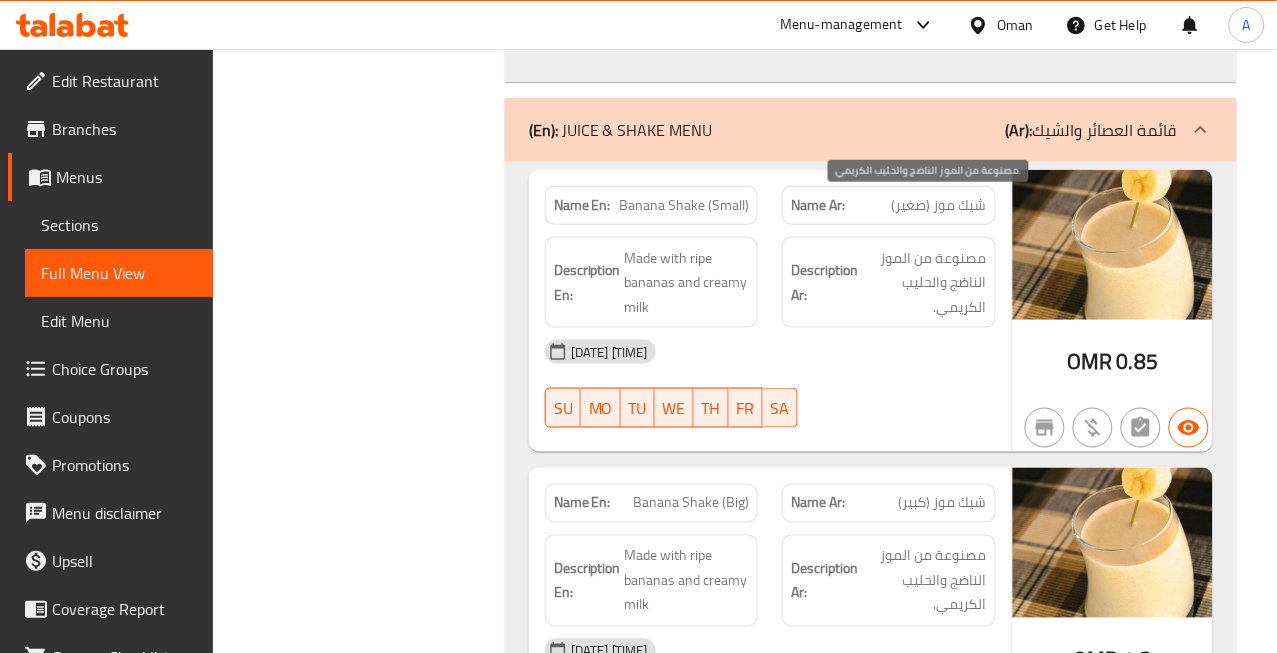 click on "مصنوعة من الموز الناضج والحليب الكريمي." at bounding box center [924, 283] 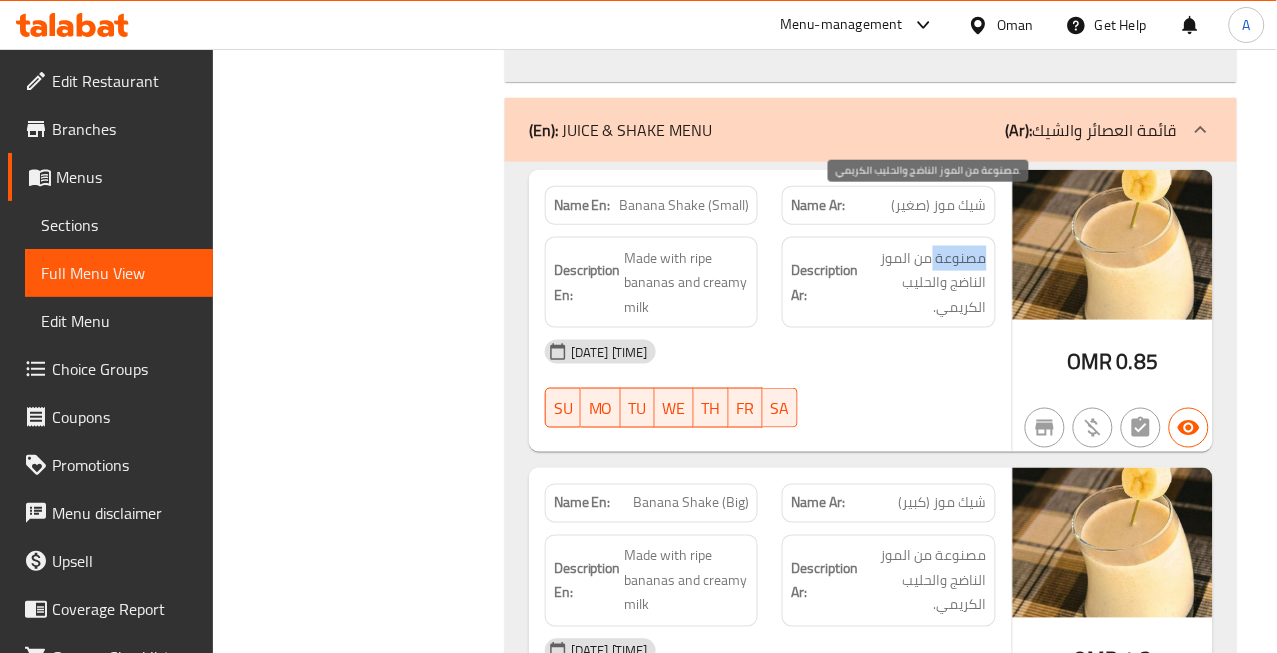 click on "مصنوعة من الموز الناضج والحليب الكريمي." at bounding box center (924, 283) 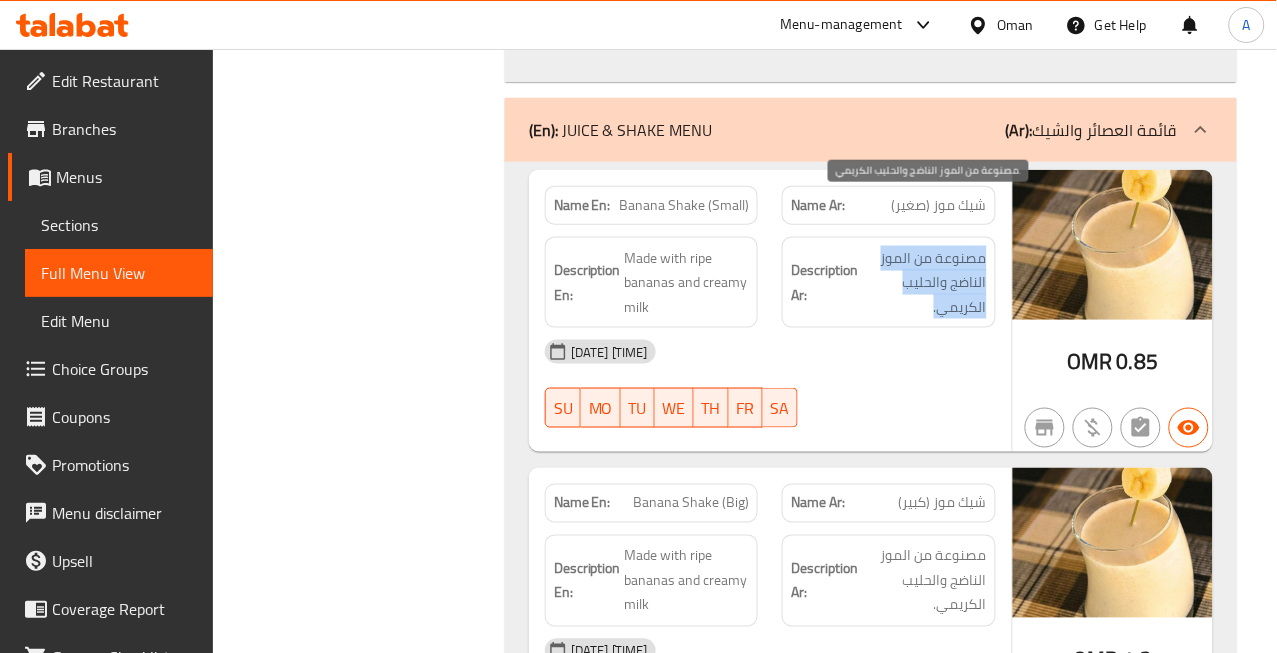 click on "مصنوعة من الموز الناضج والحليب الكريمي." at bounding box center [924, 283] 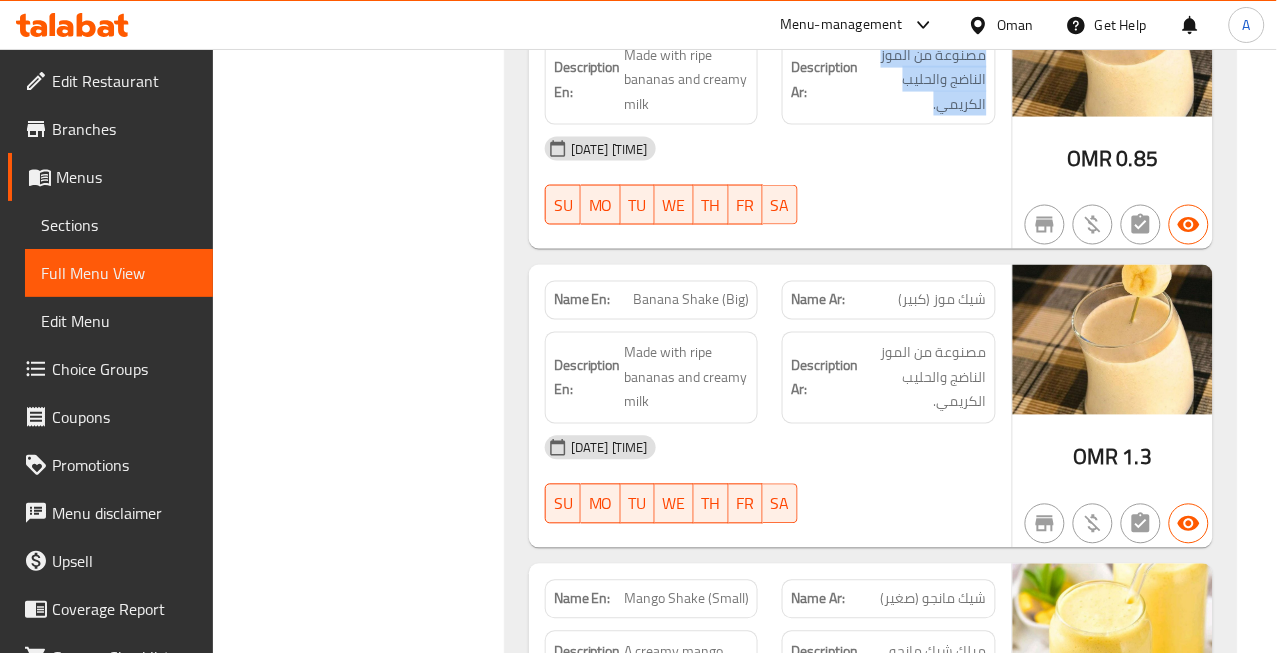 scroll, scrollTop: 20327, scrollLeft: 0, axis: vertical 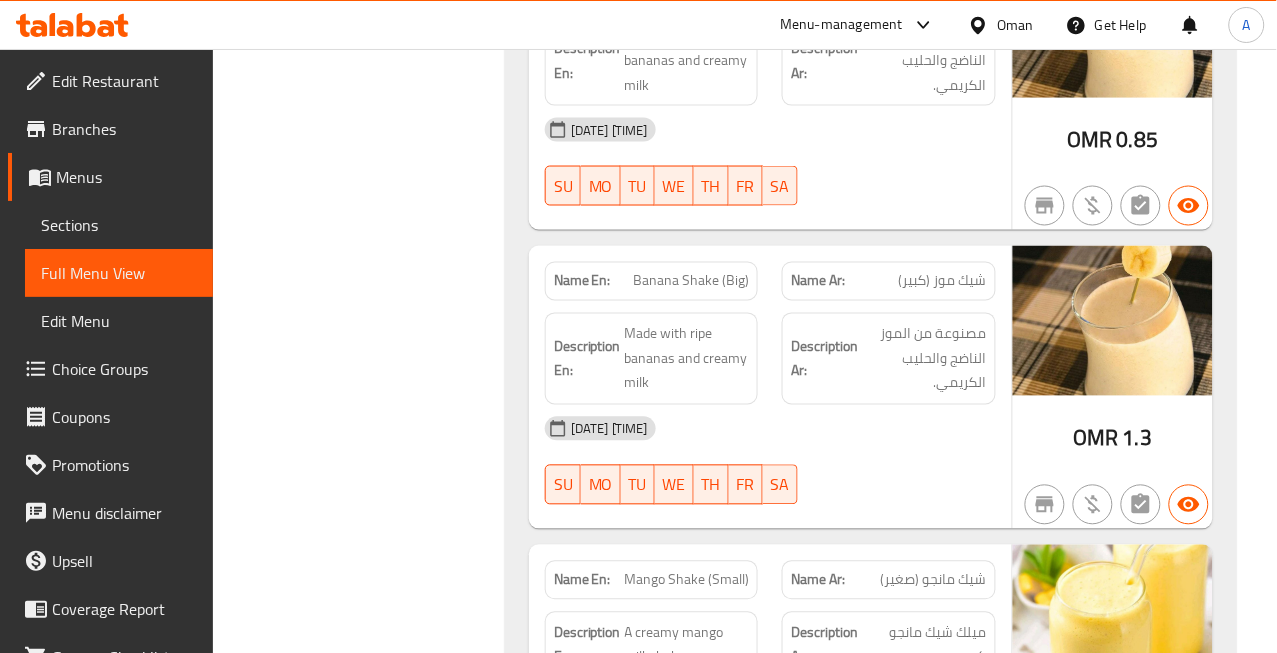 click on "Banana Shake (Big)" at bounding box center (680, -19666) 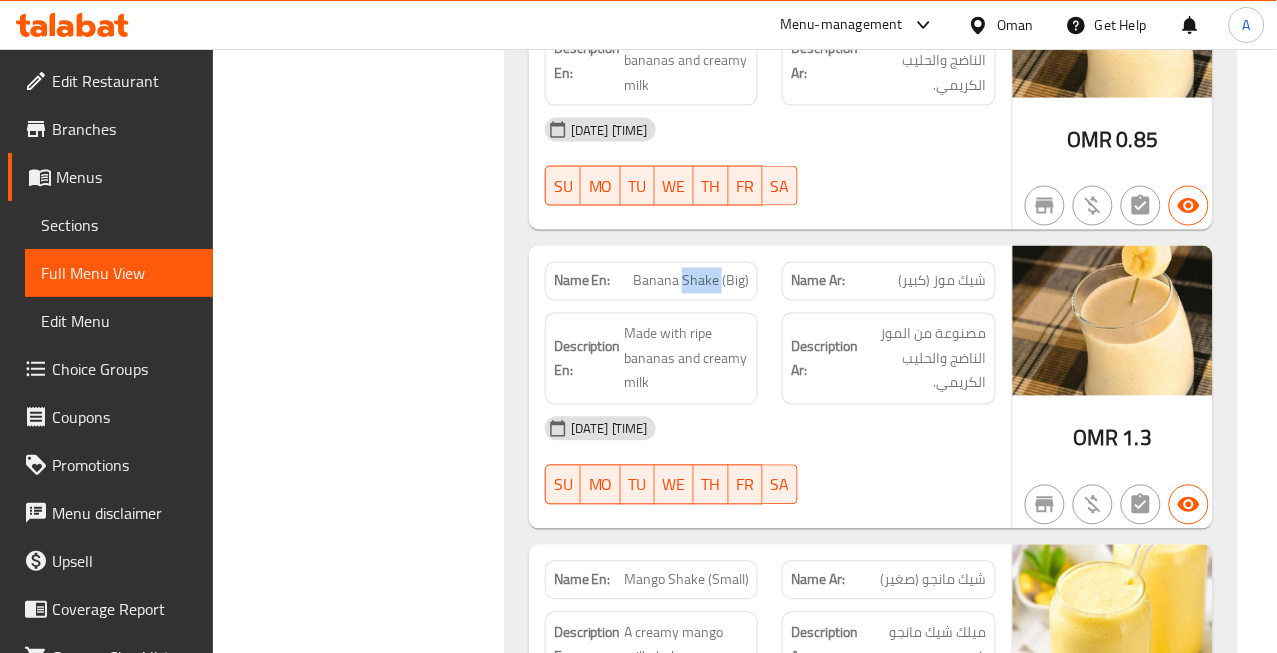 click on "Banana Shake (Big)" at bounding box center (680, -19666) 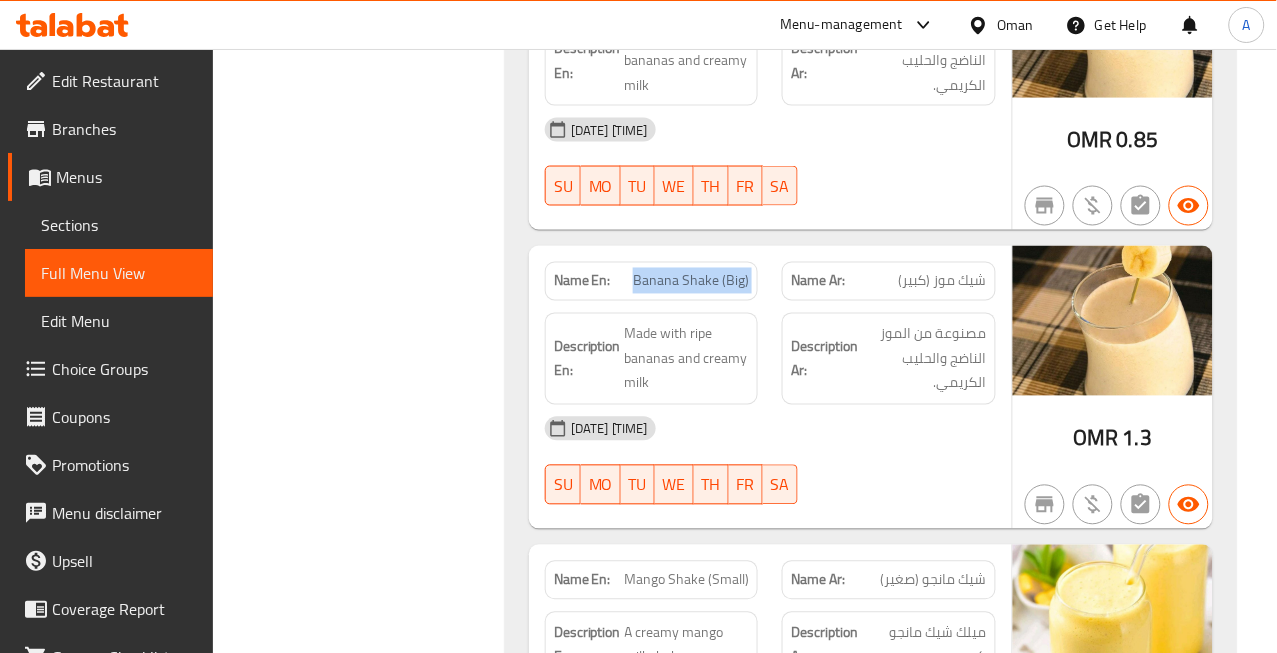click on "Banana Shake (Big)" at bounding box center [680, -19666] 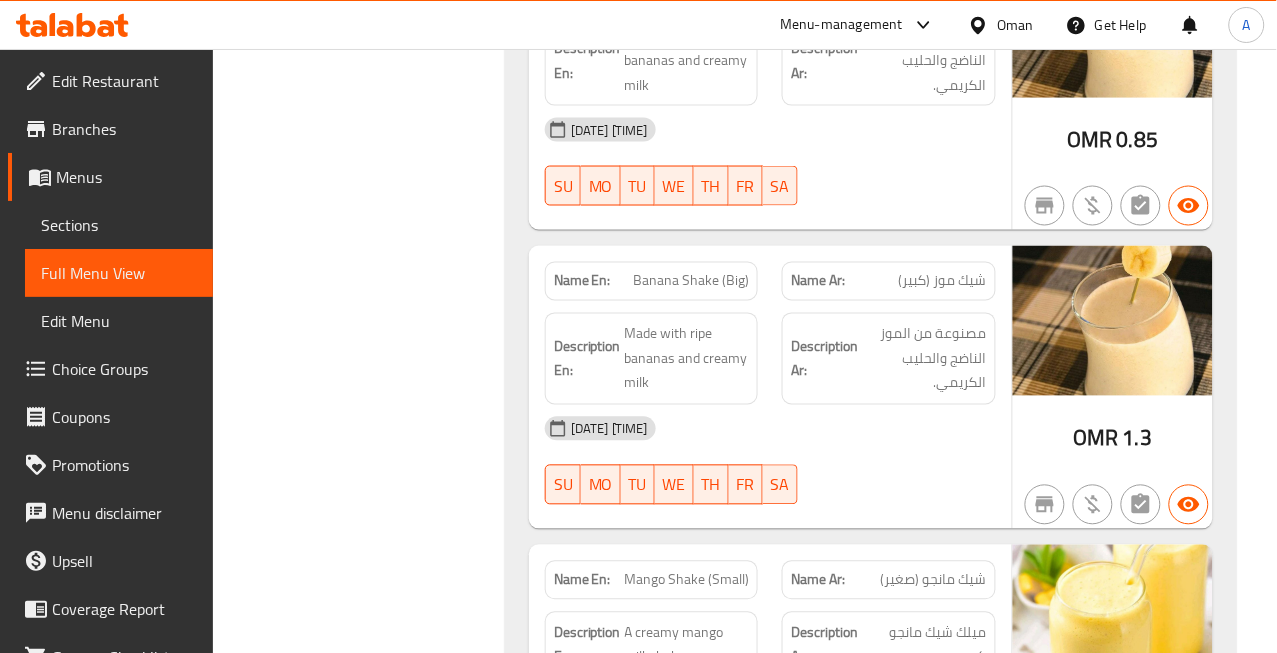 click on "شيك موز (كبير)" at bounding box center [935, -19677] 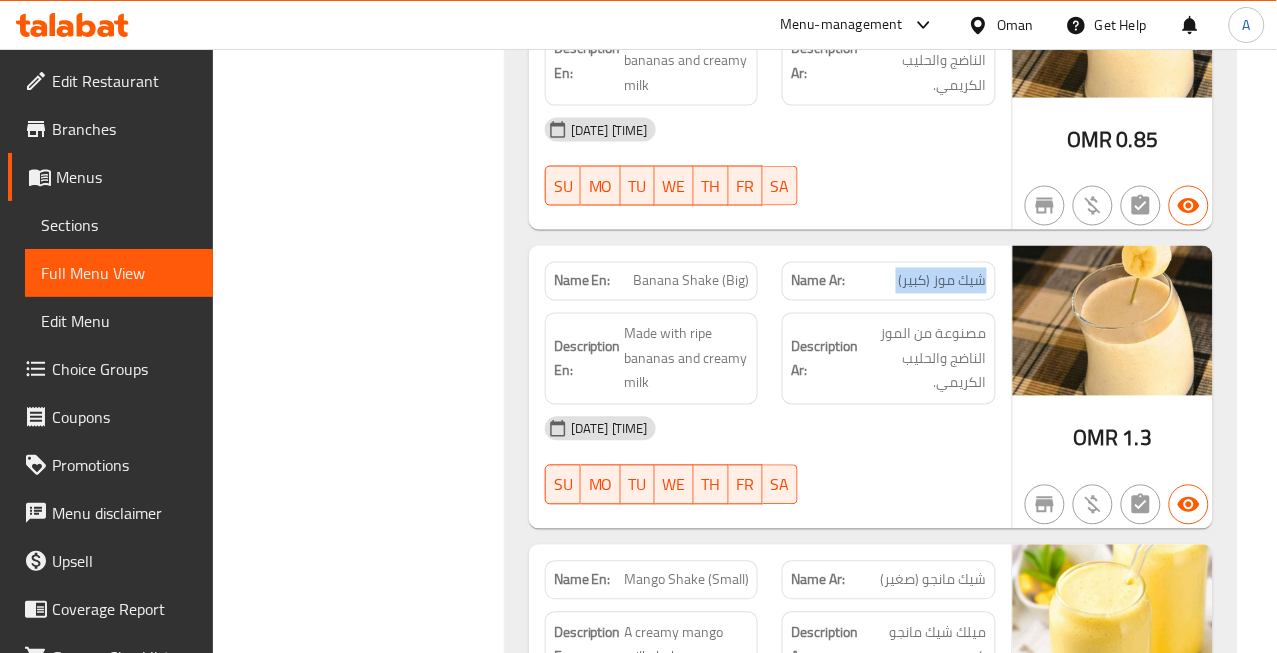 click on "شيك موز (كبير)" at bounding box center [935, -19677] 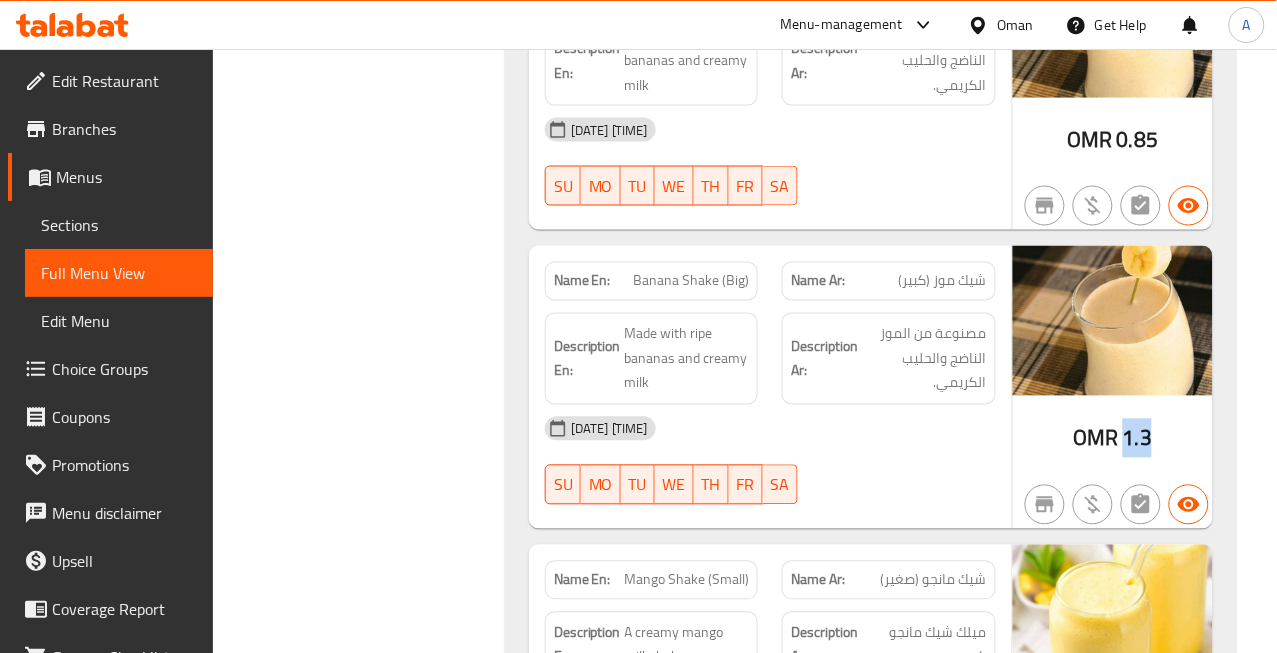 click on "OMR 1.3" at bounding box center [1113, -19560] 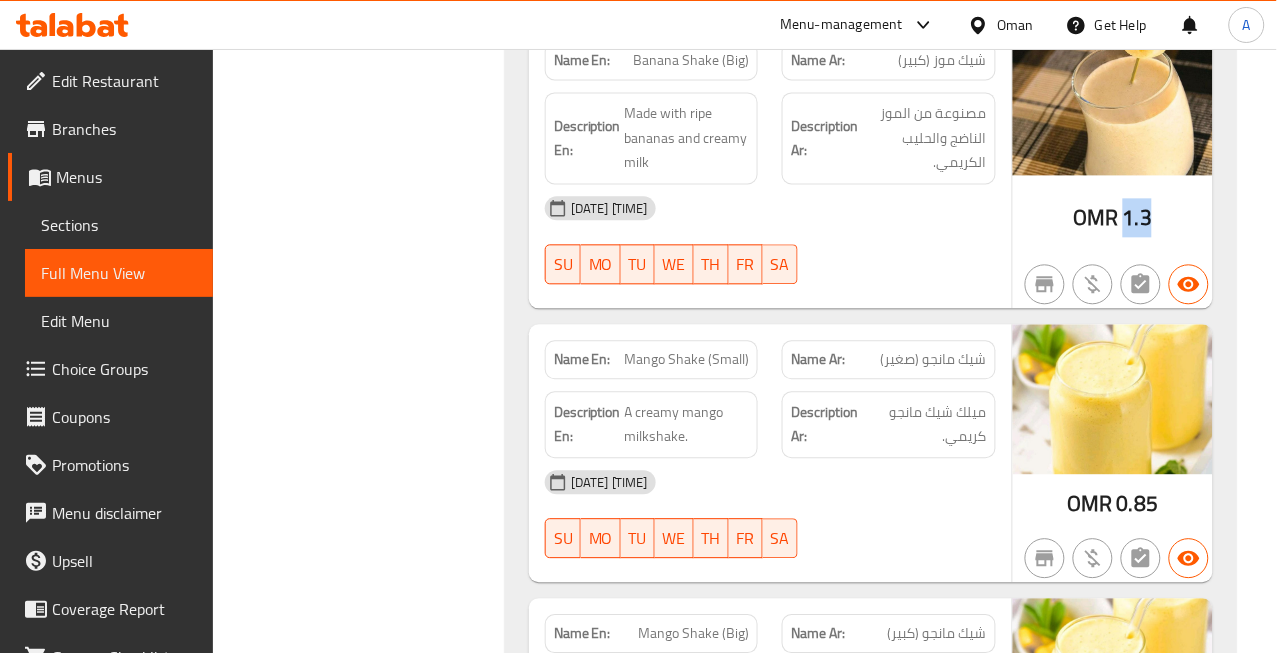 scroll, scrollTop: 20550, scrollLeft: 0, axis: vertical 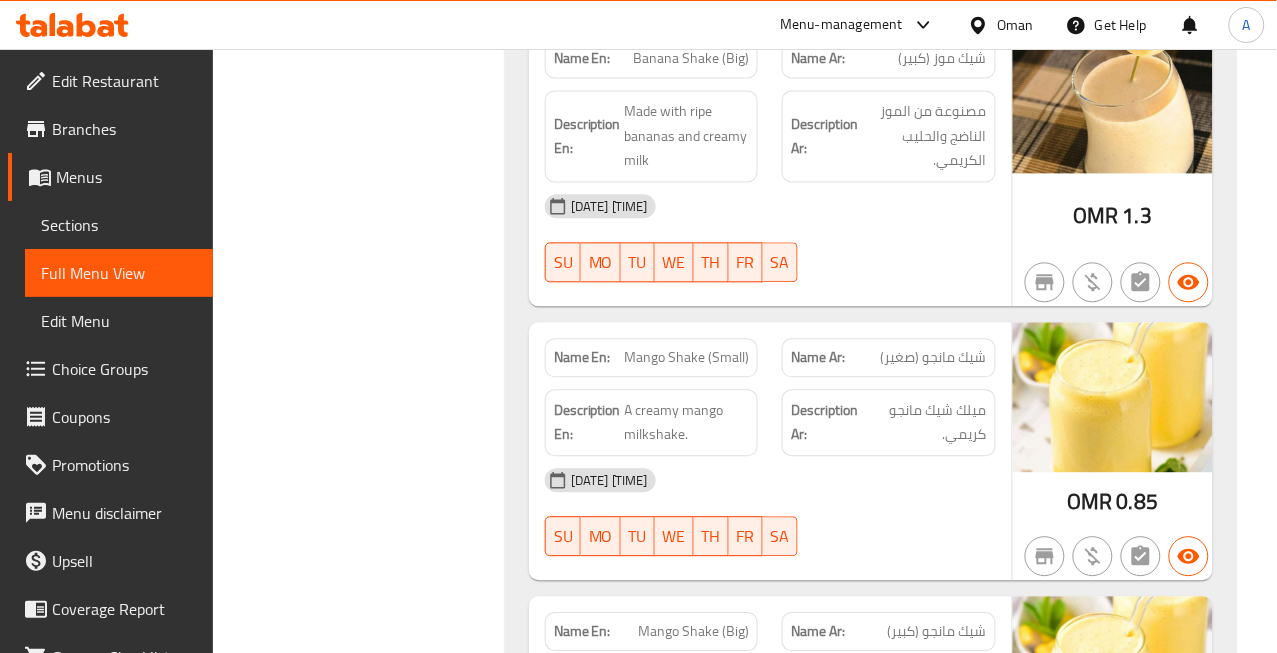 click on "Mango Shake (Small)" at bounding box center (730, -19581) 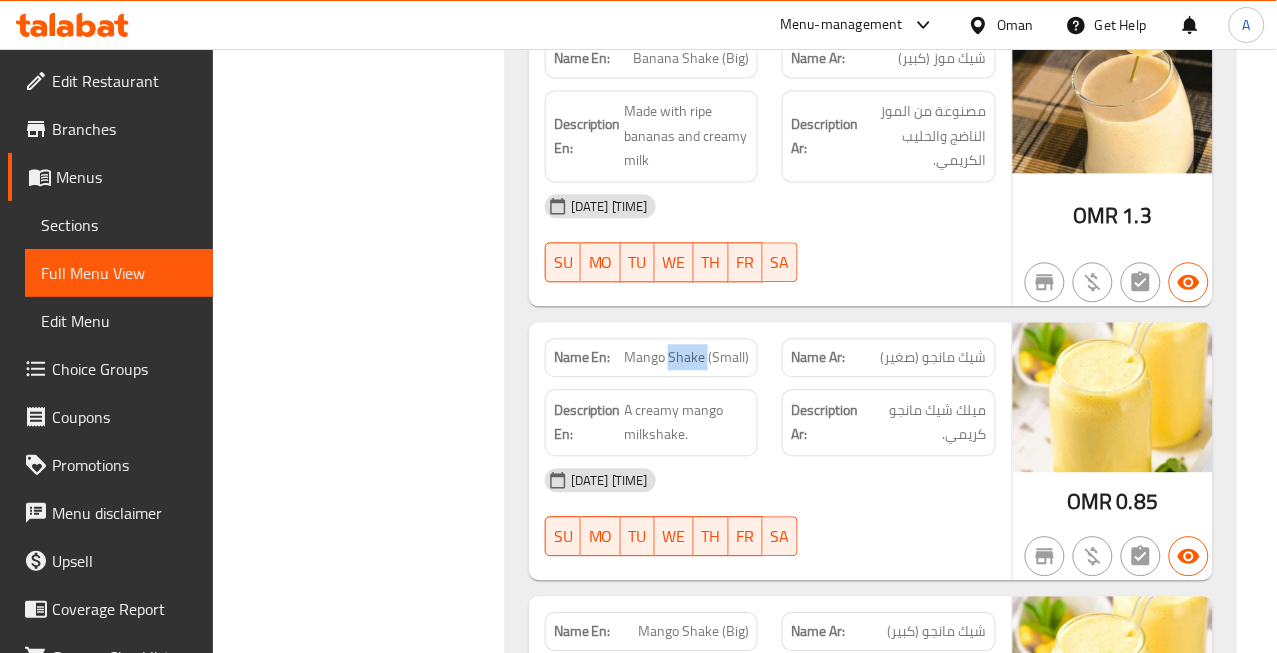 click on "Mango Shake (Small)" at bounding box center [730, -19581] 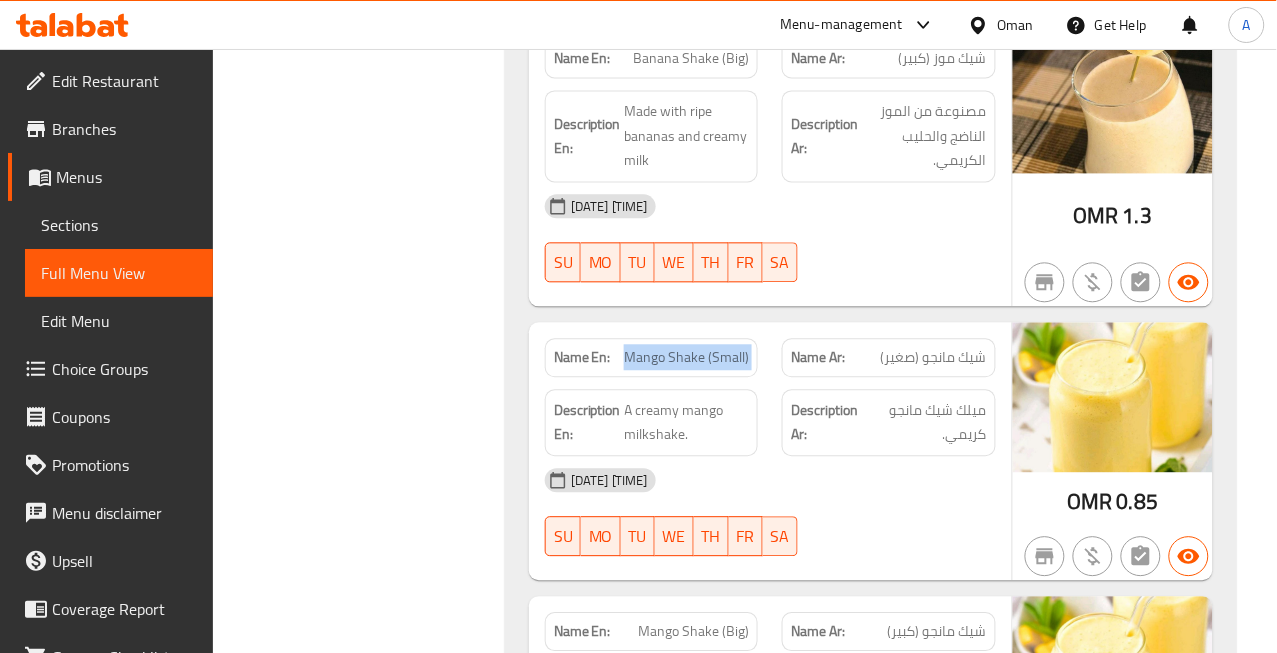 click on "Mango Shake (Small)" at bounding box center (730, -19581) 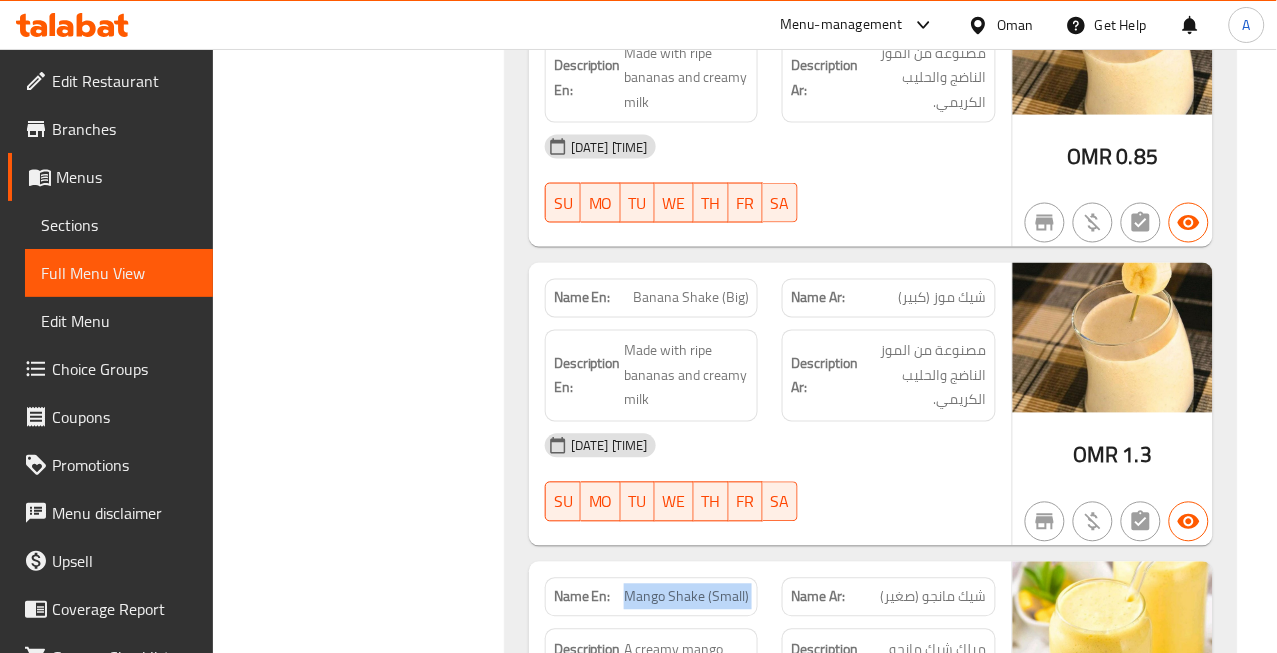 scroll, scrollTop: 20438, scrollLeft: 0, axis: vertical 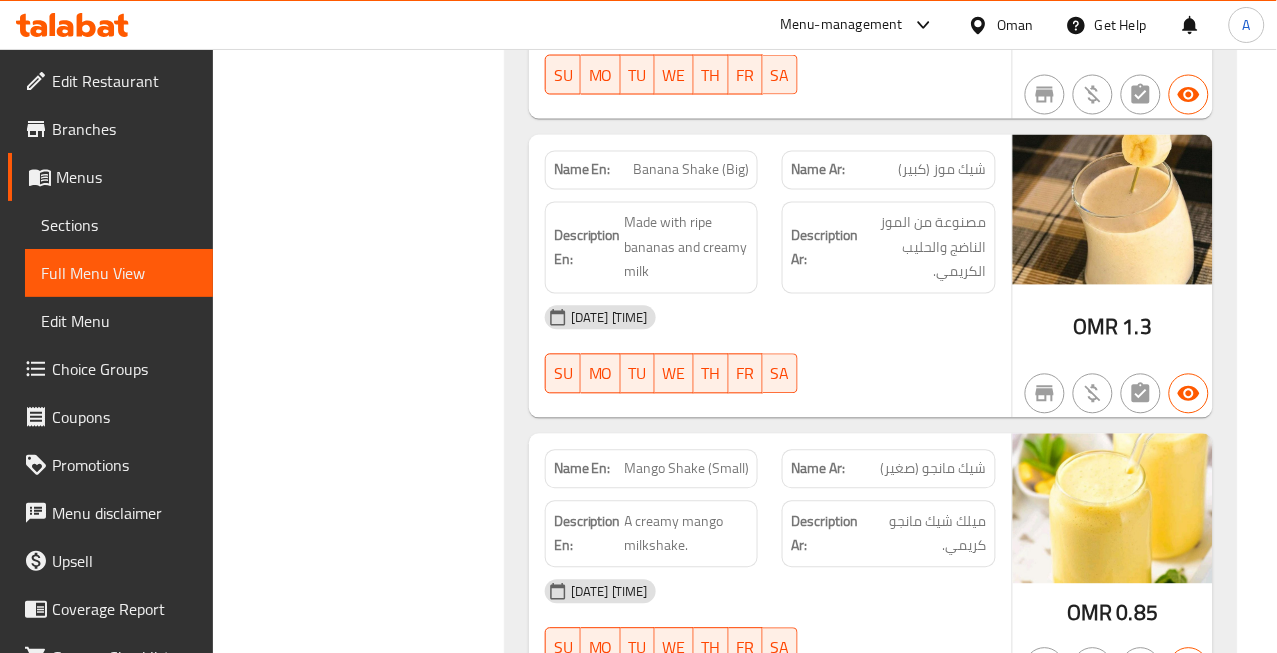click on "شيك مانجو (صغير)" at bounding box center [975, -19469] 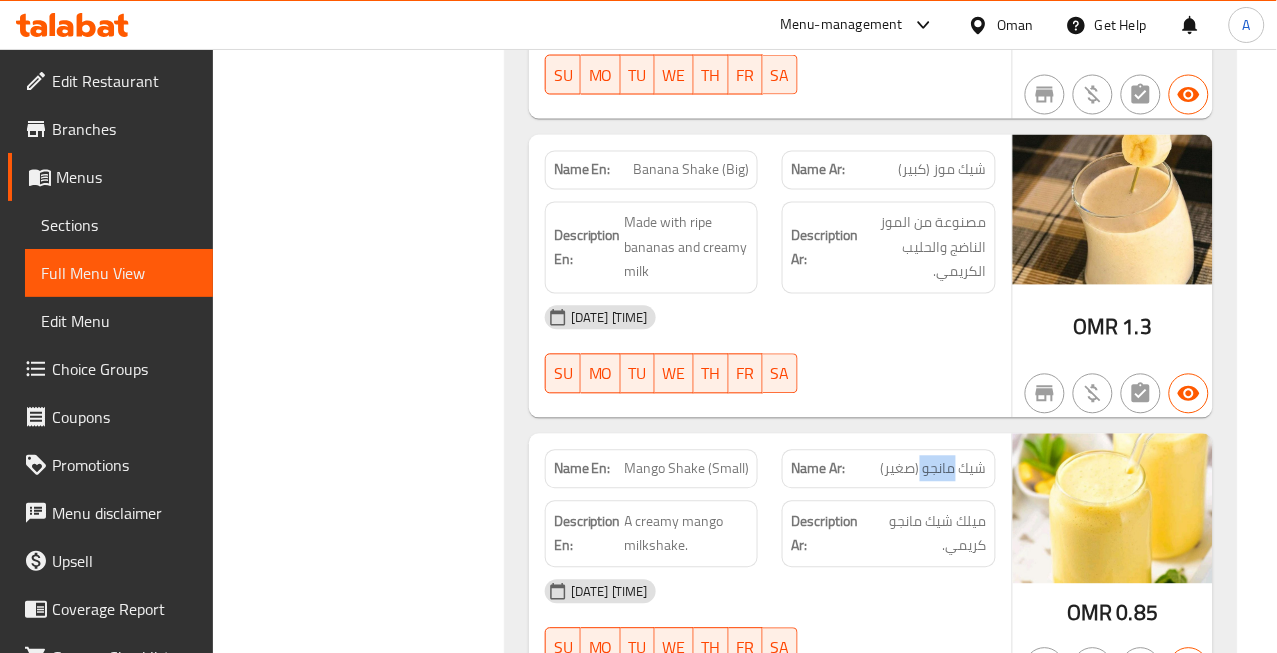 click on "شيك مانجو (صغير)" at bounding box center [975, -19469] 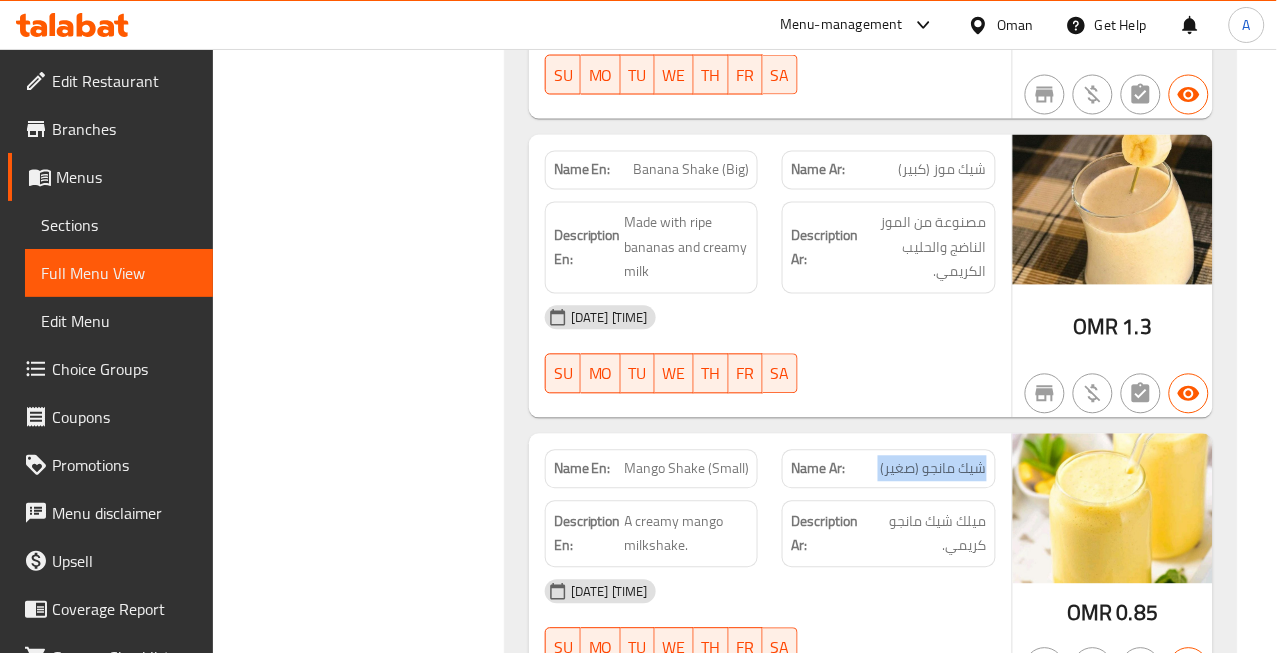 click on "شيك مانجو (صغير)" at bounding box center [975, -19469] 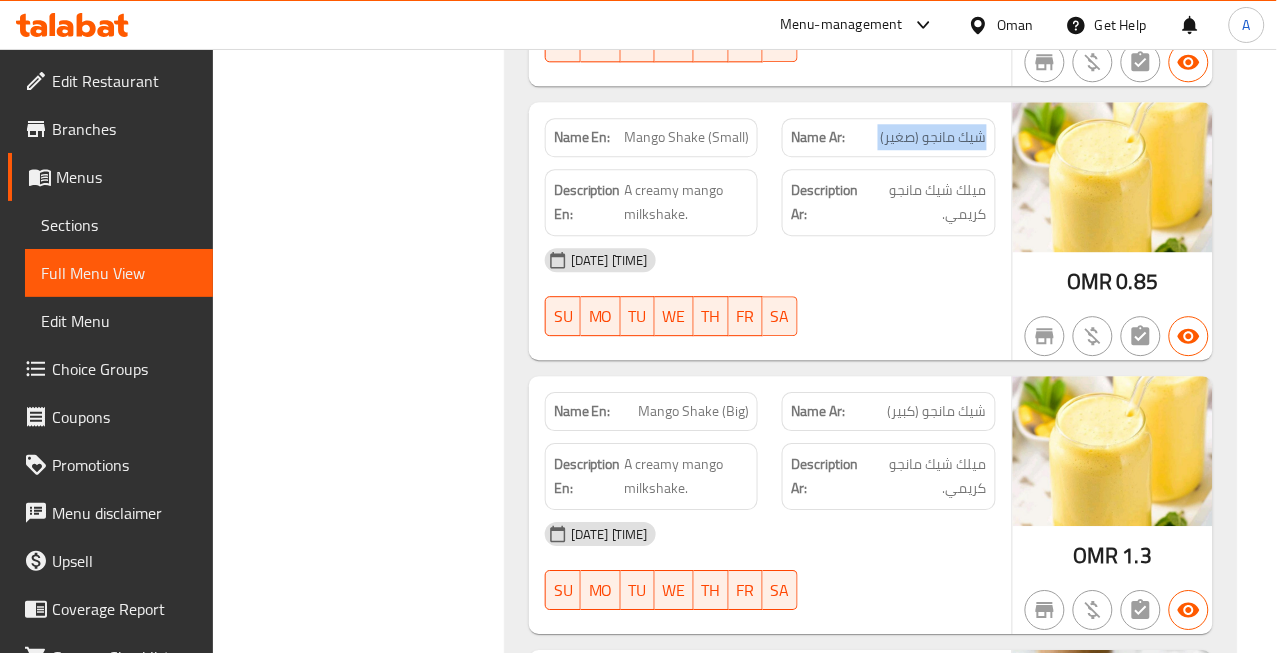 scroll, scrollTop: 20772, scrollLeft: 0, axis: vertical 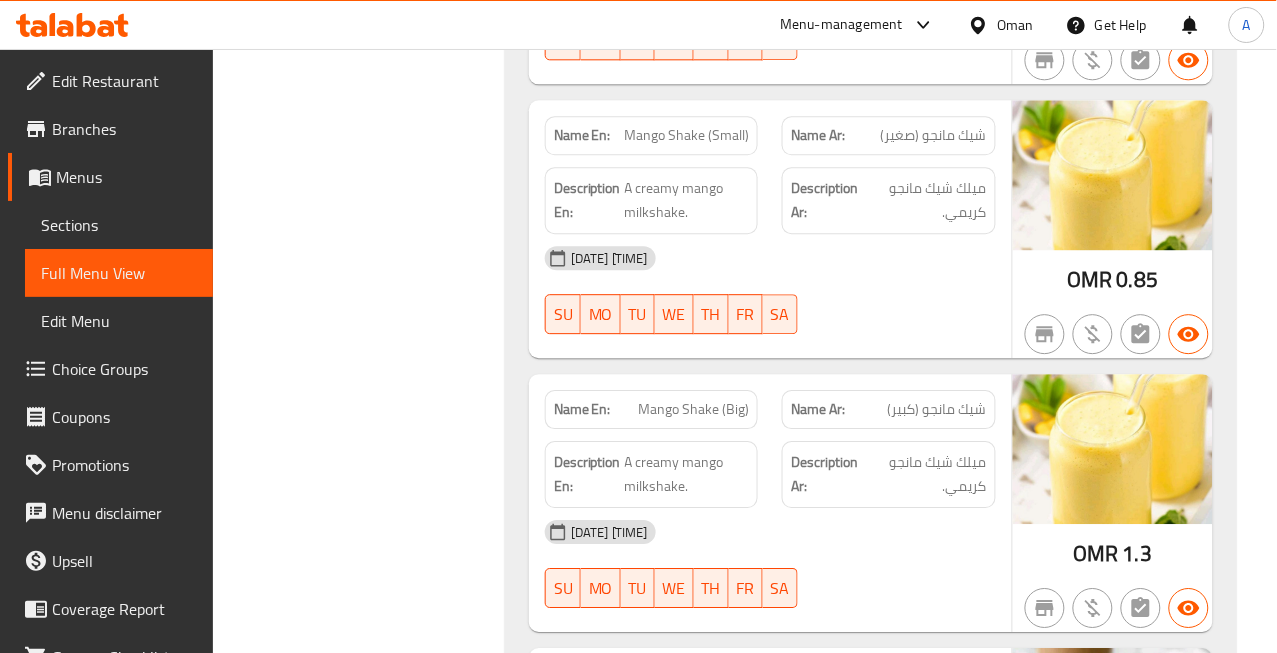click on "شيك مانجو (كبير)" at bounding box center (938, -19553) 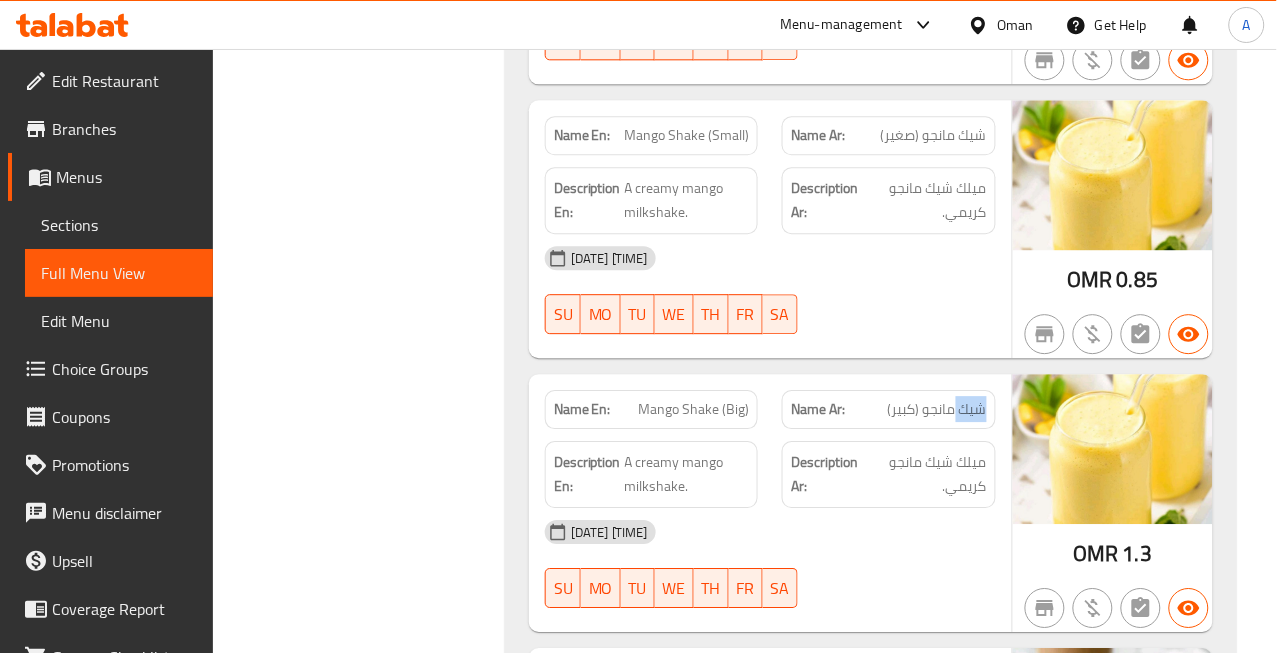 click on "شيك مانجو (كبير)" at bounding box center [938, -19553] 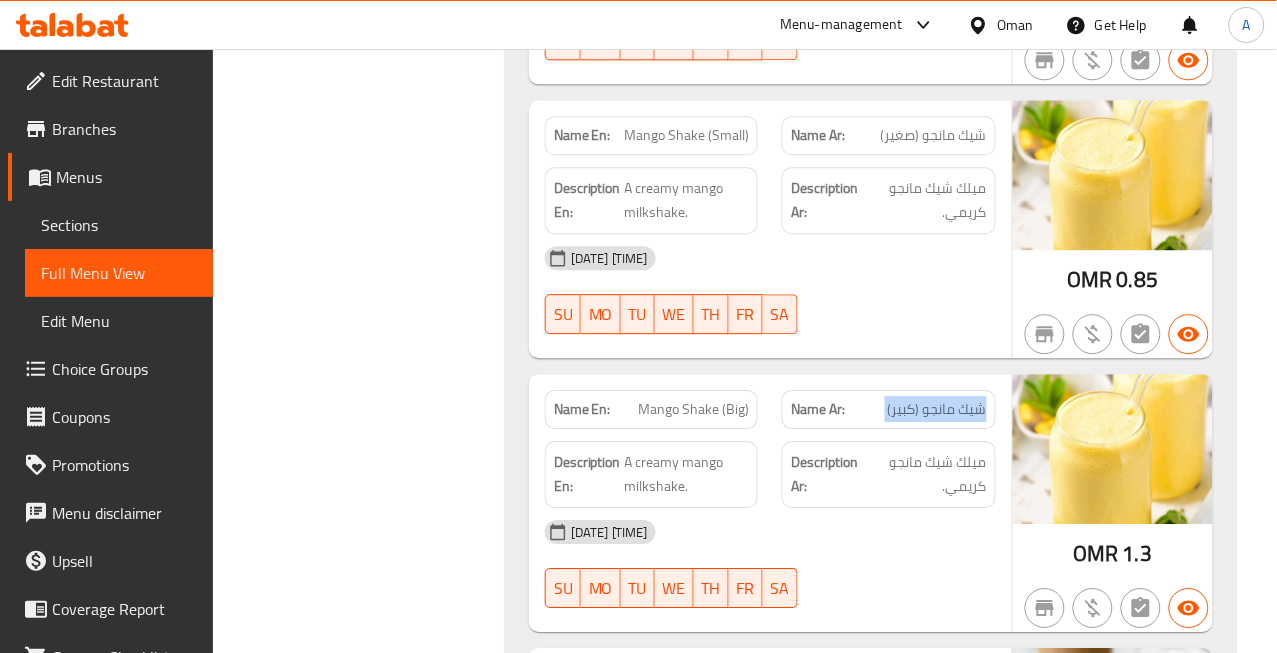 click on "شيك مانجو (كبير)" at bounding box center [938, -19553] 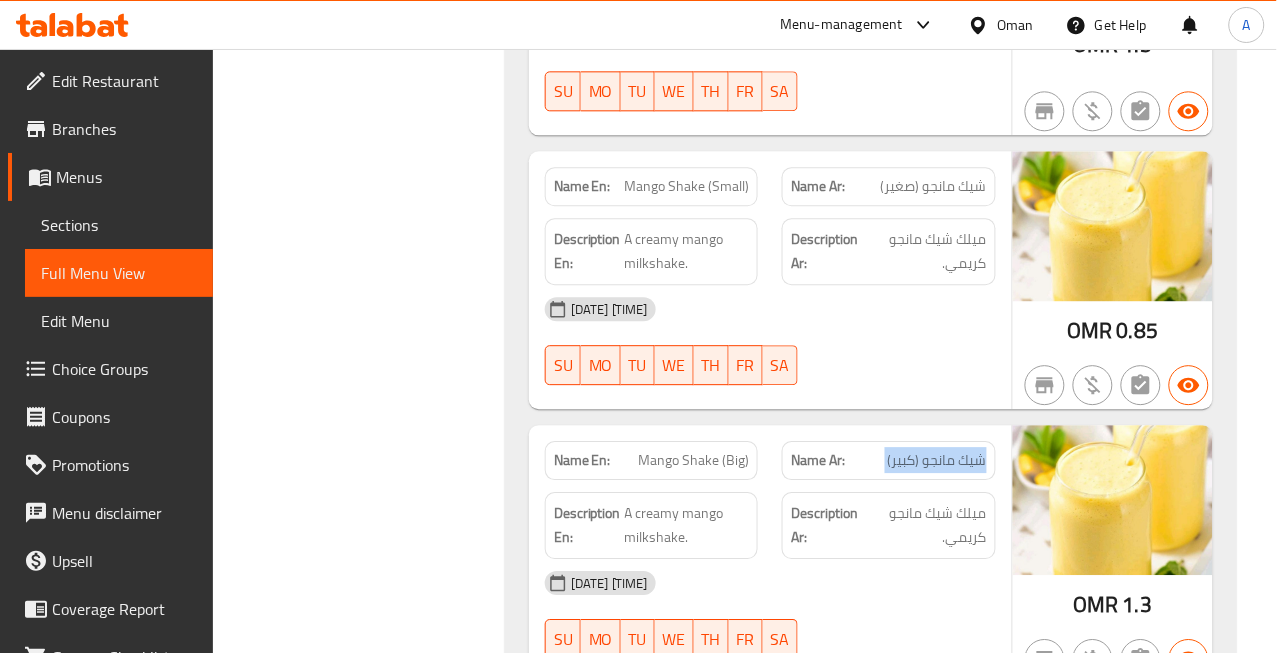 scroll, scrollTop: 20772, scrollLeft: 0, axis: vertical 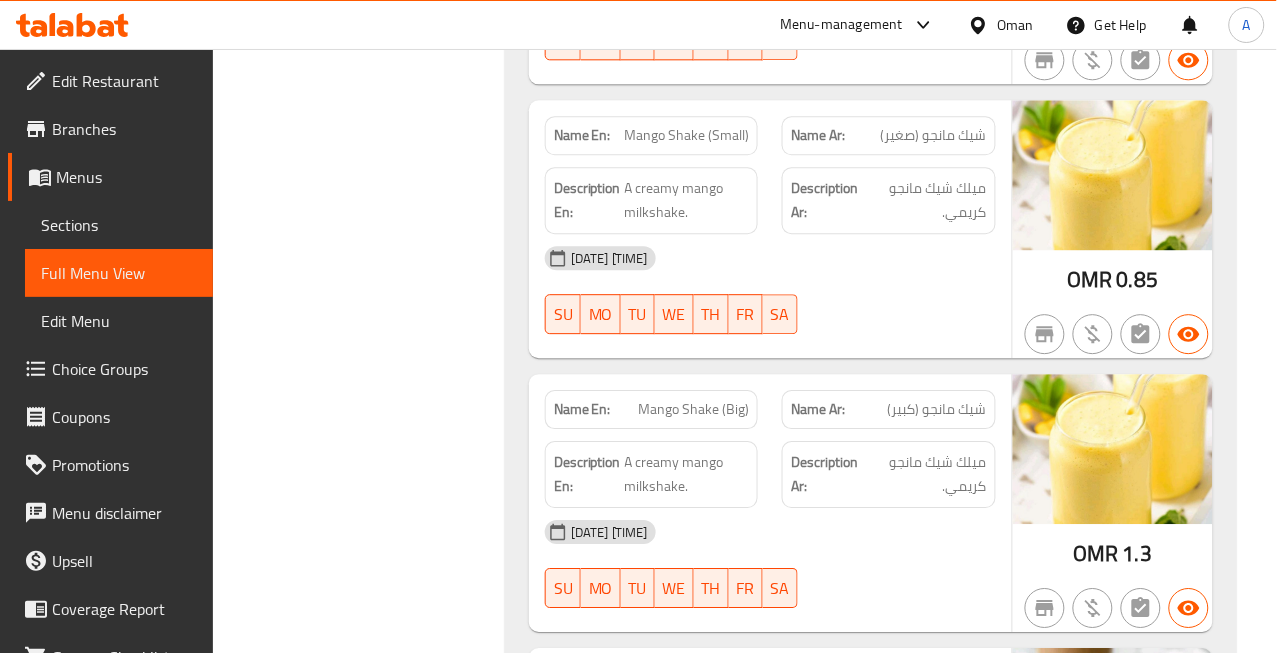 click on "Mango Shake (Big)" at bounding box center (698, -19553) 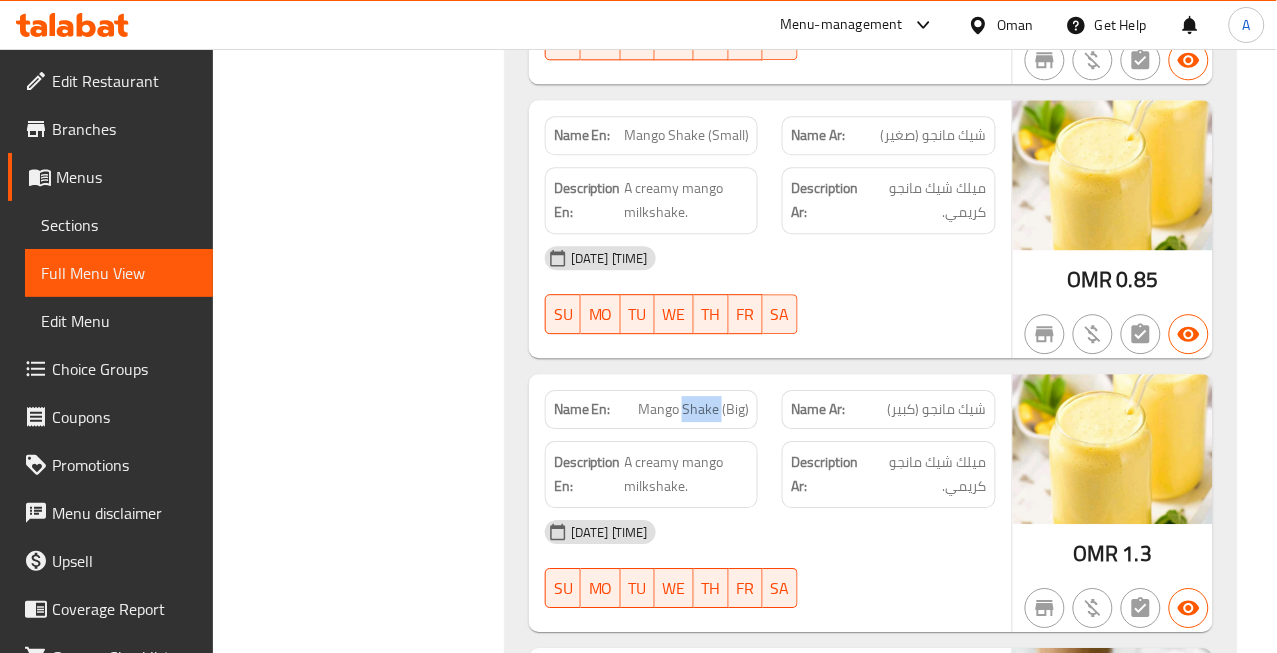 click on "Mango Shake (Big)" at bounding box center (698, -19553) 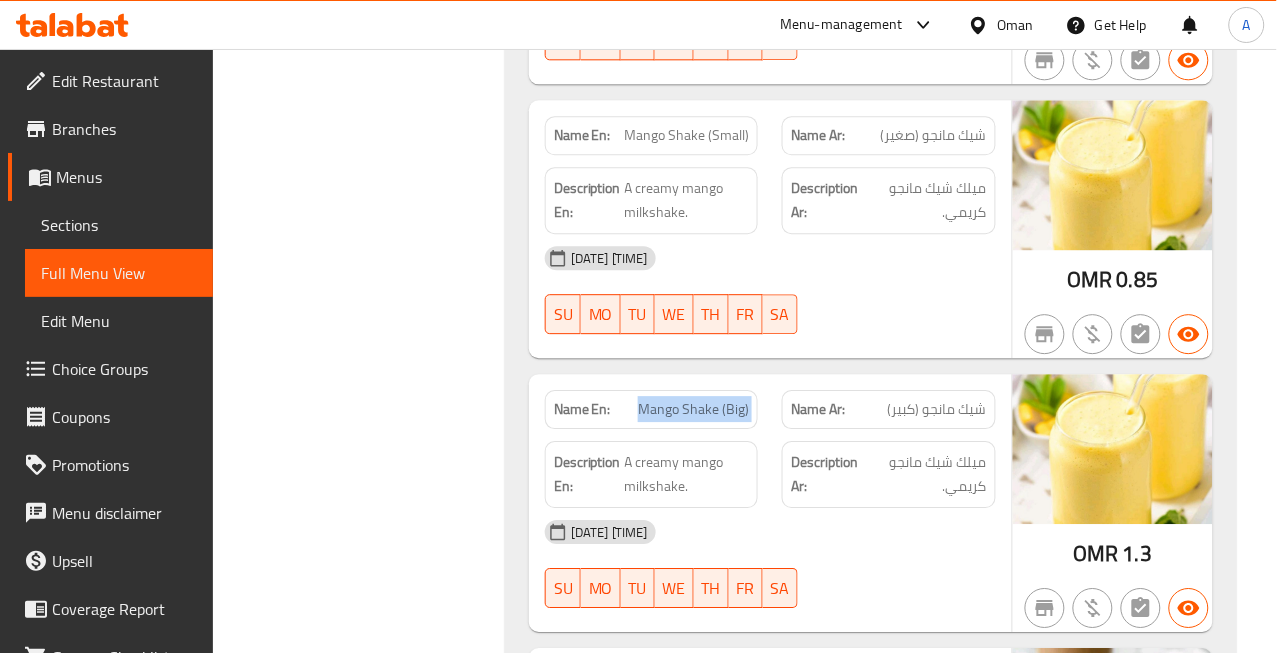 click on "Mango Shake (Big)" at bounding box center [698, -19553] 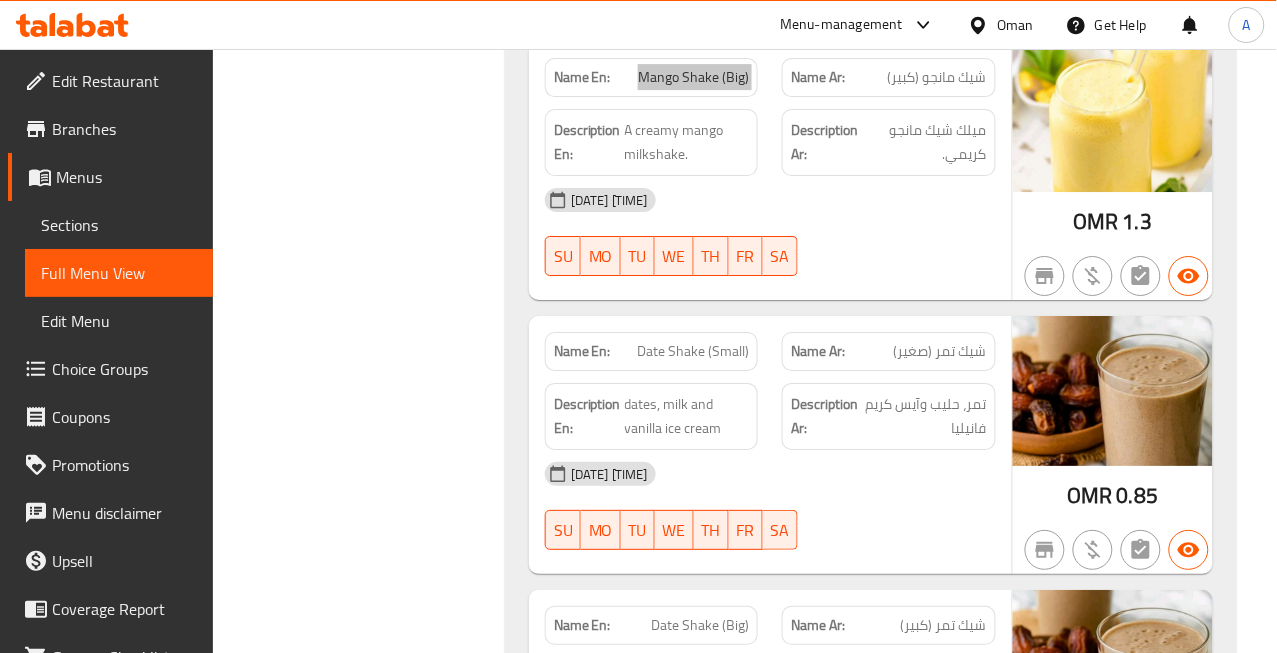 scroll, scrollTop: 21105, scrollLeft: 0, axis: vertical 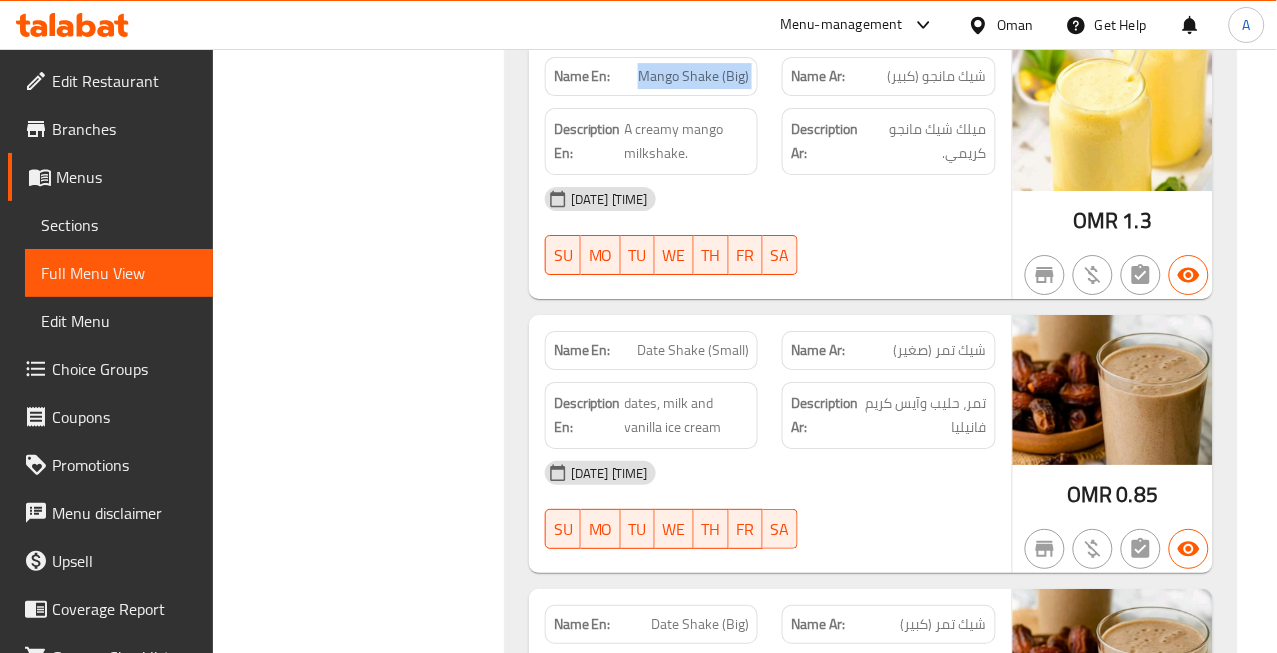 click on "شيك تمر (صغير)" at bounding box center (972, -19588) 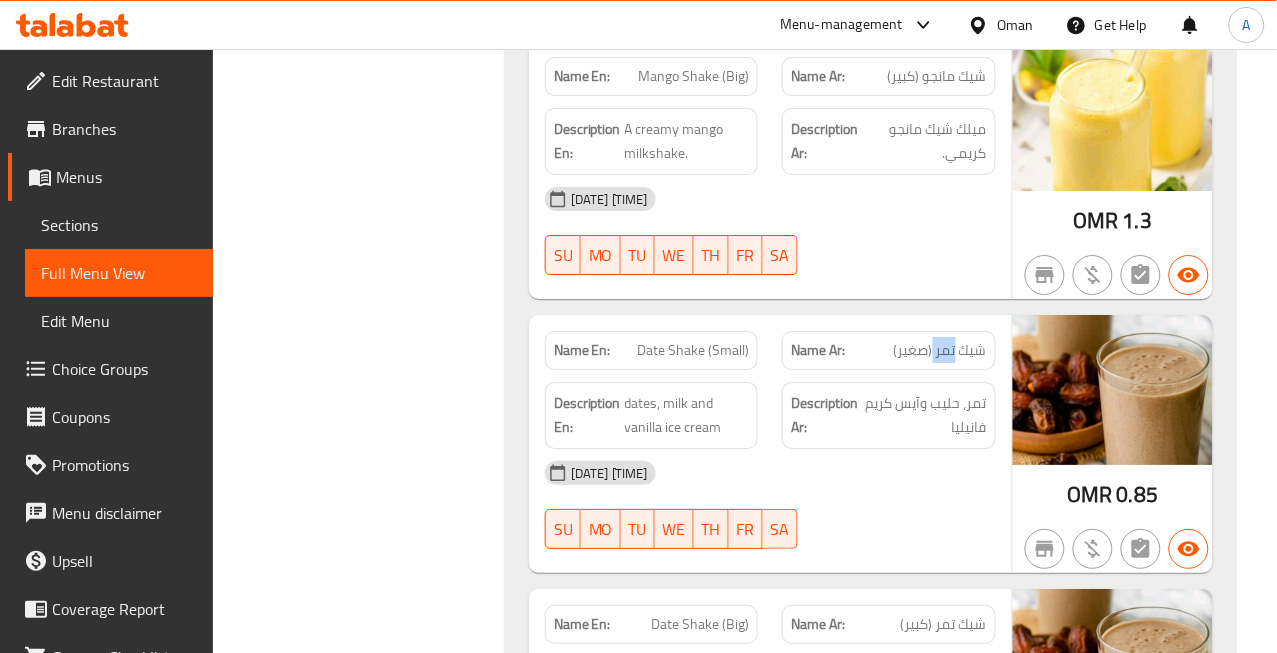 click on "شيك تمر (صغير)" at bounding box center (972, -19588) 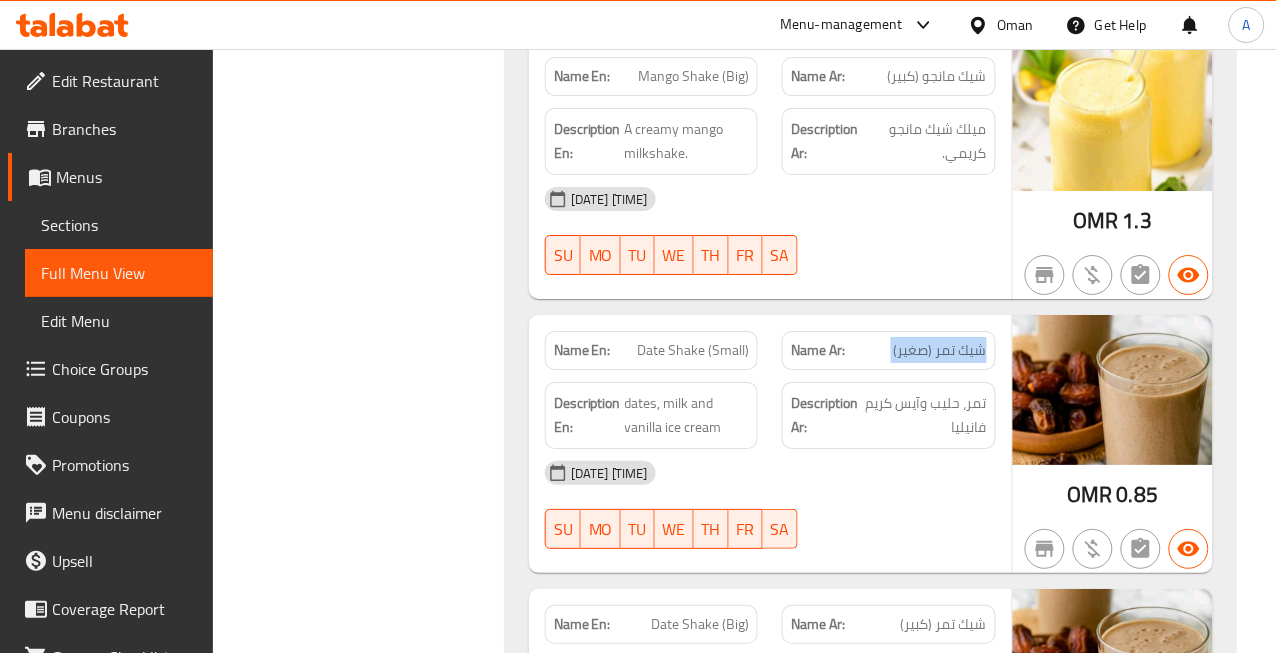 click on "شيك تمر (صغير)" at bounding box center [972, -19588] 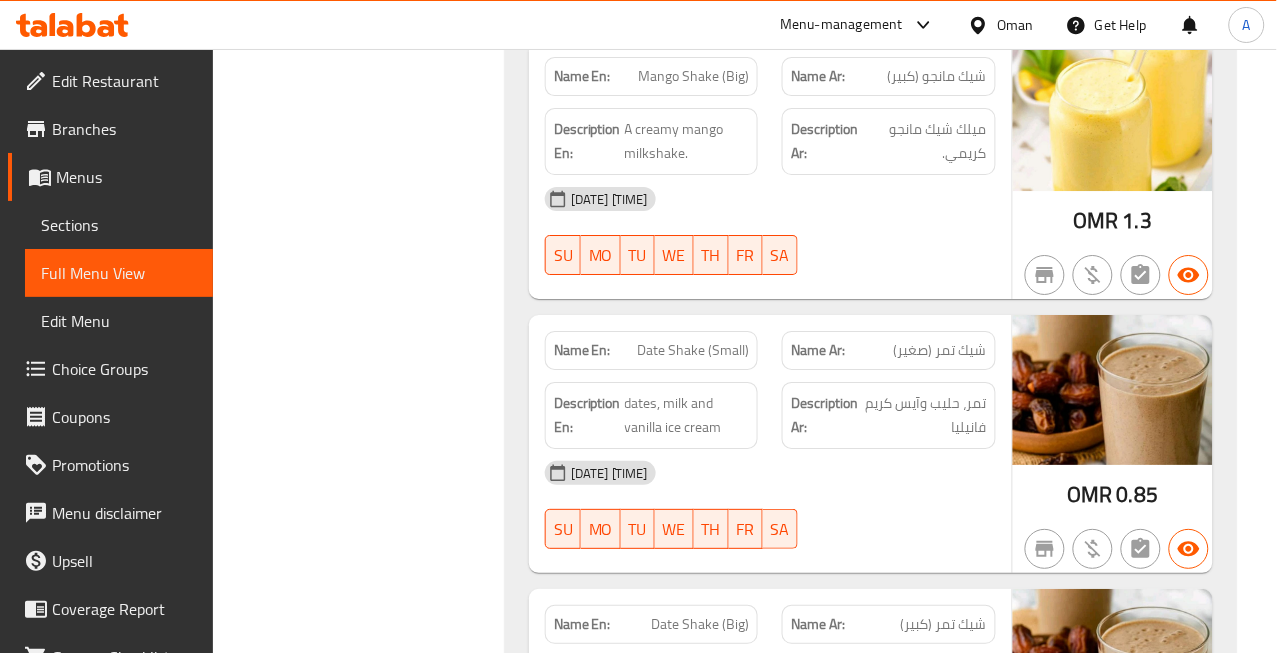 click on "Date Shake (Small)" at bounding box center [720, -19588] 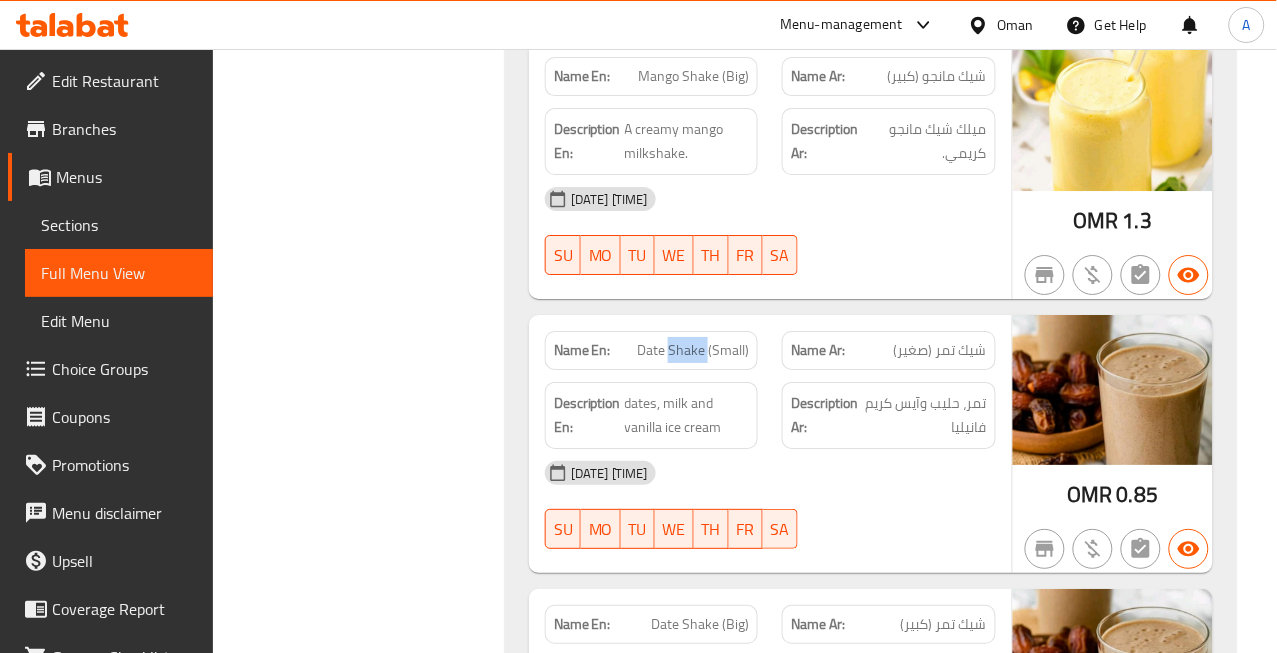 click on "Date Shake (Small)" at bounding box center (720, -19588) 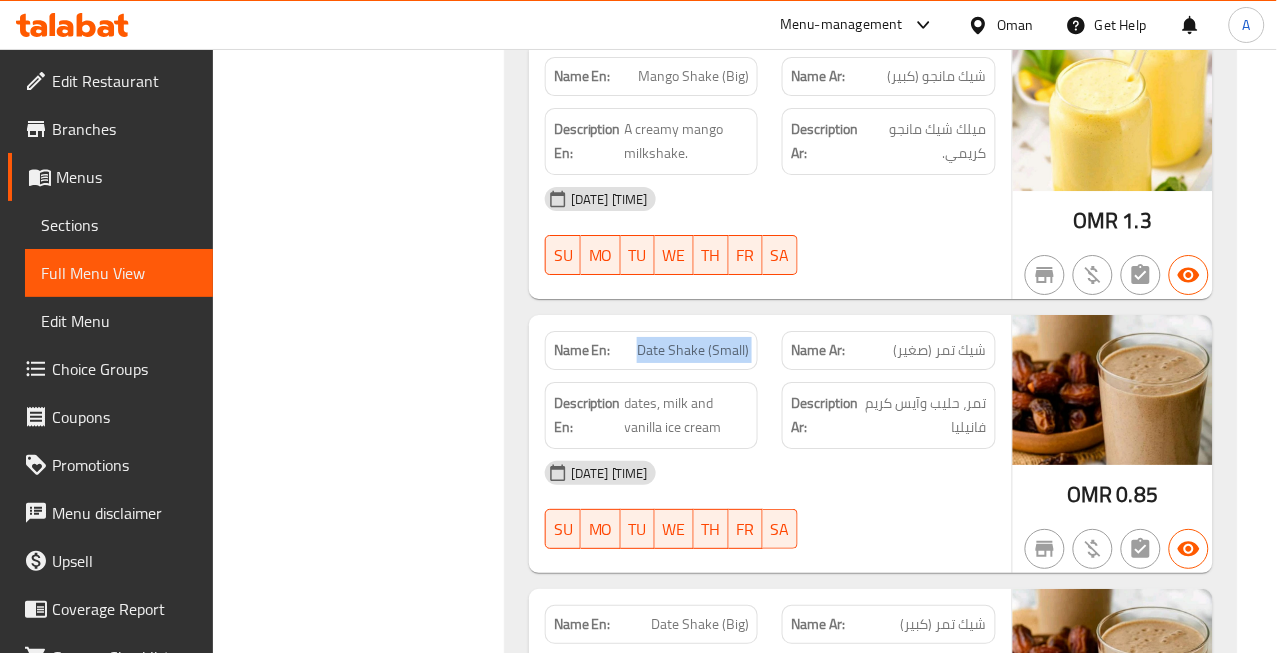 click on "Date Shake (Small)" at bounding box center (720, -19588) 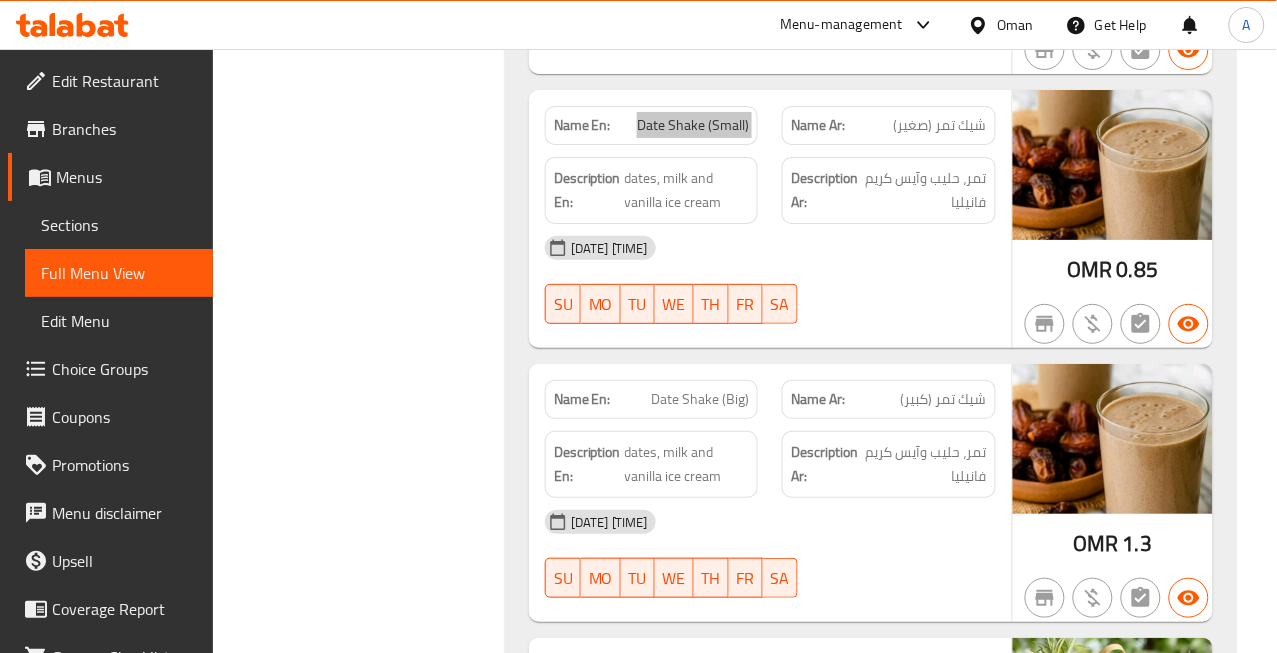 scroll, scrollTop: 21438, scrollLeft: 0, axis: vertical 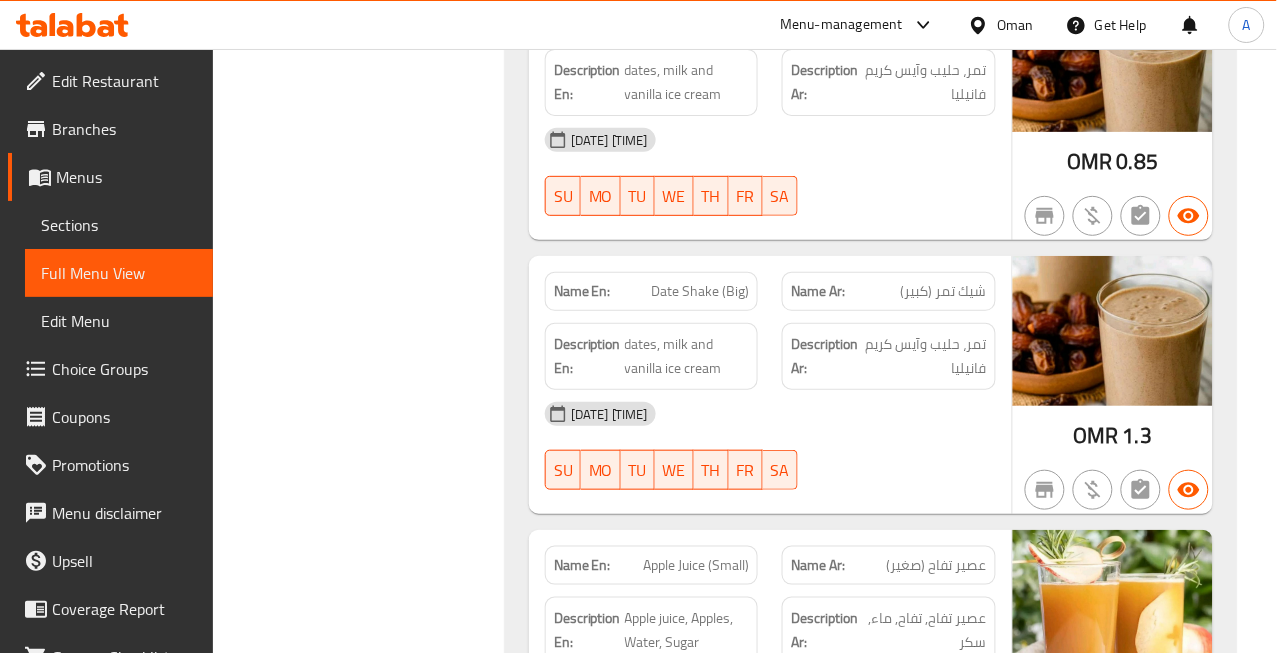 click on "Date Shake (Big)" at bounding box center [736, -19647] 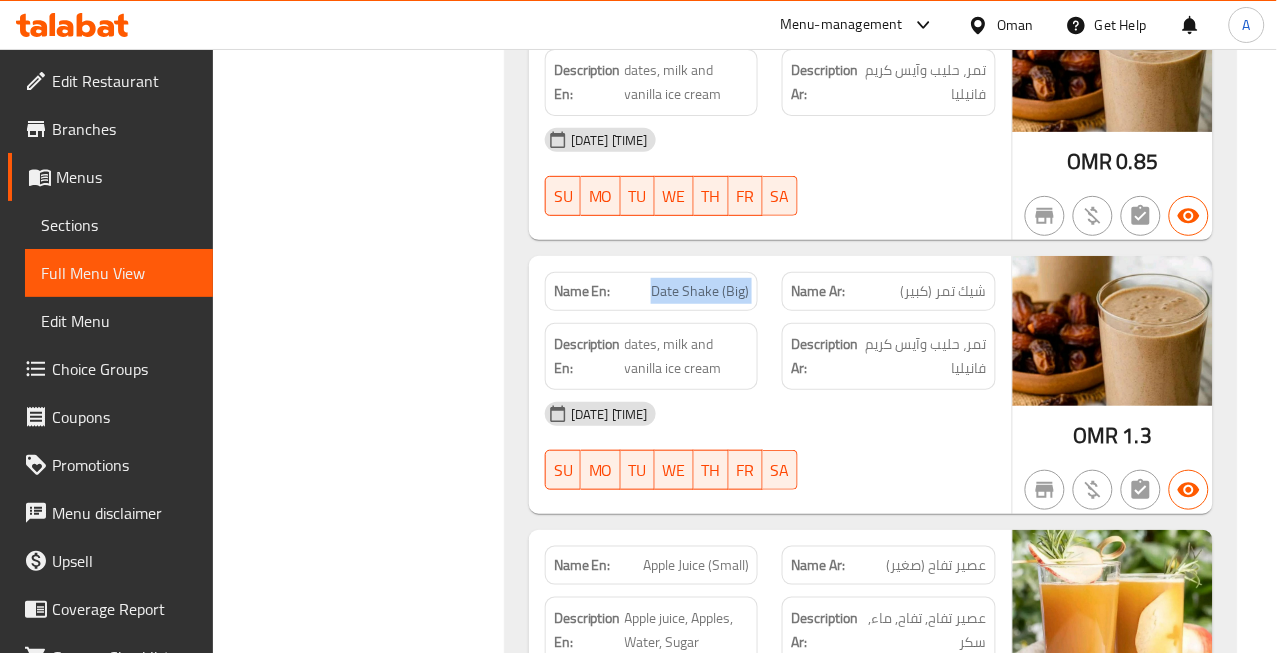 click on "Date Shake (Big)" at bounding box center [736, -19647] 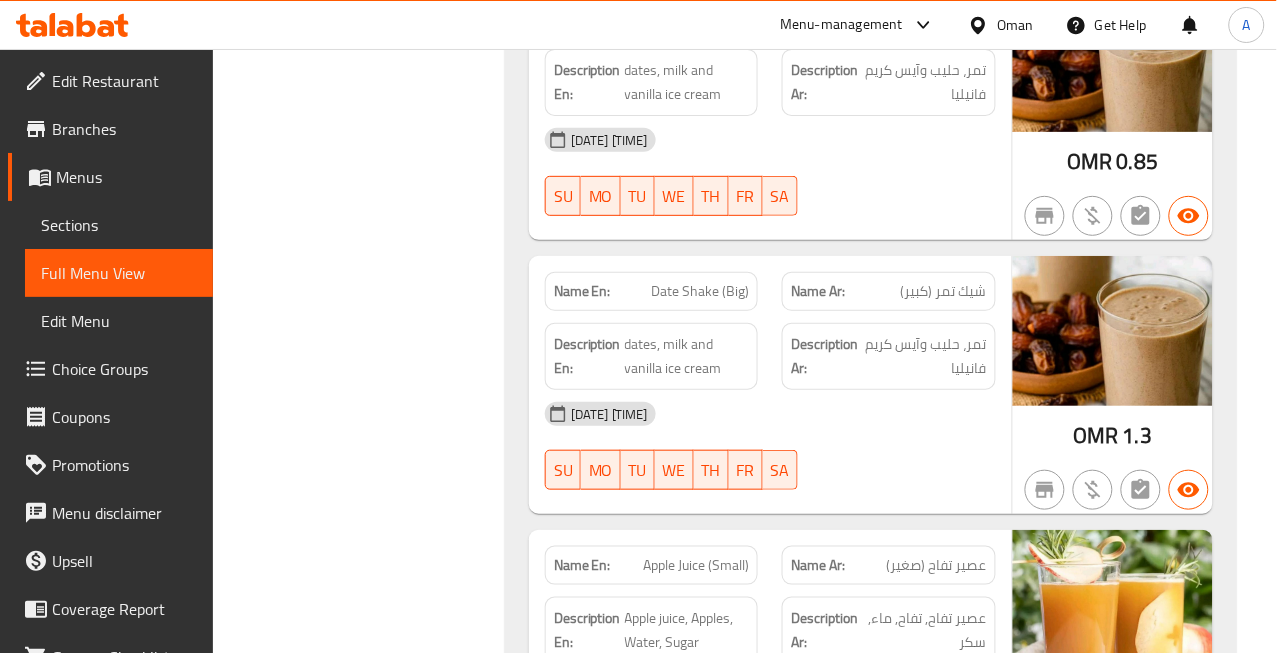 click on "شيك تمر  (كبير)" at bounding box center (977, -19647) 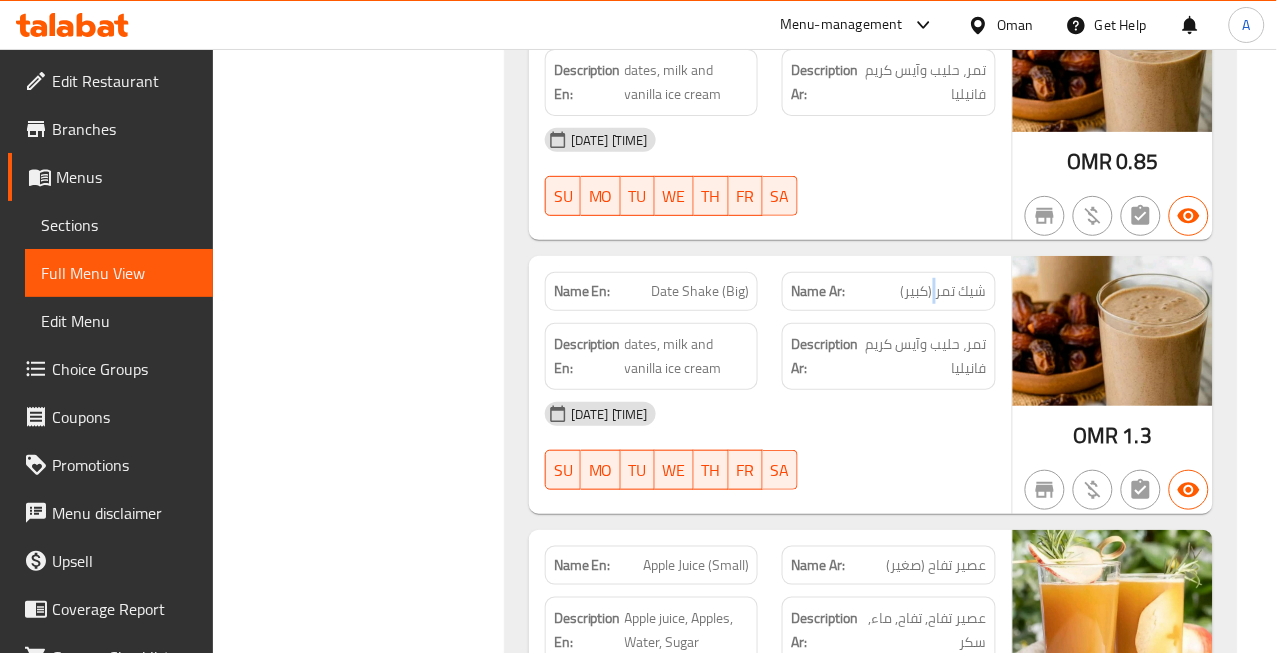 click on "شيك تمر  (كبير)" at bounding box center [977, -19647] 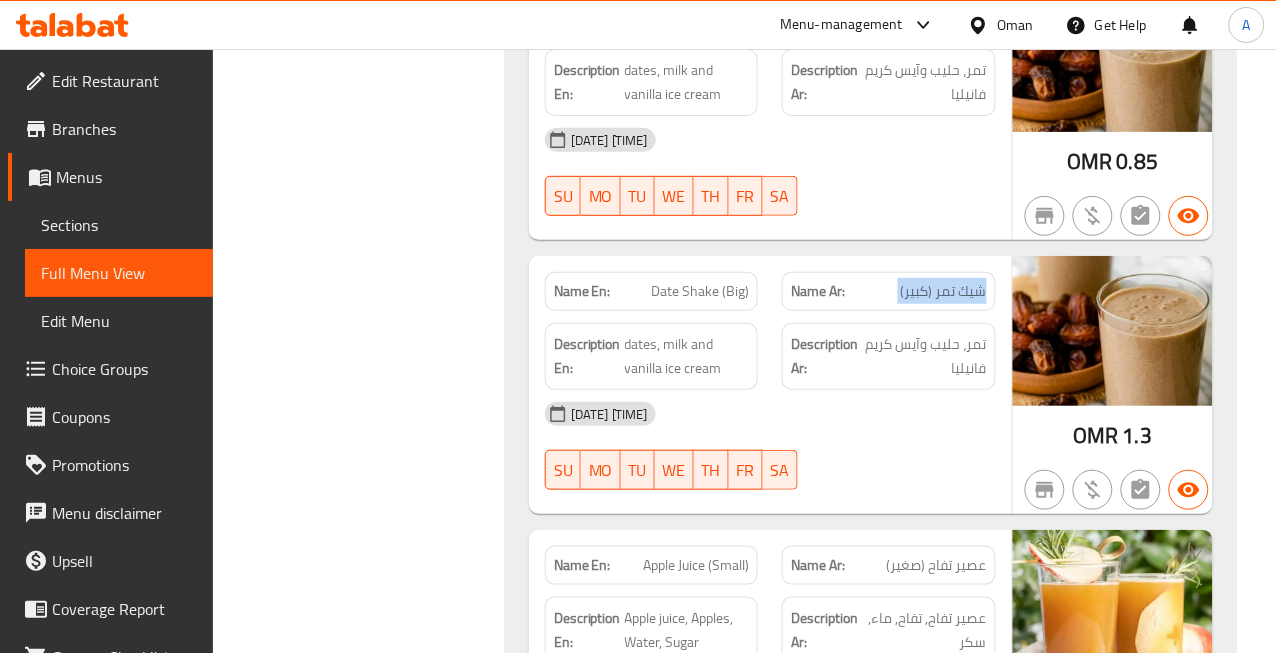 click on "شيك تمر  (كبير)" at bounding box center (977, -19647) 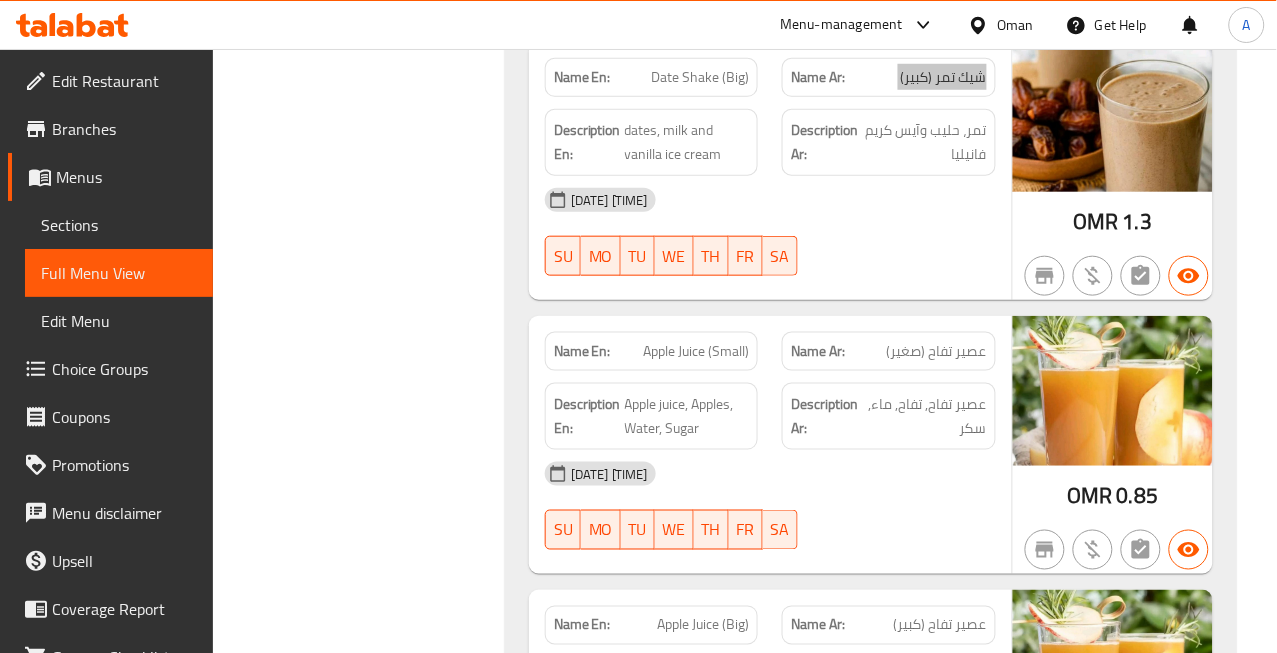 scroll, scrollTop: 21661, scrollLeft: 0, axis: vertical 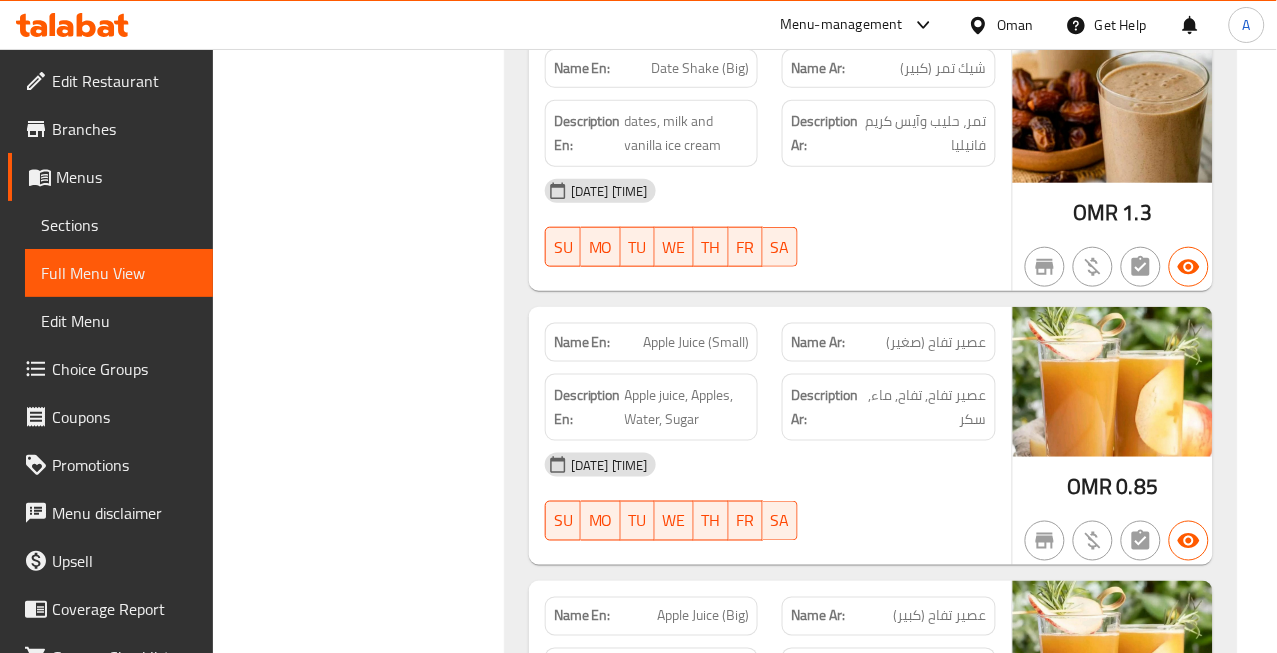 click on "Apple Juice (Small)" at bounding box center (674, -19609) 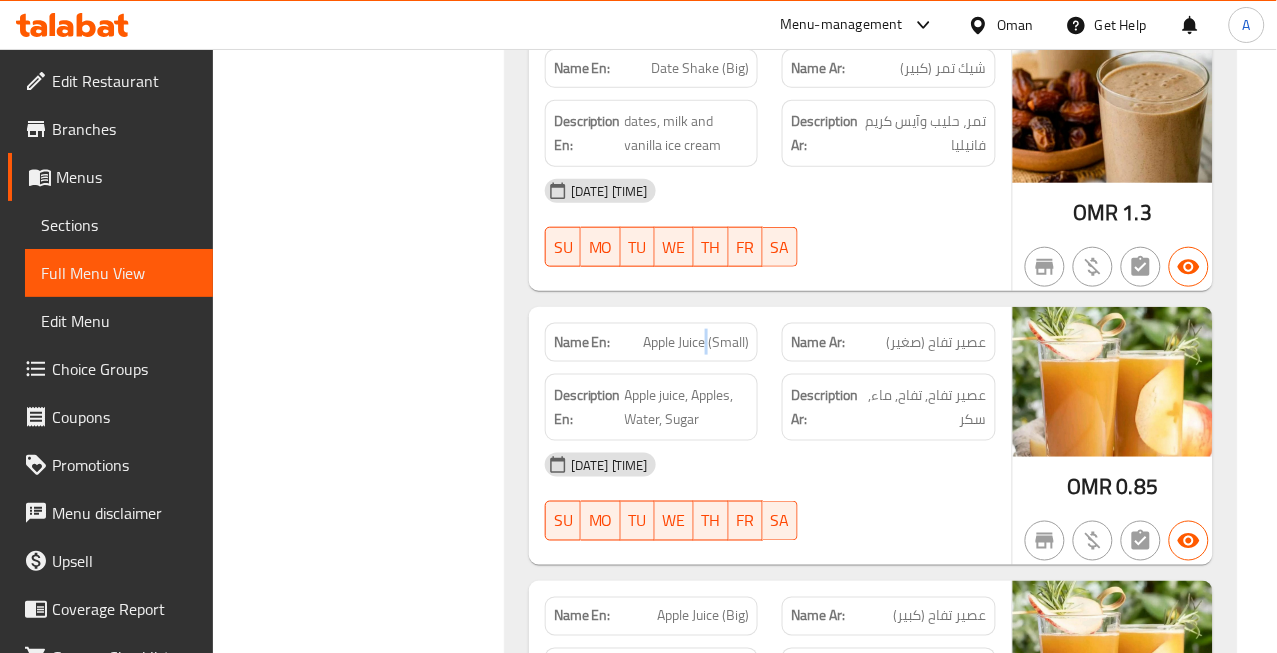 click on "Apple Juice (Small)" at bounding box center [674, -19609] 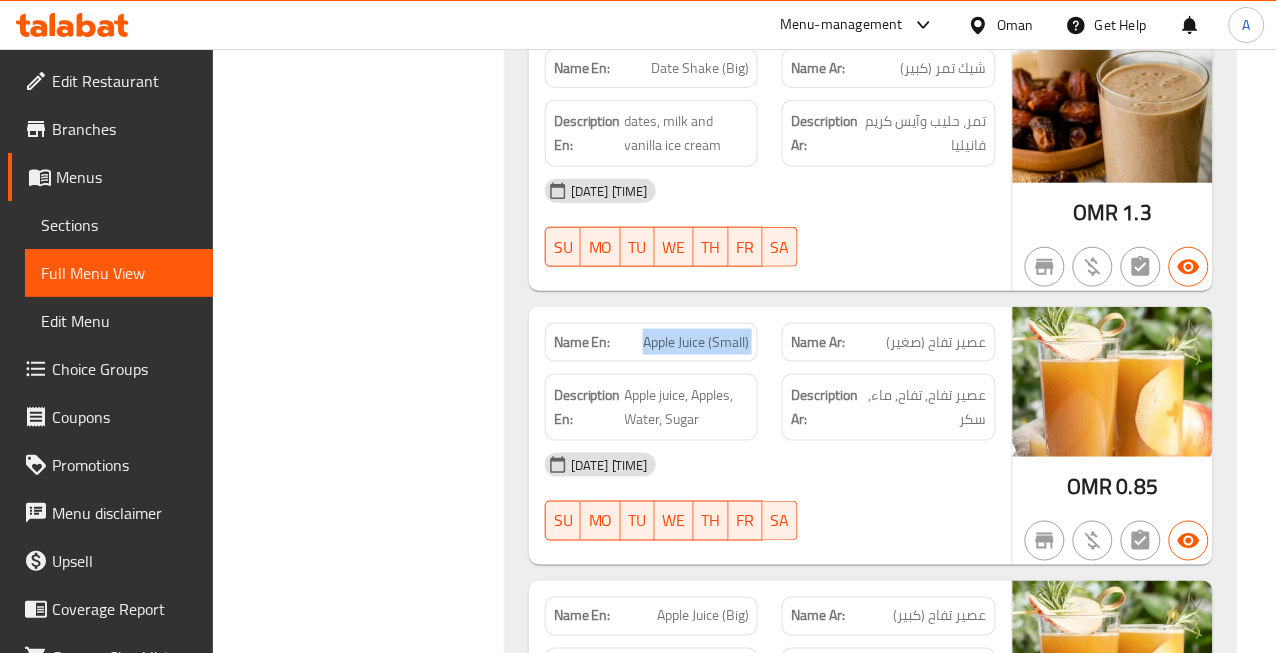 click on "Apple Juice (Small)" at bounding box center [674, -19609] 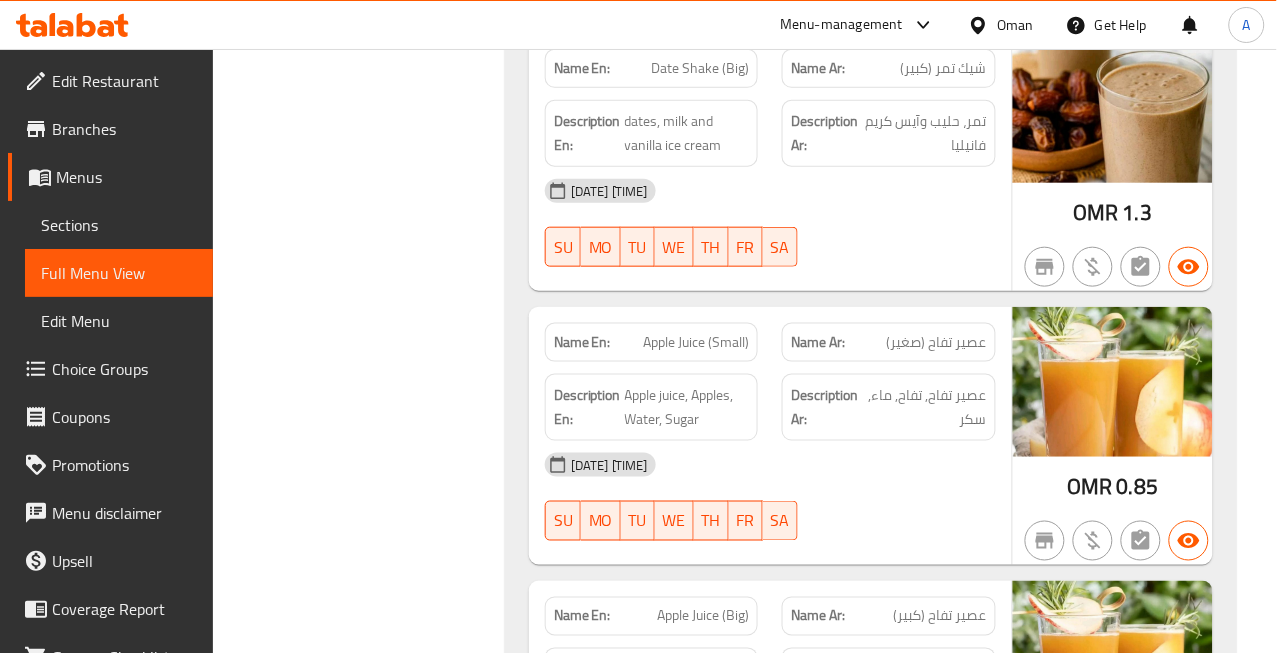 click on "عصير تفاح (صغير)" at bounding box center [912, -19609] 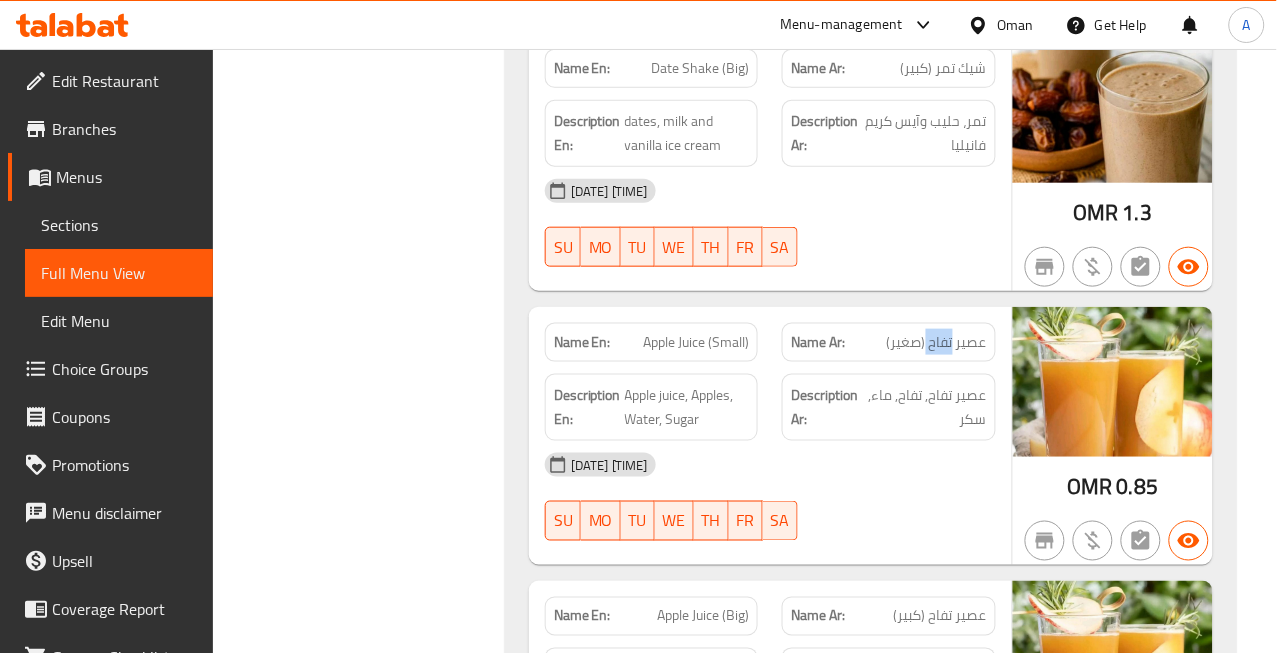 click on "عصير تفاح (صغير)" at bounding box center [912, -19609] 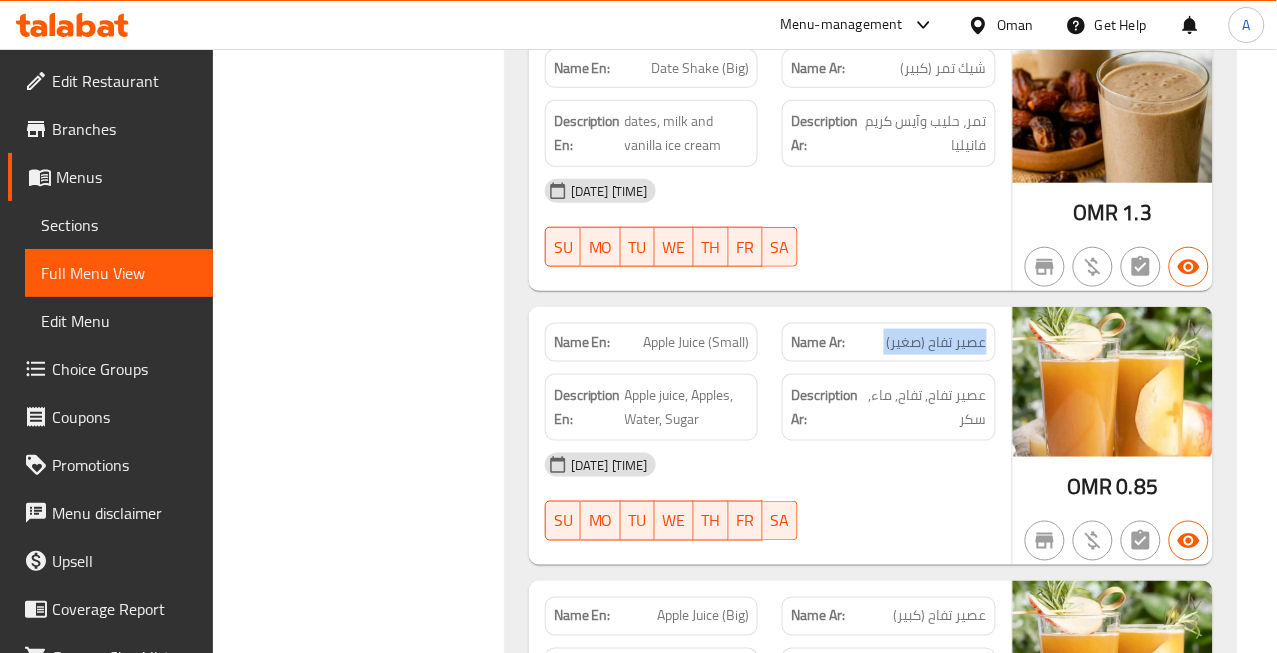 click on "عصير تفاح (صغير)" at bounding box center (912, -19609) 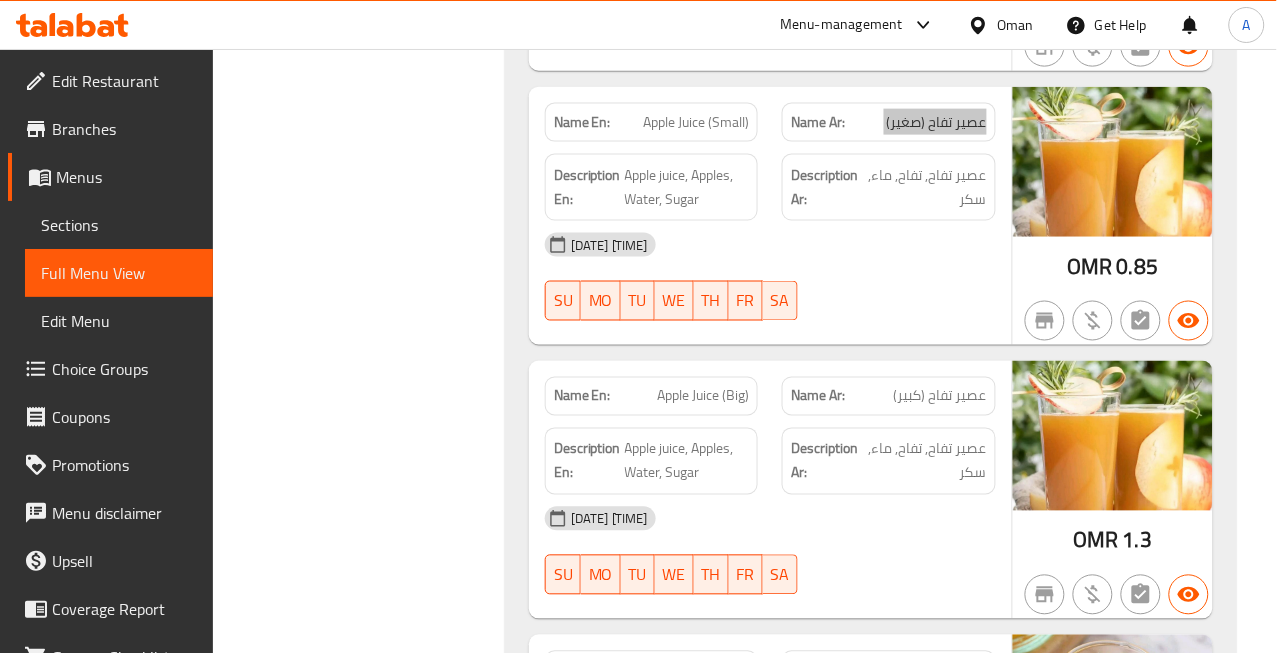 scroll, scrollTop: 21883, scrollLeft: 0, axis: vertical 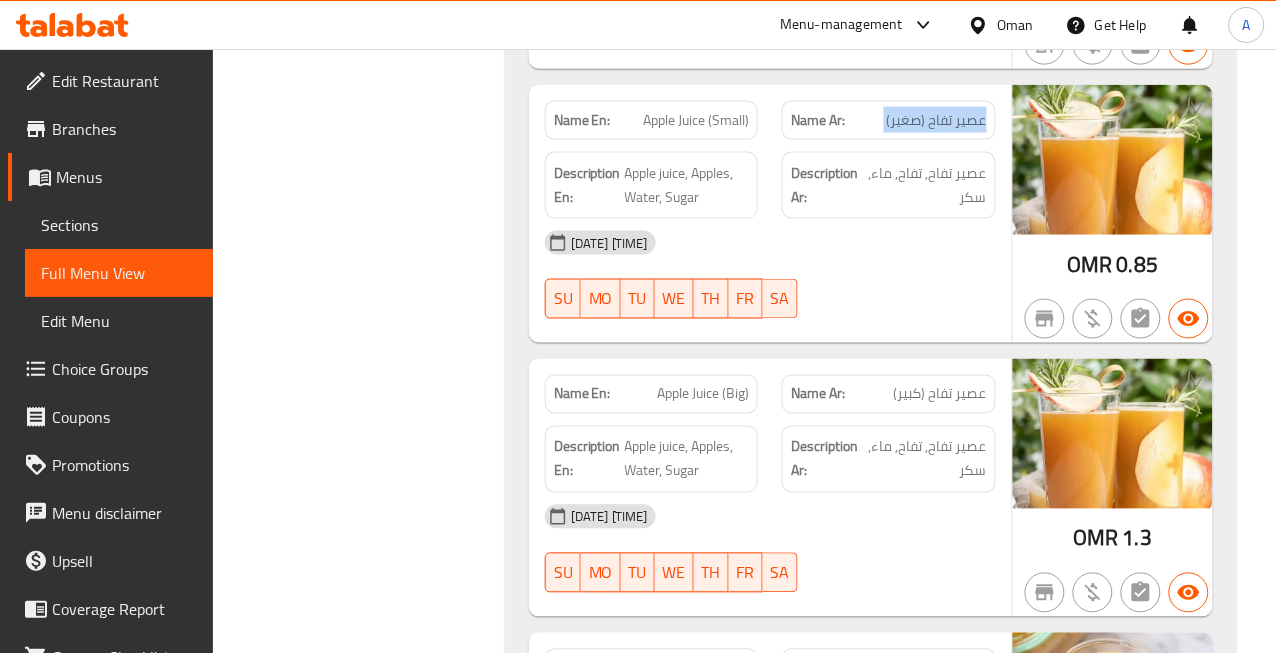 click on "عصير تفاح (كبير)" at bounding box center [966, -19547] 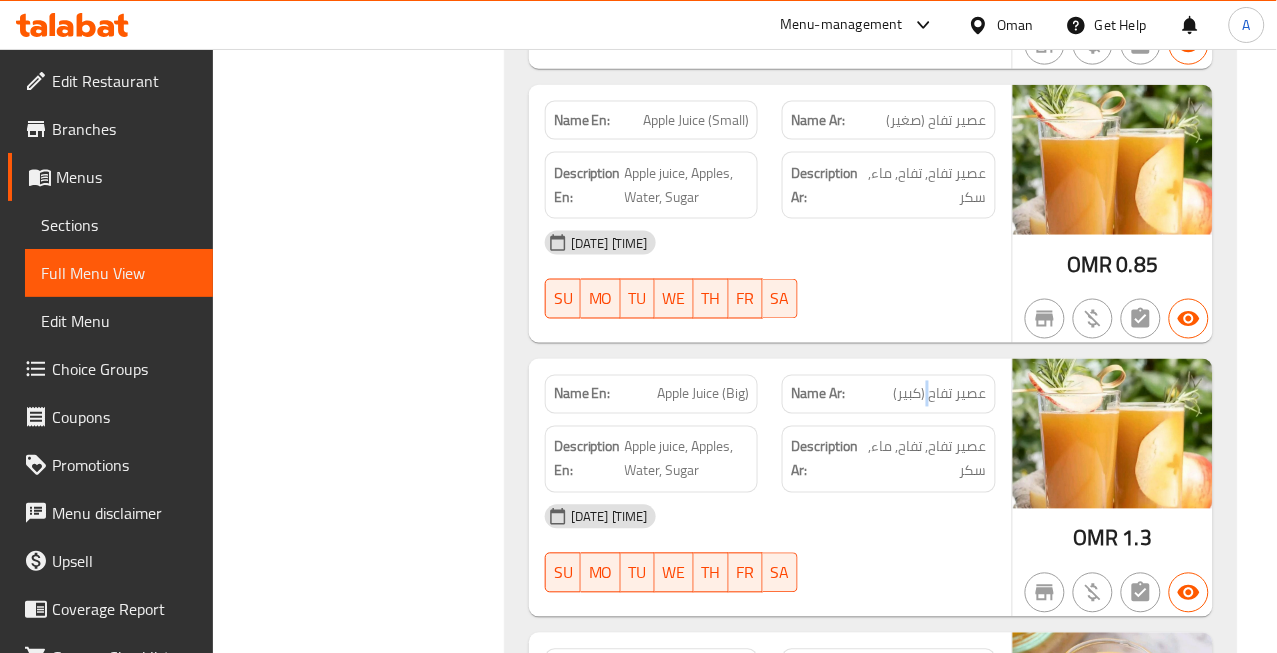 click on "عصير تفاح (كبير)" at bounding box center (966, -19547) 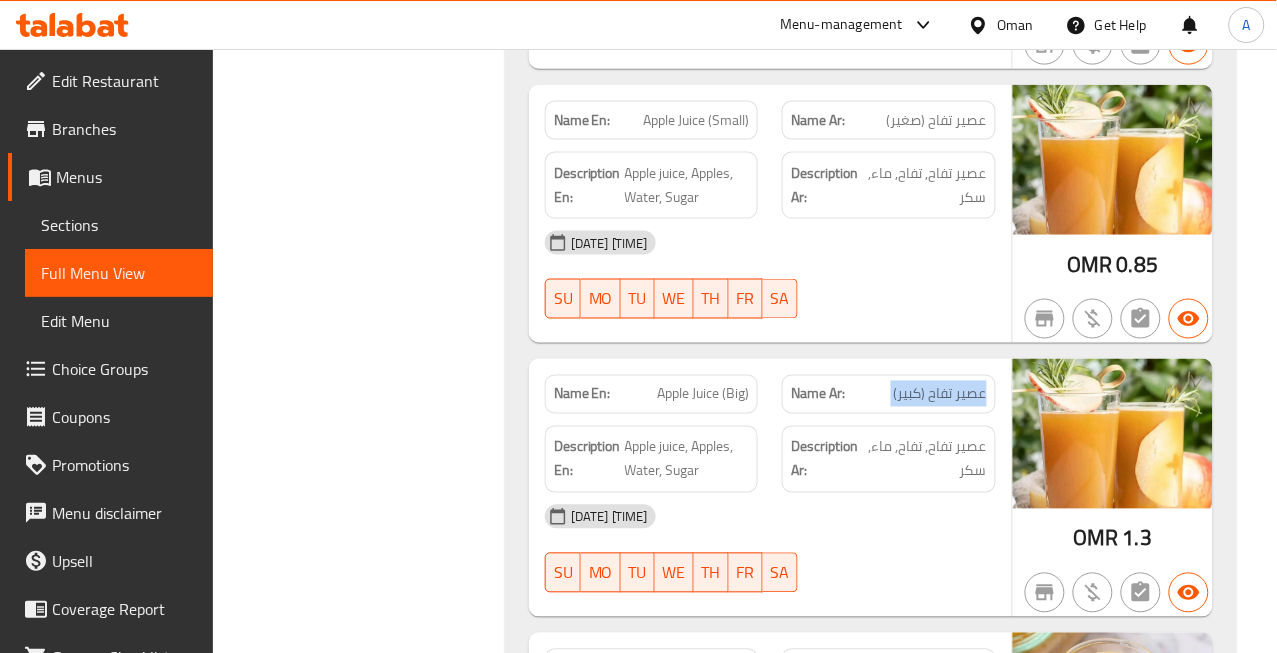 click on "عصير تفاح (كبير)" at bounding box center (966, -19547) 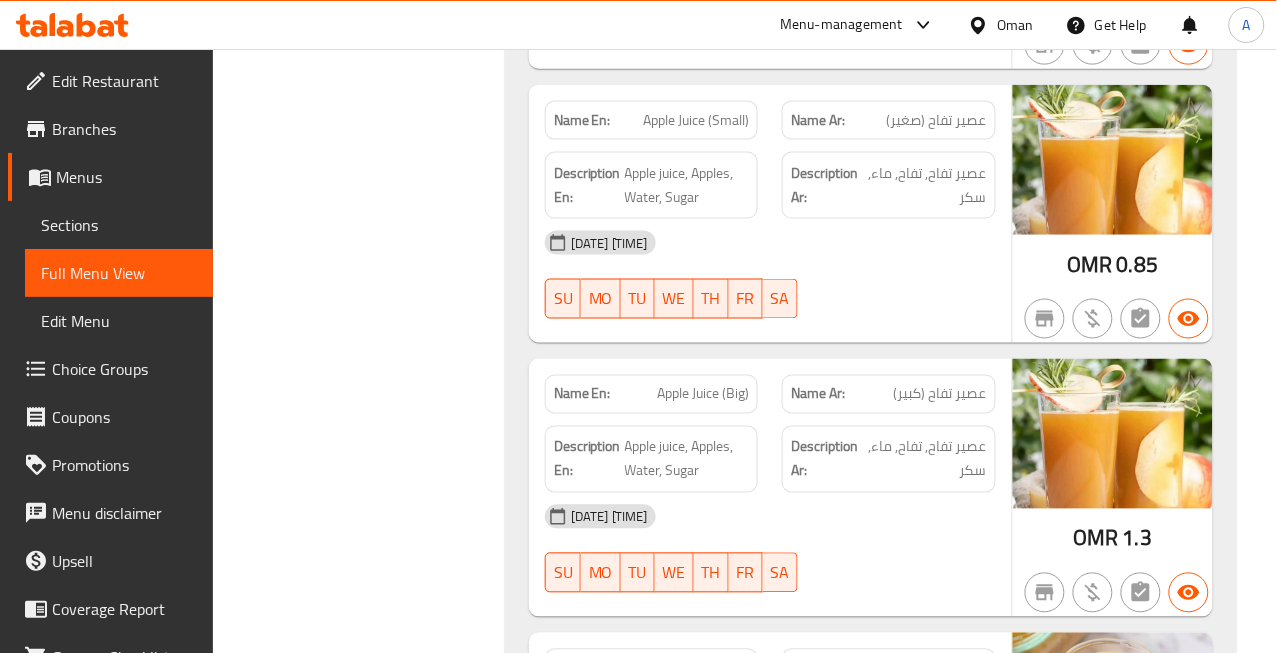 click on "Apple Juice (Big)" at bounding box center [727, -19547] 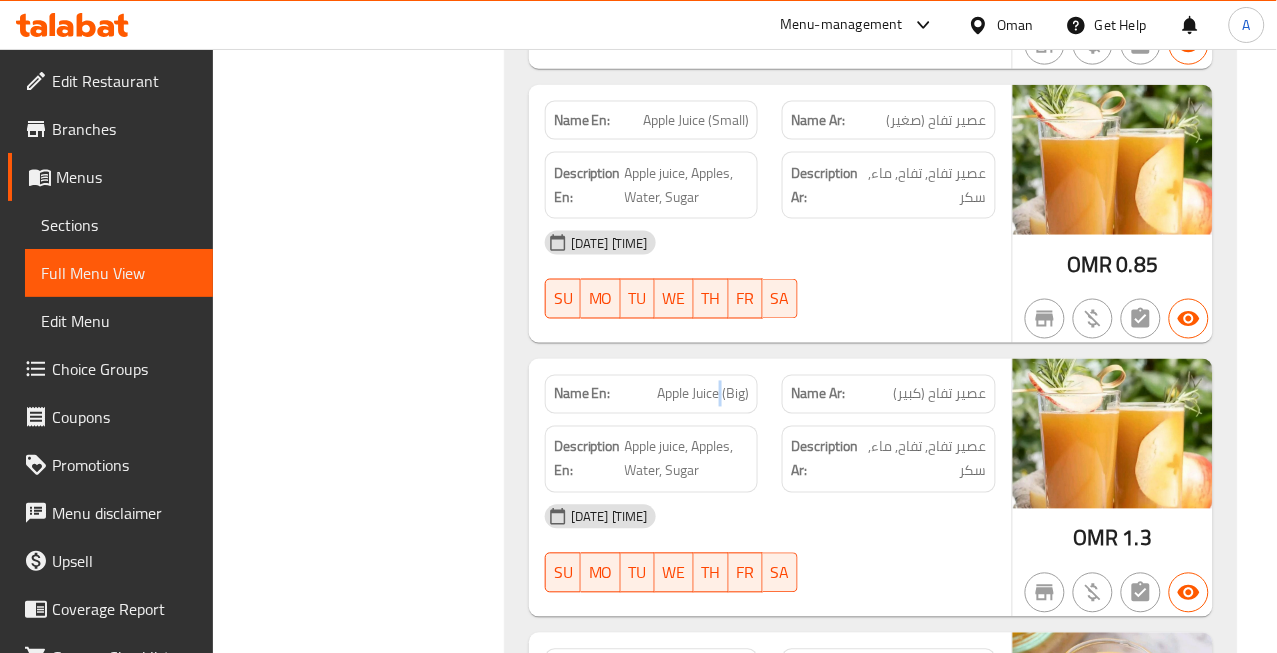 click on "Apple Juice (Big)" at bounding box center (727, -19547) 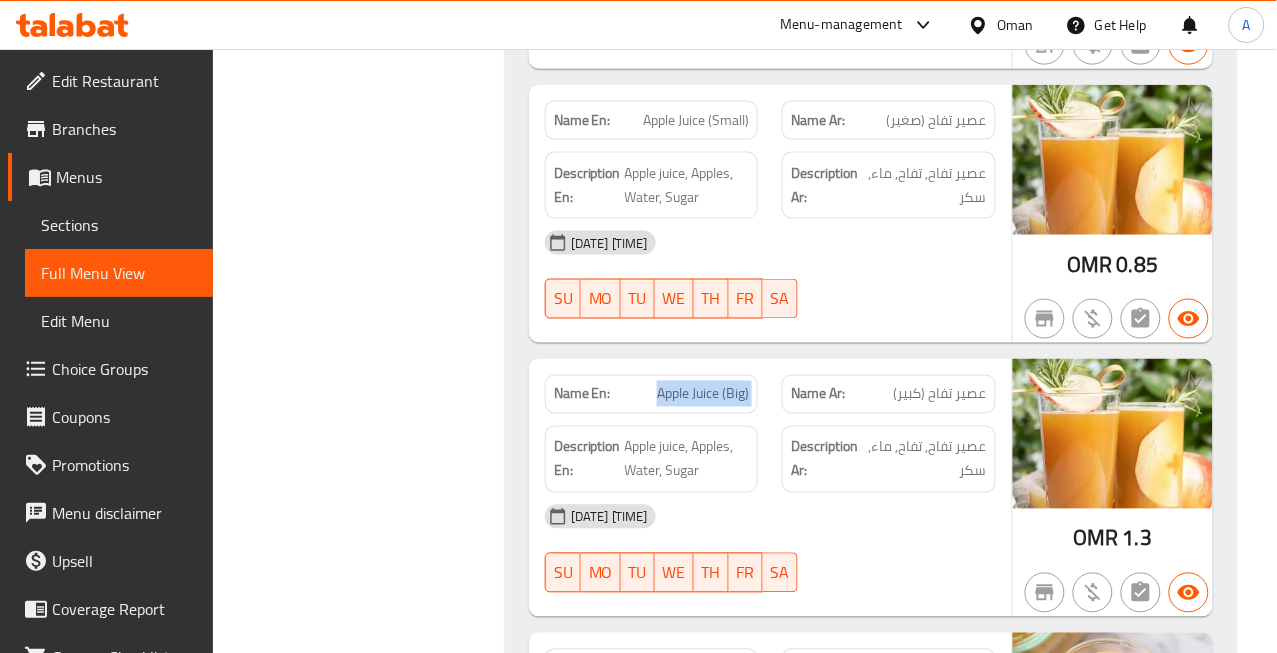 click on "Apple Juice (Big)" at bounding box center [727, -19547] 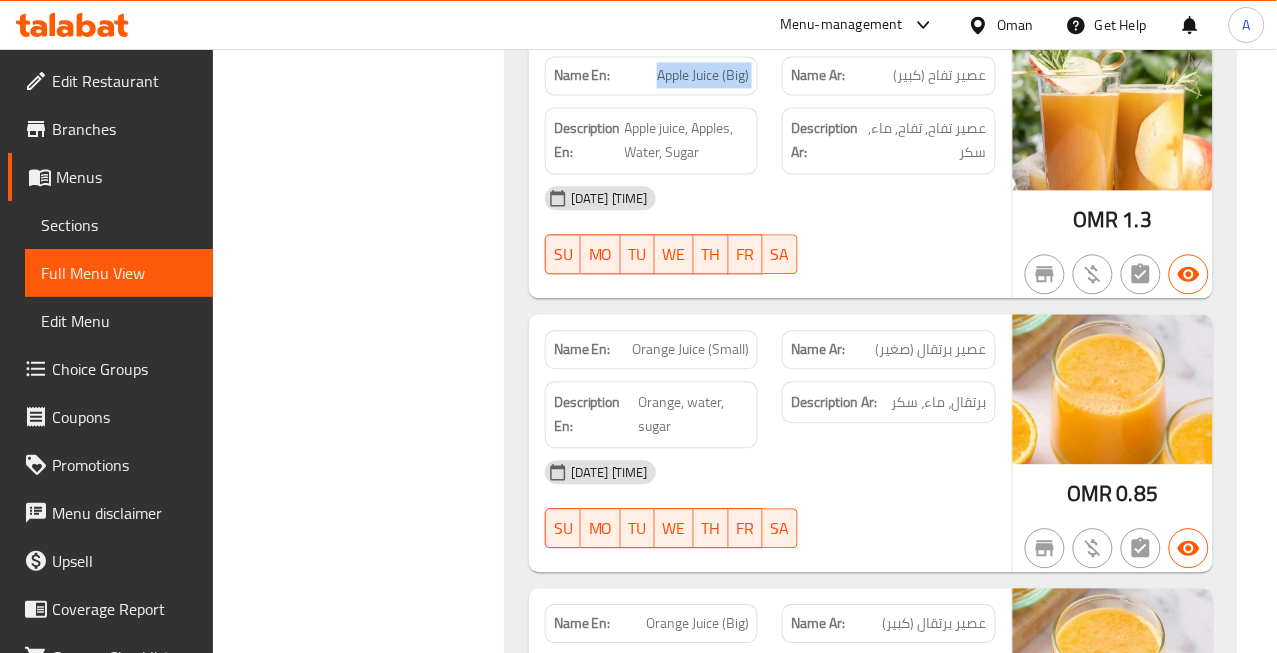 scroll, scrollTop: 22216, scrollLeft: 0, axis: vertical 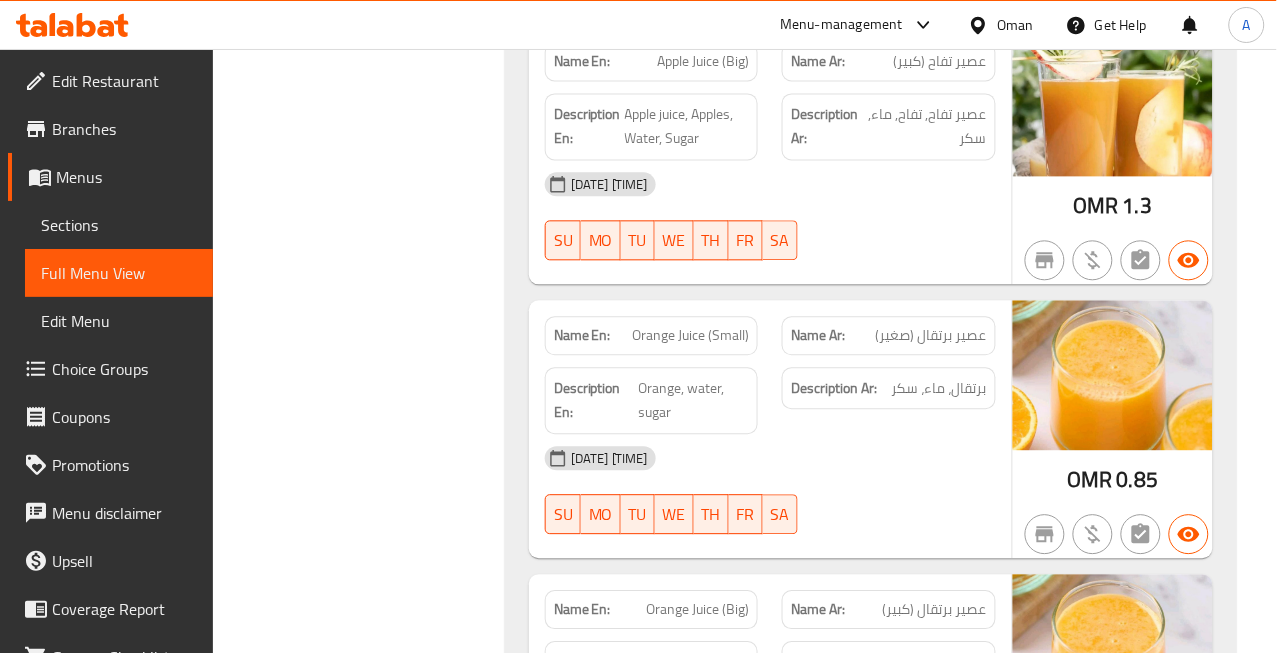 click on "Name Ar: عصير برتقال (صغير)" at bounding box center (889, -19606) 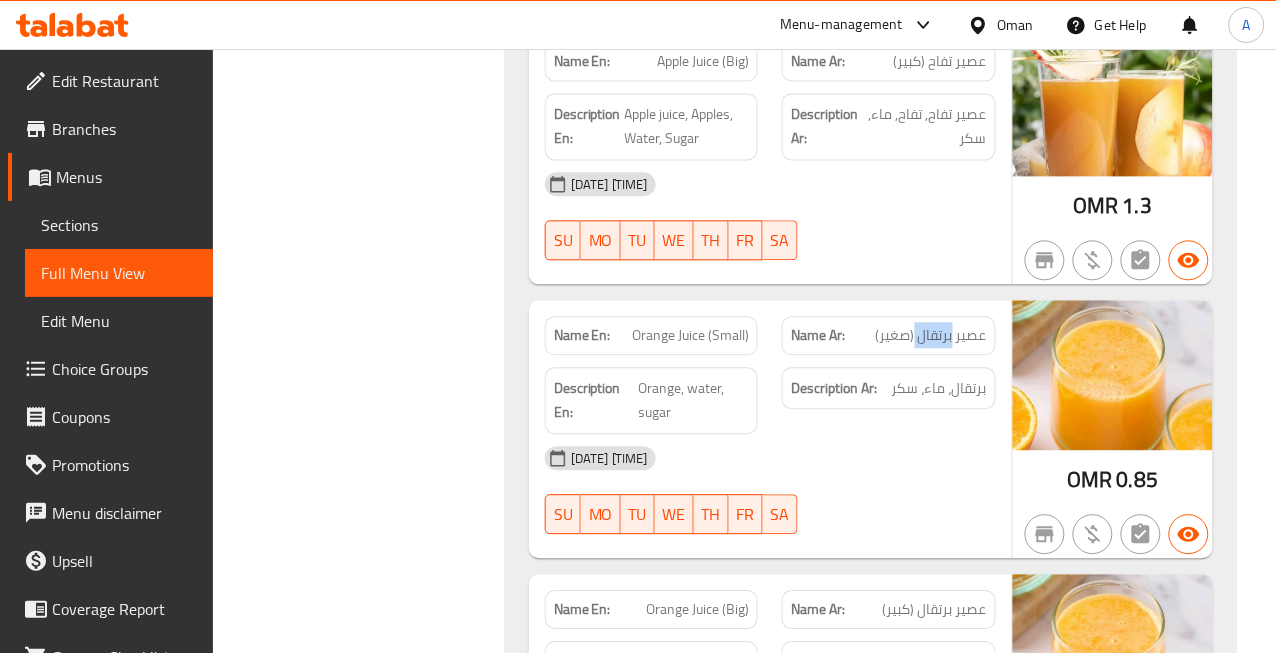 click on "عصير برتقال (صغير)" at bounding box center [954, -19606] 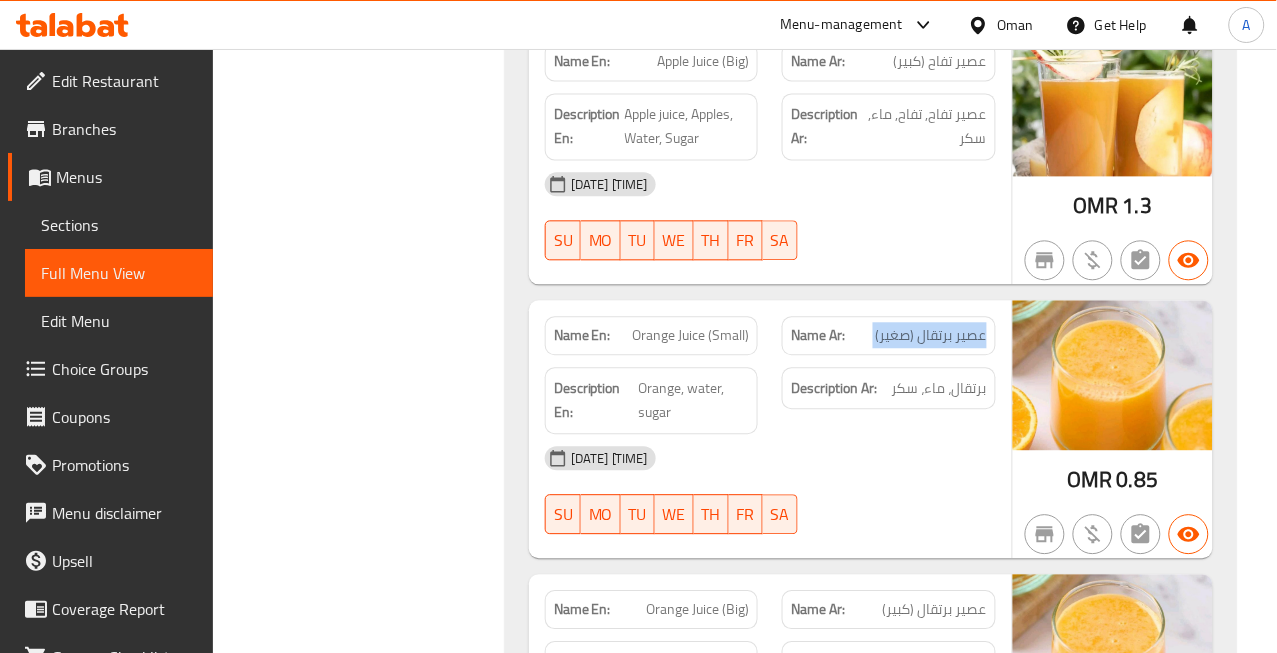 click on "عصير برتقال (صغير)" at bounding box center [954, -19606] 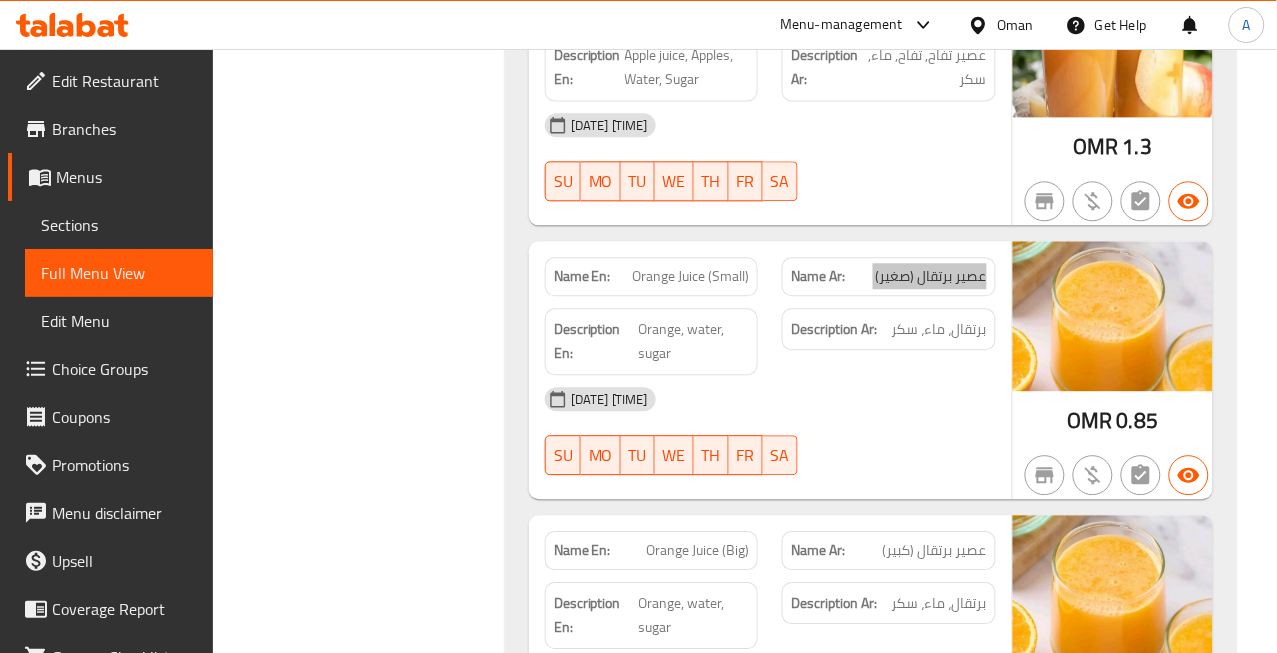 scroll, scrollTop: 22327, scrollLeft: 0, axis: vertical 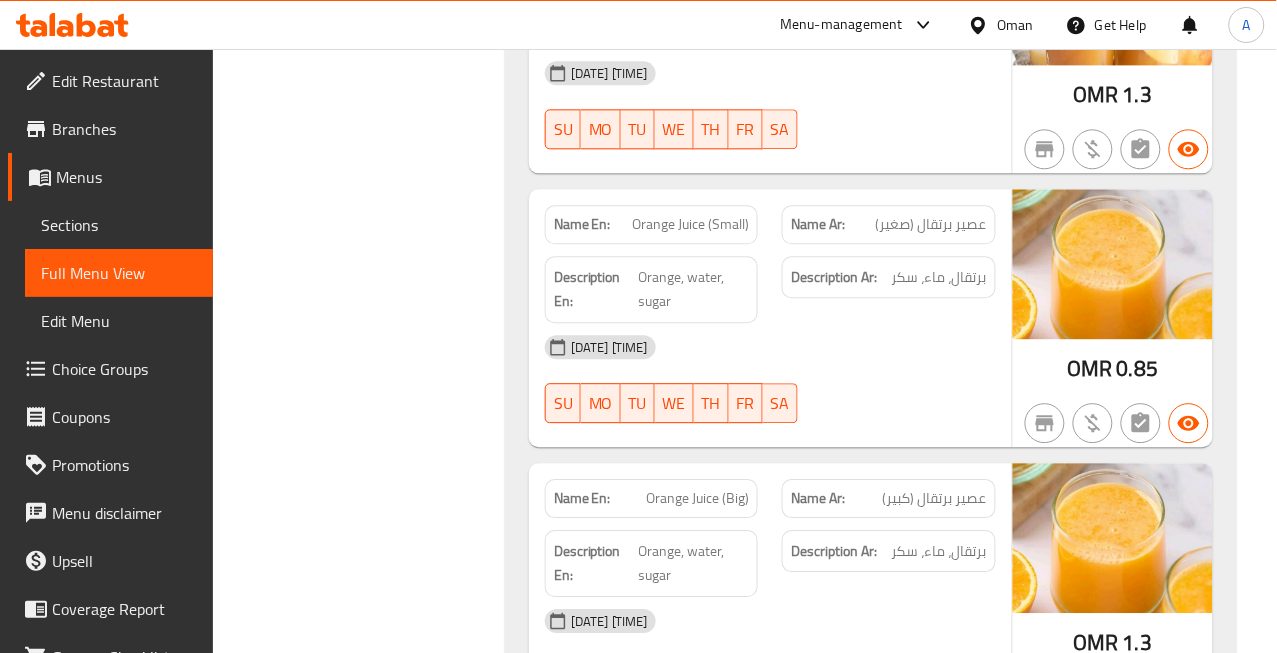 click on "عصير برتقال (كبير)" at bounding box center [979, -19419] 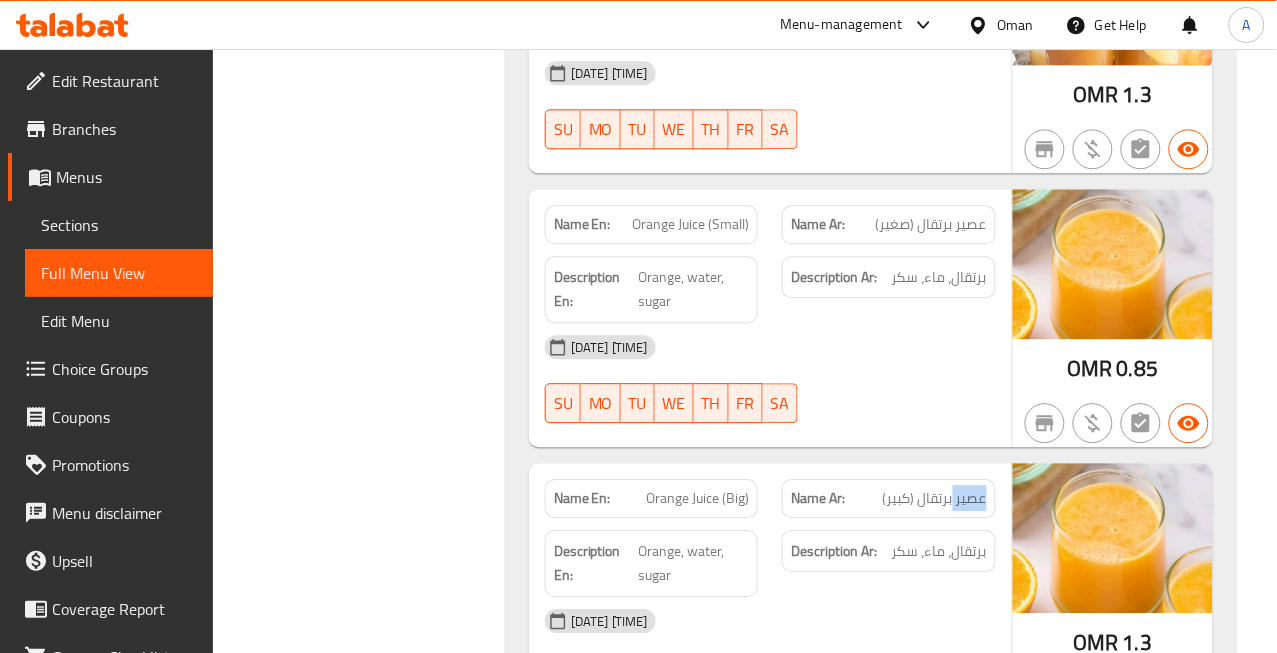 click on "عصير برتقال (كبير)" at bounding box center (979, -19419) 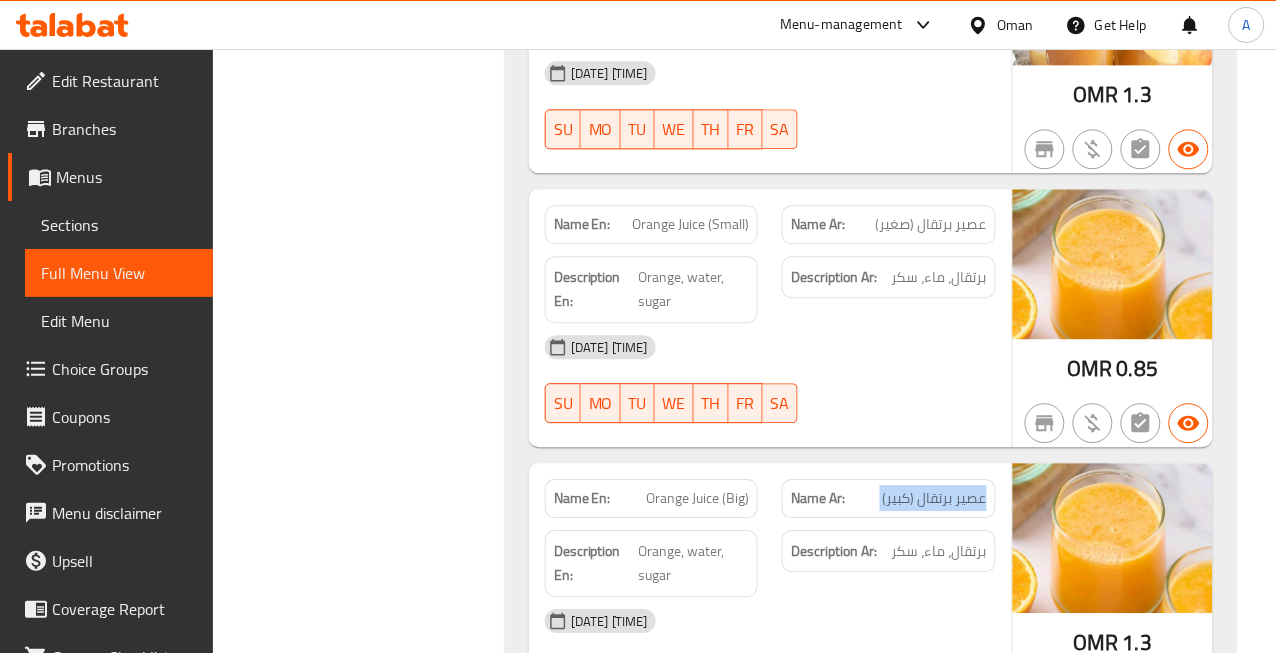 click on "عصير برتقال (كبير)" at bounding box center (979, -19419) 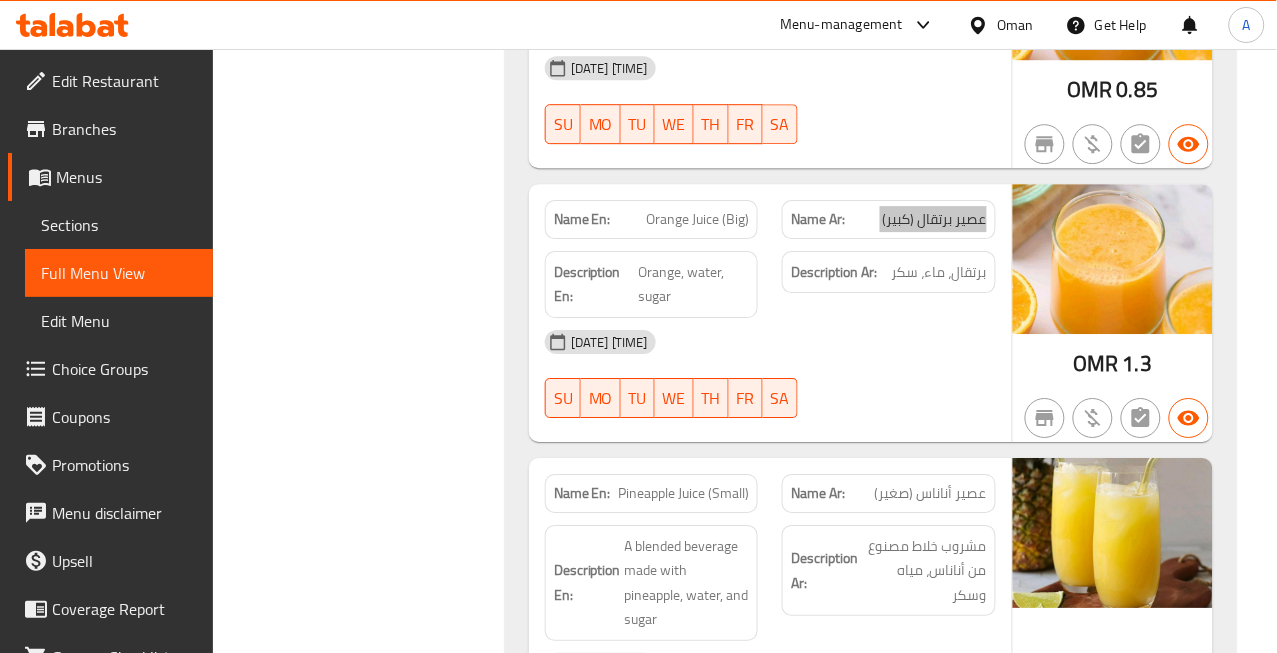 scroll, scrollTop: 22772, scrollLeft: 0, axis: vertical 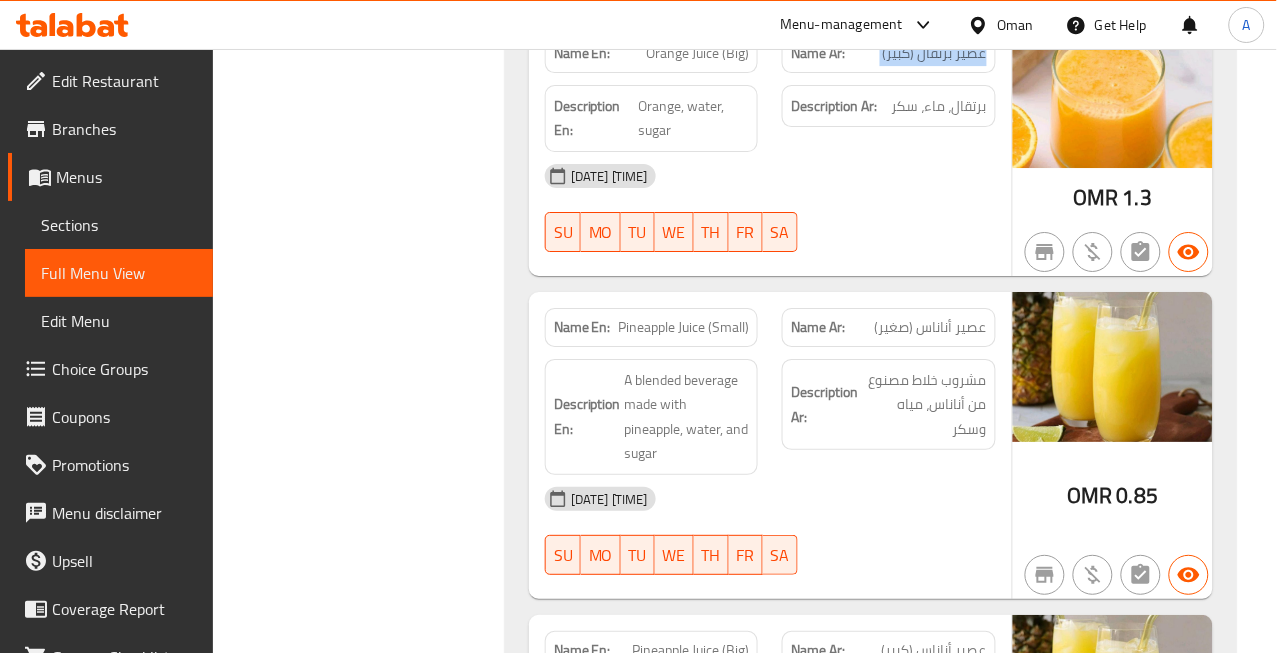click on "Pineapple Juice (Small)" at bounding box center (706, -16057) 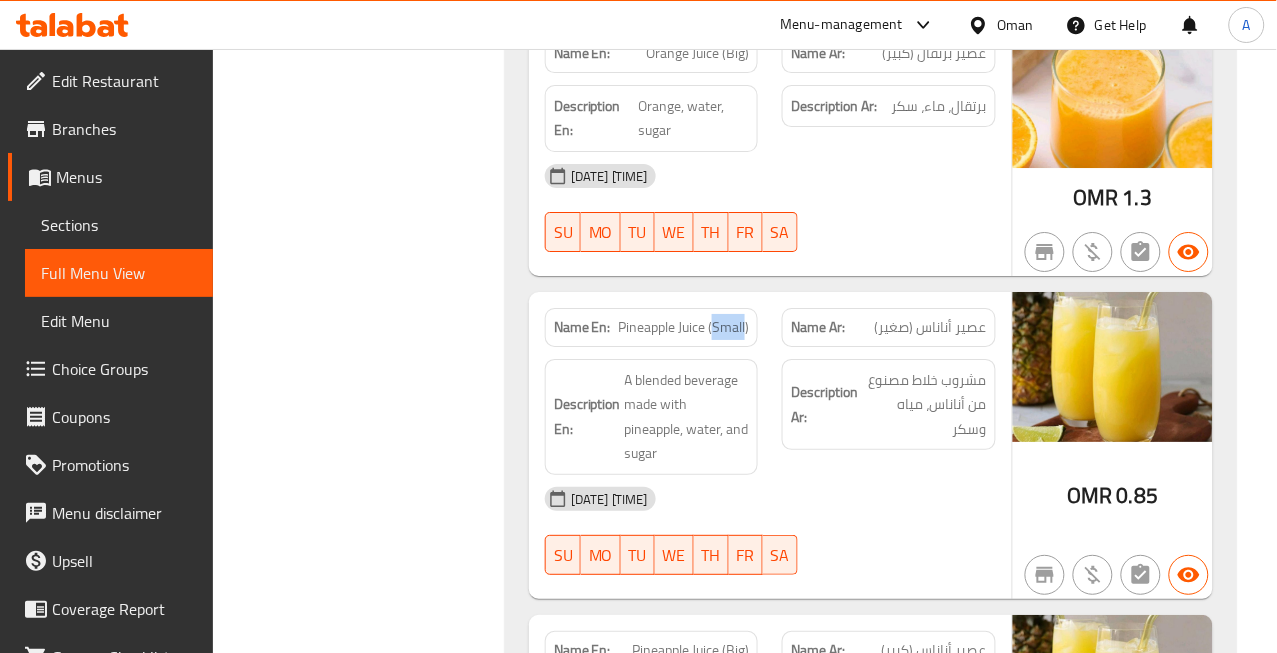 click on "Pineapple Juice (Small)" at bounding box center [706, -16057] 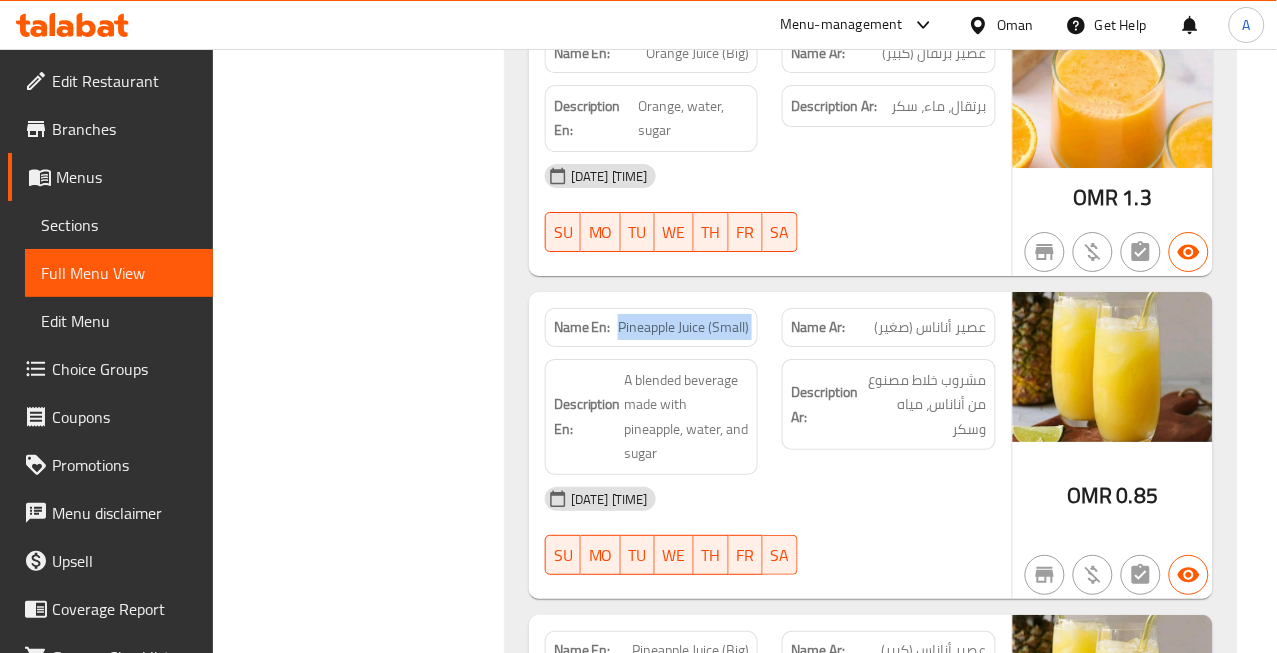 click on "Pineapple Juice (Small)" at bounding box center (706, -16057) 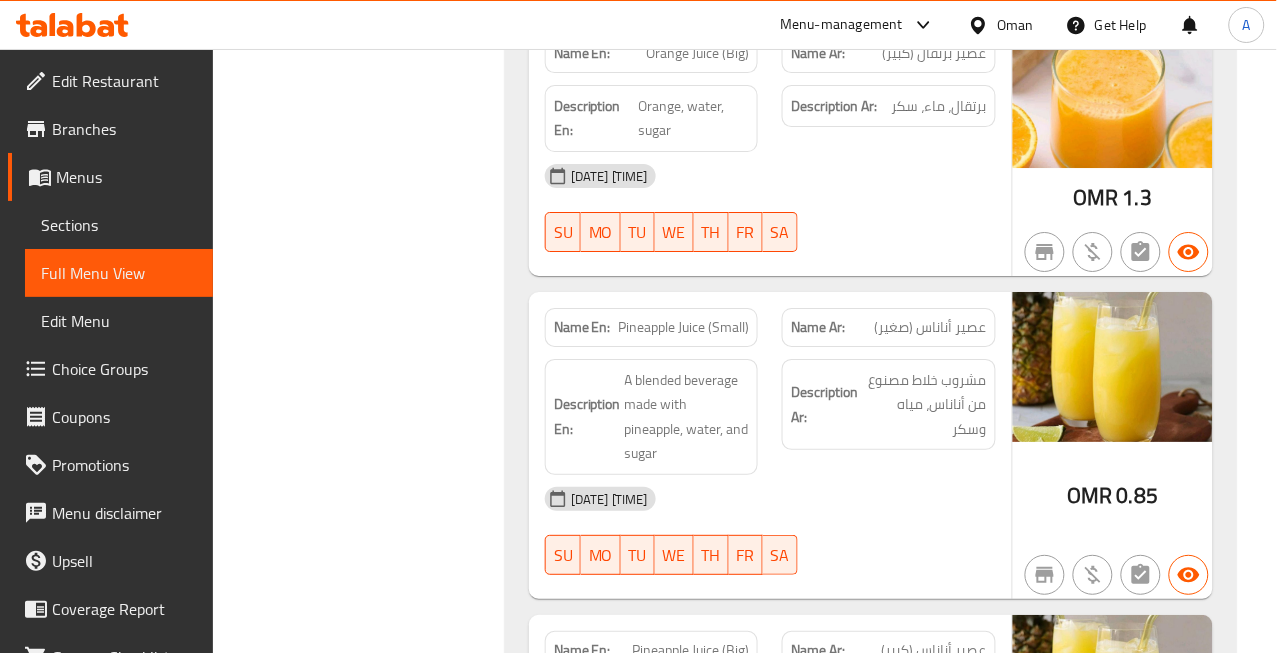 click on "عصير أناناس (صغير)" at bounding box center (955, -16057) 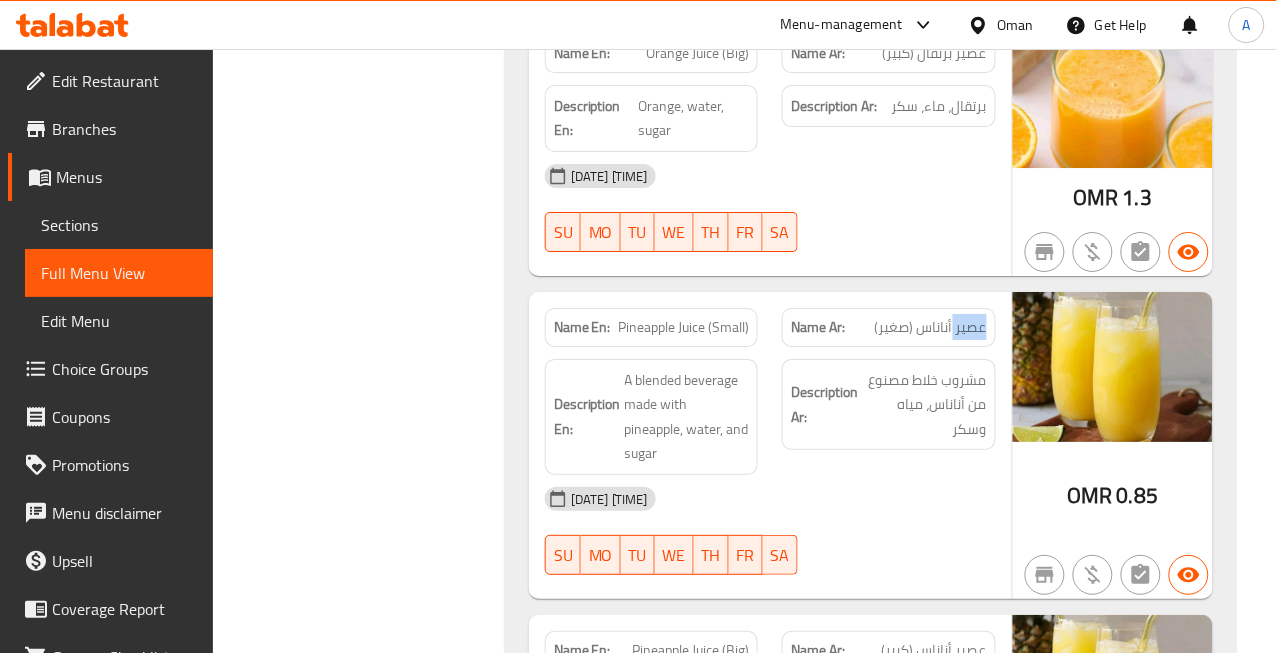 click on "عصير أناناس (صغير)" at bounding box center [955, -16057] 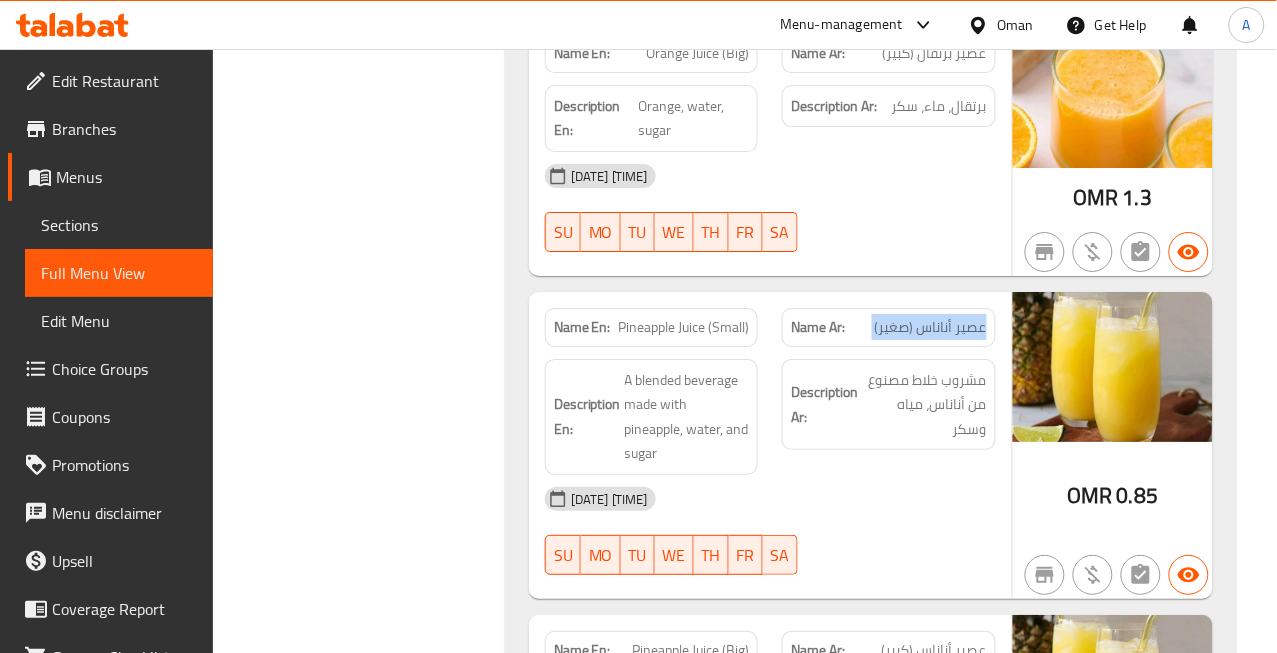 click on "عصير أناناس (صغير)" at bounding box center [955, -16057] 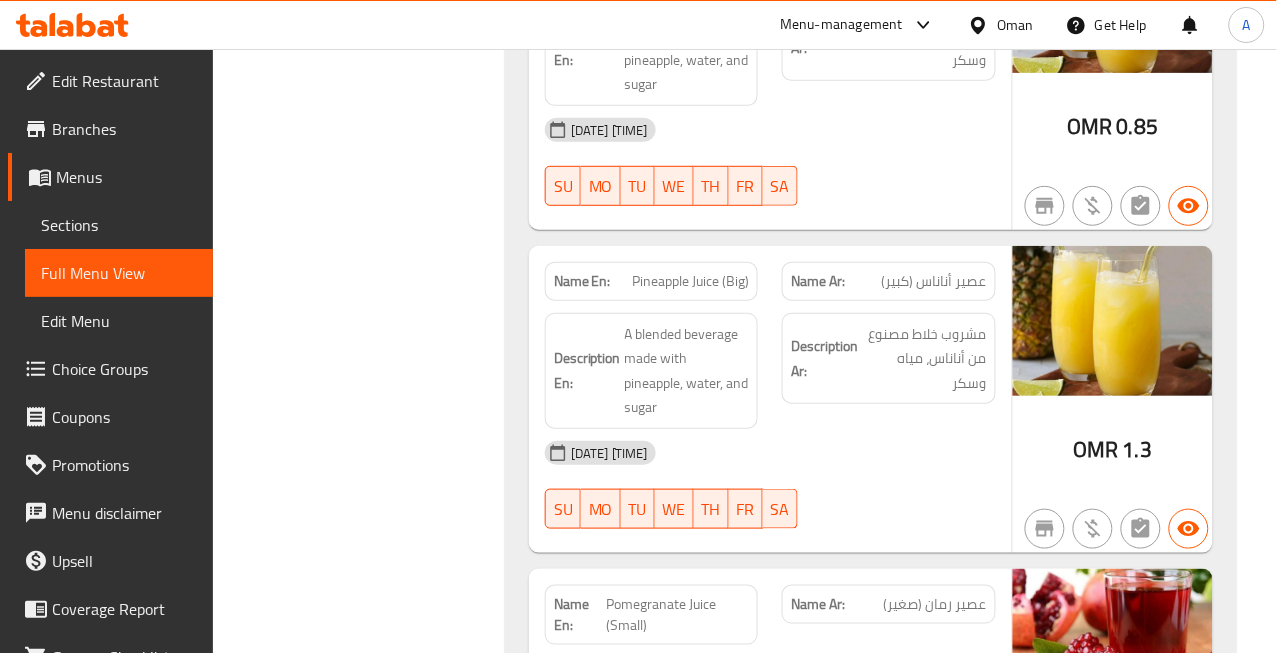 scroll, scrollTop: 23216, scrollLeft: 0, axis: vertical 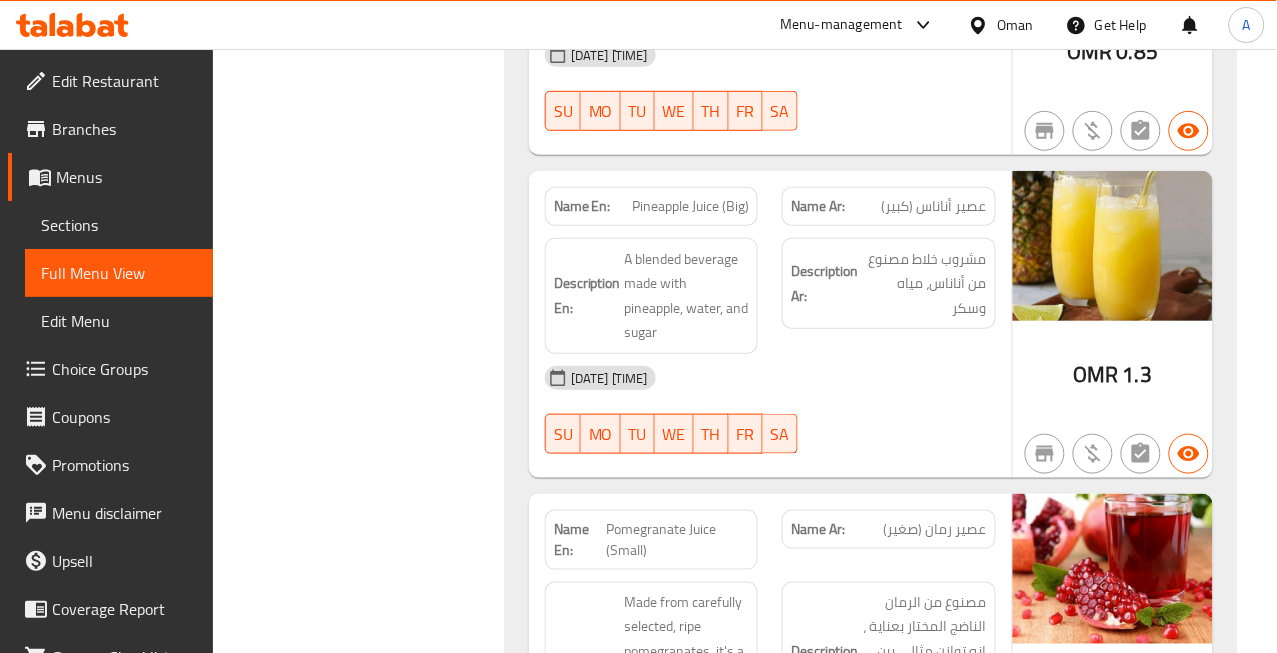 click on "Description En: A blended beverage made with pineapple, water, and sugar" at bounding box center (652, -16137) 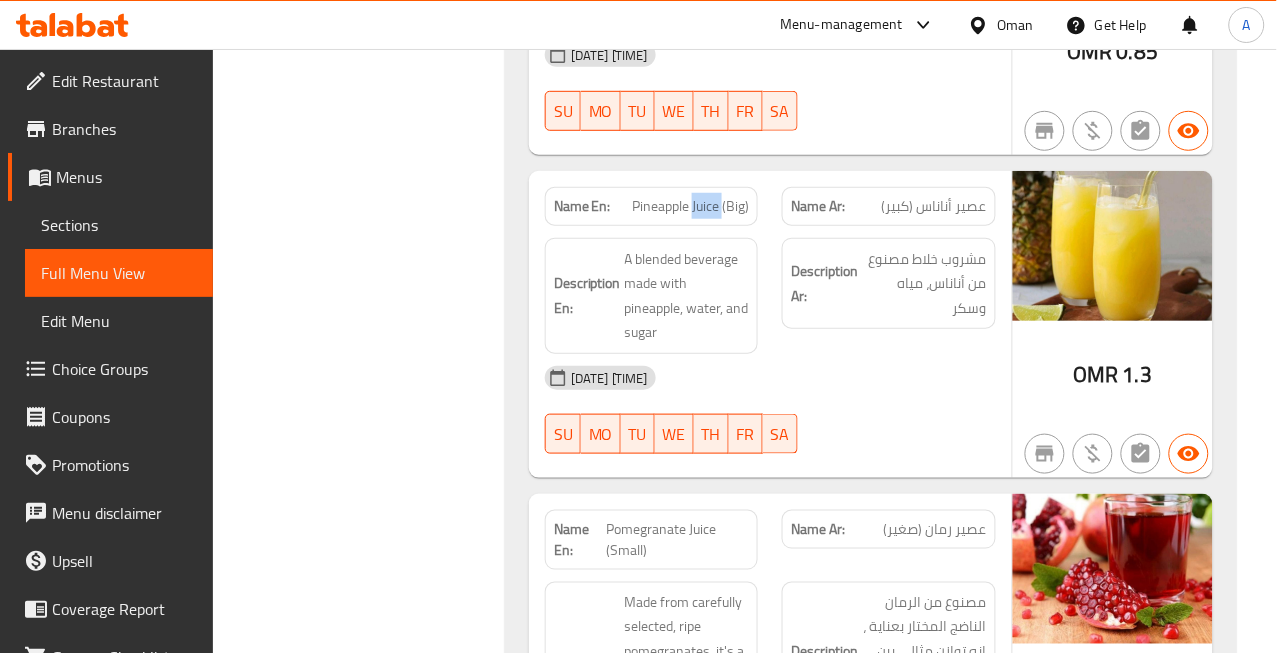 click on "Pineapple Juice (Big)" at bounding box center (720, -16202) 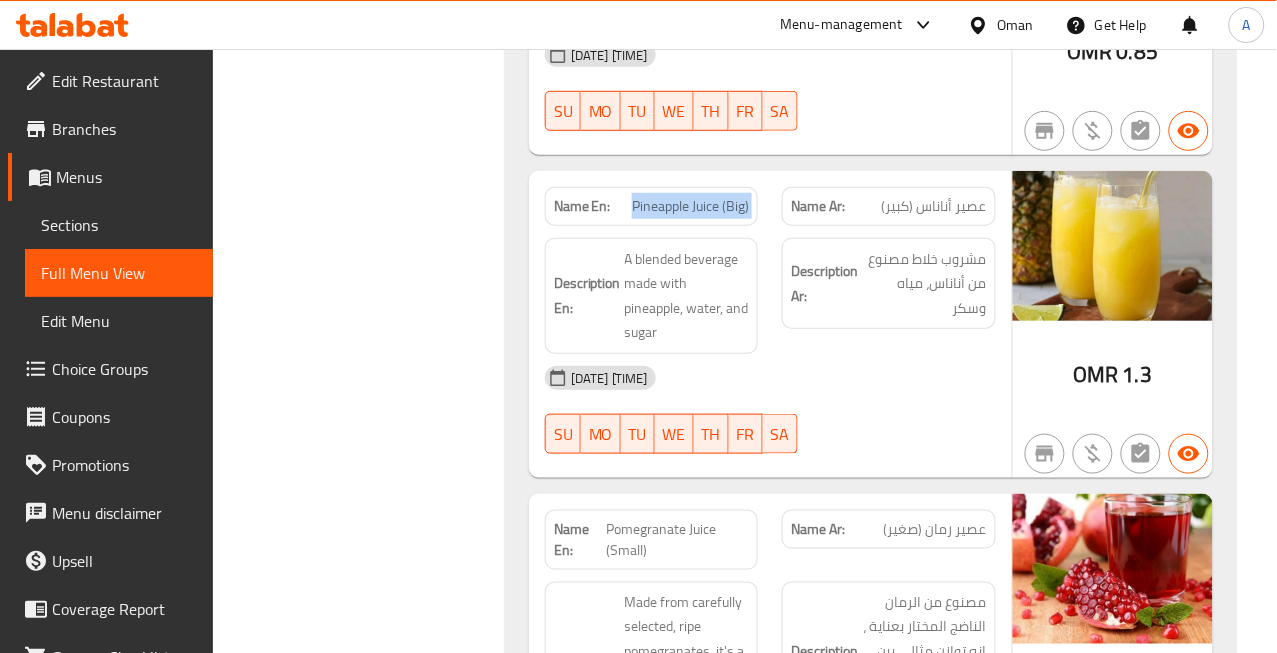 click on "Pineapple Juice (Big)" at bounding box center [720, -16202] 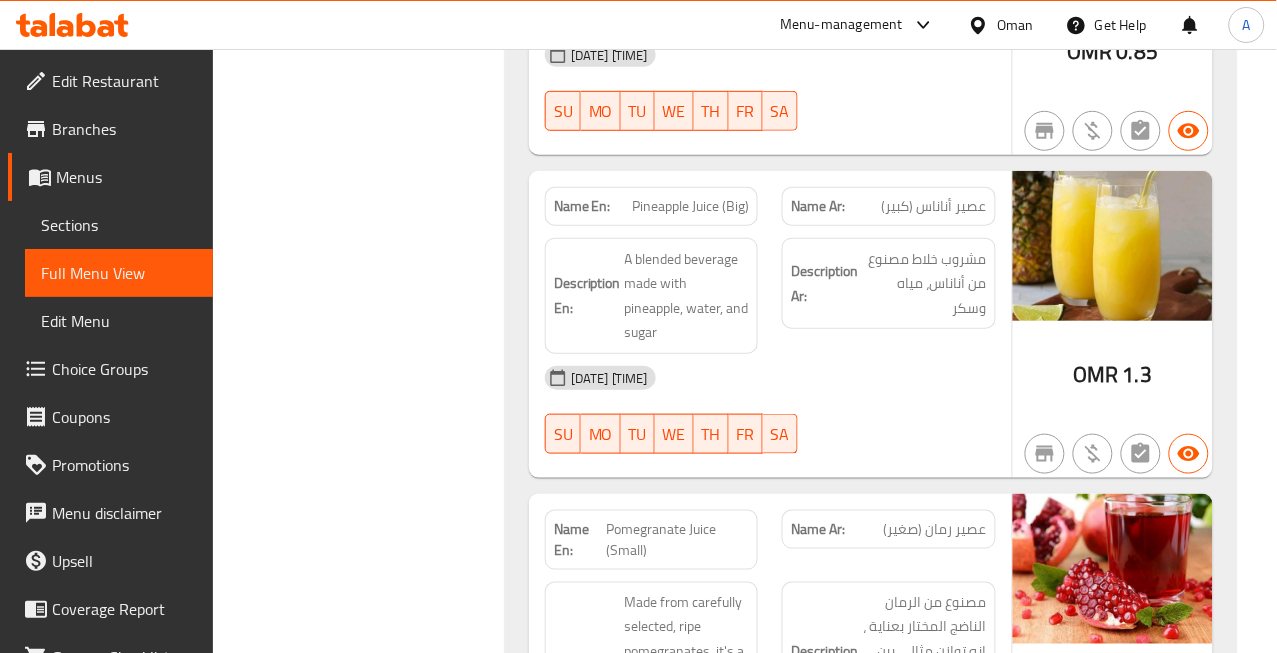 click on "عصير أناناس (كبير)" at bounding box center (963, -16202) 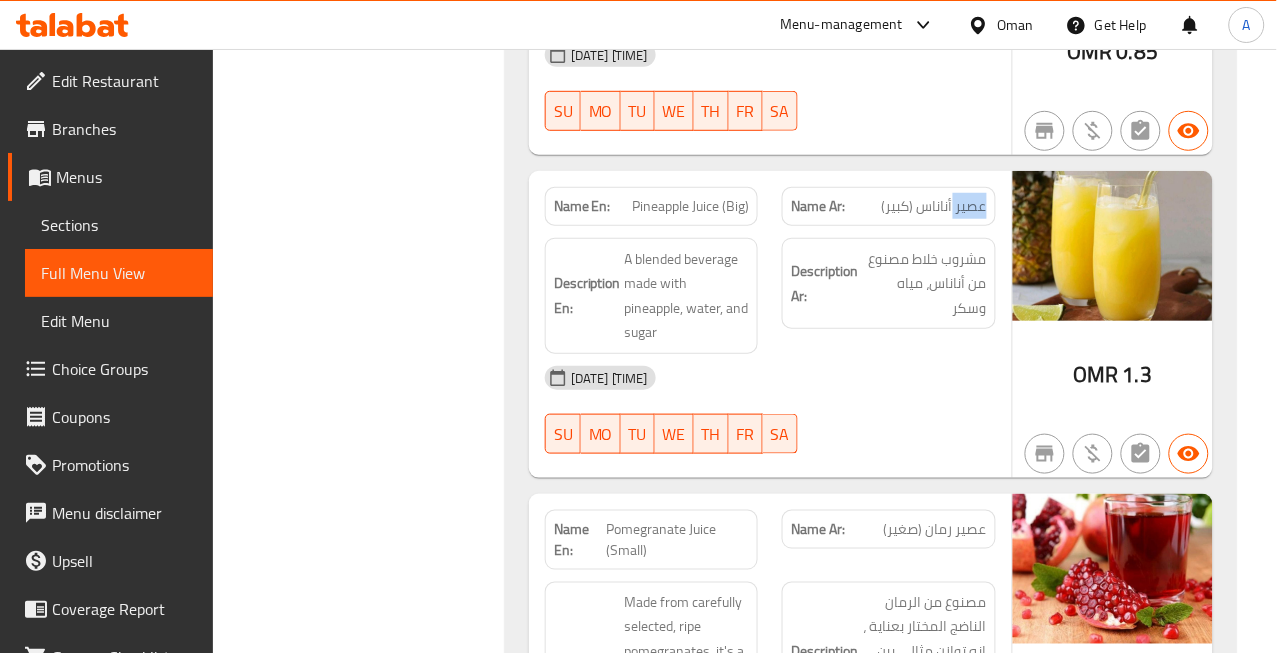 click on "عصير أناناس (كبير)" at bounding box center [963, -16202] 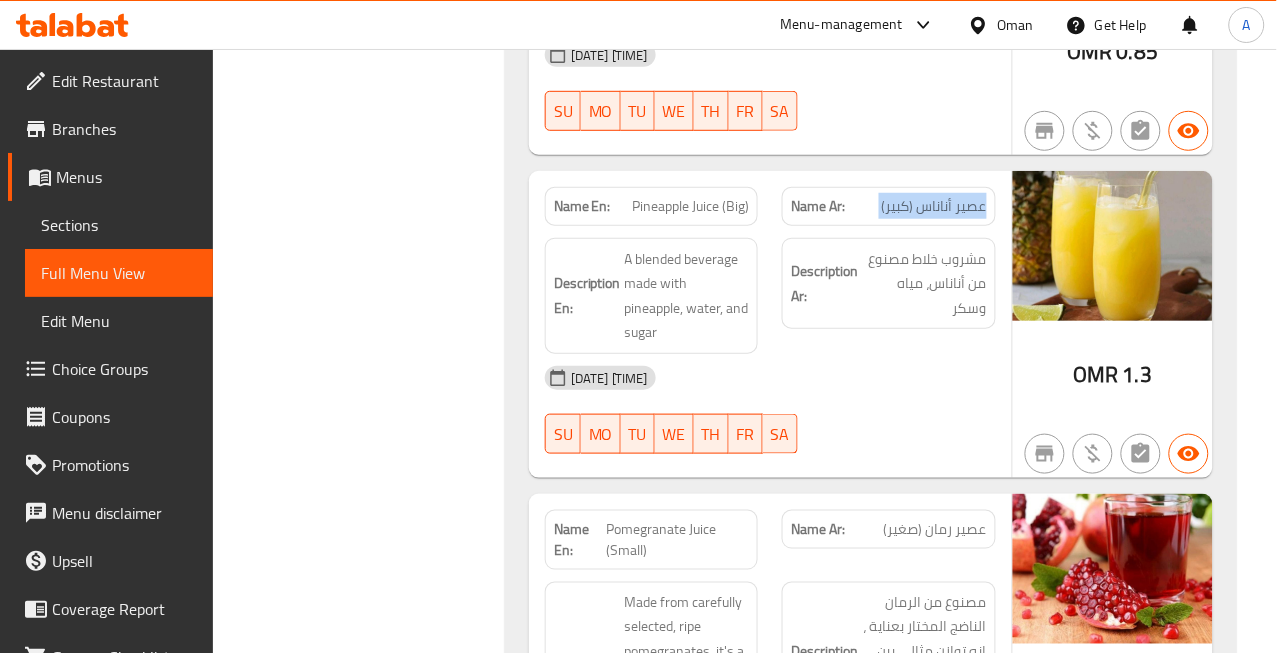 click on "عصير أناناس (كبير)" at bounding box center [963, -16202] 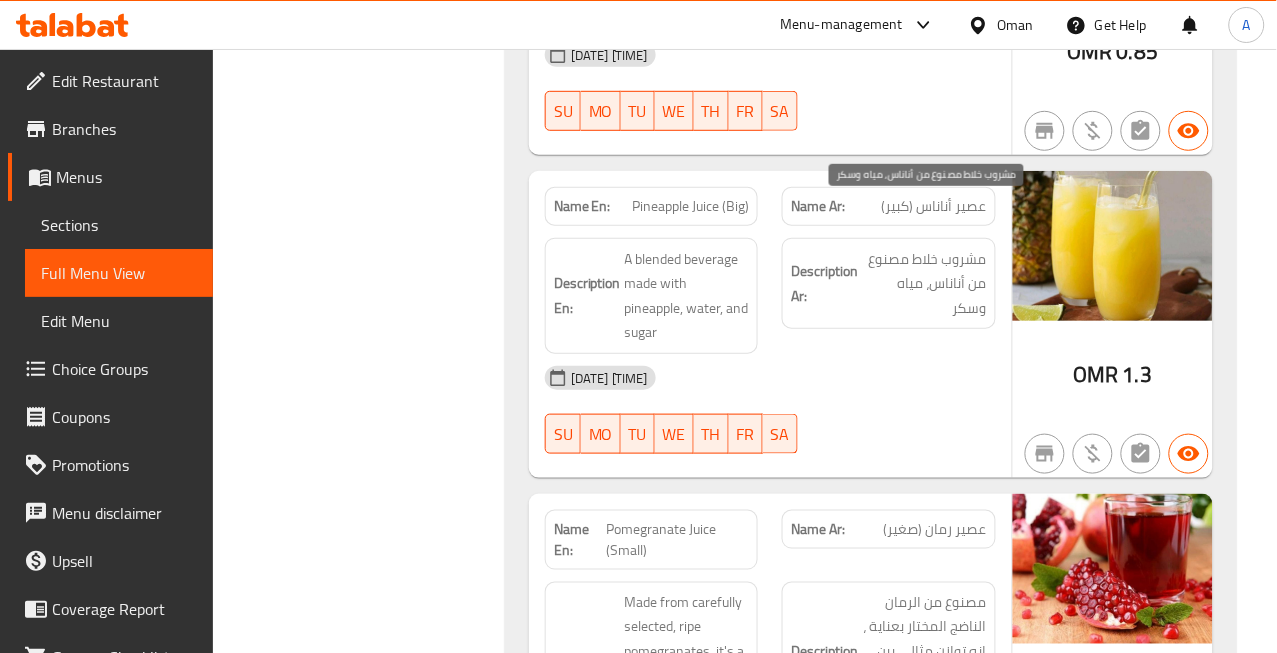 click on "مشروب خلاط مصنوع من أناناس، مياه وسكر" at bounding box center [924, 284] 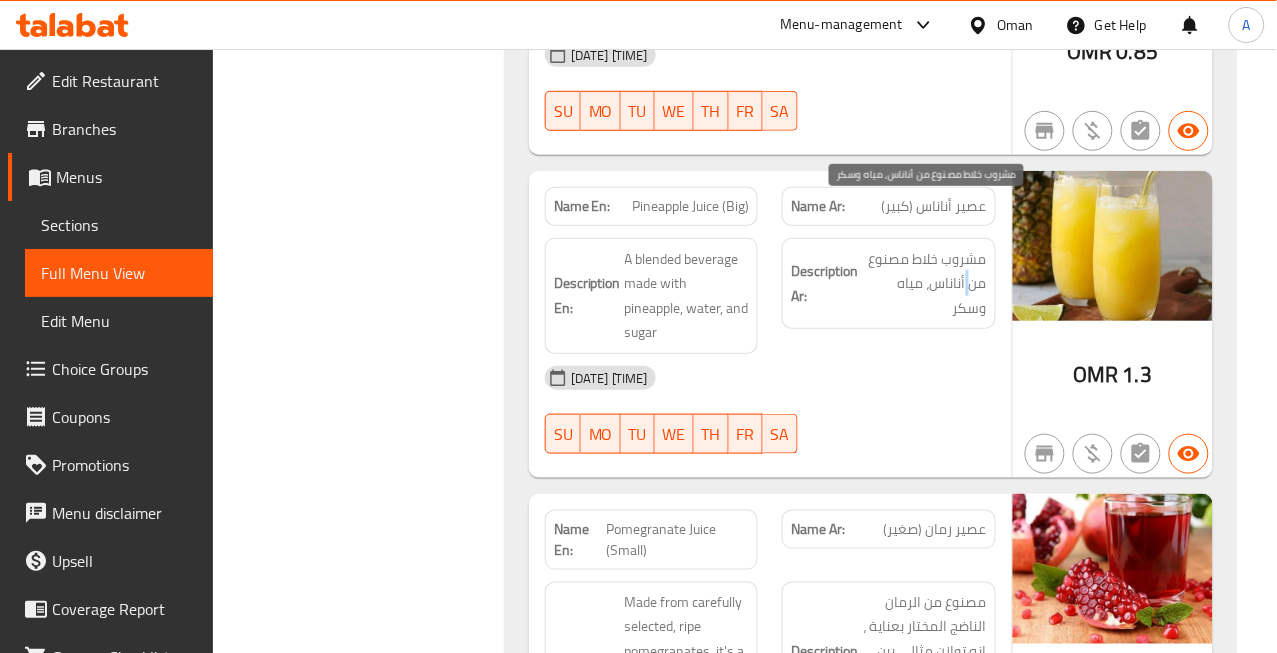 click on "مشروب خلاط مصنوع من أناناس، مياه وسكر" at bounding box center (924, 284) 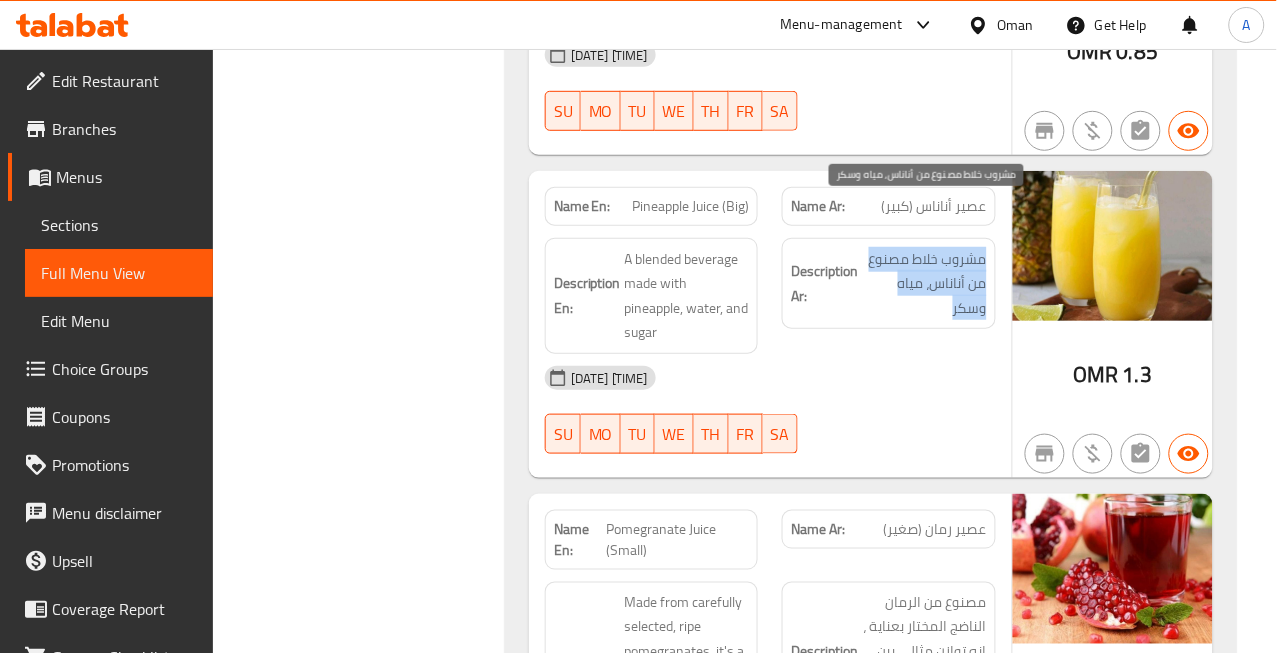 click on "مشروب خلاط مصنوع من أناناس، مياه وسكر" at bounding box center [924, 284] 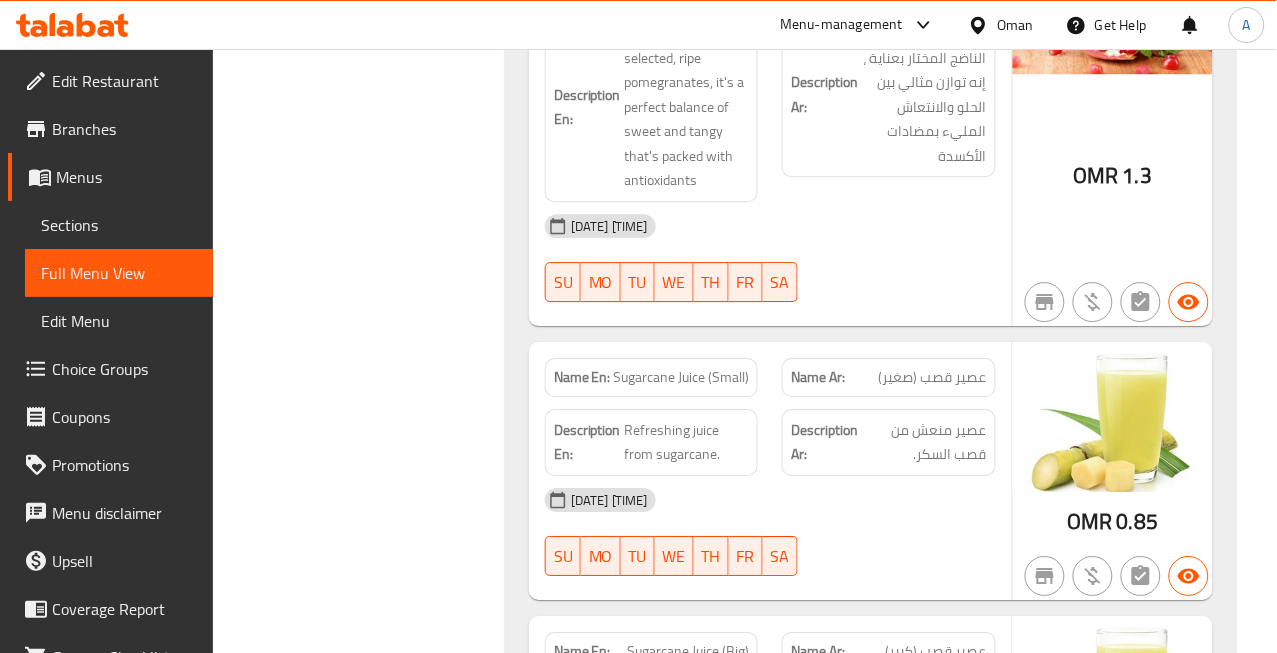 scroll, scrollTop: 24216, scrollLeft: 0, axis: vertical 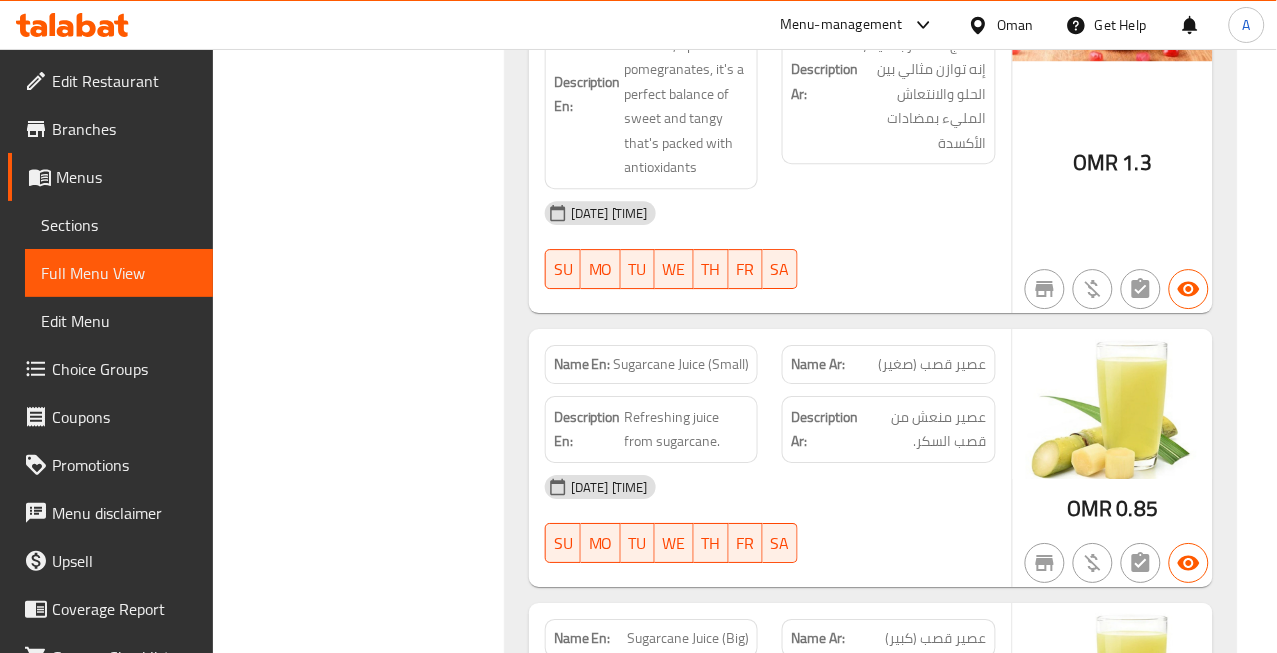 click on "عصير قصب (صغير)" at bounding box center [933, 364] 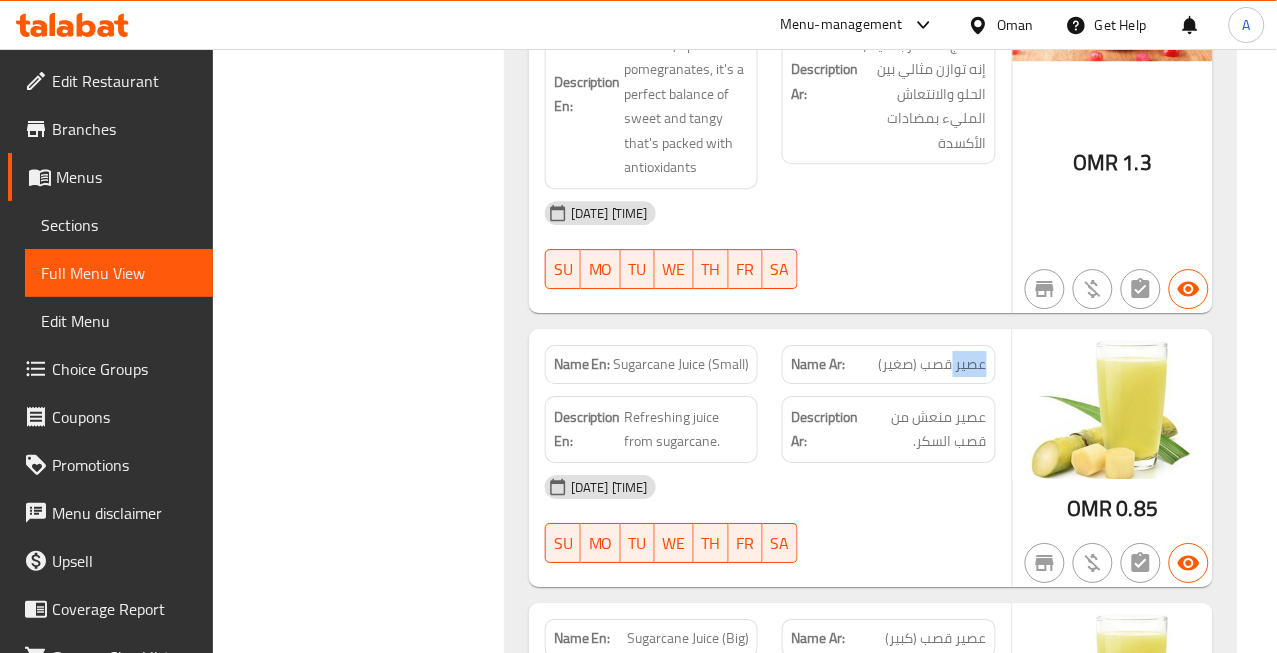 click on "عصير قصب (صغير)" at bounding box center (933, 364) 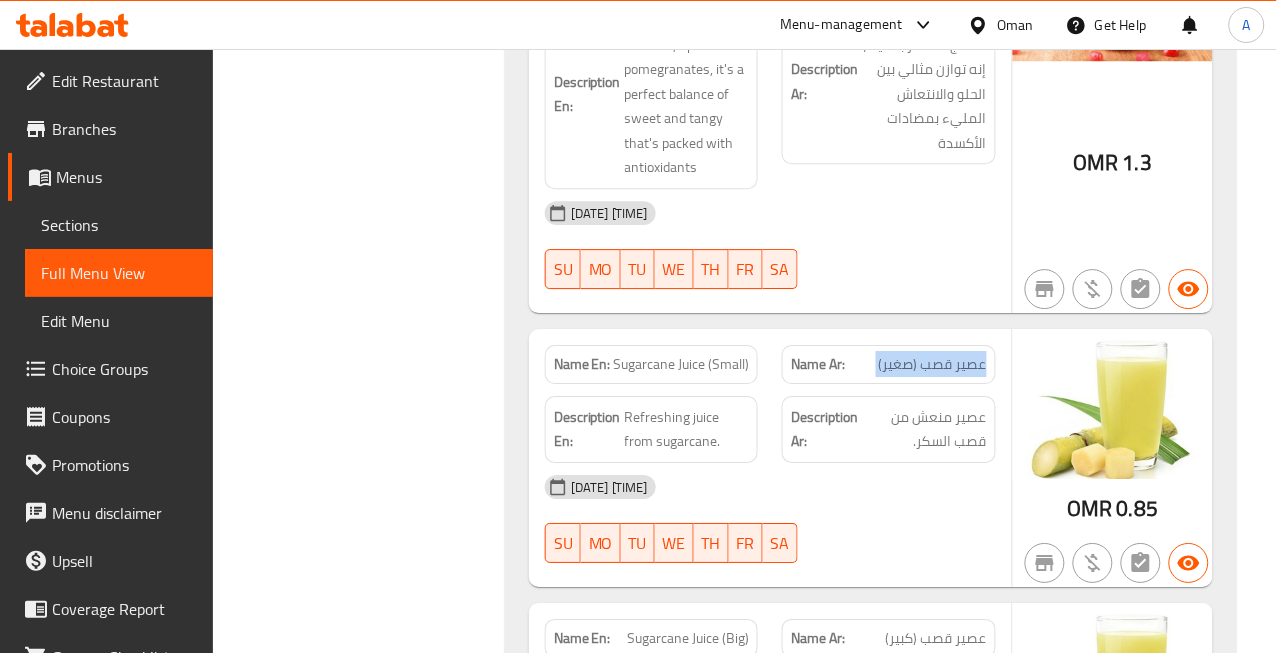 click on "عصير قصب (صغير)" at bounding box center [933, 364] 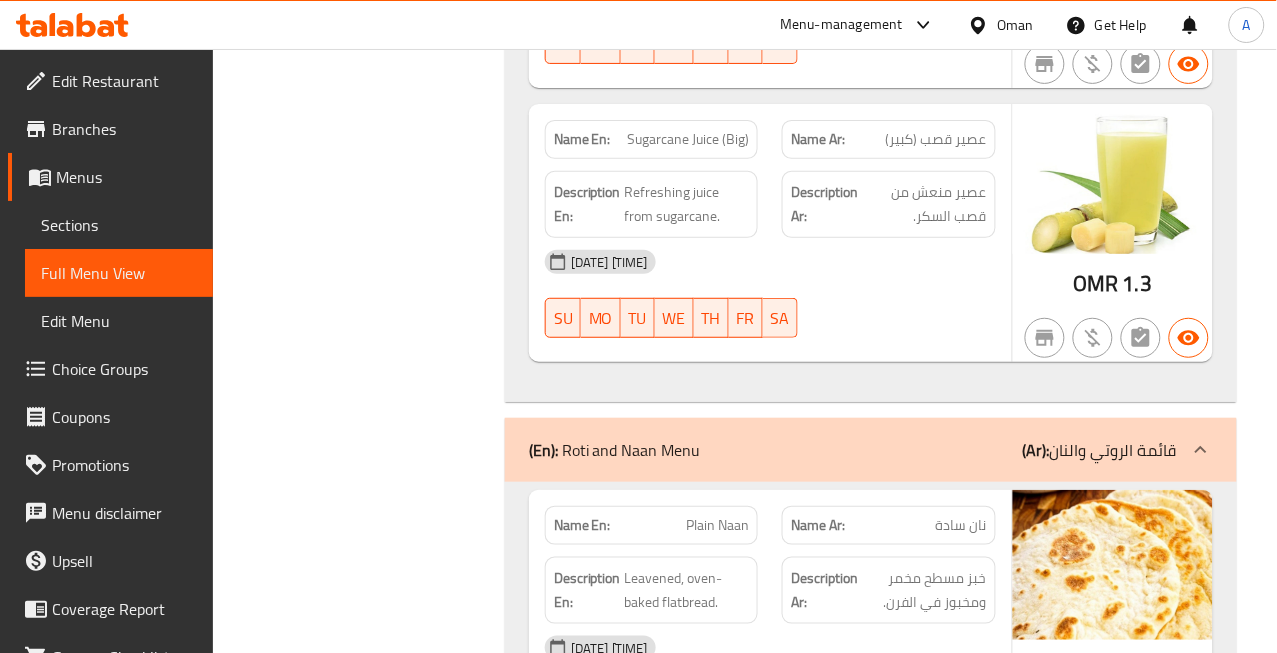 scroll, scrollTop: 24883, scrollLeft: 0, axis: vertical 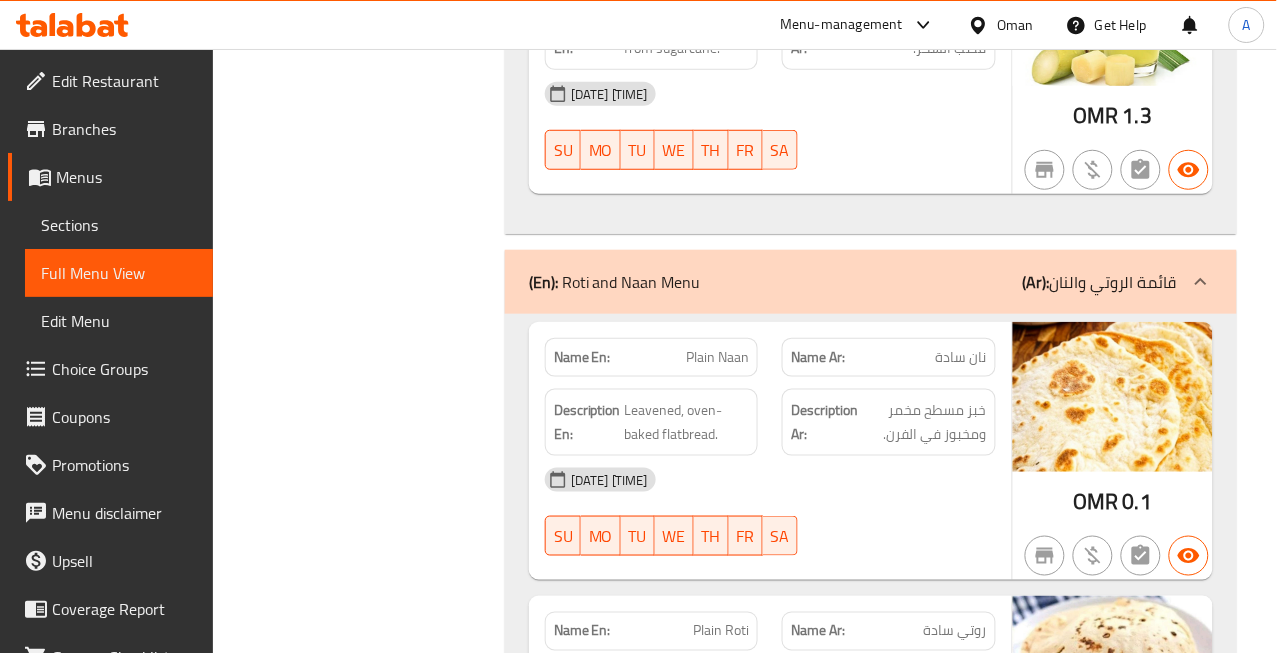 click on "01-08-2025 01:59 AM" at bounding box center (770, -24384) 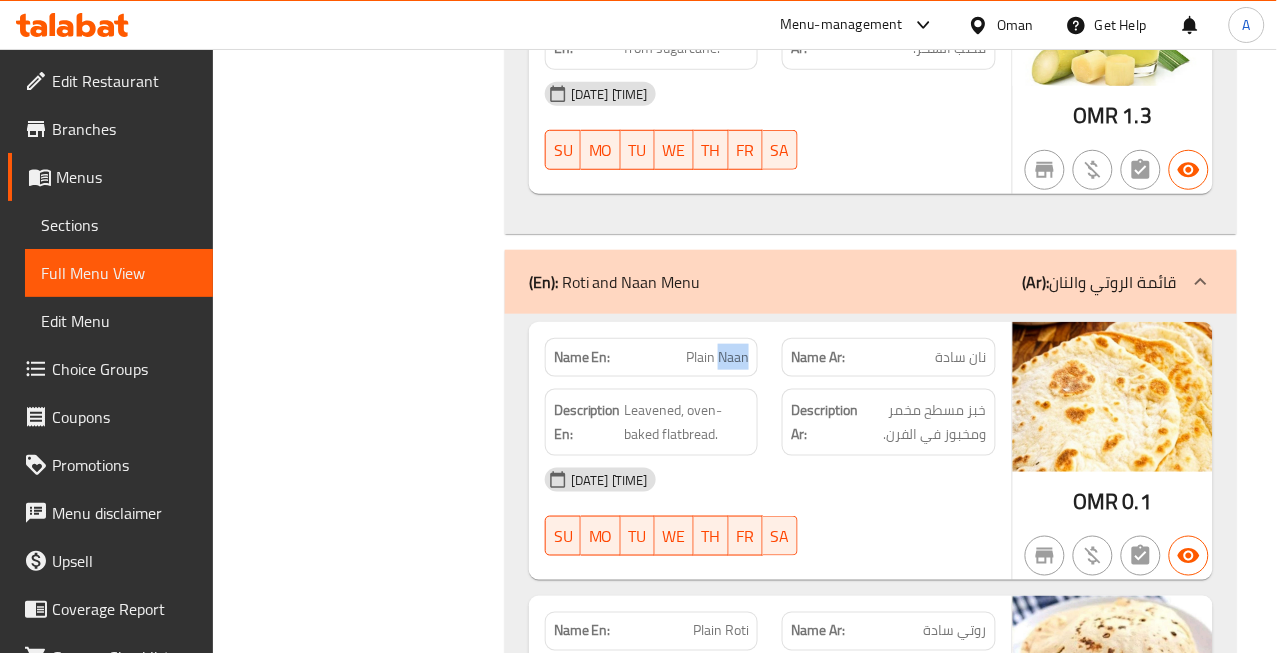 click on "Plain Naan" at bounding box center (706, -24507) 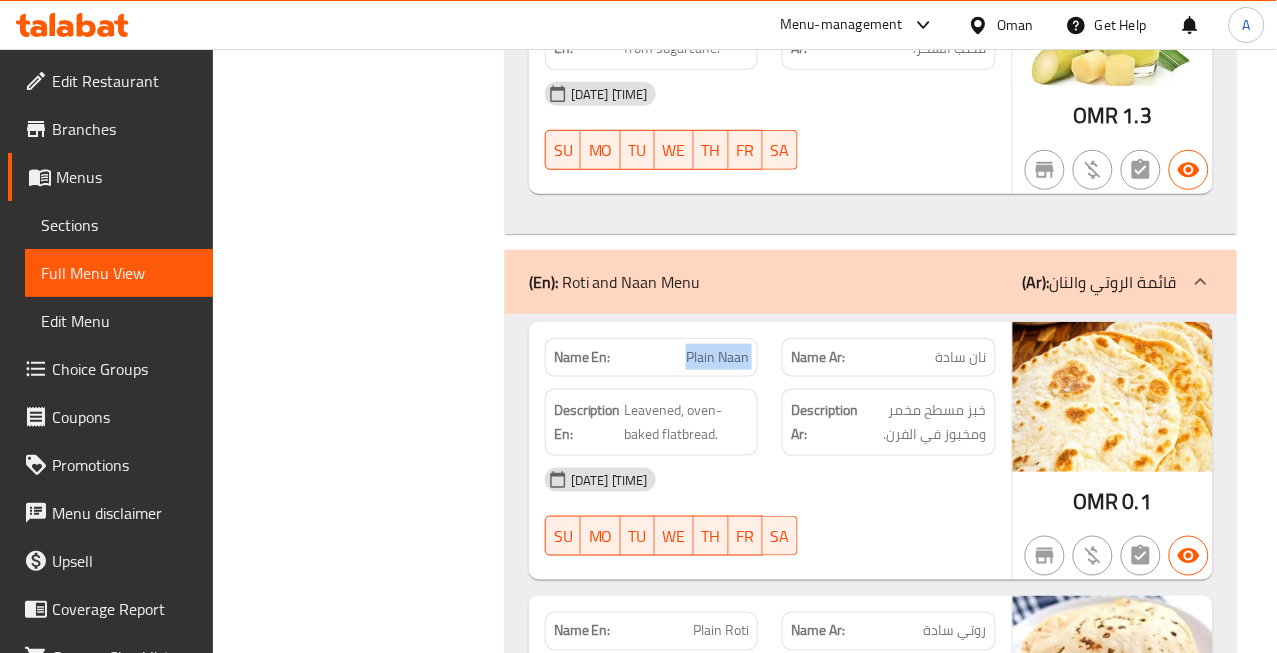 click on "Plain Naan" at bounding box center (706, -24507) 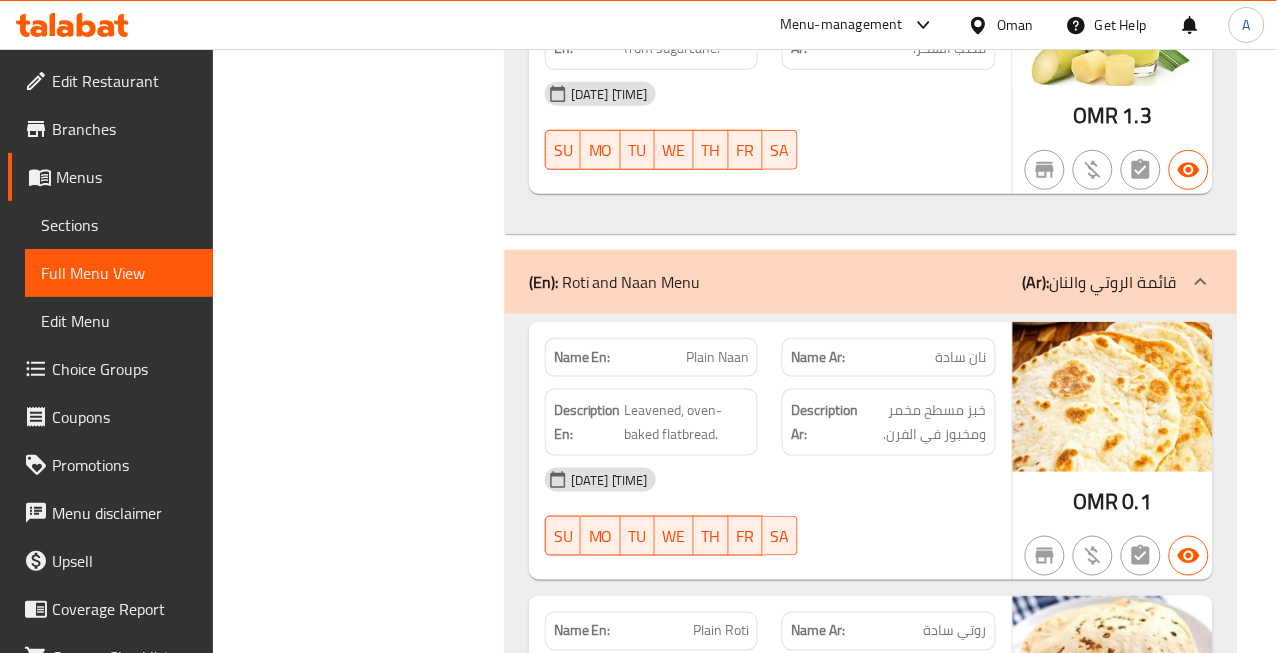 click on "نان سادة" at bounding box center [962, -24507] 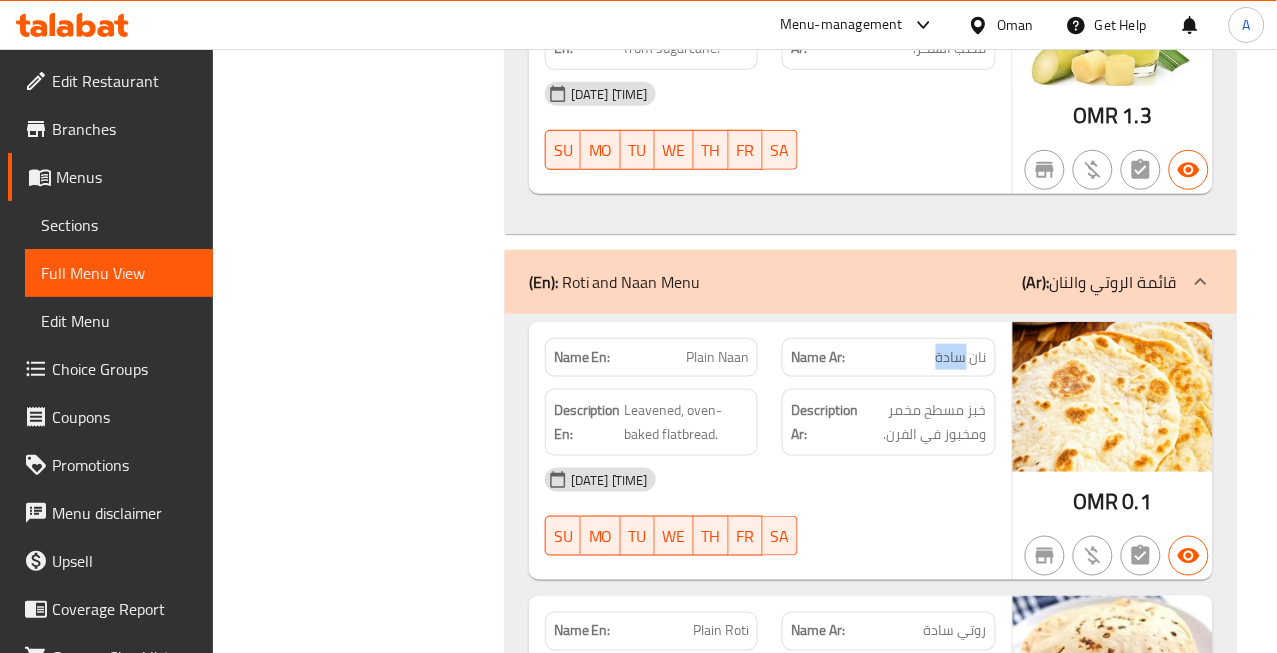 click on "نان سادة" at bounding box center (962, -24507) 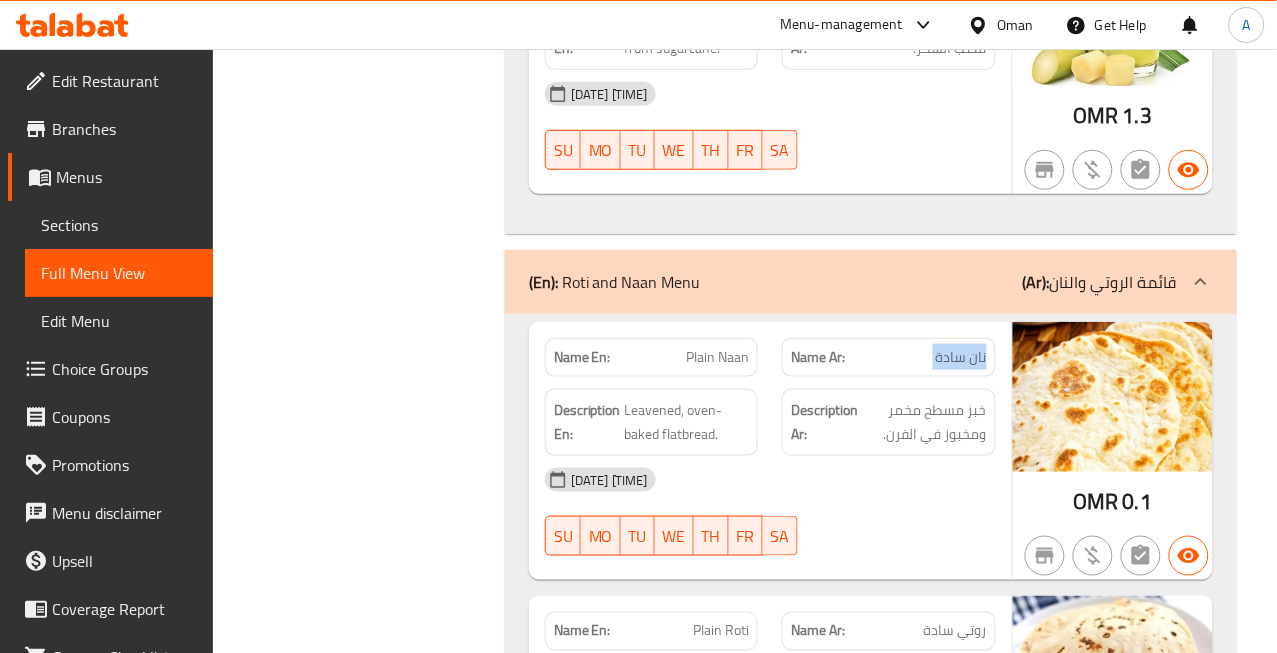 click on "نان سادة" at bounding box center (962, -24507) 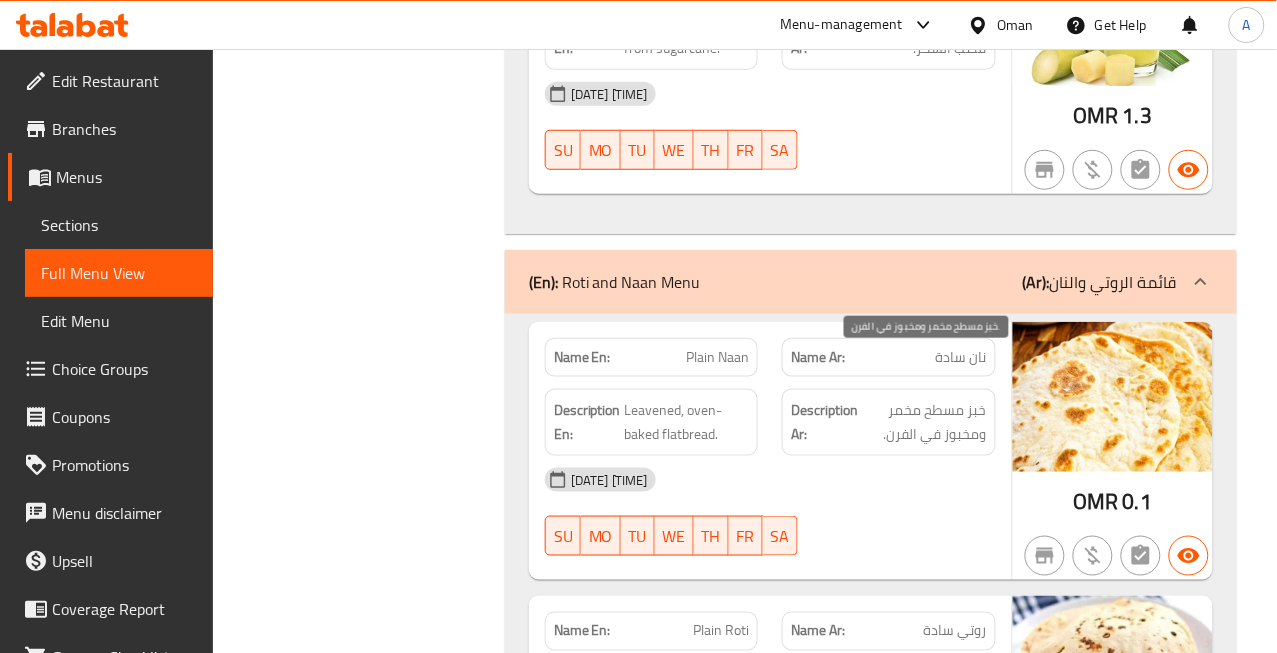 click on "خبز مسطح مخمر ومخبوز في الفرن." at bounding box center (924, 422) 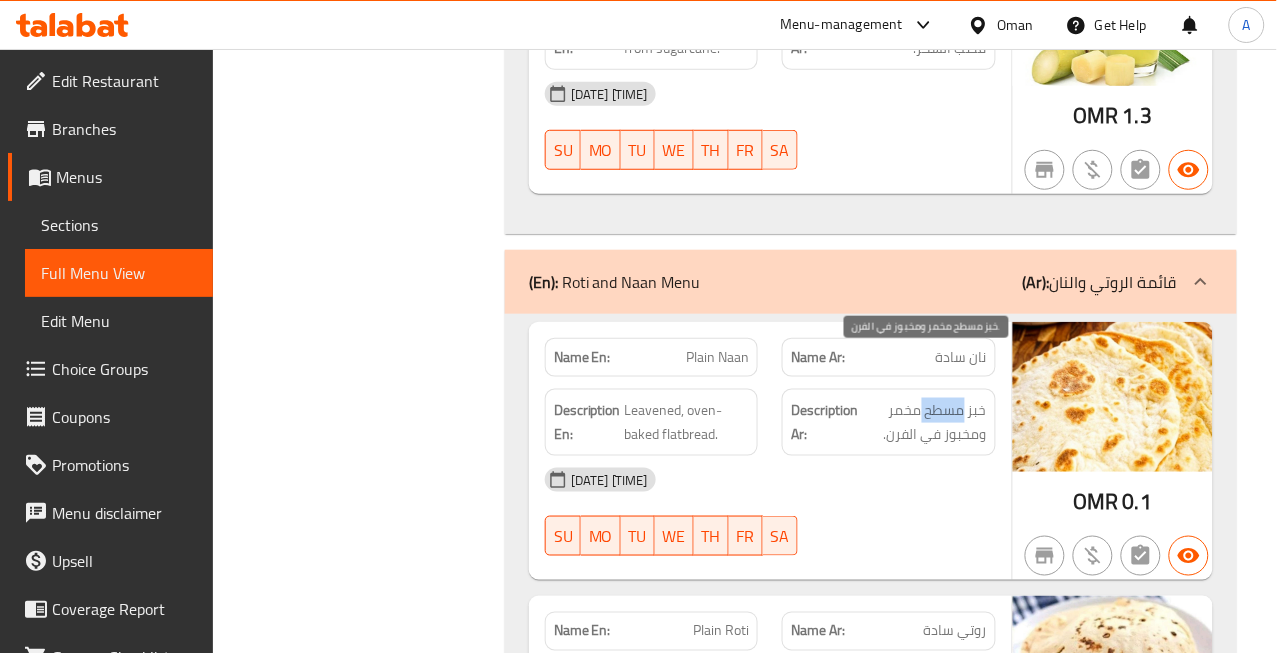 click on "خبز مسطح مخمر ومخبوز في الفرن." at bounding box center (924, 422) 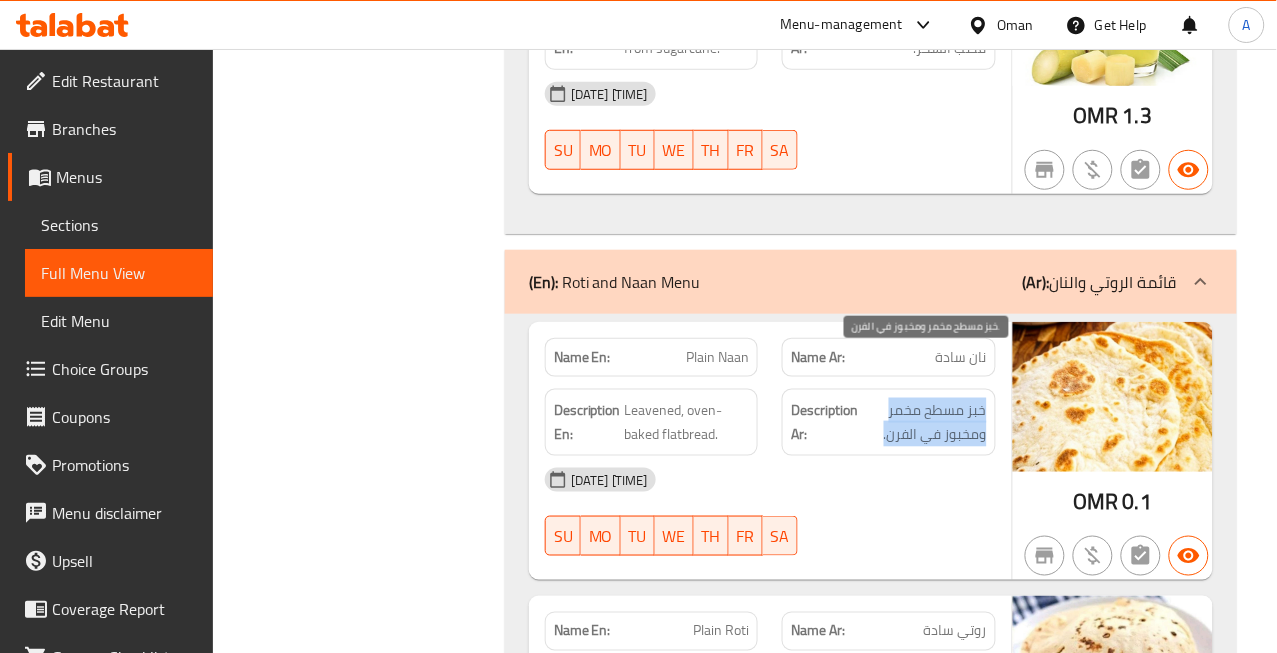 click on "خبز مسطح مخمر ومخبوز في الفرن." at bounding box center (924, 422) 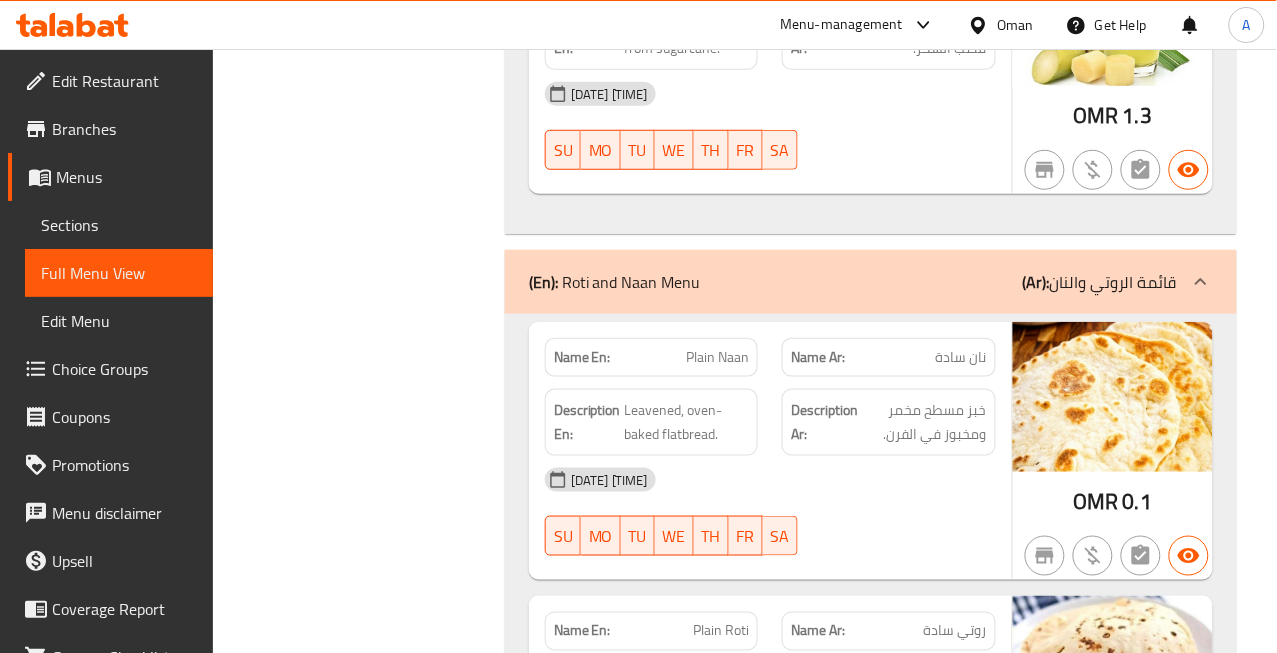 click on "0.1" at bounding box center (1137, -24363) 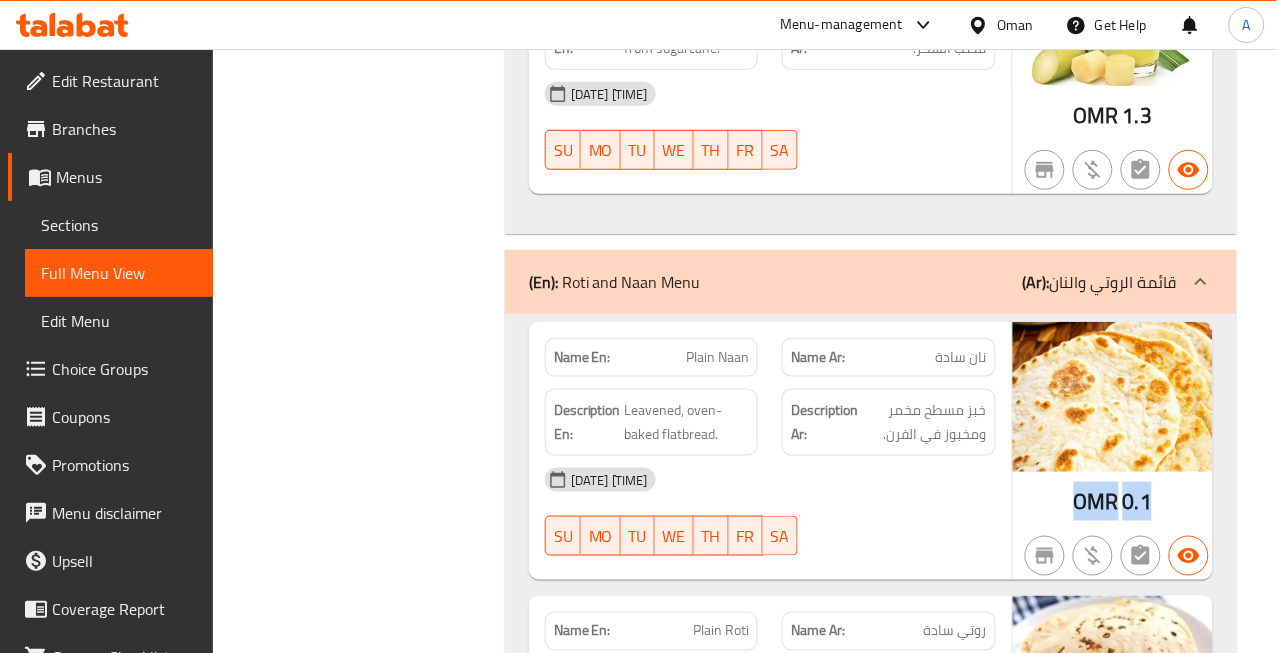 click on "0.1" at bounding box center [1137, -24363] 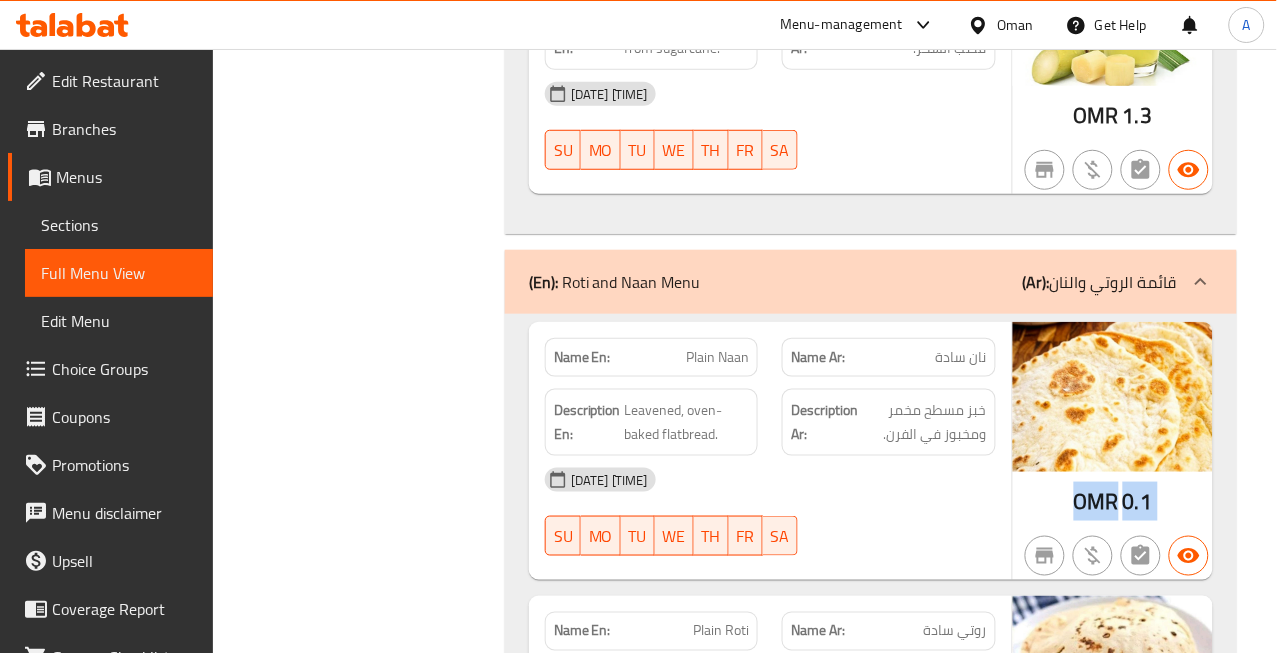 click on "0.1" at bounding box center [1137, -24363] 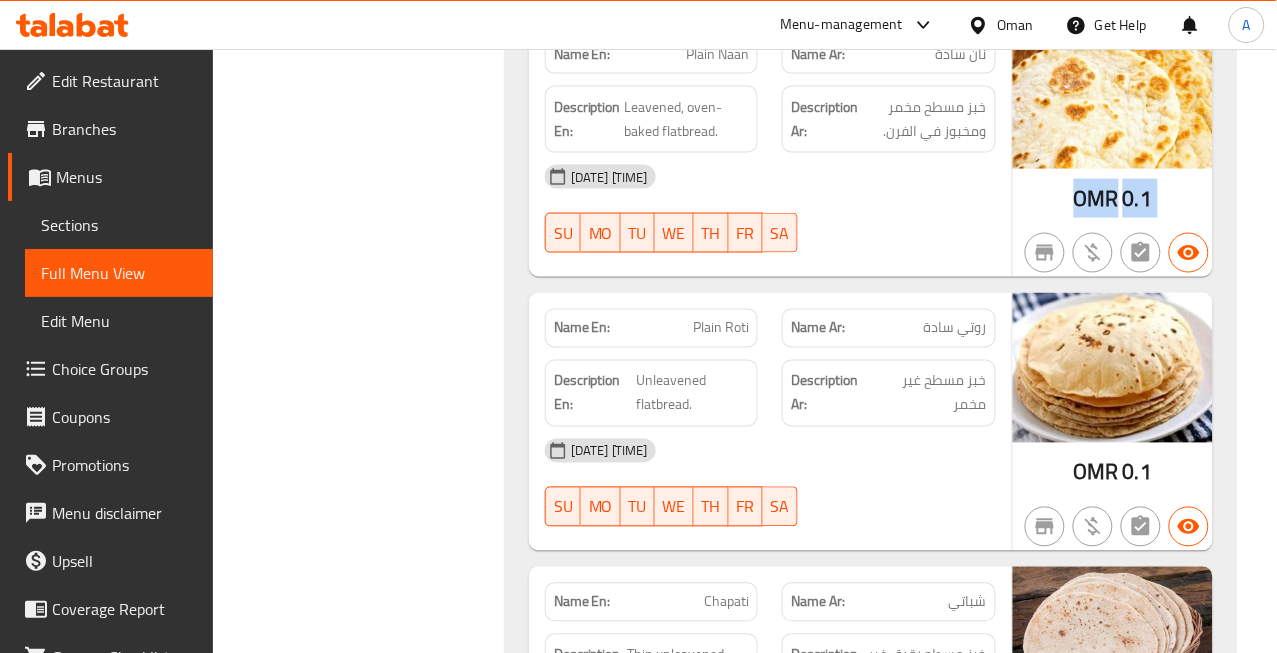 scroll, scrollTop: 25216, scrollLeft: 0, axis: vertical 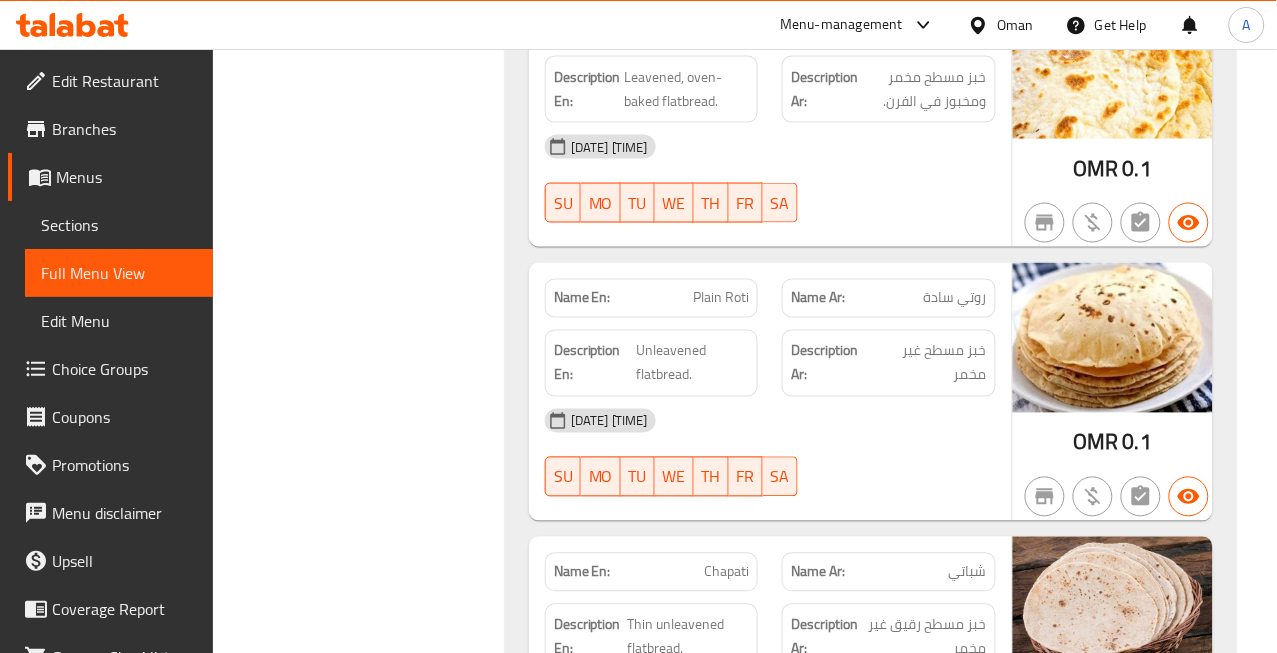 click on "Plain Roti" at bounding box center [680, -24555] 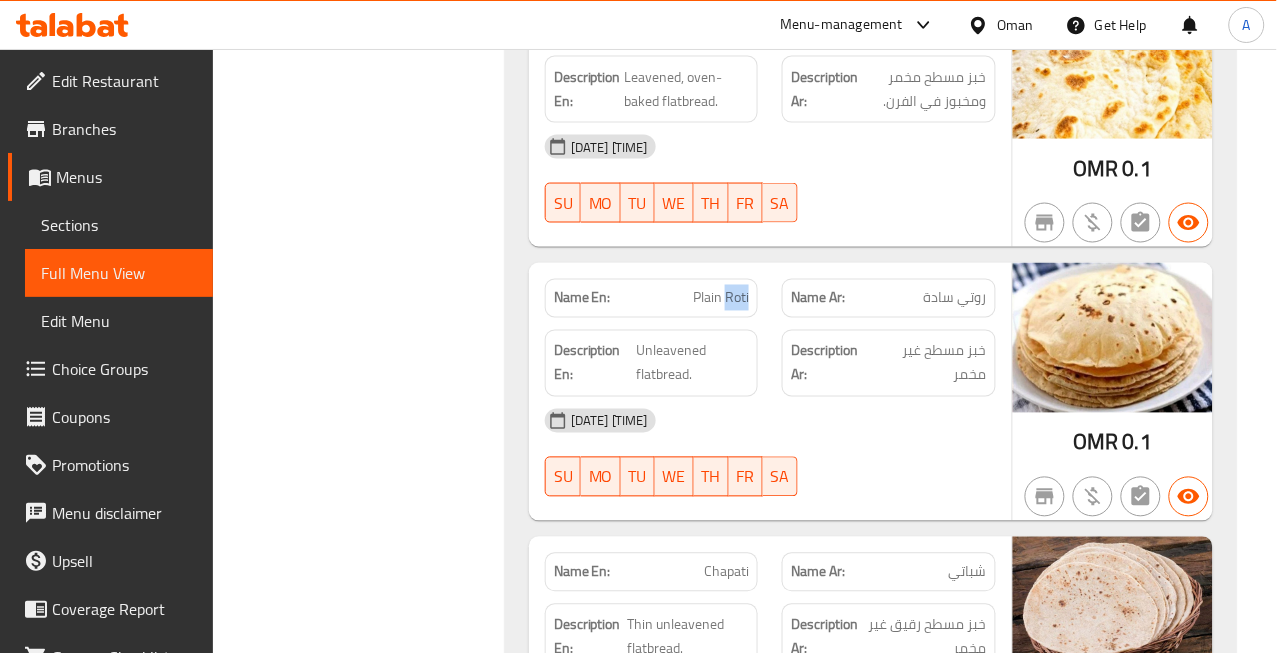 click on "Plain Roti" at bounding box center (680, -24555) 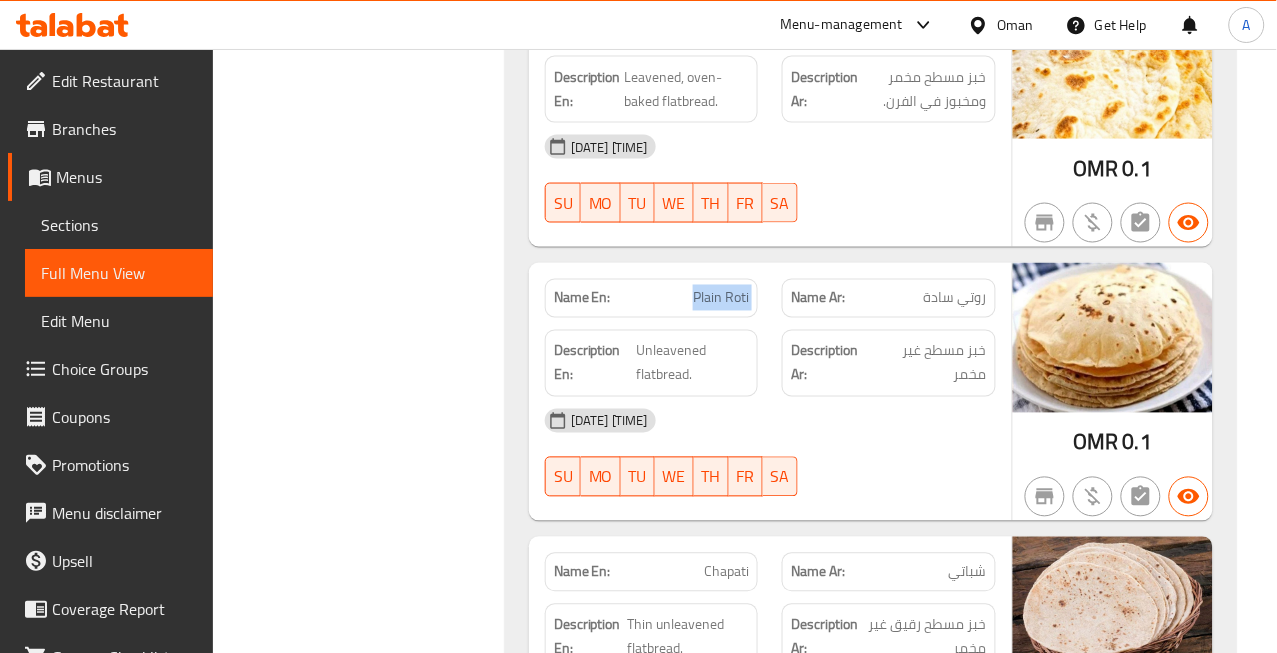 click on "Plain Roti" at bounding box center (680, -24555) 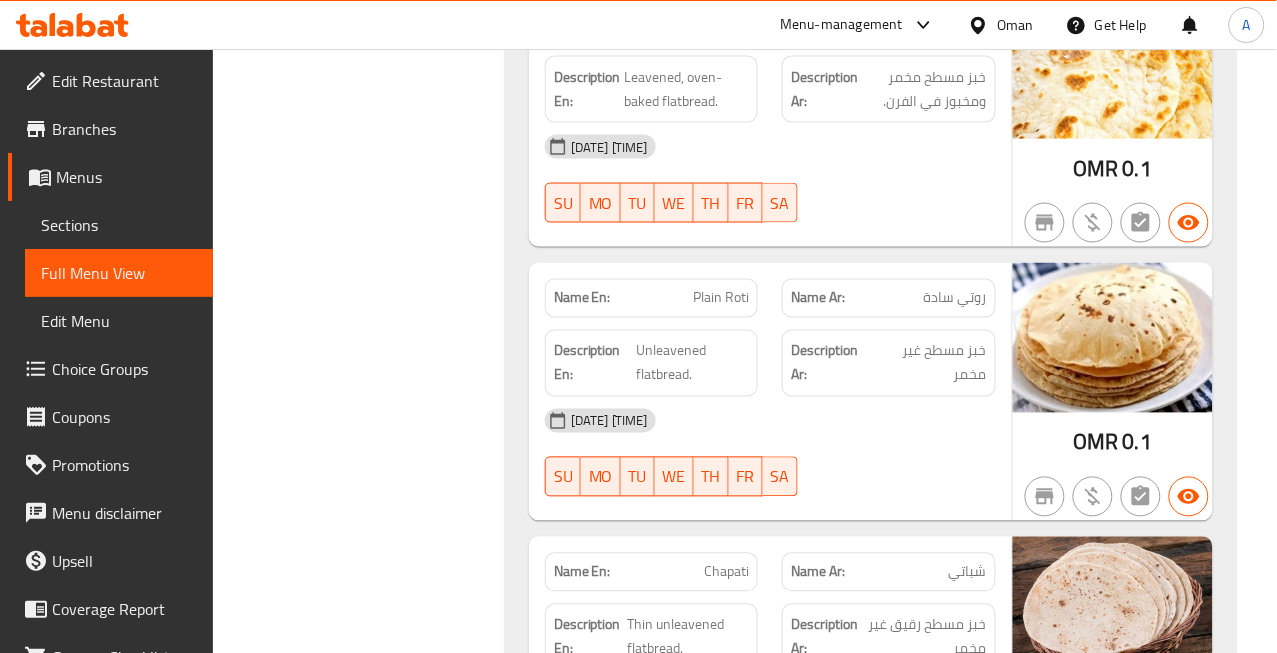 click on "Name Ar: روتي سادة" at bounding box center [889, -24566] 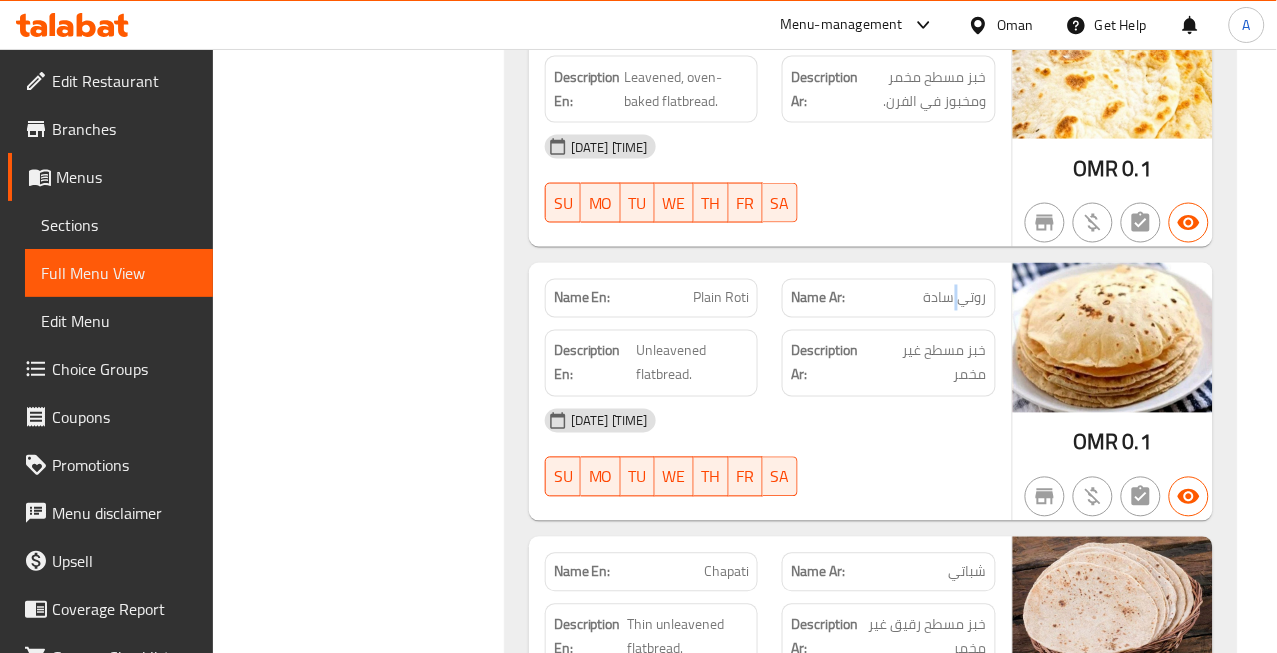 click on "روتي سادة" at bounding box center [935, -24566] 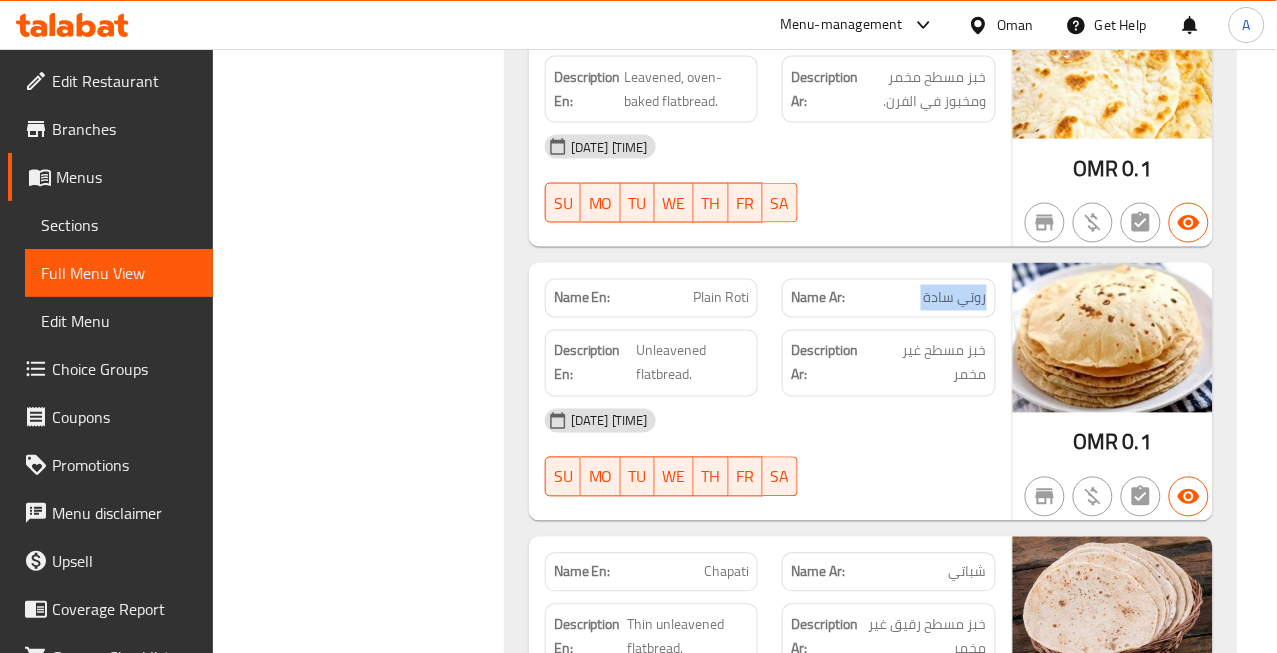 click on "روتي سادة" at bounding box center [935, -24566] 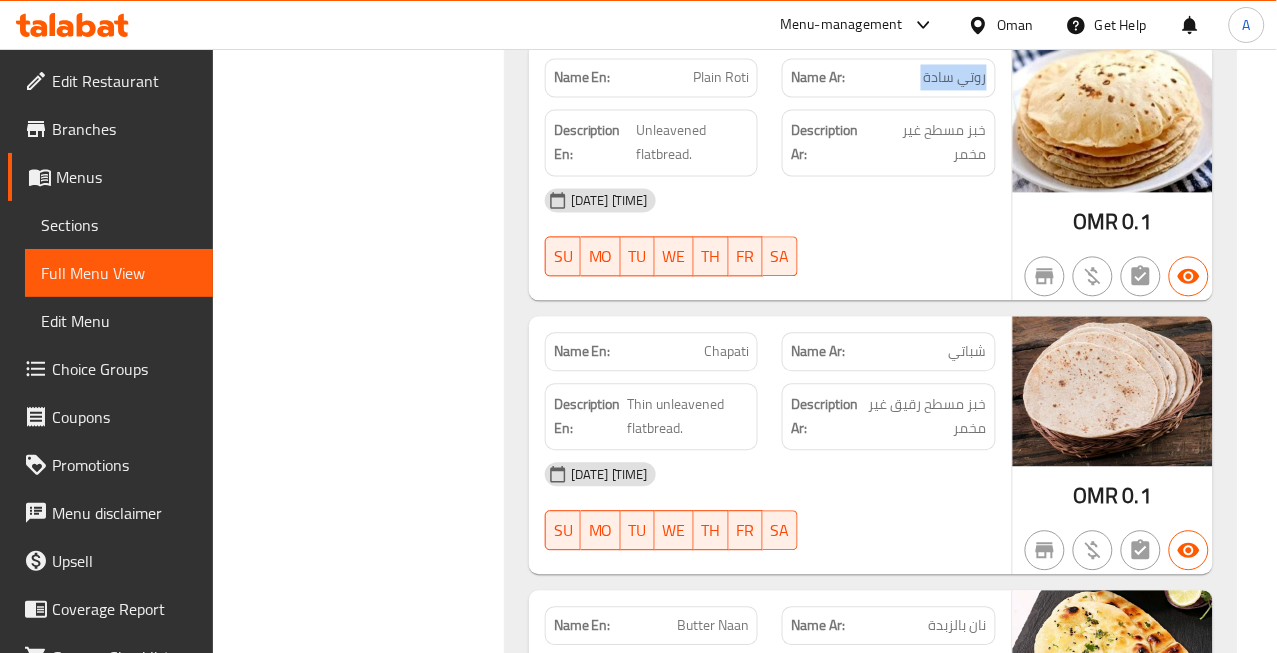 scroll, scrollTop: 25438, scrollLeft: 0, axis: vertical 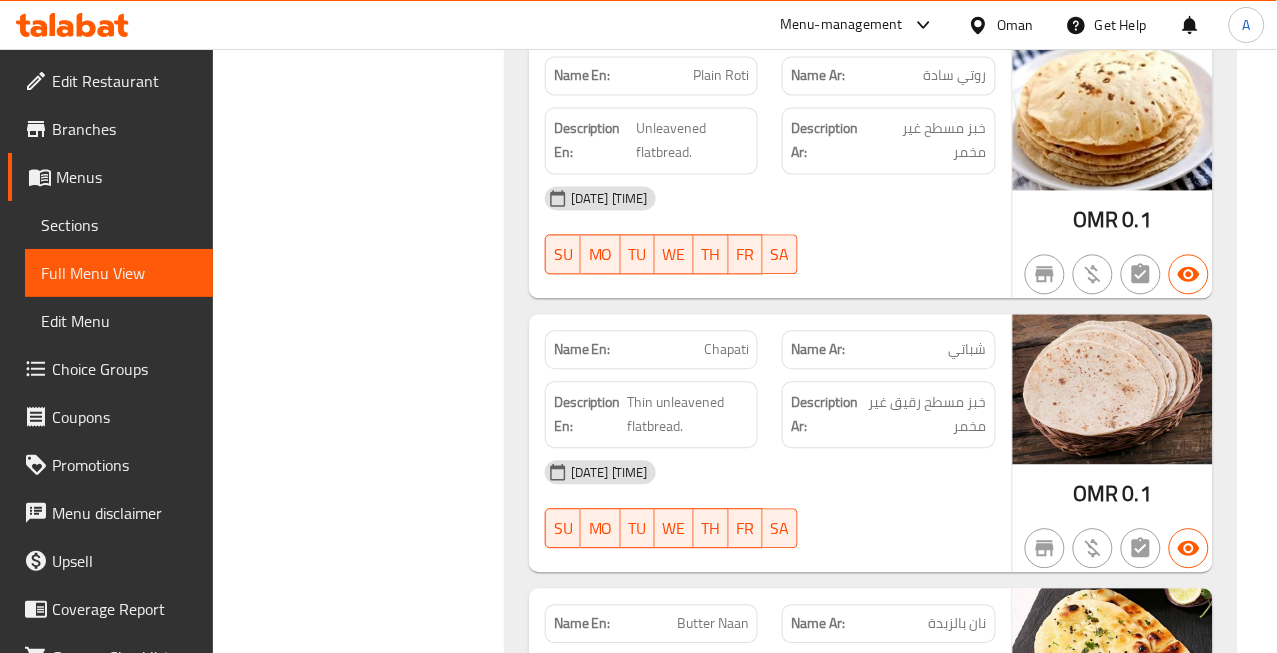 click on "شباتي" at bounding box center [975, -24469] 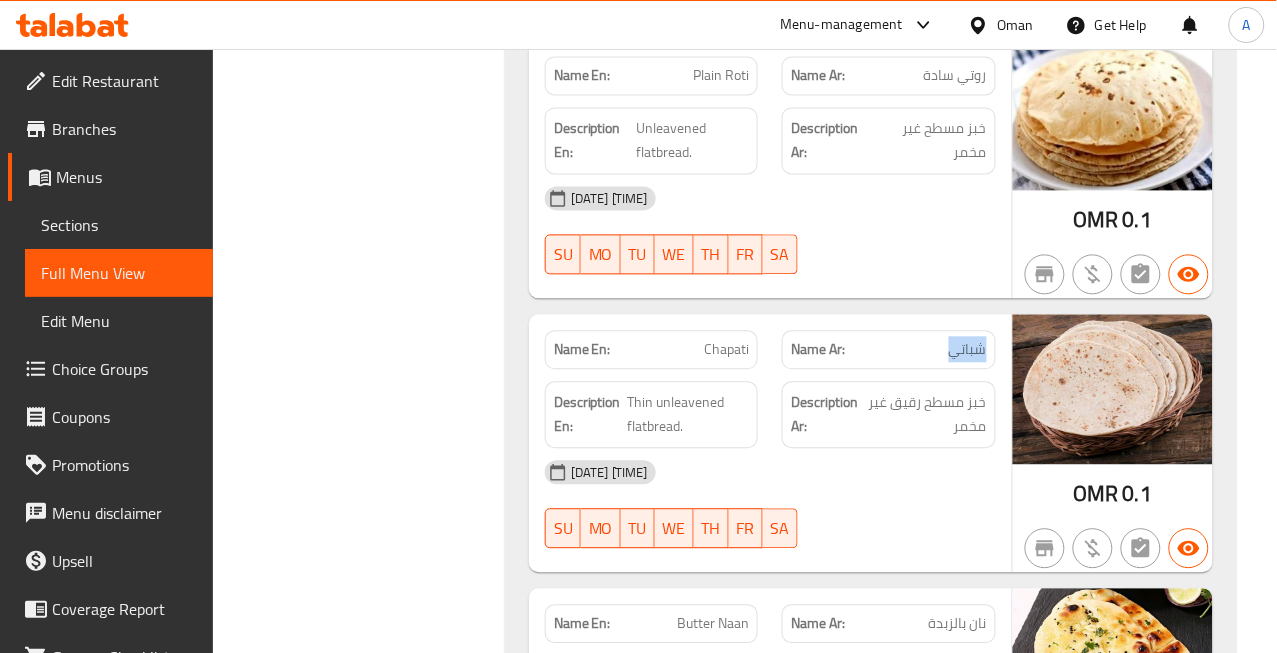 click on "شباتي" at bounding box center [975, -24469] 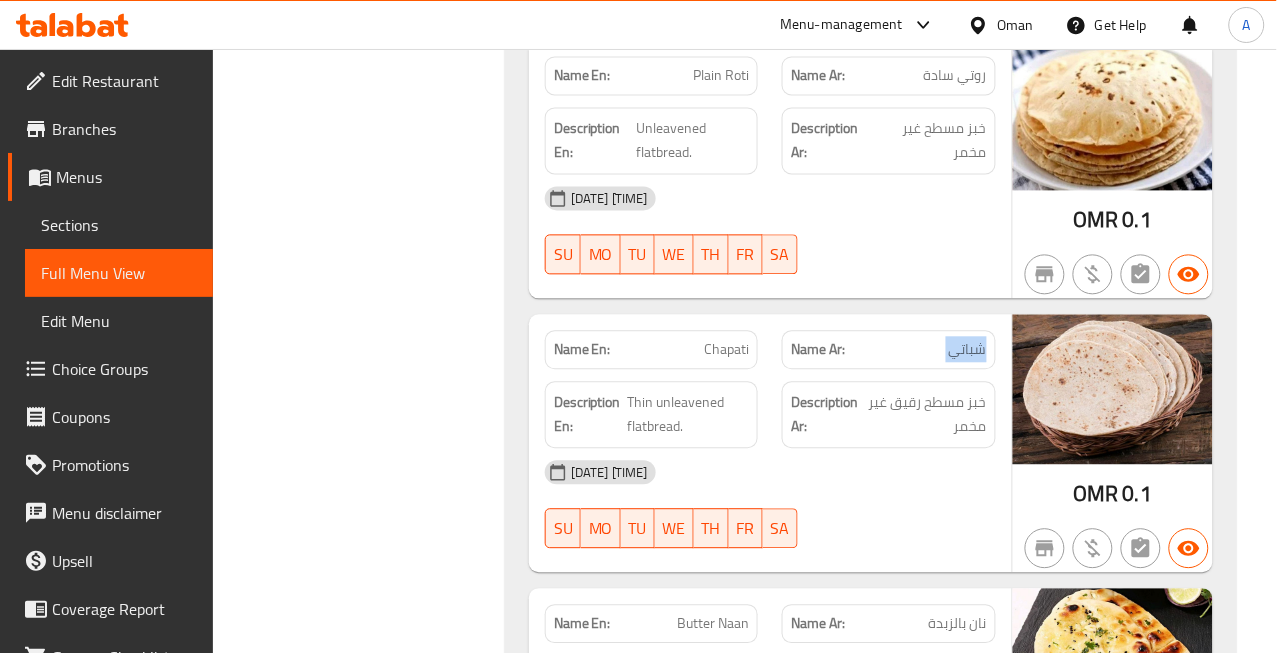click on "شباتي" at bounding box center (975, -24469) 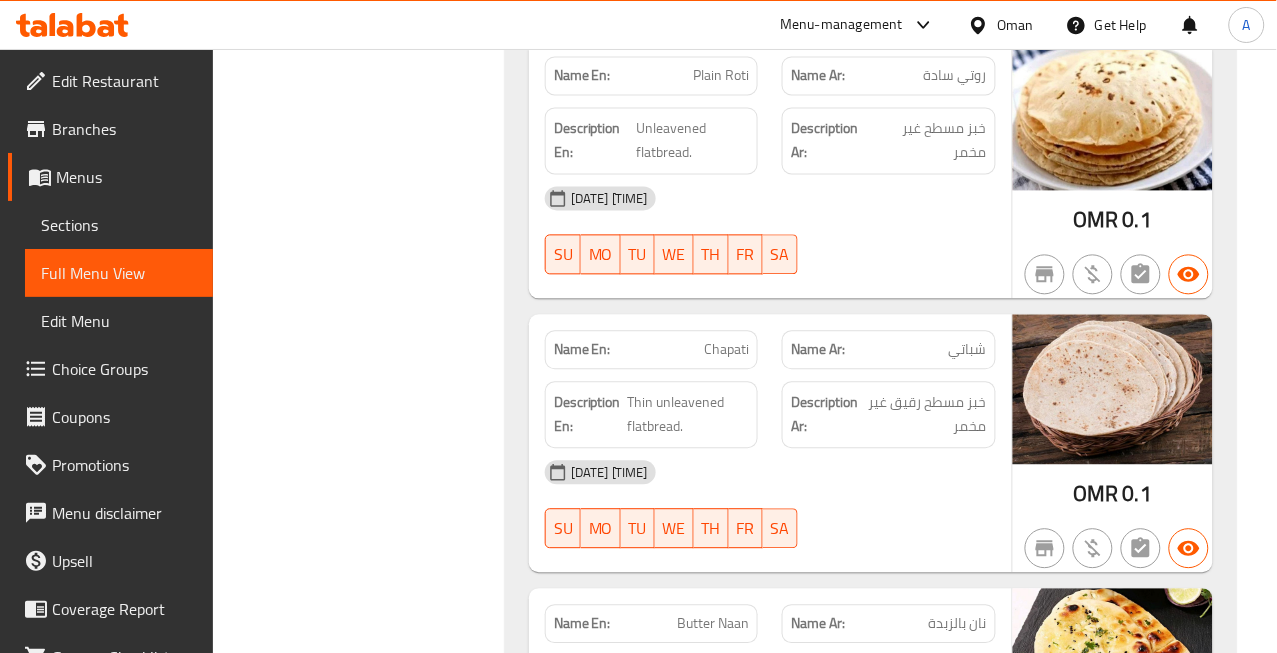 click on "Name En: Chapati" at bounding box center (652, -24469) 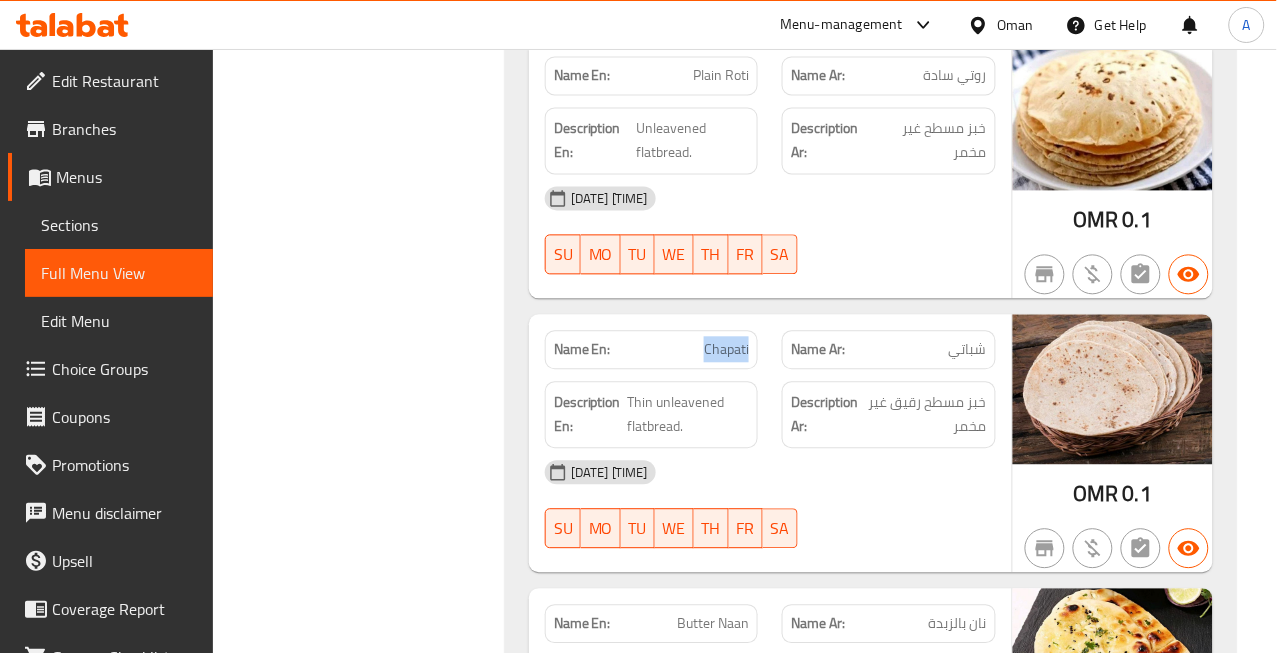 click on "Chapati" at bounding box center (730, -24469) 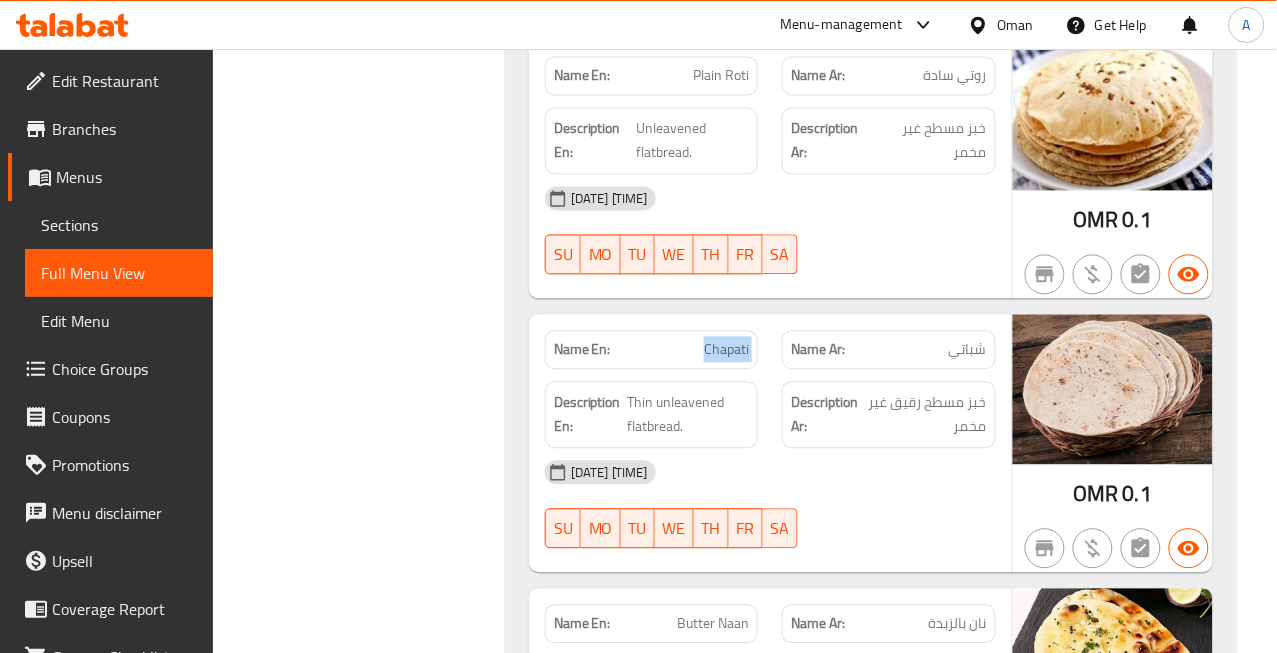 click on "Chapati" at bounding box center (730, -24469) 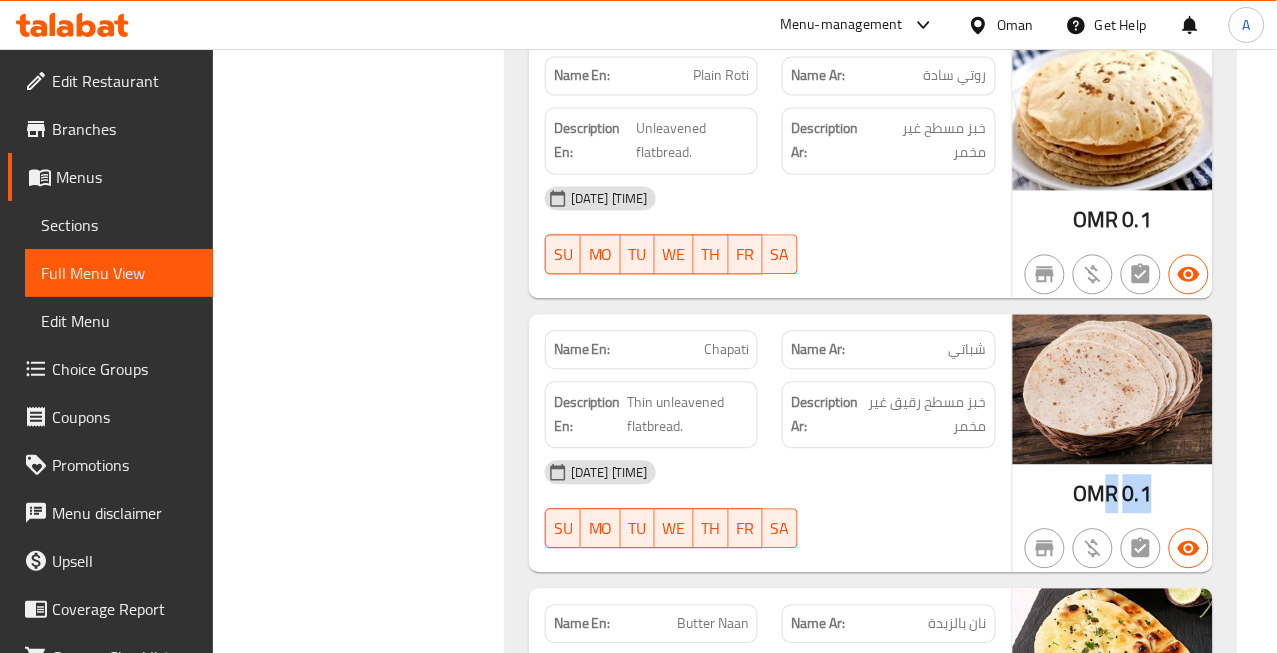drag, startPoint x: 1158, startPoint y: 445, endPoint x: 1107, endPoint y: 445, distance: 51 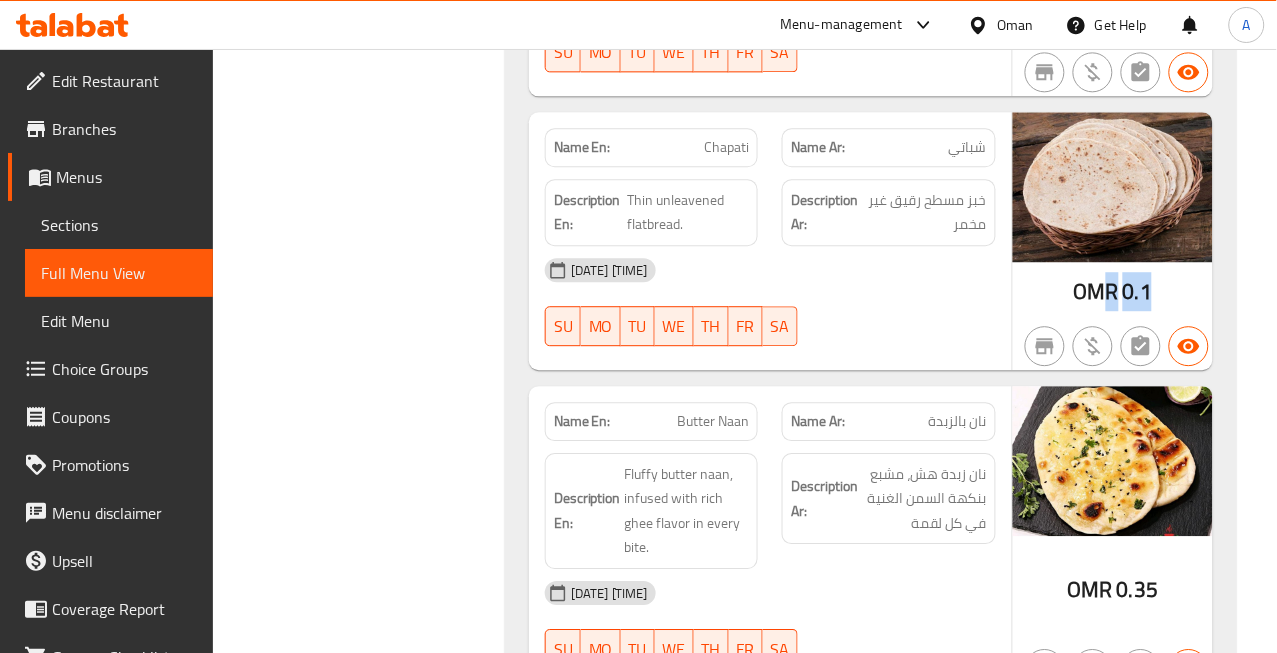scroll, scrollTop: 25661, scrollLeft: 0, axis: vertical 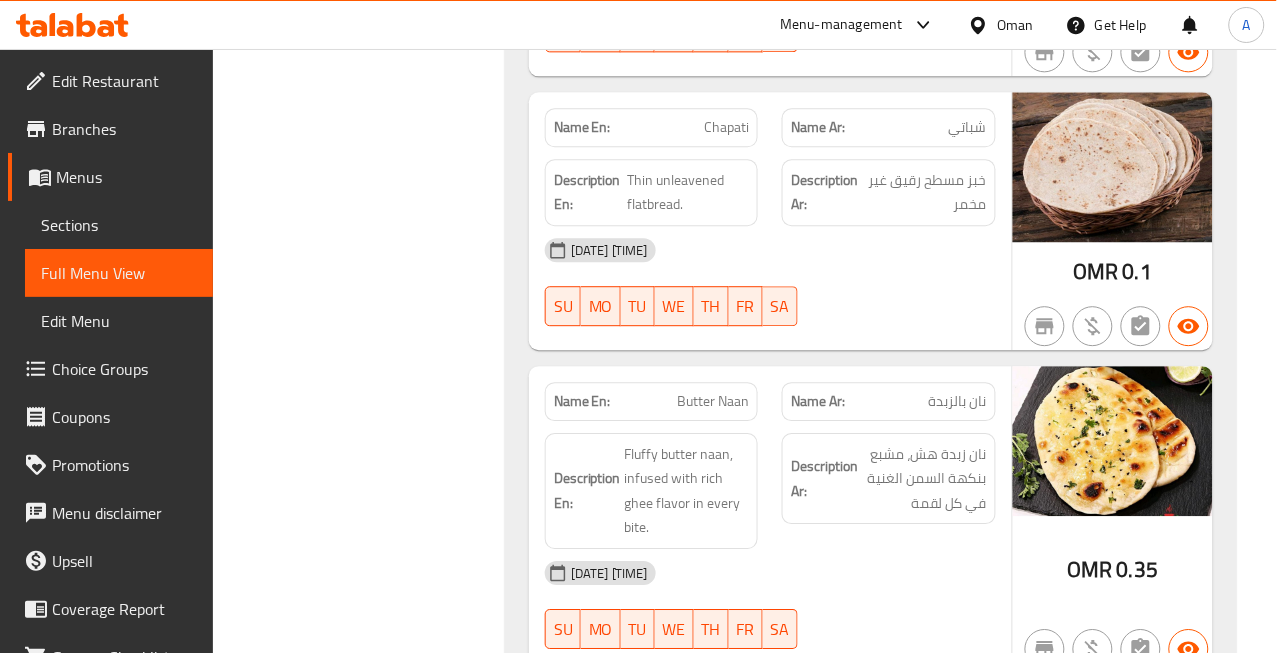 click on "Butter Naan" at bounding box center (698, -24442) 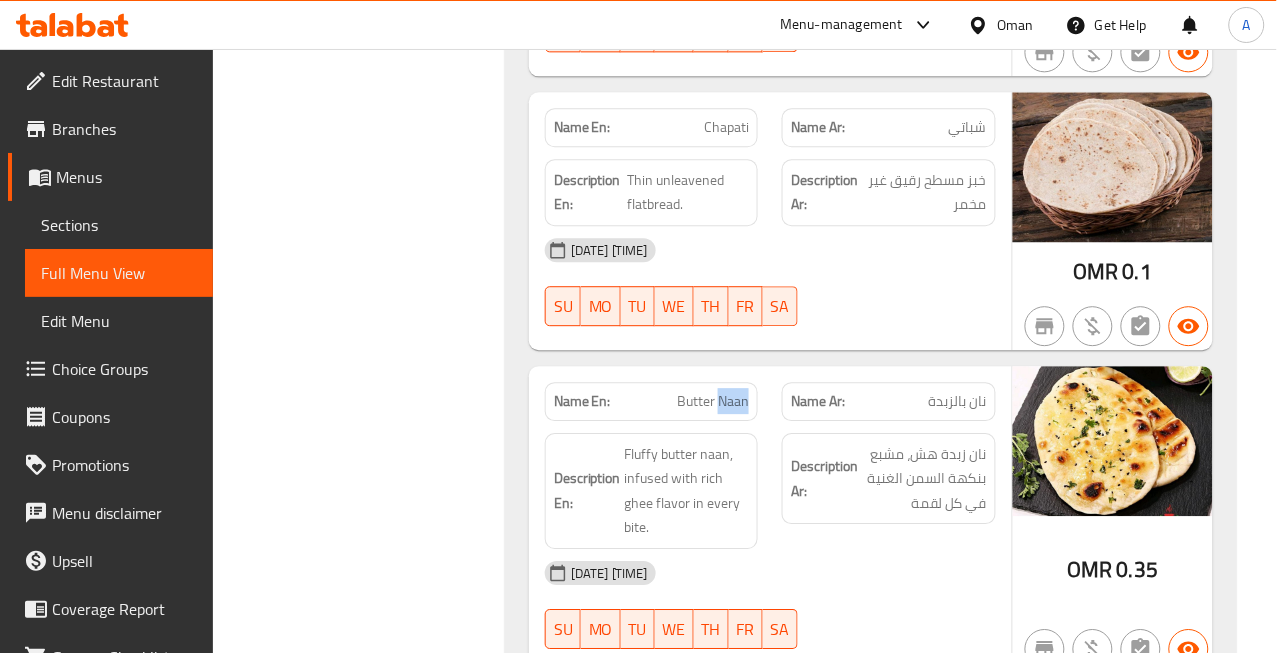 click on "Butter Naan" at bounding box center [698, -24442] 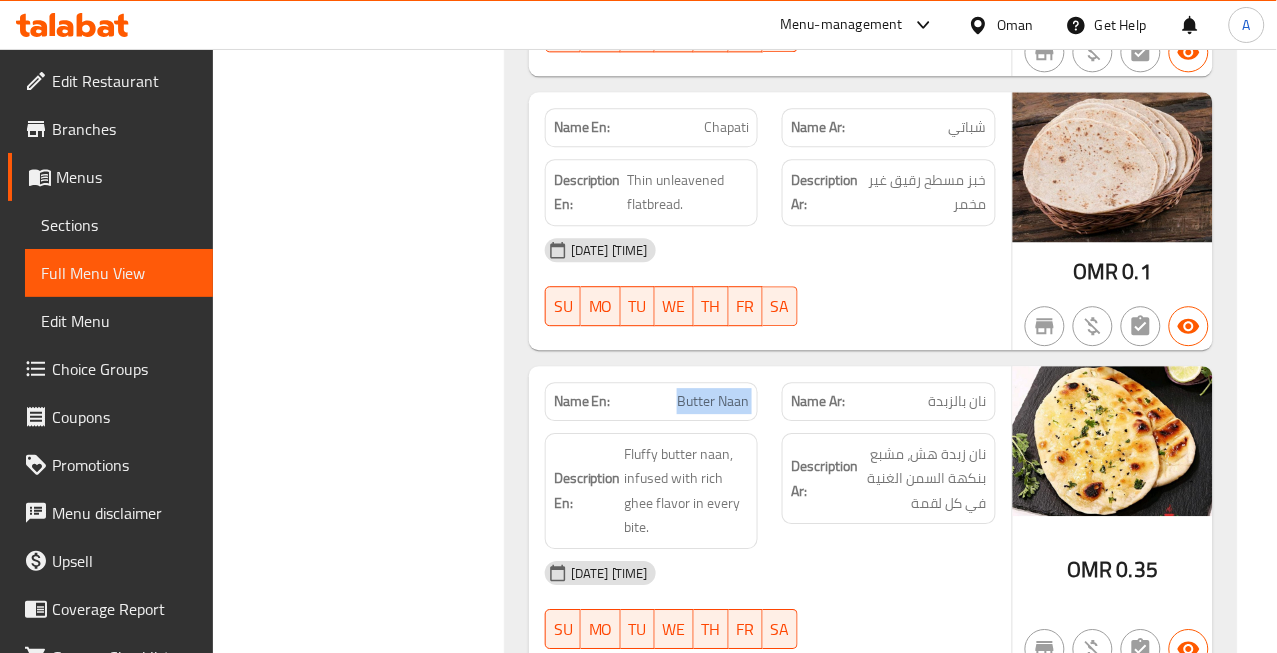 click on "Butter Naan" at bounding box center [698, -24442] 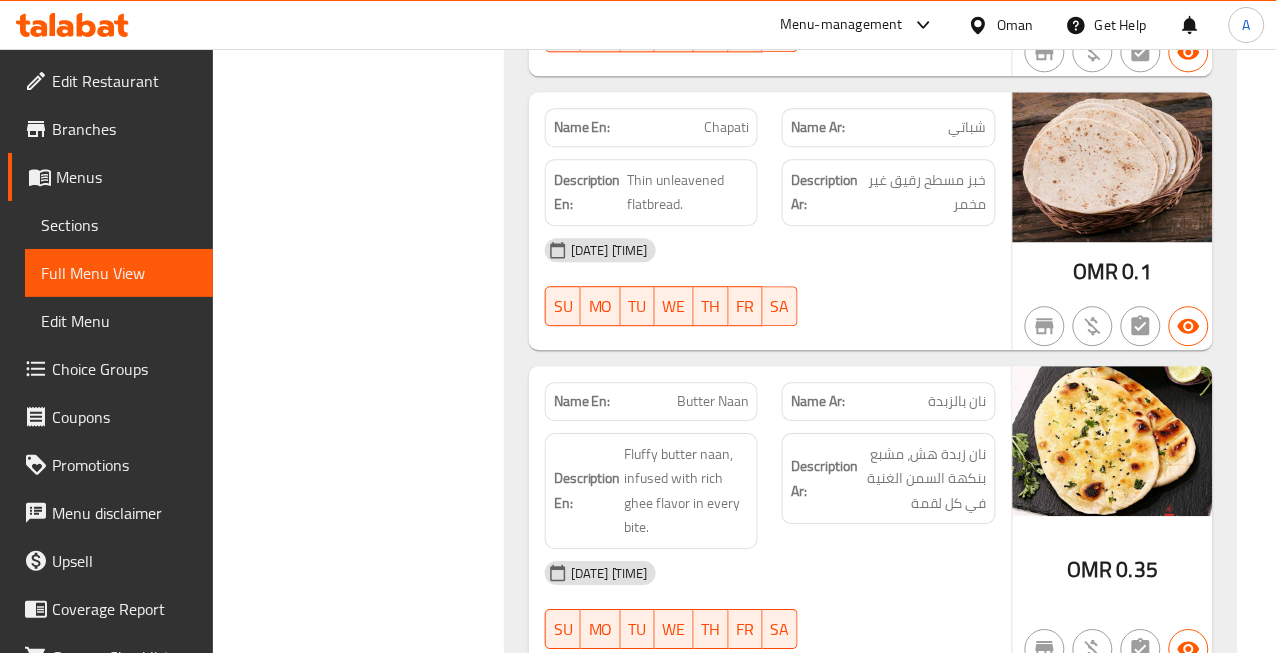 click on "نان بالزبدة" at bounding box center [938, -24442] 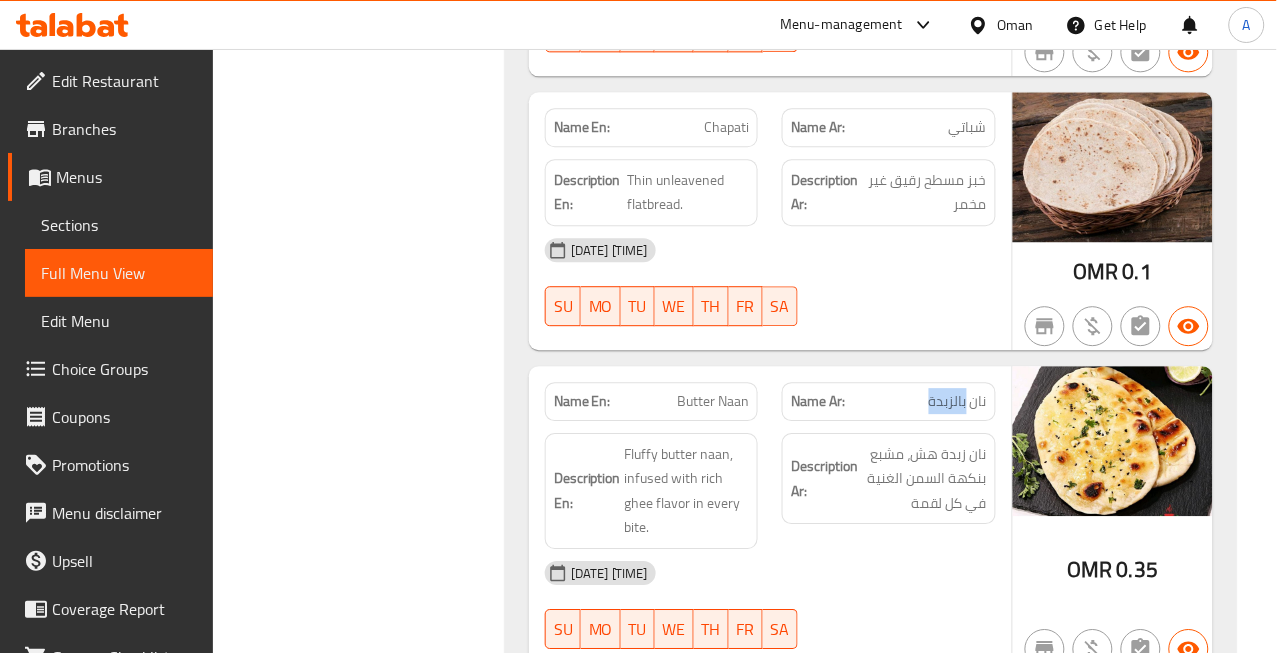 click on "نان بالزبدة" at bounding box center (938, -24442) 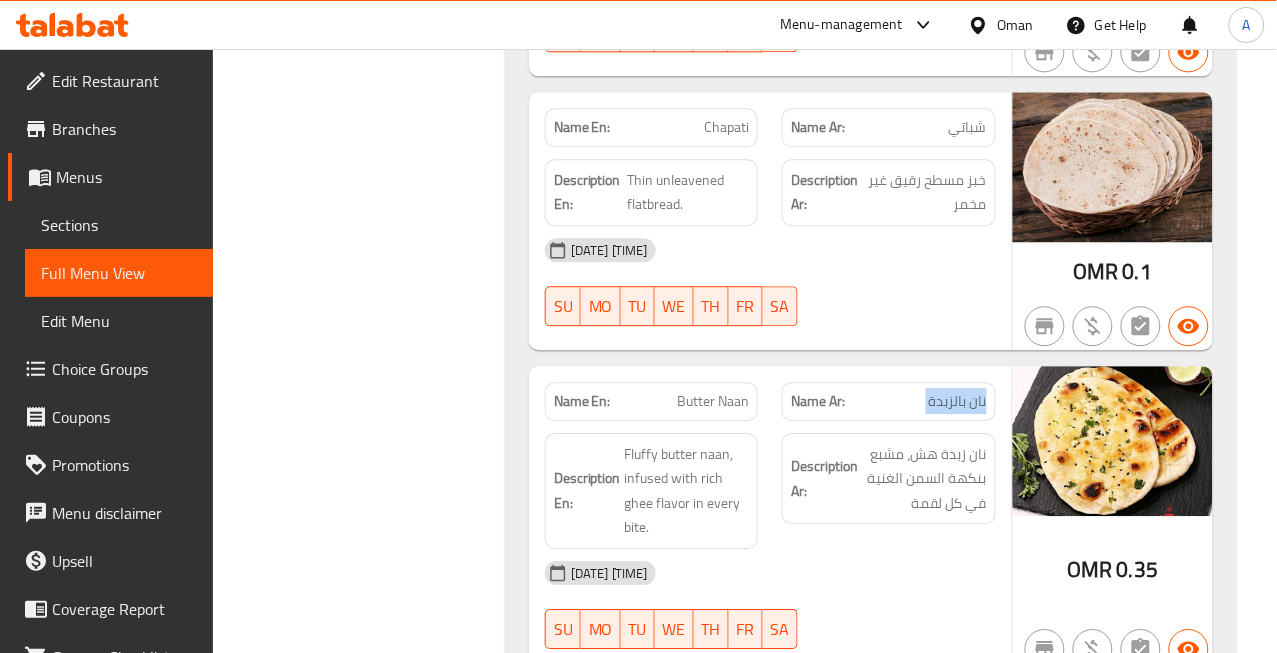 click on "نان بالزبدة" at bounding box center (938, -24442) 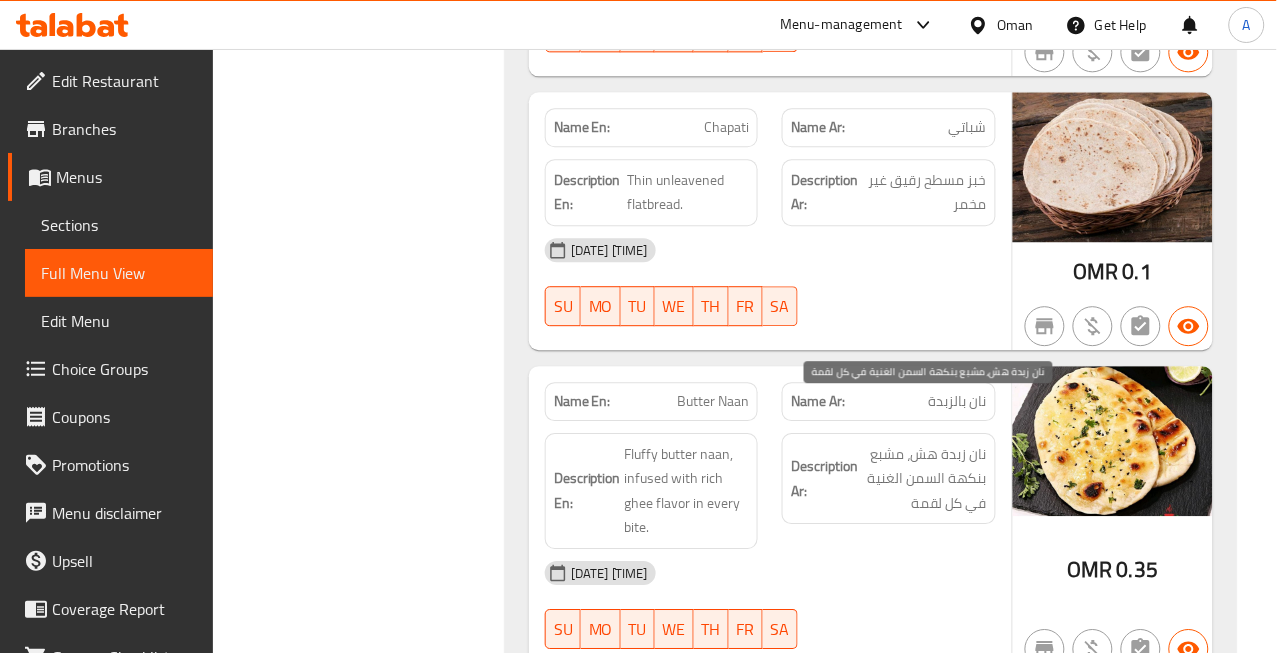 click on "نان زبدة هش، مشبع بنكهة السمن الغنية في كل لقمة" at bounding box center [924, 479] 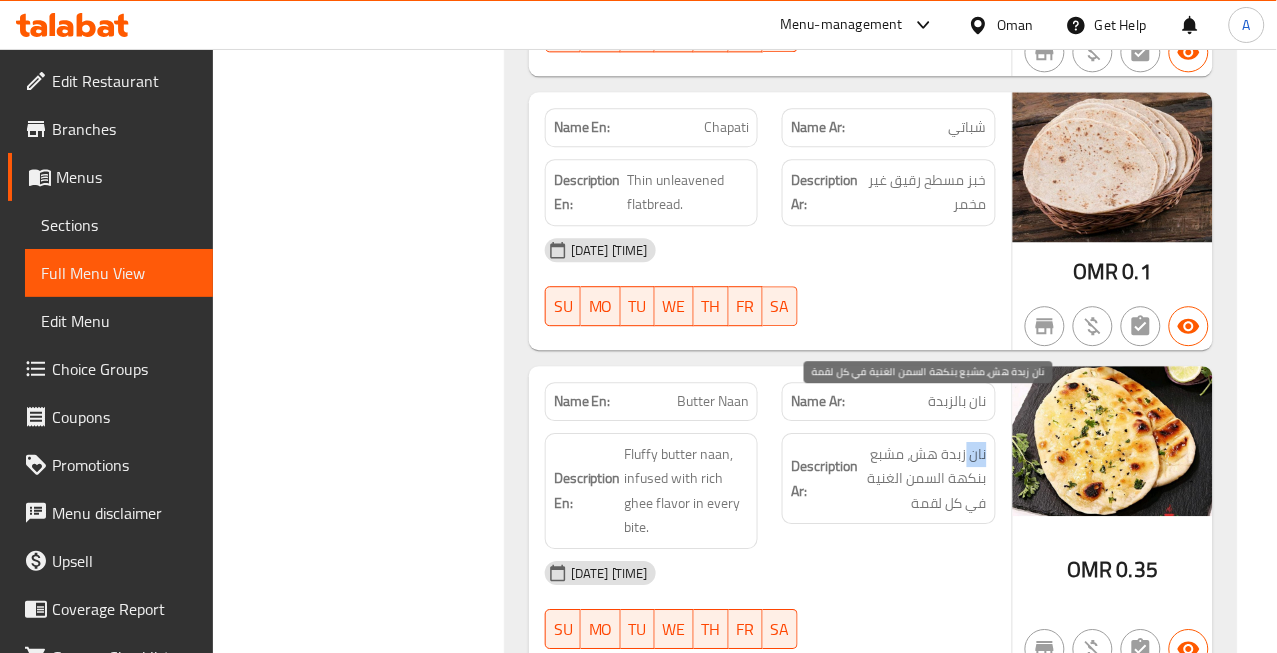 click on "نان زبدة هش، مشبع بنكهة السمن الغنية في كل لقمة" at bounding box center (924, 479) 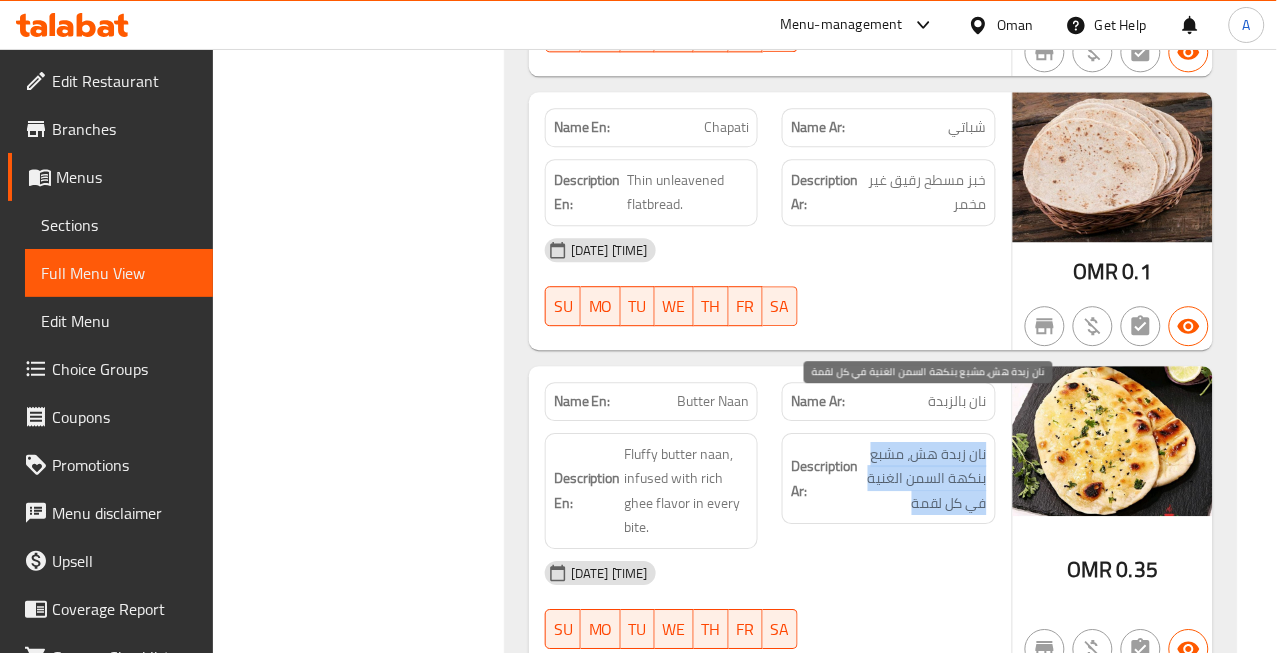 click on "نان زبدة هش، مشبع بنكهة السمن الغنية في كل لقمة" at bounding box center (924, 479) 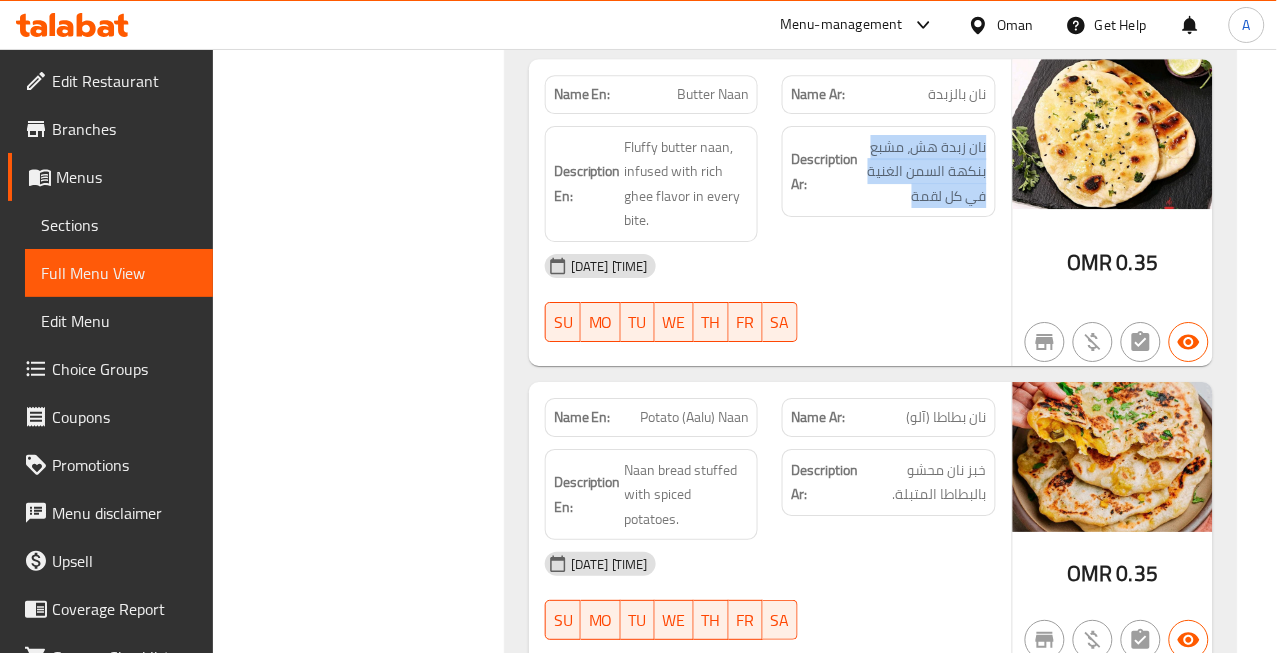 scroll, scrollTop: 25994, scrollLeft: 0, axis: vertical 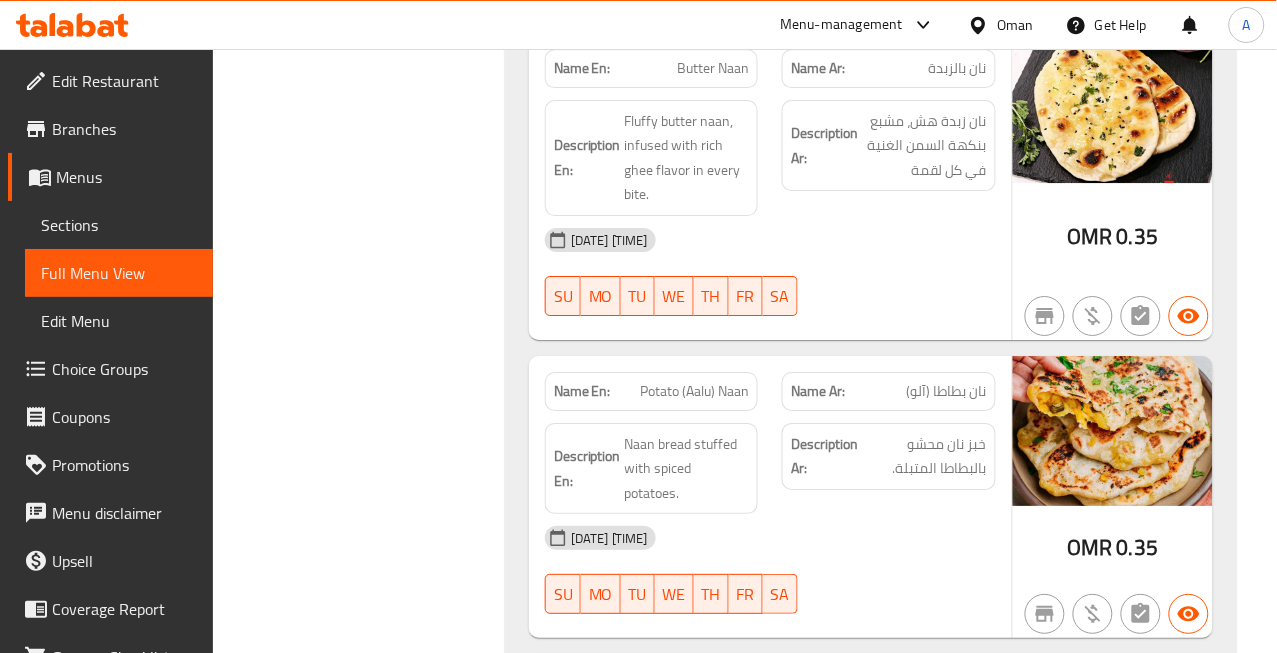 click on "نان بطاطا (آلو)" at bounding box center (972, -24477) 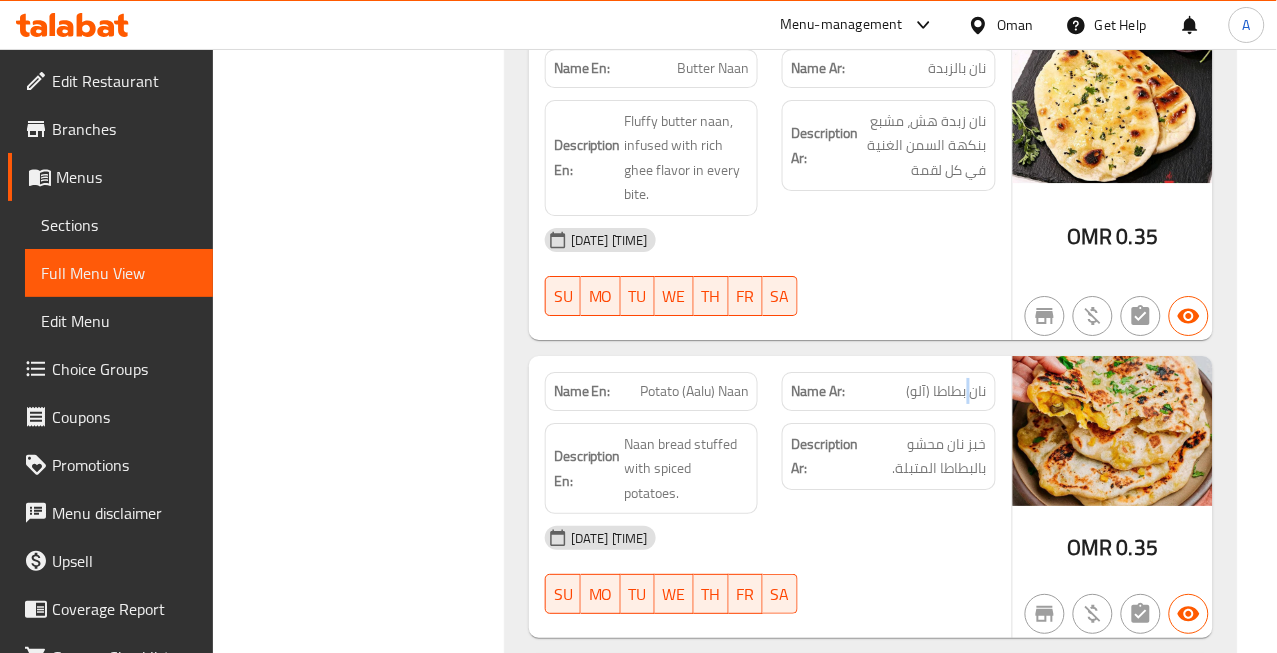 click on "نان بطاطا (آلو)" at bounding box center (972, -24477) 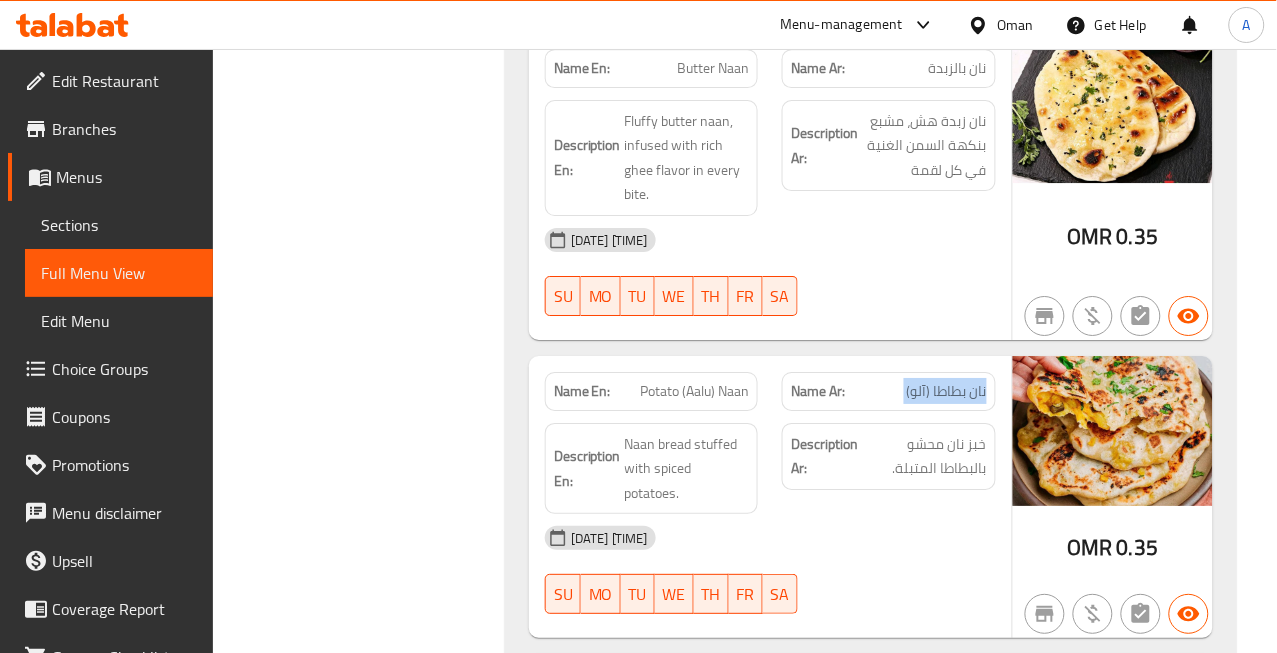 click on "نان بطاطا (آلو)" at bounding box center [972, -24477] 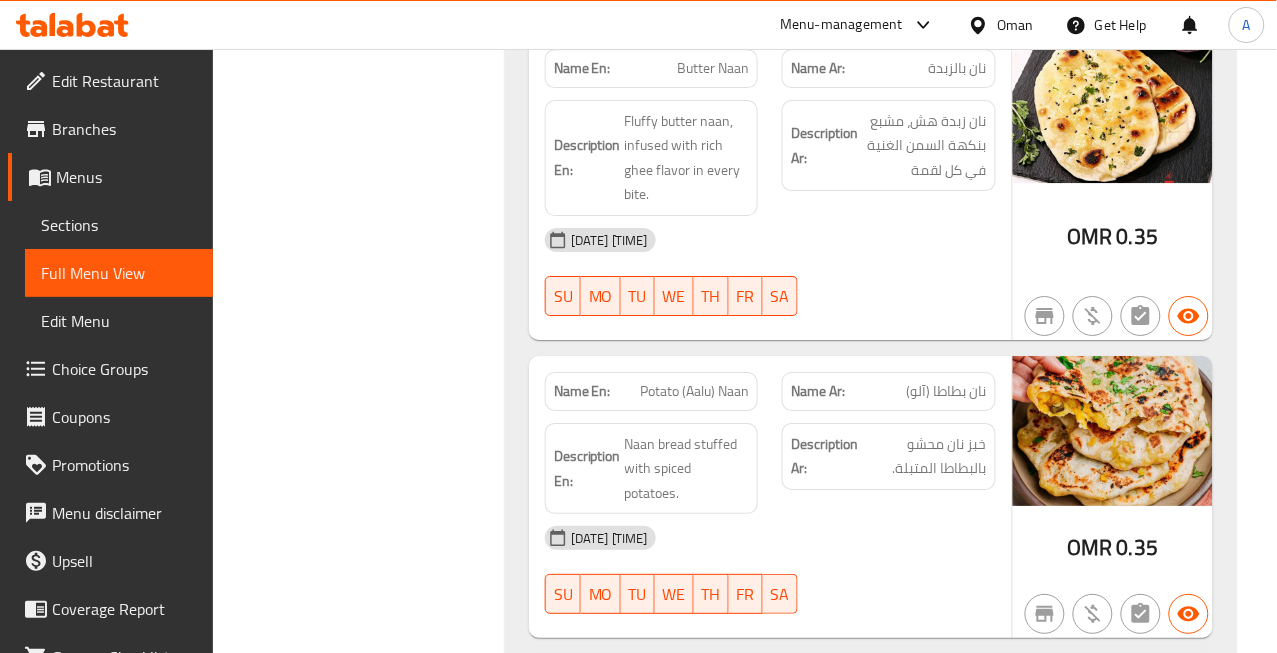 click on "Potato (Aalu) Naan" at bounding box center [720, -24477] 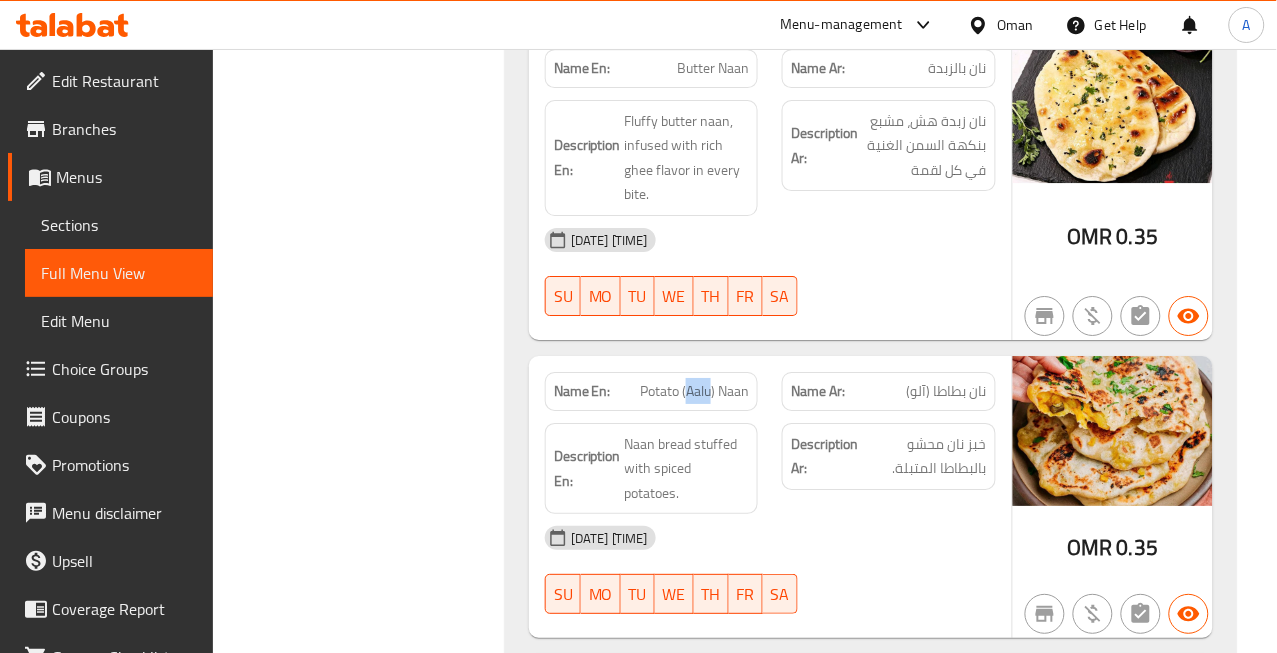 click on "Potato (Aalu) Naan" at bounding box center (720, -24477) 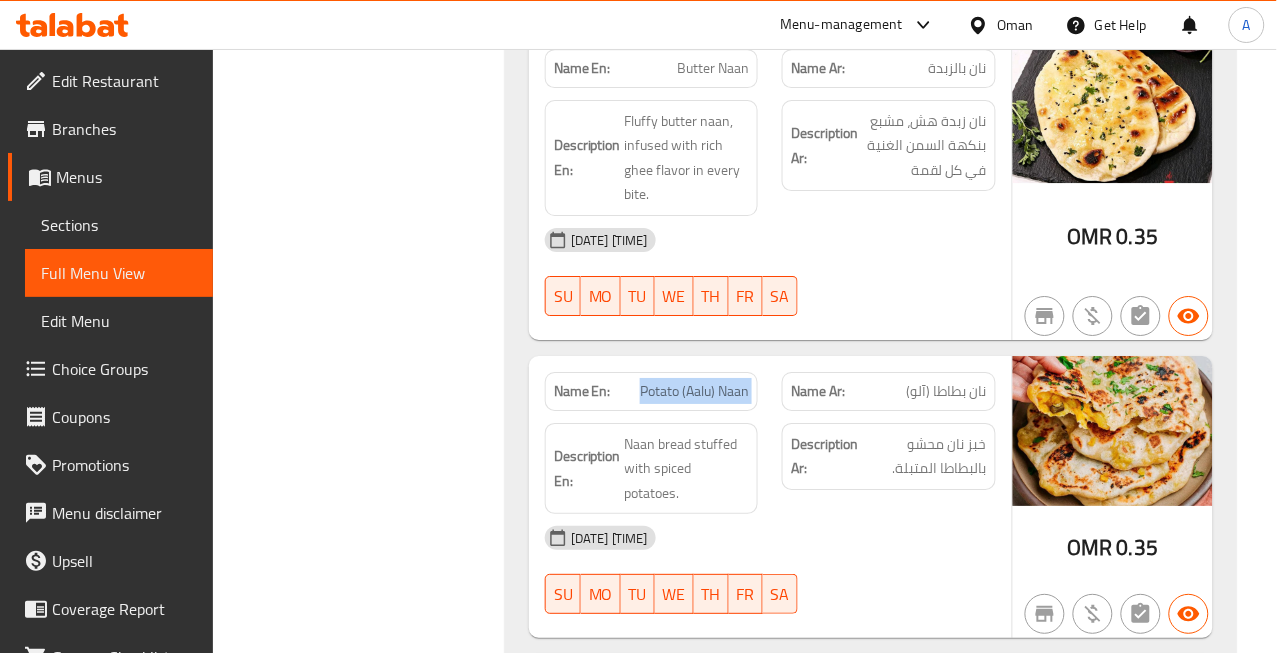 click on "Potato (Aalu) Naan" at bounding box center (720, -24477) 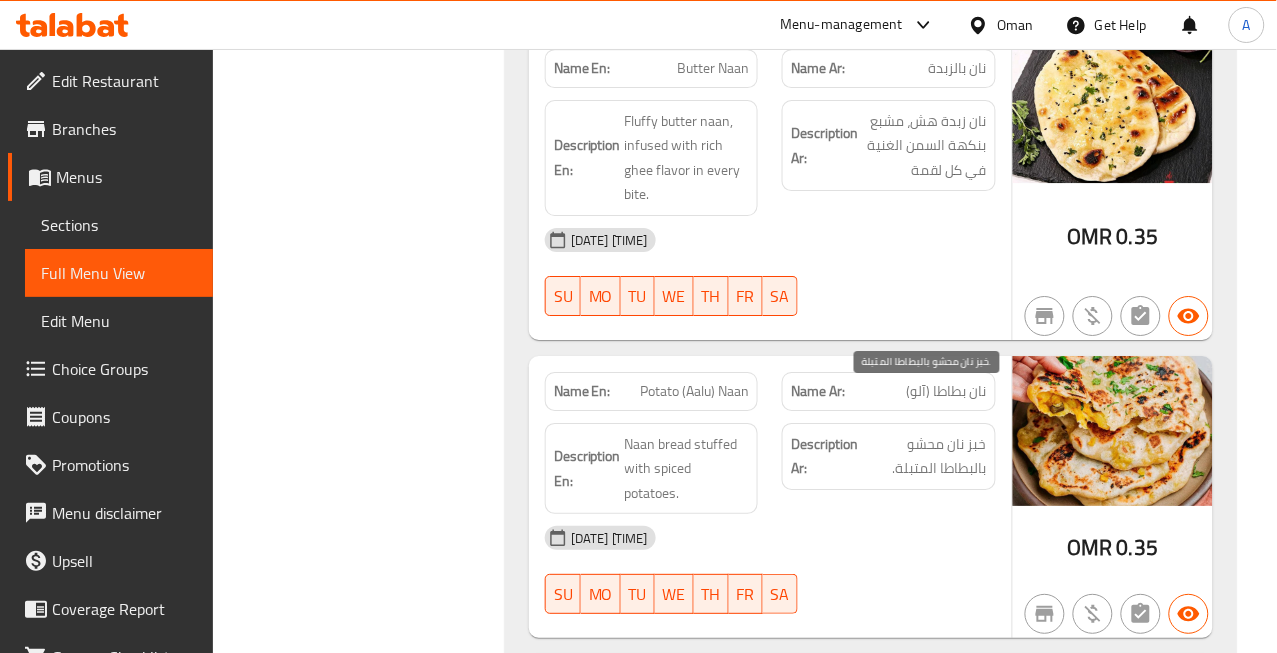 click on "خبز نان محشو بالبطاطا المتبلة." at bounding box center [924, 456] 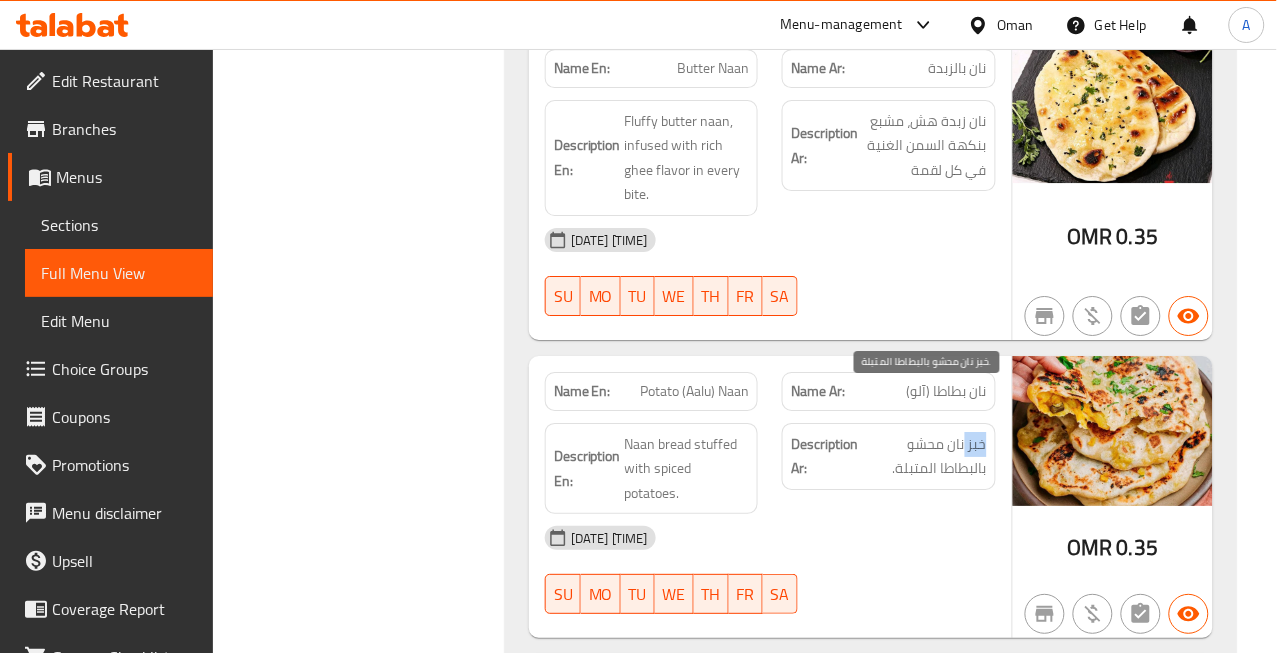 click on "خبز نان محشو بالبطاطا المتبلة." at bounding box center (924, 456) 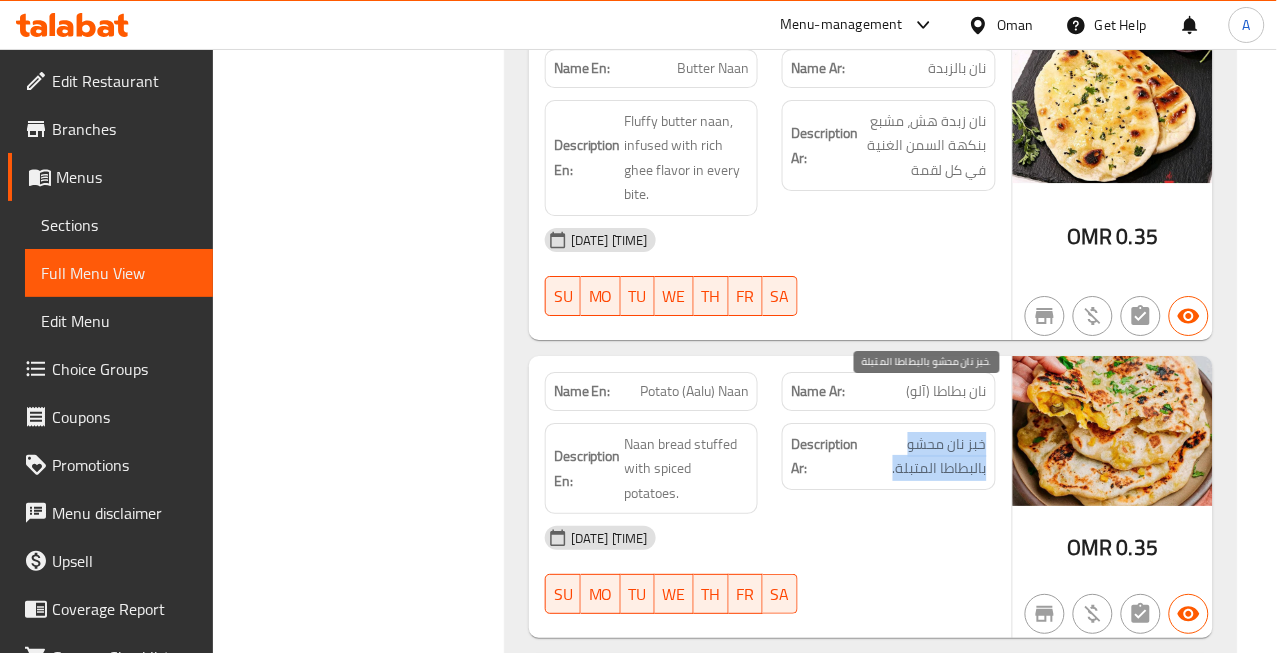 click on "خبز نان محشو بالبطاطا المتبلة." at bounding box center (924, 456) 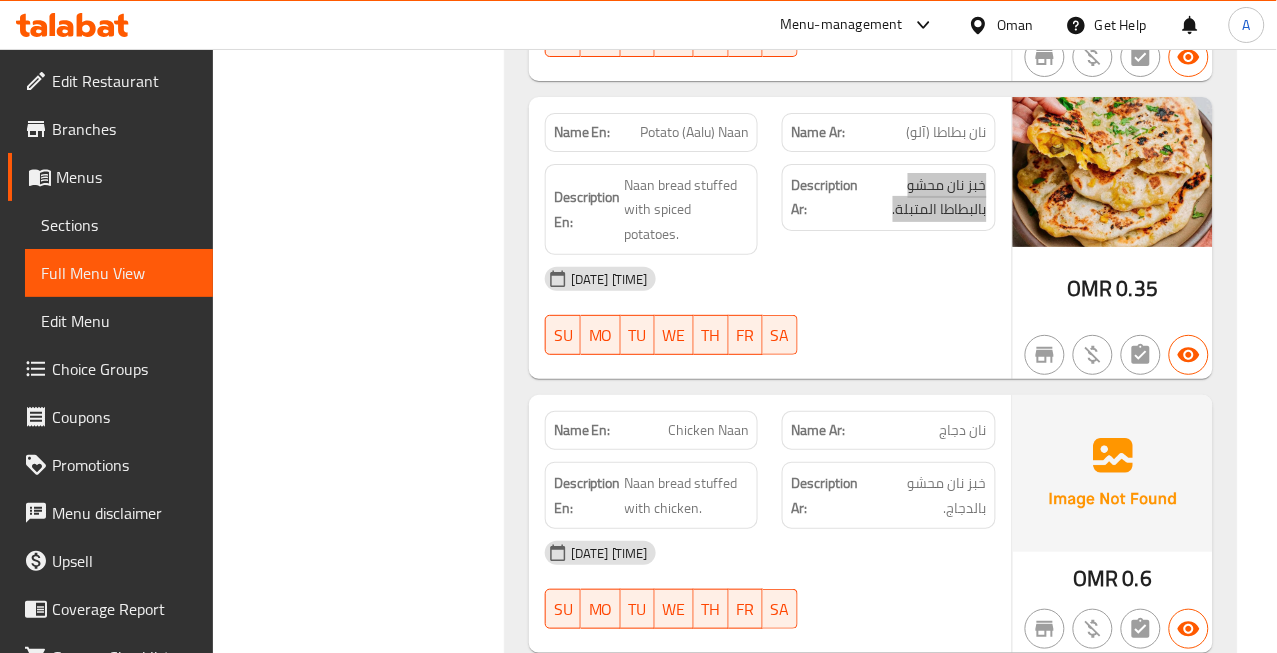 scroll, scrollTop: 26327, scrollLeft: 0, axis: vertical 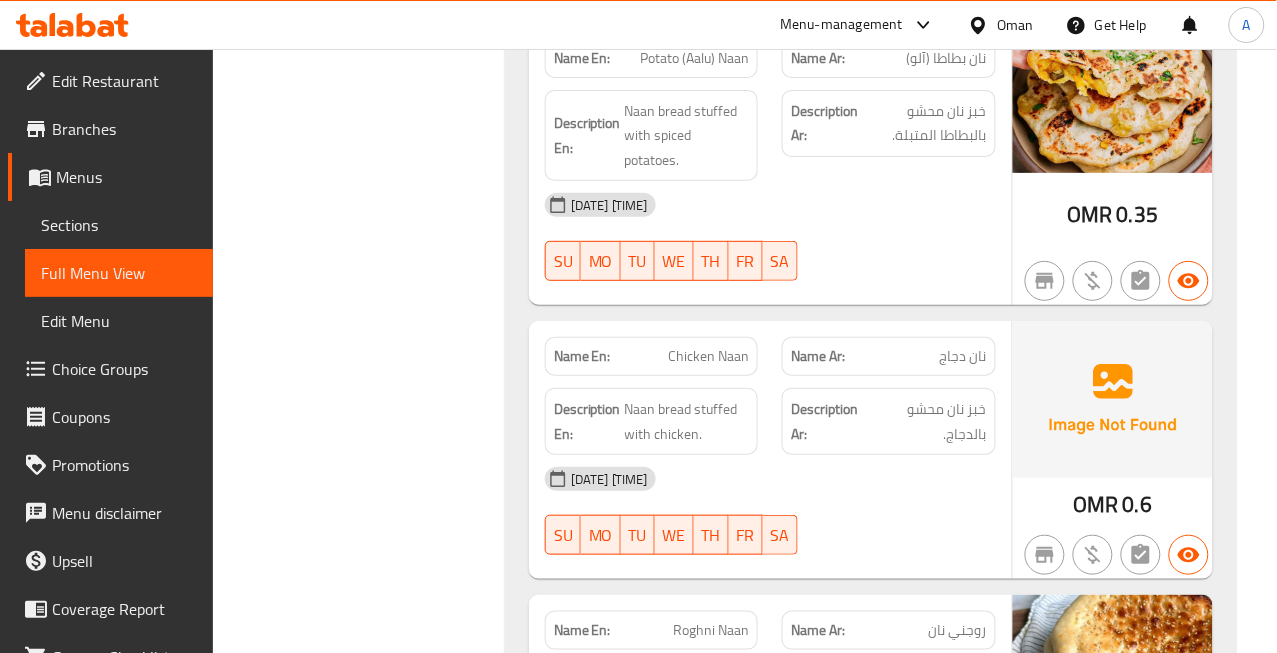 click on "Chicken Naan" at bounding box center (736, -24536) 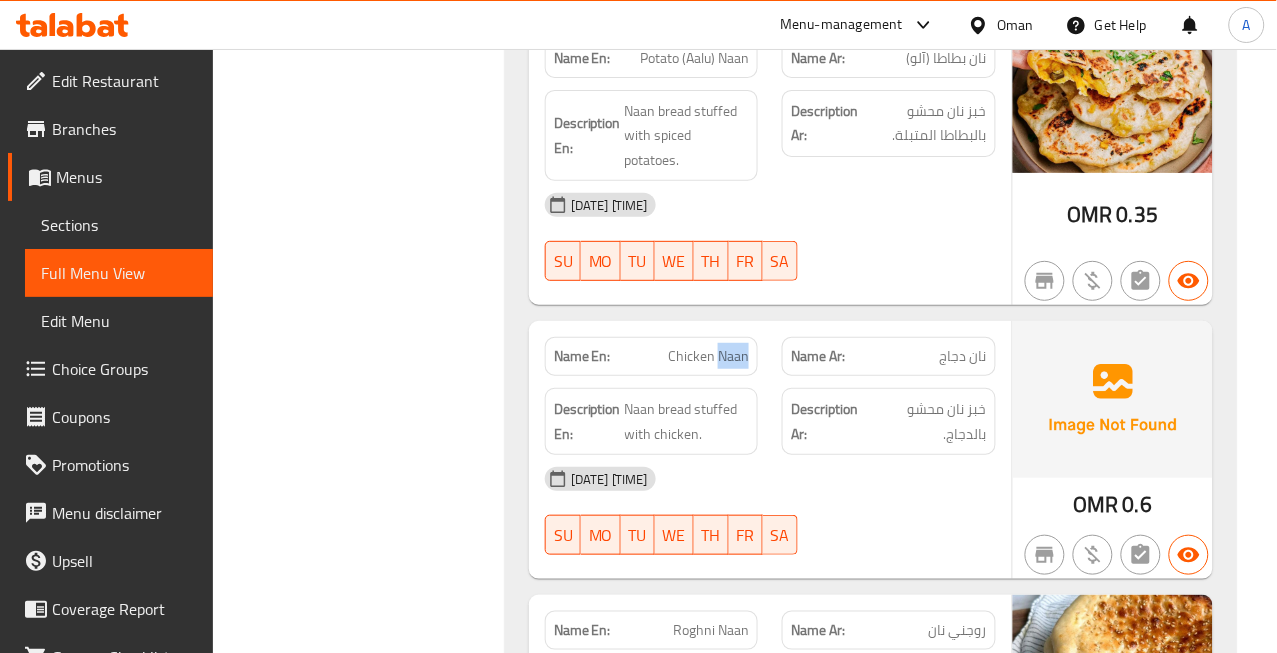click on "Chicken Naan" at bounding box center (736, -24536) 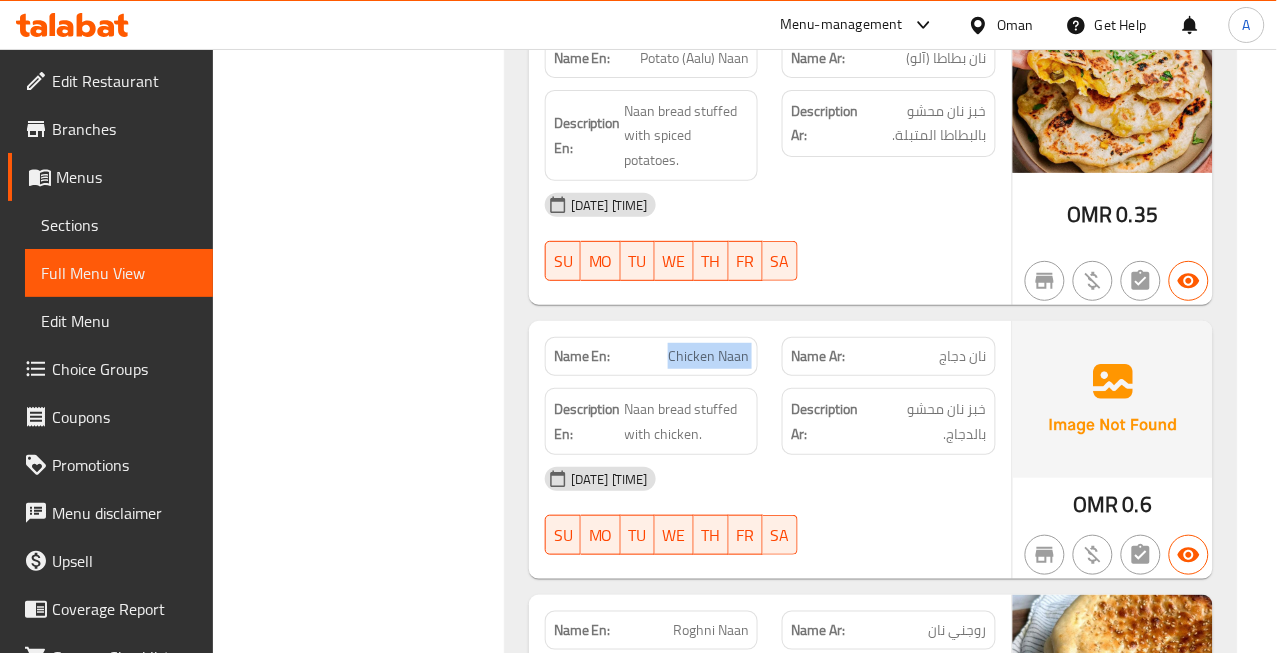 click on "Chicken Naan" at bounding box center [736, -24536] 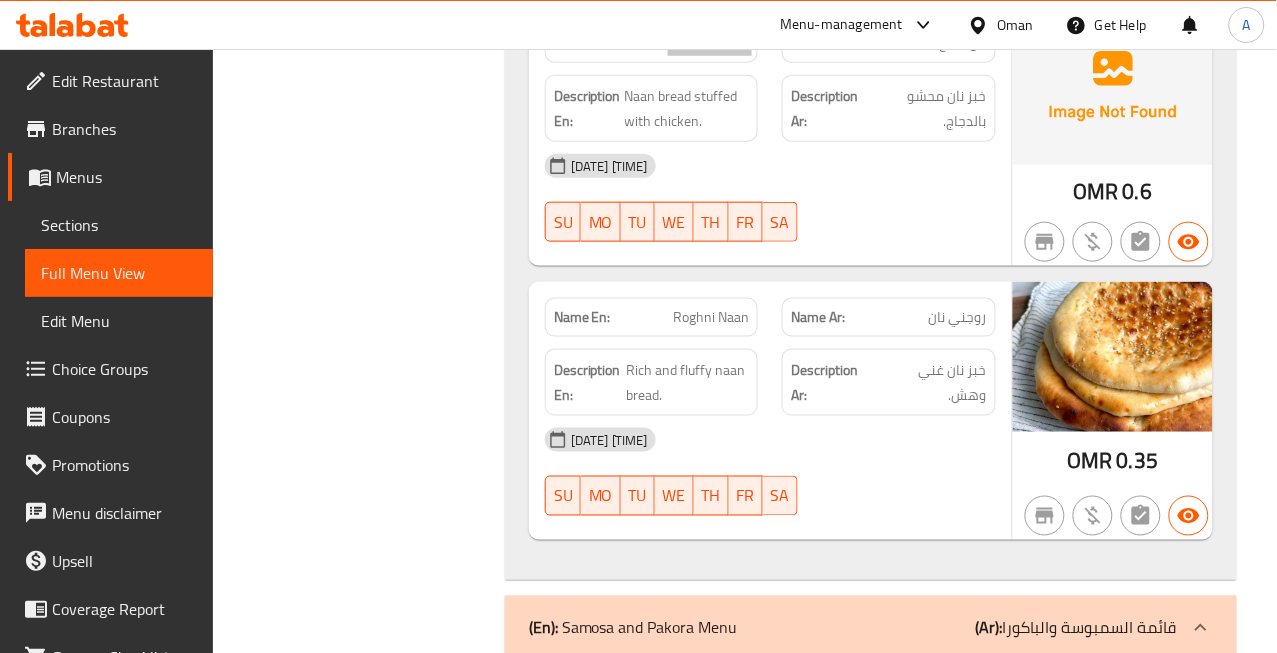 scroll, scrollTop: 26661, scrollLeft: 0, axis: vertical 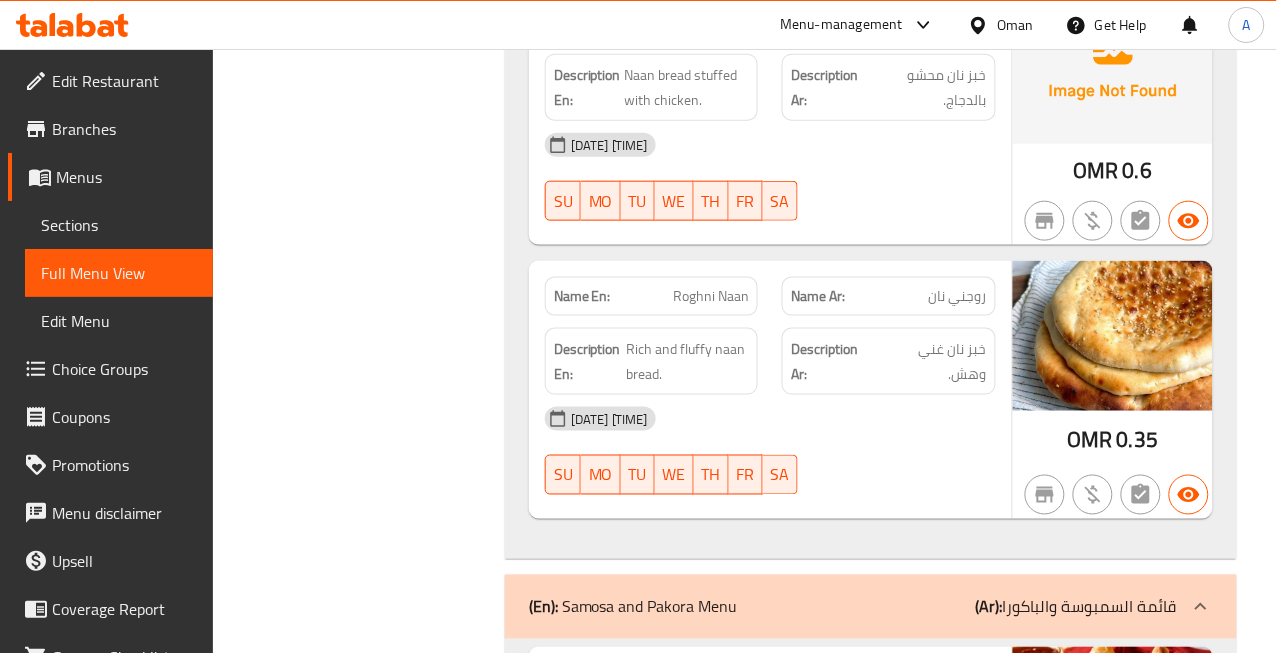 click on "روجني نان" at bounding box center [912, -24609] 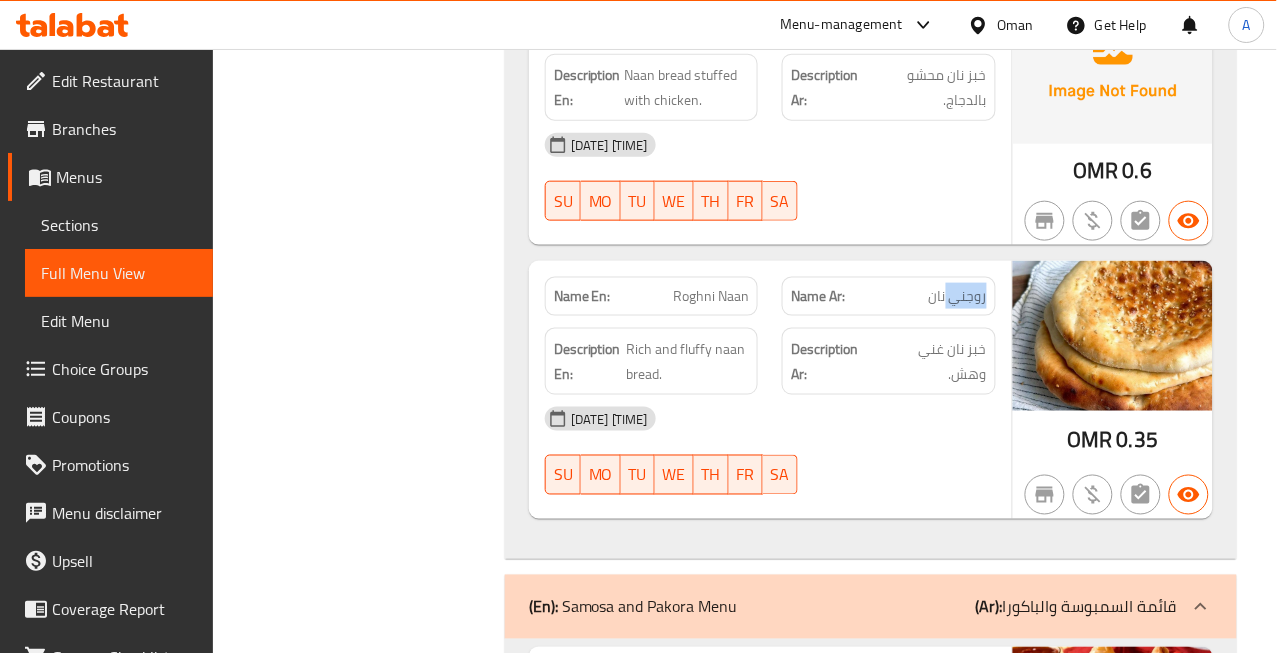 click on "روجني نان" at bounding box center [912, -24609] 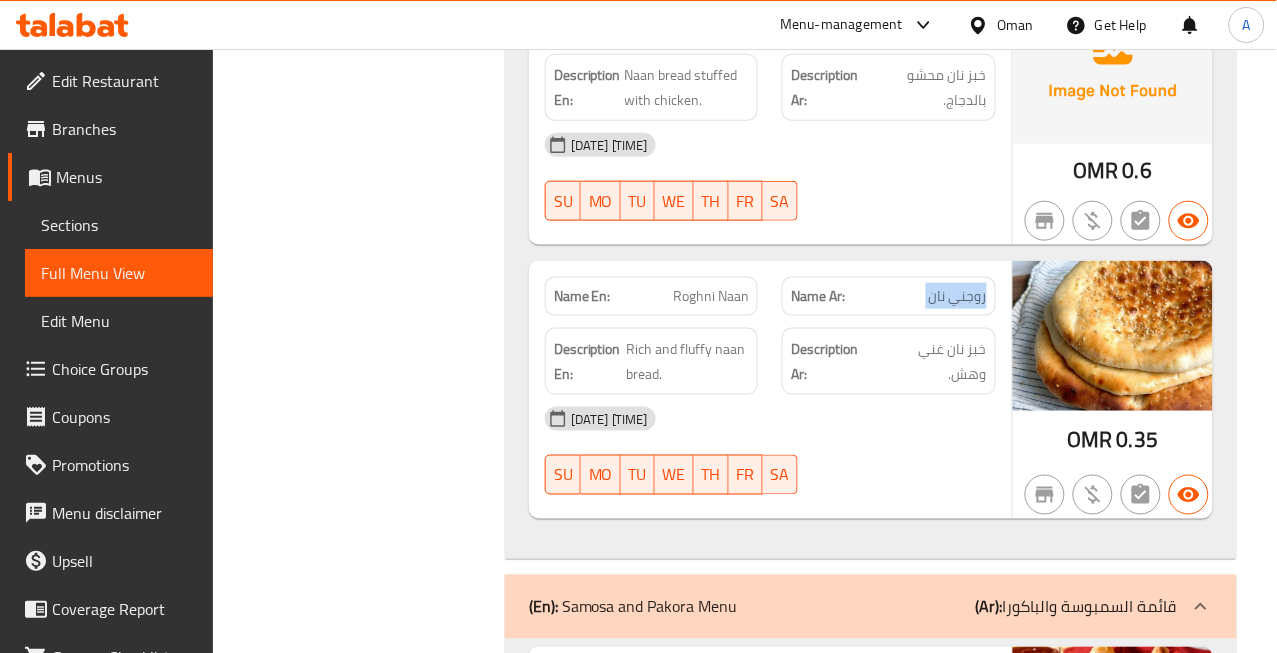 click on "روجني نان" at bounding box center (912, -24609) 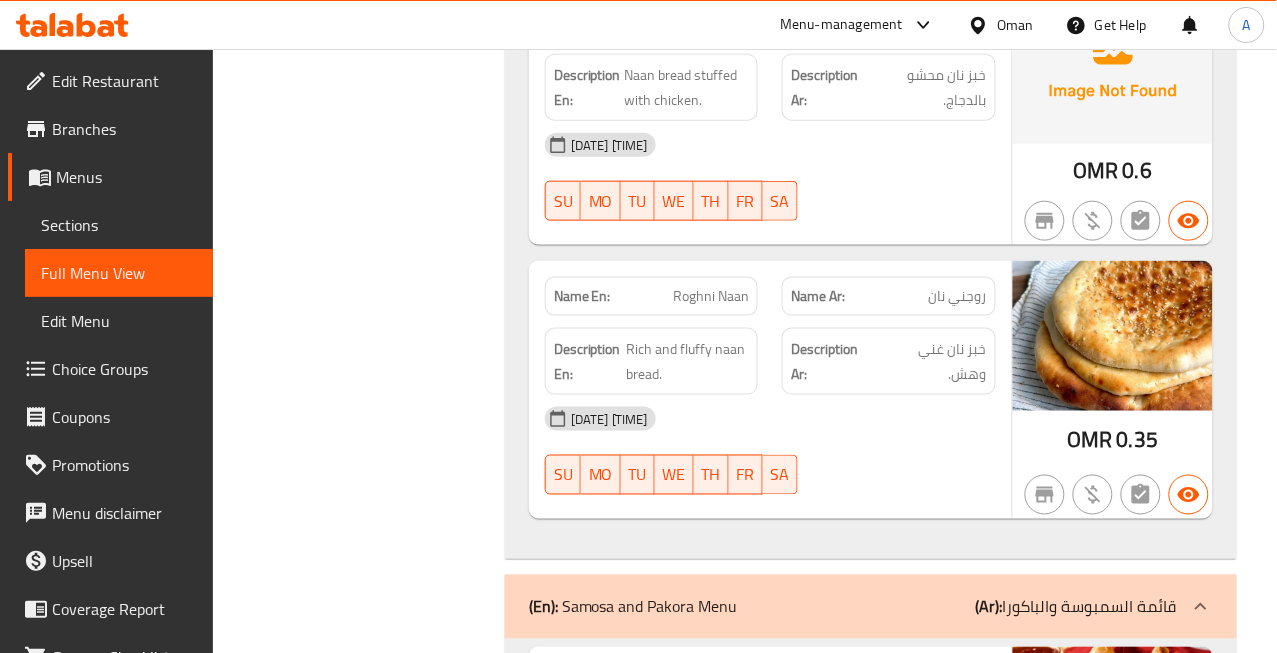click on "Roghni Naan" at bounding box center (674, -24609) 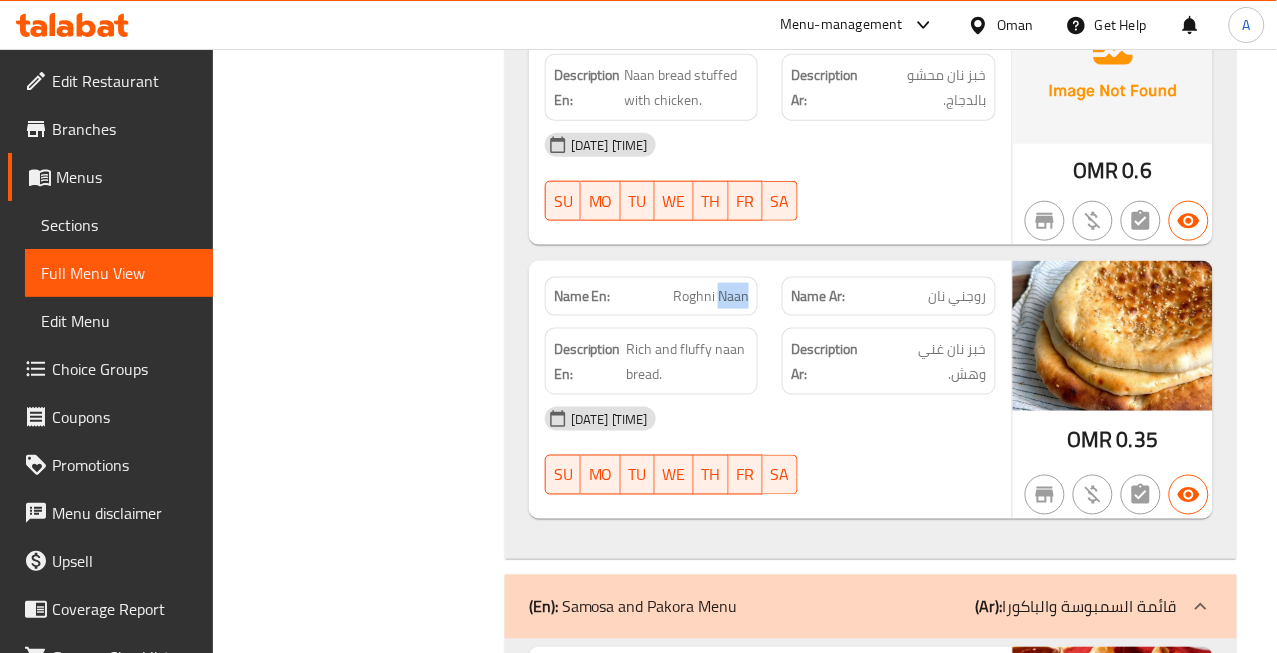 click on "Roghni Naan" at bounding box center (674, -24609) 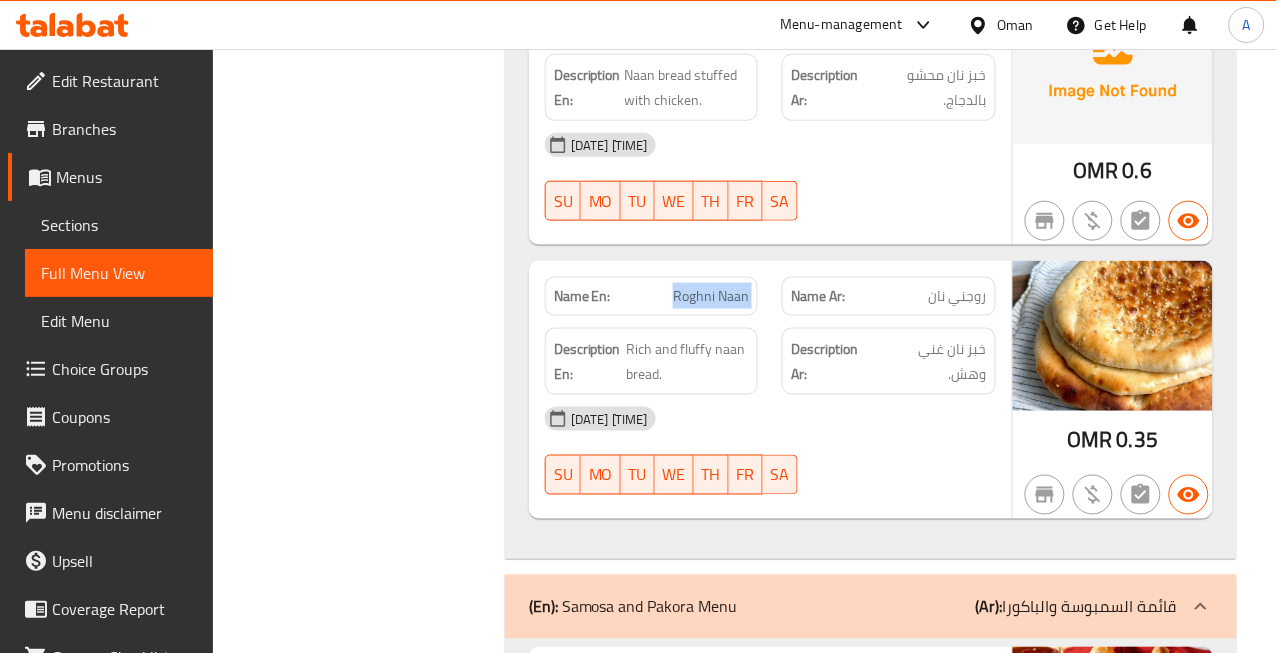 click on "Roghni Naan" at bounding box center (674, -24609) 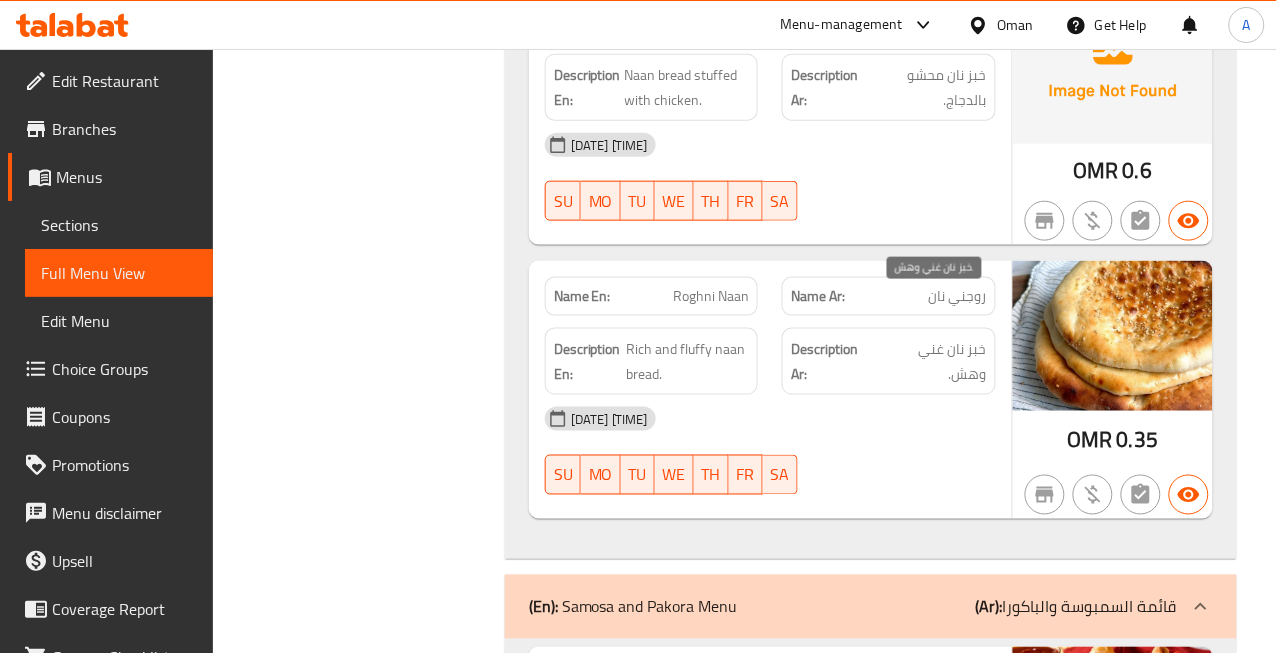 click on "خبز نان غني وهش." at bounding box center [933, 361] 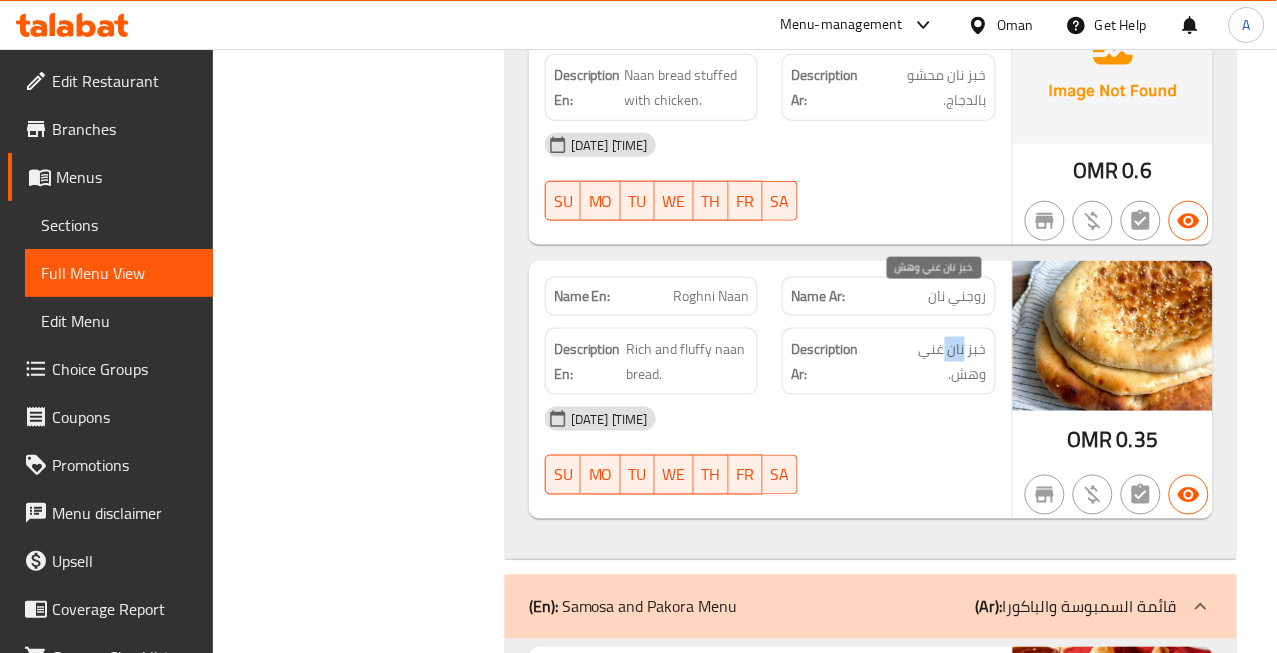 click on "خبز نان غني وهش." at bounding box center [933, 361] 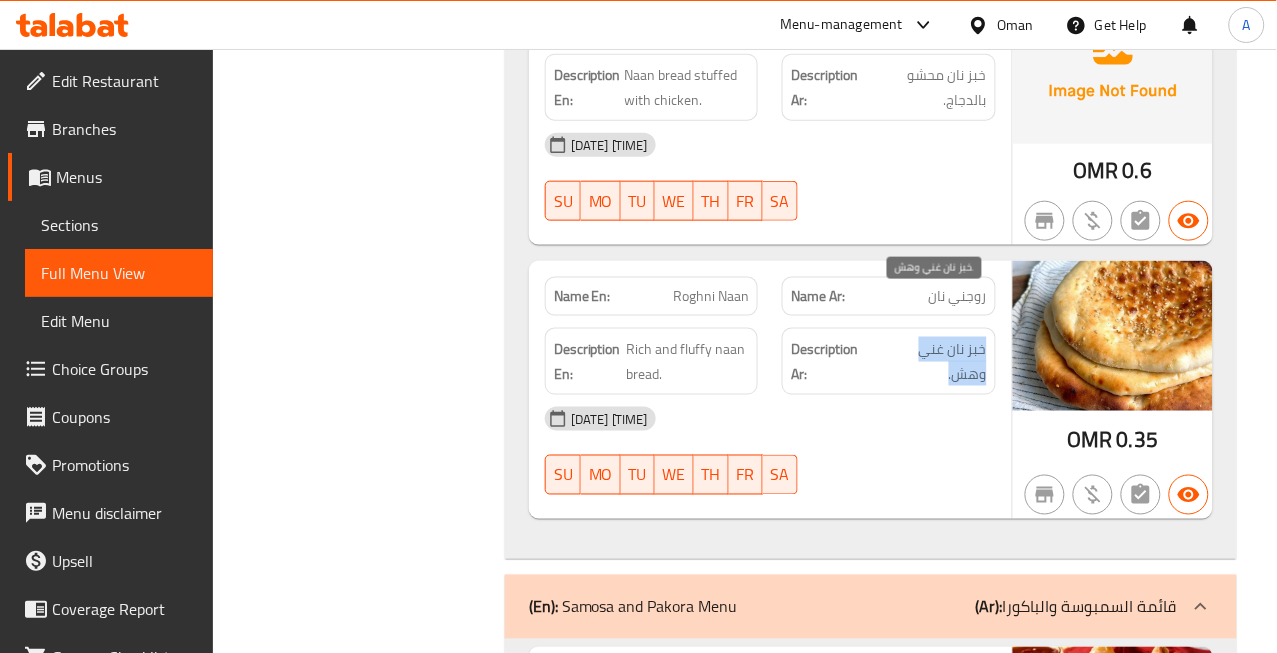 click on "خبز نان غني وهش." at bounding box center [933, 361] 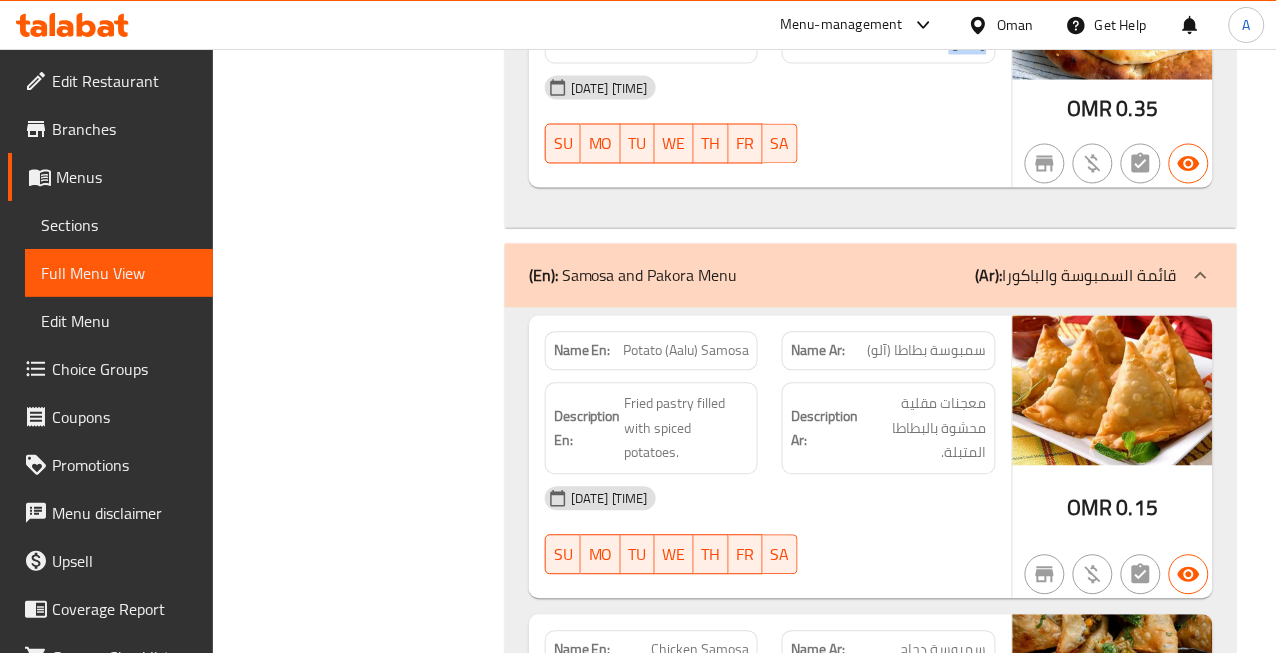 scroll, scrollTop: 26994, scrollLeft: 0, axis: vertical 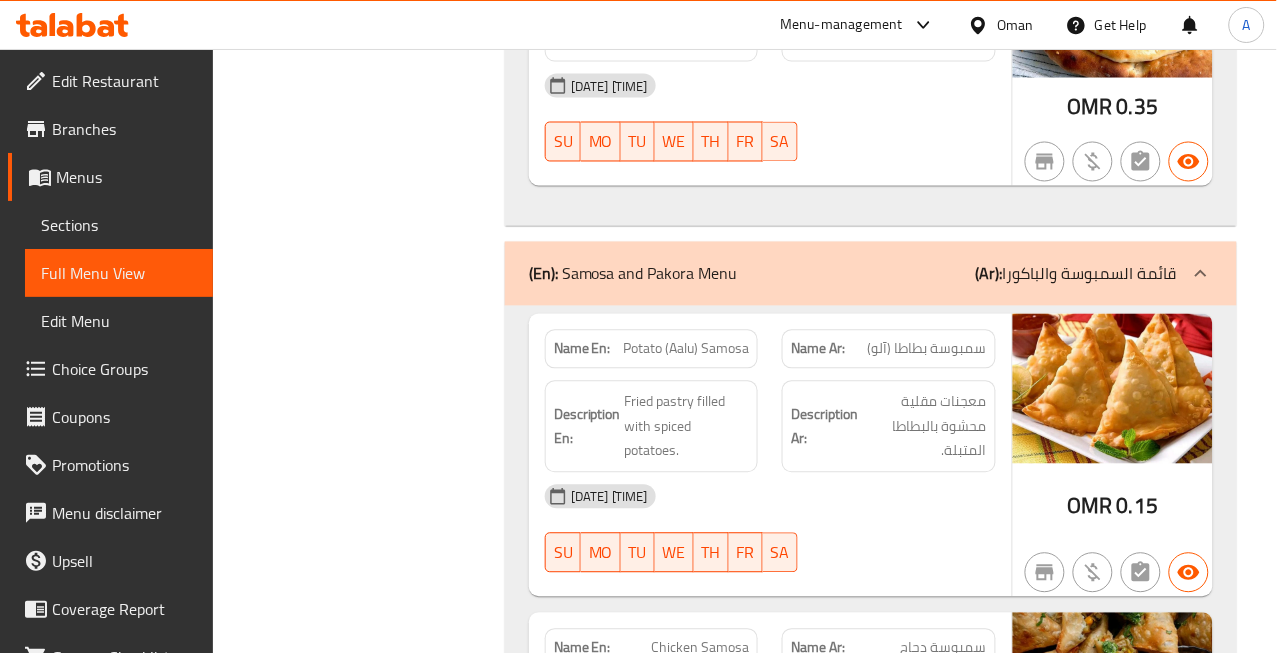 click on "Potato (Aalu) Samosa" at bounding box center [706, -26618] 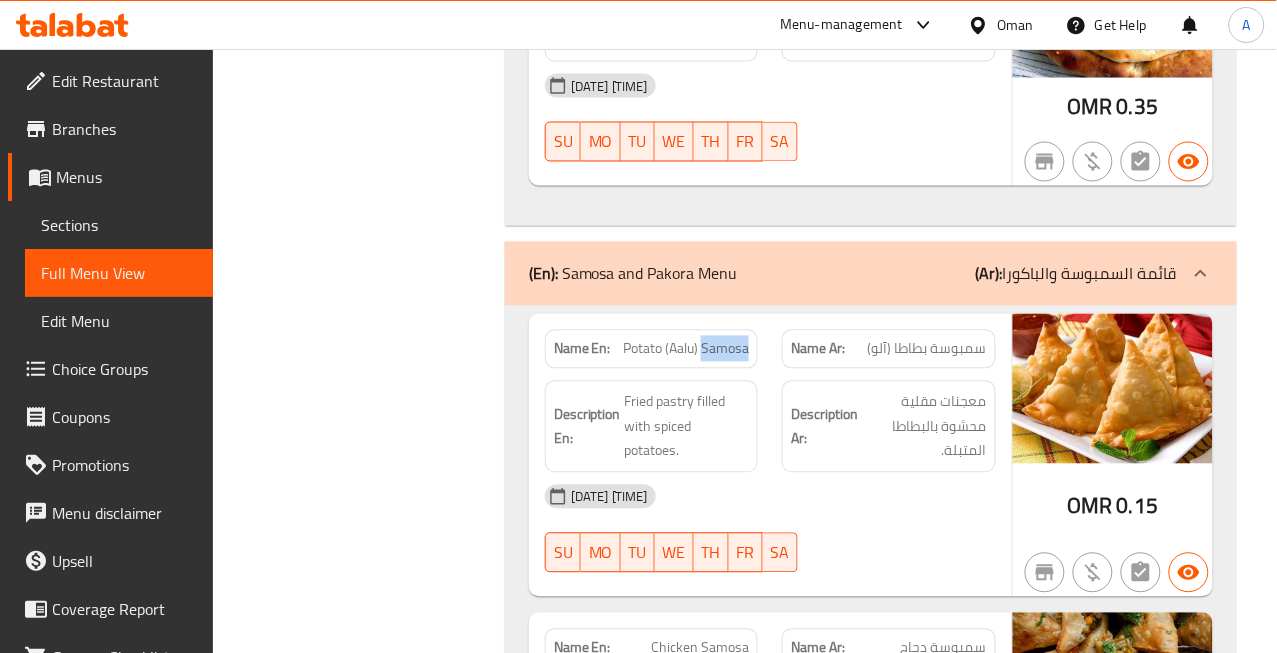 click on "Potato (Aalu) Samosa" at bounding box center (706, -26618) 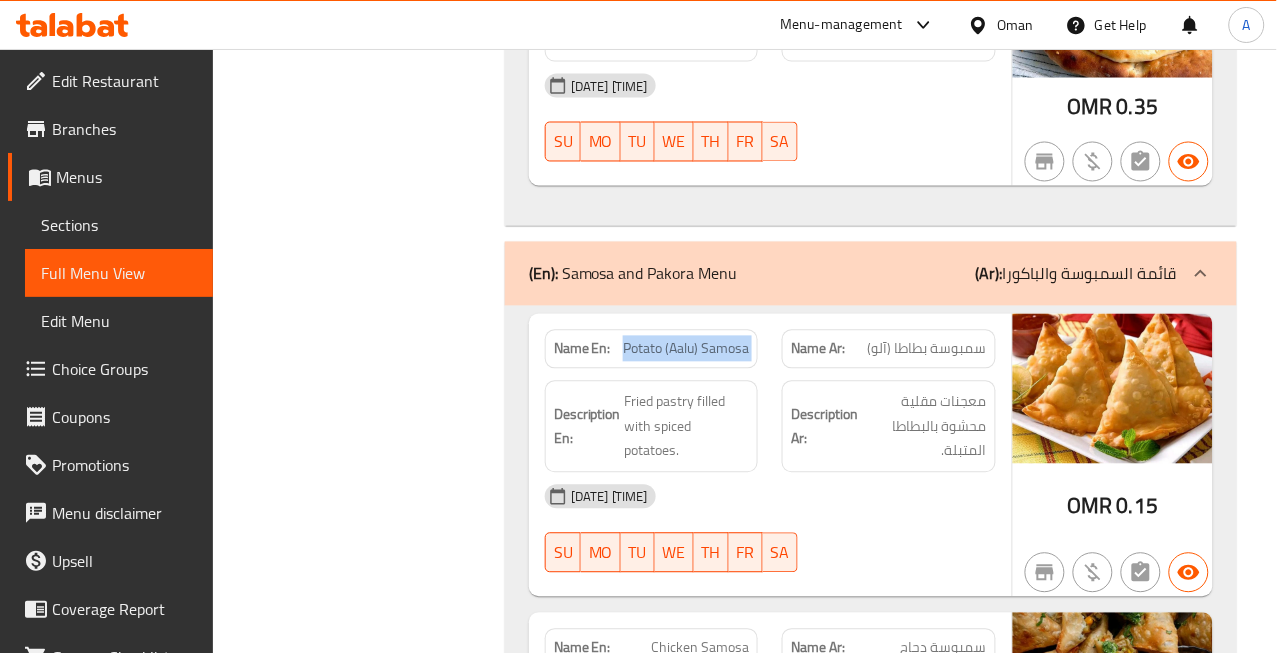 click on "Potato (Aalu) Samosa" at bounding box center (706, -26618) 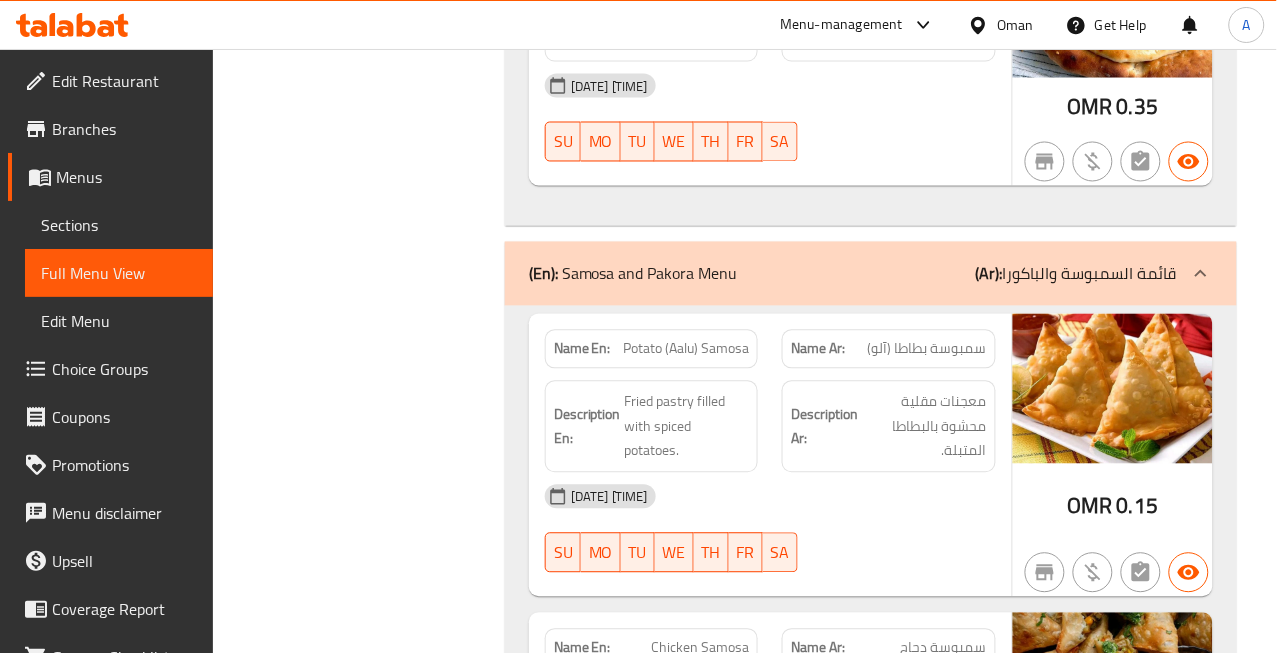 click on "سمبوسة بطاطا (آلو)" at bounding box center [962, -26618] 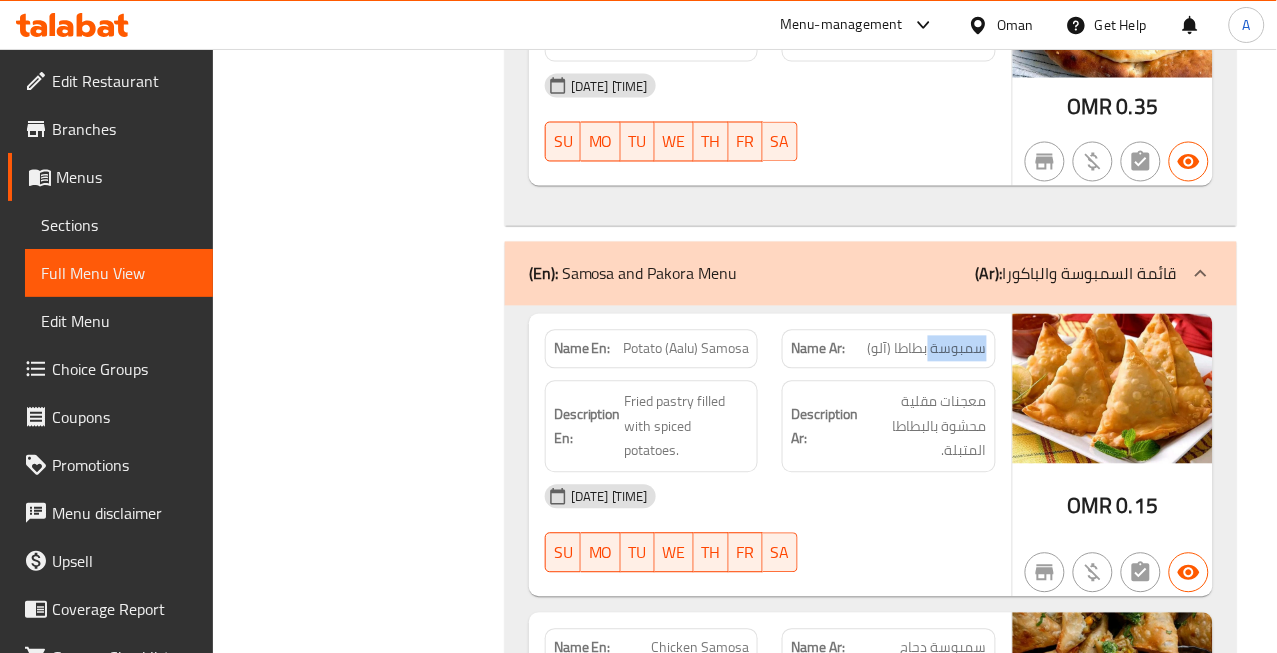 click on "سمبوسة بطاطا (آلو)" at bounding box center [962, -26618] 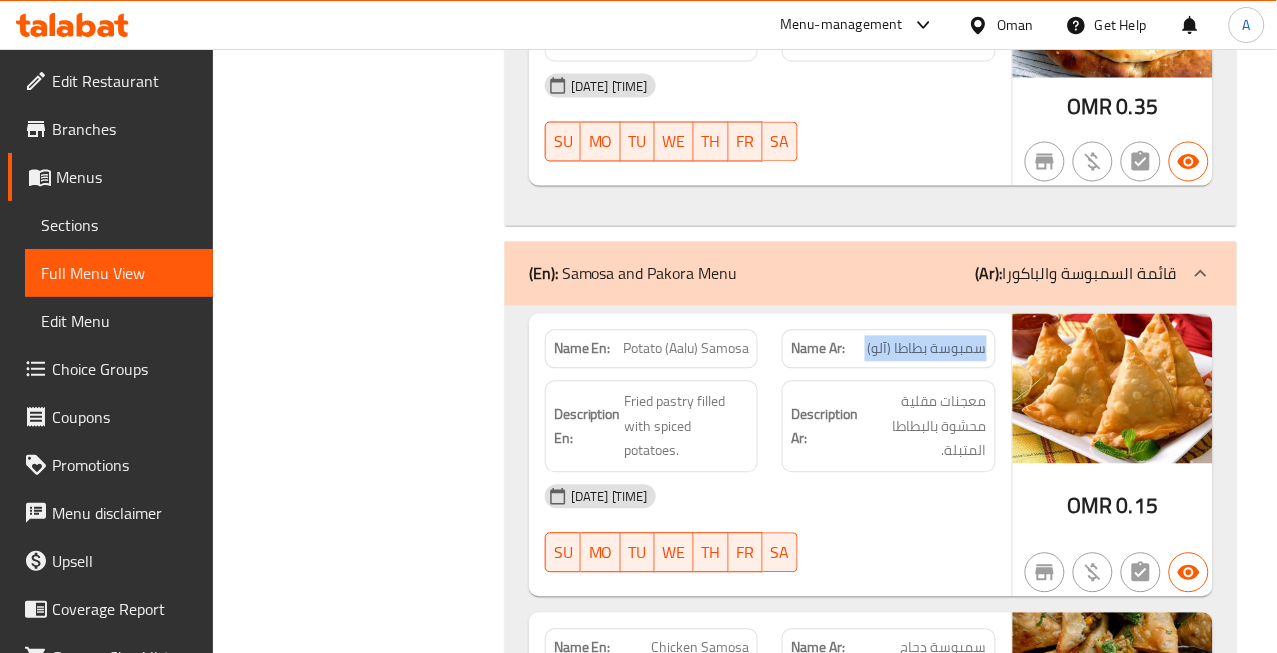 click on "سمبوسة بطاطا (آلو)" at bounding box center (962, -26618) 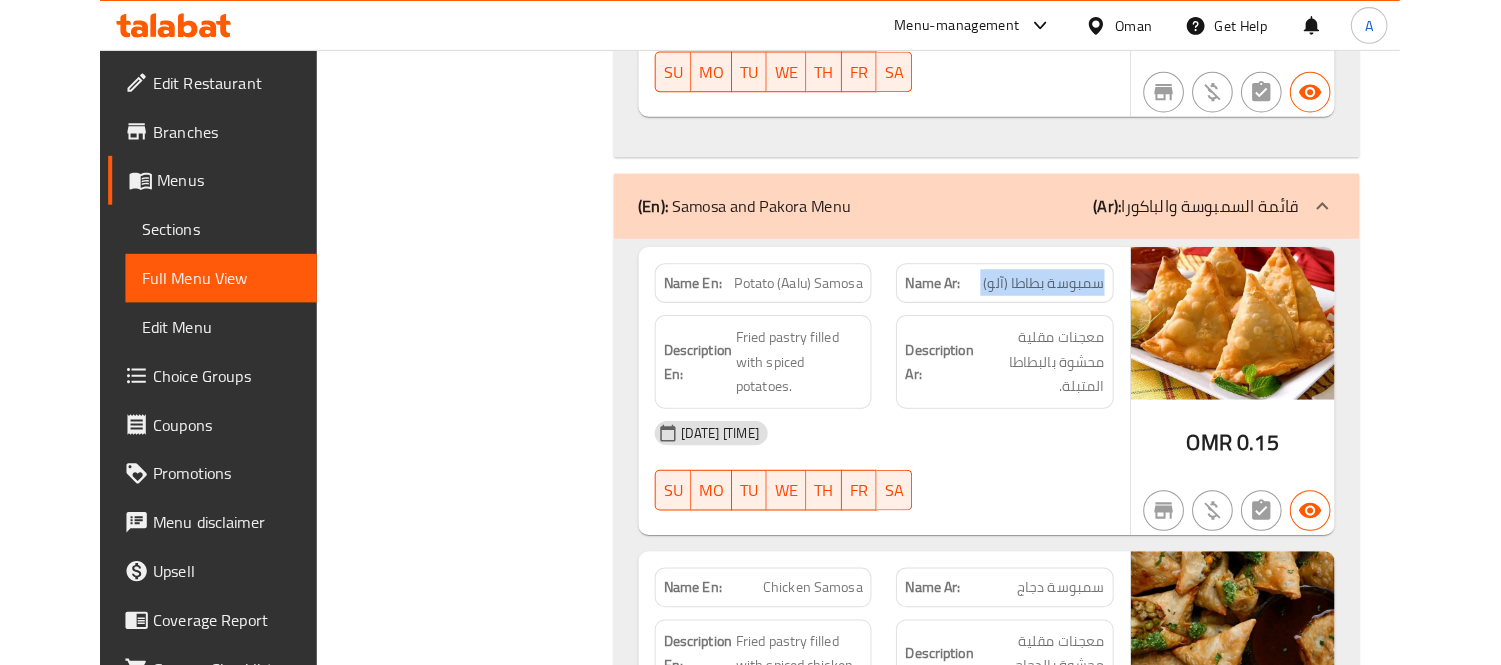 scroll, scrollTop: 27105, scrollLeft: 0, axis: vertical 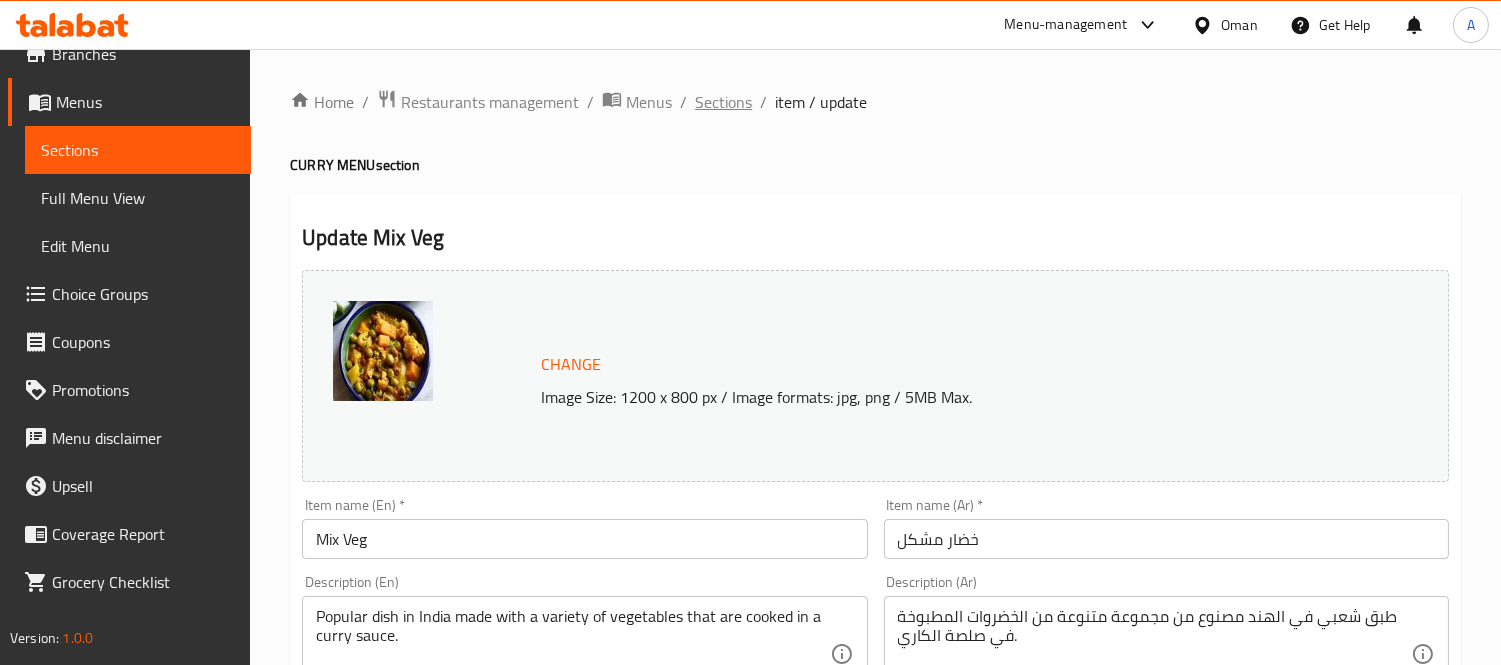 click on "Sections" at bounding box center [723, 102] 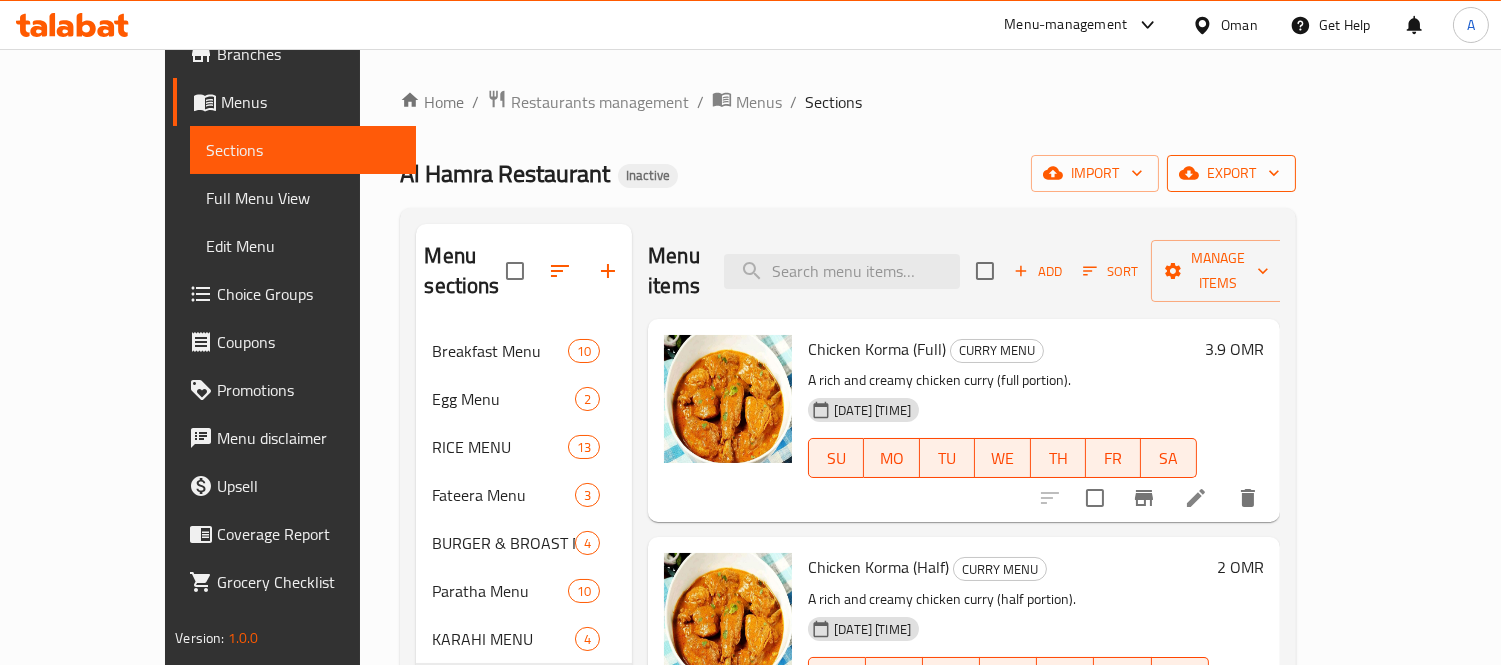 click on "export" at bounding box center [1231, 173] 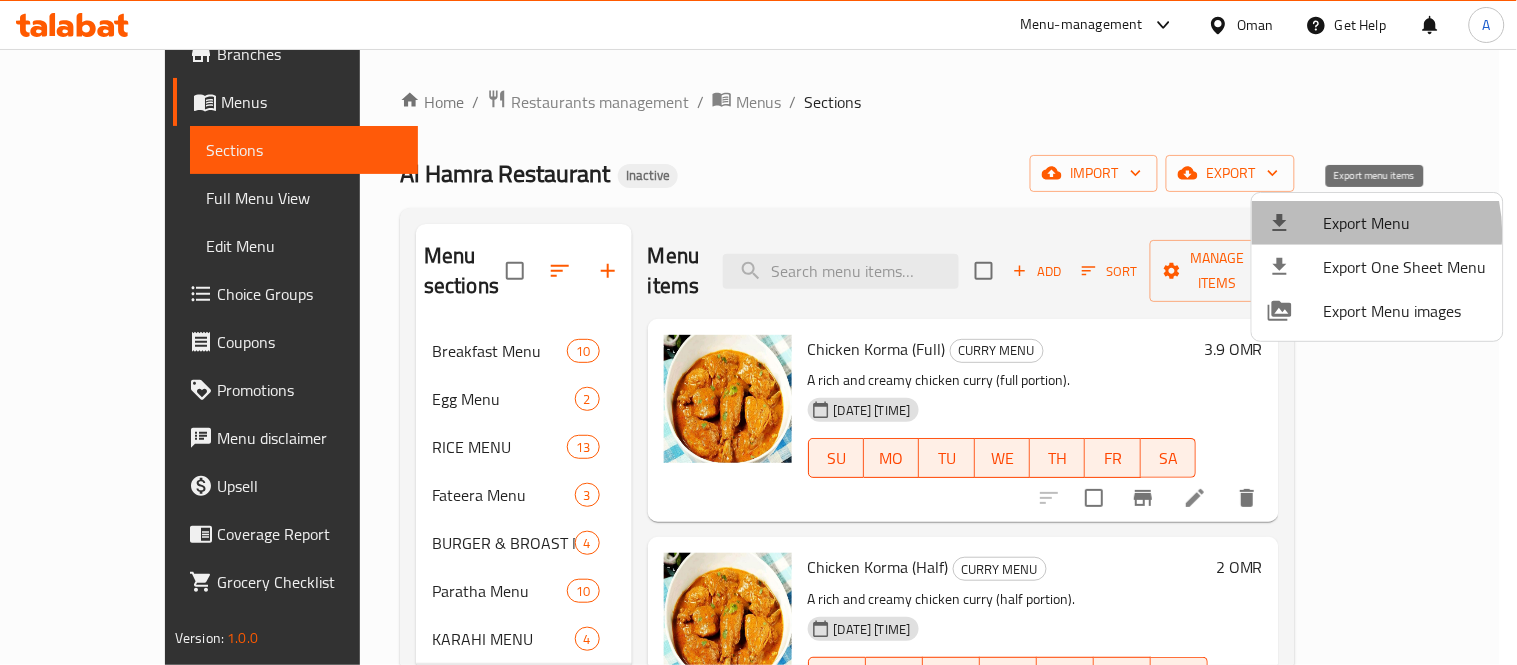 click on "Export Menu" at bounding box center [1405, 223] 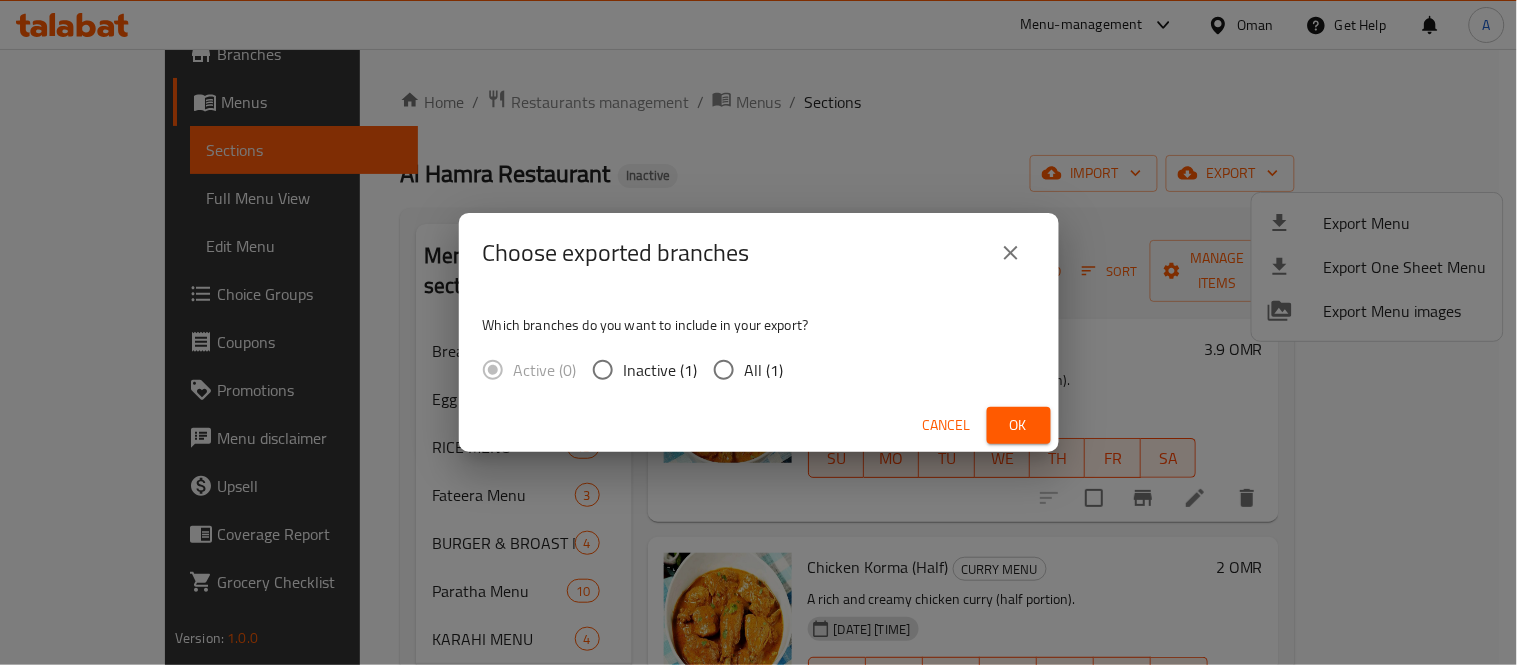 click on "All (1)" at bounding box center (724, 370) 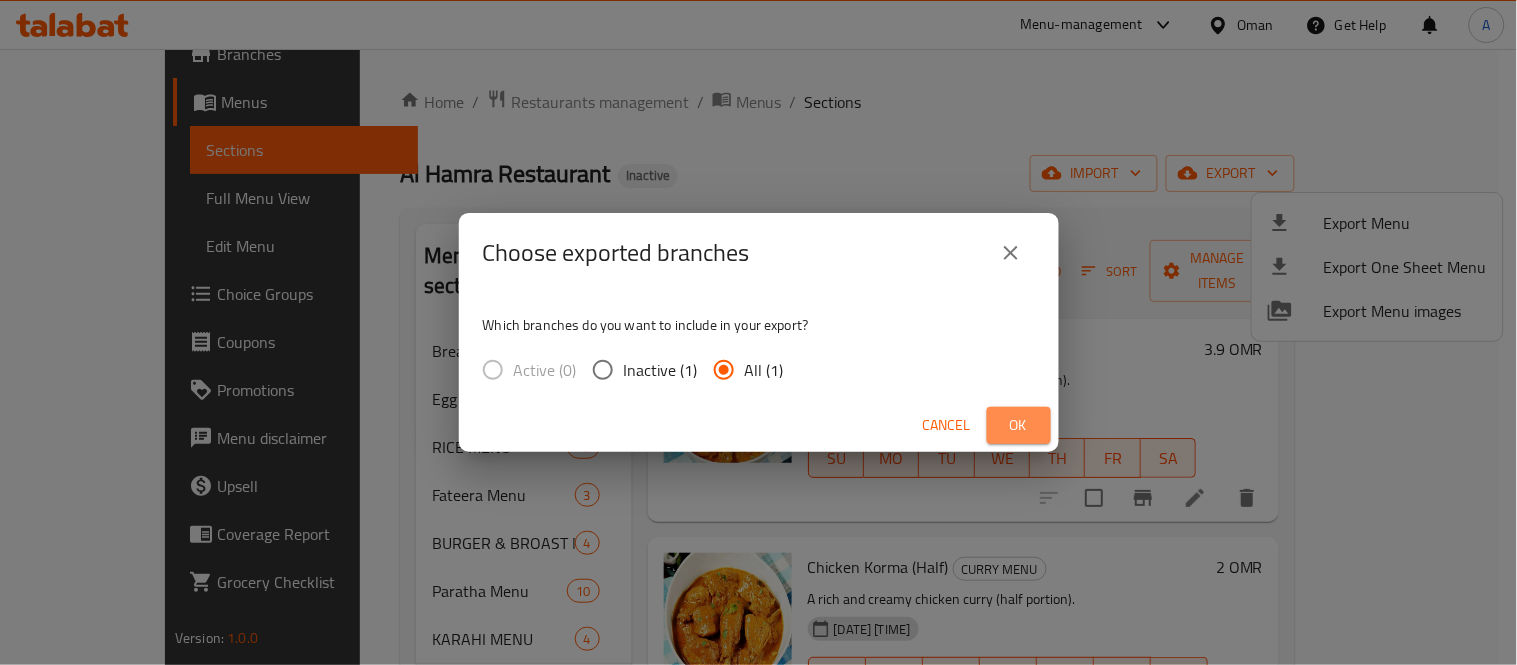 click on "Ok" at bounding box center (1019, 425) 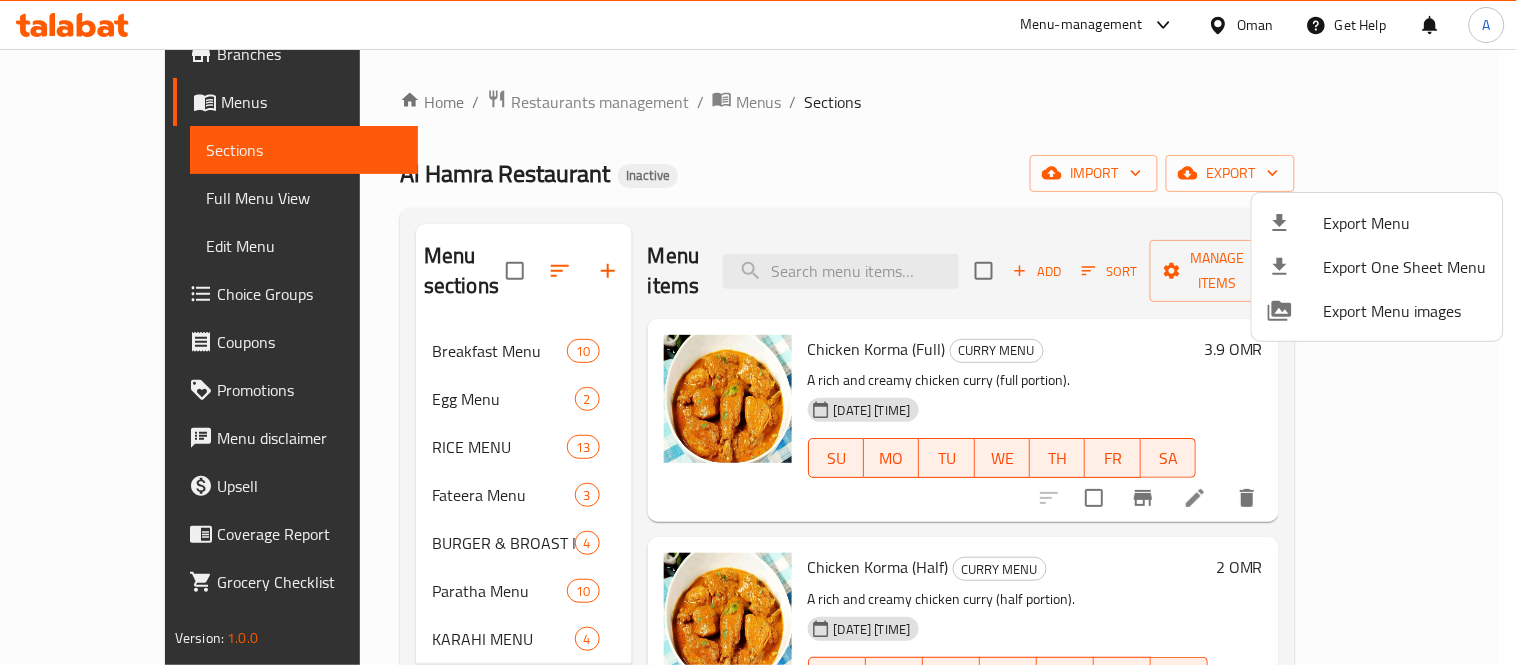drag, startPoint x: 938, startPoint y: 130, endPoint x: 846, endPoint y: 48, distance: 123.2396 